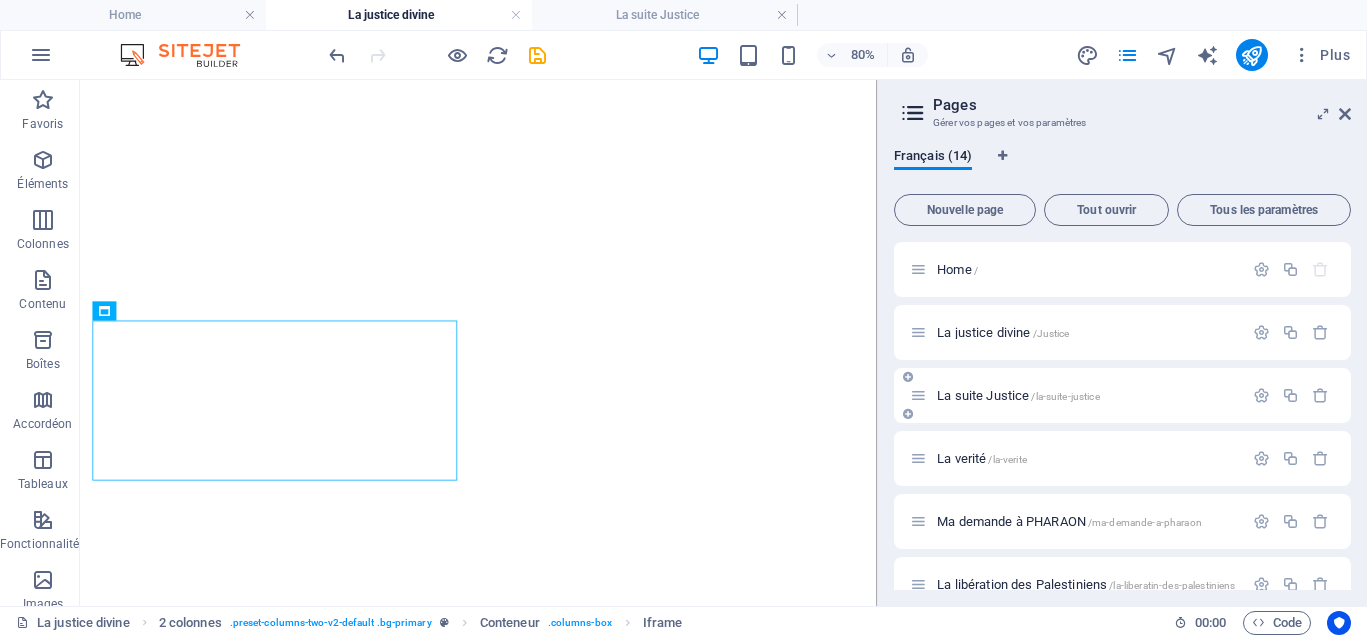 scroll, scrollTop: 0, scrollLeft: 0, axis: both 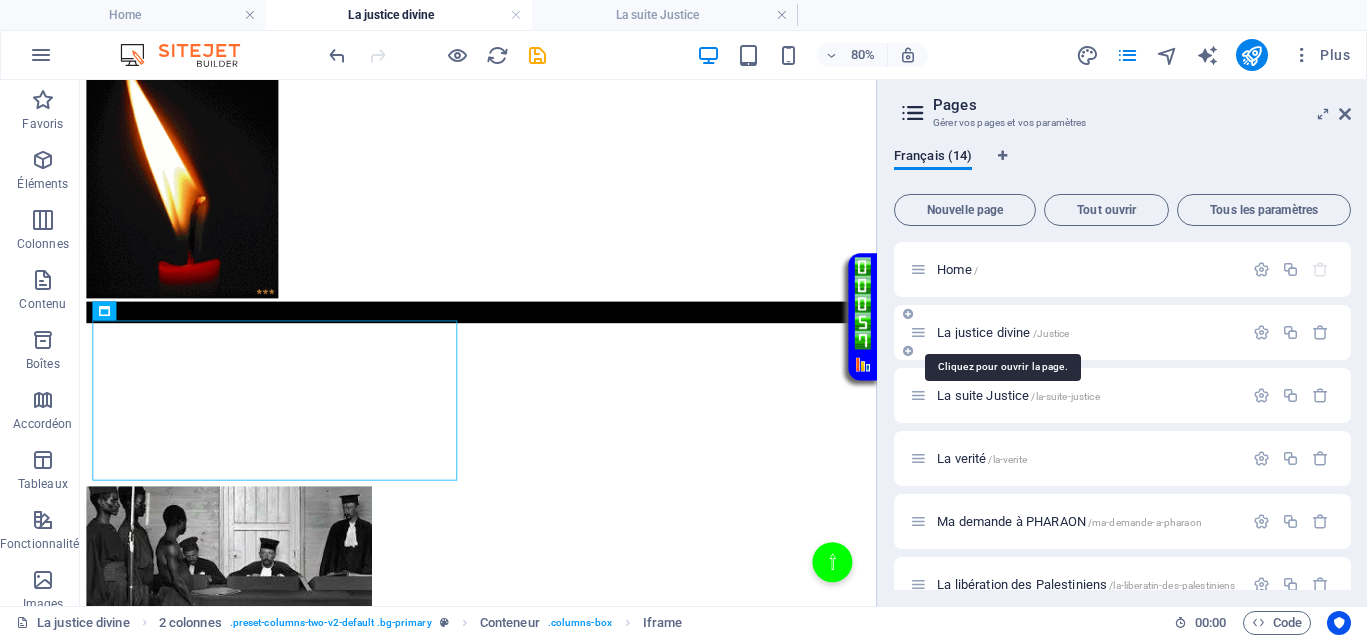 click on "La justice divine /Justice" at bounding box center (1003, 332) 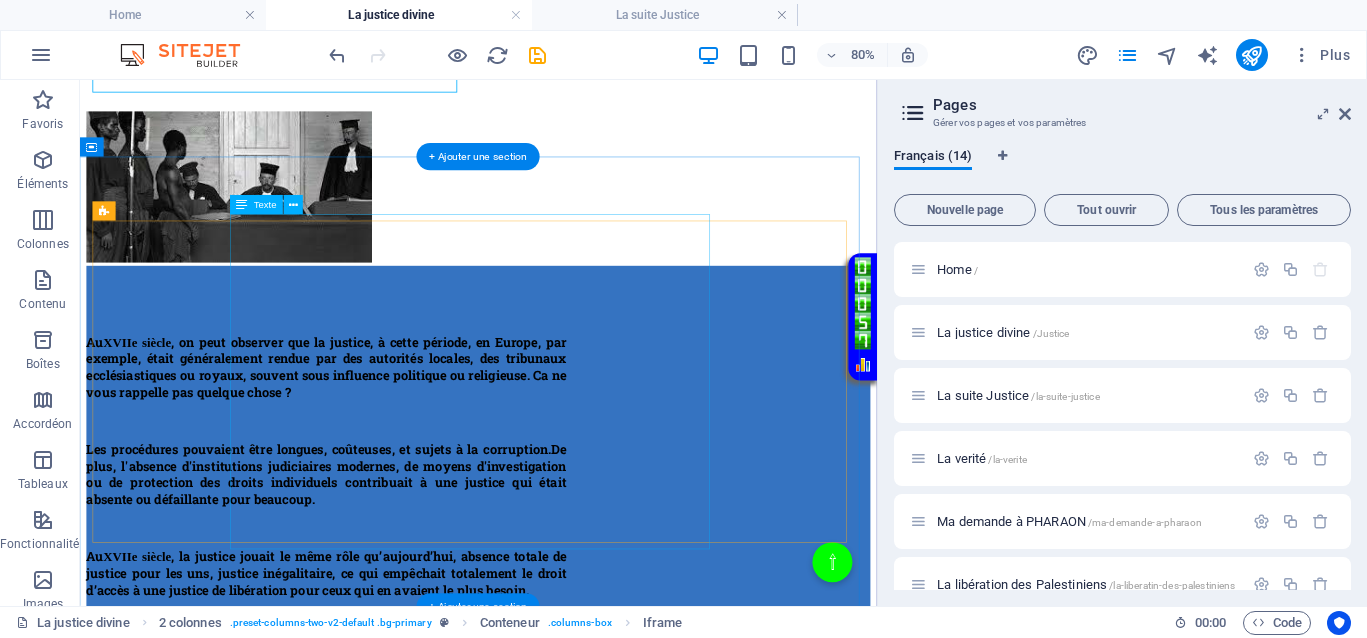 scroll, scrollTop: 875, scrollLeft: 0, axis: vertical 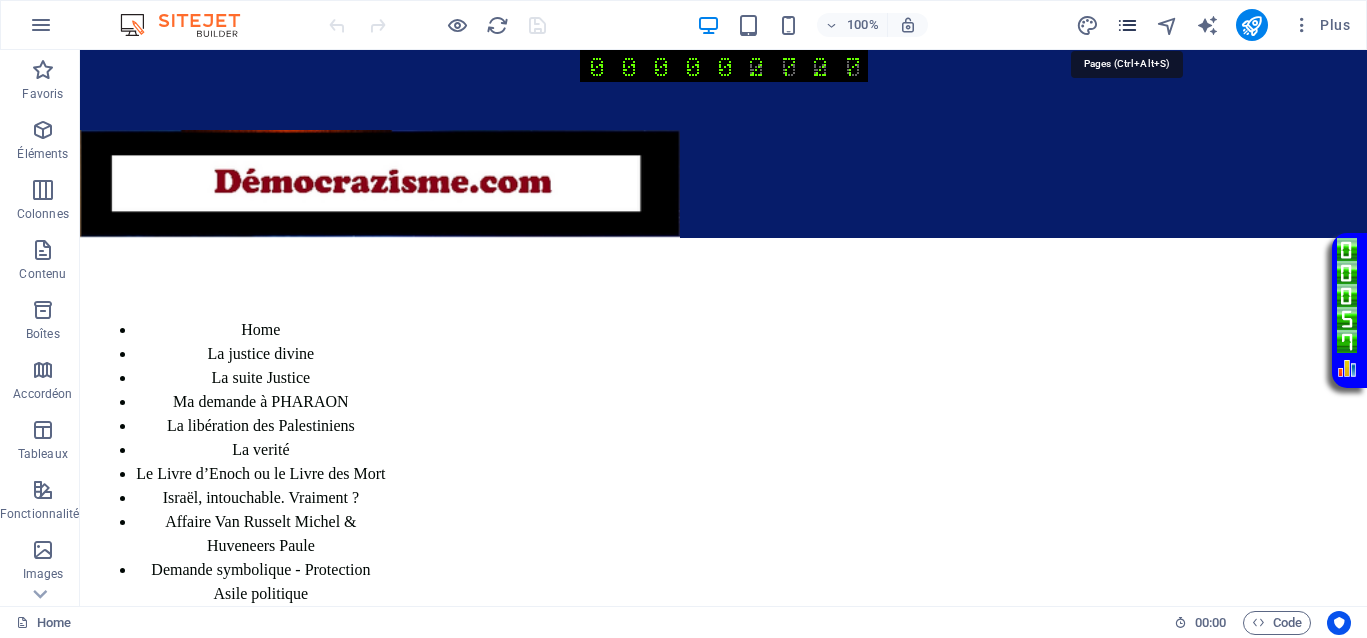 click at bounding box center [1127, 25] 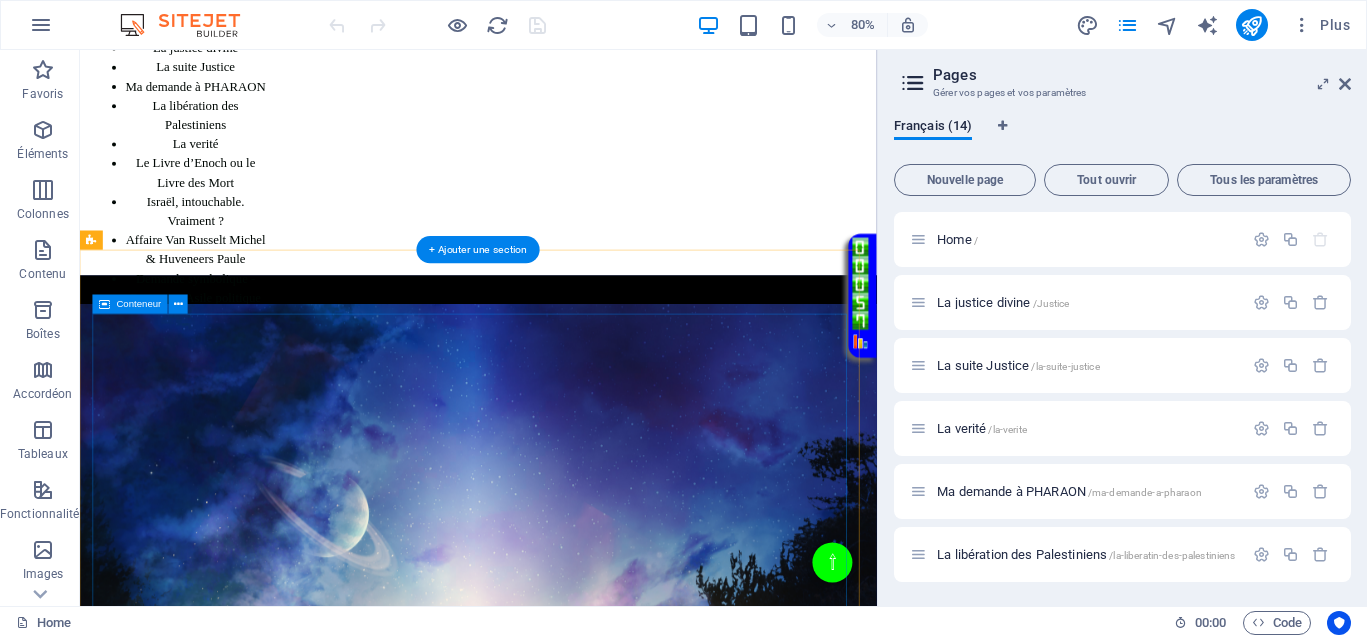 scroll, scrollTop: 375, scrollLeft: 0, axis: vertical 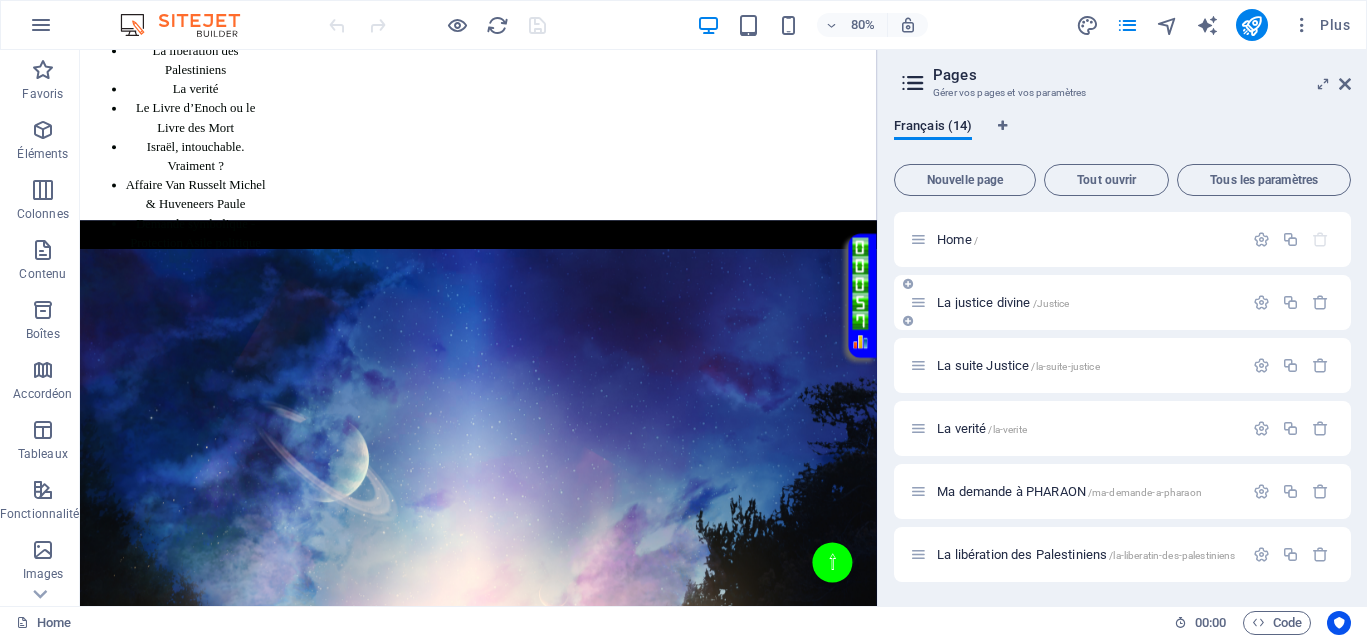 click on "La justice divine /Justice" at bounding box center [1003, 302] 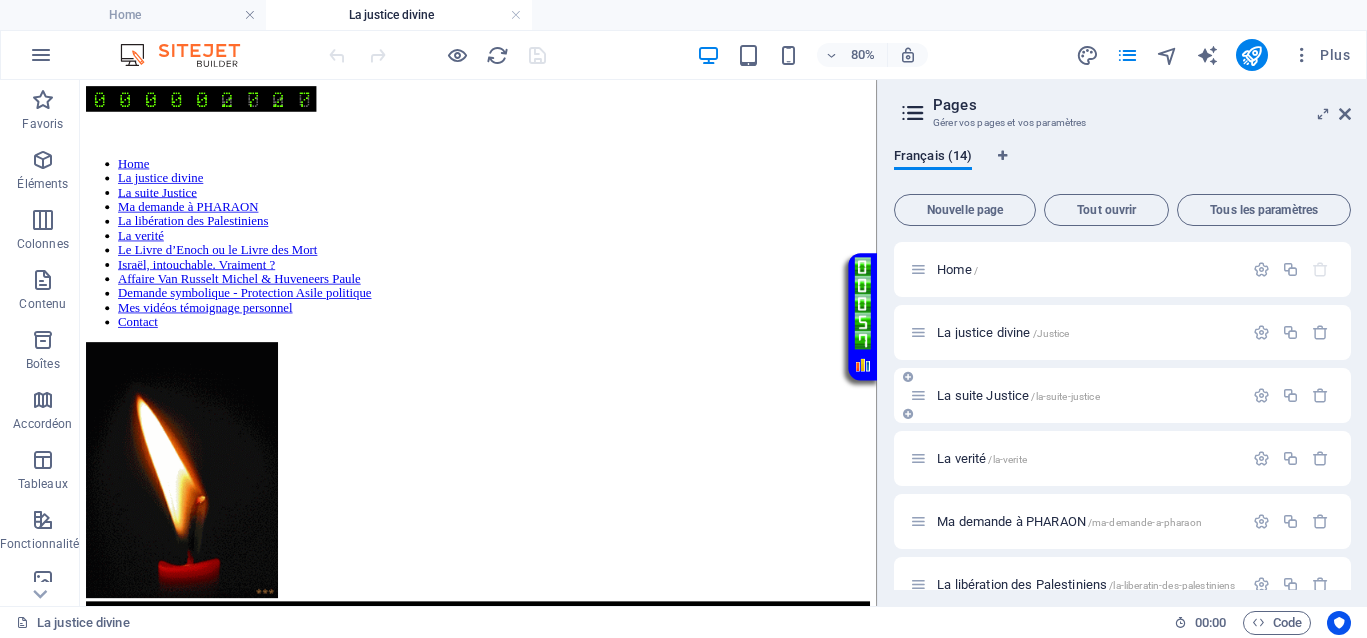 scroll, scrollTop: 0, scrollLeft: 0, axis: both 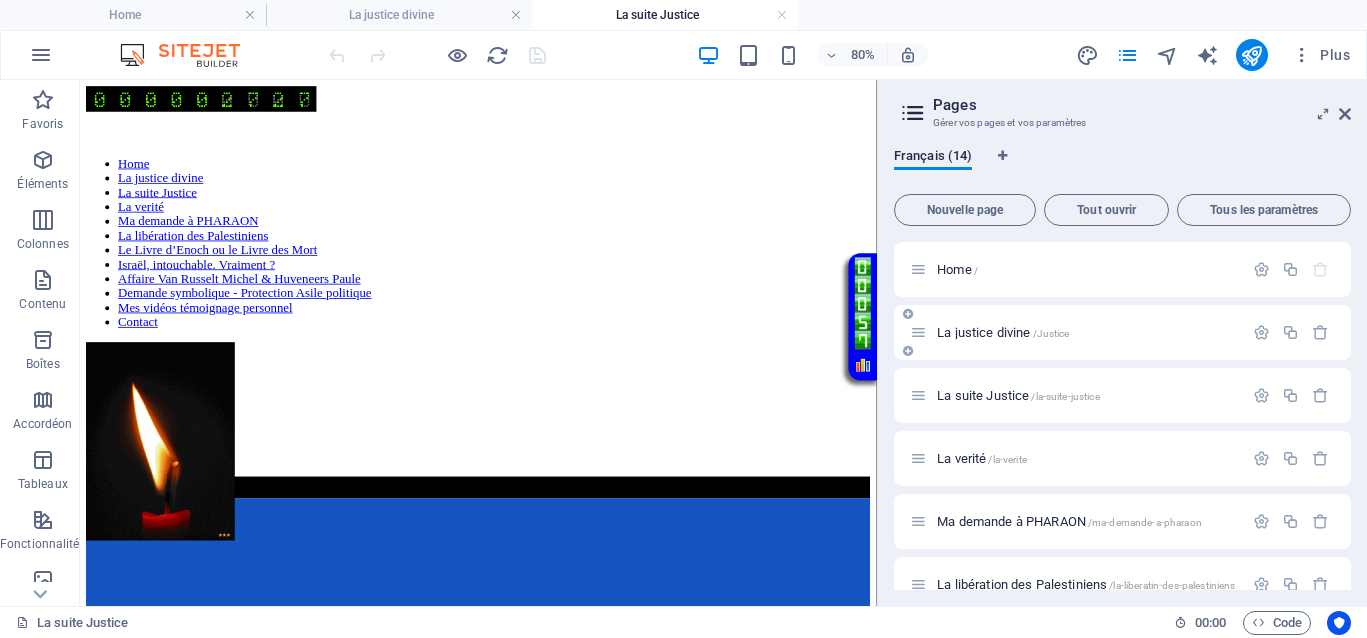 click on "La justice divine /Justice" at bounding box center (1003, 332) 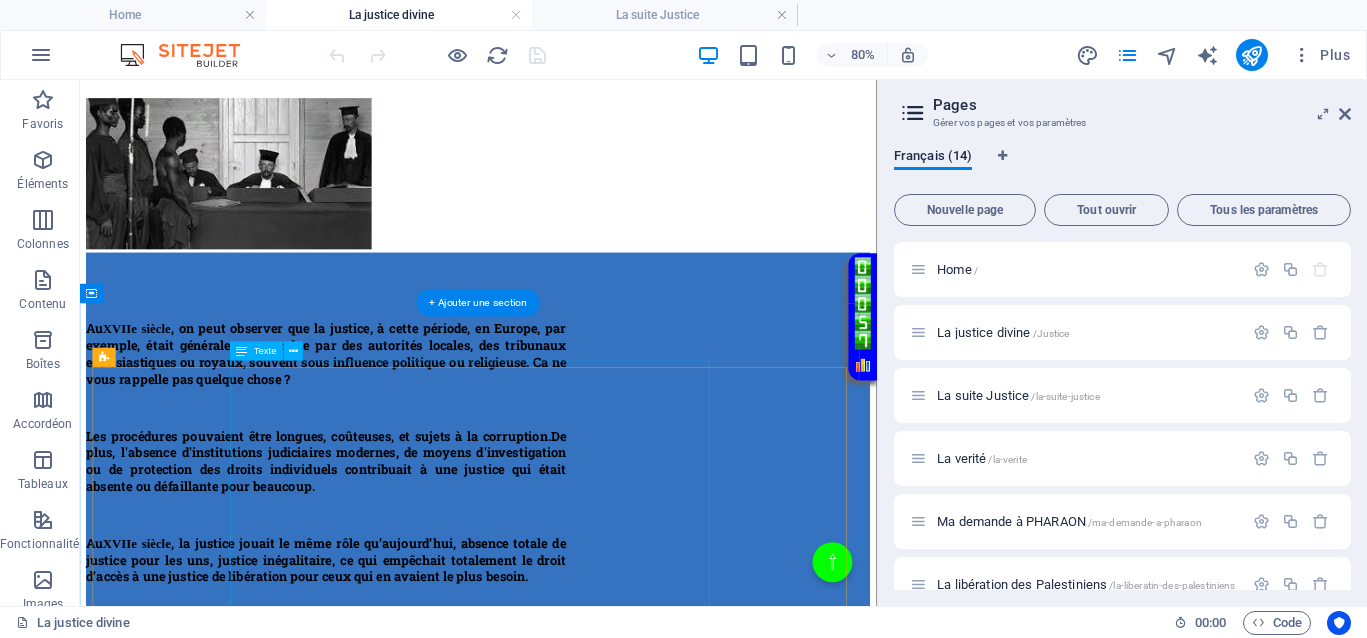 scroll, scrollTop: 875, scrollLeft: 0, axis: vertical 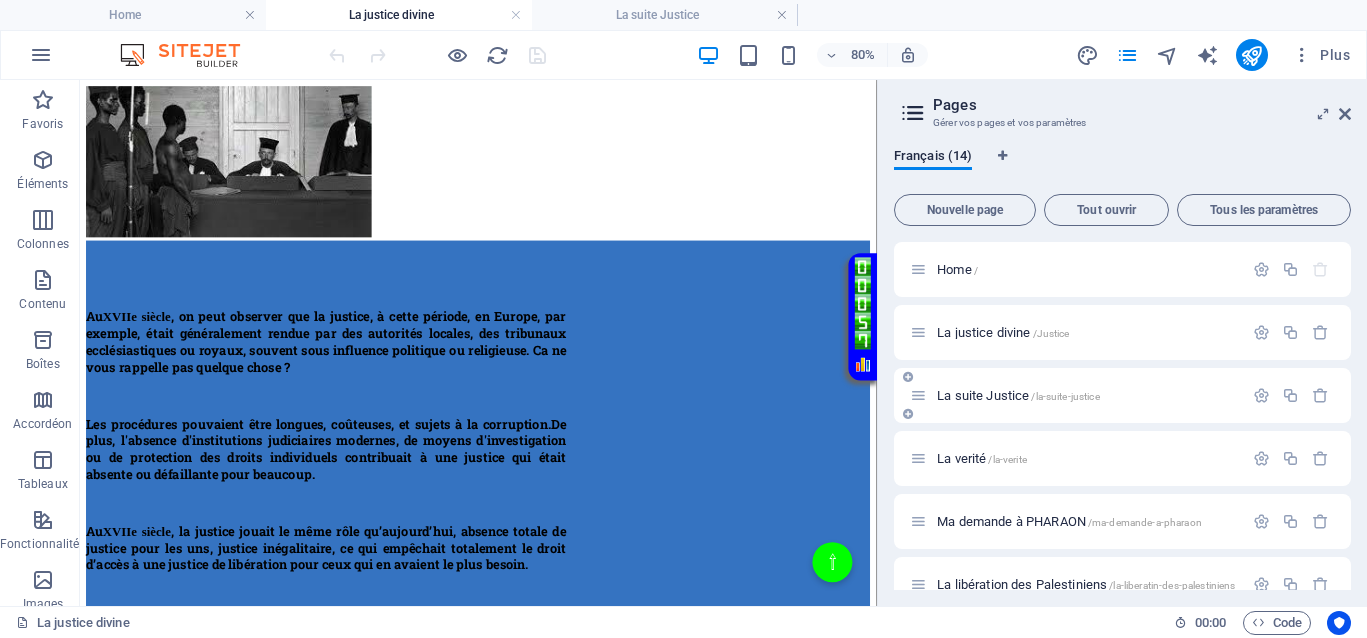 click on "La suite Justice /la-suite-justice" at bounding box center (1018, 395) 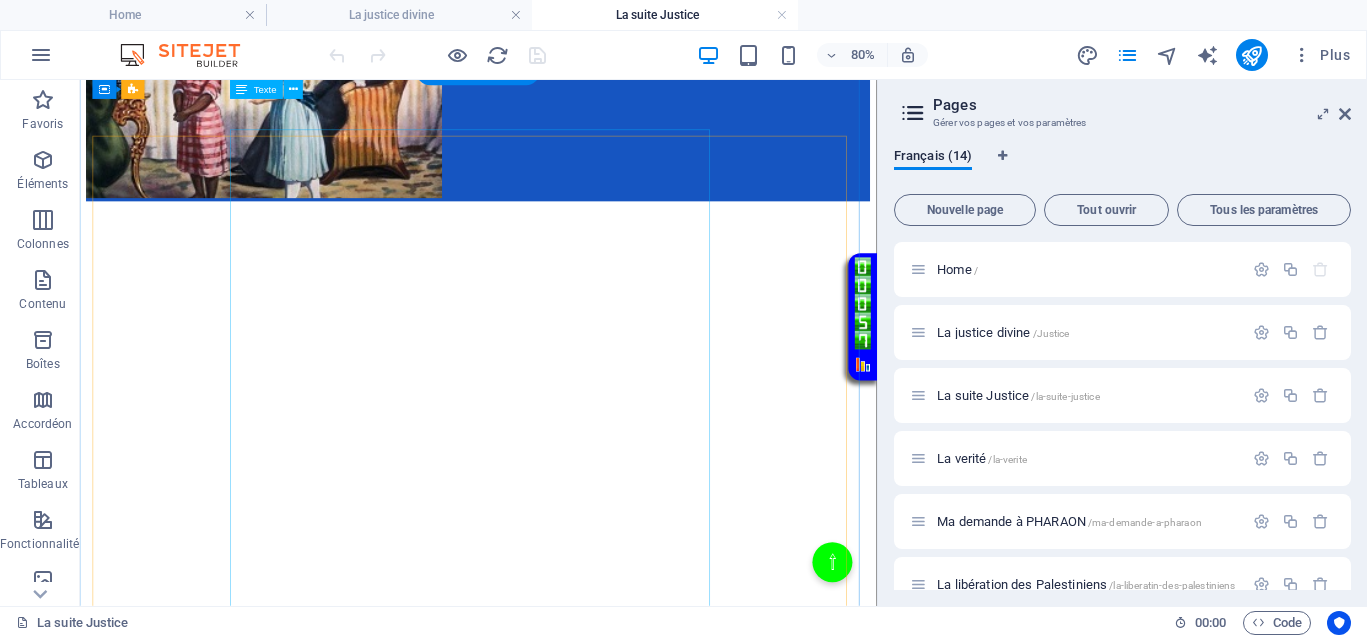 scroll, scrollTop: 750, scrollLeft: 0, axis: vertical 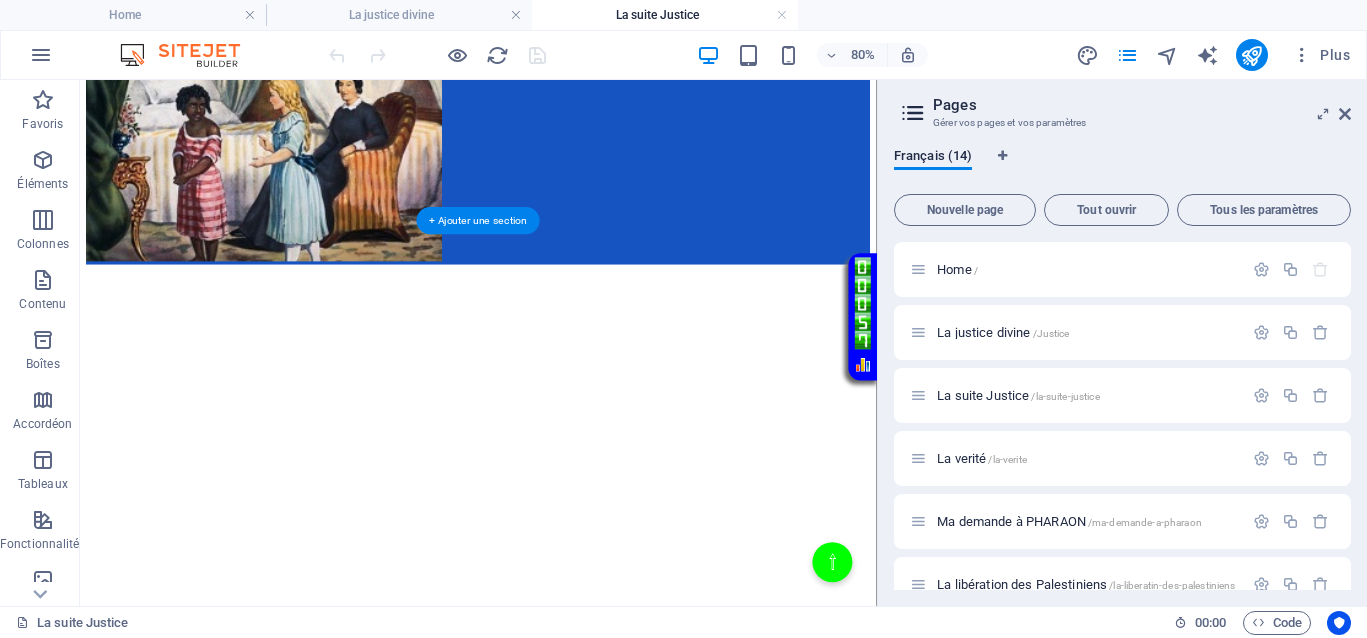 click at bounding box center (578, 311) 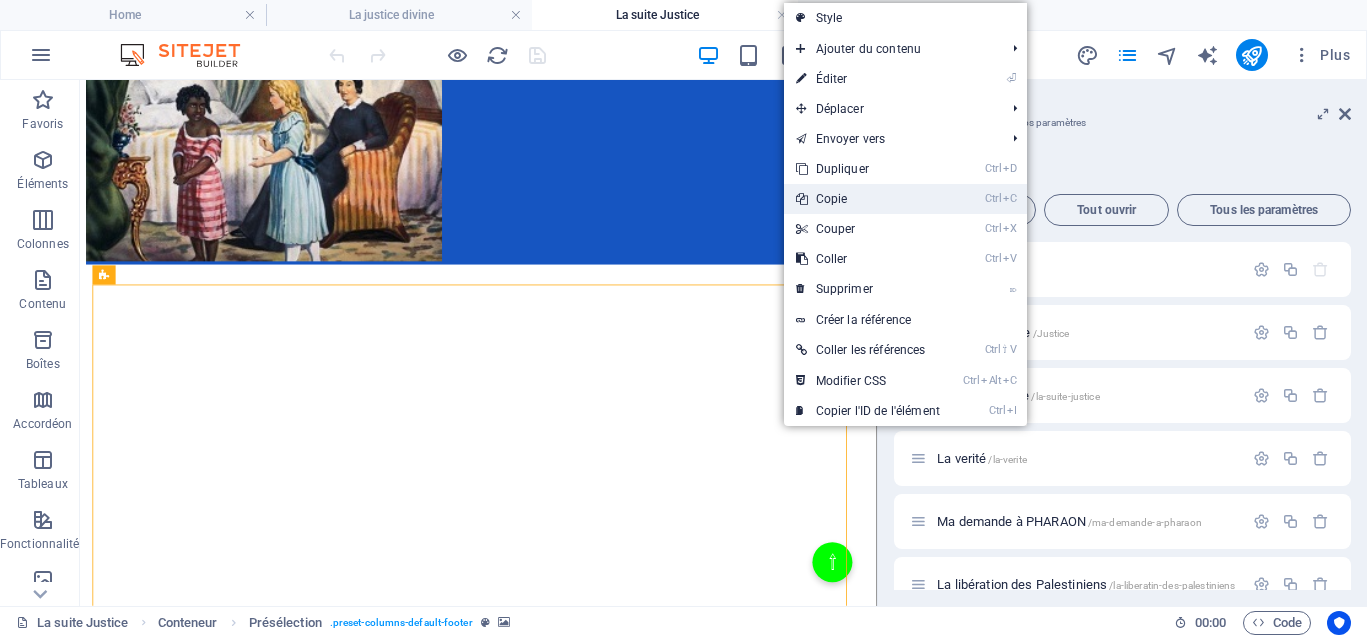 click on "Ctrl C  Copie" at bounding box center (868, 199) 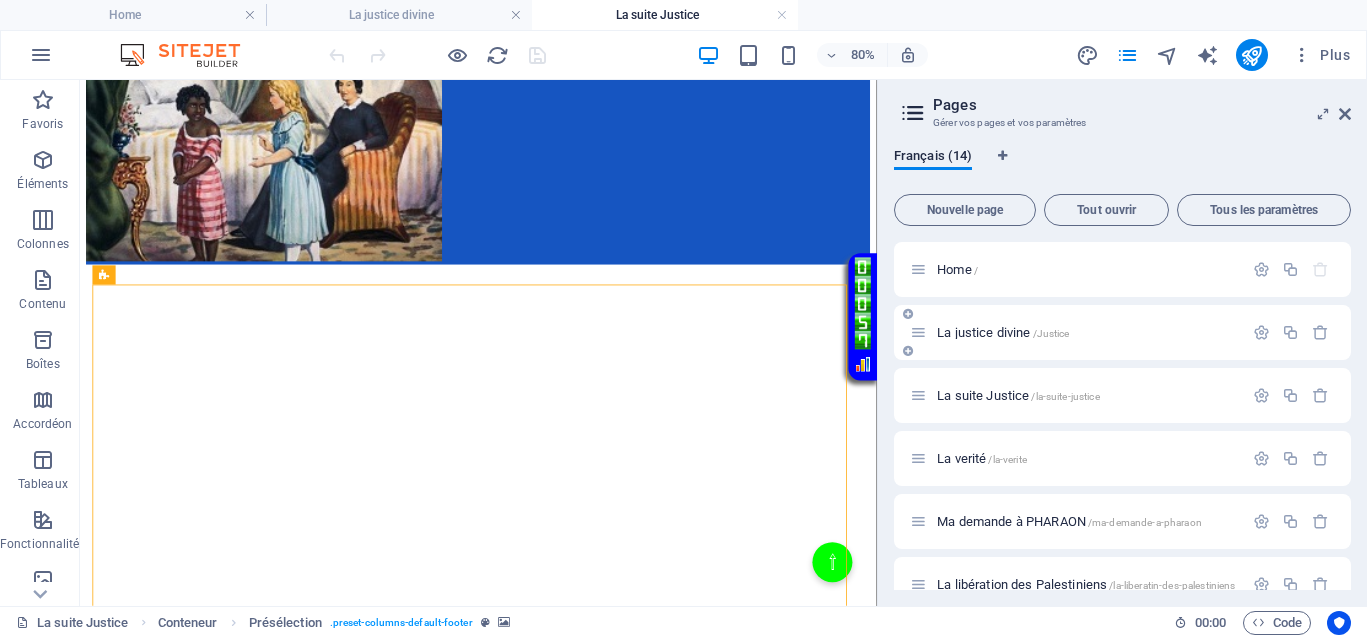 click on "La justice divine /Justice" at bounding box center (1003, 332) 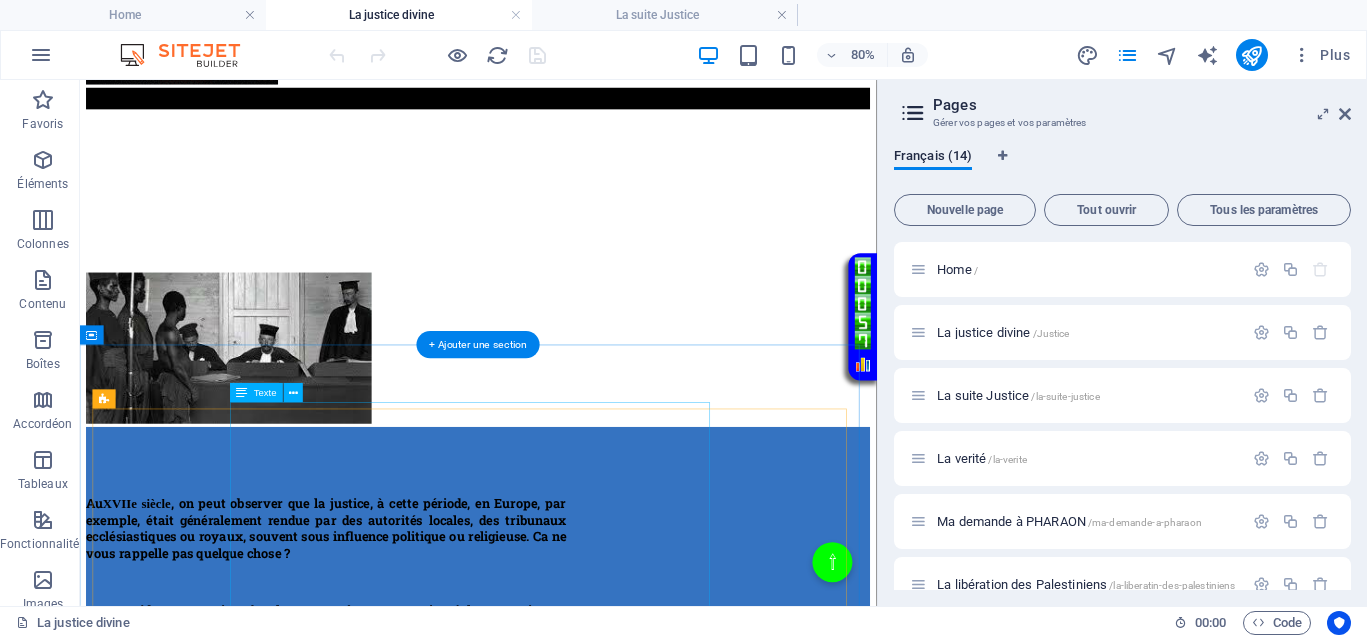 scroll, scrollTop: 625, scrollLeft: 0, axis: vertical 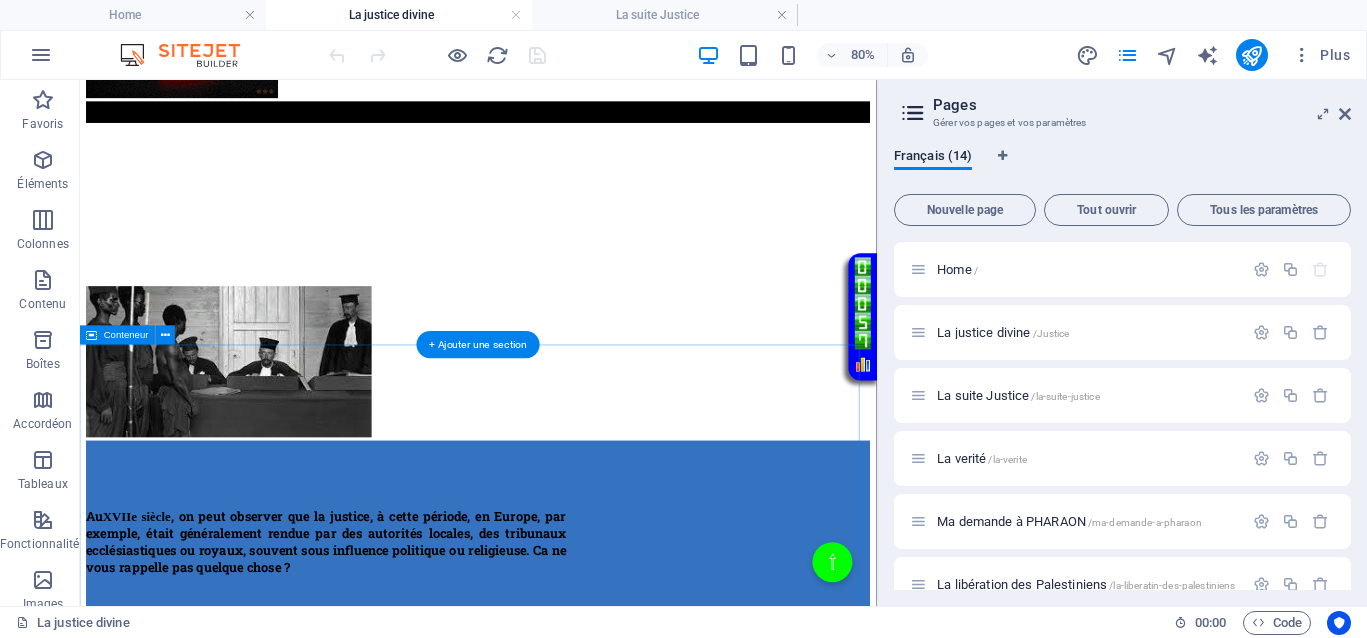 click on "Au  XVIIe siècle , on peut observer que la justice, à cette période, en Europe, par exemple, était généralement rendue par des autorités locales, des tribunaux ecclésiastiques ou royaux, souvent sous influence politique ou religieuse. Ca ne vous rappelle pas quelque chose ? Les procédures pouvaient être longues, coûteuses, et sujets à la corruption.  De plus, l'absence d'institutions judiciaires modernes, de moyens d'investigation ou de protection des droits individuels contribuait à une justice qui était absente ou défaillante pour beaucoup. Au  XVIIe siècle , la justice jouait le même rôle qu’aujourd’hui, absence totale de justice pour les uns, justice inégalitaire, ce qui empêchait totalement le droit d’accès à une justice de libération pour ceux qui en avaient le plus besoin." at bounding box center [578, 780] 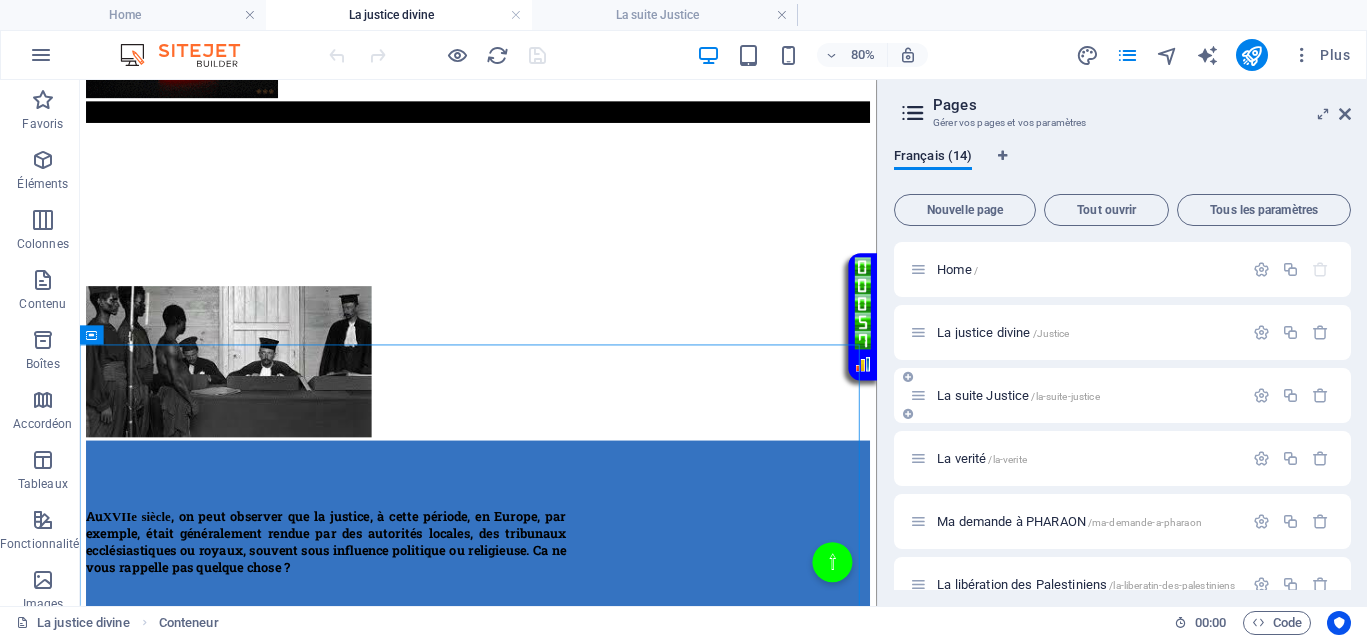 click on "La suite Justice /la-suite-justice" at bounding box center (1018, 395) 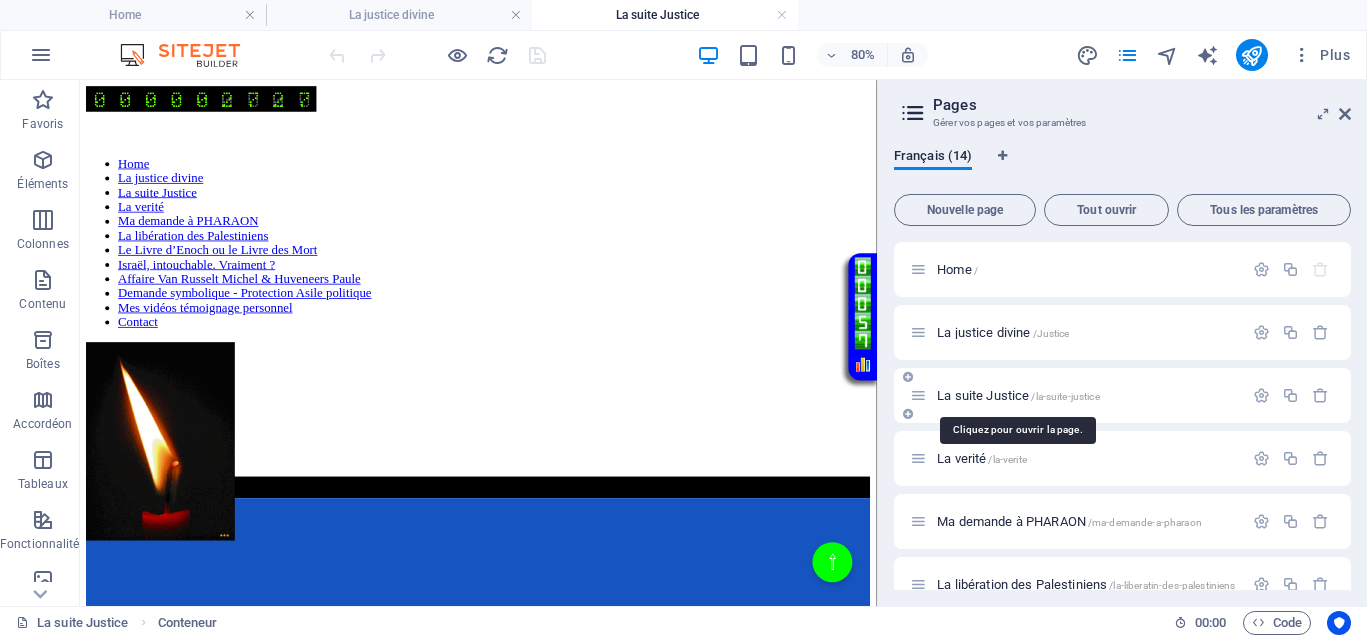 scroll, scrollTop: 750, scrollLeft: 0, axis: vertical 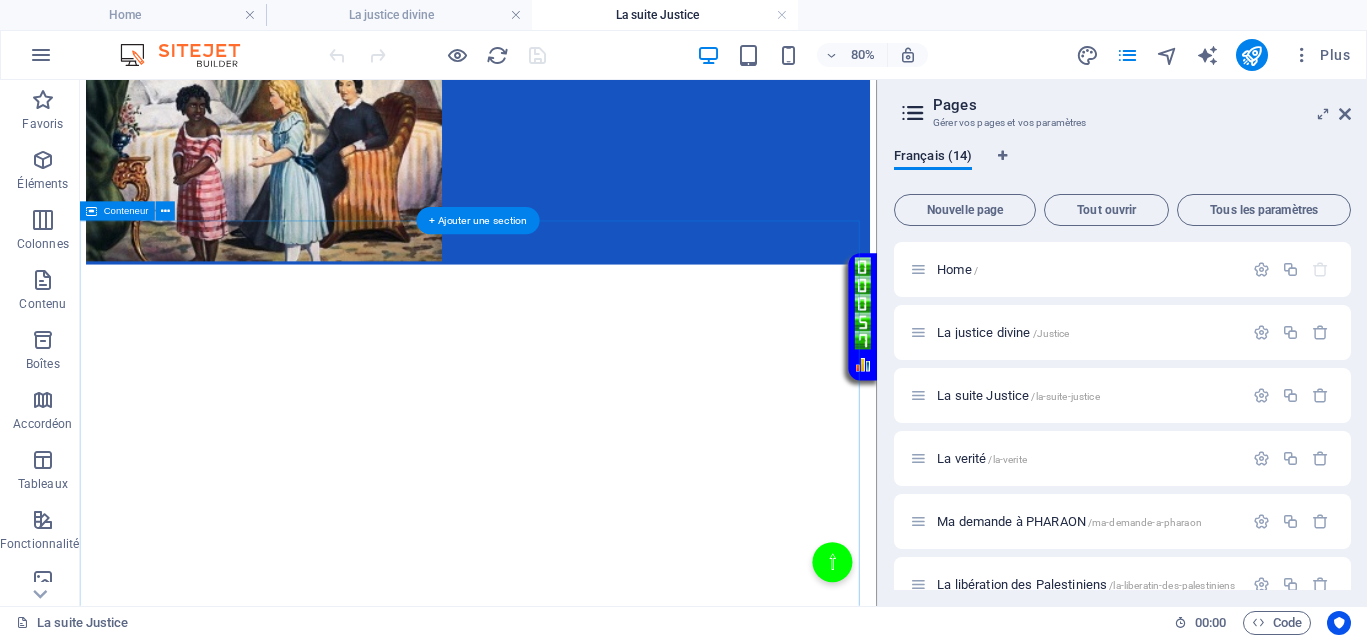 click on "Historiques de la maltraitance au XVIIe siècle Les enfants étaient tout le temps battus violemment pour des fautes mineures, avec des fouets, des cordes ou des bâtons, considérés comme des méthodes éducatives acceptables. La pratique était courante dans les écoles et chez les parents, sans recours pour les victimes, comme en témoignent les archives de l’époque. Pour soigner diverses maladies, on pratiquait des saignées massives ou des lavements douloureux, souvent sans nécessité médicale réelle. La pratique de la saignée pour guérir presque tout, y compris des maladies inexistantes ou mineures, causait de très nombreux morts dans des souffrances atroces.  Et je ne parle pas encore des animaux !  Combien de victimes, massacrées, ne peuvent pas bénéficier d’une sécurité pour préserver ne serait-ce que l’essence même de leur vie ?  La justification d’actes violents et cruels perdure, alimentant la souffrance des enfants, des animaux, et même des populations entières." at bounding box center (578, 2673) 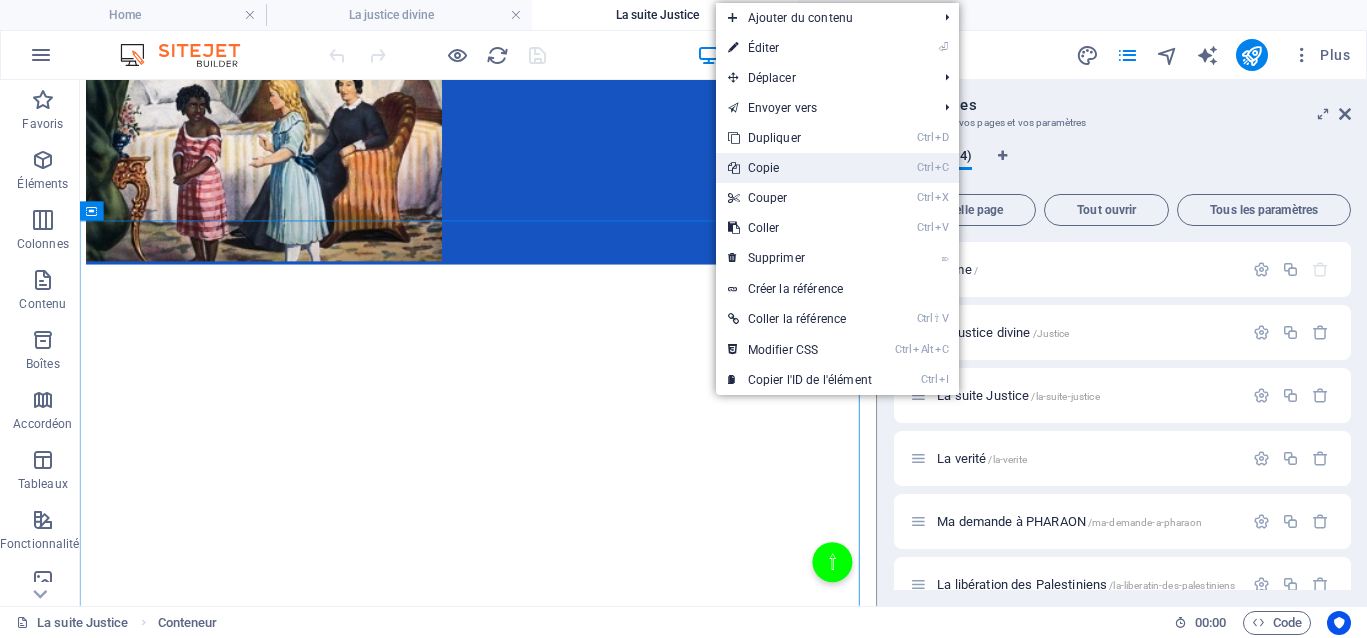 click on "Ctrl C  Copie" at bounding box center [800, 168] 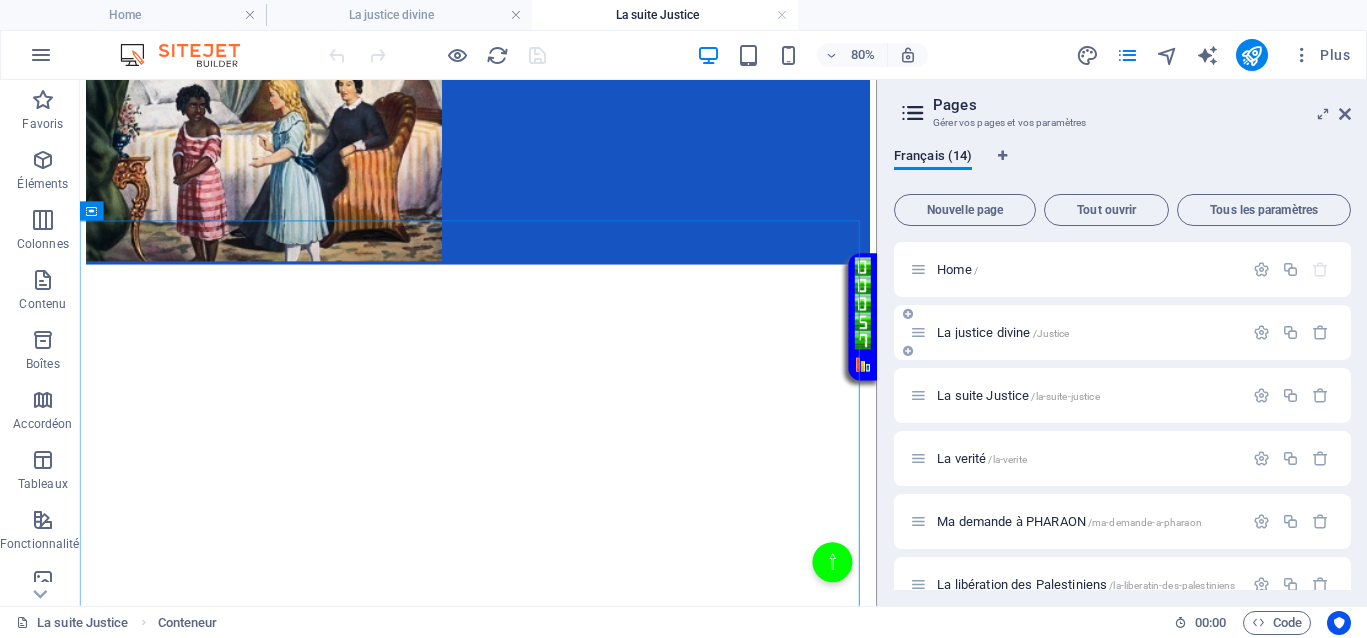 click on "La justice divine /Justice" at bounding box center [1003, 332] 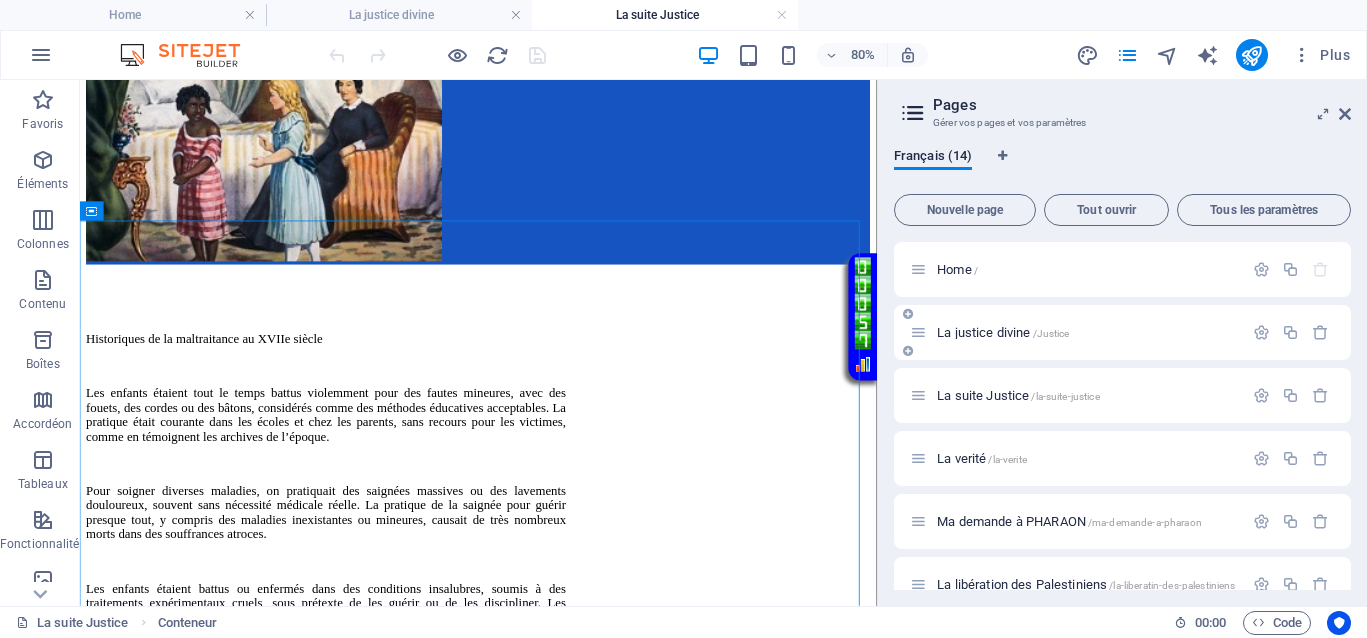 scroll, scrollTop: 0, scrollLeft: 0, axis: both 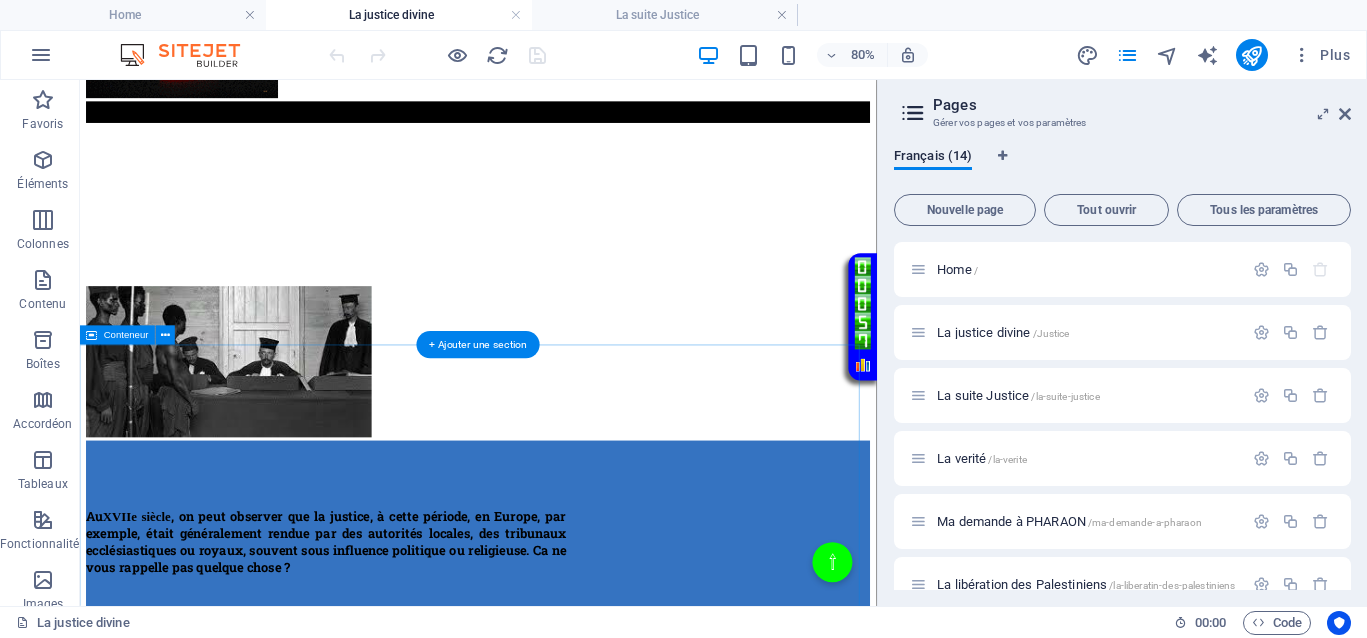 click on "Au  XVIIe siècle , on peut observer que la justice, à cette période, en Europe, par exemple, était généralement rendue par des autorités locales, des tribunaux ecclésiastiques ou royaux, souvent sous influence politique ou religieuse. Ca ne vous rappelle pas quelque chose ? Les procédures pouvaient être longues, coûteuses, et sujets à la corruption.  De plus, l'absence d'institutions judiciaires modernes, de moyens d'investigation ou de protection des droits individuels contribuait à une justice qui était absente ou défaillante pour beaucoup. Au  XVIIe siècle , la justice jouait le même rôle qu’aujourd’hui, absence totale de justice pour les uns, justice inégalitaire, ce qui empêchait totalement le droit d’accès à une justice de libération pour ceux qui en avaient le plus besoin." at bounding box center [578, 780] 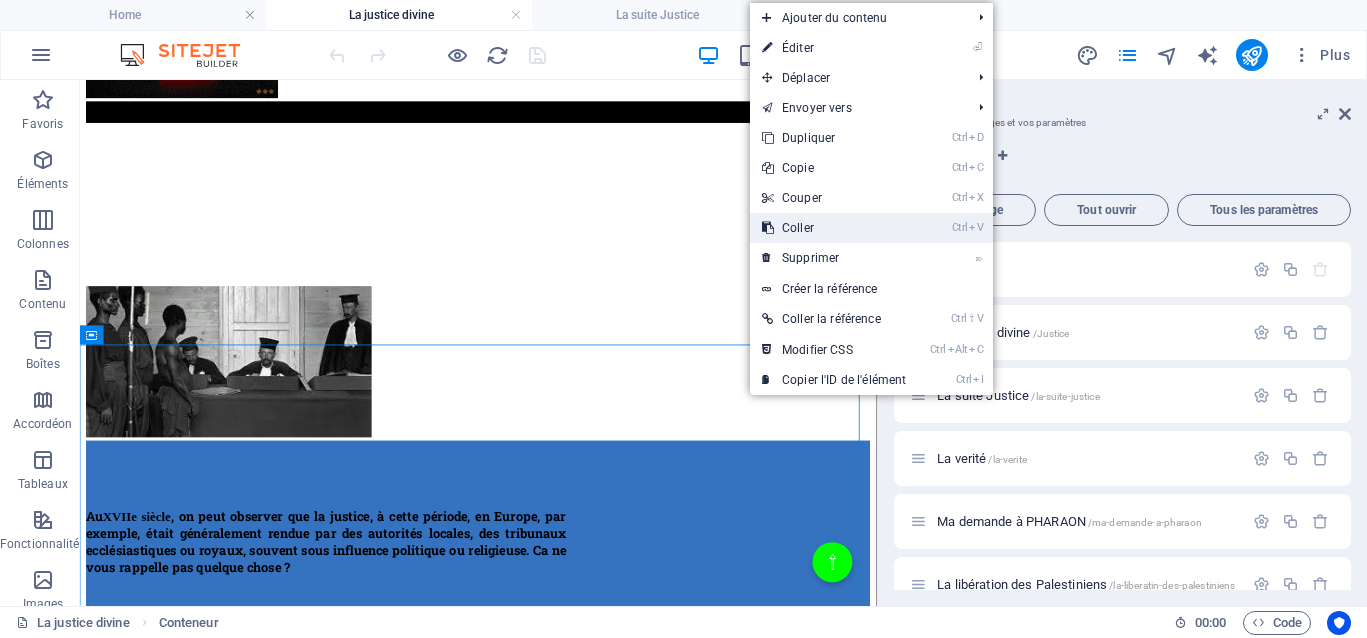 drag, startPoint x: 795, startPoint y: 228, endPoint x: 902, endPoint y: 228, distance: 107 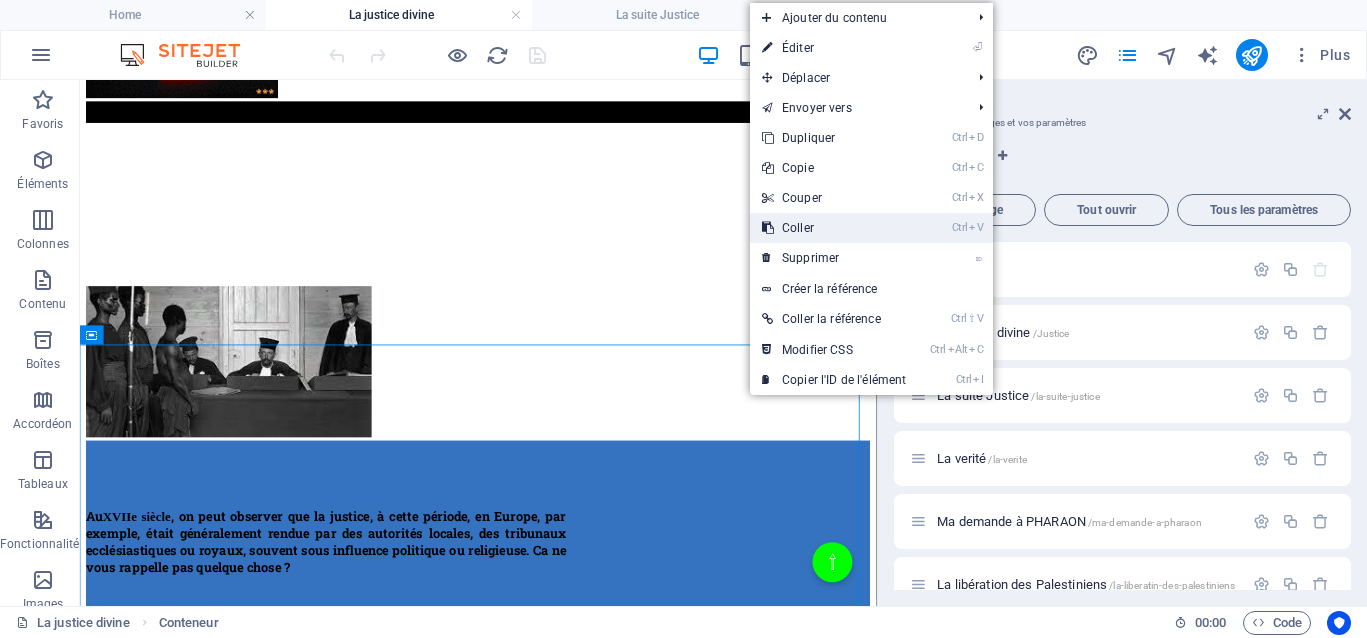 click on "Ctrl V  Coller" at bounding box center [834, 228] 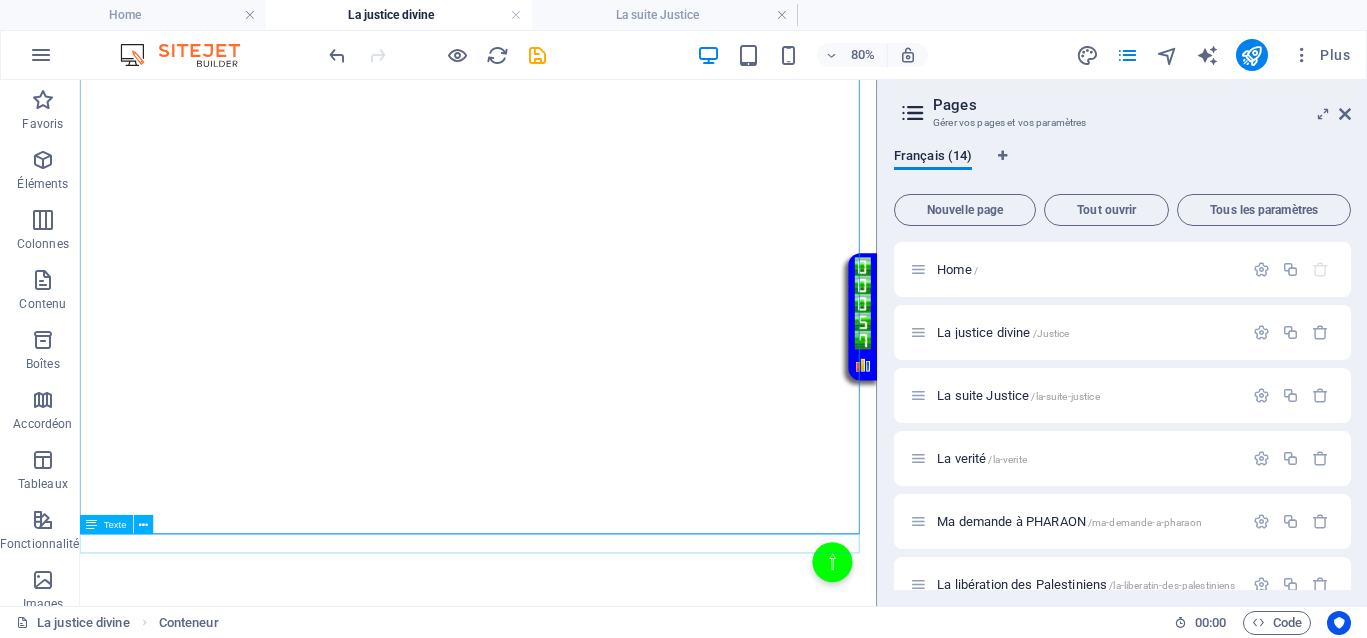 scroll, scrollTop: 3453, scrollLeft: 0, axis: vertical 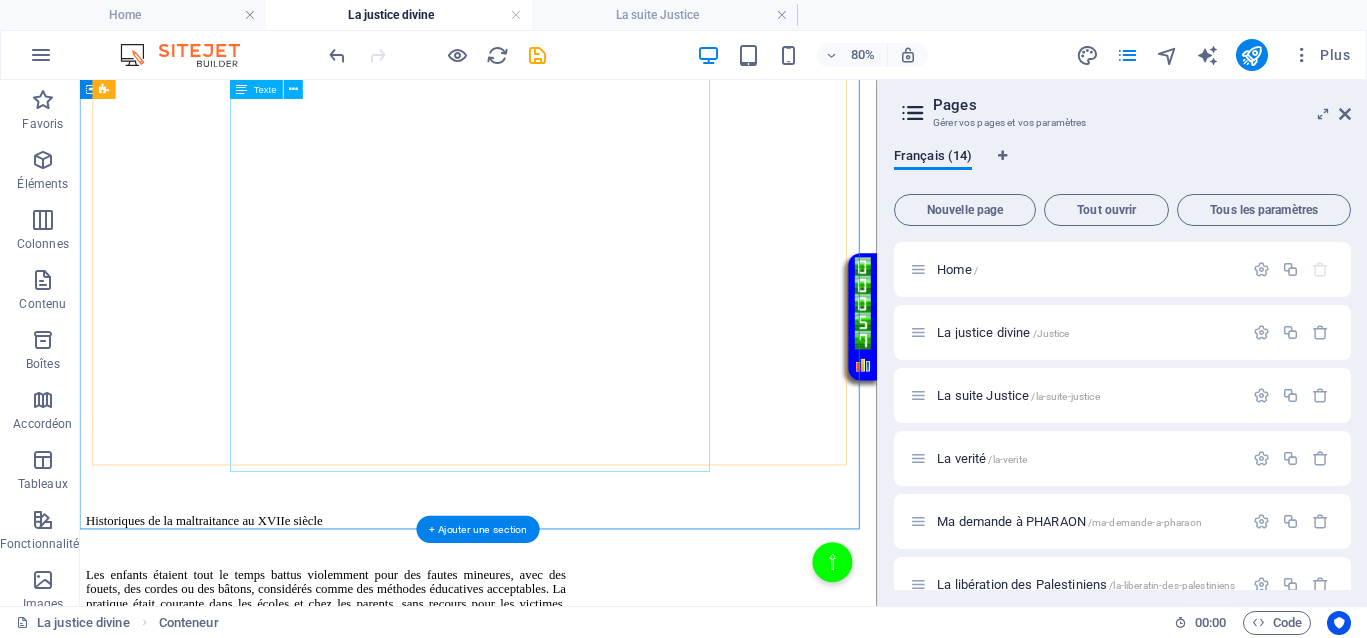 click on "Historiques de la maltraitance au XVIIe siècle Les enfants étaient tout le temps battus violemment pour des fautes mineures, avec des fouets, des cordes ou des bâtons, considérés comme des méthodes éducatives acceptables. La pratique était courante dans les écoles et chez les parents, sans recours pour les victimes, comme en témoignent les archives de l’époque. Pour soigner diverses maladies, on pratiquait des saignées massives ou des lavements douloureux, souvent sans nécessité médicale réelle. La pratique de la saignée pour guérir presque tout, y compris des maladies inexistantes ou mineures, causait de très nombreux morts dans des souffrances atroces.  Et je ne parle pas encore des animaux !  Combien de victimes, massacrées, ne peuvent pas bénéficier d’une sécurité pour préserver ne serait-ce que l’essence même de leur vie ?  La justification d’actes violents et cruels perdure, alimentant la souffrance des enfants, des animaux, et même des populations entières." at bounding box center (388, 1732) 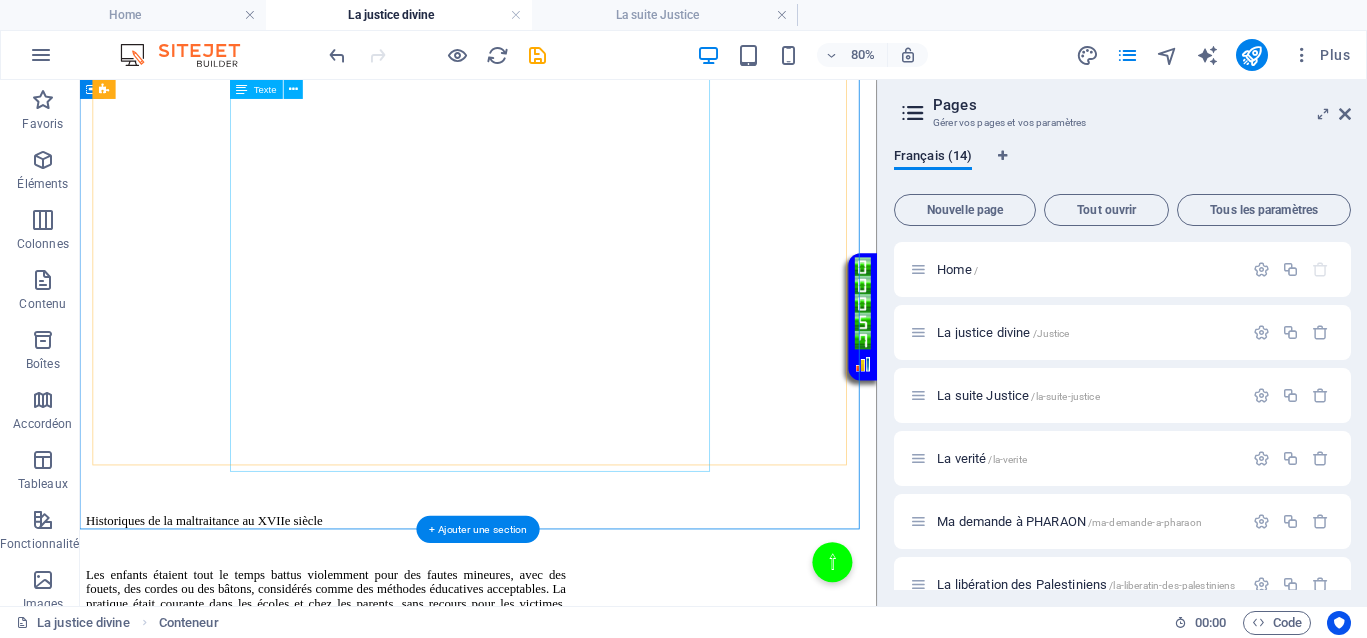 click on "Historiques de la maltraitance au XVIIe siècle Les enfants étaient tout le temps battus violemment pour des fautes mineures, avec des fouets, des cordes ou des bâtons, considérés comme des méthodes éducatives acceptables. La pratique était courante dans les écoles et chez les parents, sans recours pour les victimes, comme en témoignent les archives de l’époque. Pour soigner diverses maladies, on pratiquait des saignées massives ou des lavements douloureux, souvent sans nécessité médicale réelle. La pratique de la saignée pour guérir presque tout, y compris des maladies inexistantes ou mineures, causait de très nombreux morts dans des souffrances atroces.  Et je ne parle pas encore des animaux !  Combien de victimes, massacrées, ne peuvent pas bénéficier d’une sécurité pour préserver ne serait-ce que l’essence même de leur vie ?  La justification d’actes violents et cruels perdure, alimentant la souffrance des enfants, des animaux, et même des populations entières." at bounding box center [388, 1732] 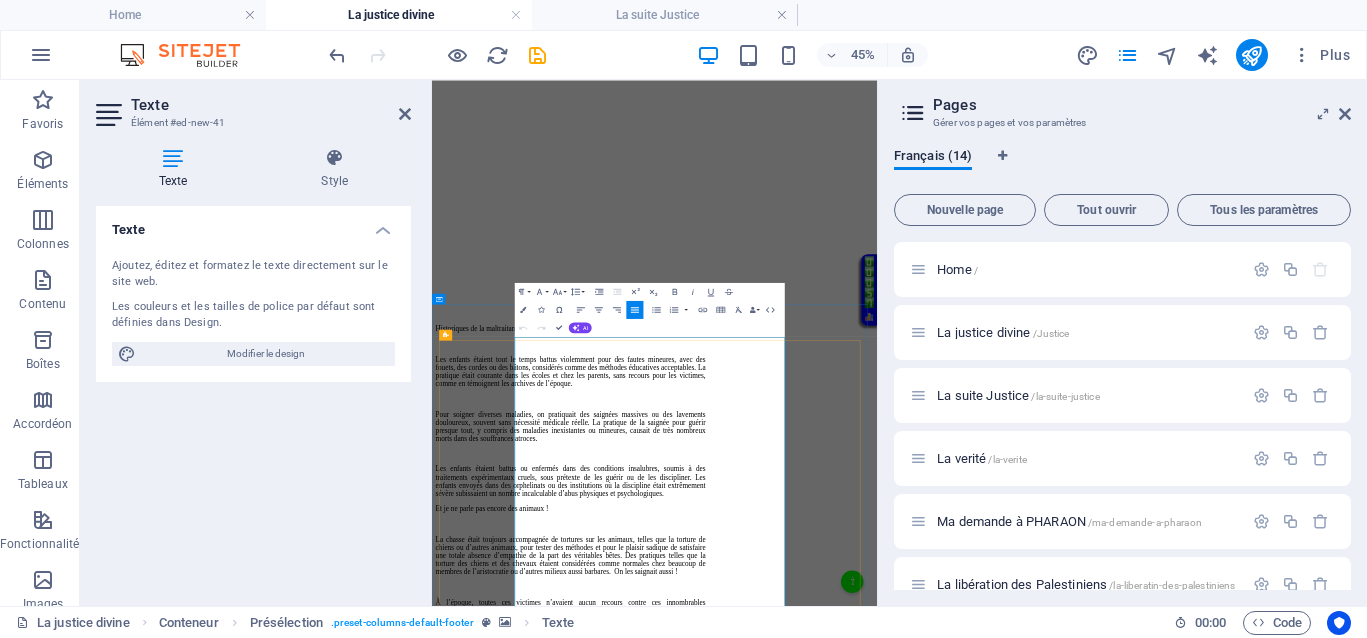 scroll, scrollTop: 1021, scrollLeft: 0, axis: vertical 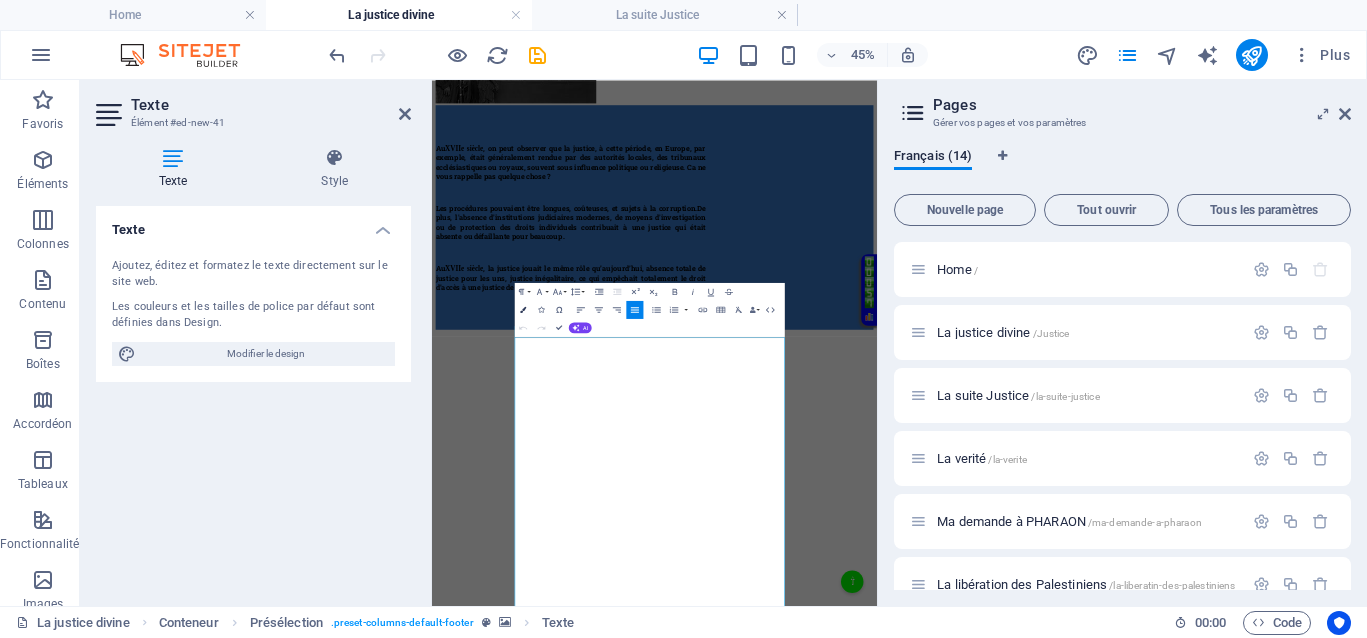 click at bounding box center (523, 309) 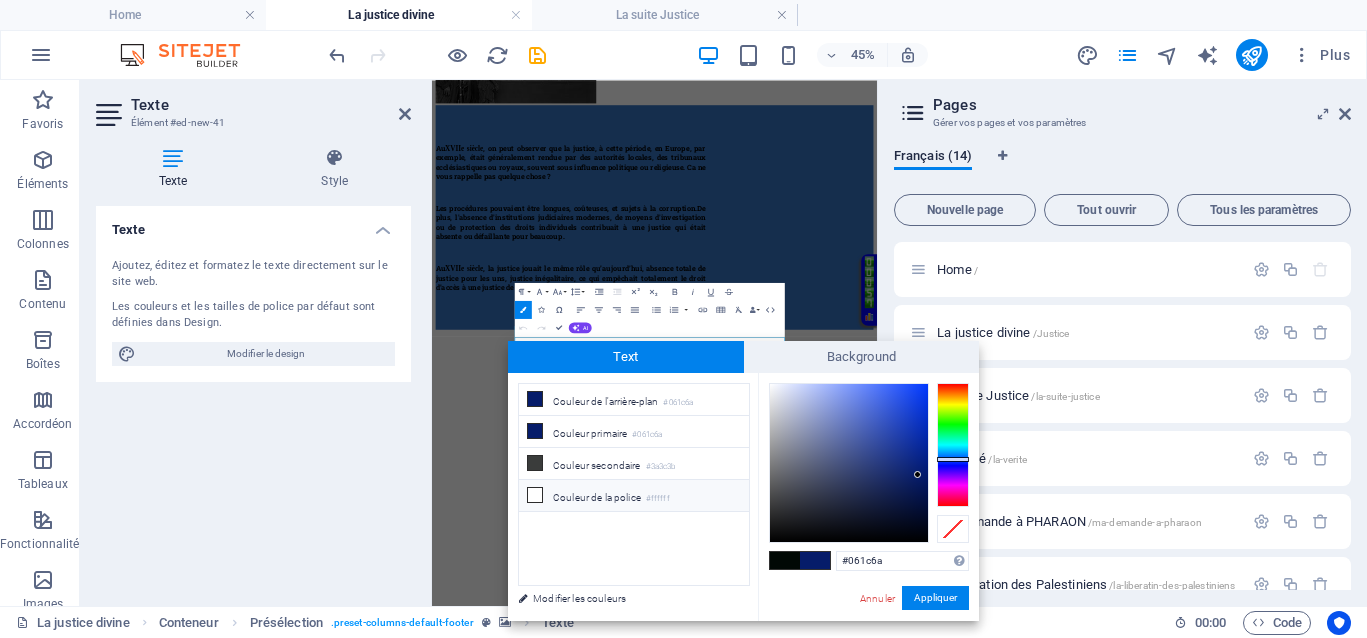 click on "Couleur de la police
#ffffff" at bounding box center [634, 496] 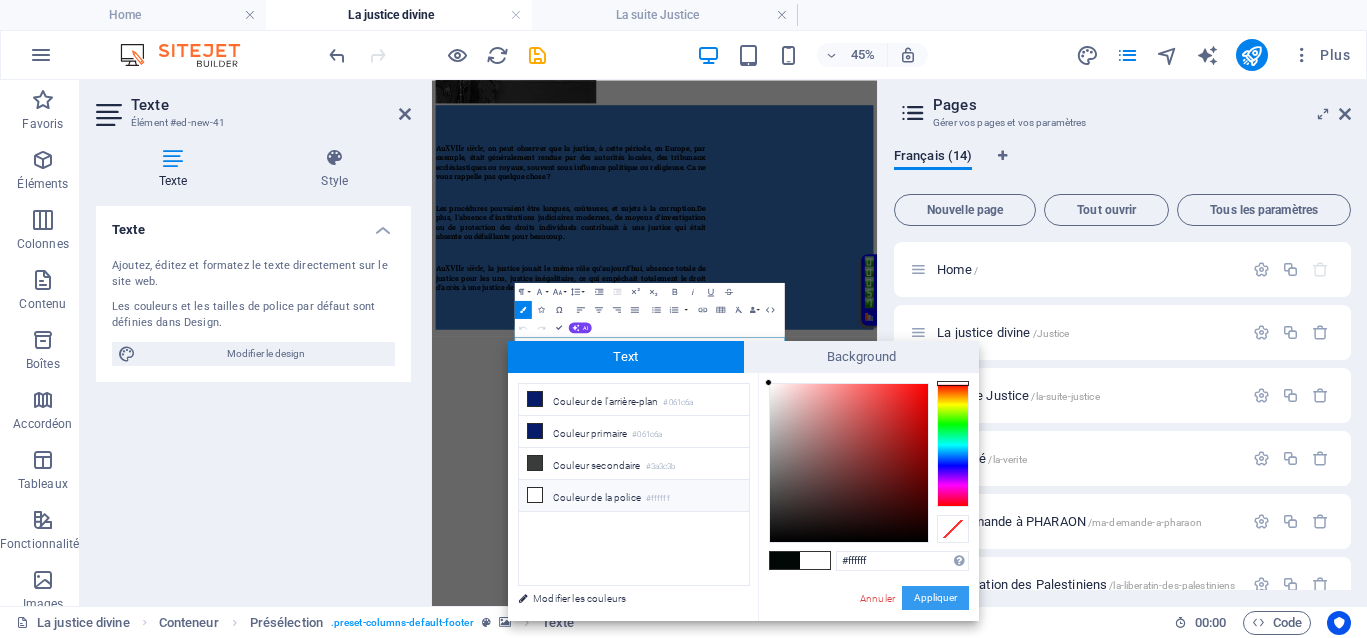 click on "Appliquer" at bounding box center [935, 598] 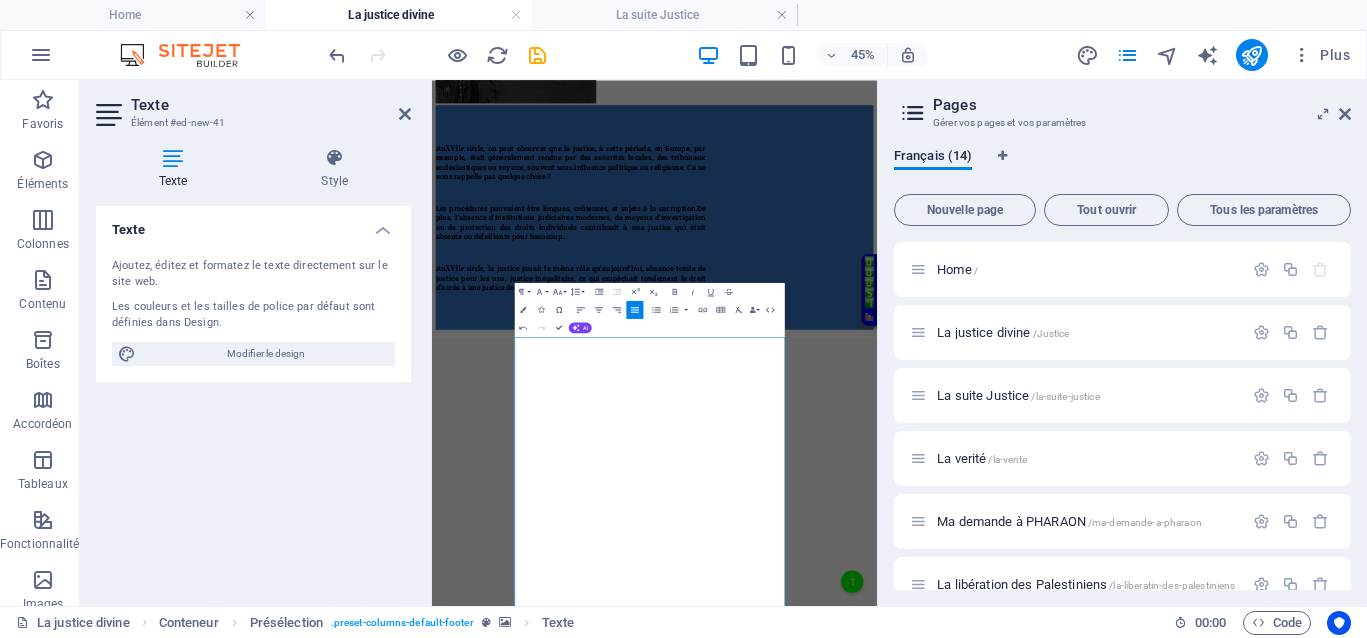 click at bounding box center (926, 634) 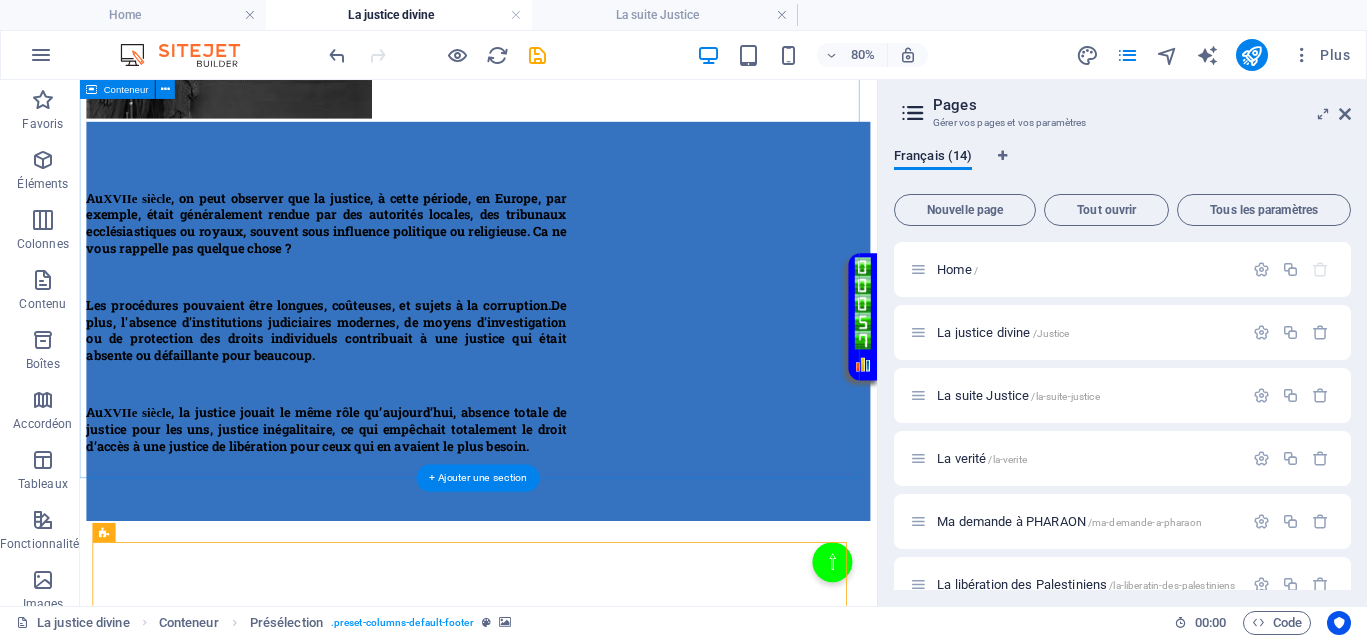 scroll, scrollTop: 1021, scrollLeft: 0, axis: vertical 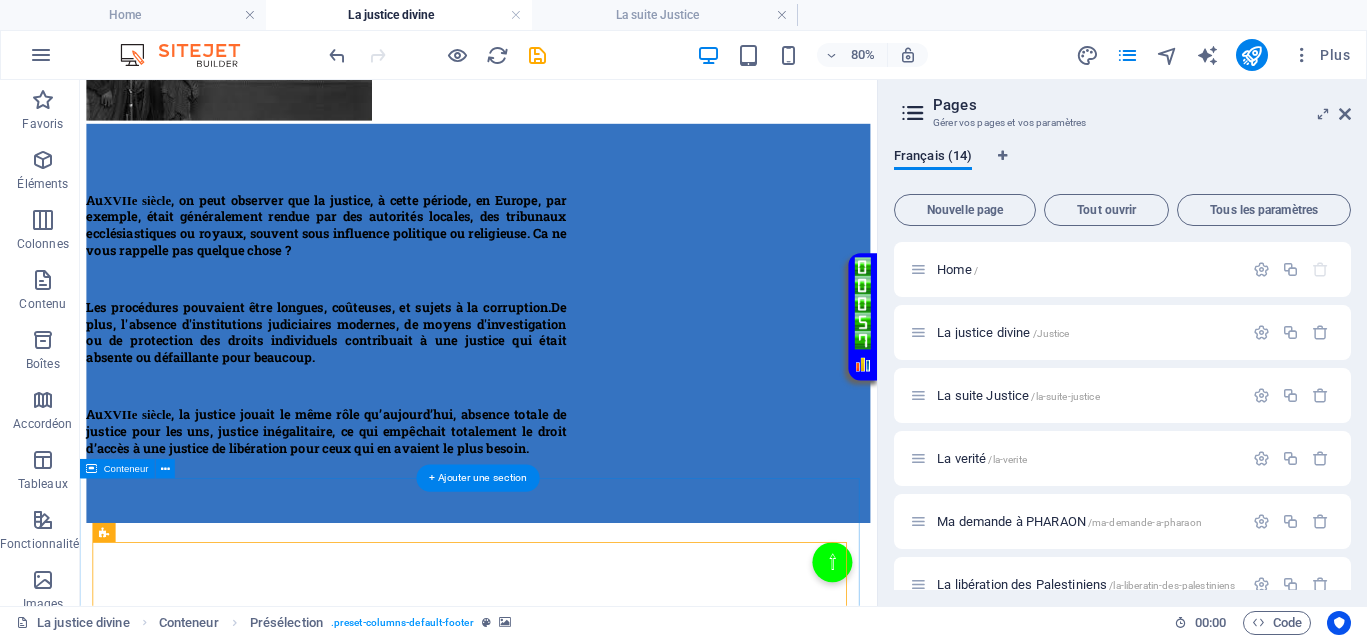 click on "Historiques de la maltraitance au XVIIe siècle Les enfants étaient tout le temps battus violemment pour des fautes mineures, avec des fouets, des cordes ou des bâtons, considérés comme des méthodes éducatives acceptables. La pratique était courante dans les écoles et chez les parents, sans recours pour les victimes, comme en témoignent les archives de l’époque. Pour soigner diverses maladies, on pratiquait des saignées massives ou des lavements douloureux, souvent sans nécessité médicale réelle. La pratique de la saignée pour guérir presque tout, y compris des maladies inexistantes ou mineures, causait de très nombreux morts dans des souffrances atroces.  Et je ne parle pas encore des animaux !  Combien de victimes, massacrées, ne peuvent pas bénéficier d’une sécurité pour préserver ne serait-ce que l’essence même de leur vie ?  La justification d’actes violents et cruels perdure, alimentant la souffrance des enfants, des animaux, et même des populations entières." at bounding box center [578, 2996] 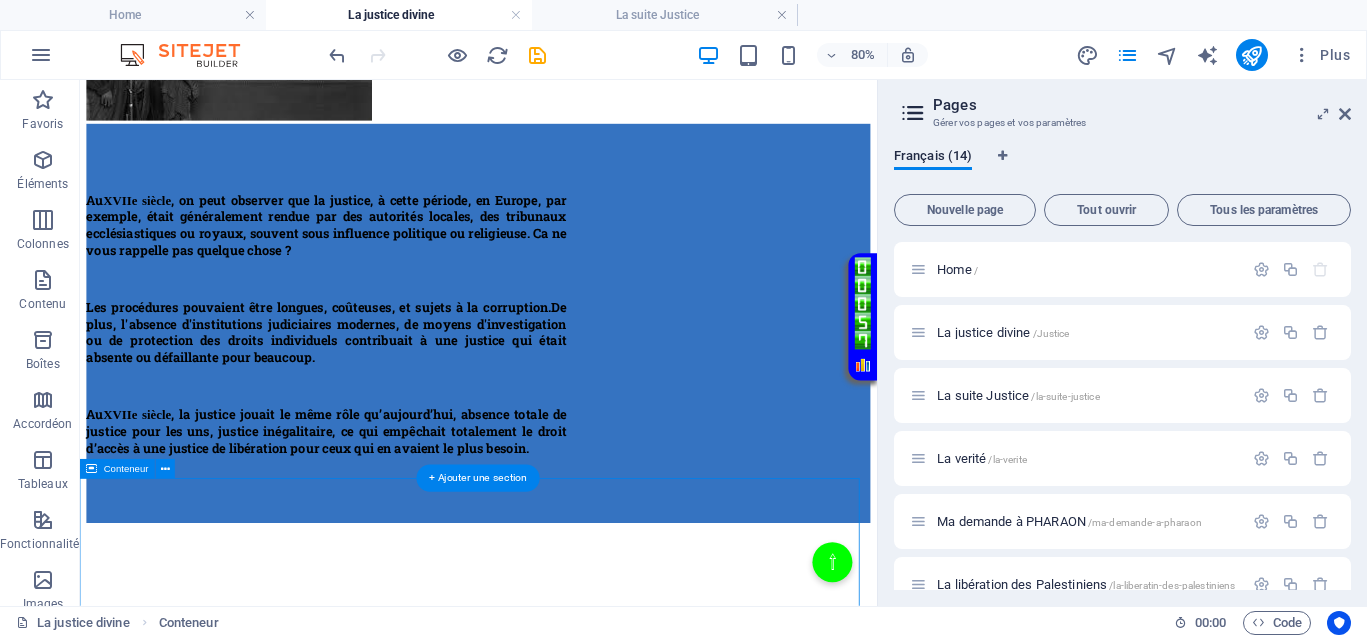click on "Historiques de la maltraitance au XVIIe siècle Les enfants étaient tout le temps battus violemment pour des fautes mineures, avec des fouets, des cordes ou des bâtons, considérés comme des méthodes éducatives acceptables. La pratique était courante dans les écoles et chez les parents, sans recours pour les victimes, comme en témoignent les archives de l’époque. Pour soigner diverses maladies, on pratiquait des saignées massives ou des lavements douloureux, souvent sans nécessité médicale réelle. La pratique de la saignée pour guérir presque tout, y compris des maladies inexistantes ou mineures, causait de très nombreux morts dans des souffrances atroces.  Et je ne parle pas encore des animaux !  Combien de victimes, massacrées, ne peuvent pas bénéficier d’une sécurité pour préserver ne serait-ce que l’essence même de leur vie ?  La justification d’actes violents et cruels perdure, alimentant la souffrance des enfants, des animaux, et même des populations entières." at bounding box center [578, 2996] 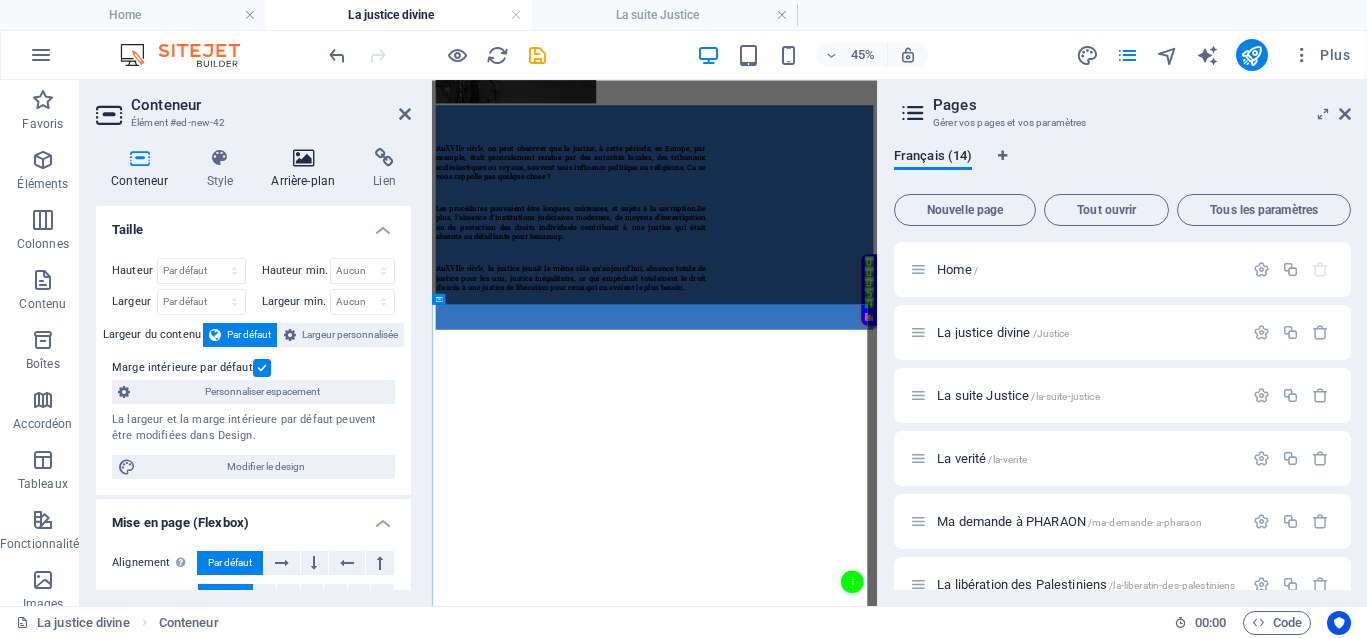 click on "Arrière-plan" at bounding box center [307, 169] 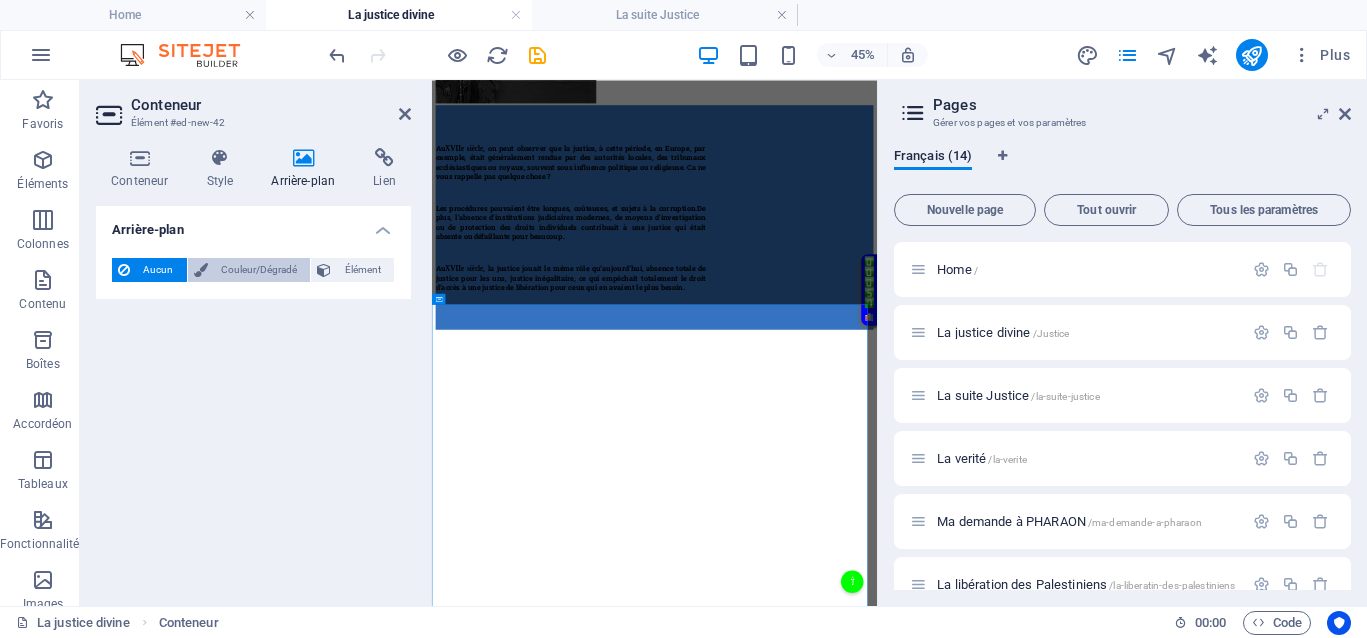 click on "Couleur/Dégradé" at bounding box center [259, 270] 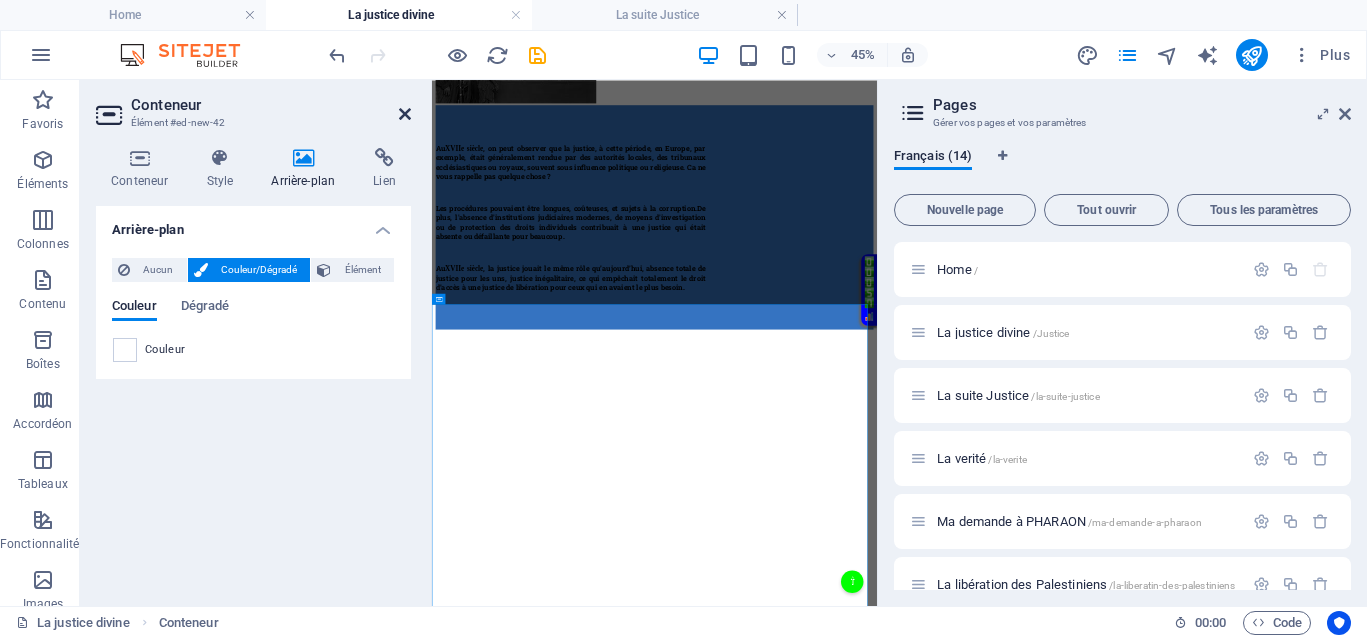 click at bounding box center [405, 114] 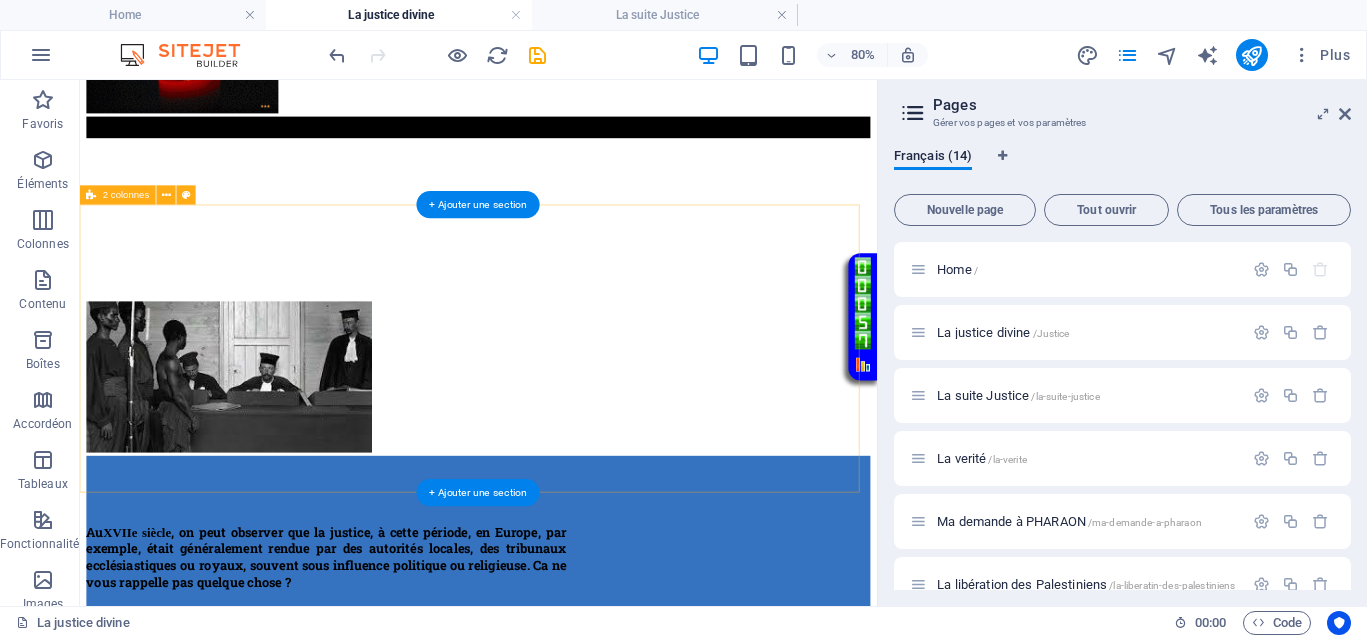 scroll, scrollTop: 271, scrollLeft: 0, axis: vertical 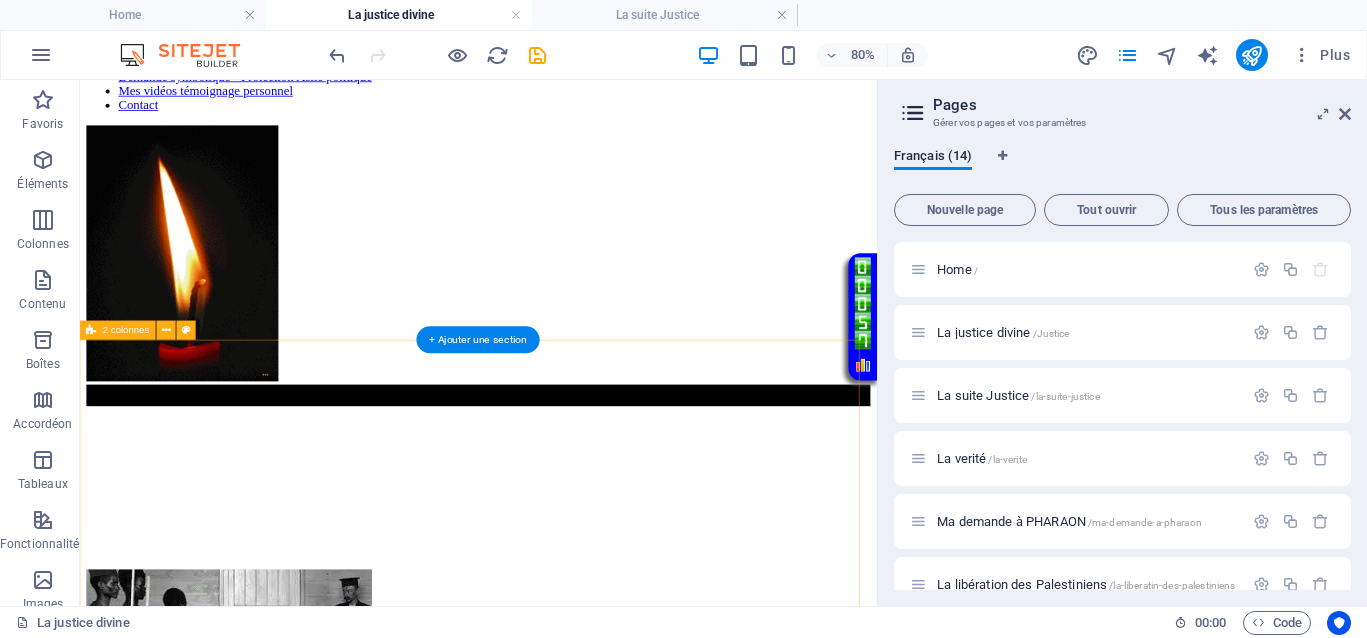 click on "</div>" at bounding box center (578, 686) 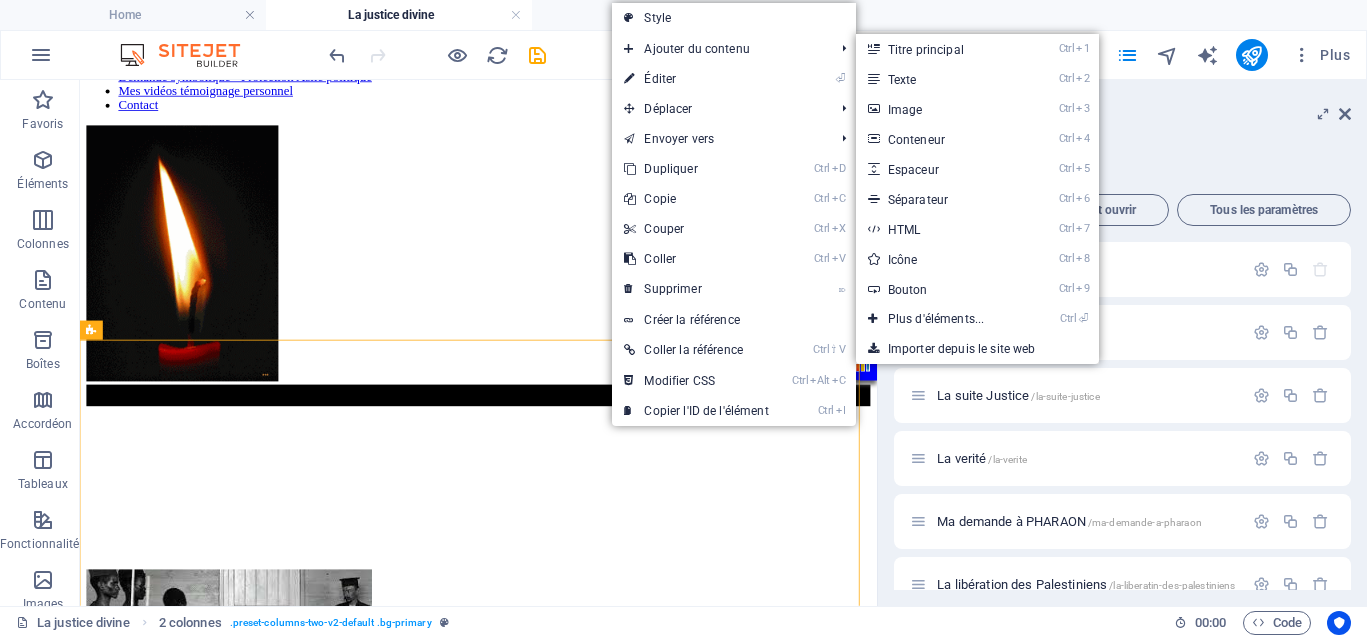 click on "Ctrl ⏎  Plus d'éléments..." at bounding box center [940, 319] 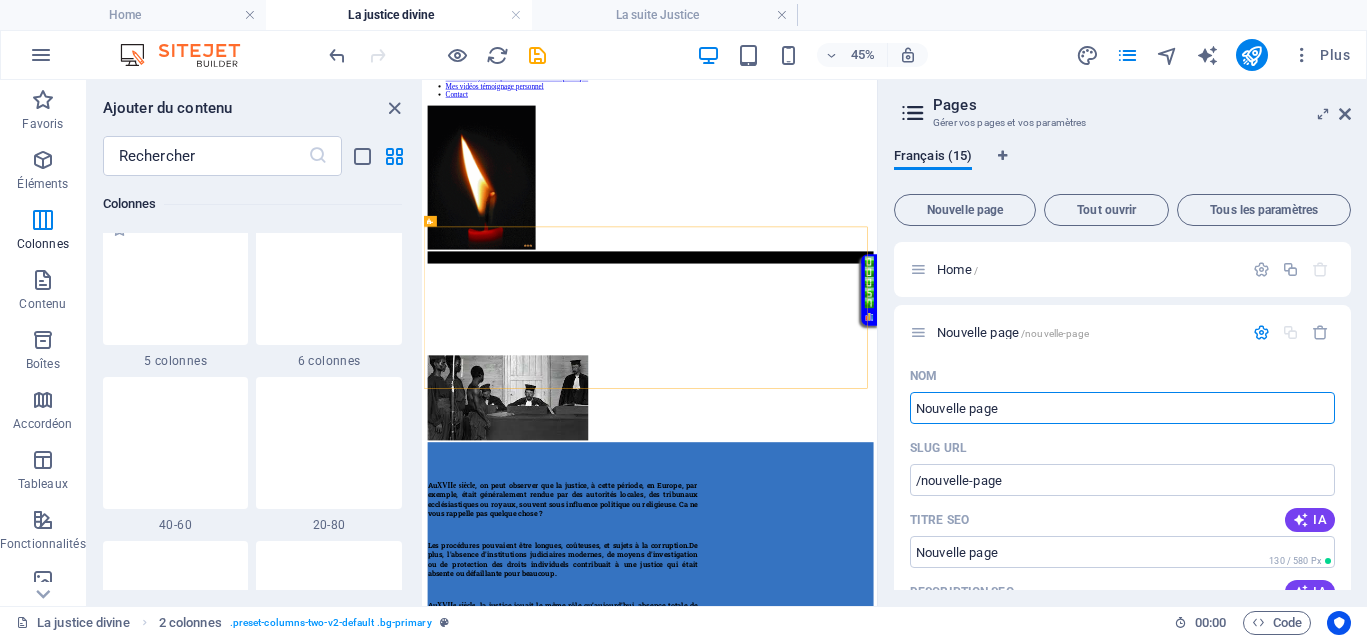 scroll, scrollTop: 1213, scrollLeft: 0, axis: vertical 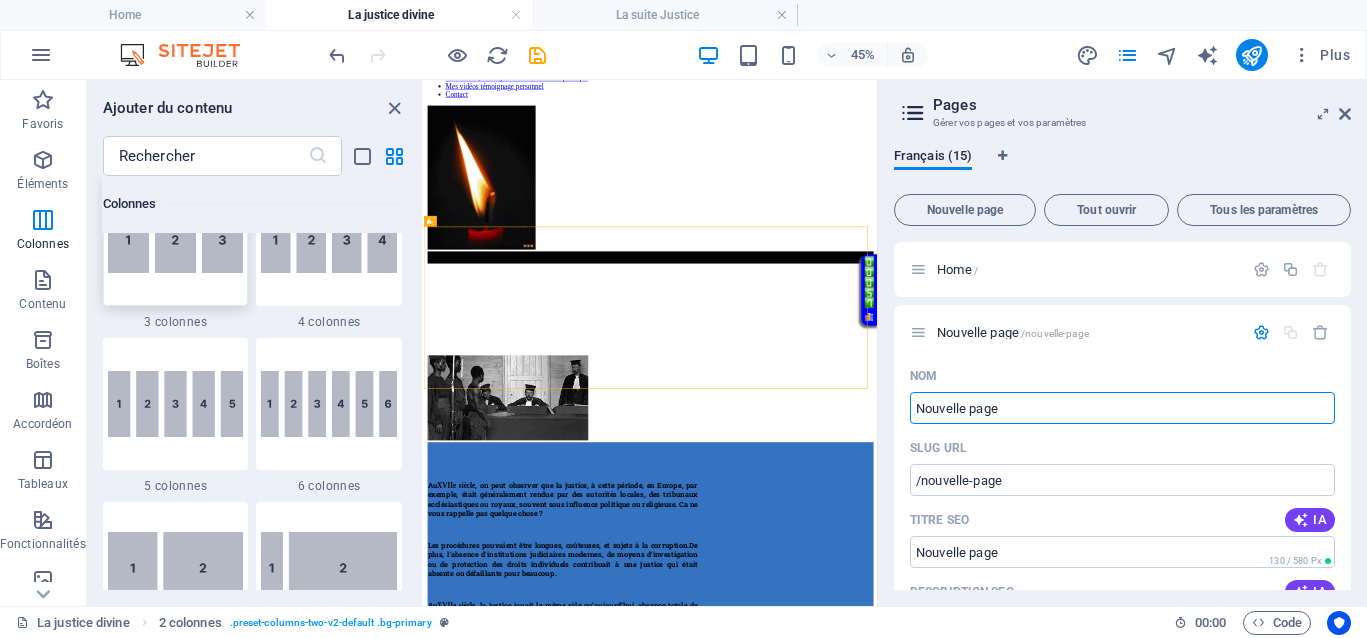 click at bounding box center [176, 240] 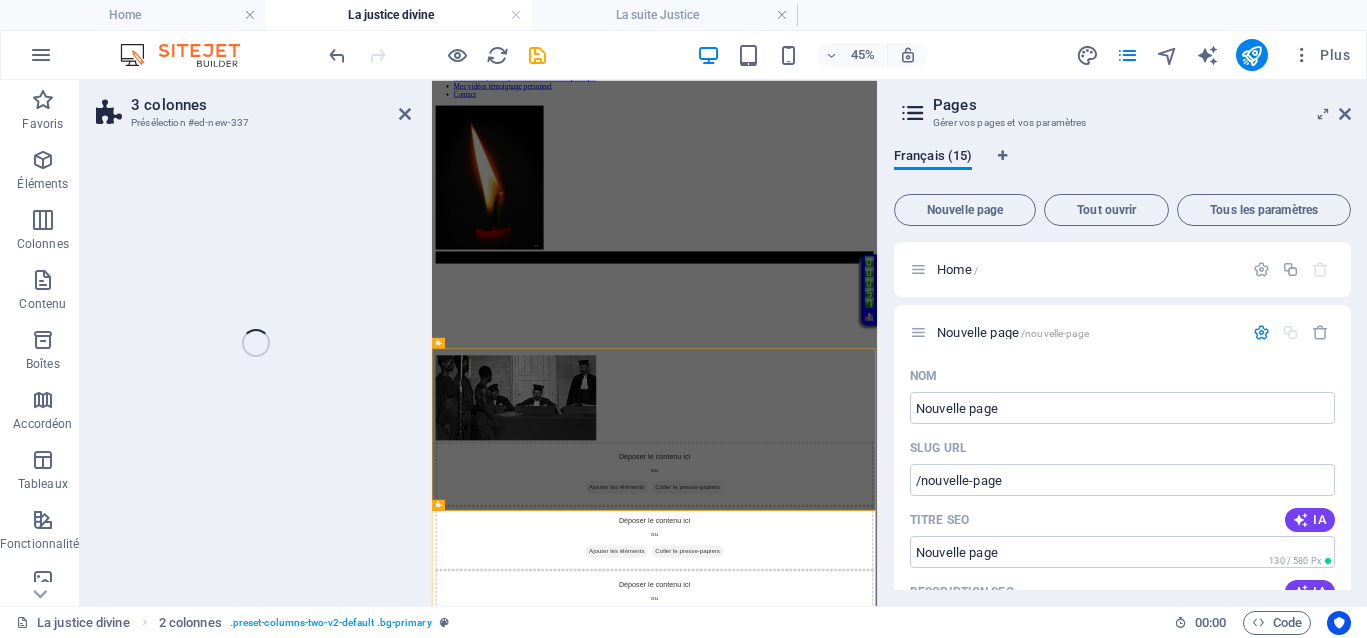 select on "rem" 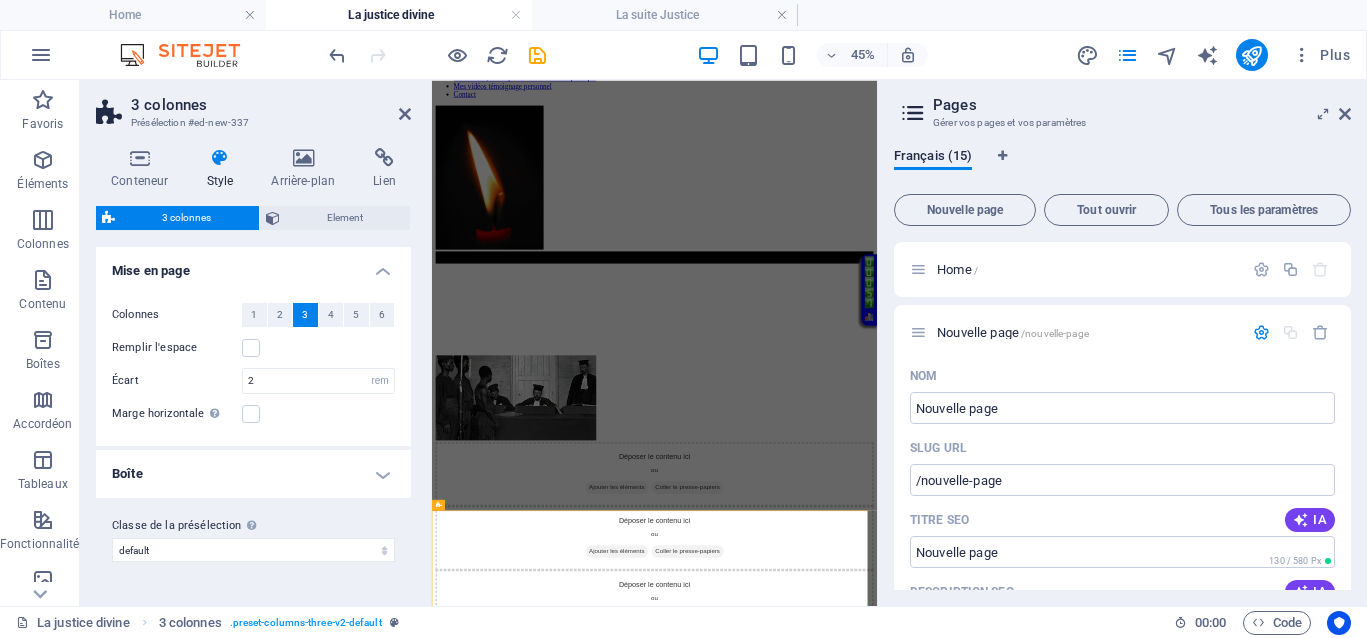 scroll, scrollTop: 0, scrollLeft: 0, axis: both 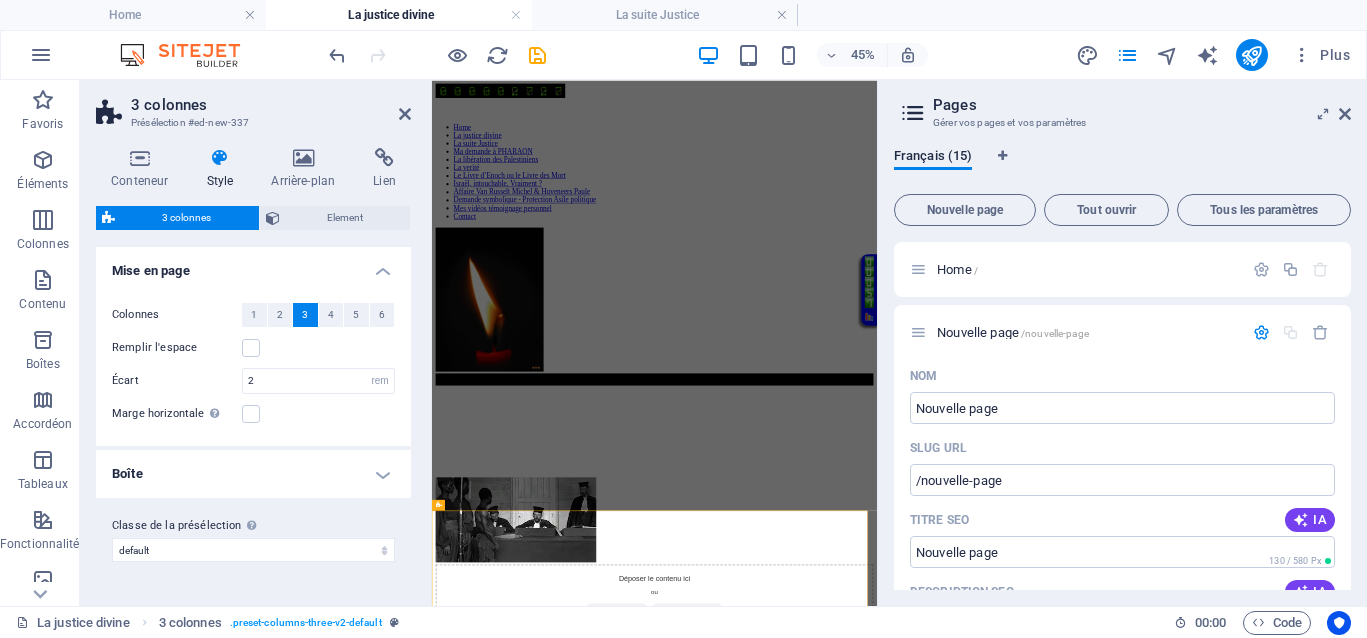 click at bounding box center (405, 114) 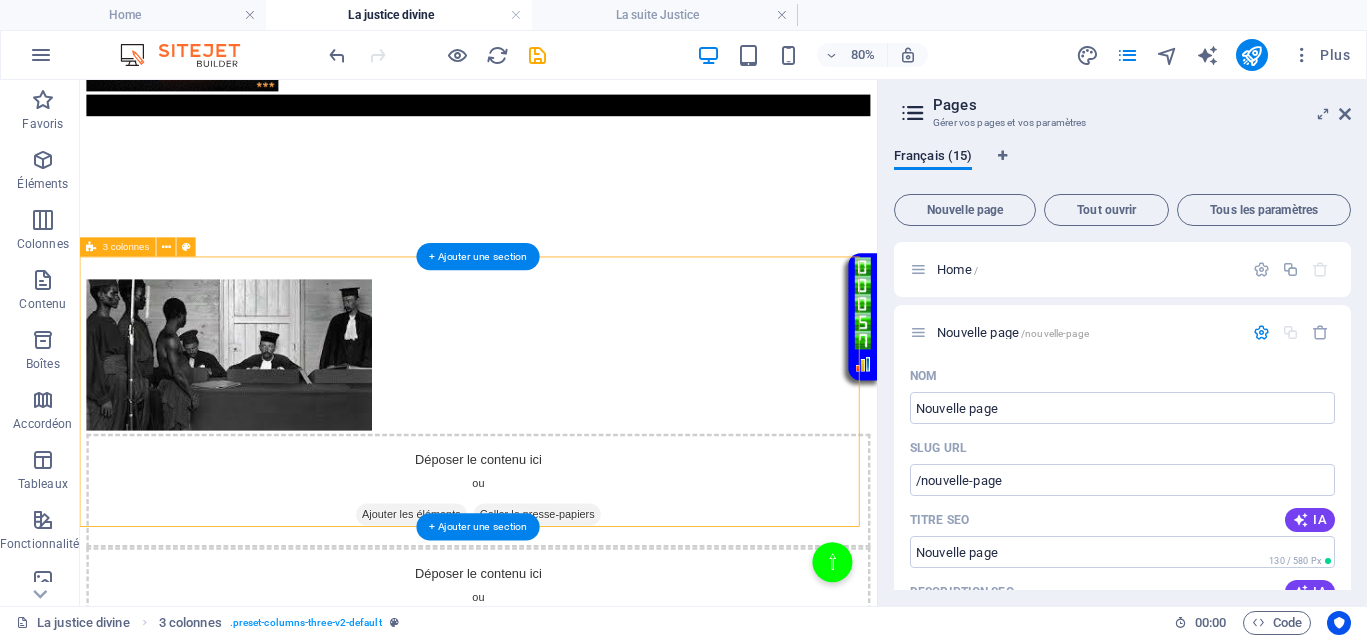 scroll, scrollTop: 546, scrollLeft: 0, axis: vertical 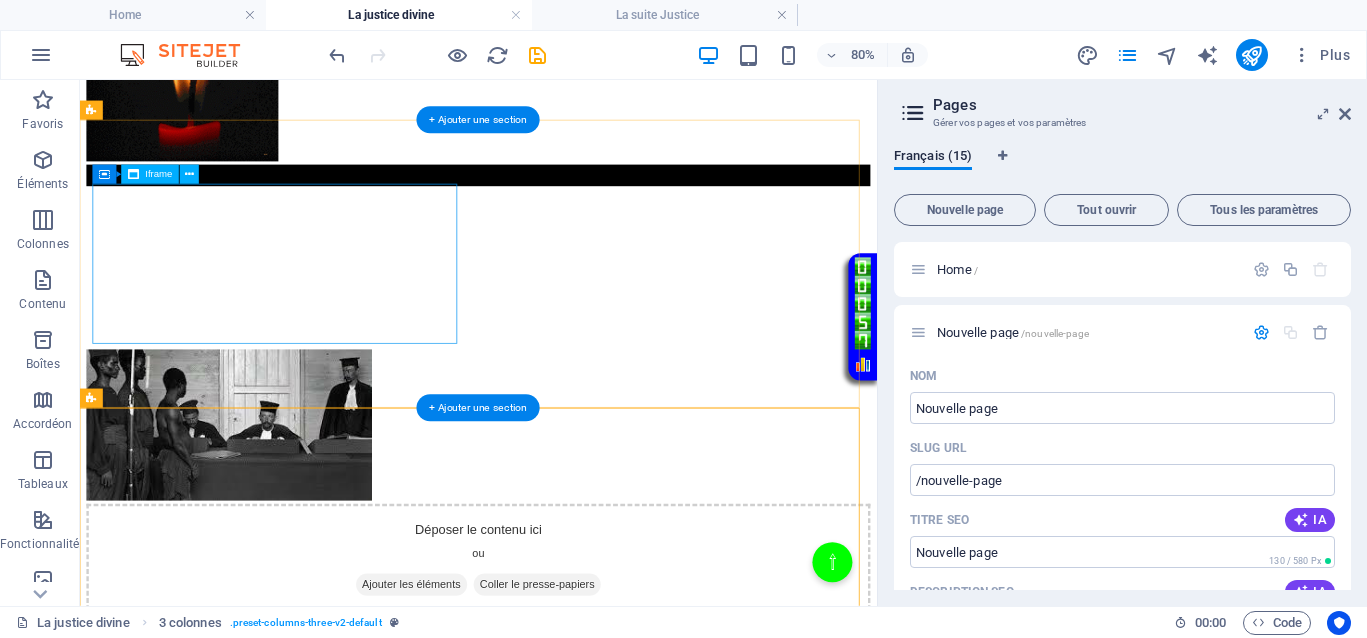 click on "</div>" at bounding box center (578, 315) 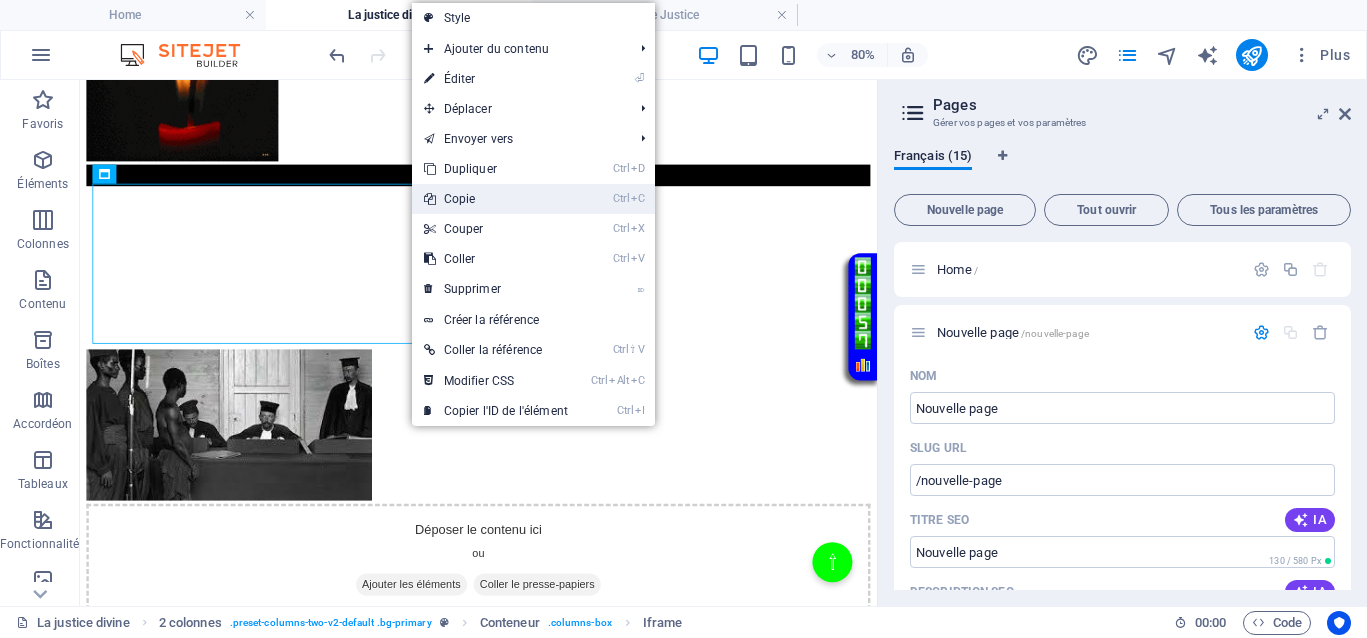 drag, startPoint x: 461, startPoint y: 198, endPoint x: 366, endPoint y: 374, distance: 200.0025 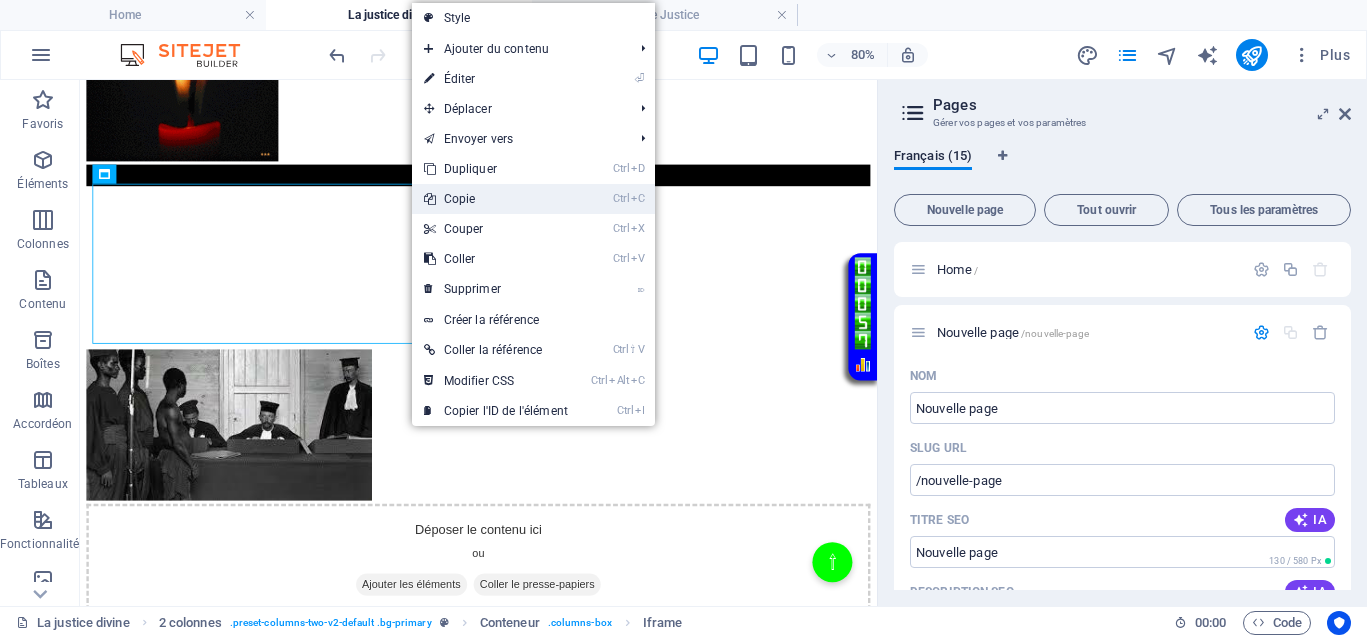 click on "Ctrl C  Copie" at bounding box center [496, 199] 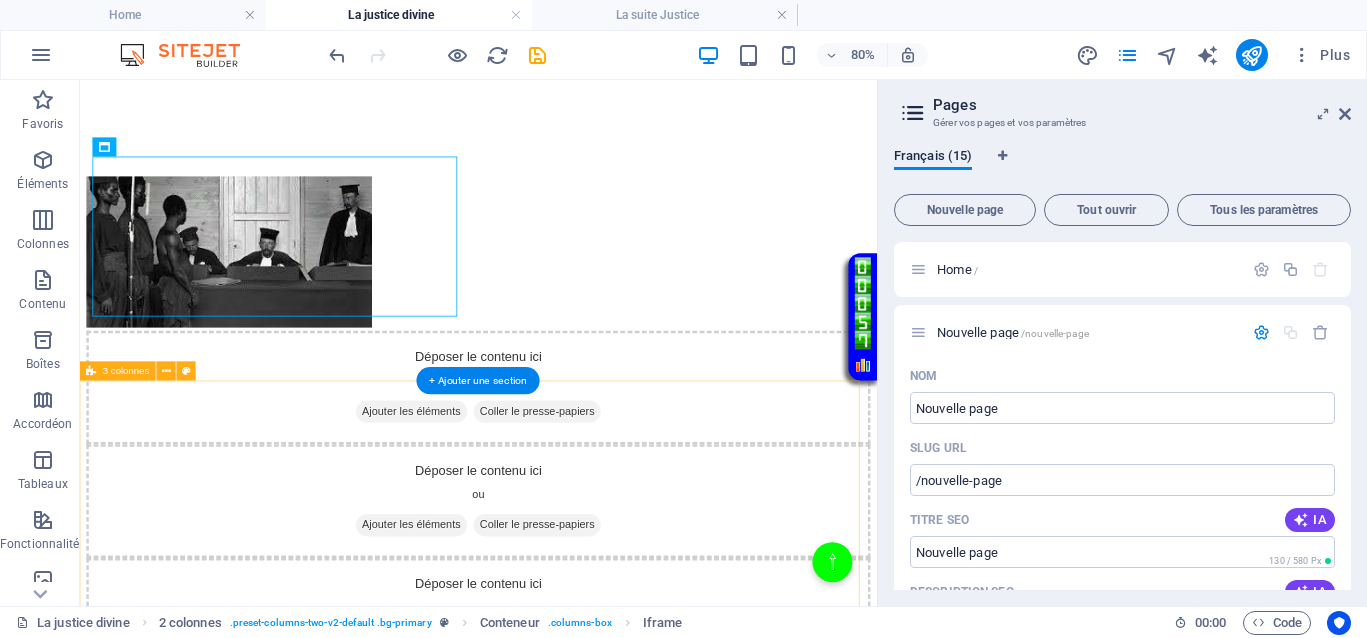 scroll, scrollTop: 796, scrollLeft: 0, axis: vertical 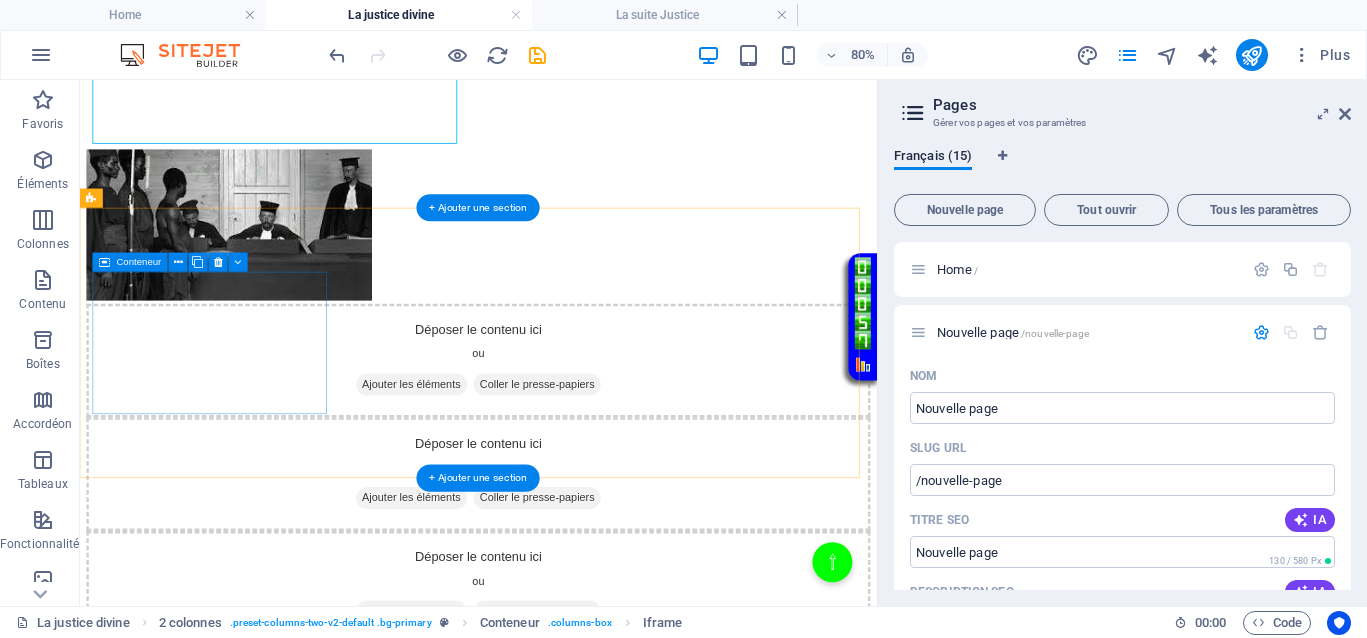 click on "Coller le presse-papiers" at bounding box center [652, 461] 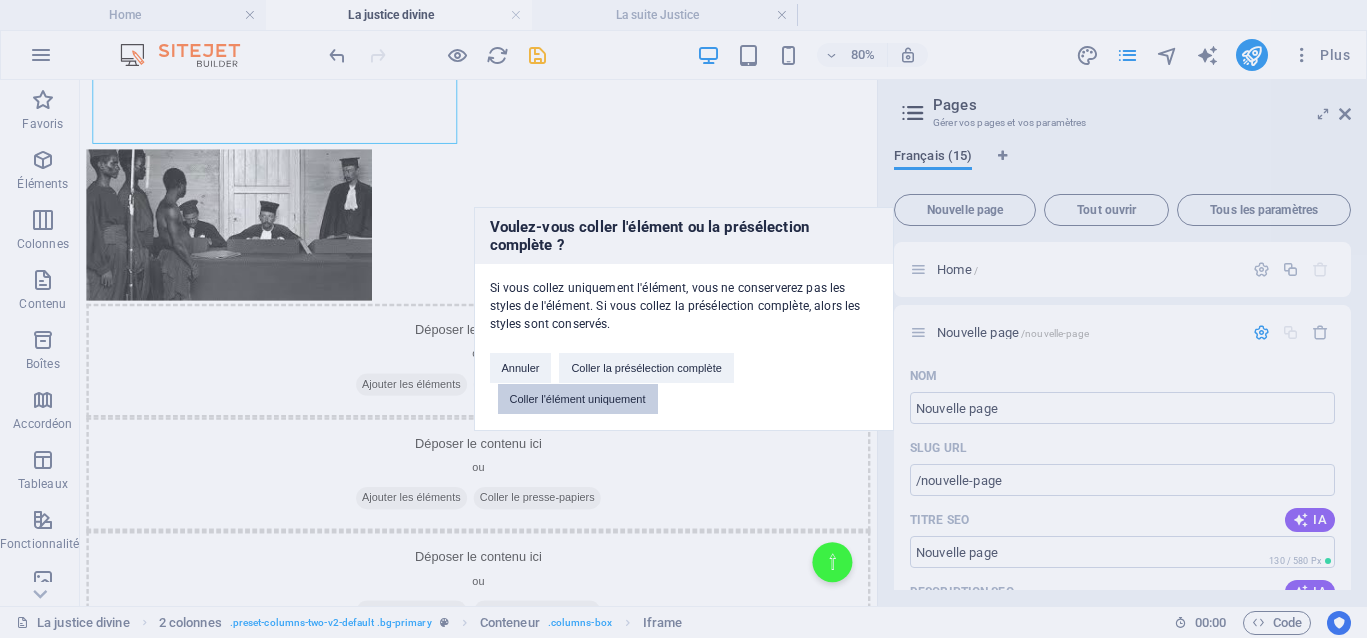 click on "Coller l'élément uniquement" at bounding box center [578, 399] 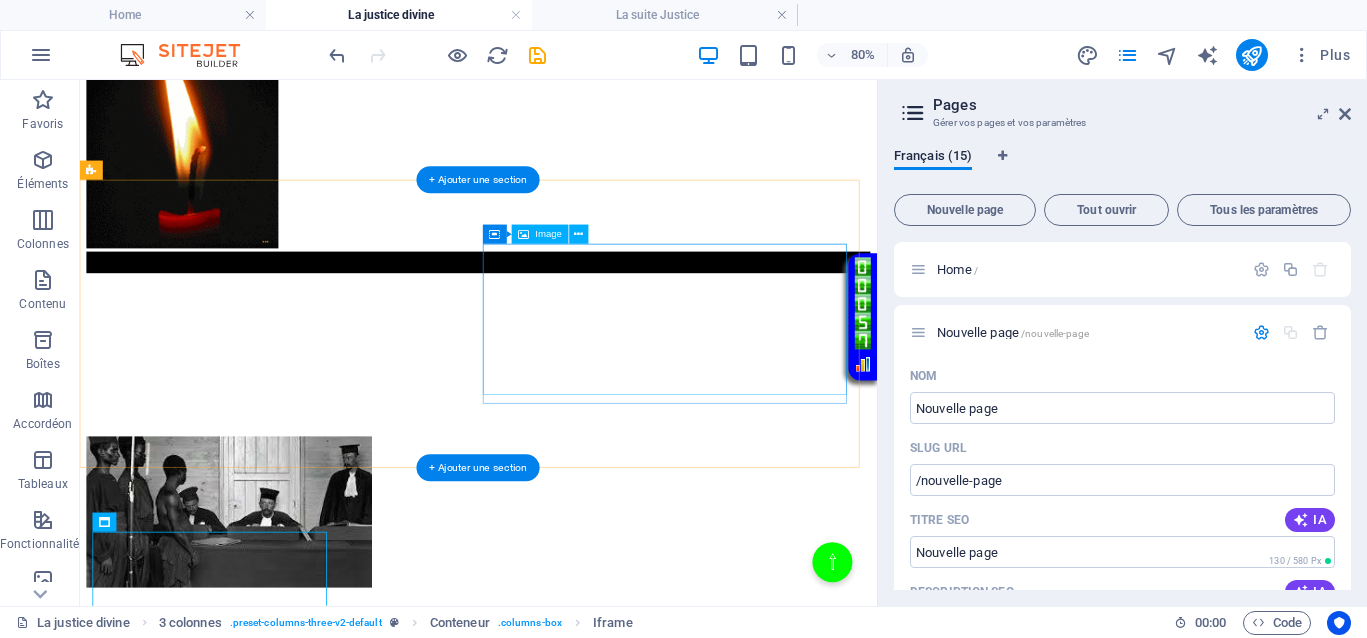 scroll, scrollTop: 421, scrollLeft: 0, axis: vertical 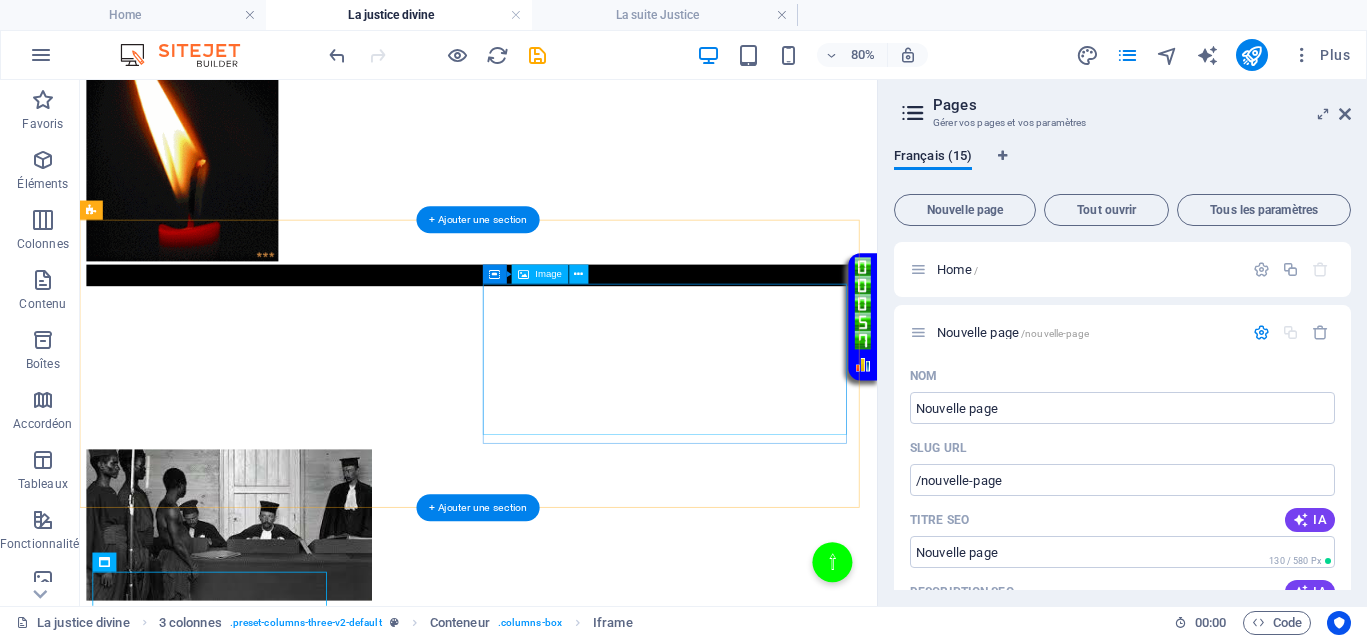 click at bounding box center (578, 638) 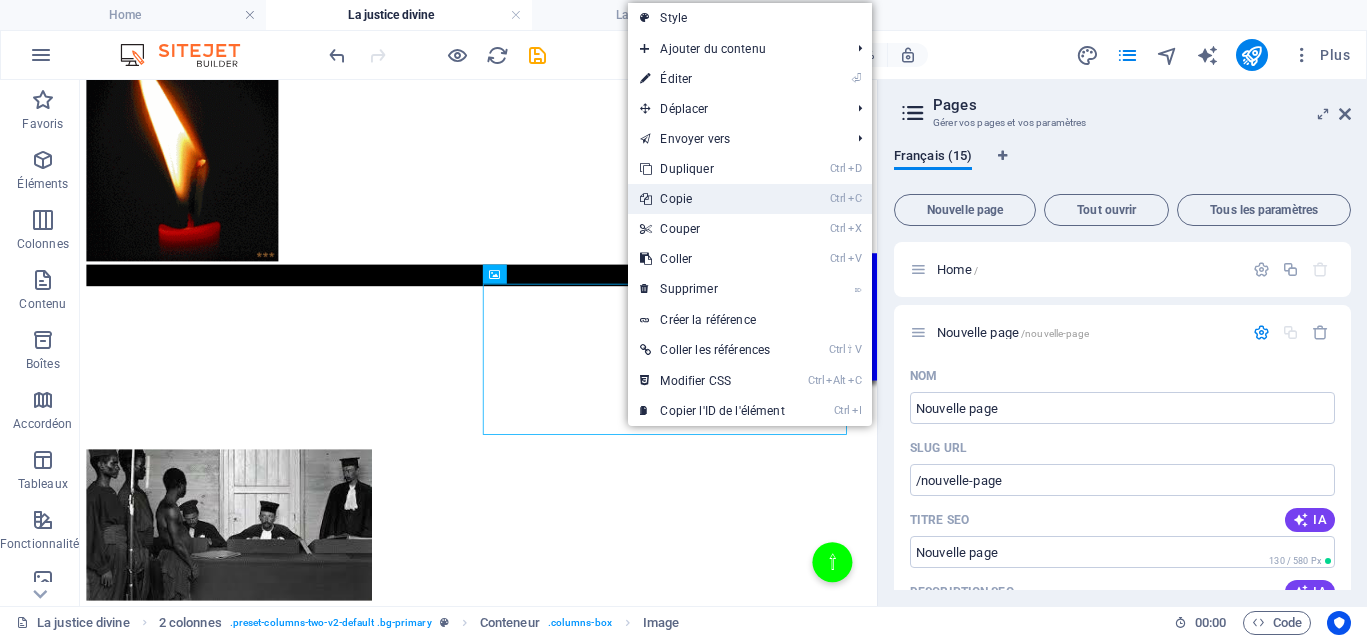 click on "Ctrl C  Copie" at bounding box center (712, 199) 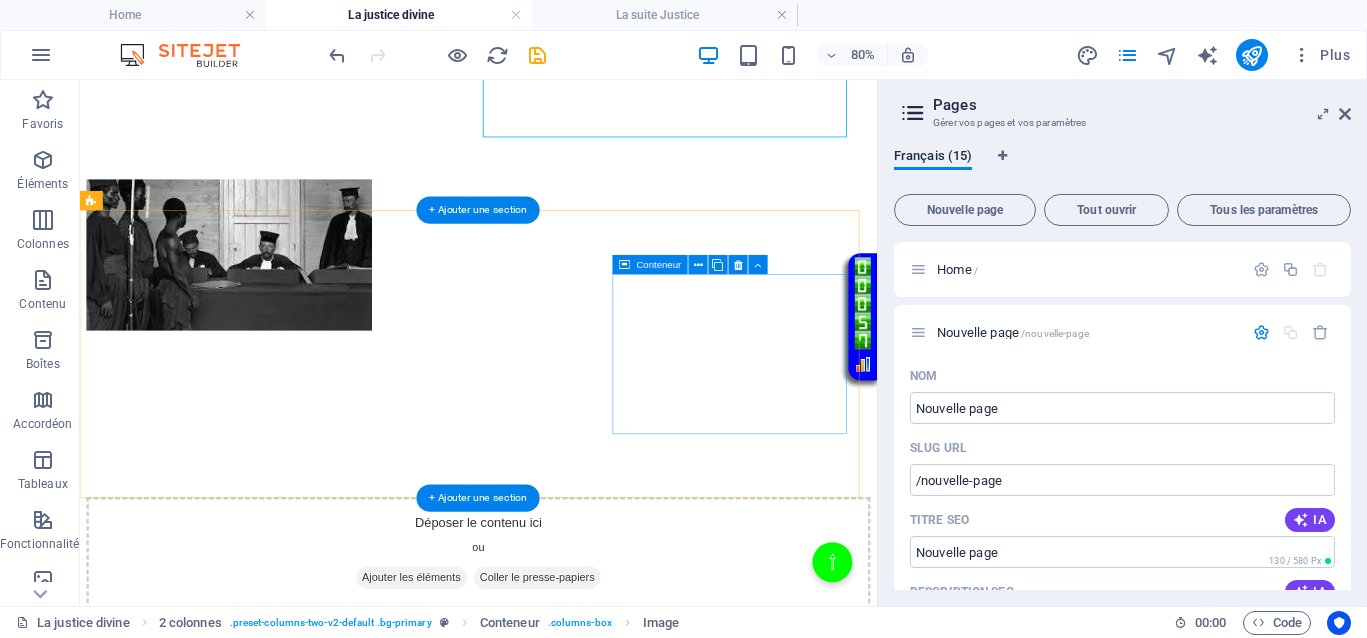 scroll, scrollTop: 796, scrollLeft: 0, axis: vertical 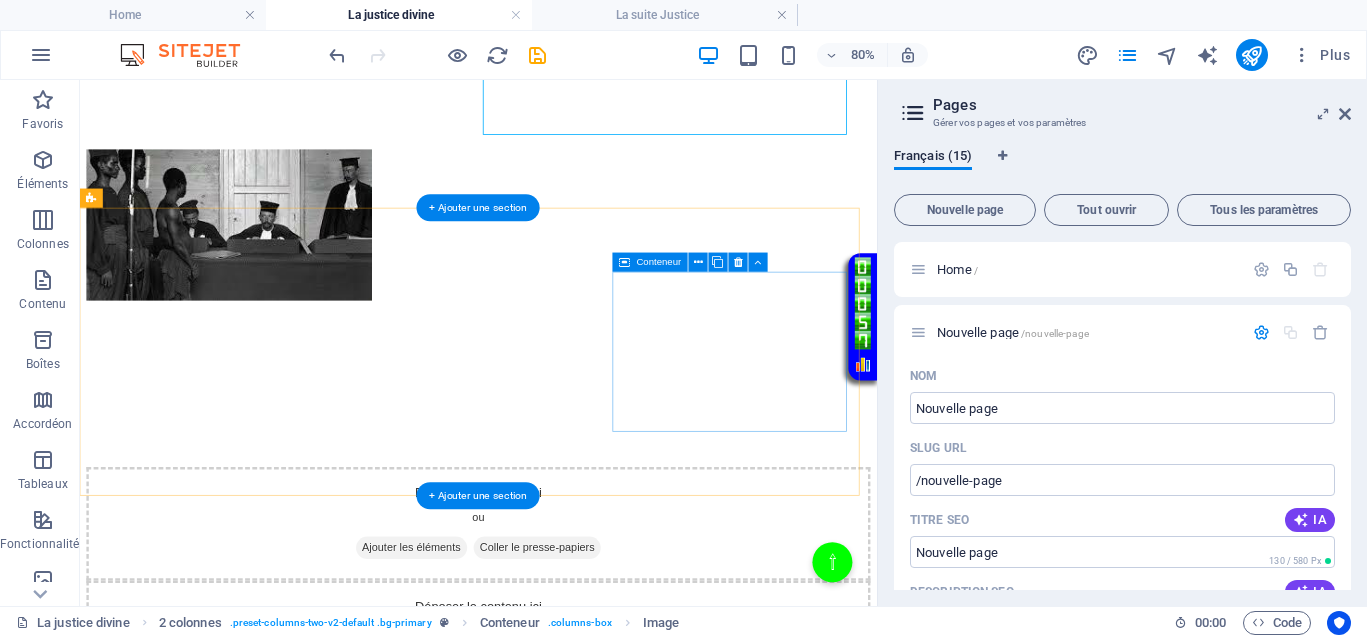 click on "Coller le presse-papiers" at bounding box center (652, 807) 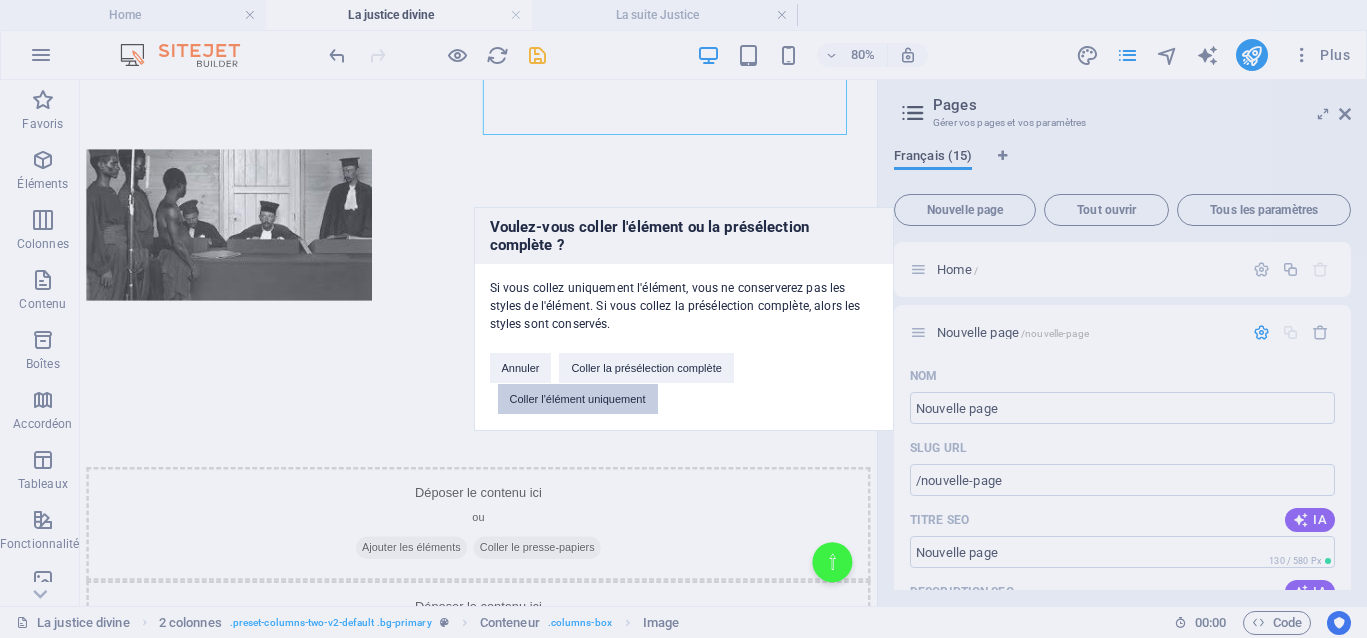 drag, startPoint x: 626, startPoint y: 399, endPoint x: 676, endPoint y: 434, distance: 61.03278 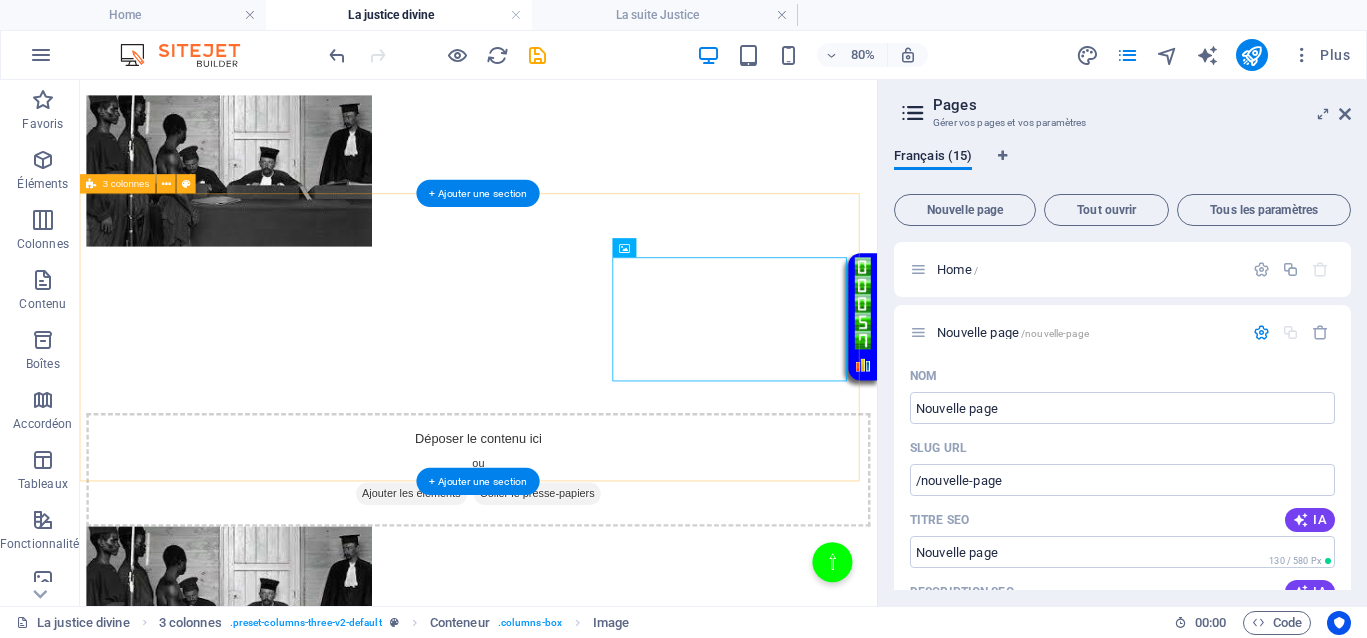 scroll, scrollTop: 1046, scrollLeft: 0, axis: vertical 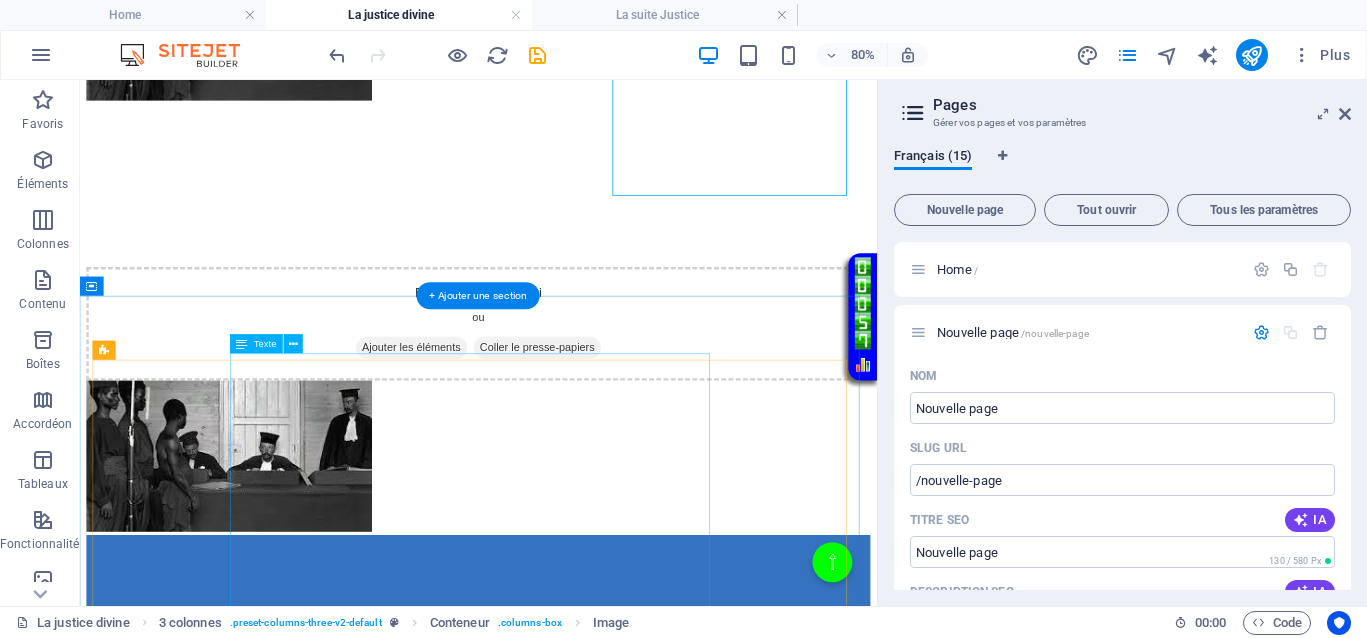 click on "Au  XVIIe siècle , on peut observer que la justice, à cette période, en Europe, par exemple, était généralement rendue par des autorités locales, des tribunaux ecclésiastiques ou royaux, souvent sous influence politique ou religieuse. Ca ne vous rappelle pas quelque chose ? Les procédures pouvaient être longues, coûteuses, et sujets à la corruption.  De plus, l'absence d'institutions judiciaires modernes, de moyens d'investigation ou de protection des droits individuels contribuait à une justice qui était absente ou défaillante pour beaucoup. Au  XVIIe siècle , la justice jouait le même rôle qu’aujourd’hui, absence totale de justice pour les uns, justice inégalitaire, ce qui empêchait totalement le droit d’accès à une justice de libération pour ceux qui en avaient le plus besoin." at bounding box center [388, 898] 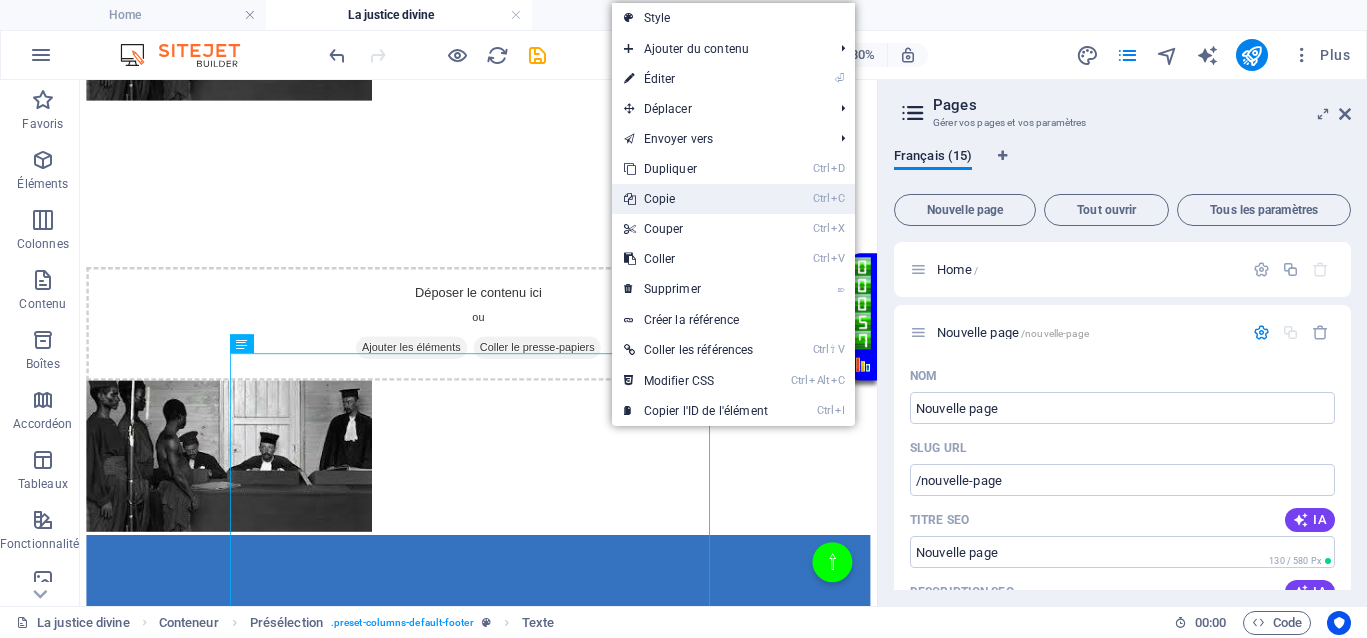 click on "Ctrl C  Copie" at bounding box center [696, 199] 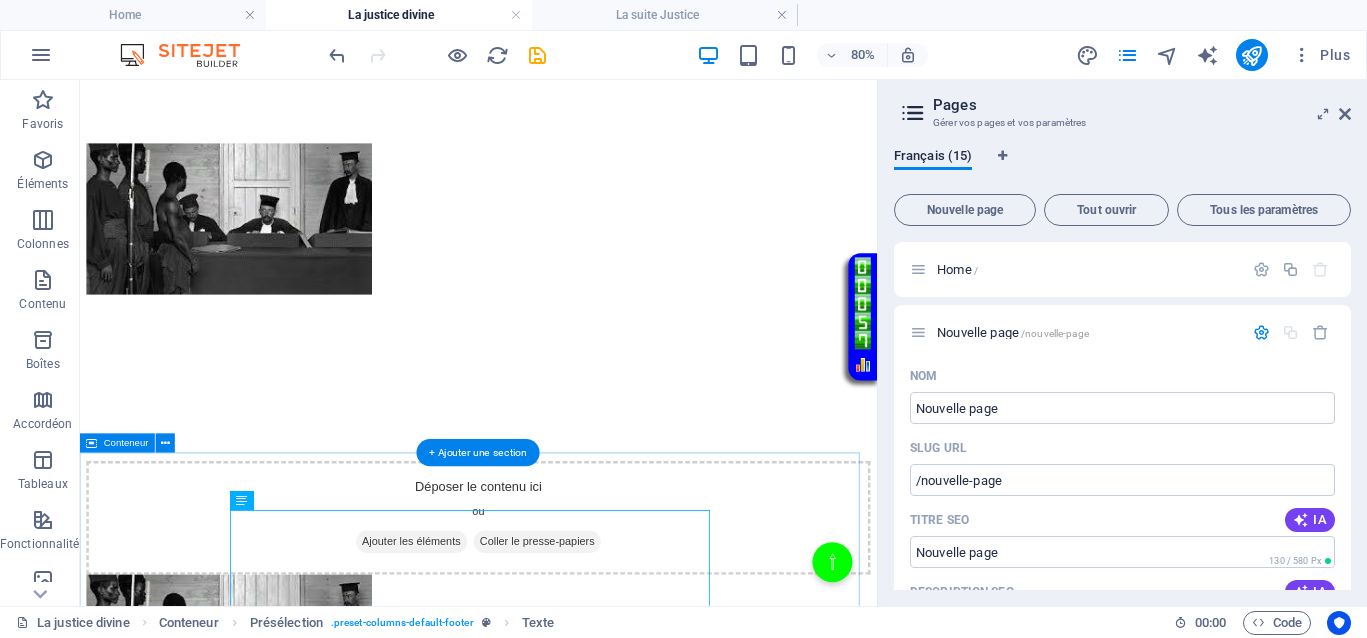 scroll, scrollTop: 796, scrollLeft: 0, axis: vertical 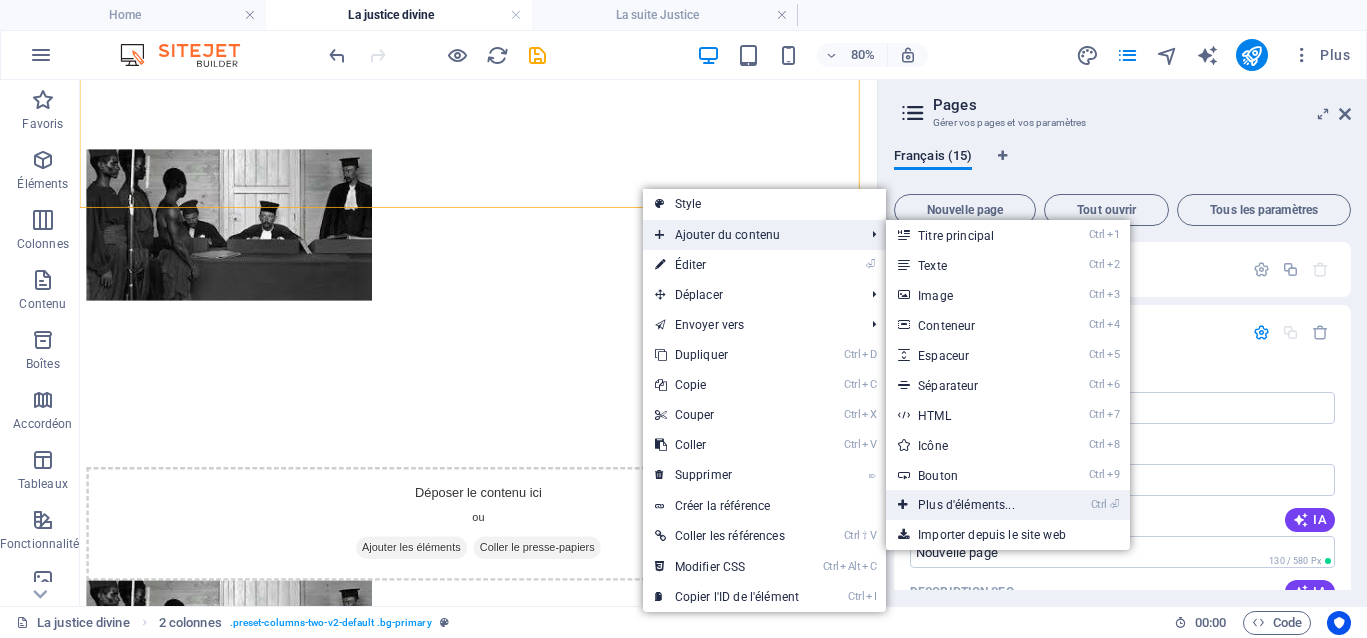 click on "Ctrl ⏎  Plus d'éléments..." at bounding box center (970, 505) 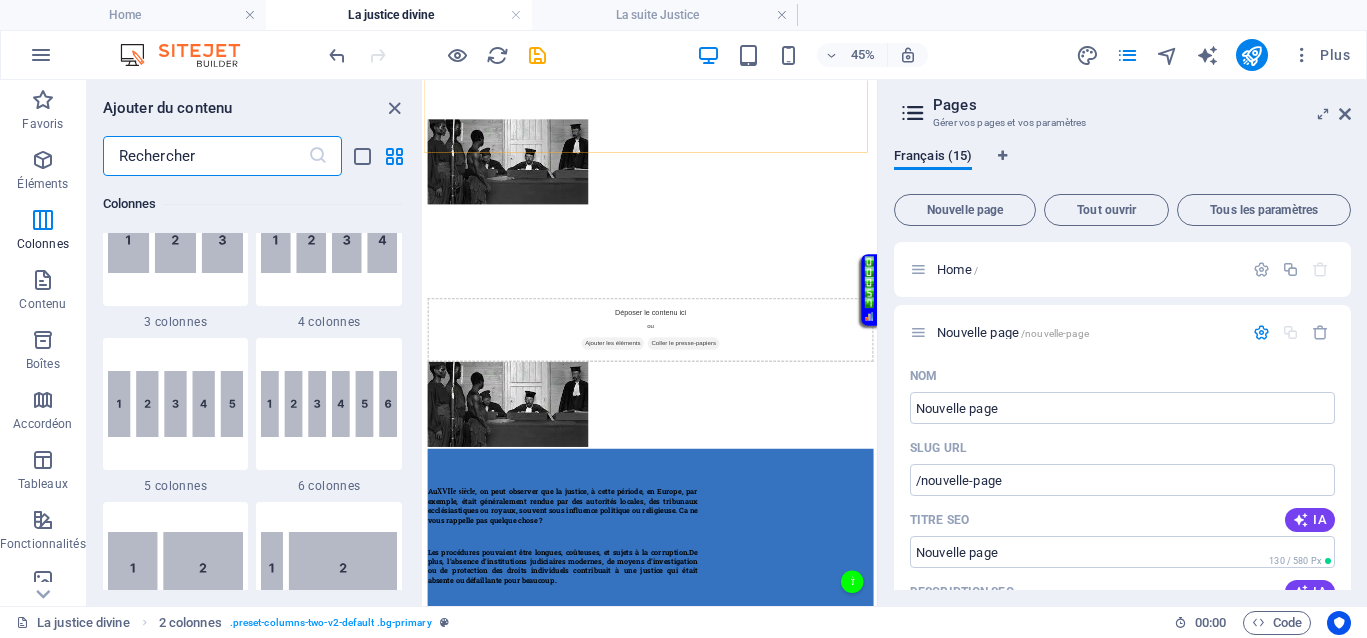 scroll, scrollTop: 1338, scrollLeft: 0, axis: vertical 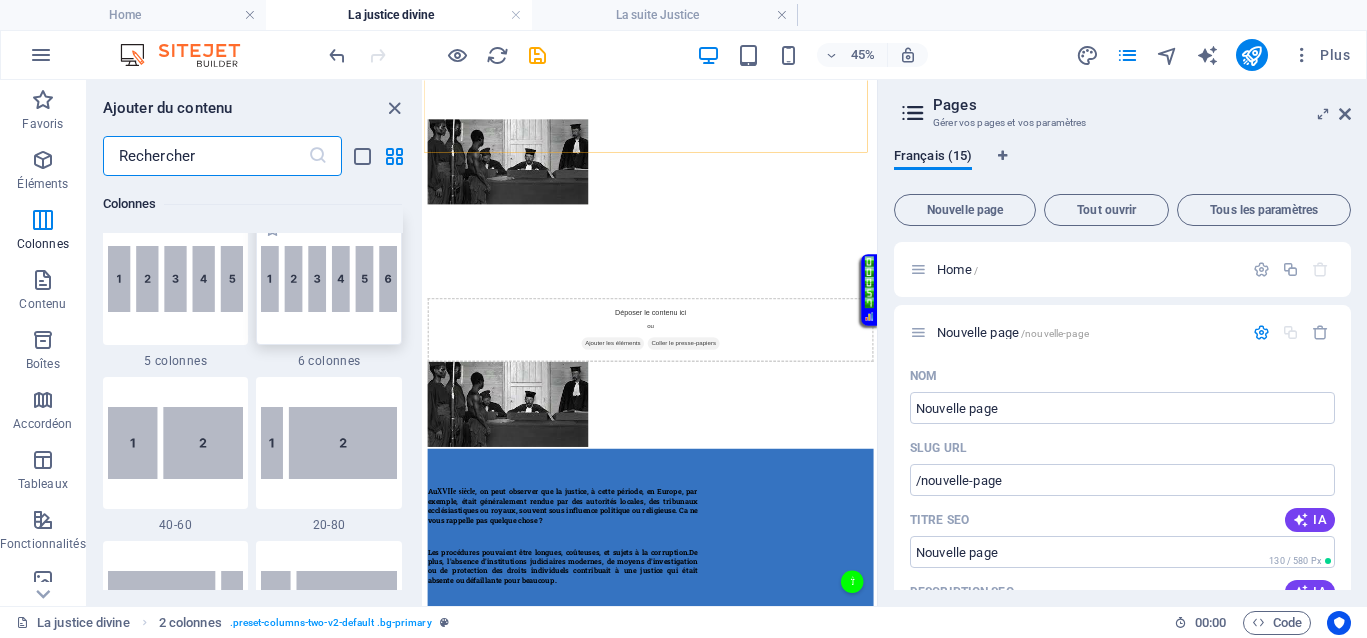 click at bounding box center (329, 279) 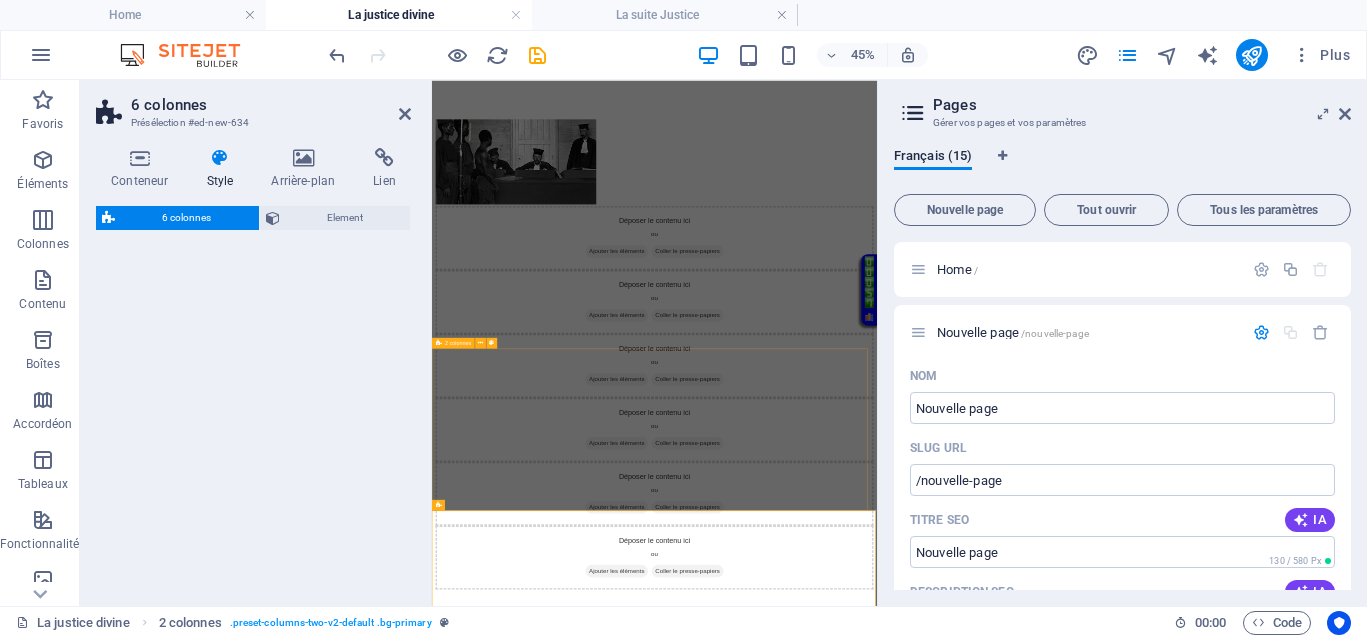 select on "rem" 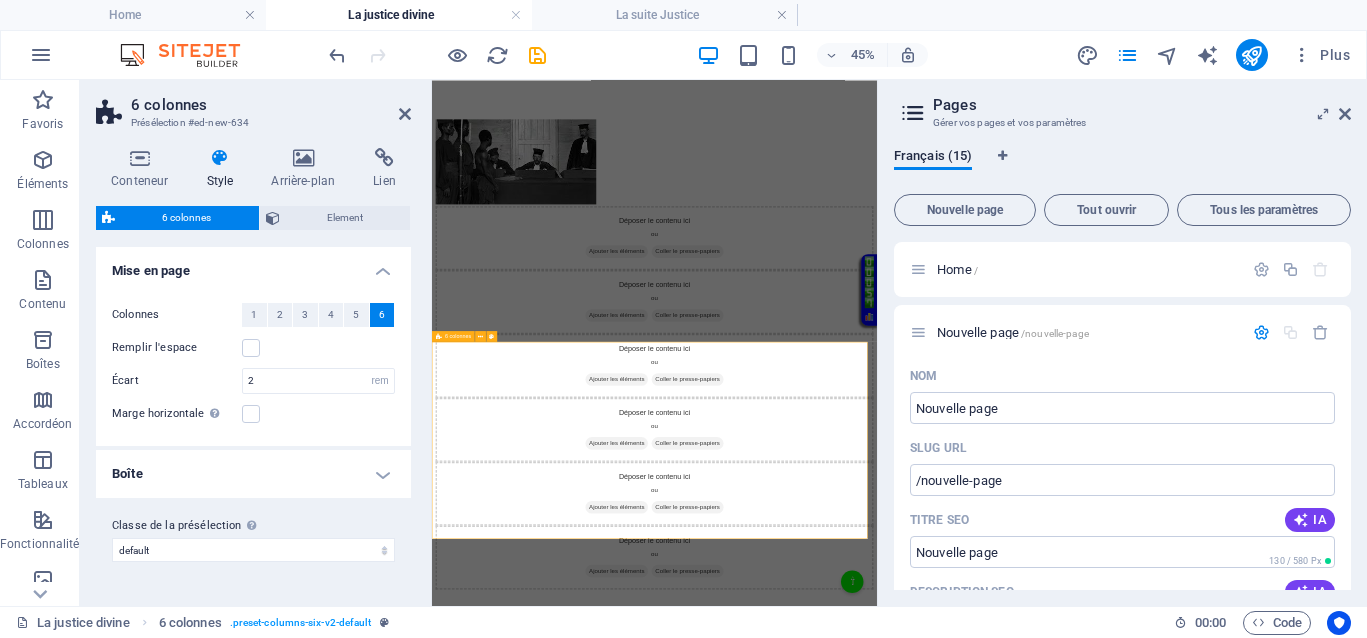 scroll, scrollTop: 375, scrollLeft: 0, axis: vertical 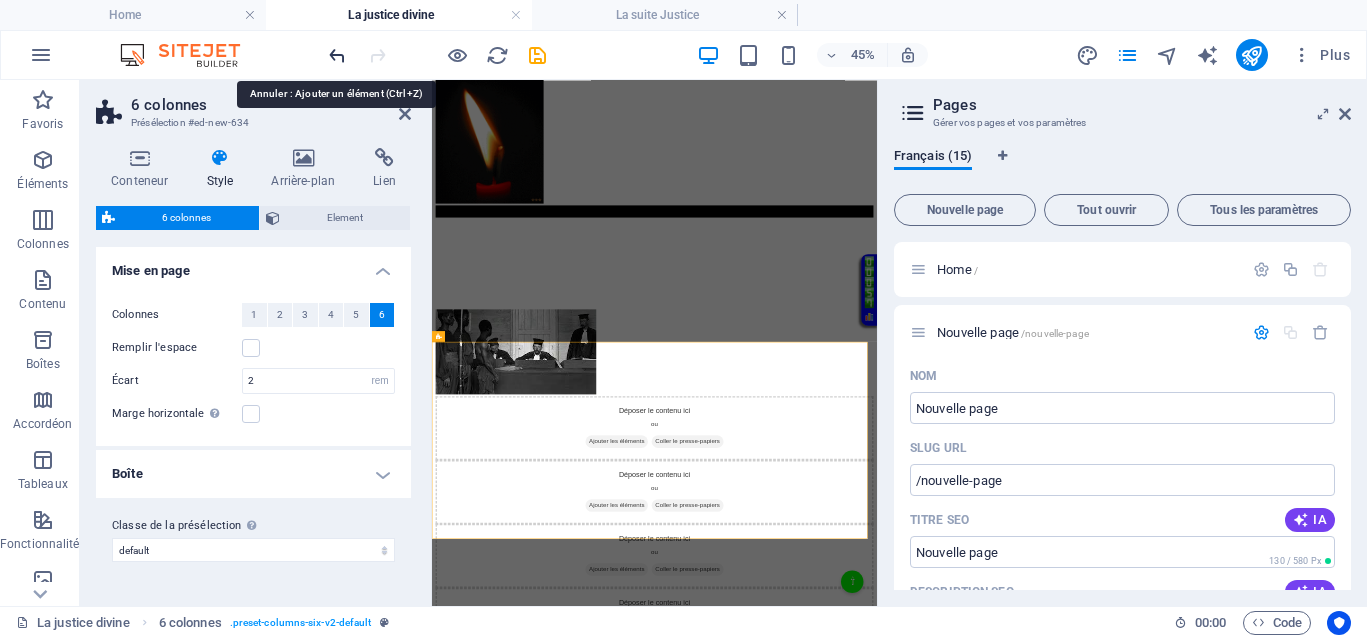 click at bounding box center [337, 55] 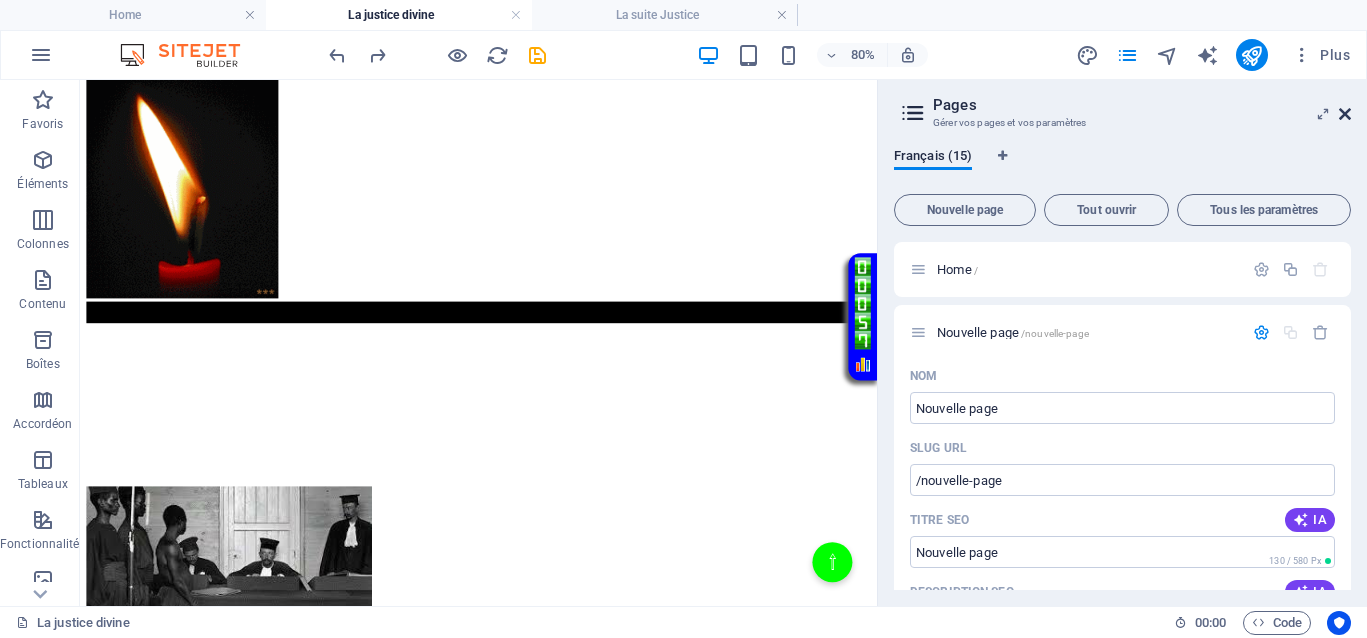 click at bounding box center [1345, 114] 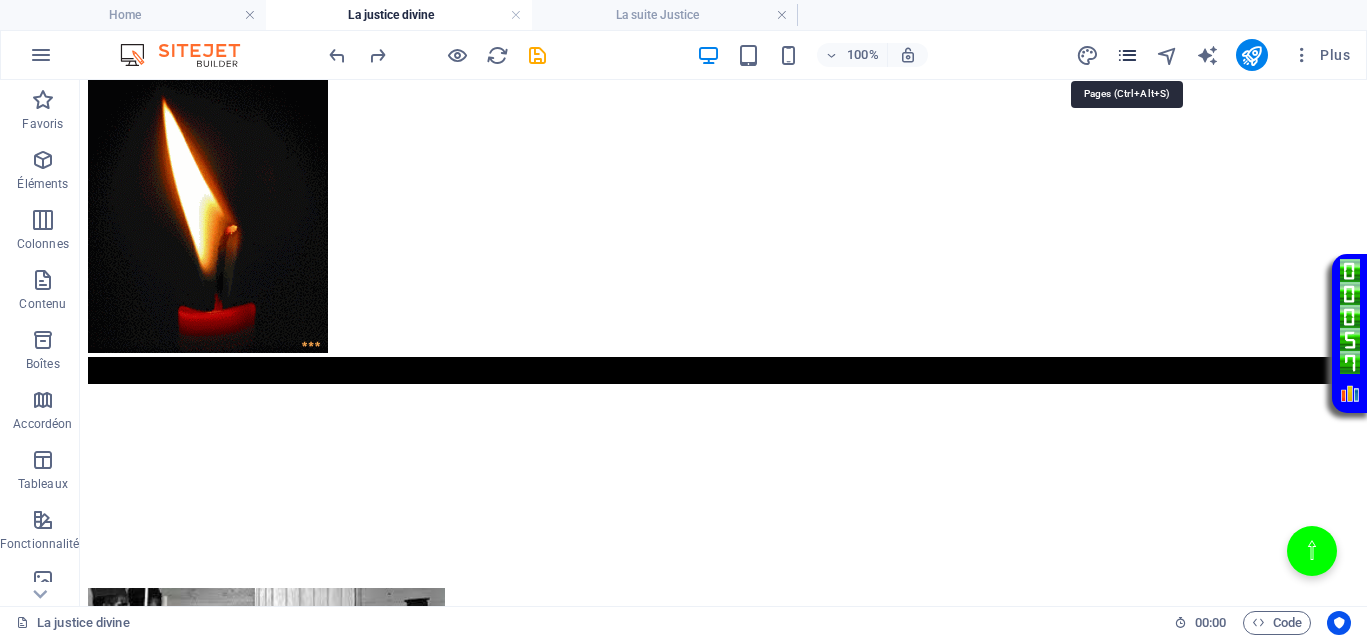 click at bounding box center [1127, 55] 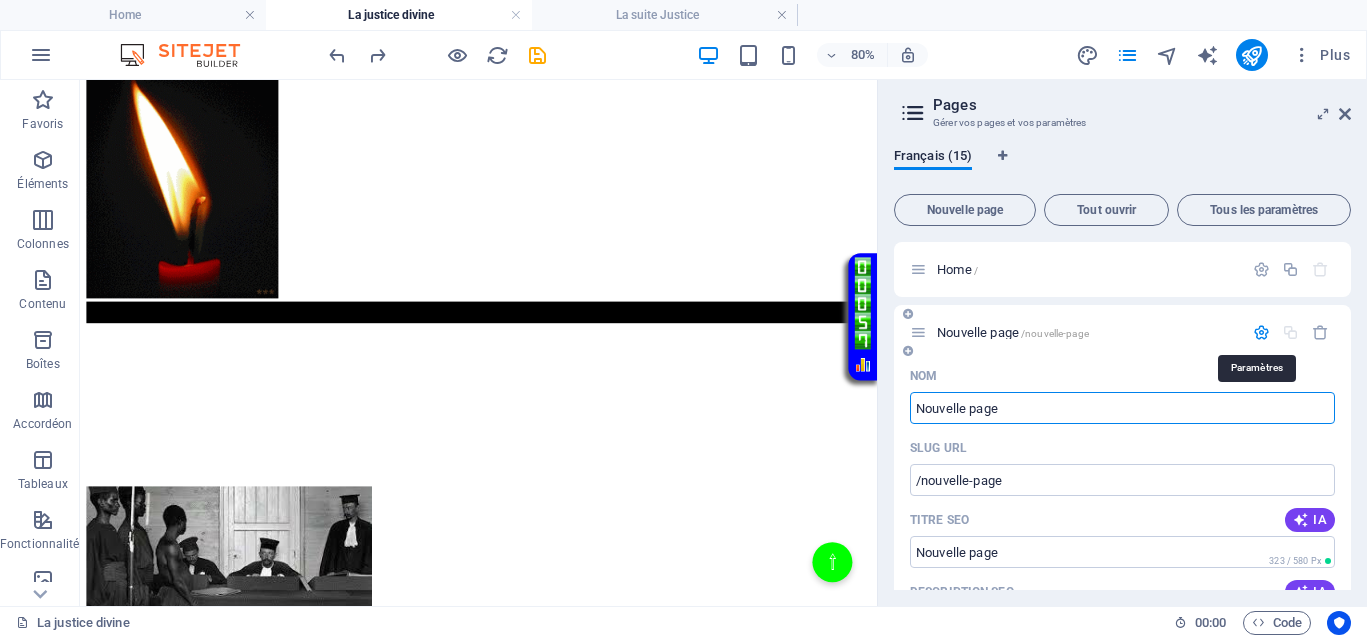 click at bounding box center (1261, 332) 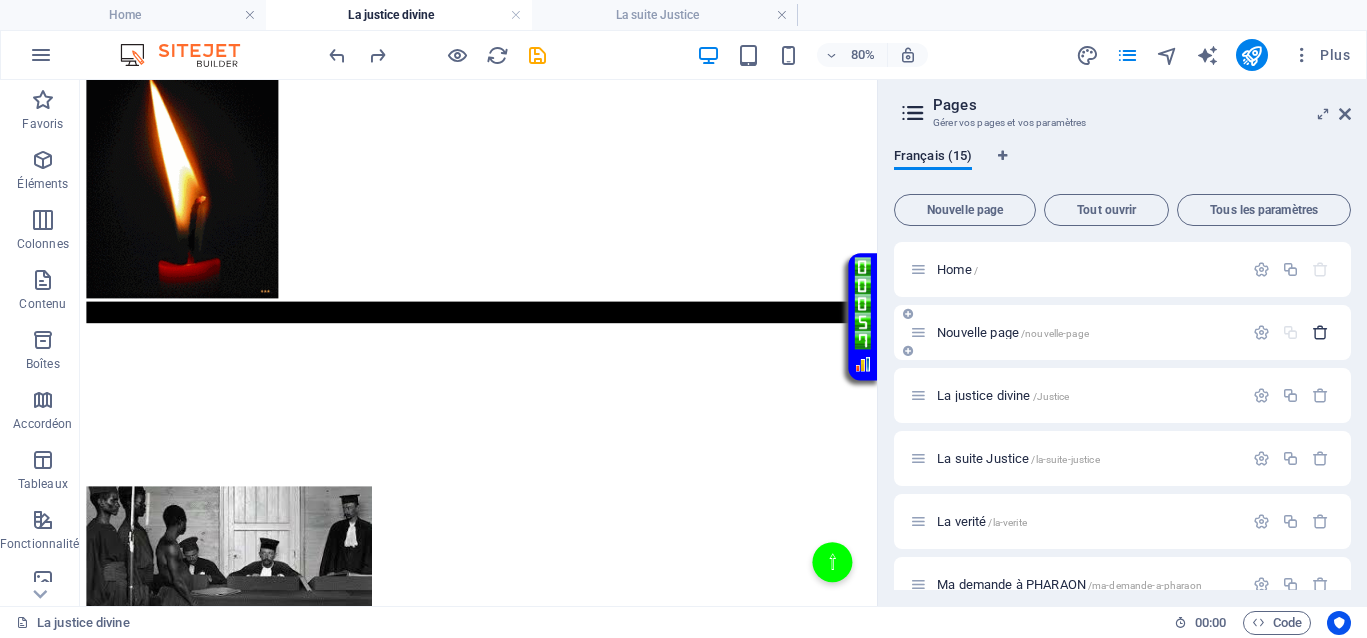 click at bounding box center (1320, 332) 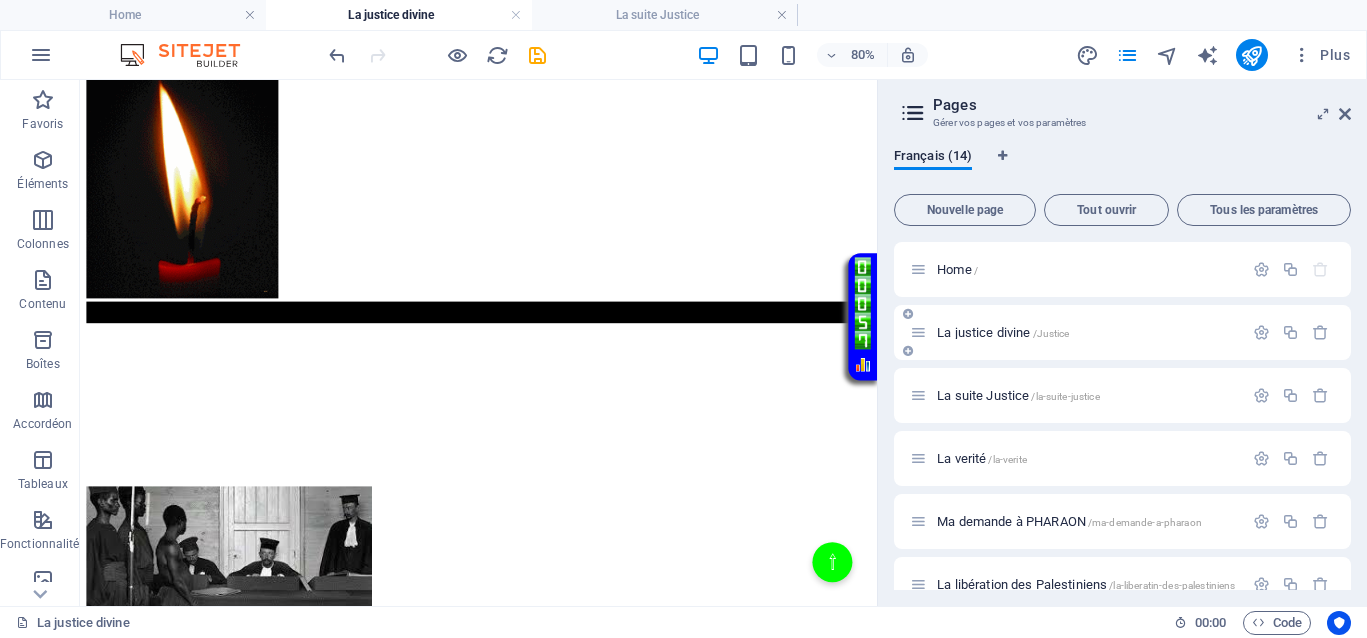 click on "La justice divine /Justice" at bounding box center [1003, 332] 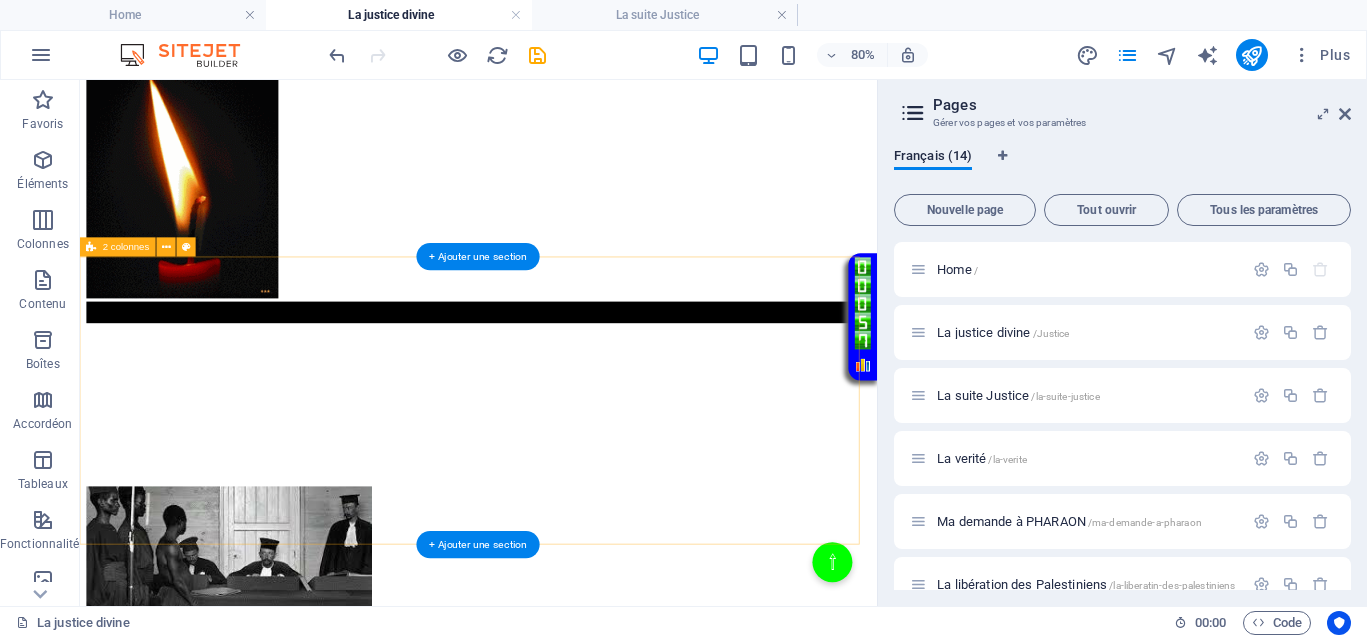click on "</div>" at bounding box center (578, 582) 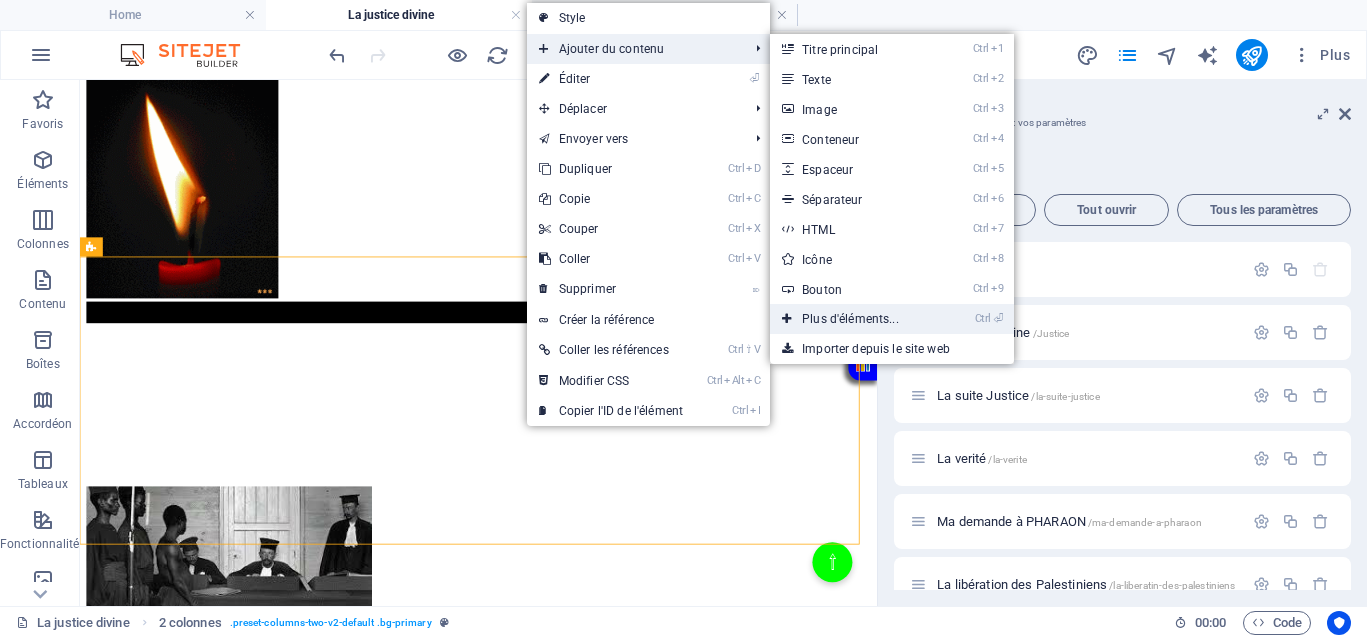 drag, startPoint x: 864, startPoint y: 322, endPoint x: 460, endPoint y: 654, distance: 522.9149 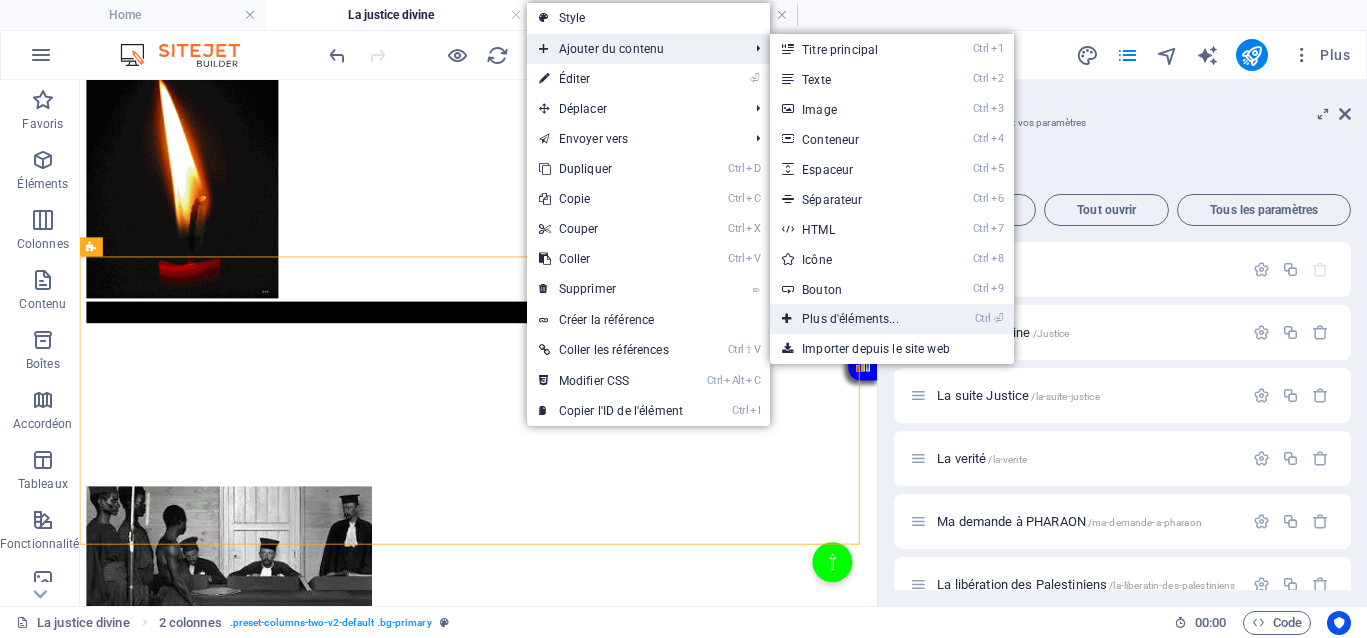 click on "Ctrl ⏎  Plus d'éléments..." at bounding box center (854, 319) 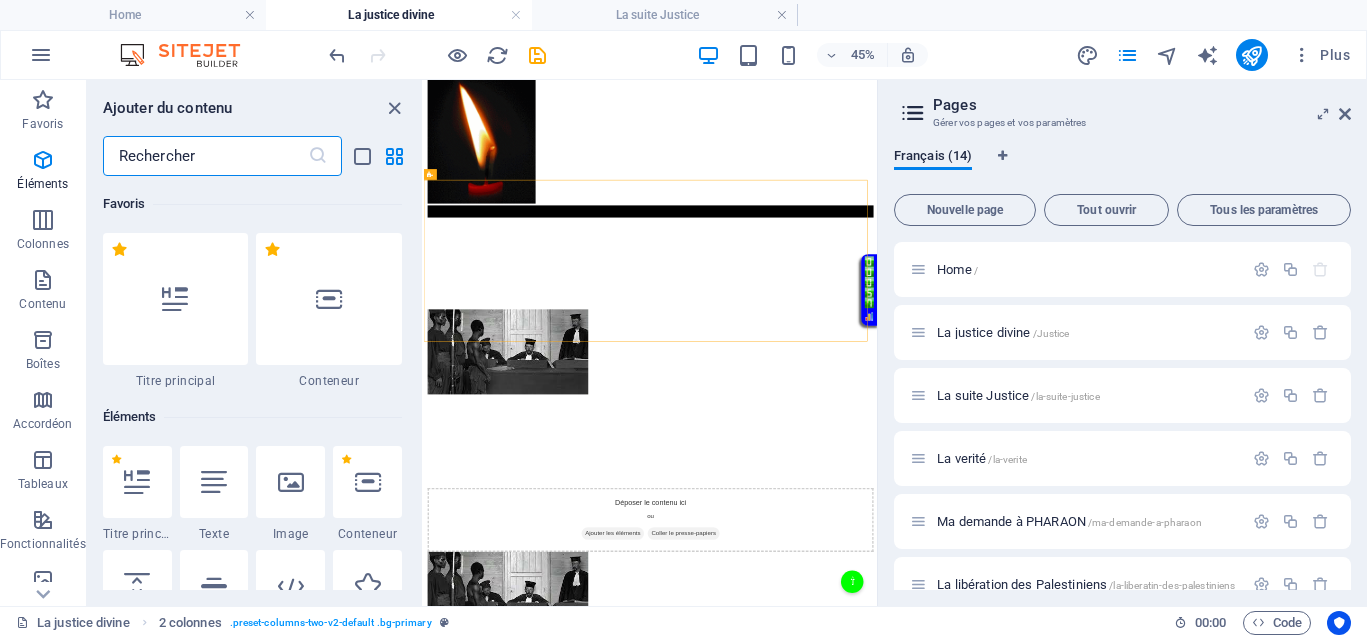 scroll, scrollTop: 213, scrollLeft: 0, axis: vertical 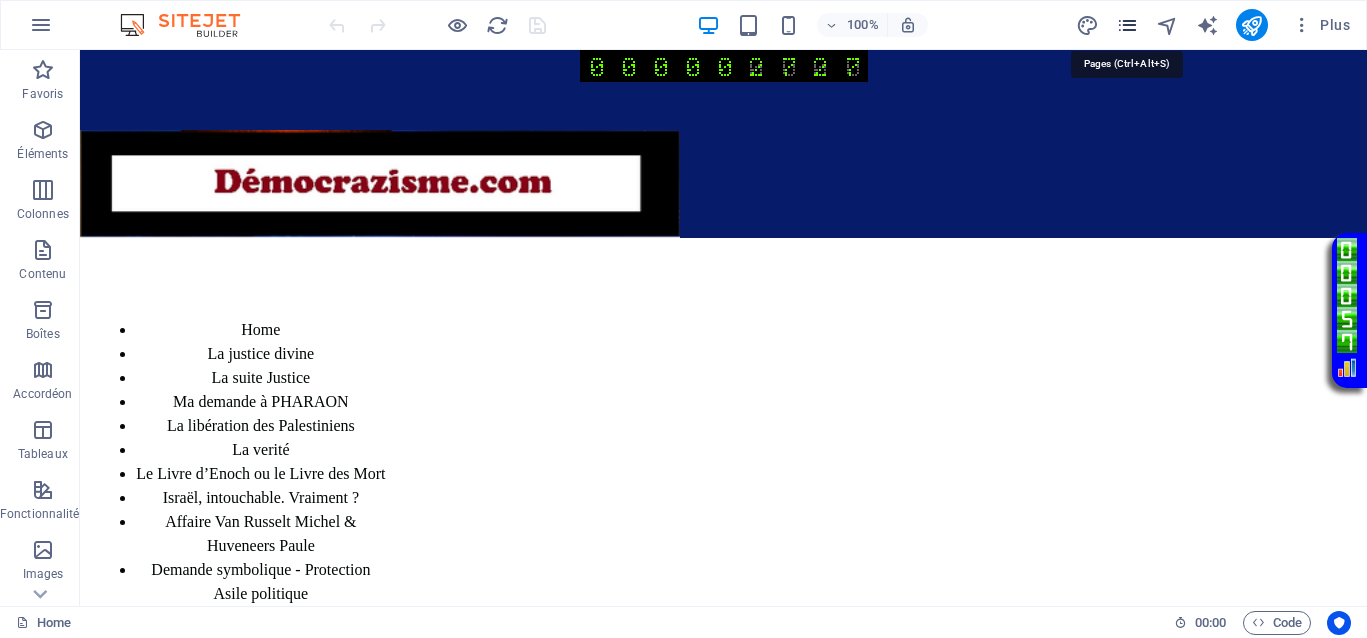 click at bounding box center [1127, 25] 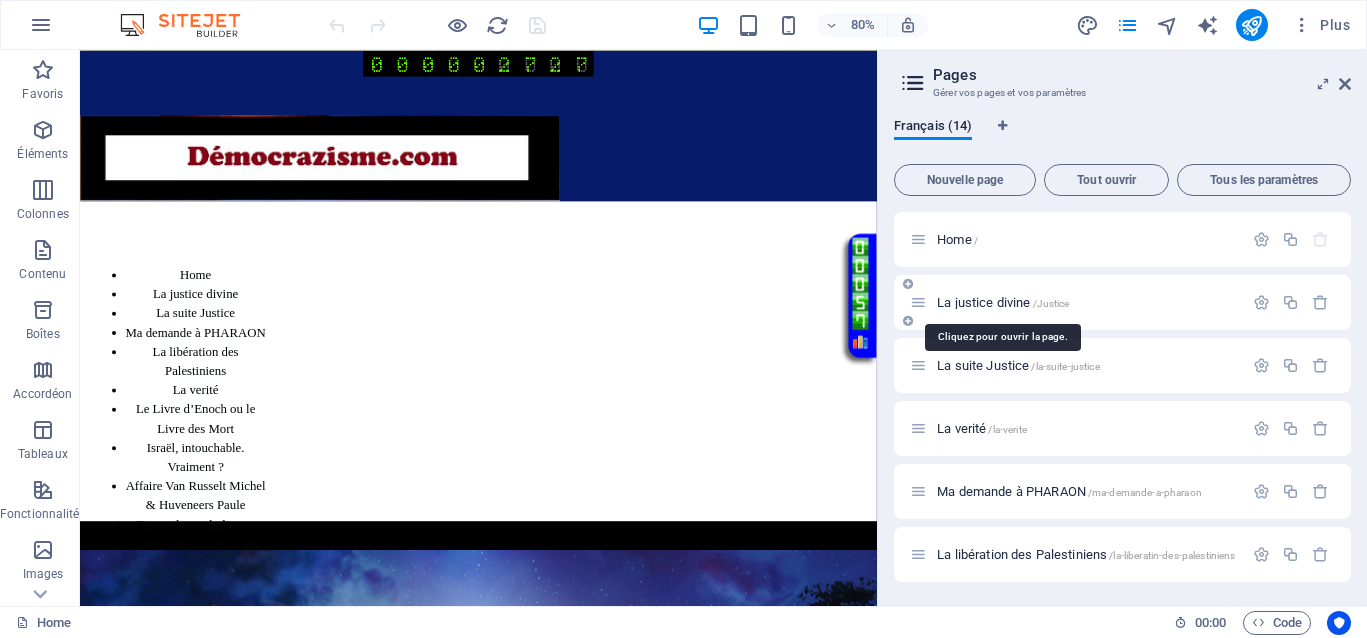 click on "La justice divine /Justice" at bounding box center (1003, 302) 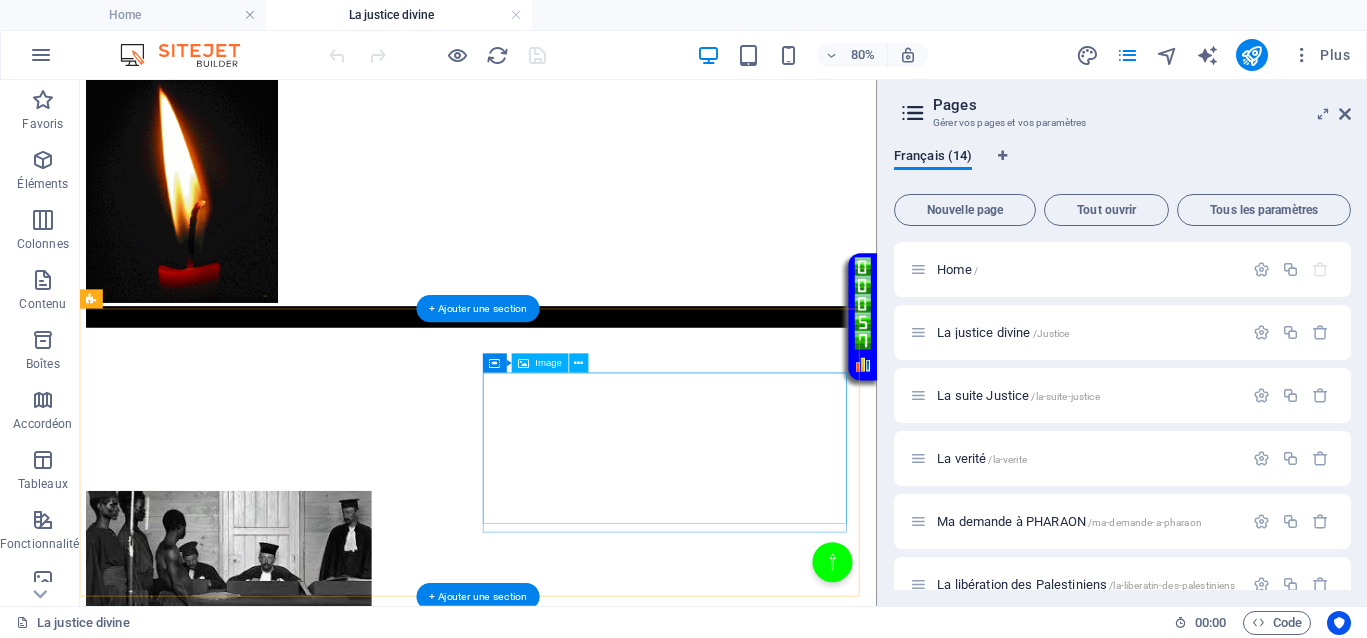 scroll, scrollTop: 375, scrollLeft: 0, axis: vertical 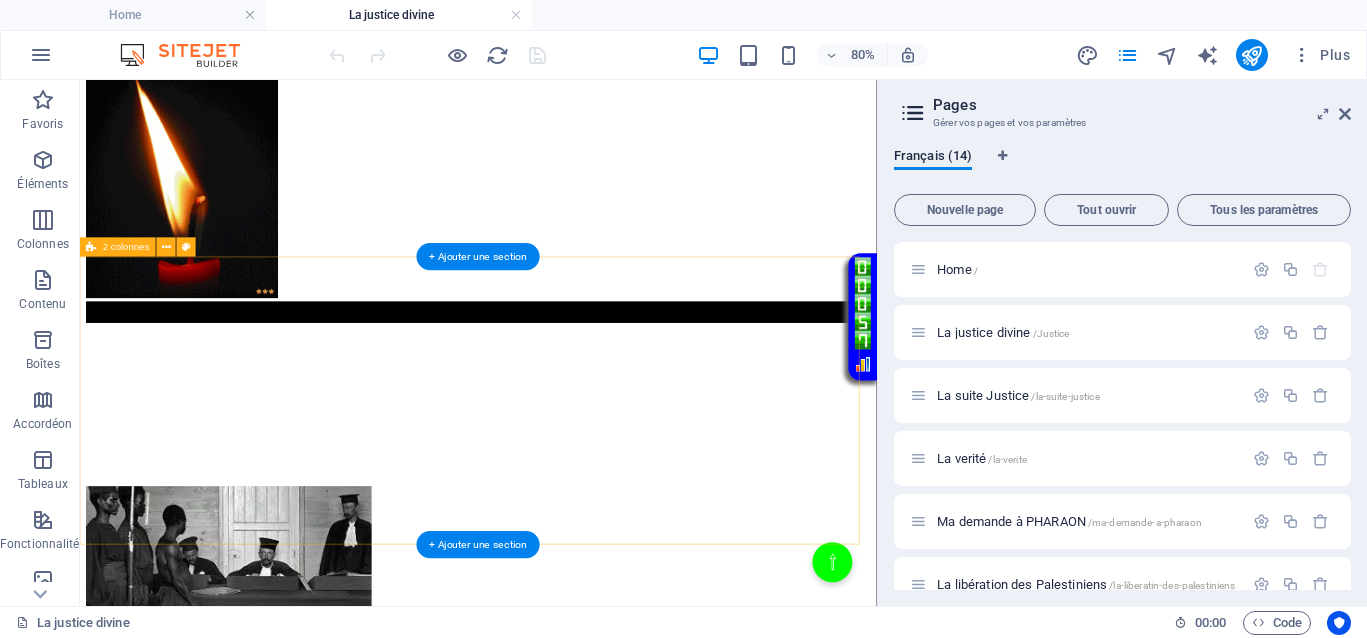 click on "</div>" at bounding box center (578, 582) 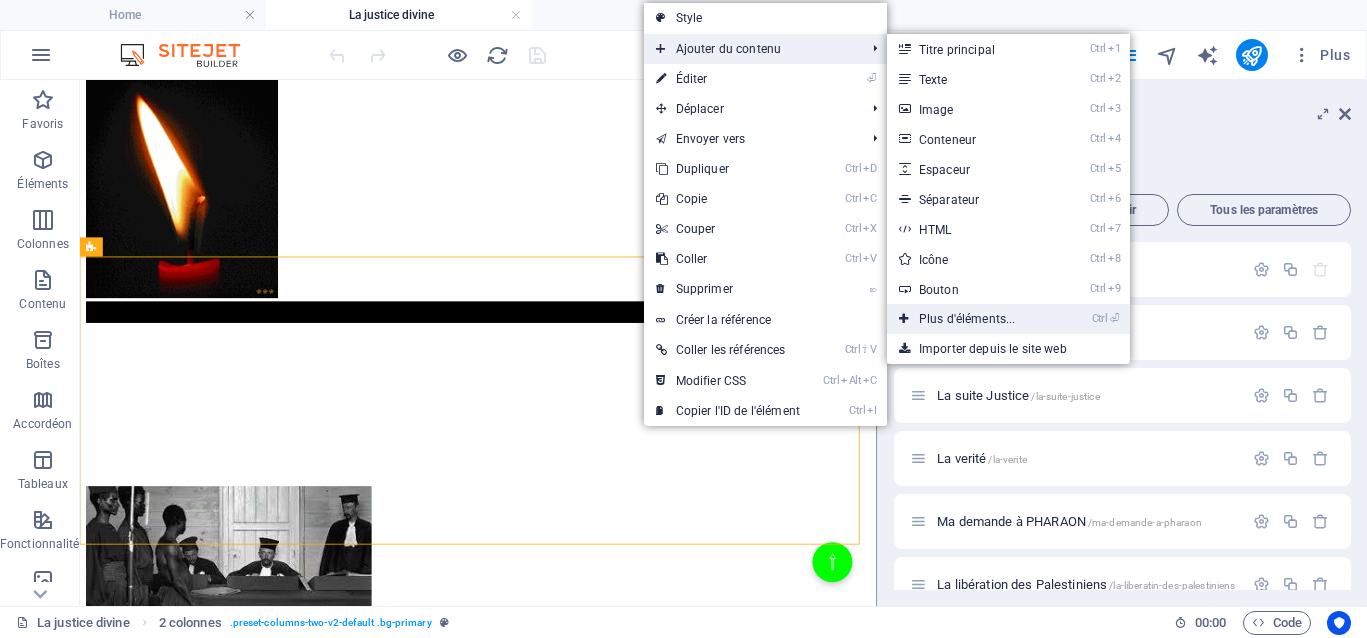click on "Ctrl ⏎  Plus d'éléments..." at bounding box center [971, 319] 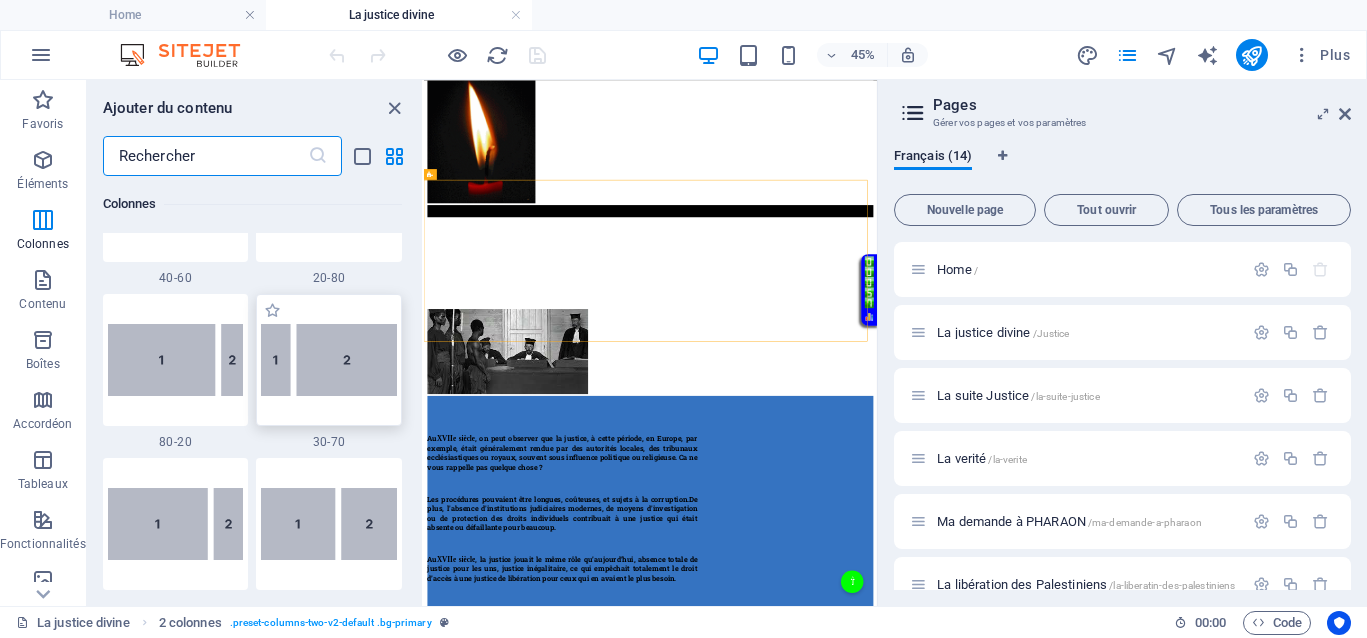 scroll, scrollTop: 1588, scrollLeft: 0, axis: vertical 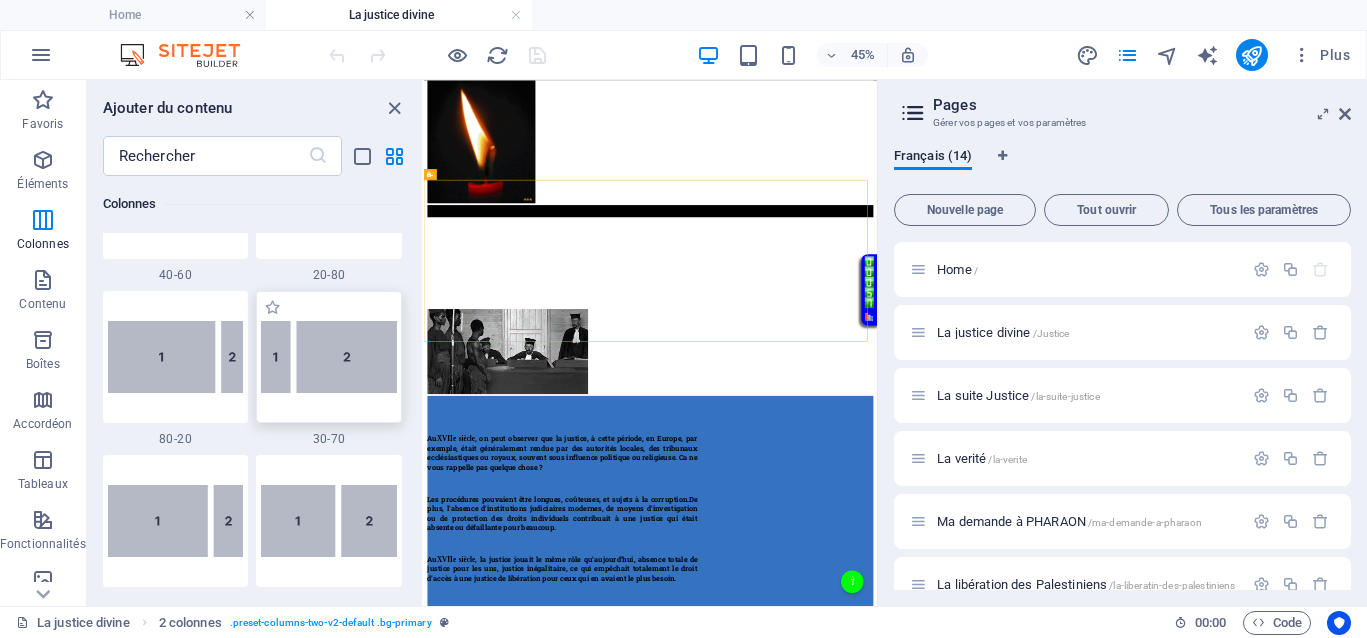 click at bounding box center (329, 357) 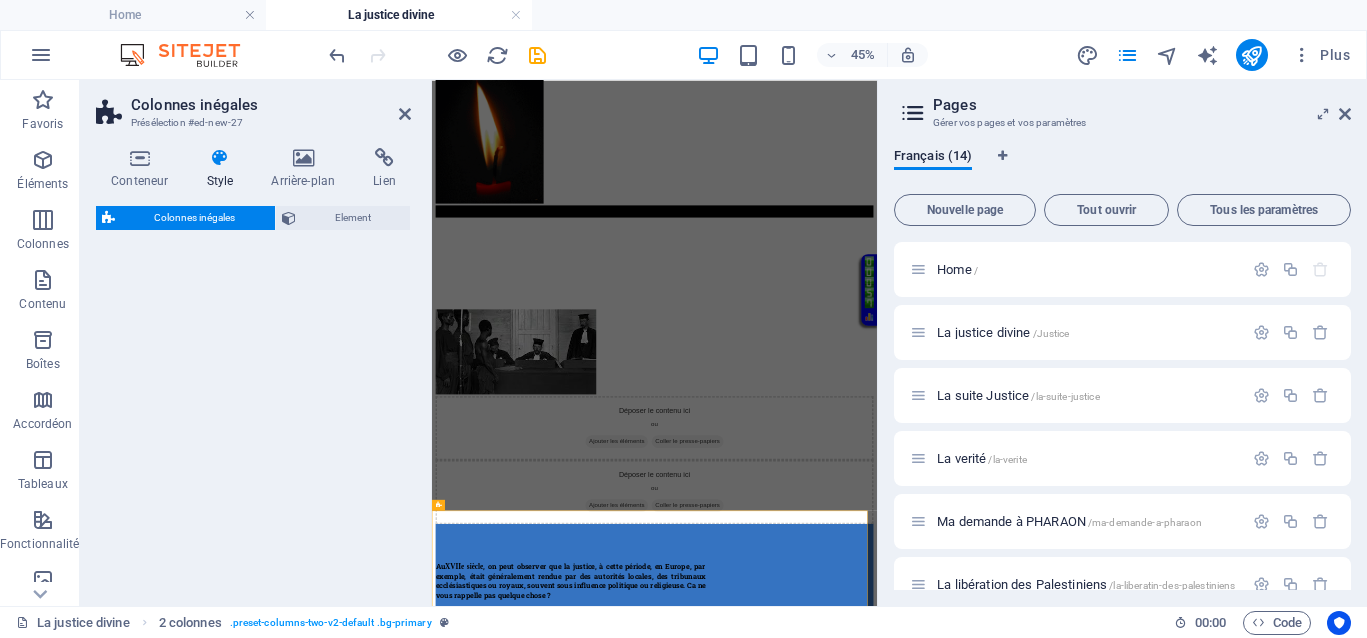 select on "%" 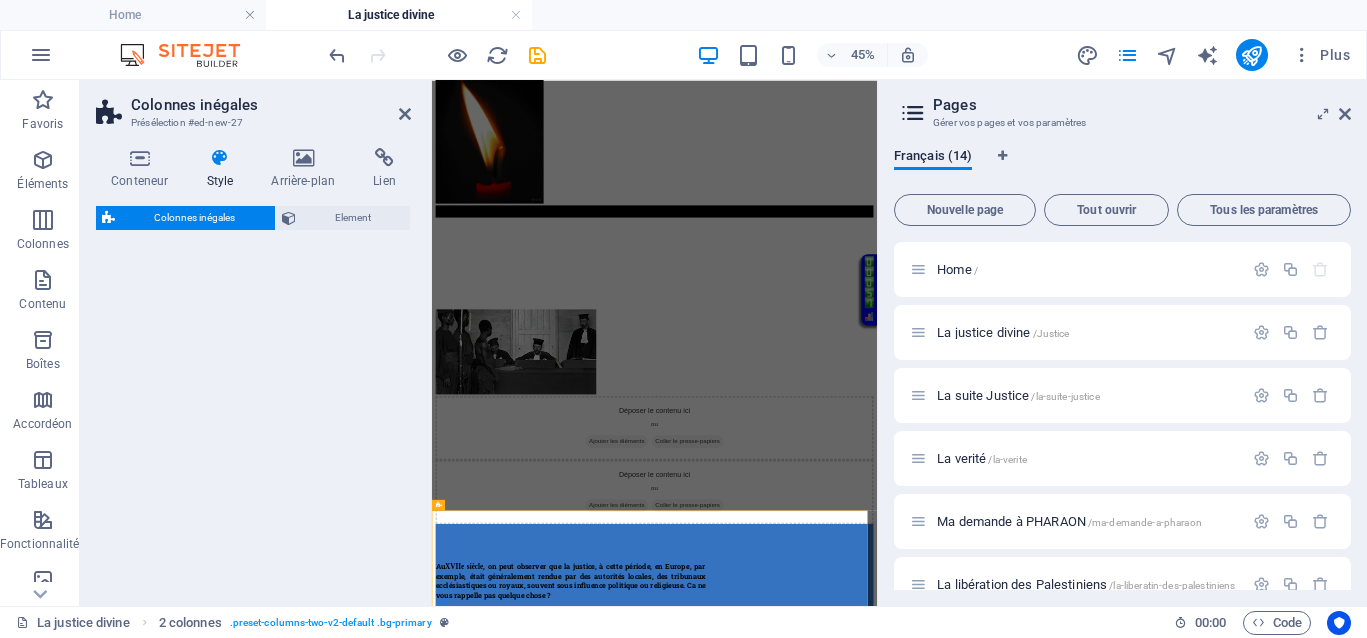 select on "rem" 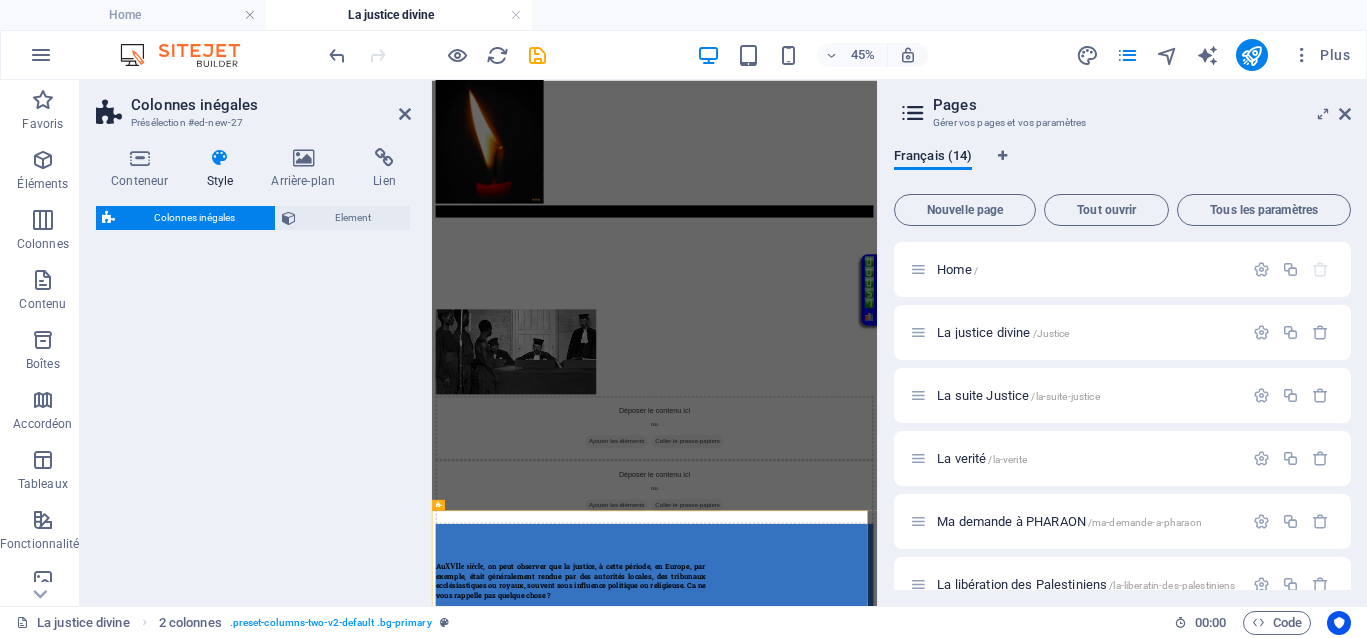 select on "preset-unequal-columns-v2-4-30-70" 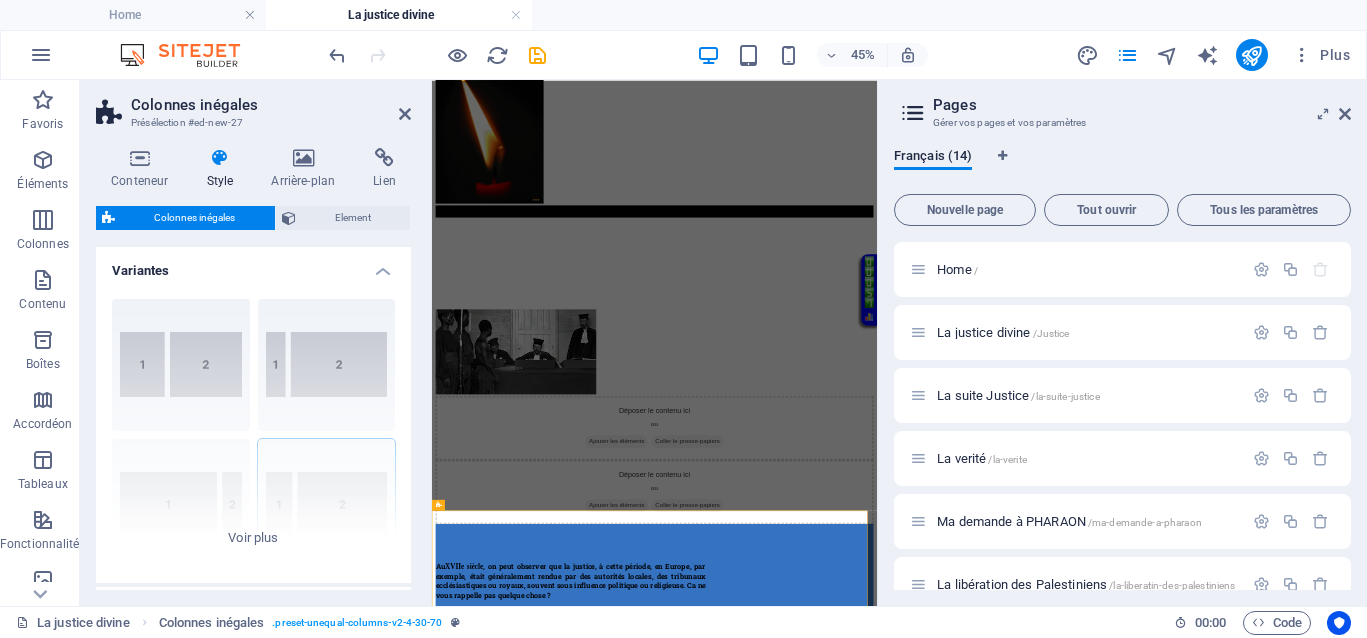 scroll, scrollTop: 0, scrollLeft: 0, axis: both 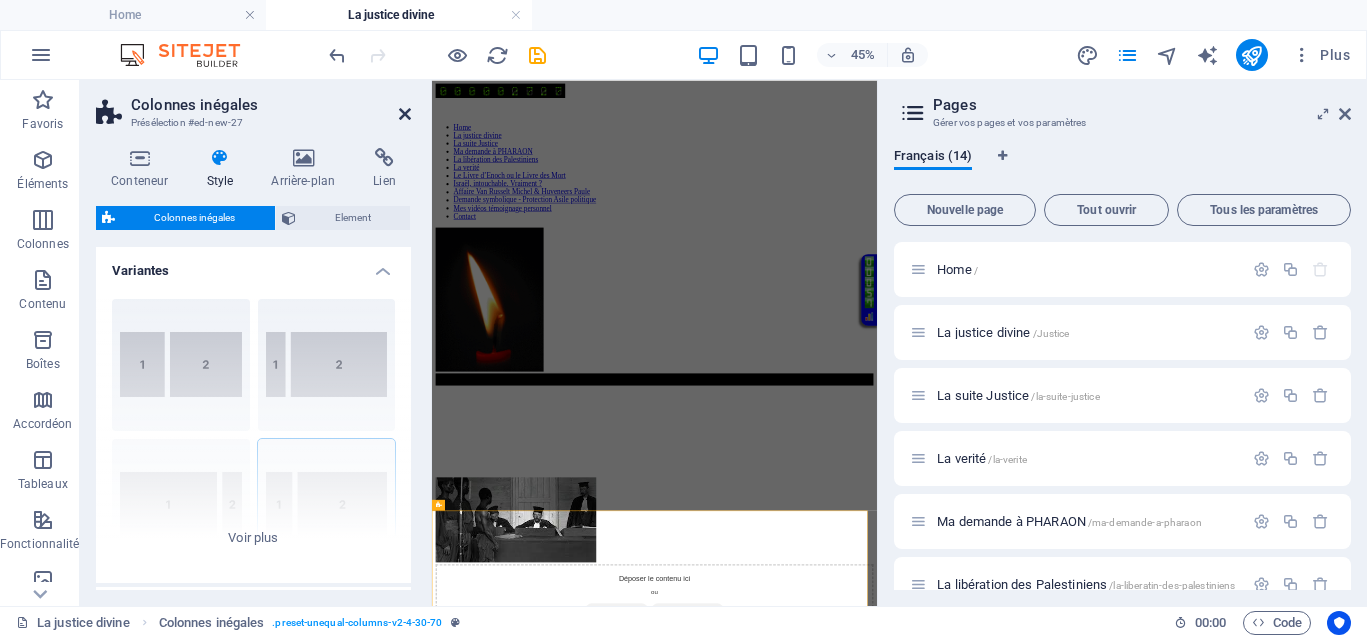 click at bounding box center (405, 114) 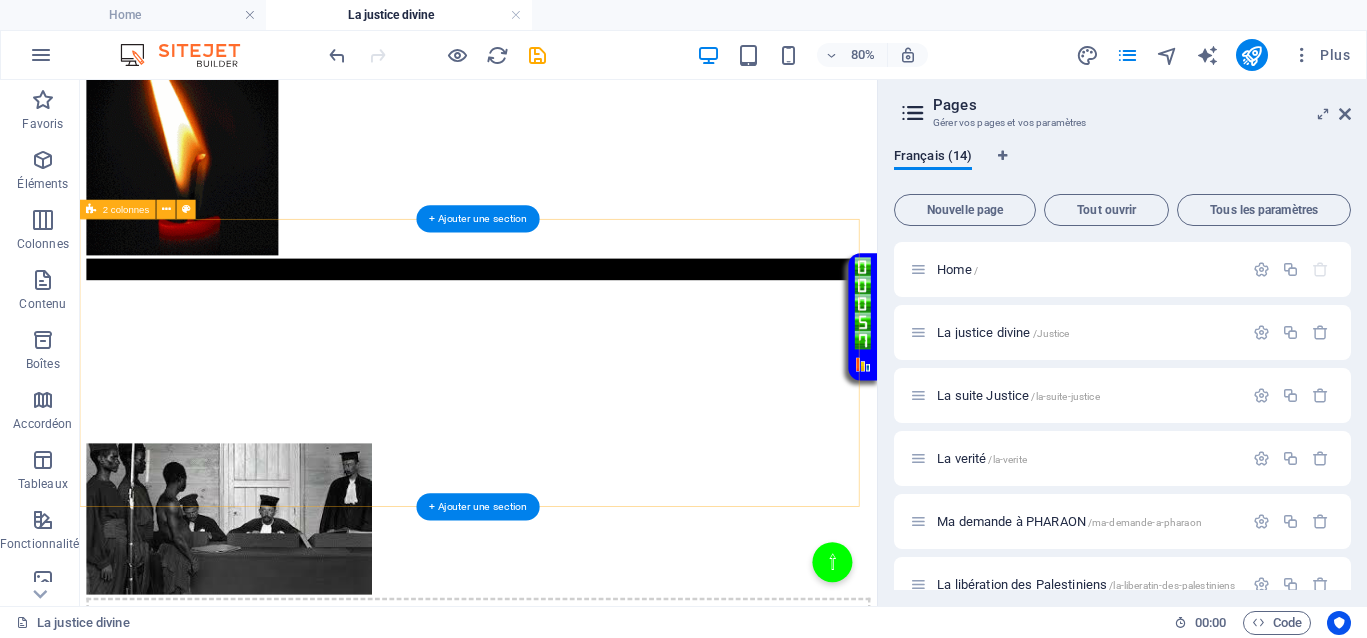 scroll, scrollTop: 422, scrollLeft: 0, axis: vertical 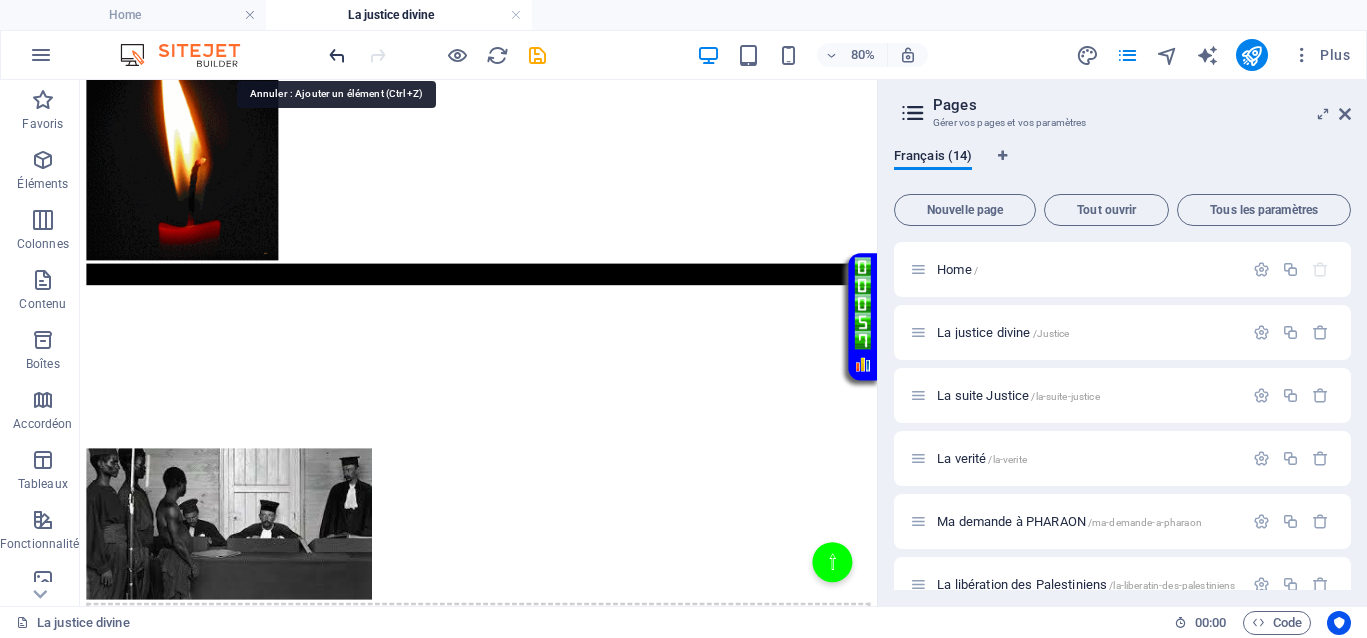 click at bounding box center (337, 55) 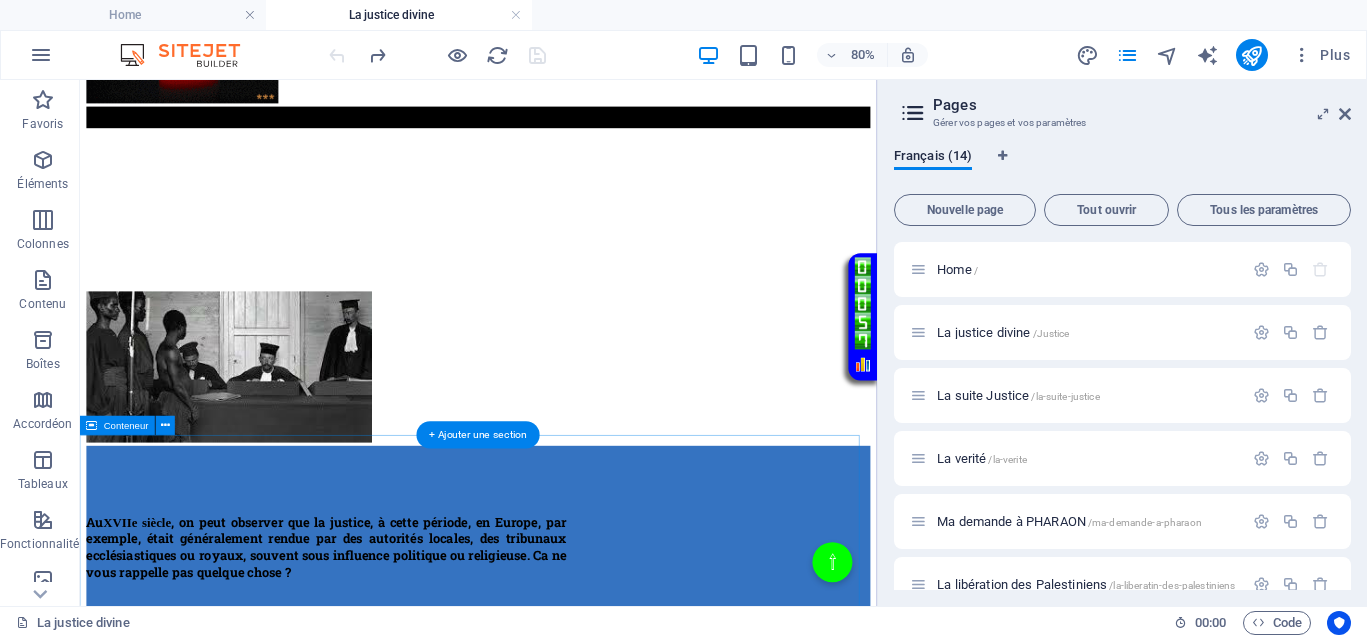 scroll, scrollTop: 797, scrollLeft: 0, axis: vertical 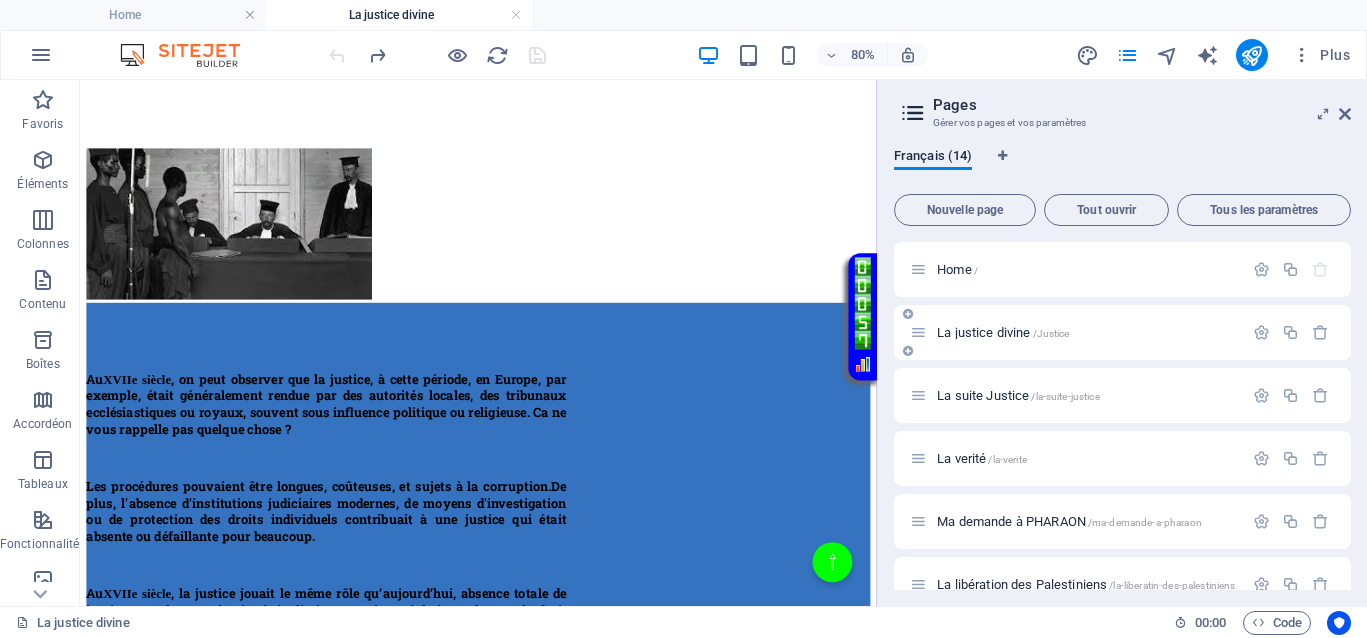 click on "La justice divine /Justice" at bounding box center (1003, 332) 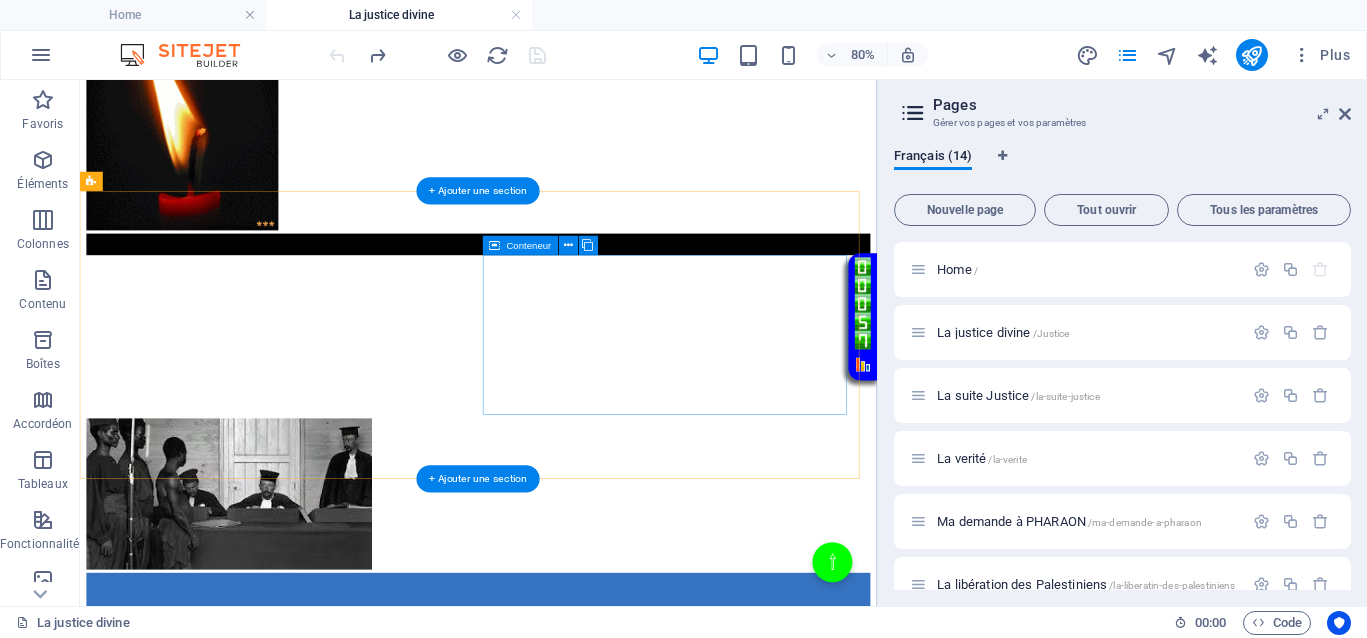 scroll, scrollTop: 457, scrollLeft: 0, axis: vertical 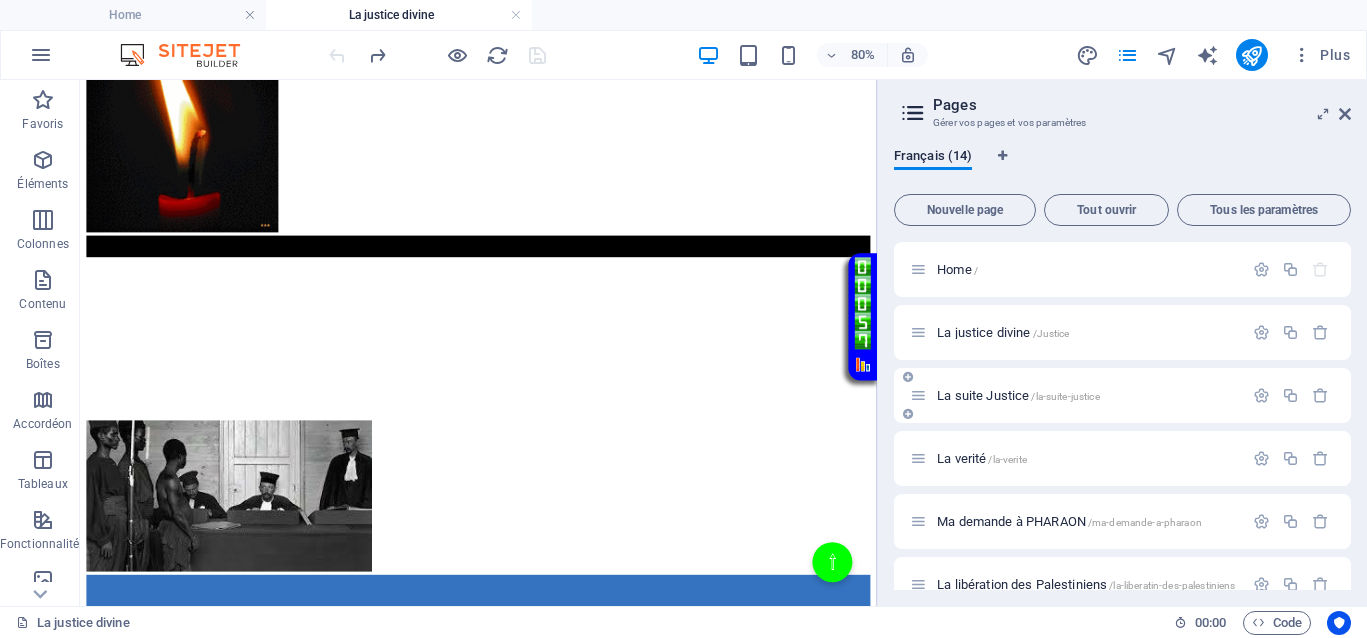 click on "La suite Justice /la-suite-justice" at bounding box center [1018, 395] 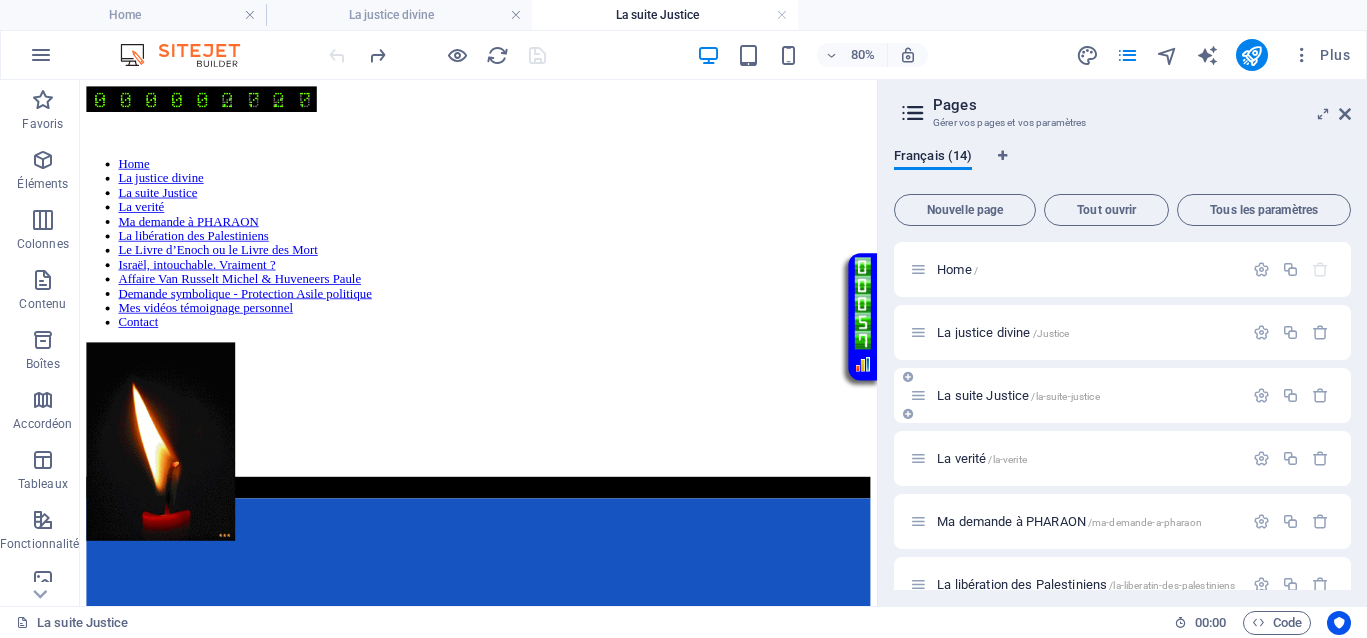 scroll, scrollTop: 0, scrollLeft: 0, axis: both 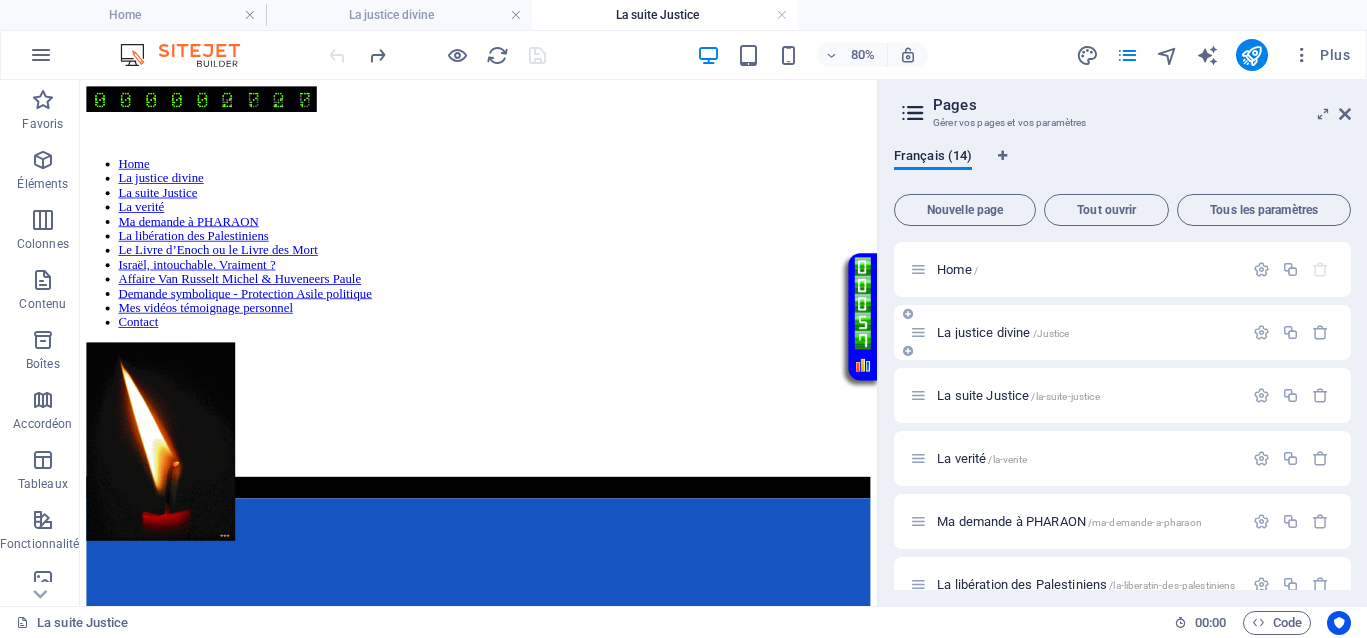 click on "La justice divine /Justice" at bounding box center (1003, 332) 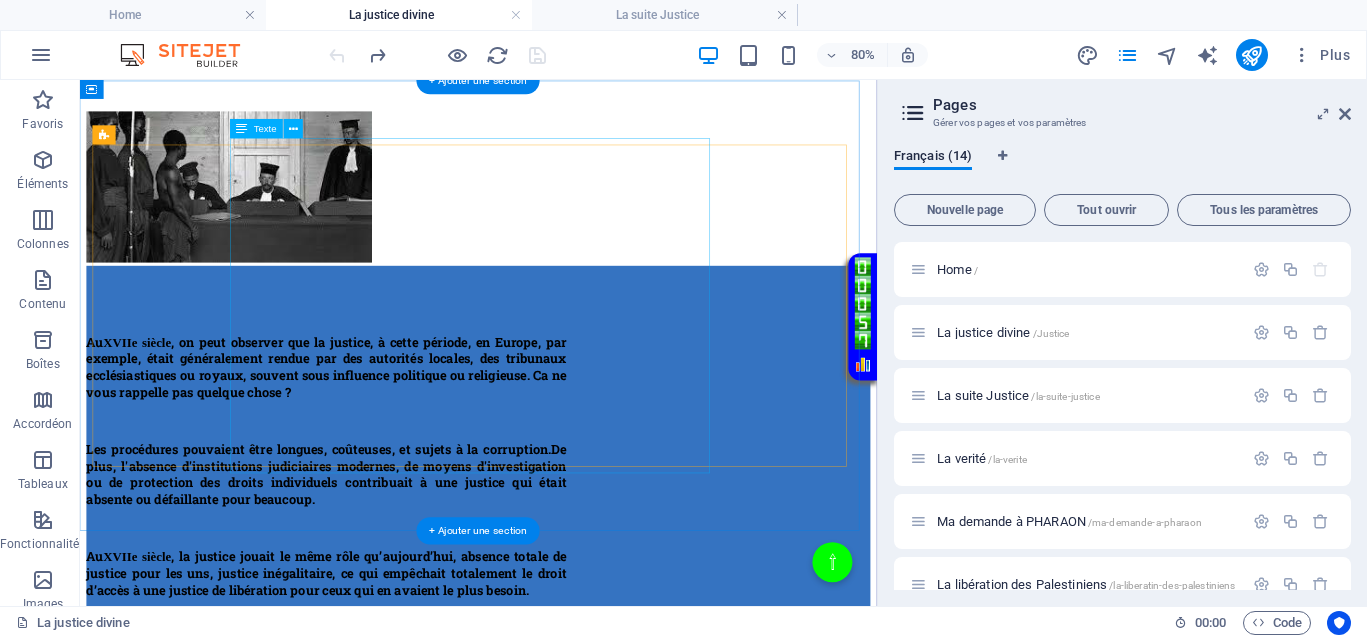 scroll, scrollTop: 707, scrollLeft: 0, axis: vertical 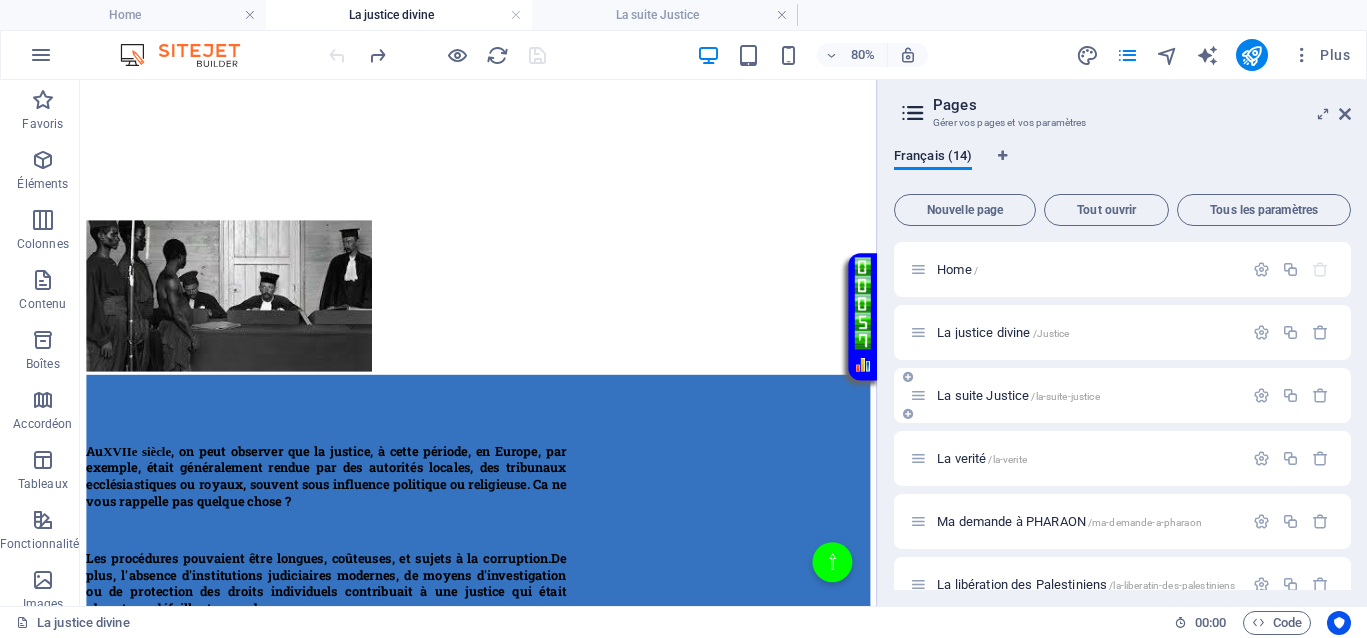 click on "La suite Justice /la-suite-justice" at bounding box center [1018, 395] 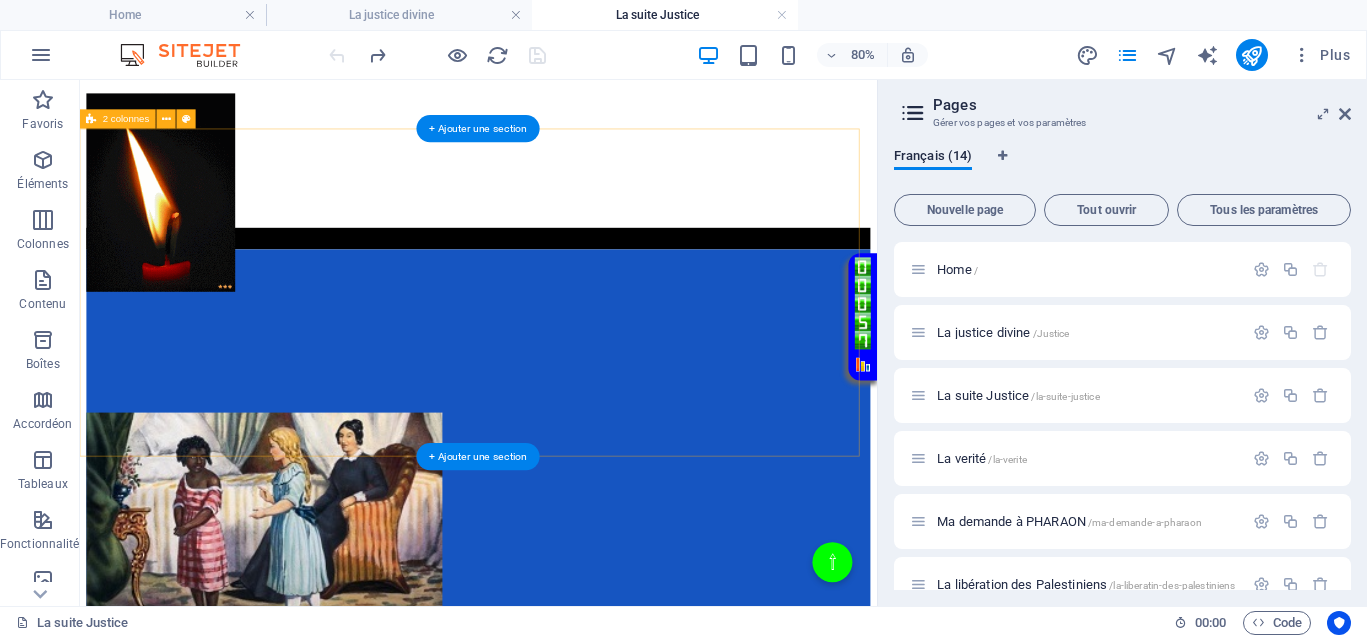 scroll, scrollTop: 625, scrollLeft: 0, axis: vertical 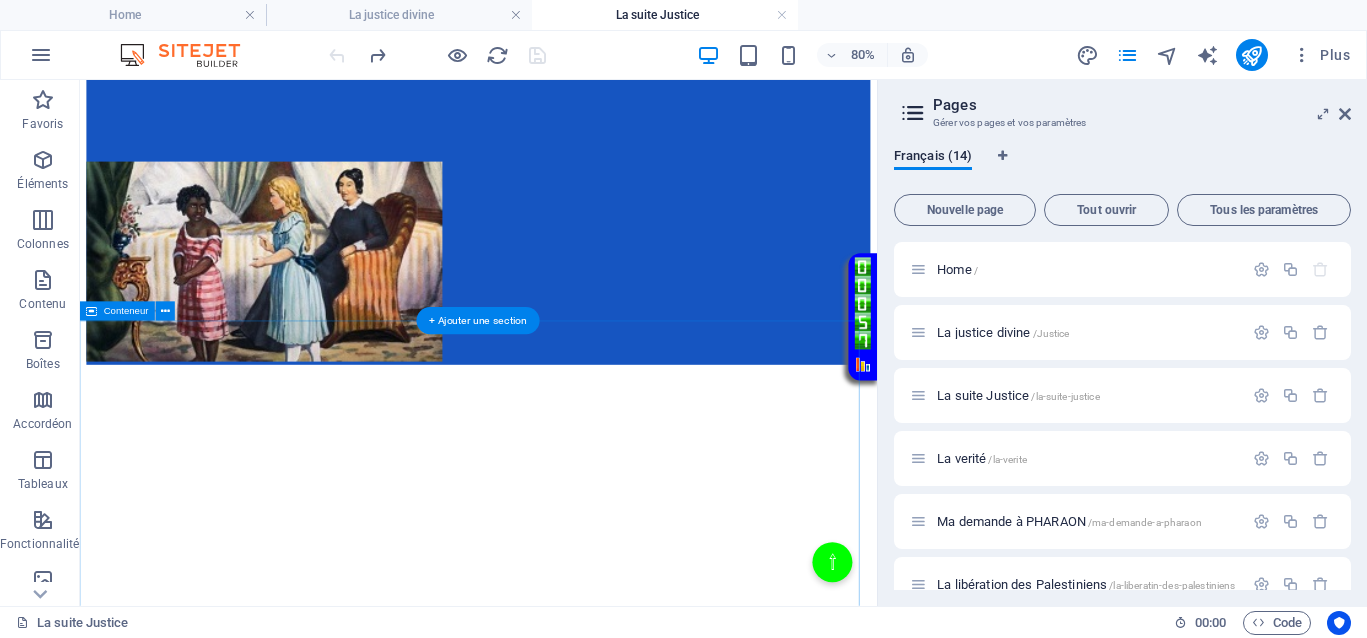 click on "Historiques de la maltraitance au XVIIe siècle Les enfants étaient tout le temps battus violemment pour des fautes mineures, avec des fouets, des cordes ou des bâtons, considérés comme des méthodes éducatives acceptables. La pratique était courante dans les écoles et chez les parents, sans recours pour les victimes, comme en témoignent les archives de l’époque. Pour soigner diverses maladies, on pratiquait des saignées massives ou des lavements douloureux, souvent sans nécessité médicale réelle. La pratique de la saignée pour guérir presque tout, y compris des maladies inexistantes ou mineures, causait de très nombreux morts dans des souffrances atroces.  Et je ne parle pas encore des animaux !  Combien de victimes, massacrées, ne peuvent pas bénéficier d’une sécurité pour préserver ne serait-ce que l’essence même de leur vie ?  La justification d’actes violents et cruels perdure, alimentant la souffrance des enfants, des animaux, et même des populations entières." at bounding box center [578, 2798] 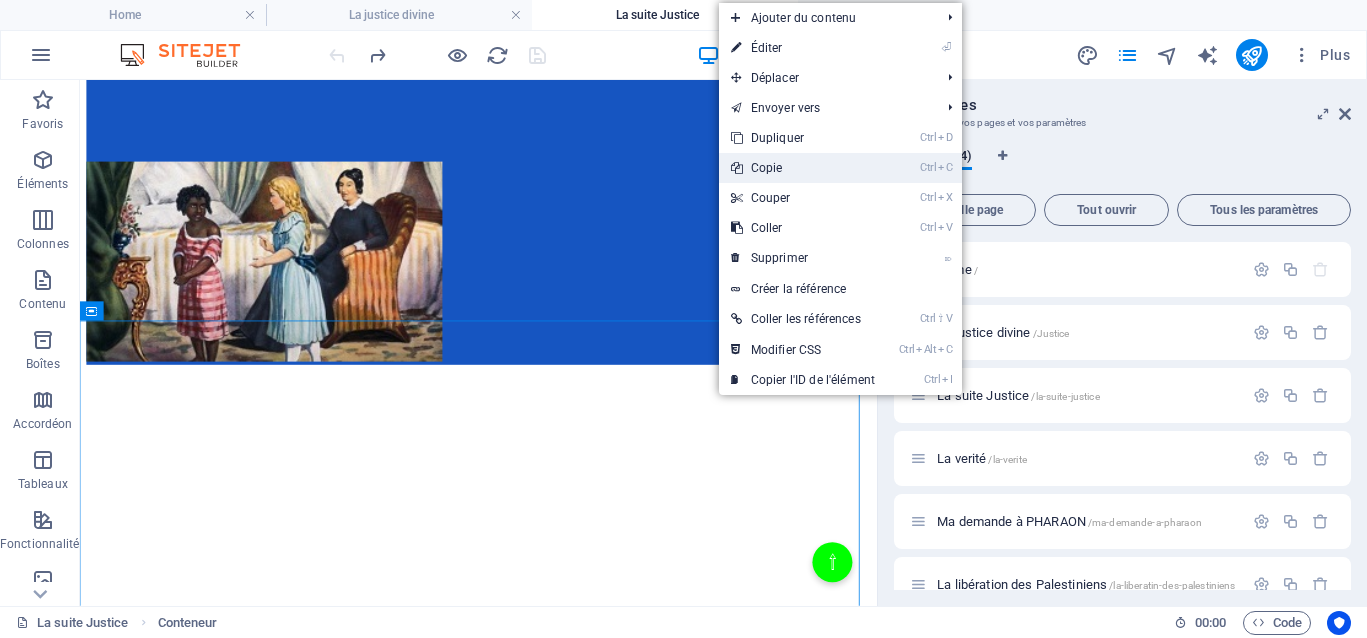 click on "Ctrl C  Copie" at bounding box center [803, 168] 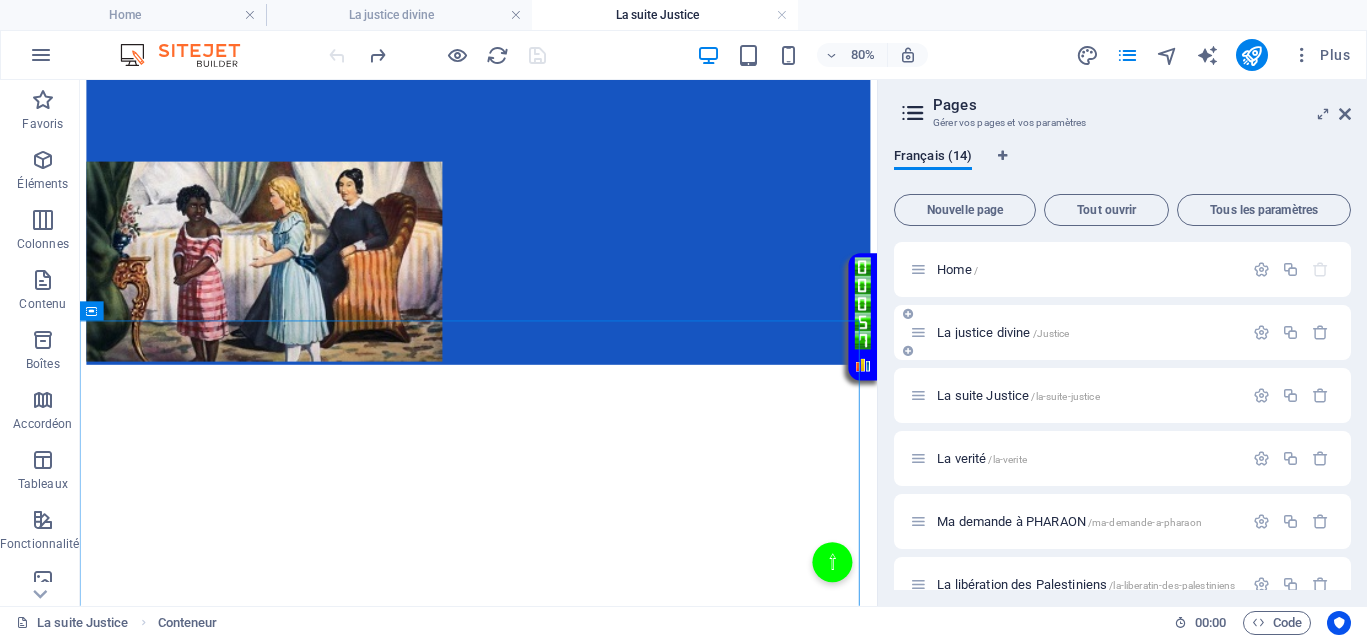 click on "La justice divine /Justice" at bounding box center (1003, 332) 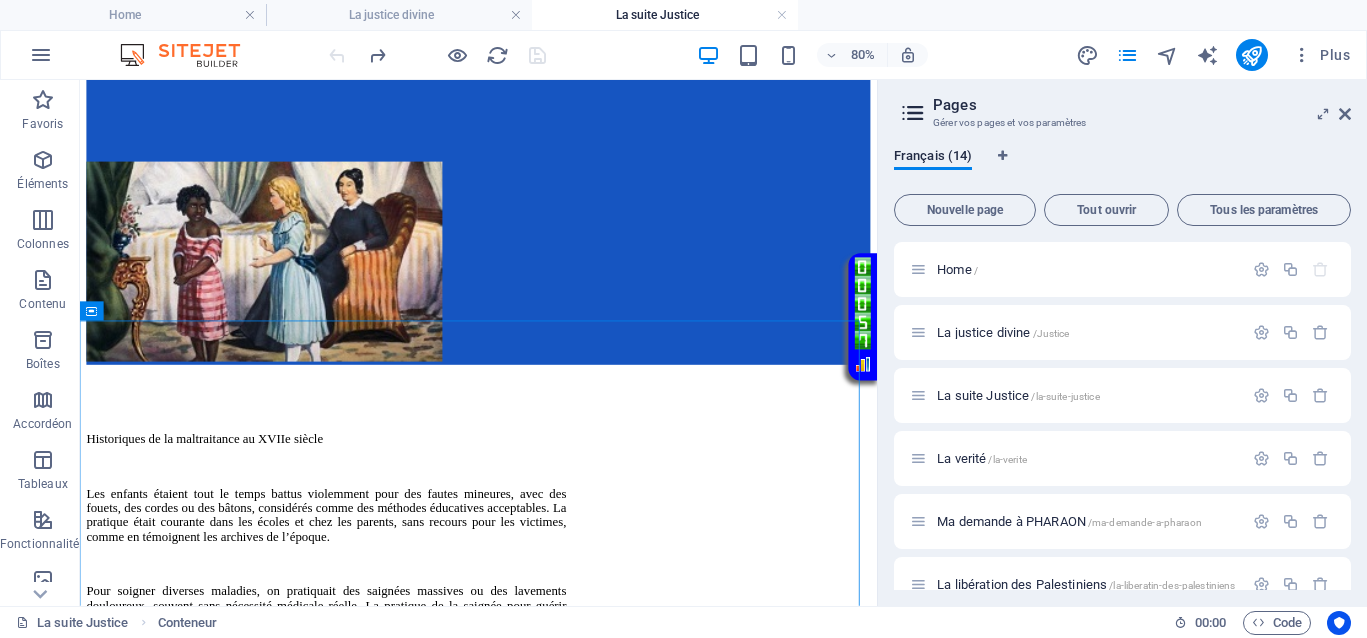 scroll, scrollTop: 707, scrollLeft: 0, axis: vertical 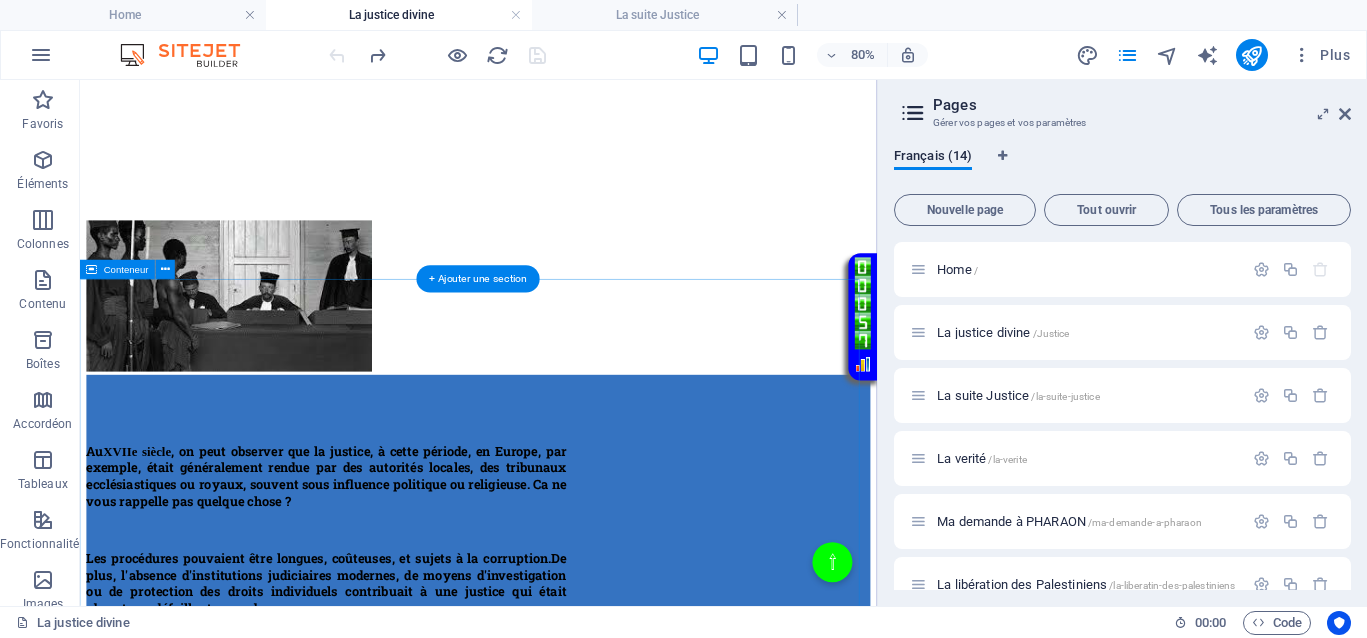click on "Au  XVIIe siècle , on peut observer que la justice, à cette période, en Europe, par exemple, était généralement rendue par des autorités locales, des tribunaux ecclésiastiques ou royaux, souvent sous influence politique ou religieuse. Ca ne vous rappelle pas quelque chose ? Les procédures pouvaient être longues, coûteuses, et sujets à la corruption.  De plus, l'absence d'institutions judiciaires modernes, de moyens d'investigation ou de protection des droits individuels contribuait à une justice qui était absente ou défaillante pour beaucoup. Au  XVIIe siècle , la justice jouait le même rôle qu’aujourd’hui, absence totale de justice pour les uns, justice inégalitaire, ce qui empêchait totalement le droit d’accès à une justice de libération pour ceux qui en avaient le plus besoin." at bounding box center [578, 698] 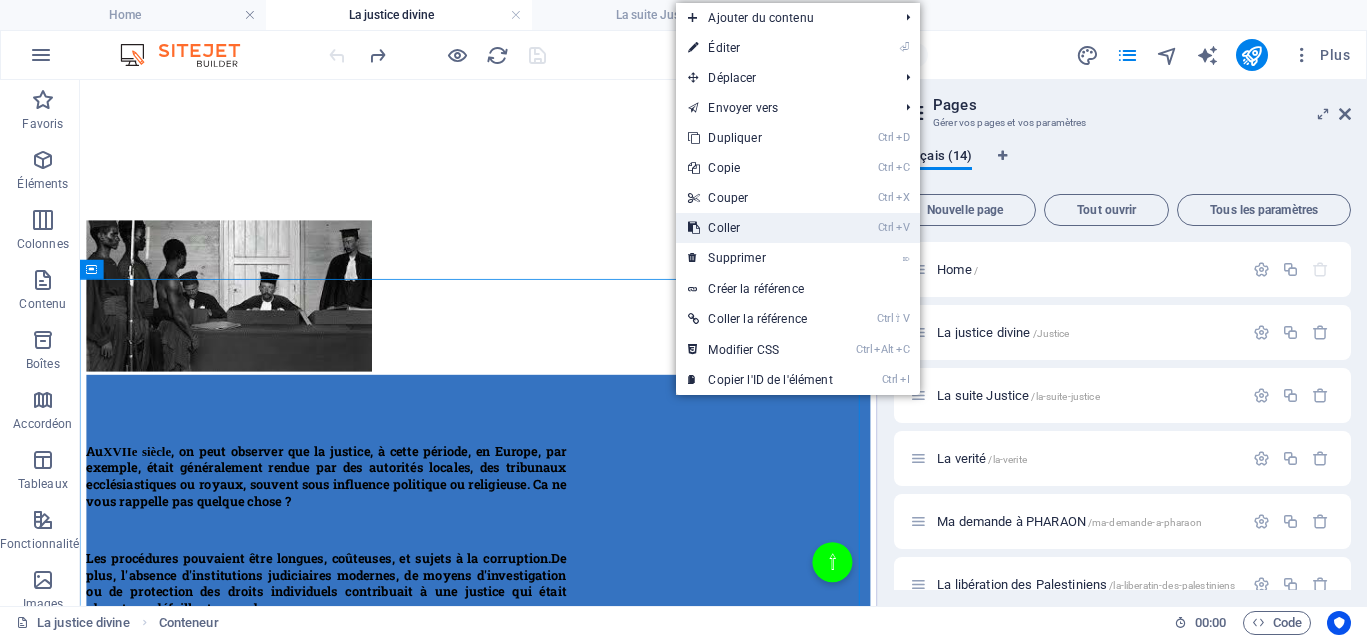 click on "Ctrl V  Coller" at bounding box center (760, 228) 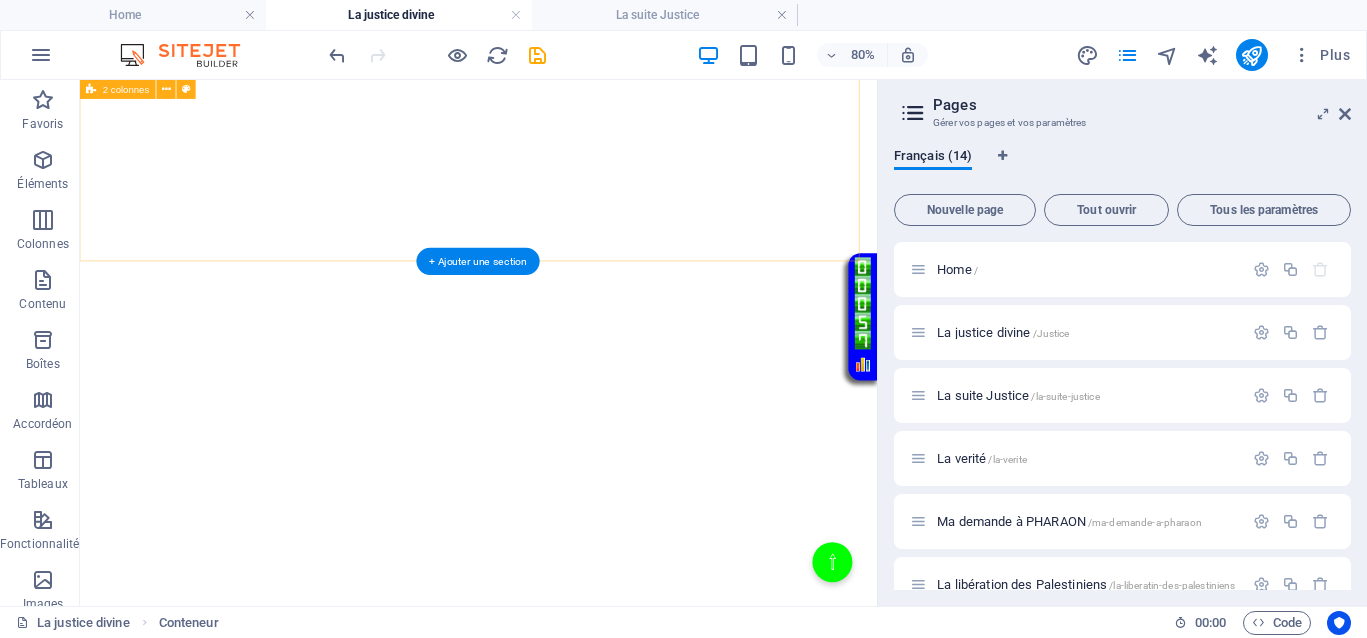 scroll, scrollTop: 2438, scrollLeft: 0, axis: vertical 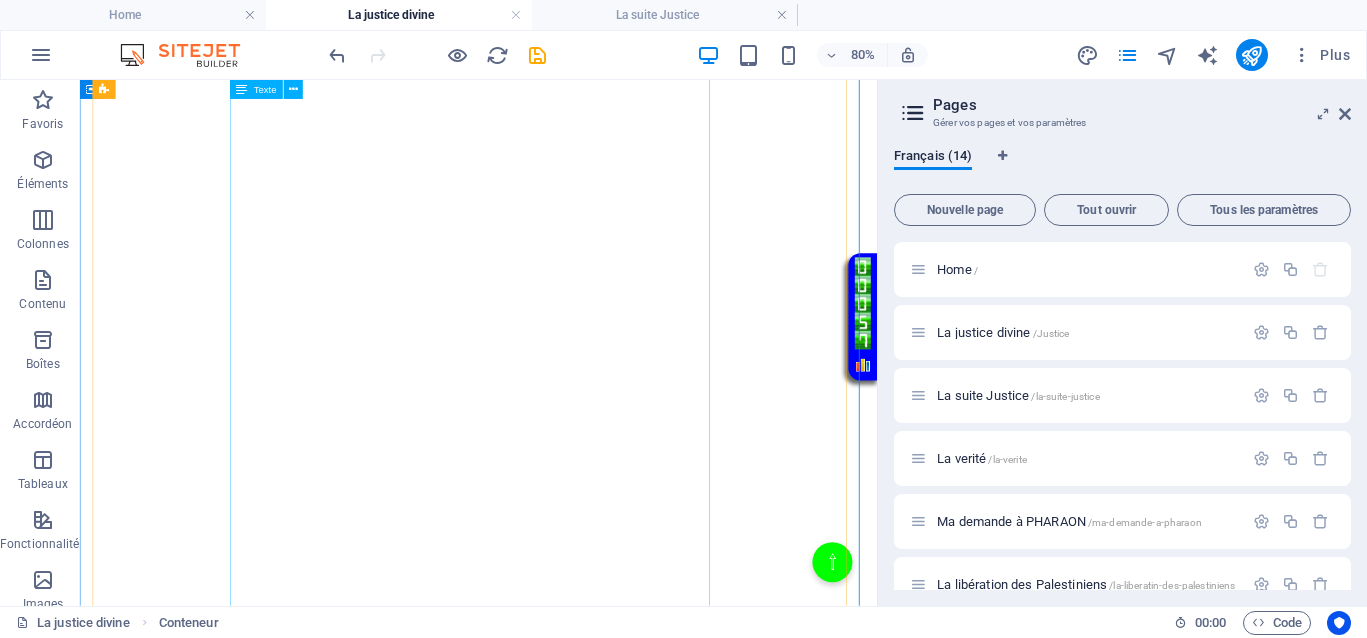 click on "Historiques de la maltraitance au XVIIe siècle Les enfants étaient tout le temps battus violemment pour des fautes mineures, avec des fouets, des cordes ou des bâtons, considérés comme des méthodes éducatives acceptables. La pratique était courante dans les écoles et chez les parents, sans recours pour les victimes, comme en témoignent les archives de l’époque. Pour soigner diverses maladies, on pratiquait des saignées massives ou des lavements douloureux, souvent sans nécessité médicale réelle. La pratique de la saignée pour guérir presque tout, y compris des maladies inexistantes ou mineures, causait de très nombreux morts dans des souffrances atroces.  Et je ne parle pas encore des animaux !  Combien de victimes, massacrées, ne peuvent pas bénéficier d’une sécurité pour préserver ne serait-ce que l’essence même de leur vie ?  La justification d’actes violents et cruels perdure, alimentant la souffrance des enfants, des animaux, et même des populations entières." at bounding box center (388, 2747) 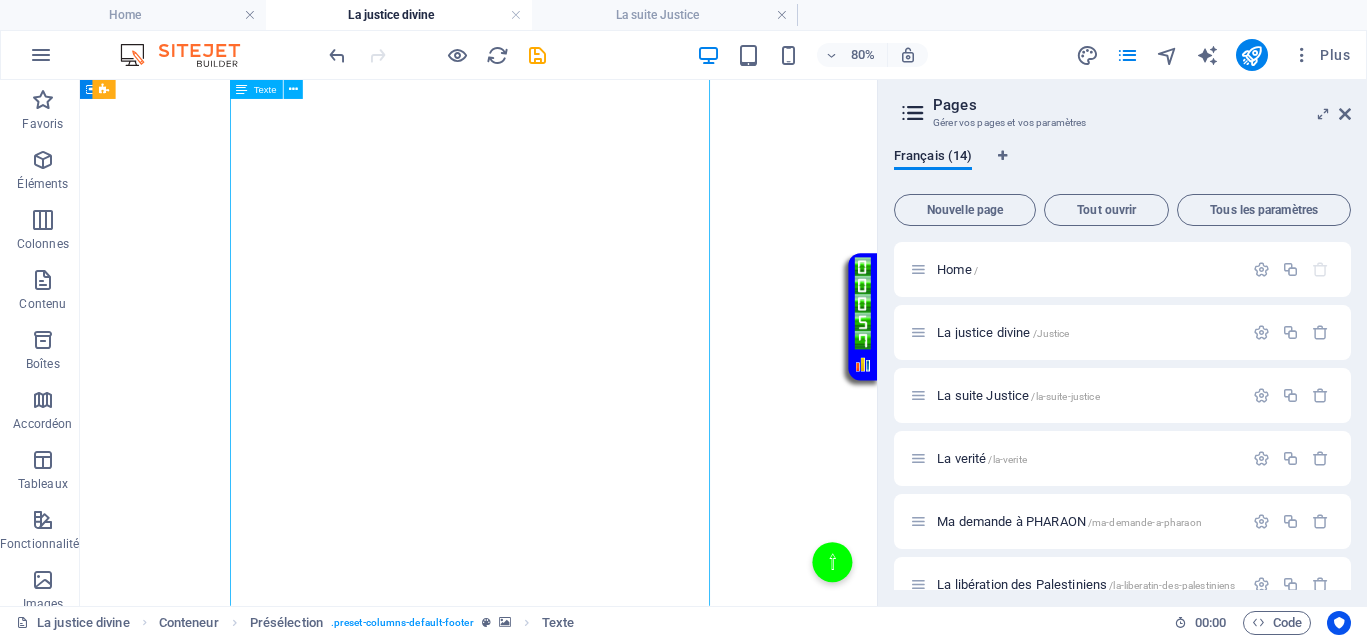 click on "Historiques de la maltraitance au XVIIe siècle Les enfants étaient tout le temps battus violemment pour des fautes mineures, avec des fouets, des cordes ou des bâtons, considérés comme des méthodes éducatives acceptables. La pratique était courante dans les écoles et chez les parents, sans recours pour les victimes, comme en témoignent les archives de l’époque. Pour soigner diverses maladies, on pratiquait des saignées massives ou des lavements douloureux, souvent sans nécessité médicale réelle. La pratique de la saignée pour guérir presque tout, y compris des maladies inexistantes ou mineures, causait de très nombreux morts dans des souffrances atroces.  Et je ne parle pas encore des animaux !  Combien de victimes, massacrées, ne peuvent pas bénéficier d’une sécurité pour préserver ne serait-ce que l’essence même de leur vie ?  La justification d’actes violents et cruels perdure, alimentant la souffrance des enfants, des animaux, et même des populations entières." at bounding box center [388, 2747] 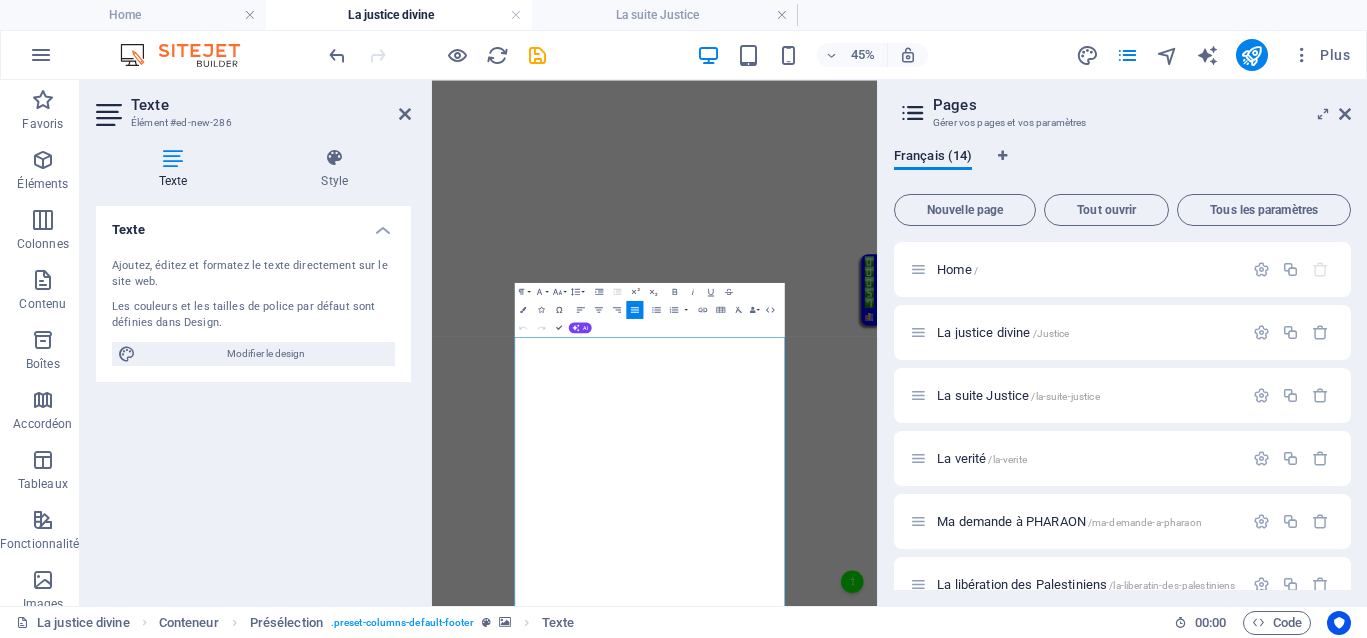 scroll, scrollTop: 1021, scrollLeft: 0, axis: vertical 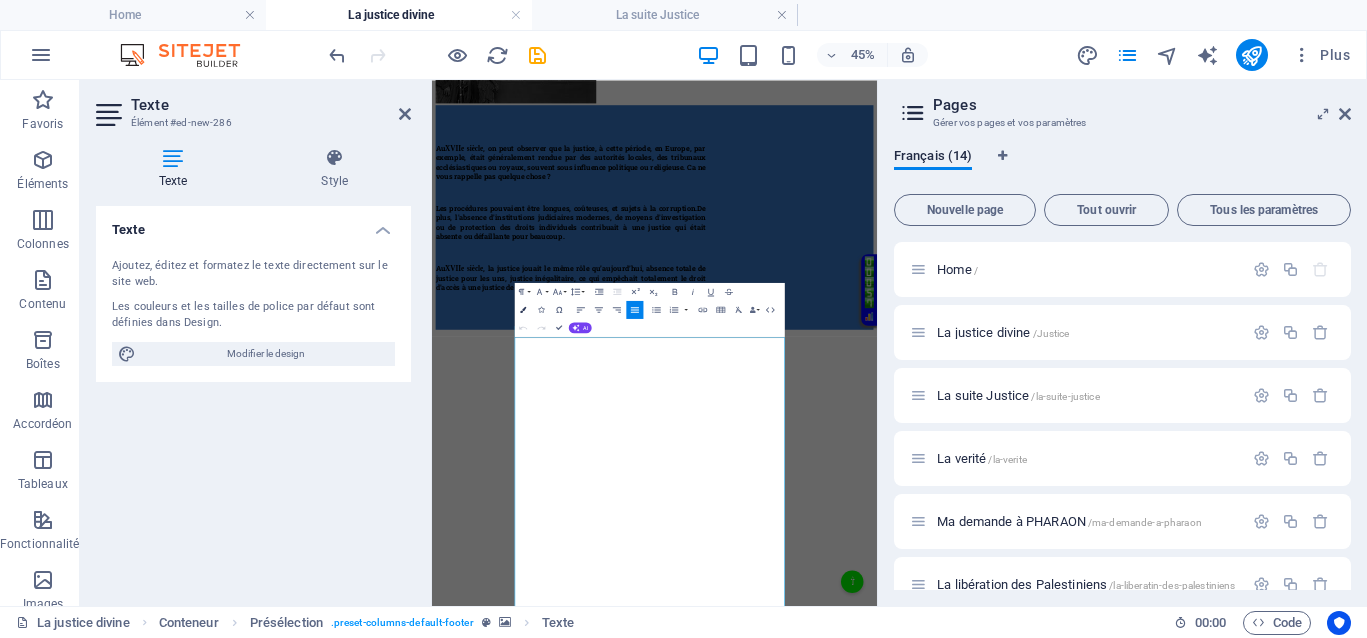 click at bounding box center (523, 309) 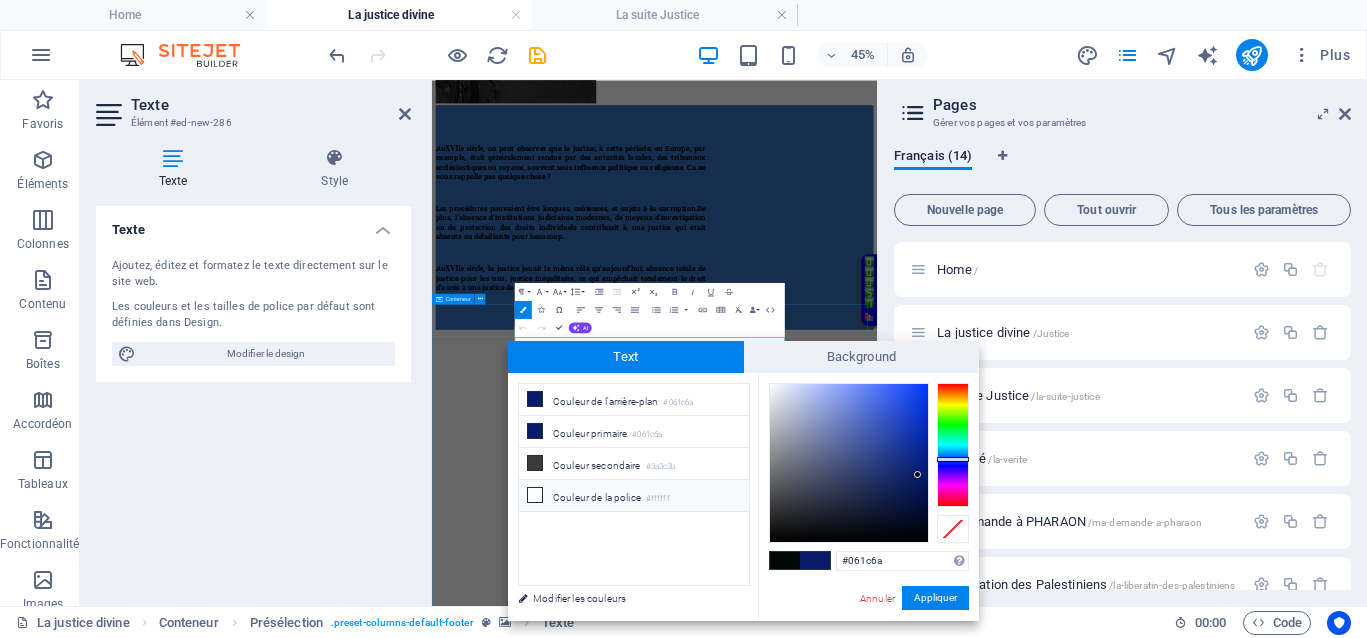 click on "Couleur de la police
#ffffff" at bounding box center (634, 496) 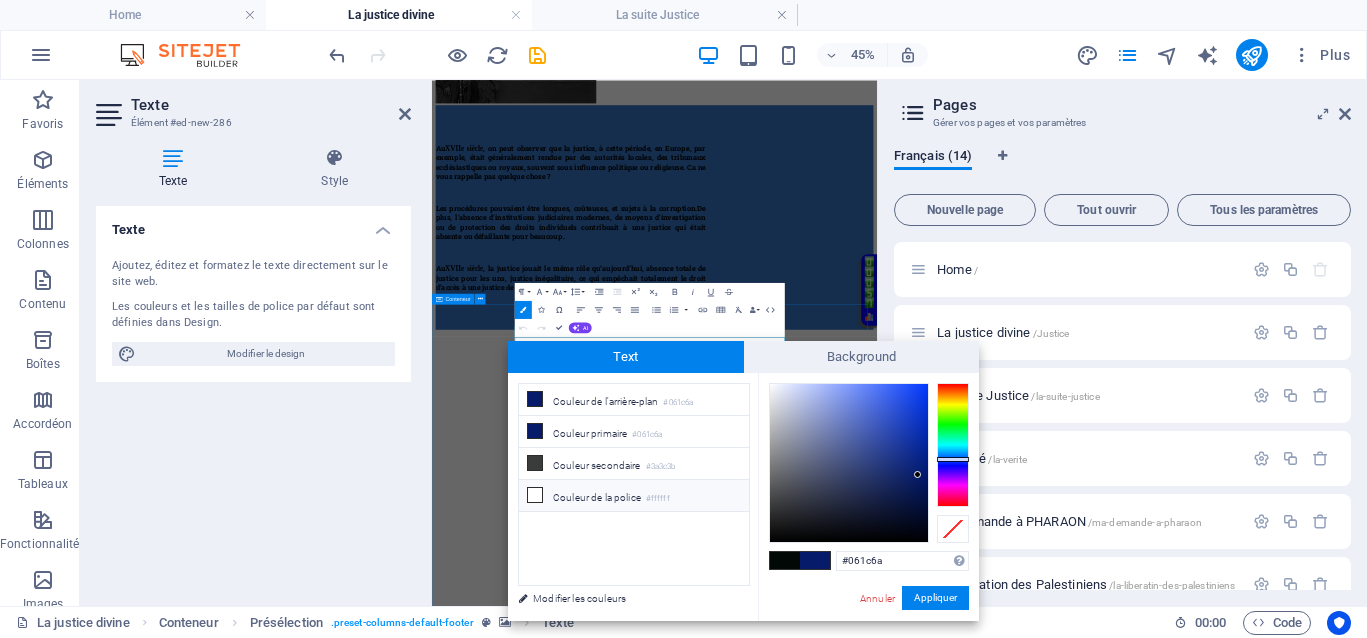 type on "#ffffff" 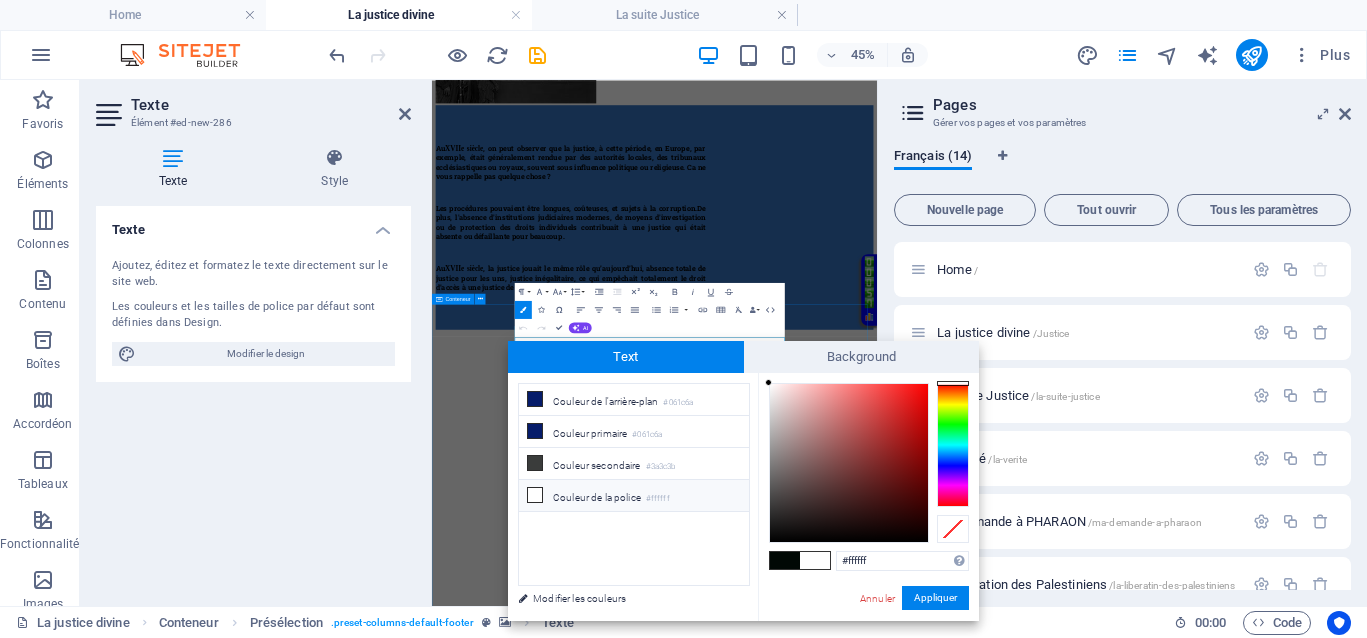 click on "Couleur de la police
#ffffff" at bounding box center (634, 496) 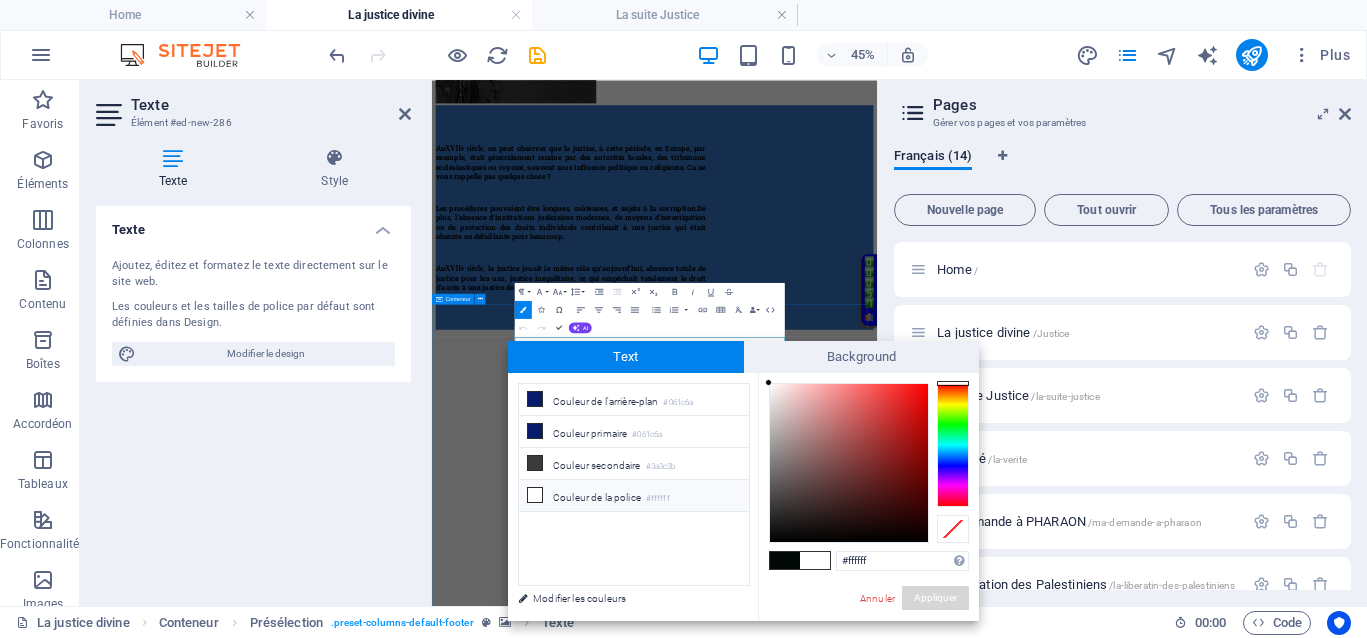 drag, startPoint x: 918, startPoint y: 598, endPoint x: 898, endPoint y: 582, distance: 25.612497 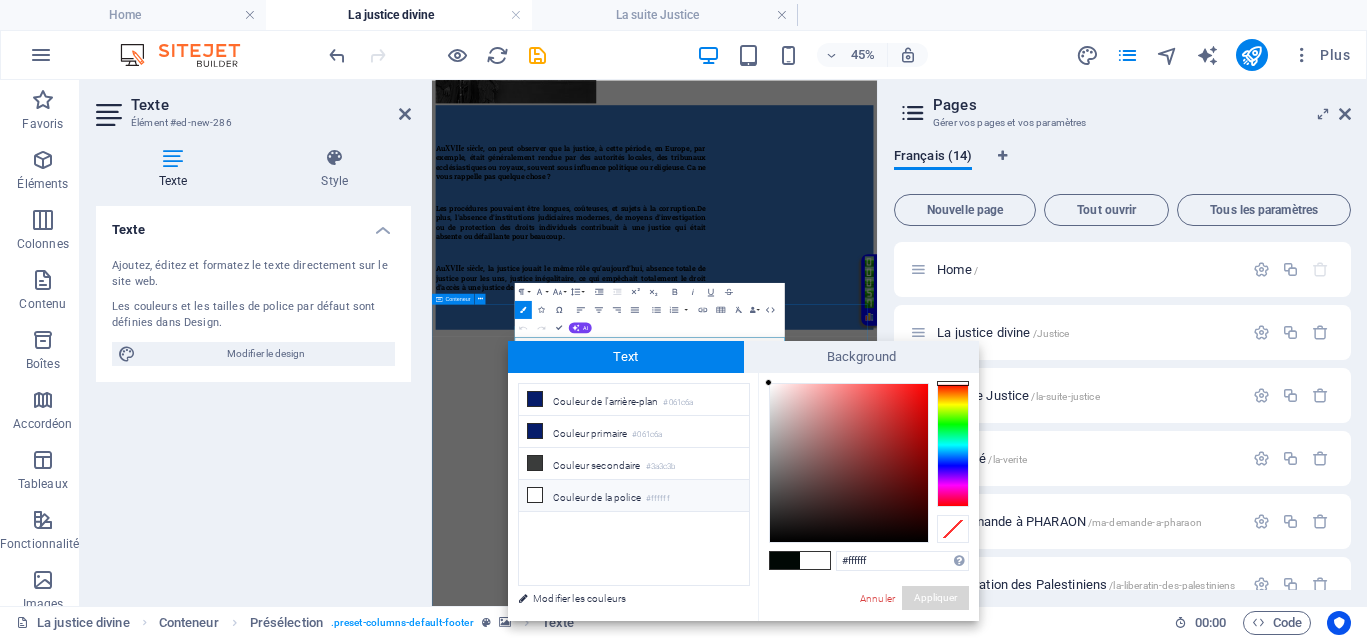 click on "Appliquer" at bounding box center (935, 598) 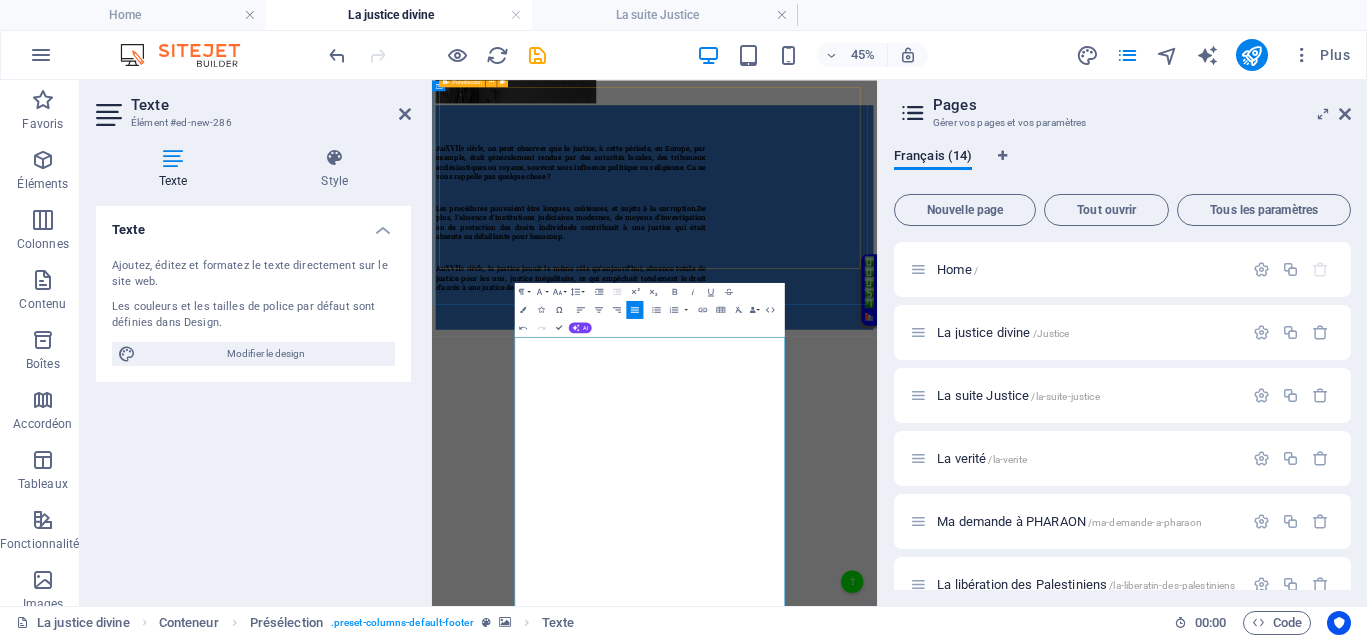 drag, startPoint x: 1278, startPoint y: 385, endPoint x: 1334, endPoint y: 264, distance: 133.33041 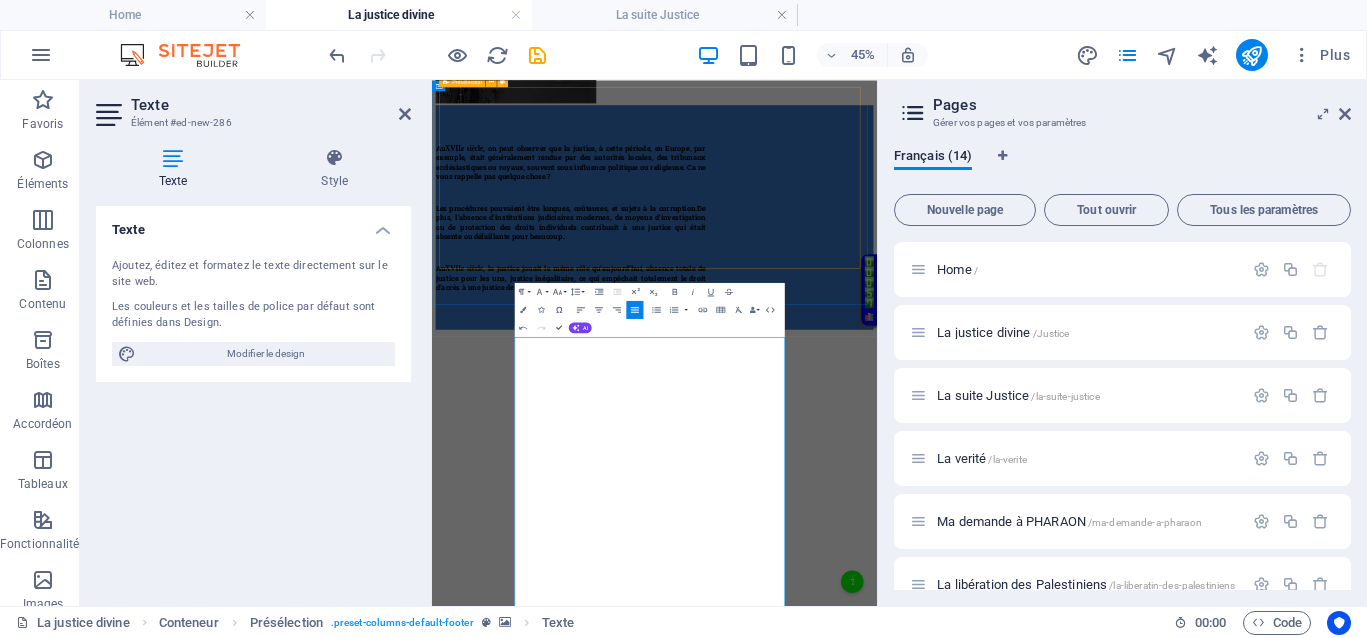 click on "Au  XVIIe siècle , on peut observer que la justice, à cette période, en Europe, par exemple, était généralement rendue par des autorités locales, des tribunaux ecclésiastiques ou royaux, souvent sous influence politique ou religieuse. Ca ne vous rappelle pas quelque chose ? Les procédures pouvaient être longues, coûteuses, et sujets à la corruption.  De plus, l'absence d'institutions judiciaires modernes, de moyens d'investigation ou de protection des droits individuels contribuait à une justice qui était absente ou défaillante pour beaucoup. Au  XVIIe siècle , la justice jouait le même rôle qu’aujourd’hui, absence totale de justice pour les uns, justice inégalitaire, ce qui empêchait totalement le droit d’accès à une justice de libération pour ceux qui en avaient le plus besoin." at bounding box center (926, 384) 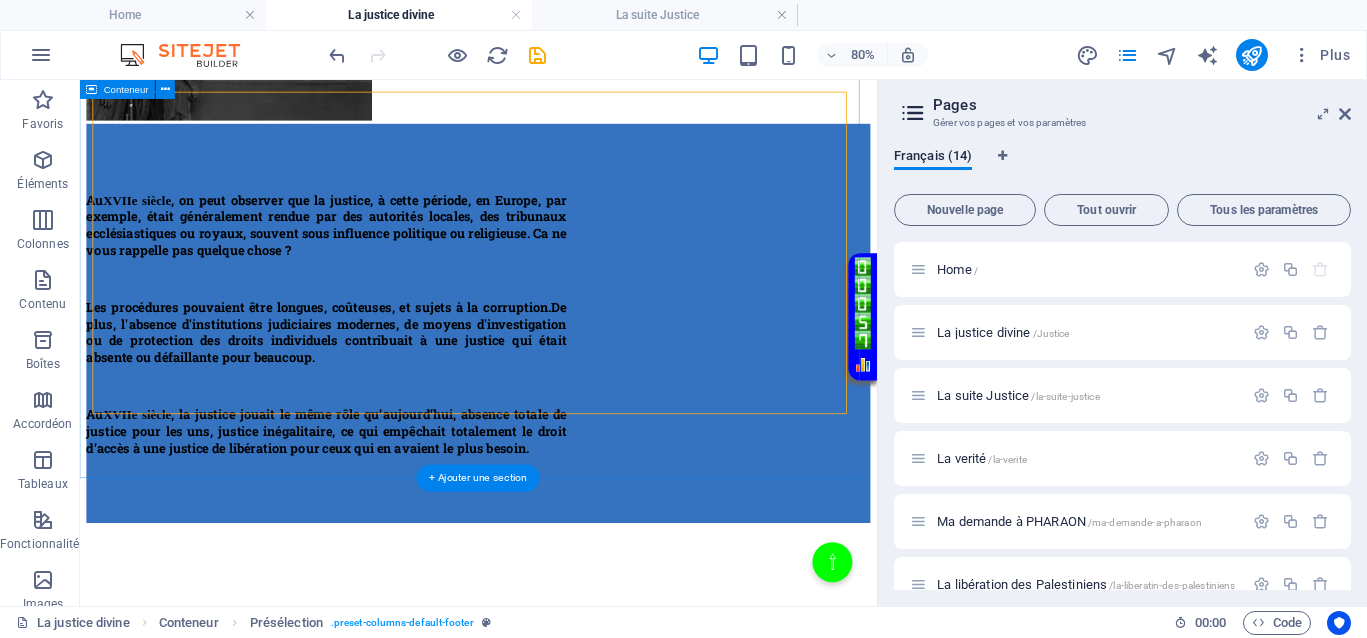 click on "Au  XVIIe siècle , on peut observer que la justice, à cette période, en Europe, par exemple, était généralement rendue par des autorités locales, des tribunaux ecclésiastiques ou royaux, souvent sous influence politique ou religieuse. Ca ne vous rappelle pas quelque chose ? Les procédures pouvaient être longues, coûteuses, et sujets à la corruption.  De plus, l'absence d'institutions judiciaires modernes, de moyens d'investigation ou de protection des droits individuels contribuait à une justice qui était absente ou défaillante pour beaucoup. Au  XVIIe siècle , la justice jouait le même rôle qu’aujourd’hui, absence totale de justice pour les uns, justice inégalitaire, ce qui empêchait totalement le droit d’accès à une justice de libération pour ceux qui en avaient le plus besoin." at bounding box center (578, 384) 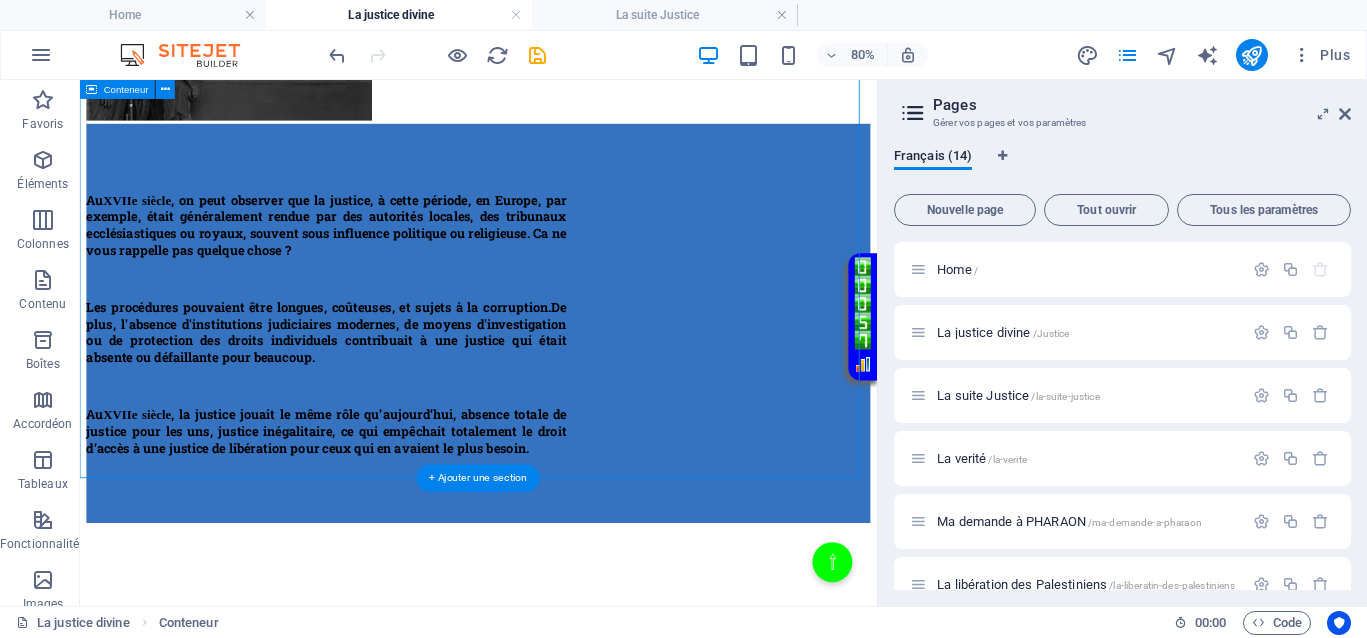 click on "Au  XVIIe siècle , on peut observer que la justice, à cette période, en Europe, par exemple, était généralement rendue par des autorités locales, des tribunaux ecclésiastiques ou royaux, souvent sous influence politique ou religieuse. Ca ne vous rappelle pas quelque chose ? Les procédures pouvaient être longues, coûteuses, et sujets à la corruption.  De plus, l'absence d'institutions judiciaires modernes, de moyens d'investigation ou de protection des droits individuels contribuait à une justice qui était absente ou défaillante pour beaucoup. Au  XVIIe siècle , la justice jouait le même rôle qu’aujourd’hui, absence totale de justice pour les uns, justice inégalitaire, ce qui empêchait totalement le droit d’accès à une justice de libération pour ceux qui en avaient le plus besoin." at bounding box center [578, 384] 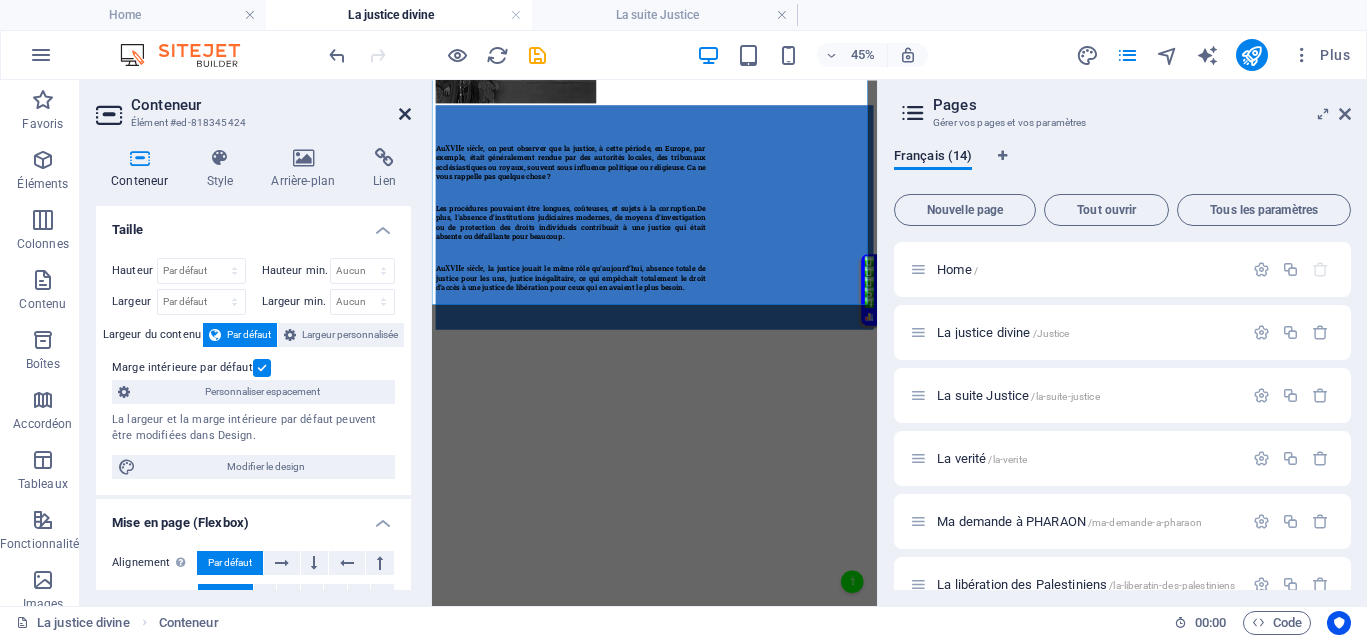 click at bounding box center [405, 114] 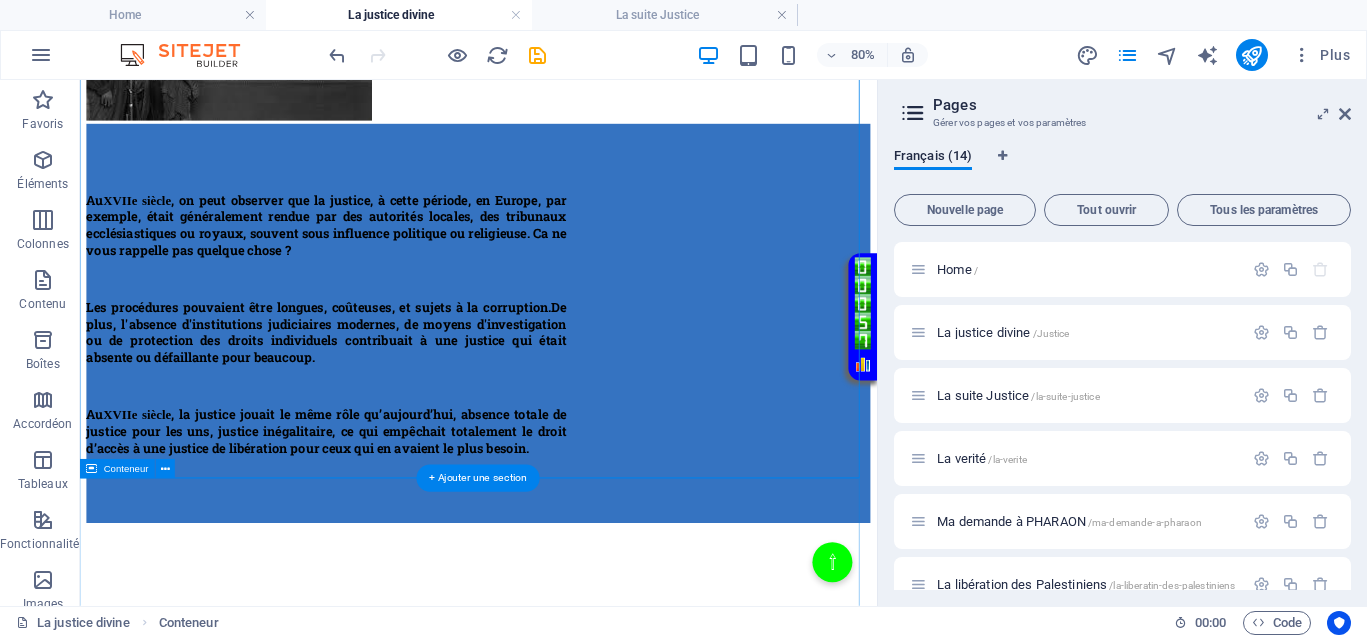 click on "Historiques de la maltraitance au XVIIe siècle Les enfants étaient tout le temps battus violemment pour des fautes mineures, avec des fouets, des cordes ou des bâtons, considérés comme des méthodes éducatives acceptables. La pratique était courante dans les écoles et chez les parents, sans recours pour les victimes, comme en témoignent les archives de l’époque. Pour soigner diverses maladies, on pratiquait des saignées massives ou des lavements douloureux, souvent sans nécessité médicale réelle. La pratique de la saignée pour guérir presque tout, y compris des maladies inexistantes ou mineures, causait de très nombreux morts dans des souffrances atroces.  Et je ne parle pas encore des animaux !  Combien de victimes, massacrées, ne peuvent pas bénéficier d’une sécurité pour préserver ne serait-ce que l’essence même de leur vie ?  La justification d’actes violents et cruels perdure, alimentant la souffrance des enfants, des animaux, et même des populations entières." at bounding box center (578, 2996) 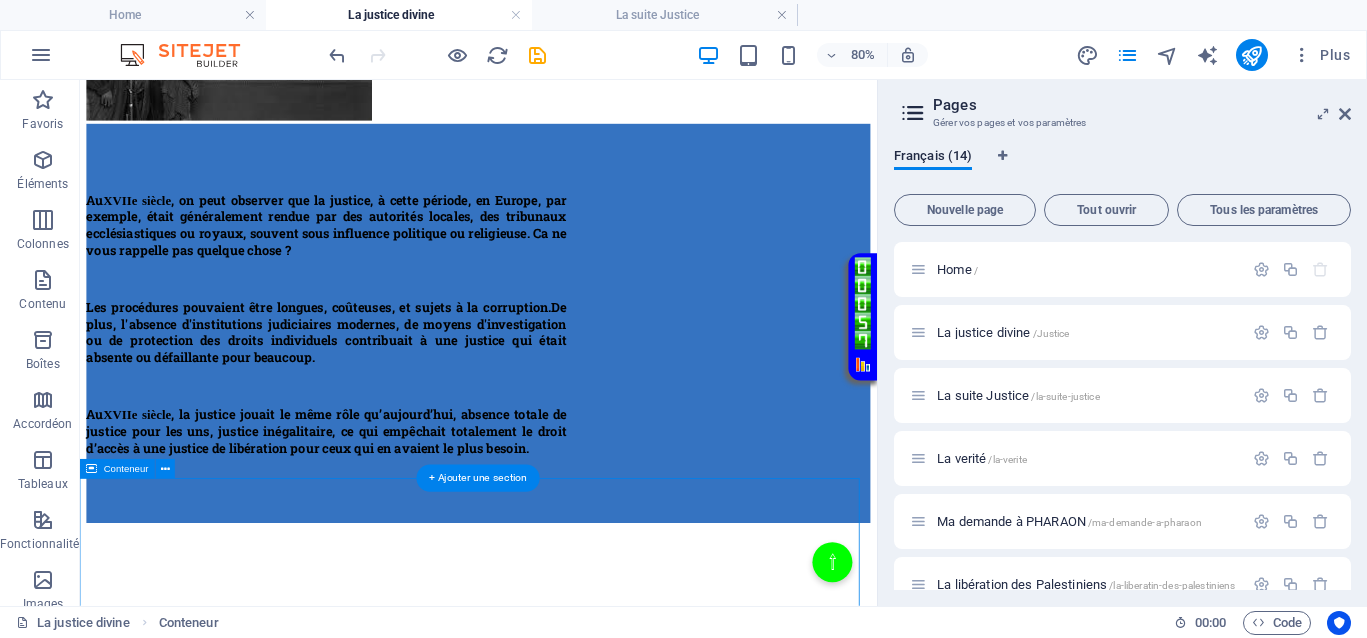 click on "Historiques de la maltraitance au XVIIe siècle Les enfants étaient tout le temps battus violemment pour des fautes mineures, avec des fouets, des cordes ou des bâtons, considérés comme des méthodes éducatives acceptables. La pratique était courante dans les écoles et chez les parents, sans recours pour les victimes, comme en témoignent les archives de l’époque. Pour soigner diverses maladies, on pratiquait des saignées massives ou des lavements douloureux, souvent sans nécessité médicale réelle. La pratique de la saignée pour guérir presque tout, y compris des maladies inexistantes ou mineures, causait de très nombreux morts dans des souffrances atroces.  Et je ne parle pas encore des animaux !  Combien de victimes, massacrées, ne peuvent pas bénéficier d’une sécurité pour préserver ne serait-ce que l’essence même de leur vie ?  La justification d’actes violents et cruels perdure, alimentant la souffrance des enfants, des animaux, et même des populations entières." at bounding box center [578, 2996] 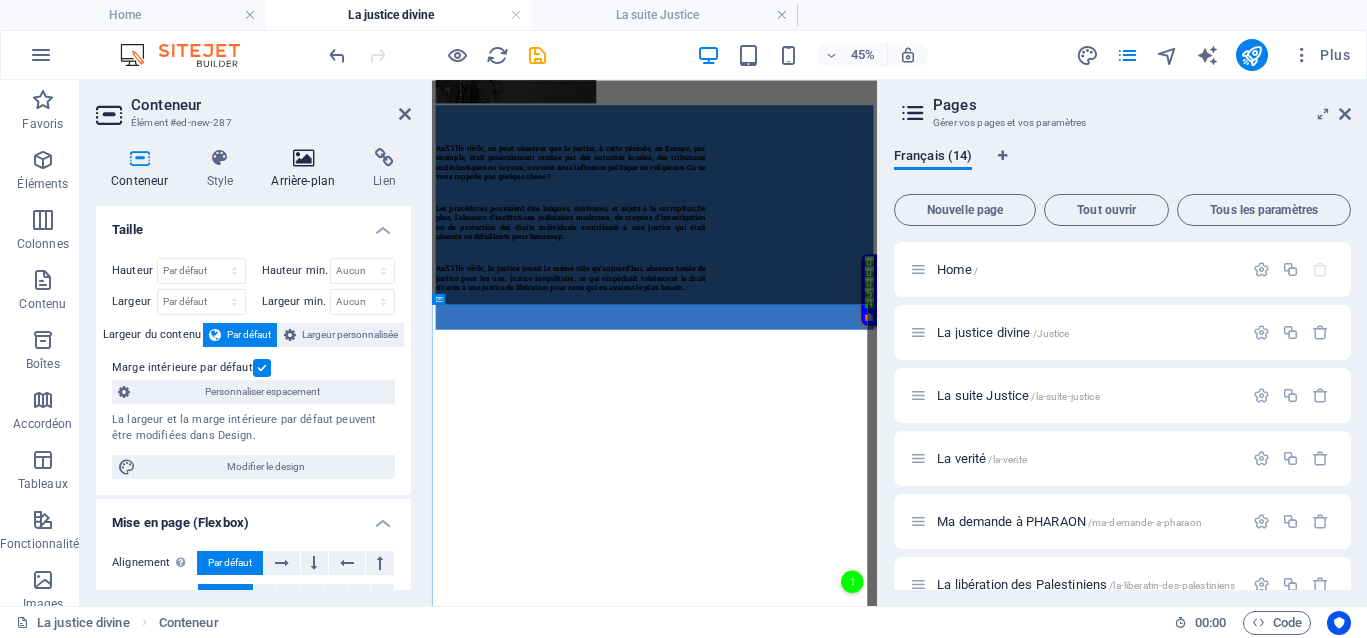 click at bounding box center [303, 158] 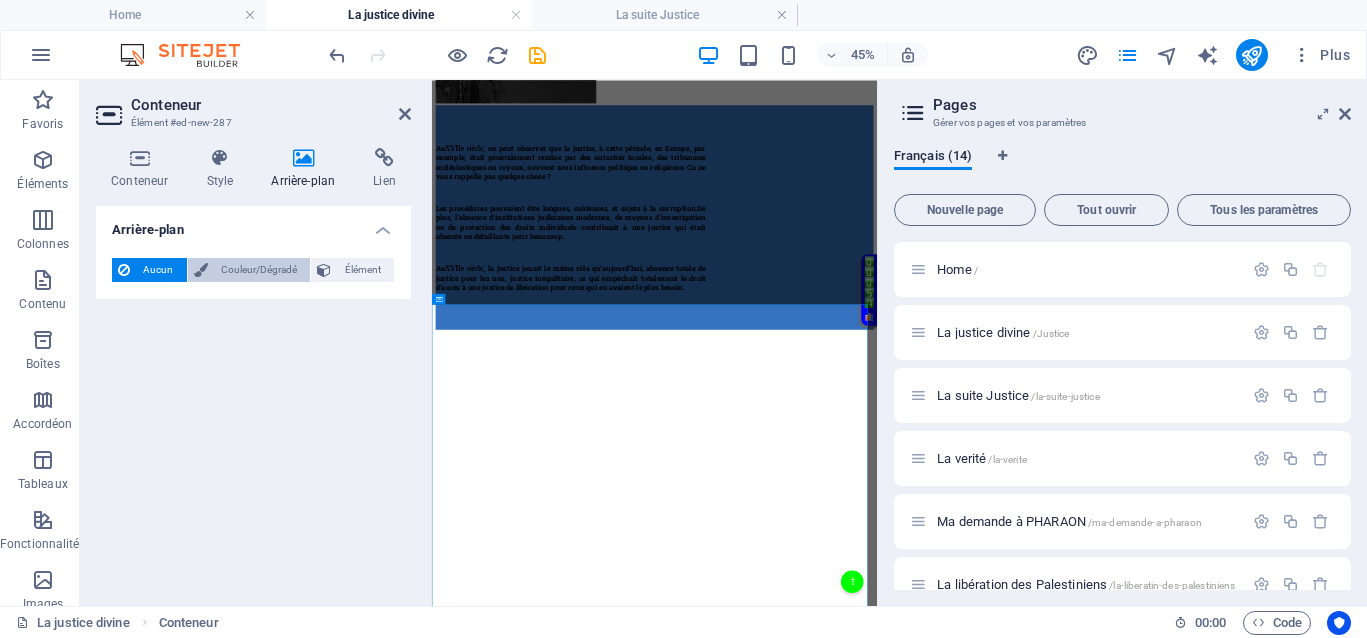 click on "Couleur/Dégradé" at bounding box center (259, 270) 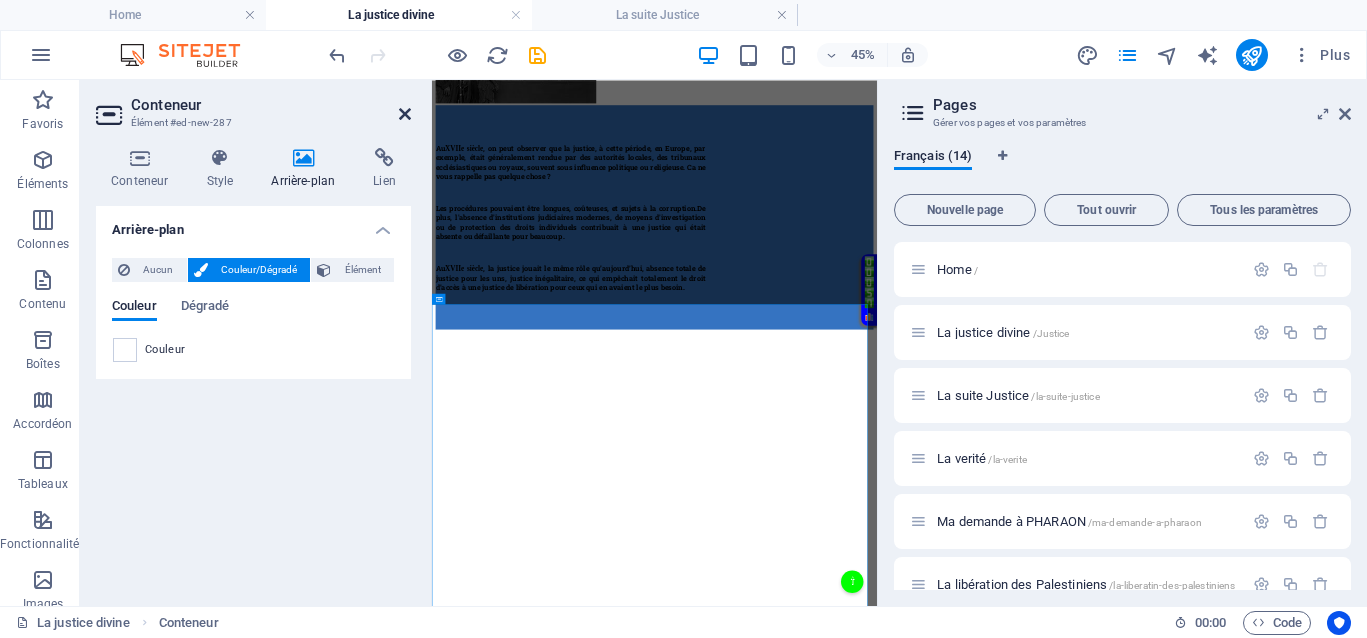 click at bounding box center [405, 114] 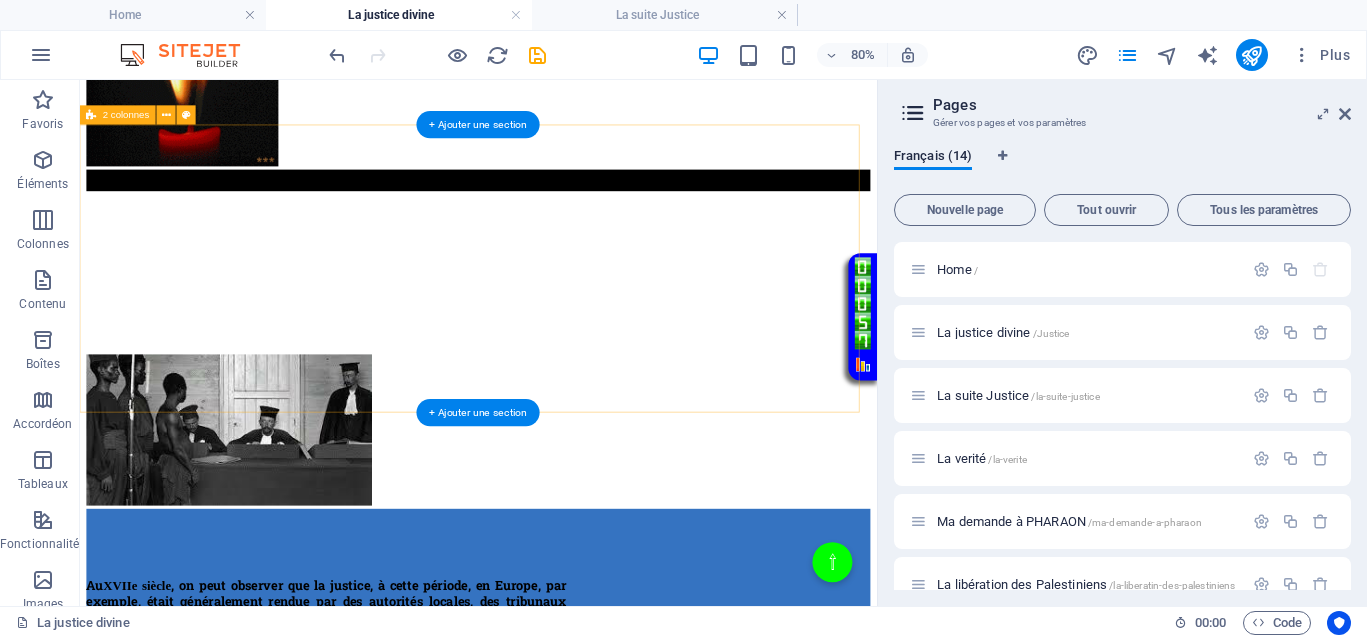 scroll, scrollTop: 271, scrollLeft: 0, axis: vertical 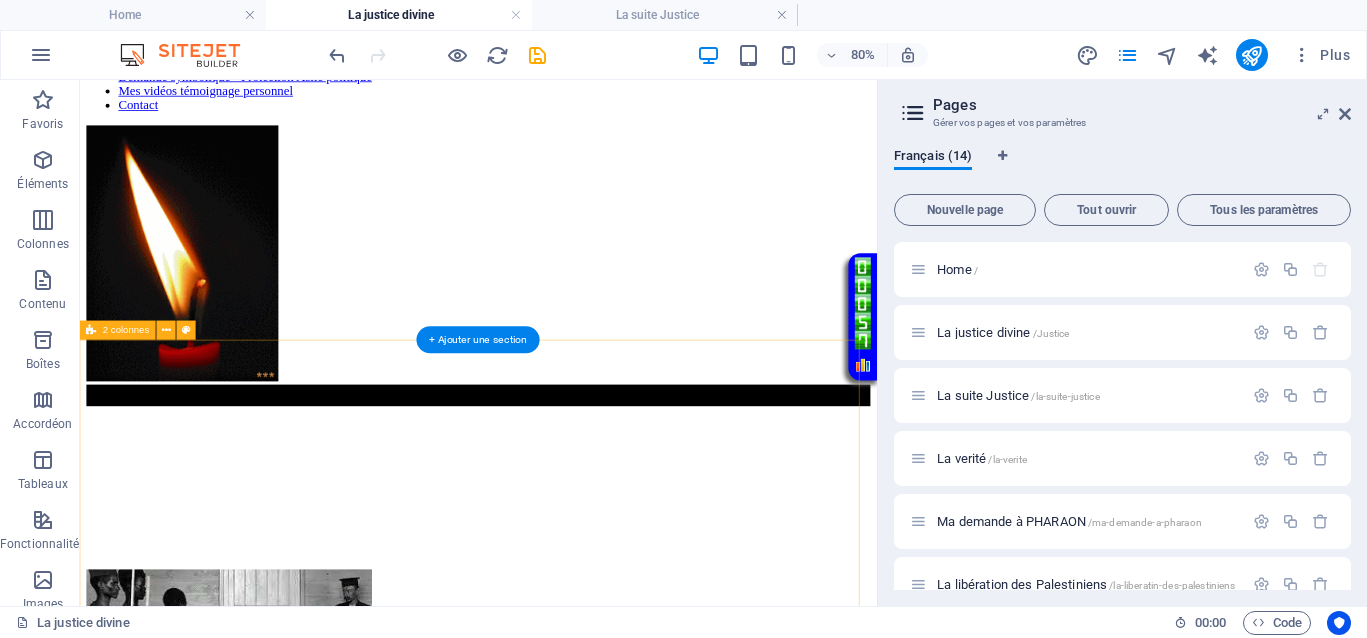 click on "</div>" at bounding box center [578, 686] 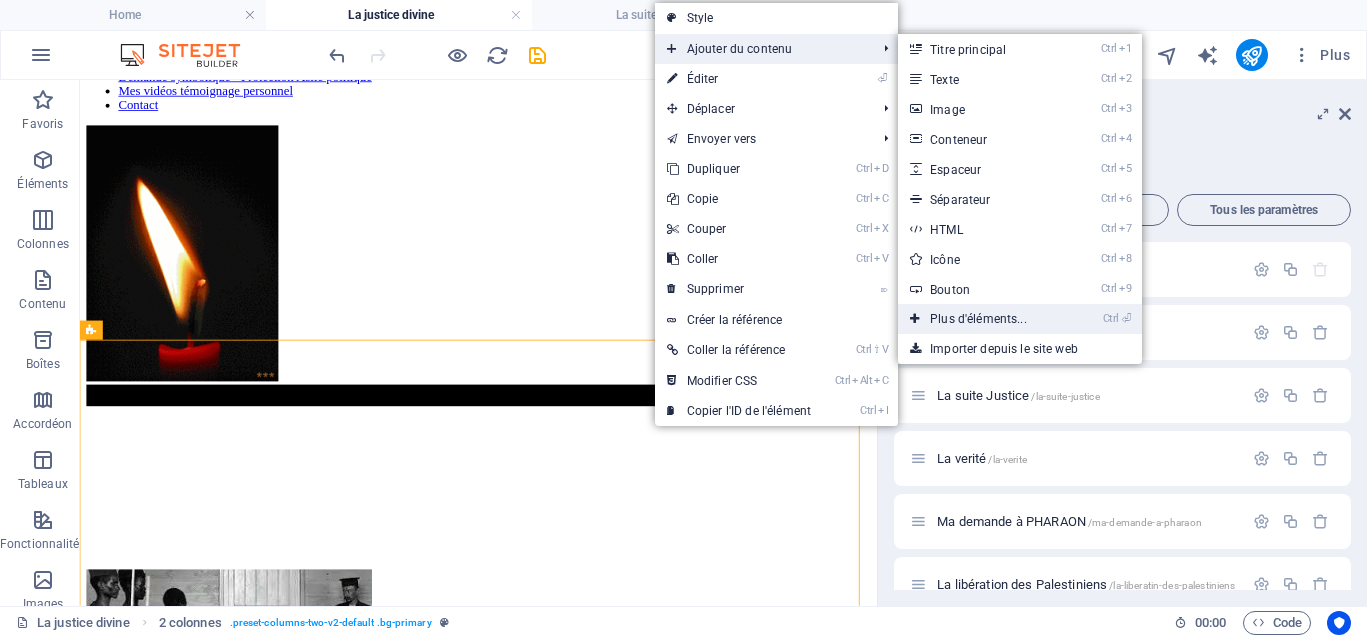 click on "Ctrl ⏎  Plus d'éléments..." at bounding box center [982, 319] 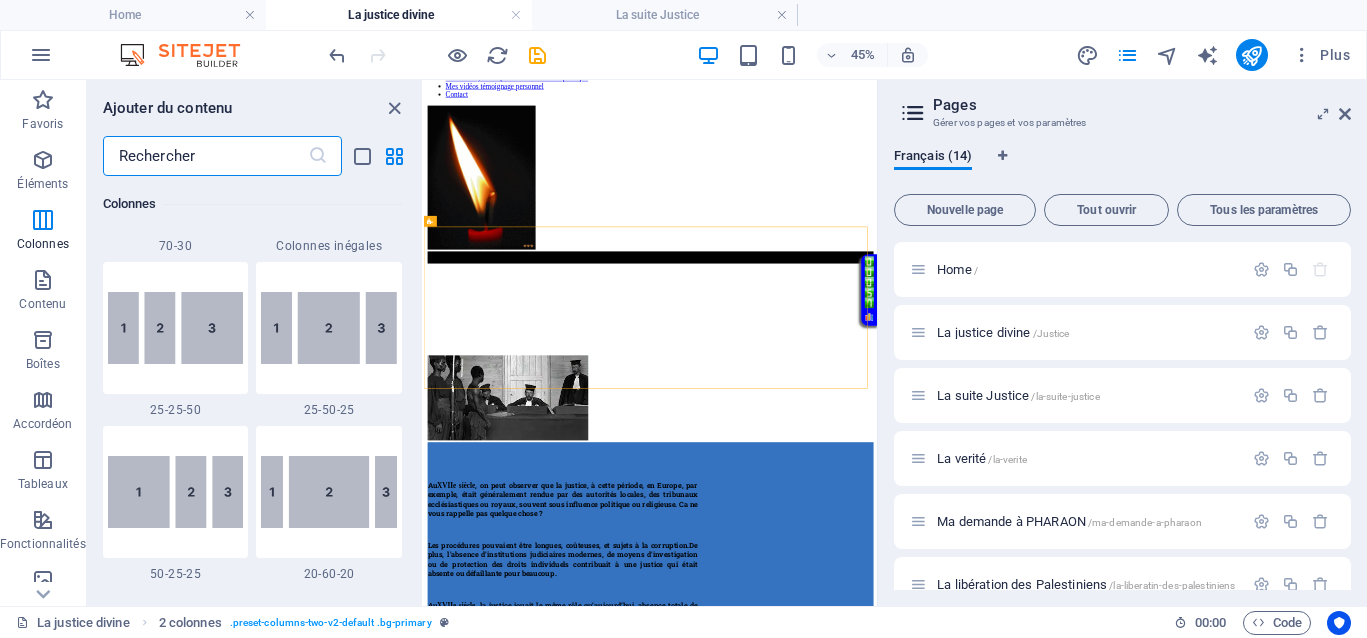 scroll, scrollTop: 1963, scrollLeft: 0, axis: vertical 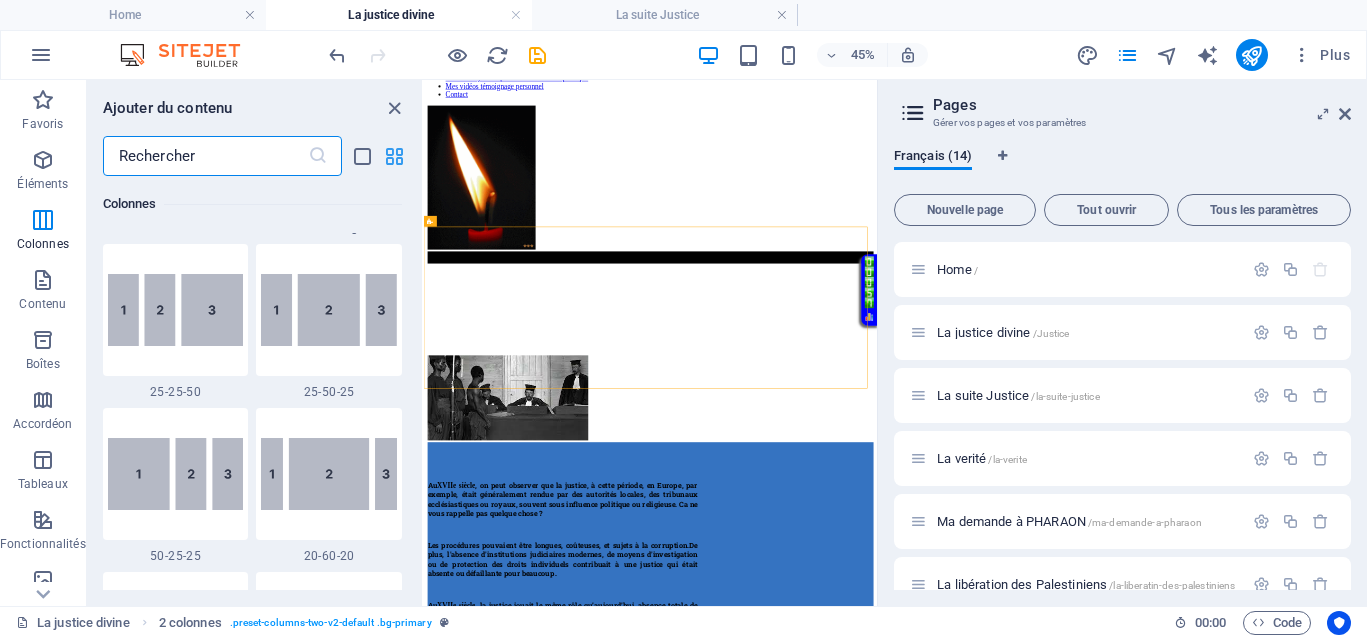 click at bounding box center [394, 156] 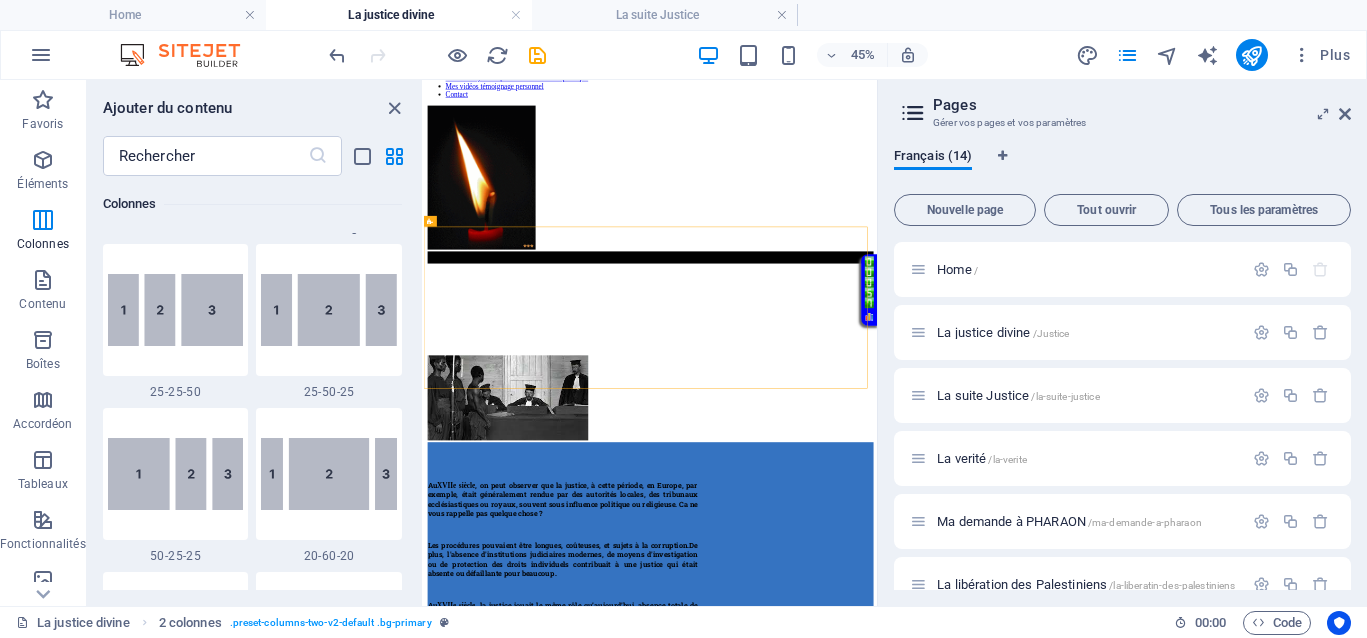 click on "​" at bounding box center (254, 156) 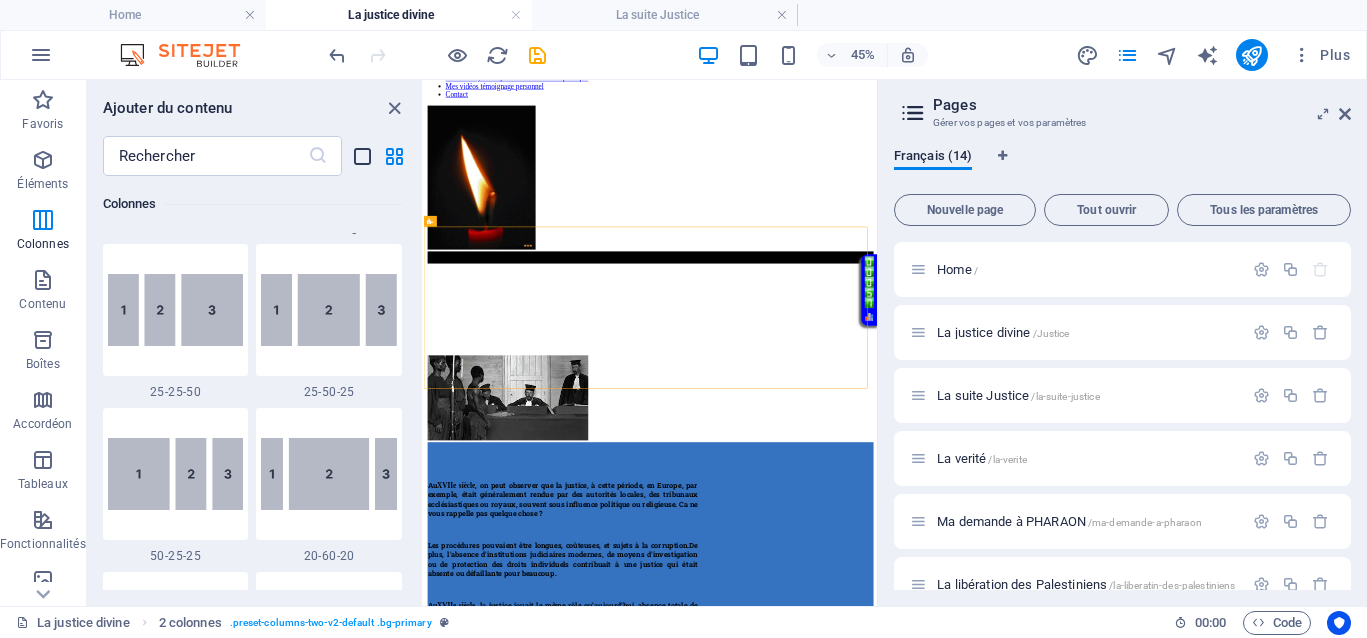click at bounding box center (362, 156) 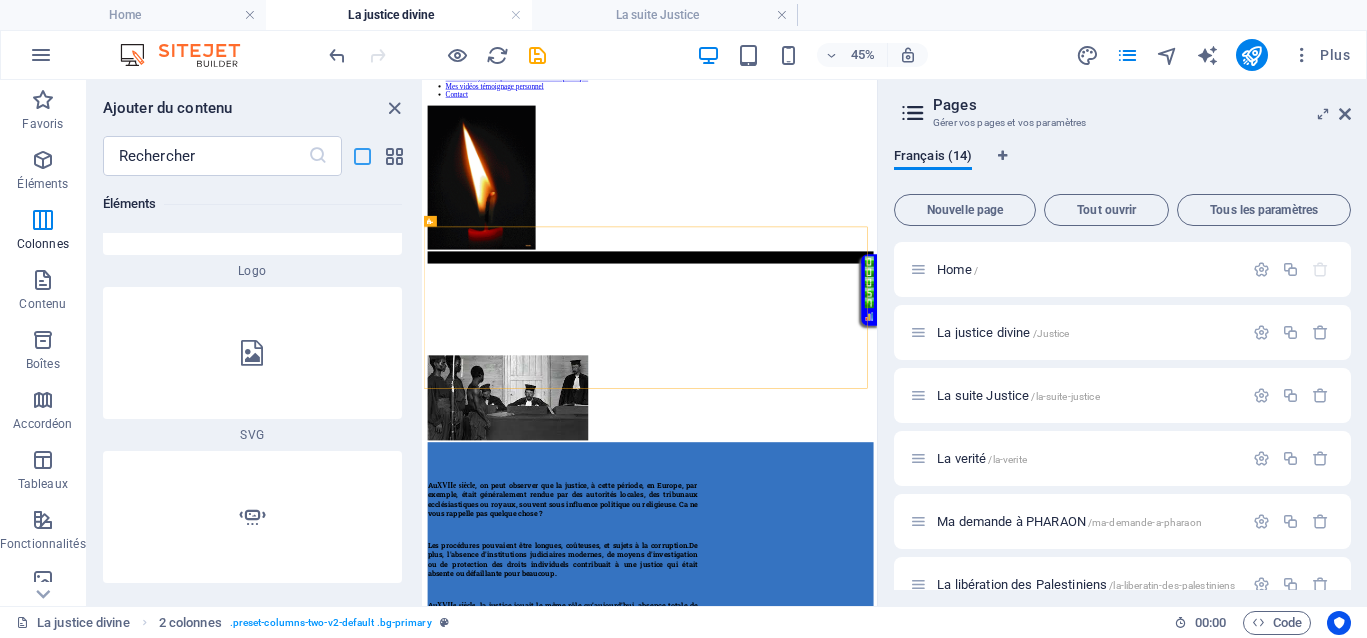 scroll, scrollTop: 6319, scrollLeft: 0, axis: vertical 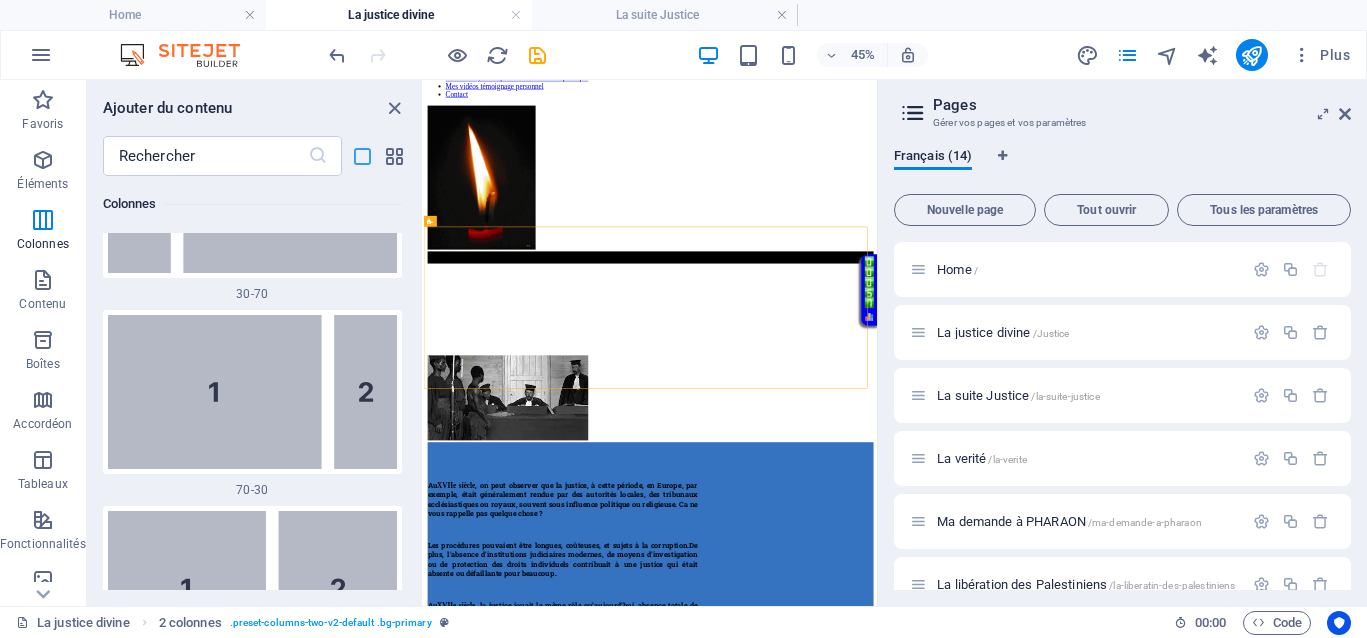 click at bounding box center (362, 156) 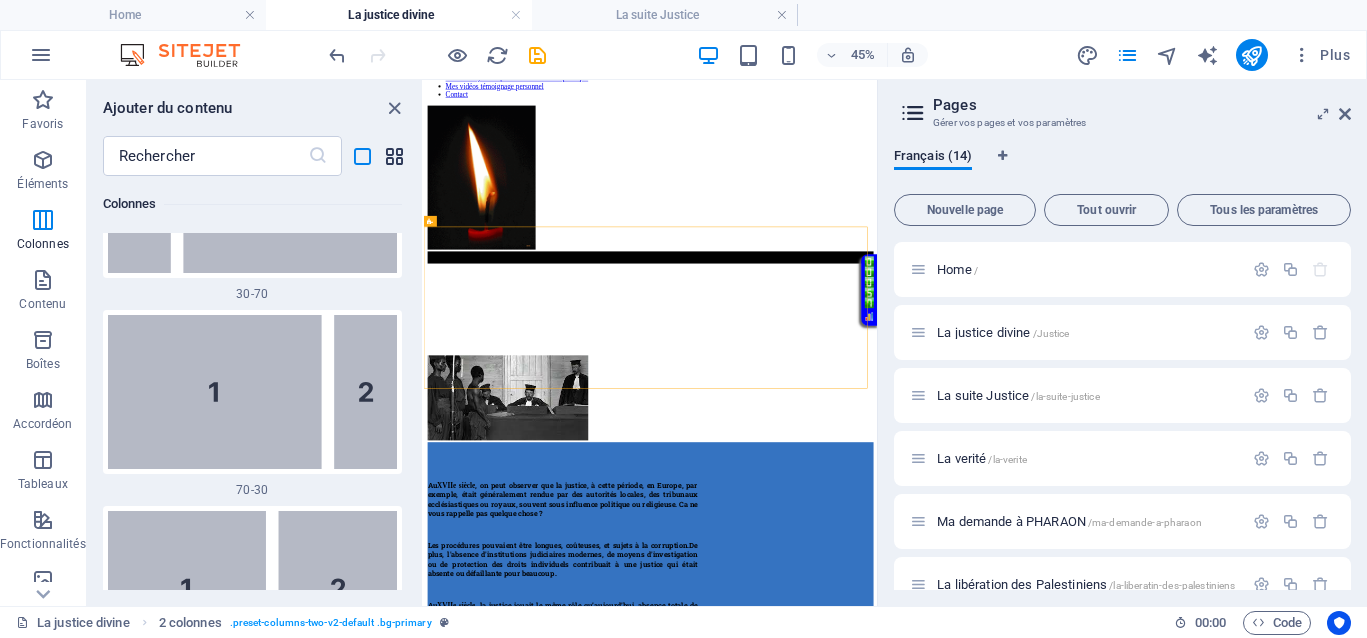 click at bounding box center [394, 156] 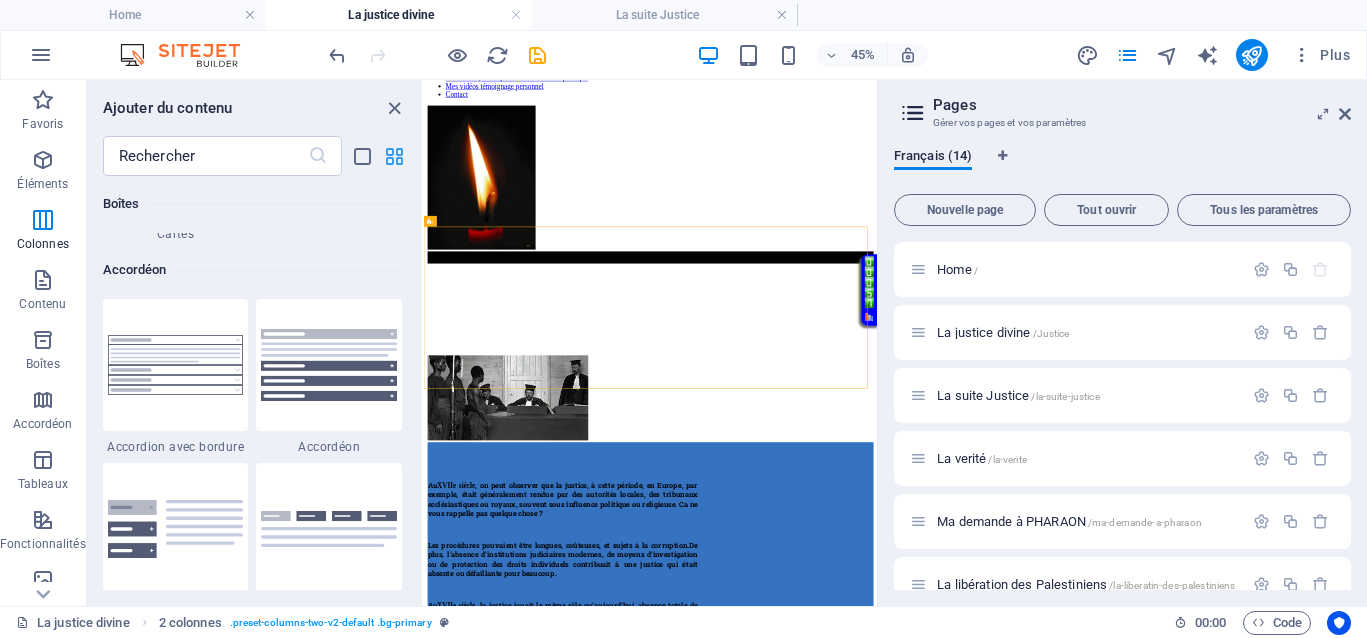 scroll, scrollTop: 1963, scrollLeft: 0, axis: vertical 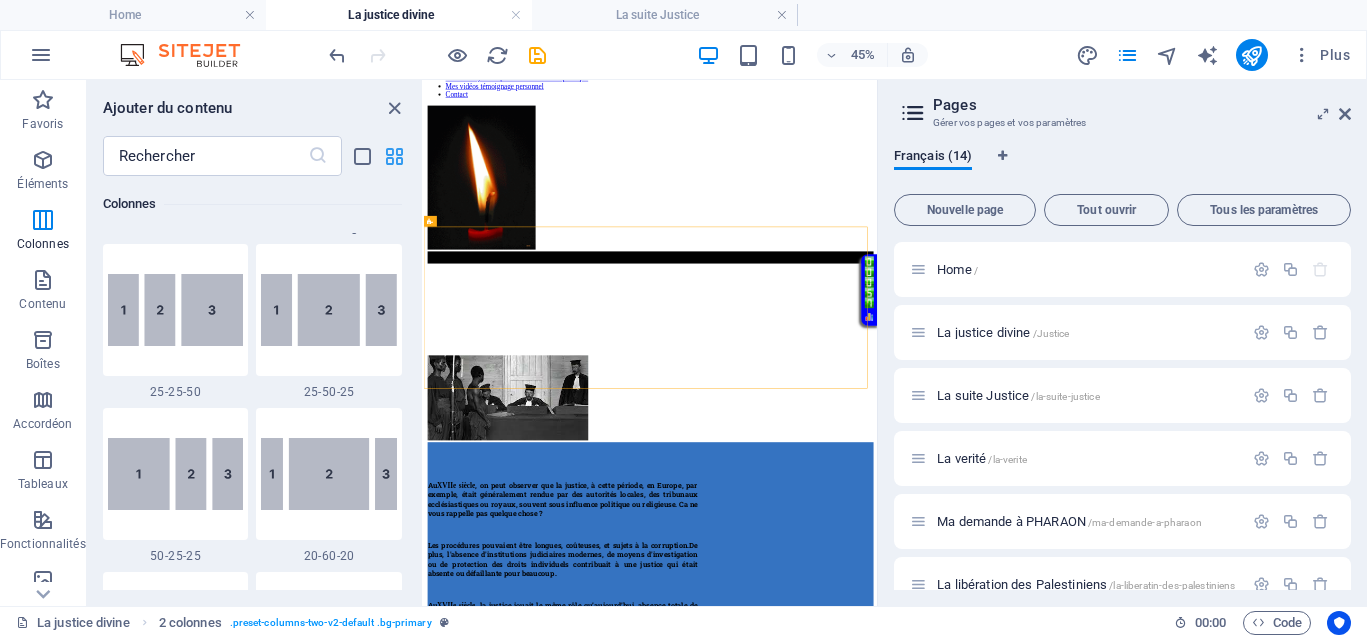click at bounding box center [394, 156] 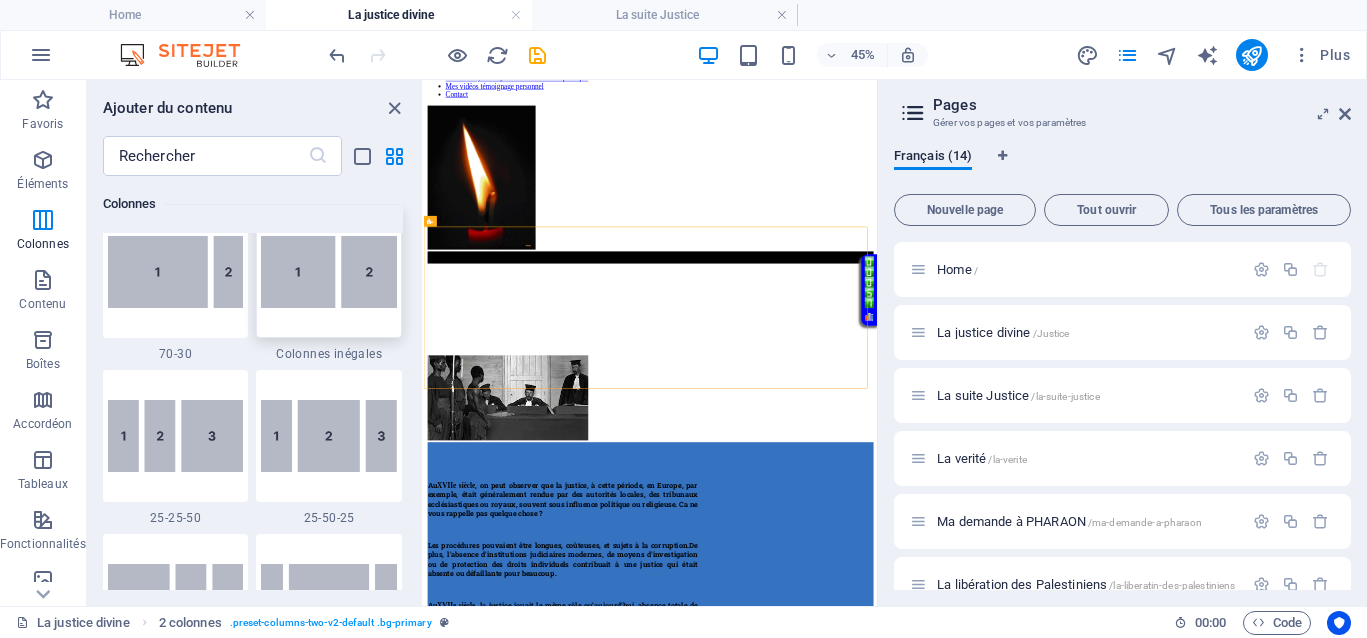 scroll, scrollTop: 1838, scrollLeft: 0, axis: vertical 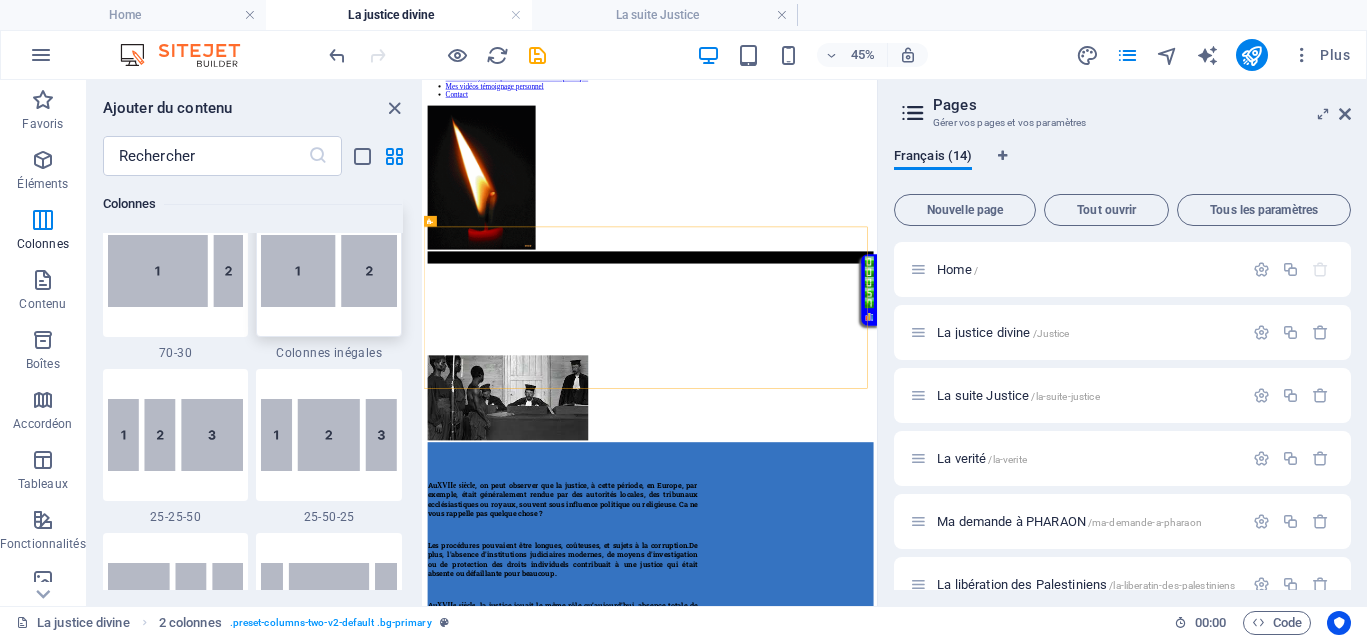 click at bounding box center (329, 271) 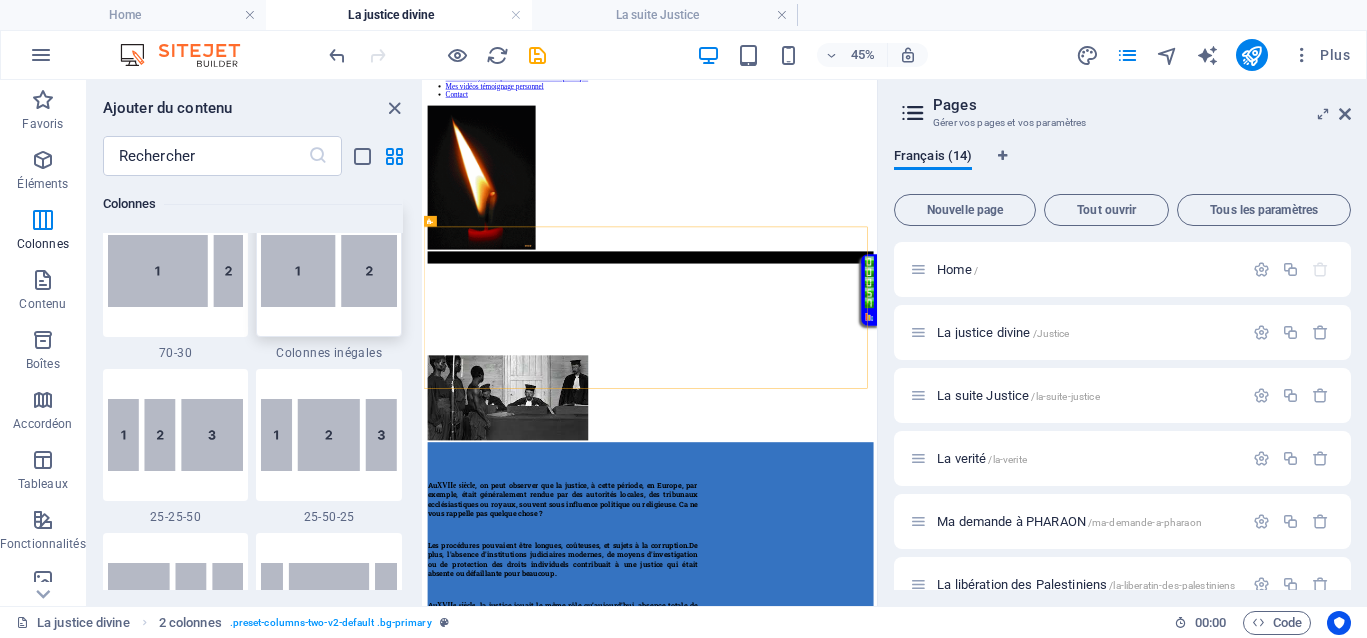 click on "Glissez et déposez l'élément de votre choix pour remplacer le contenu existant. Appuyez sur "Ctrl" si vous voulez créer un nouvel élément.
Image   2 colonnes   Conteneur   HTML   2 colonnes   Conteneur   Image   Conteneur   Conteneur   Présélection   Colonnes inégales   Conteneur   Menu   Conteneur   Iframe   Conteneur   Variable   Conteneur   Texte   Conteneur   Texte   Présélection" at bounding box center [650, 343] 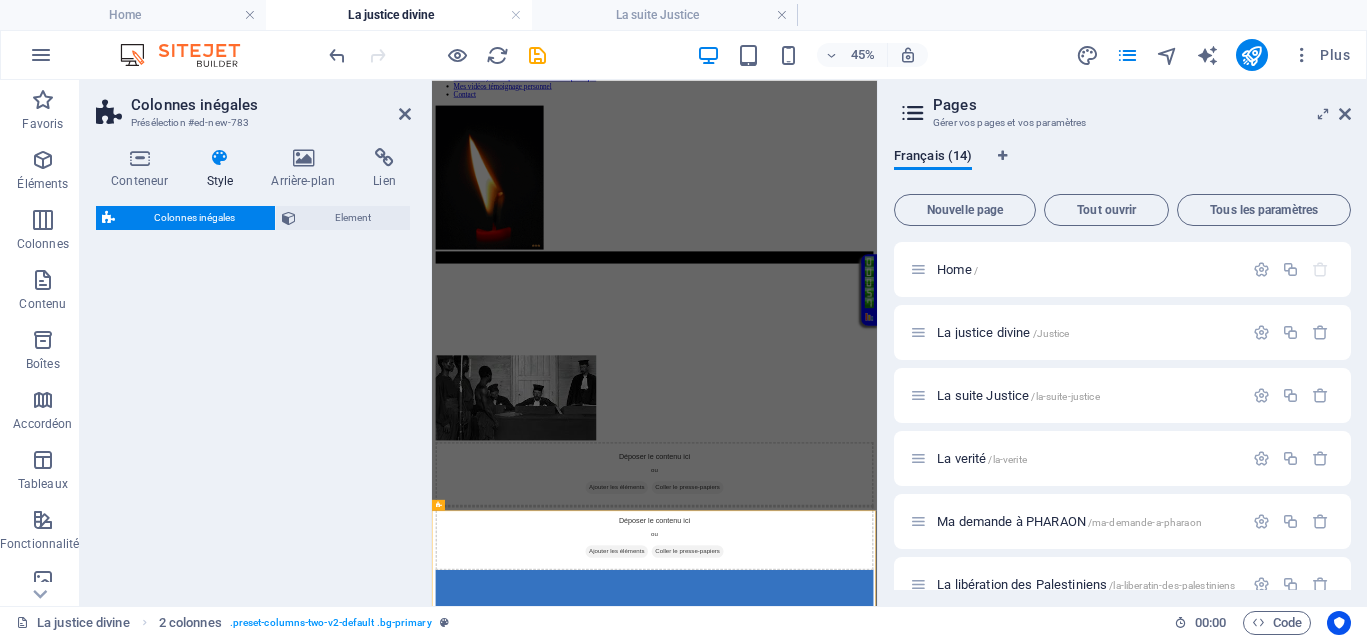 select on "%" 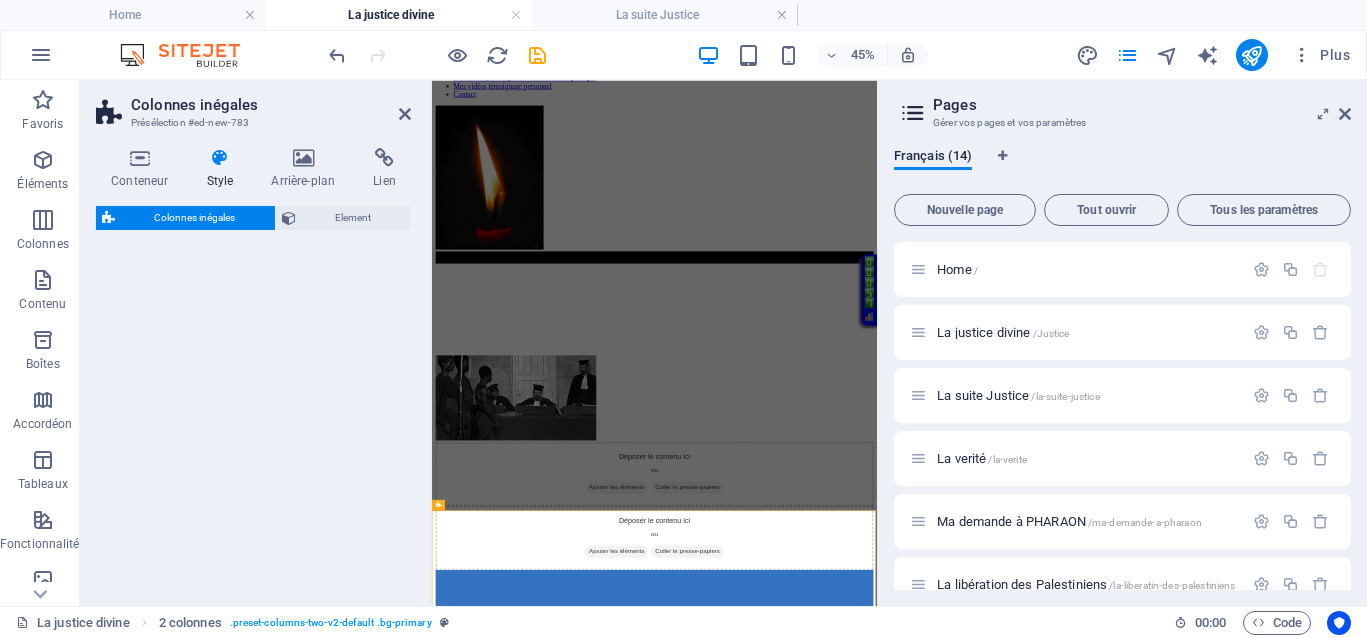 select on "rem" 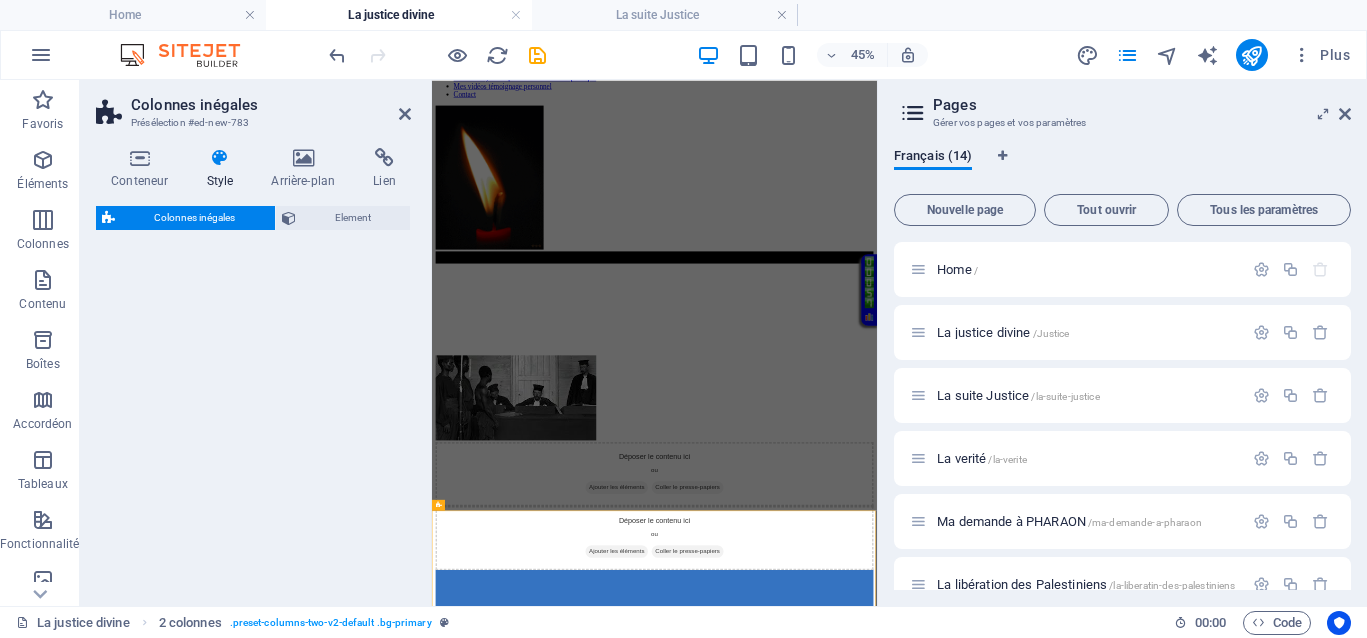 select on "preset-unequal-columns-v2-default" 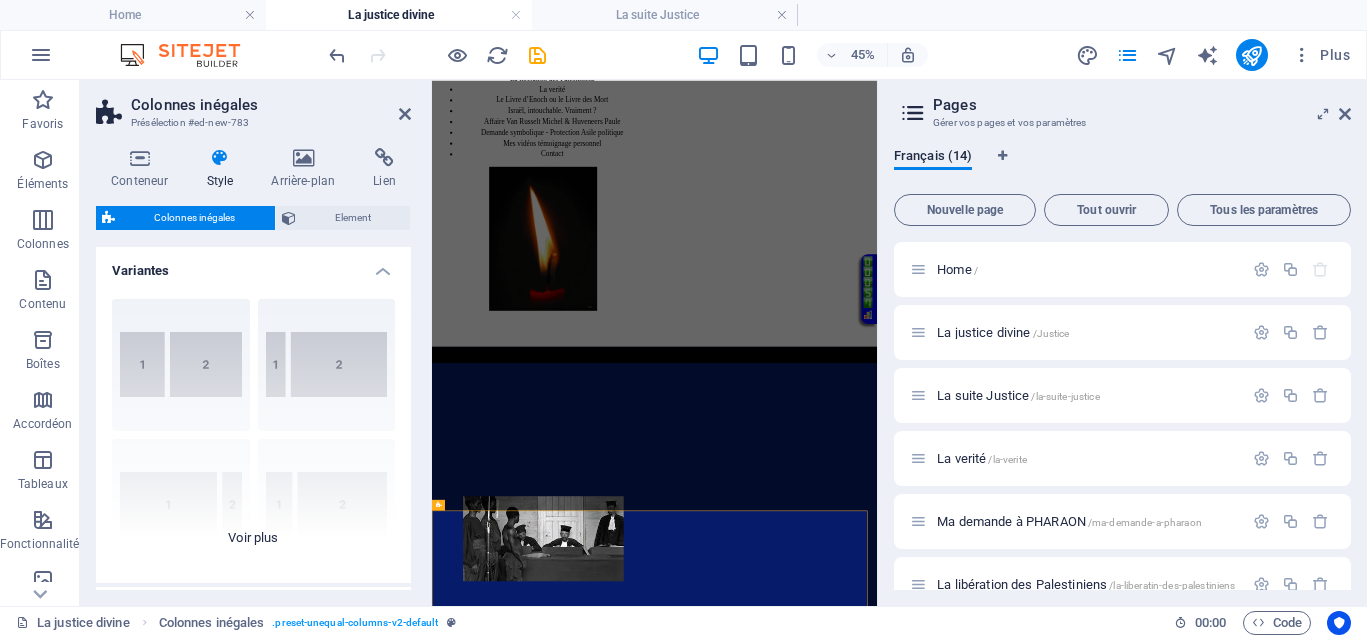 scroll, scrollTop: 0, scrollLeft: 0, axis: both 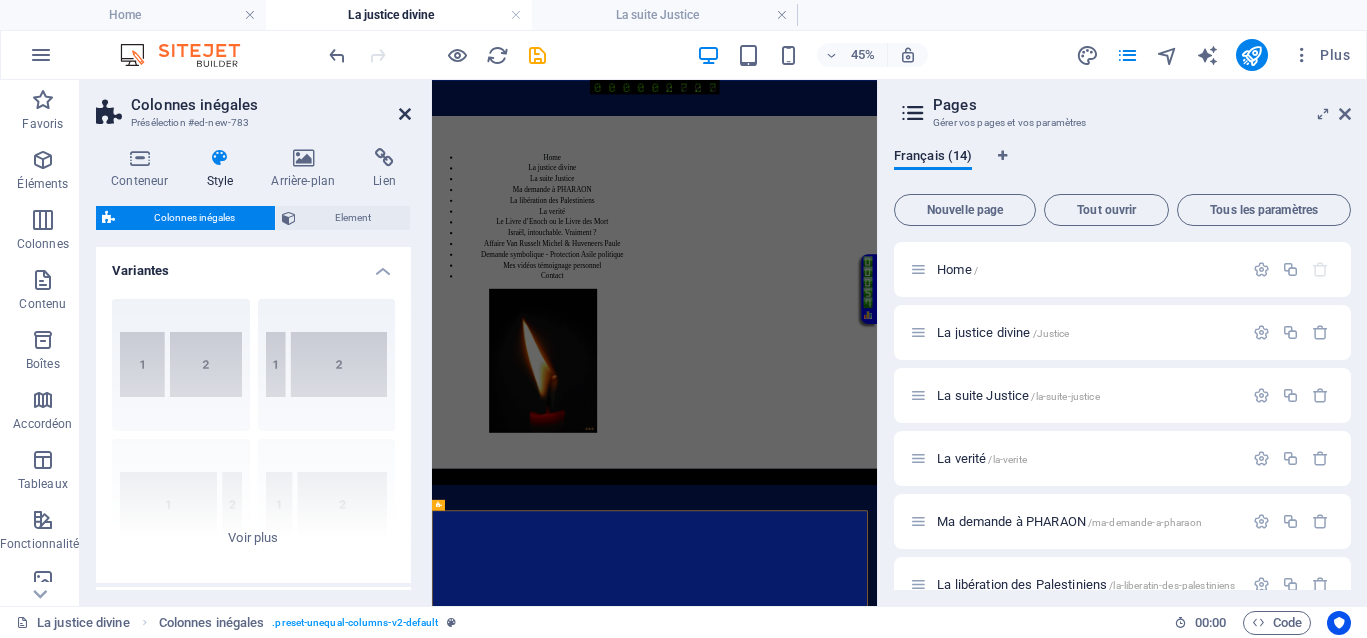 click at bounding box center [405, 114] 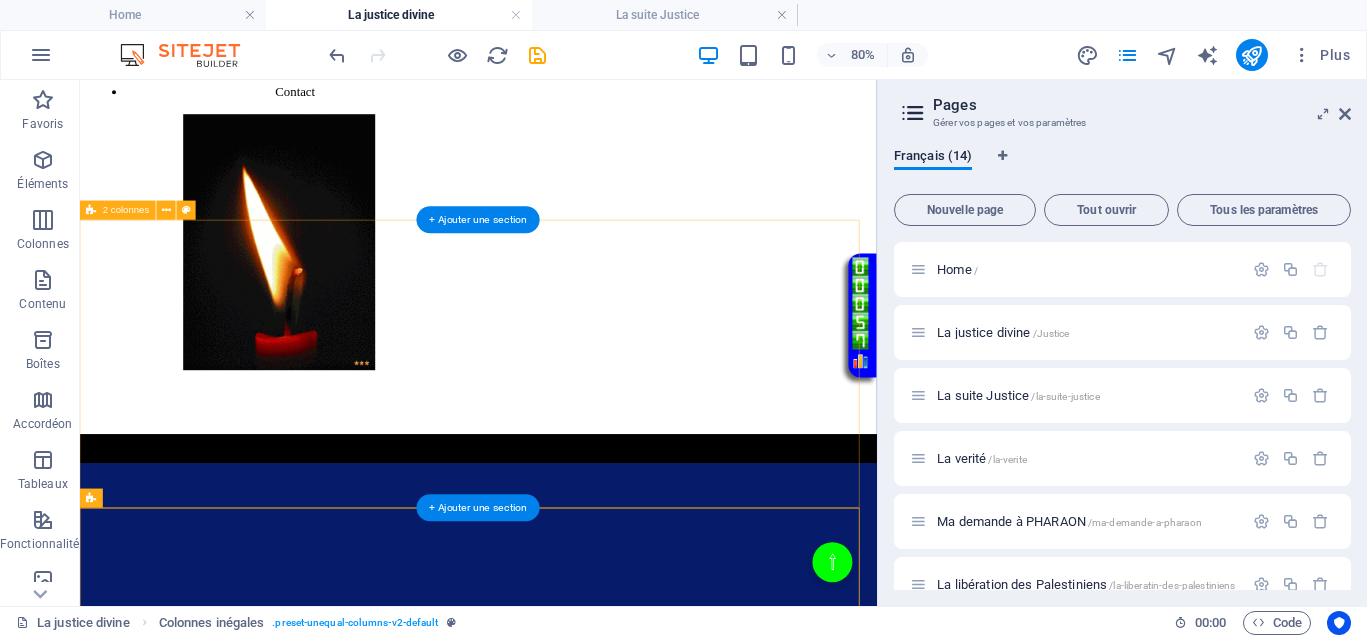 scroll, scrollTop: 671, scrollLeft: 0, axis: vertical 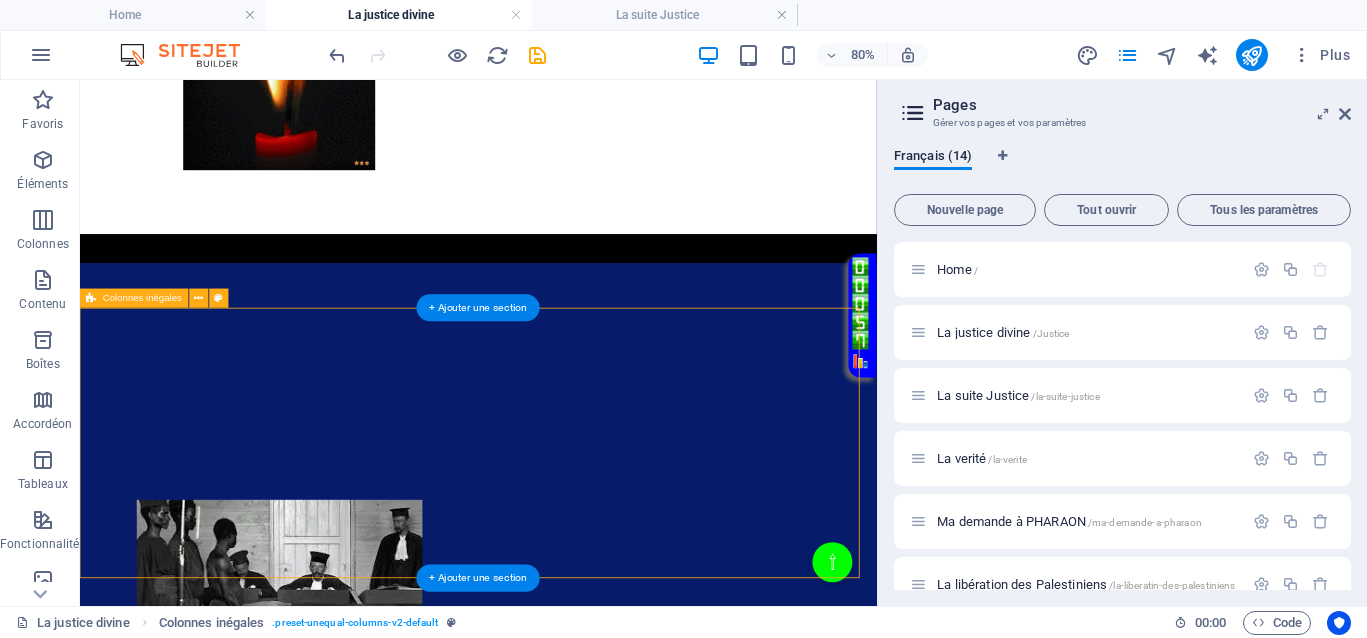 click on "Déposer le contenu ici ou  Ajouter les éléments  Coller le presse-papiers Déposer le contenu ici ou  Ajouter les éléments  Coller le presse-papiers" at bounding box center [578, 1105] 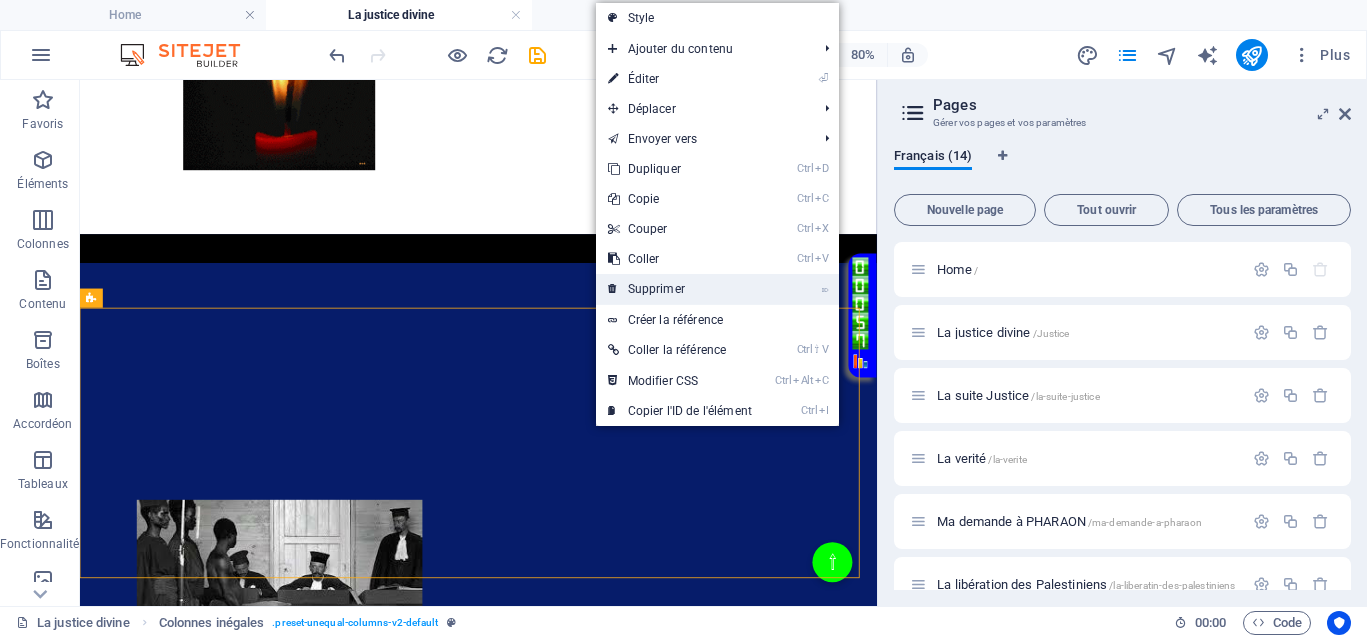 click on "⌦  Supprimer" at bounding box center (680, 289) 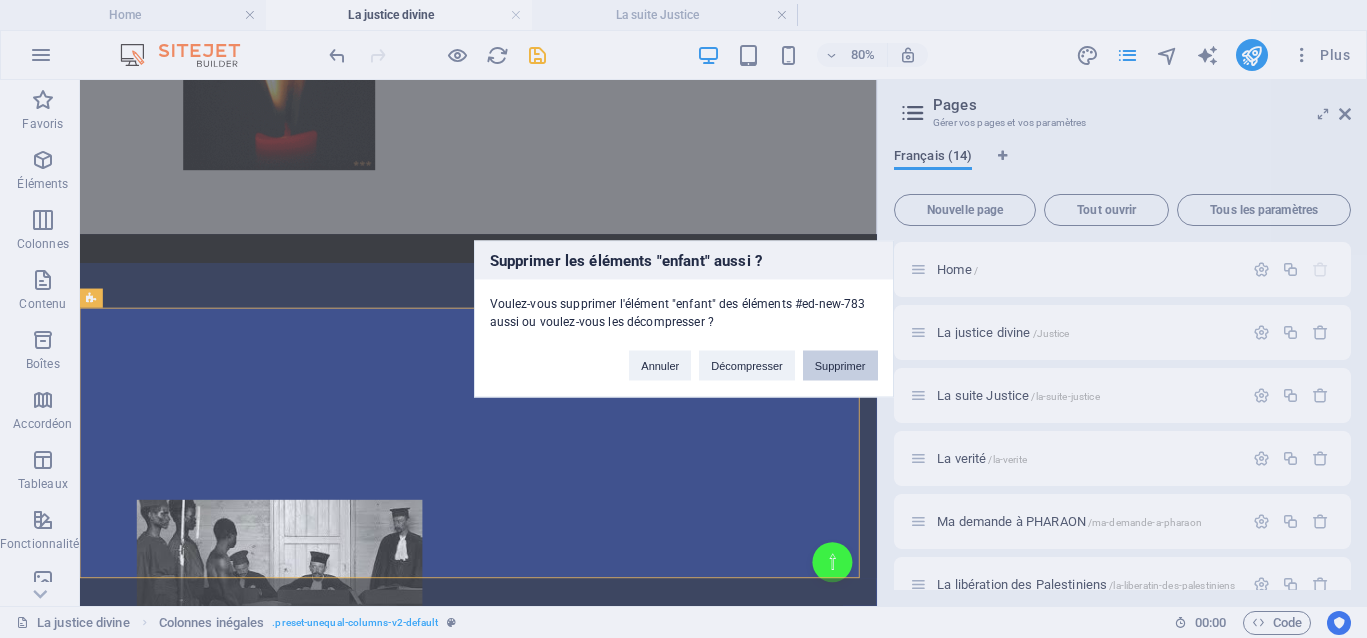 click on "Supprimer" at bounding box center (840, 366) 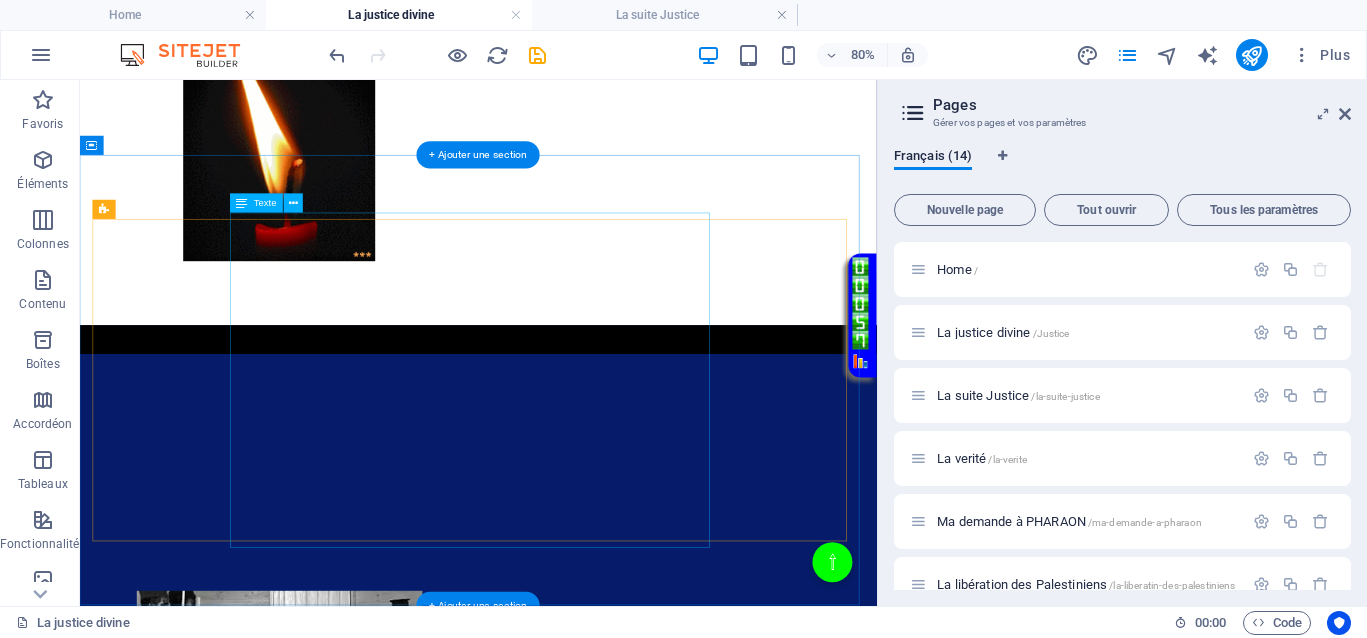 scroll, scrollTop: 546, scrollLeft: 0, axis: vertical 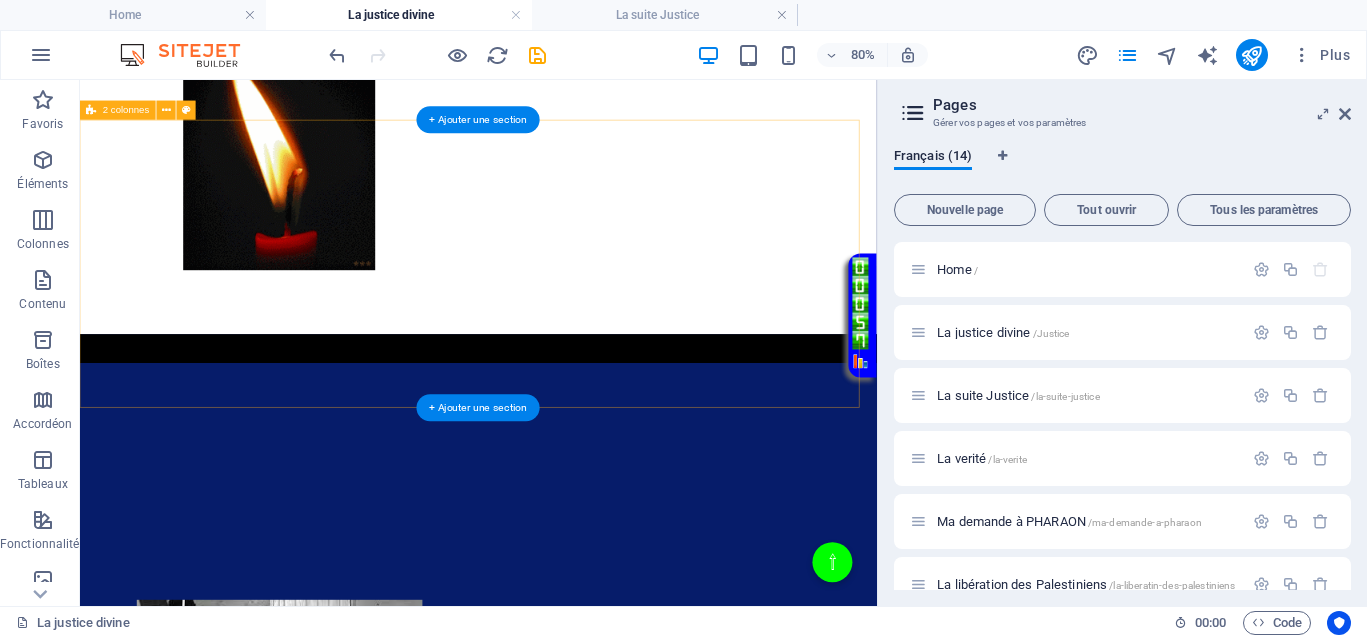 click on "</div>" at bounding box center [578, 716] 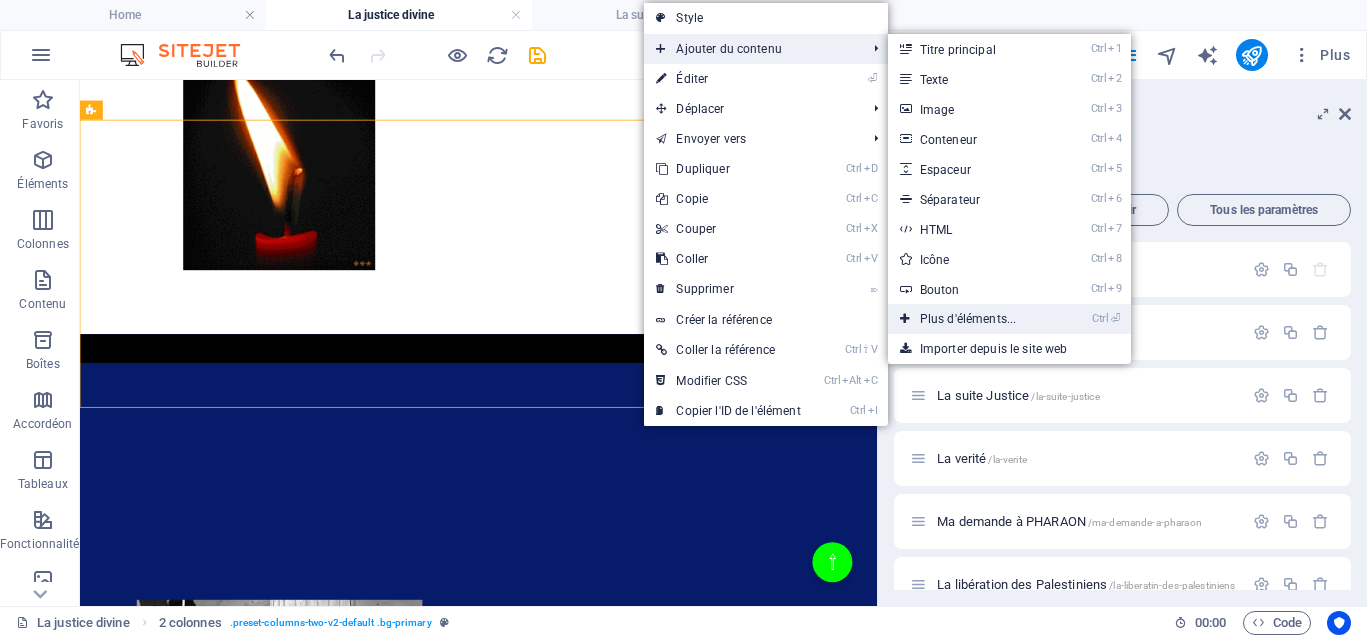 click on "Ctrl ⏎  Plus d'éléments..." at bounding box center [972, 319] 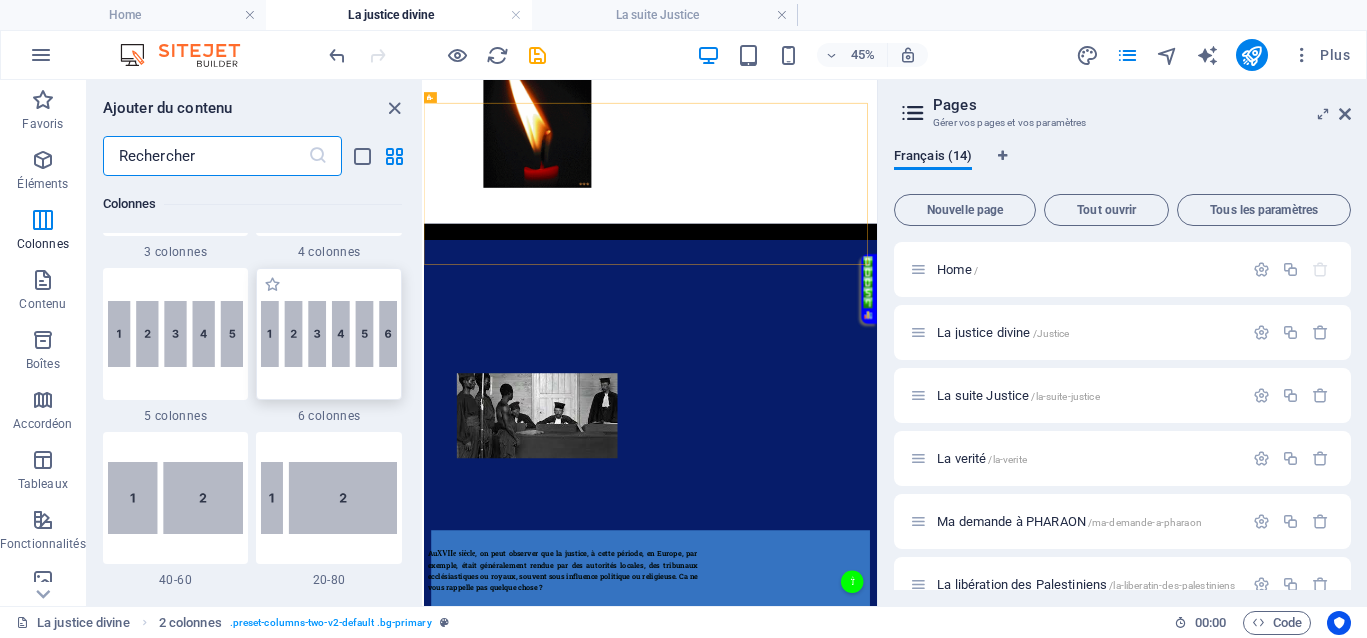 scroll, scrollTop: 1338, scrollLeft: 0, axis: vertical 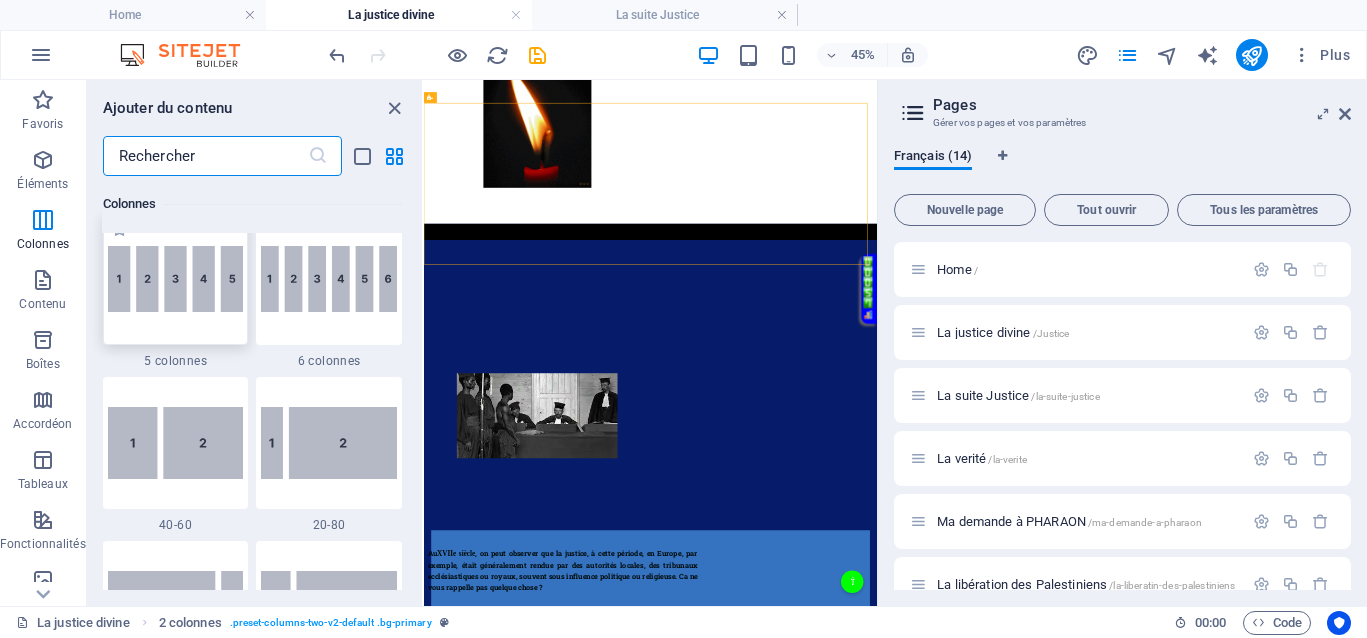 click at bounding box center (176, 279) 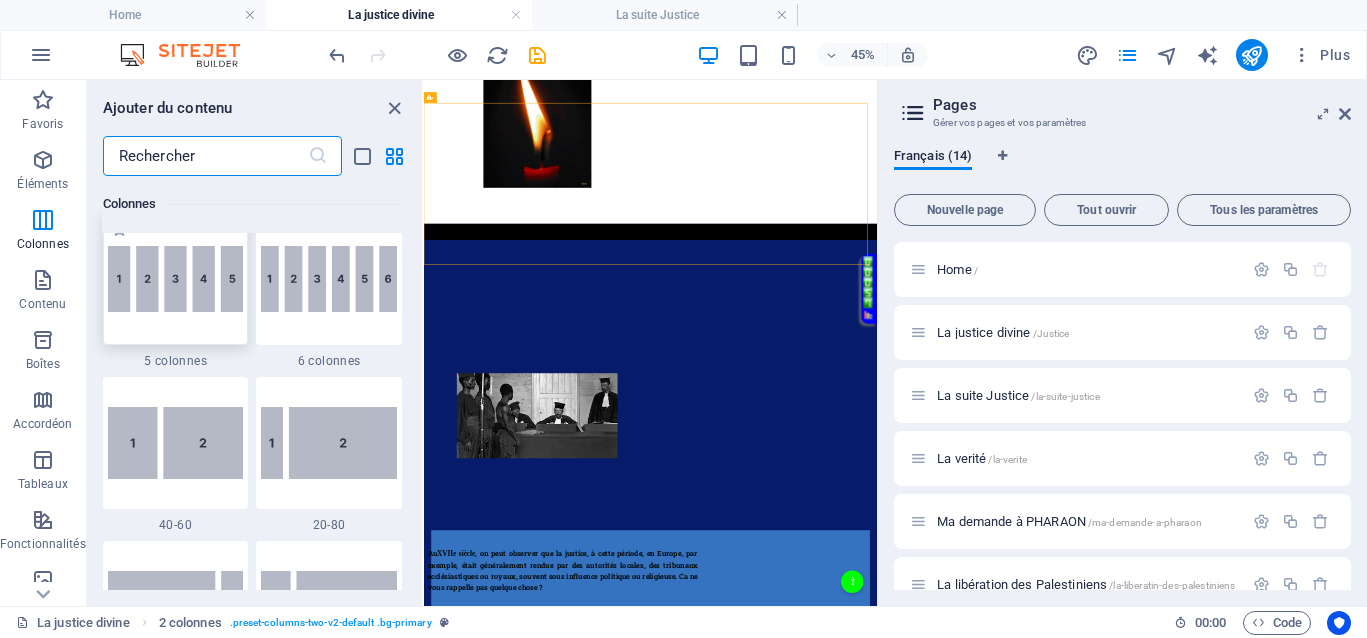 click on "Glissez et déposez l'élément de votre choix pour remplacer le contenu existant. Appuyez sur "Ctrl" si vous voulez créer un nouvel élément.
Image   2 colonnes   Conteneur   HTML   2 colonnes   Image   Conteneur   Conteneur   Présélection   Colonnes inégales   Conteneur   Menu   Conteneur   2 colonnes   Iframe   Conteneur   Variable   Conteneur   Texte   Conteneur   Texte   Présélection   Colonnes inégales   Variable   Conteneur   Variable   Conteneur" at bounding box center (650, 343) 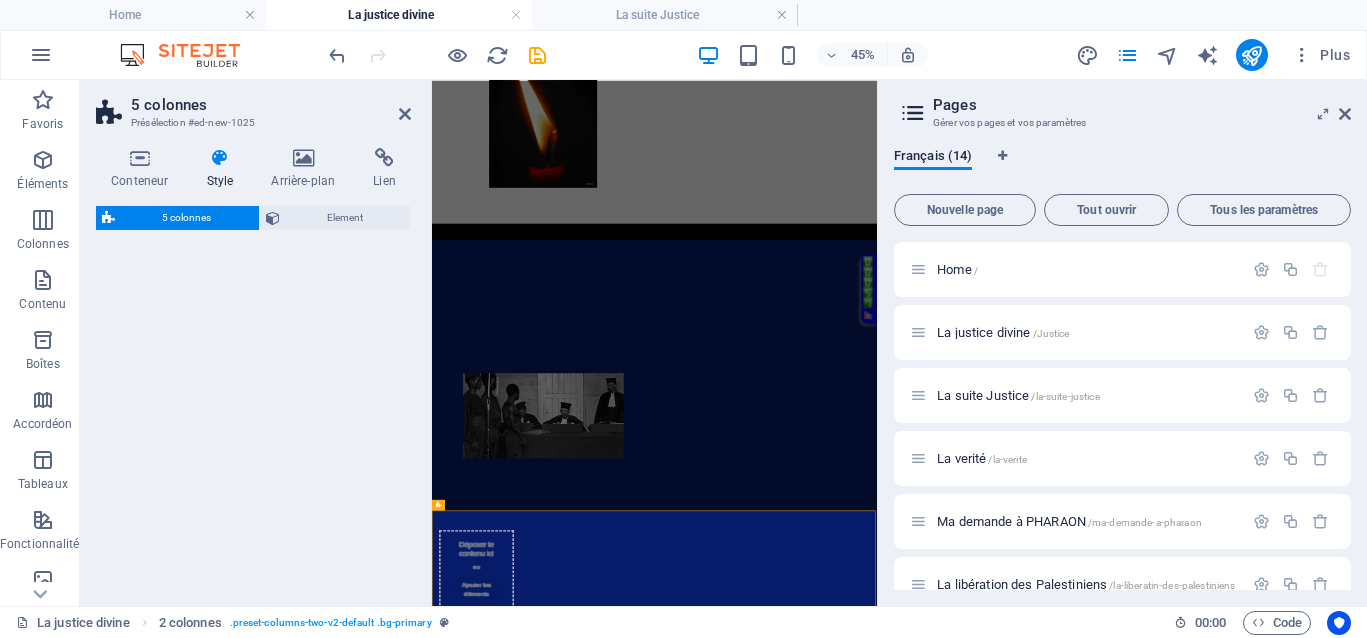 scroll, scrollTop: 0, scrollLeft: 0, axis: both 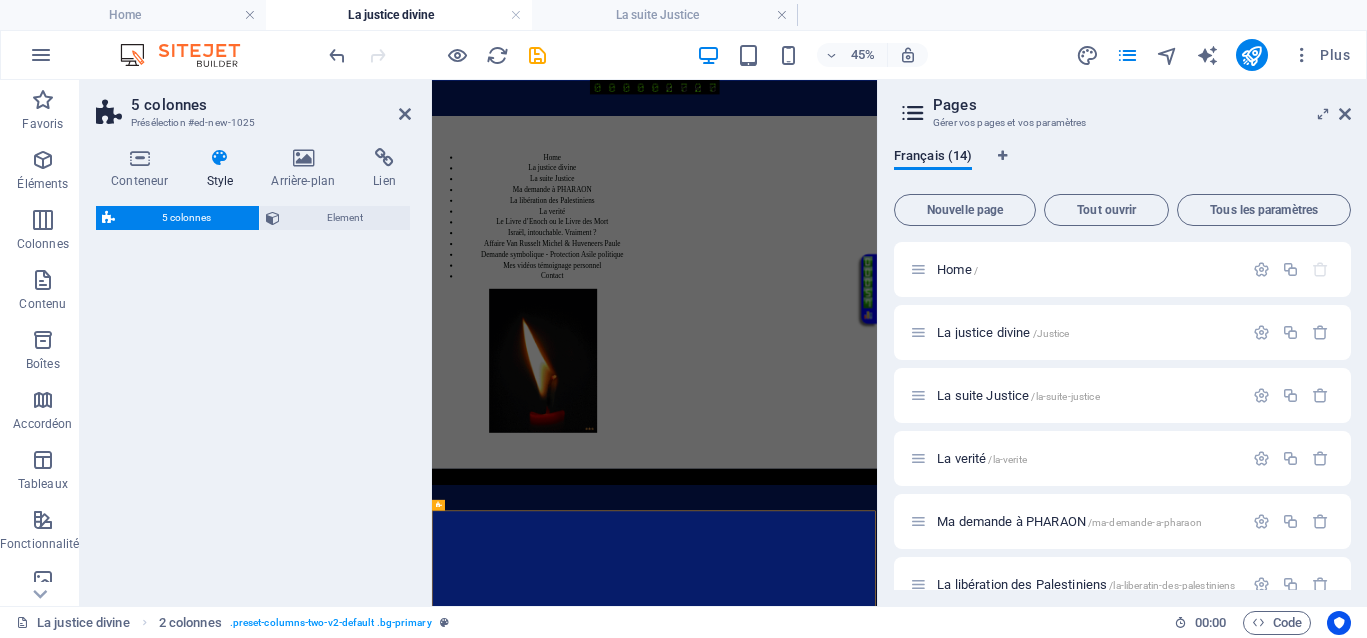 select on "rem" 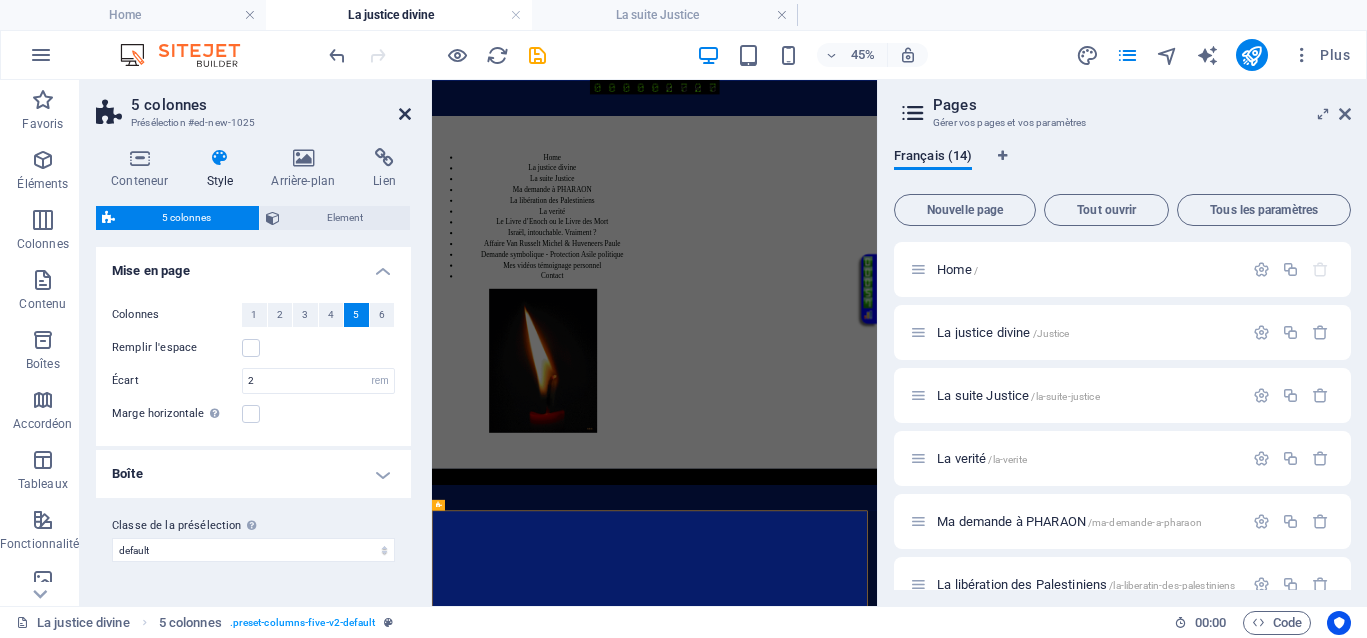 click at bounding box center (405, 114) 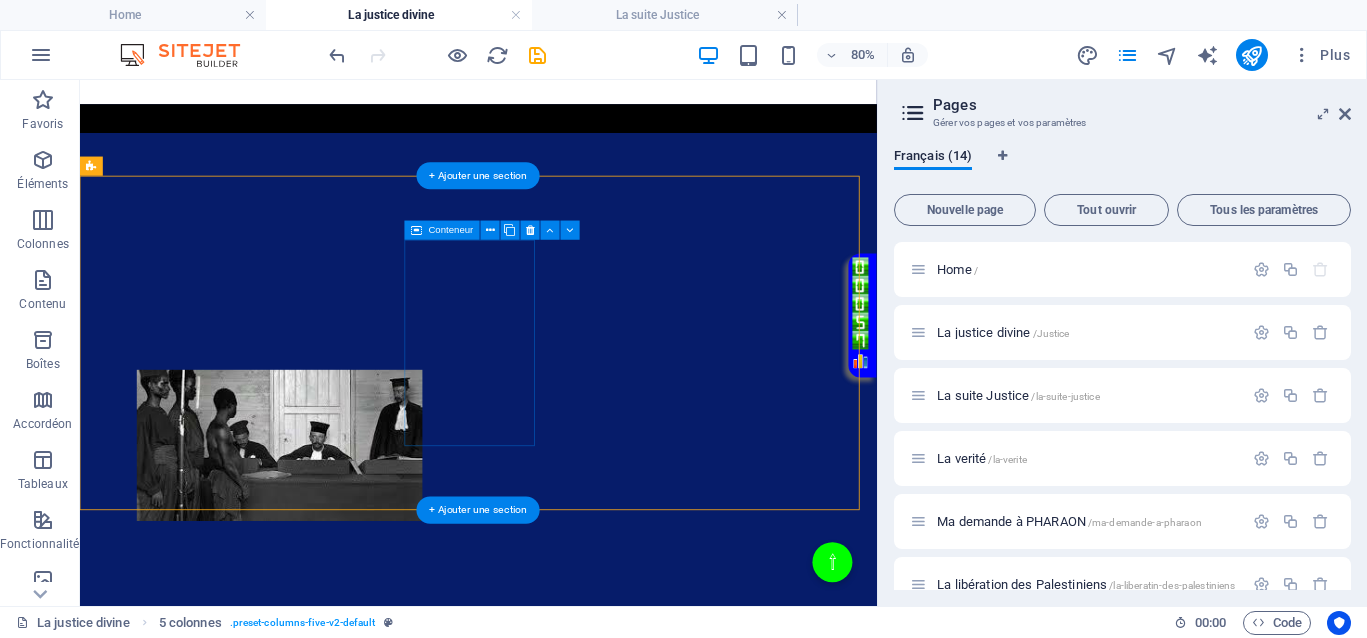 scroll, scrollTop: 586, scrollLeft: 0, axis: vertical 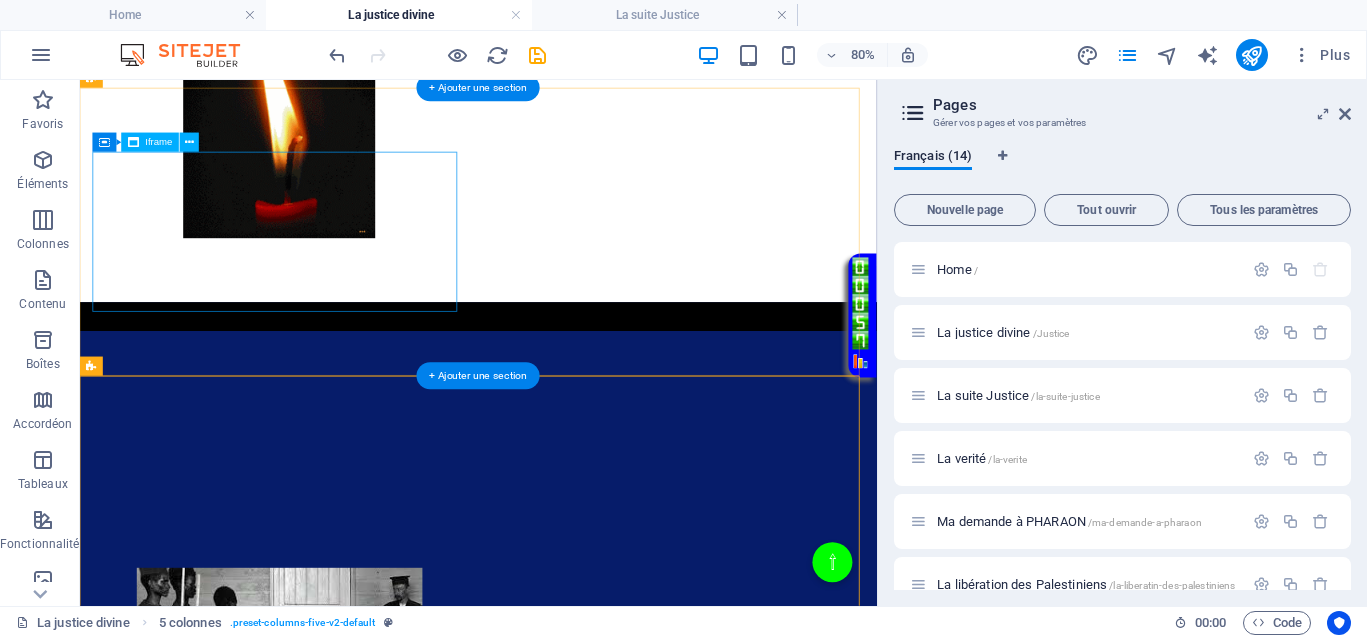 click on "</div>" at bounding box center (329, 574) 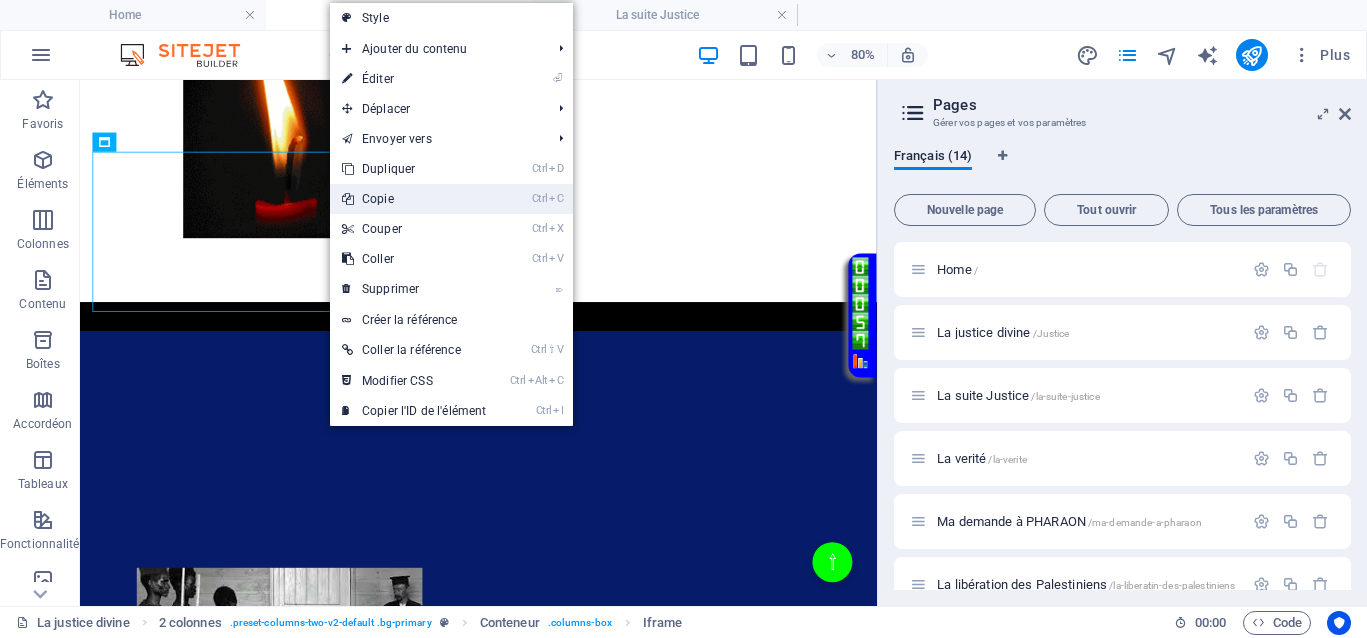 click on "Ctrl C  Copie" at bounding box center [414, 199] 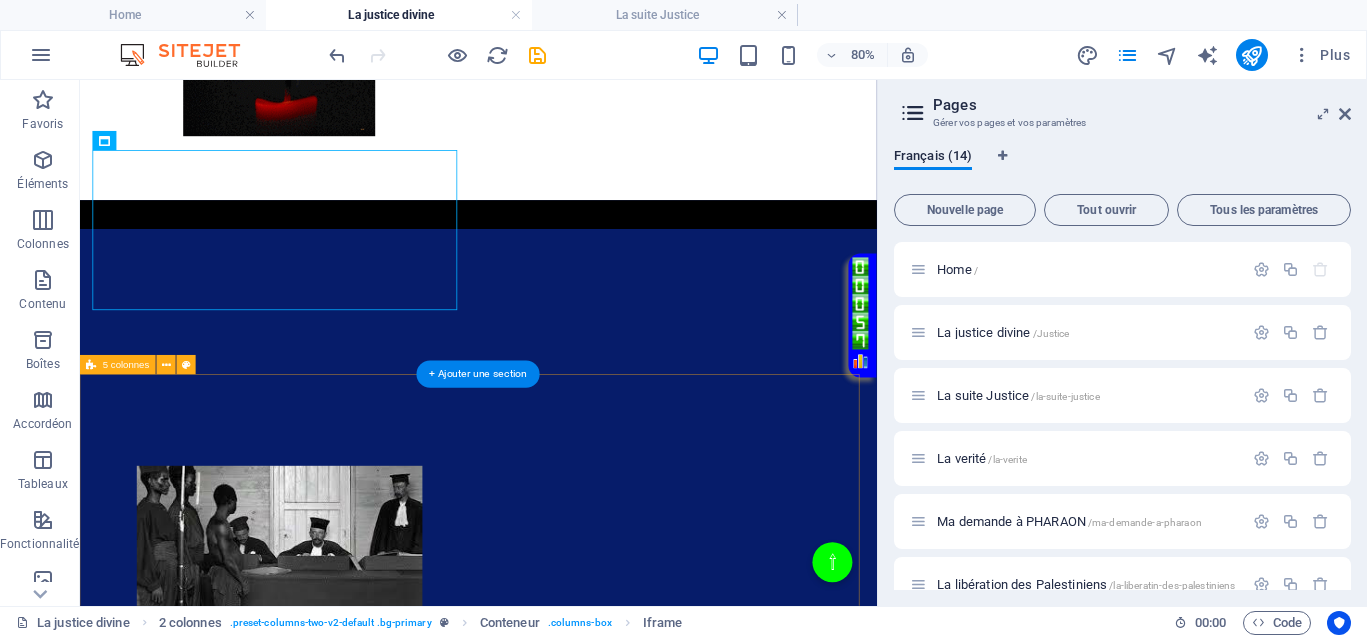 scroll, scrollTop: 836, scrollLeft: 0, axis: vertical 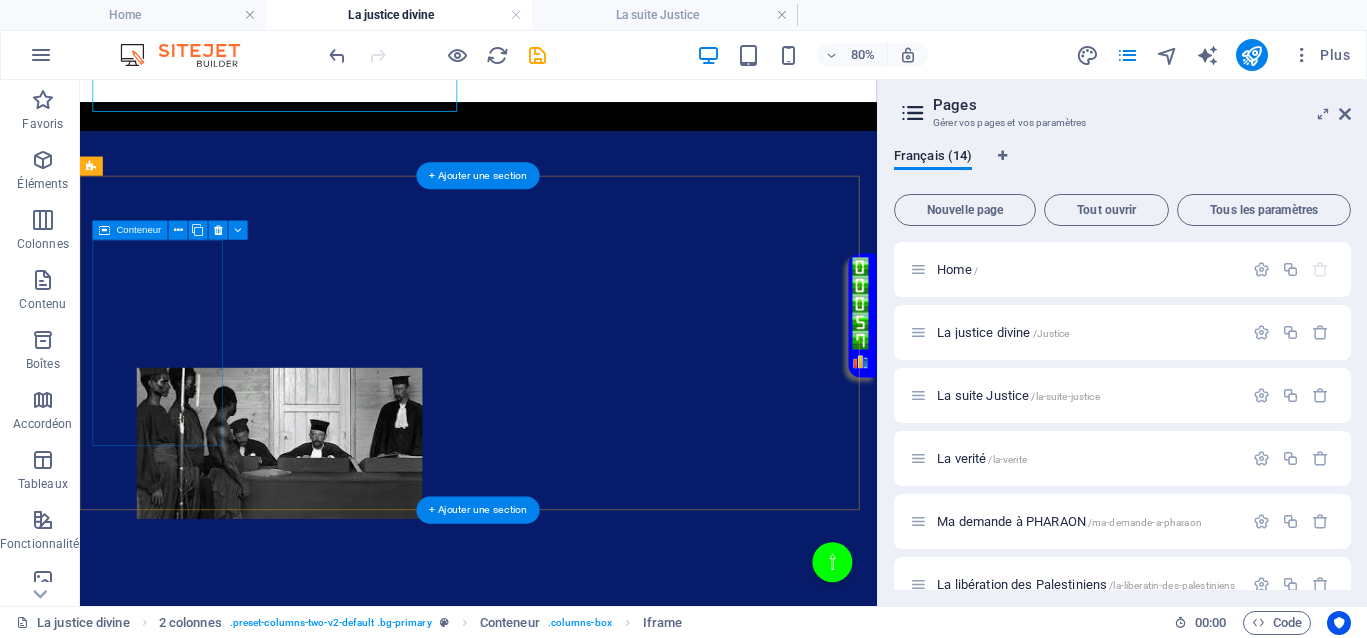 click on "Coller le presse-papiers" at bounding box center [180, 976] 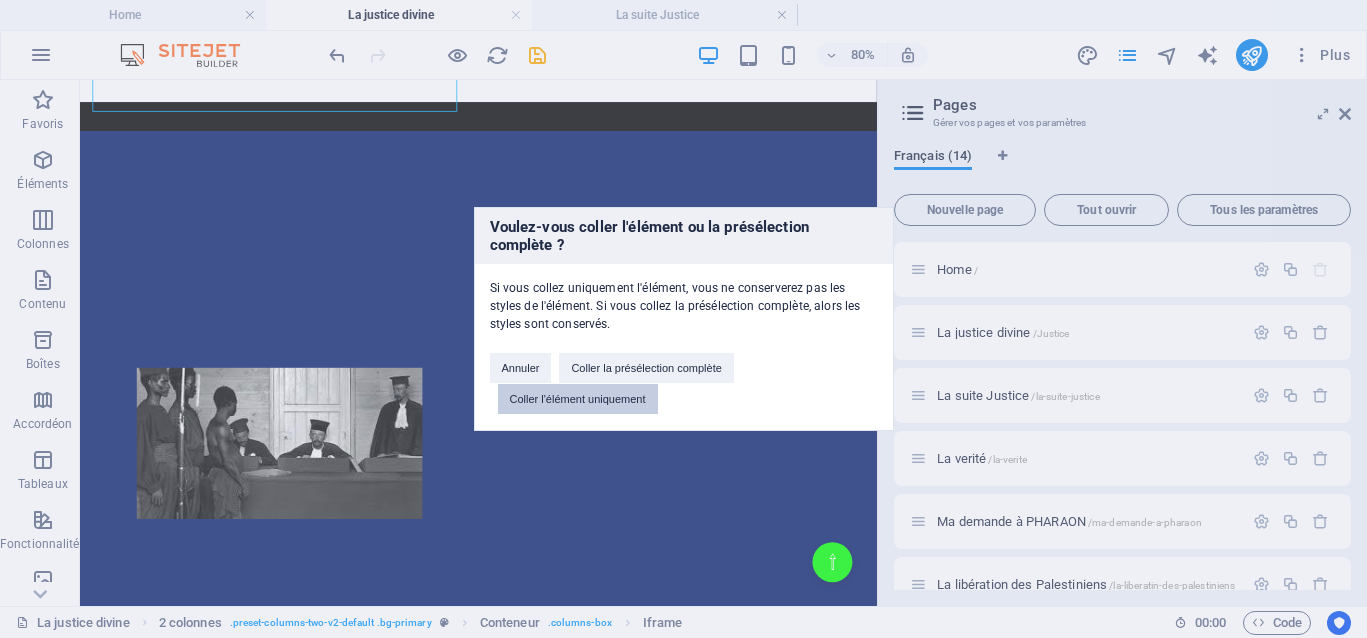 drag, startPoint x: 561, startPoint y: 389, endPoint x: 533, endPoint y: 391, distance: 28.071337 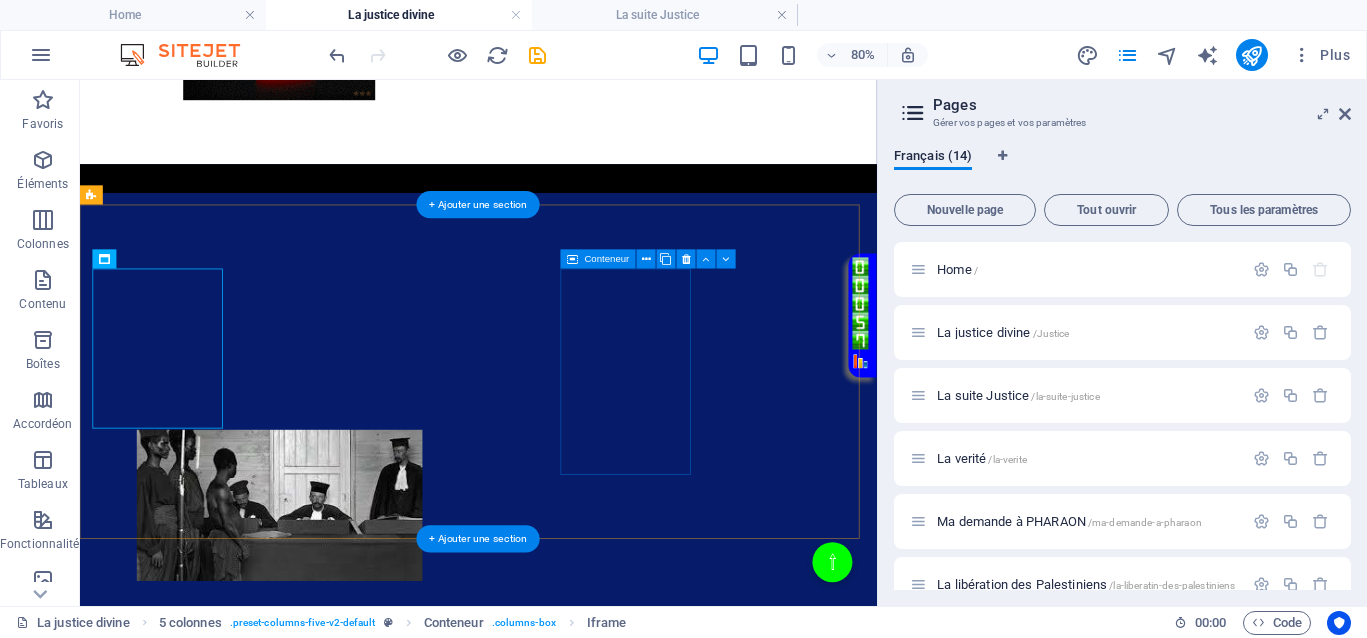 scroll, scrollTop: 586, scrollLeft: 0, axis: vertical 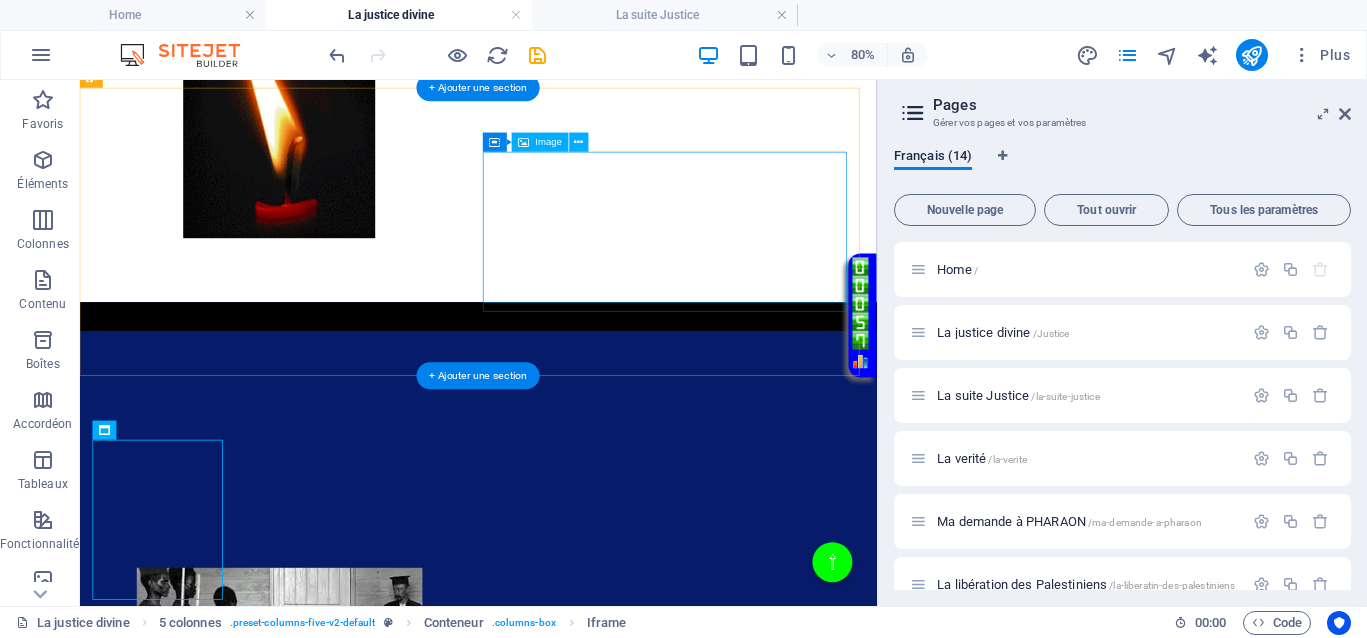 click at bounding box center (329, 784) 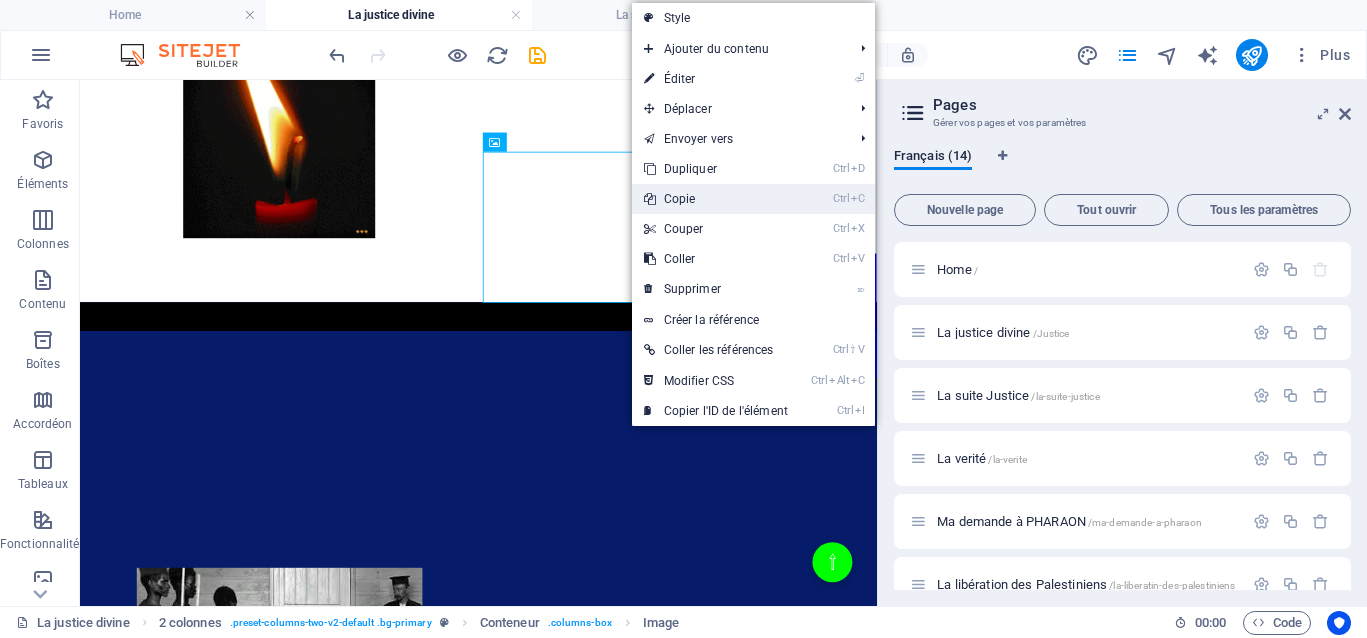 click on "Ctrl C  Copie" at bounding box center [716, 199] 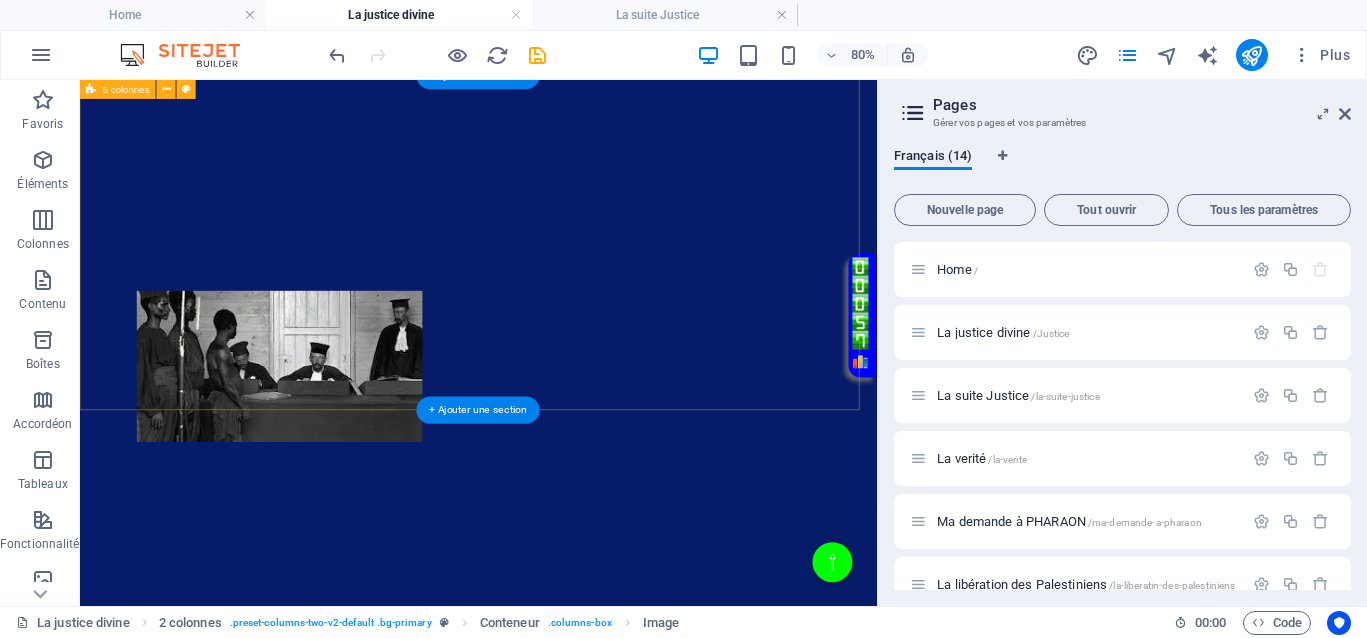 scroll, scrollTop: 961, scrollLeft: 0, axis: vertical 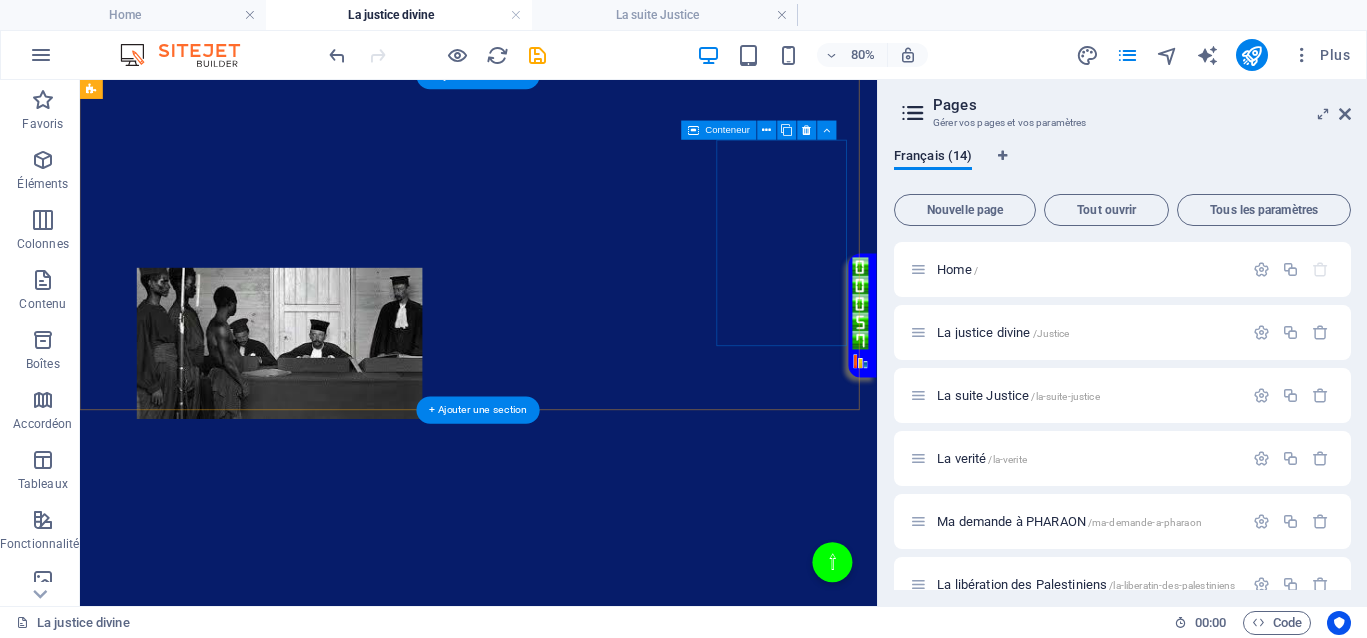 click on "Coller le presse-papiers" at bounding box center (180, 1829) 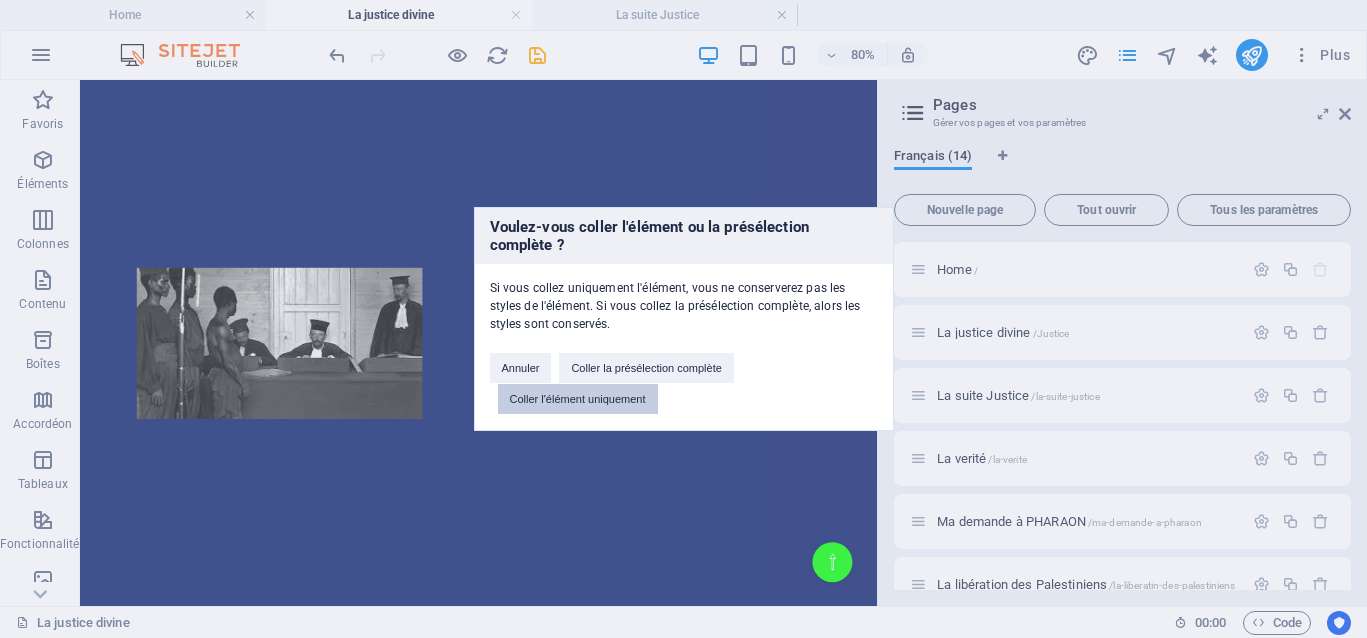 click on "Coller l'élément uniquement" at bounding box center (578, 399) 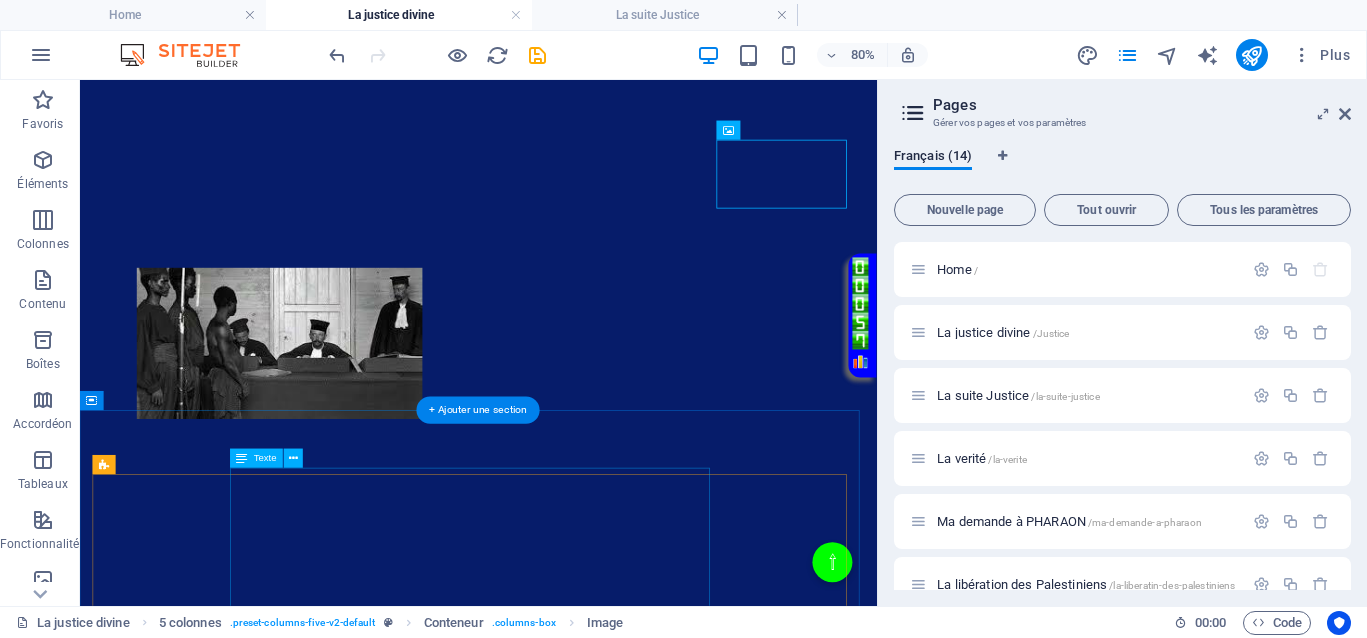 click on "Au  XVIIe siècle , on peut observer que la justice, à cette période, en Europe, par exemple, était généralement rendue par des autorités locales, des tribunaux ecclésiastiques ou royaux, souvent sous influence politique ou religieuse. Ca ne vous rappelle pas quelque chose ? Les procédures pouvaient être longues, coûteuses, et sujets à la corruption.  De plus, l'absence d'institutions judiciaires modernes, de moyens d'investigation ou de protection des droits individuels contribuait à une justice qui était absente ou défaillante pour beaucoup. Au  XVIIe siècle , la justice jouait le même rôle qu’aujourd’hui, absence totale de justice pour les uns, justice inégalitaire, ce qui empêchait totalement le droit d’accès à une justice de libération pour ceux qui en avaient le plus besoin." at bounding box center [388, 2192] 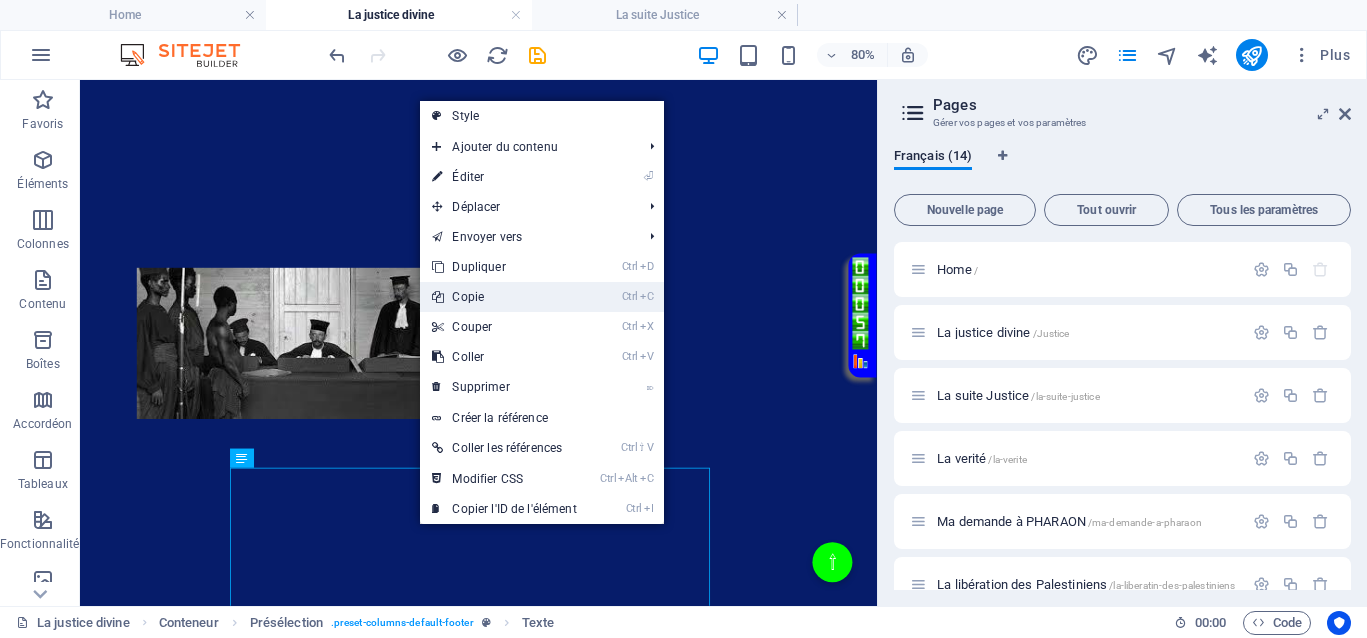 click on "Ctrl C  Copie" at bounding box center [504, 297] 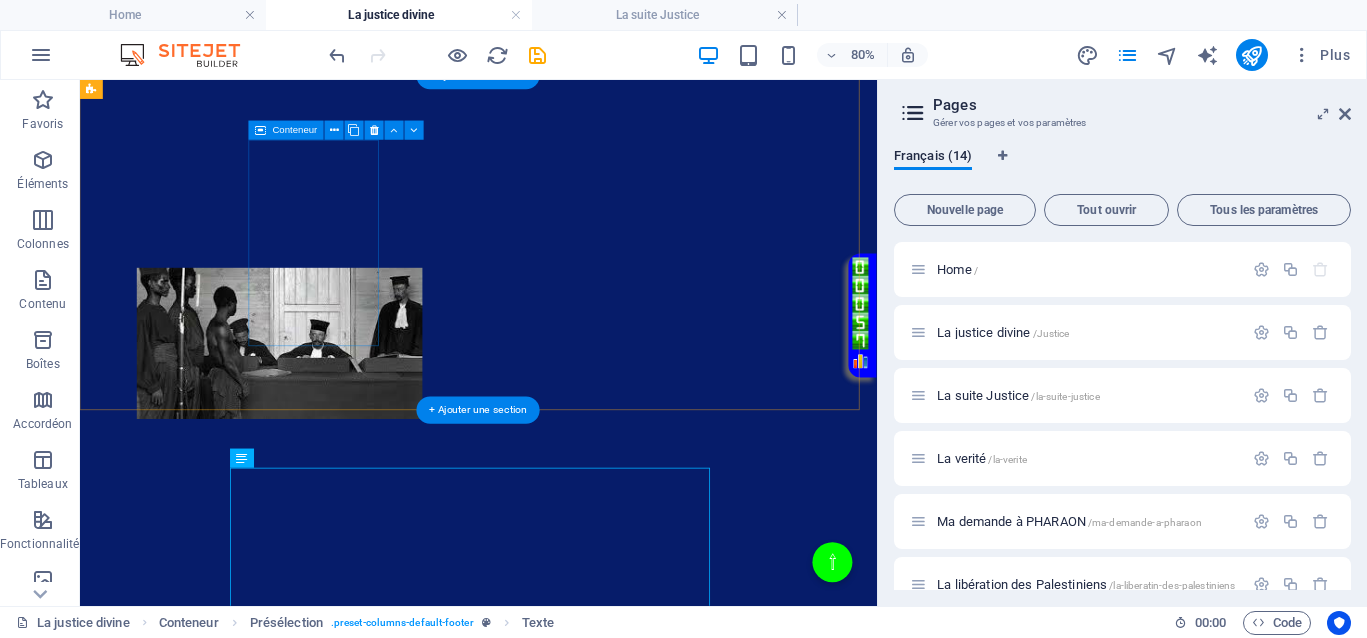 click on "Coller le presse-papiers" at bounding box center (180, 1067) 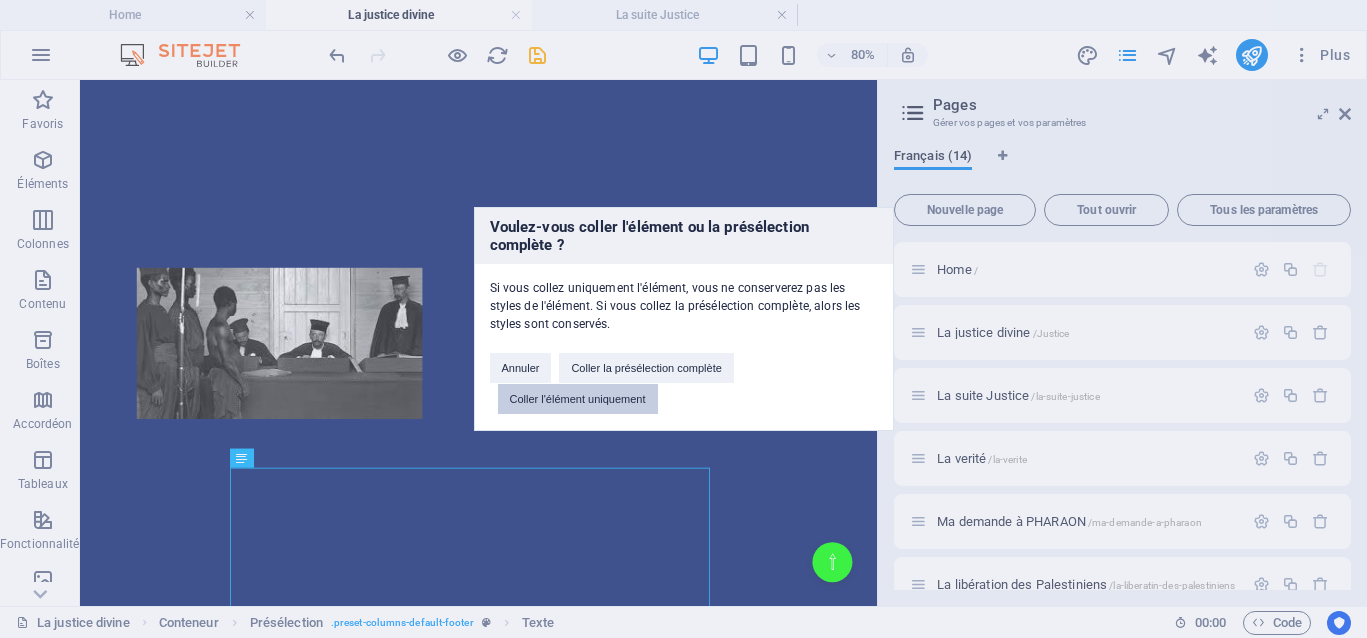 click on "Coller l'élément uniquement" at bounding box center [578, 399] 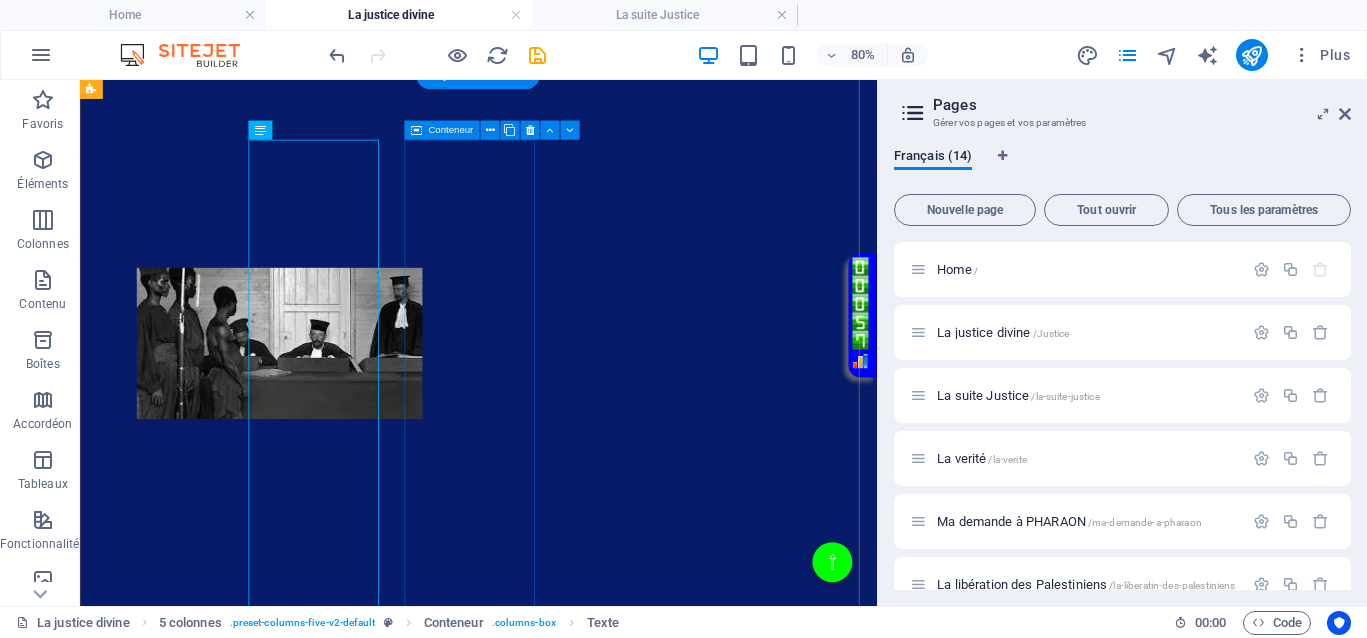 click on "Coller le presse-papiers" at bounding box center (180, 2277) 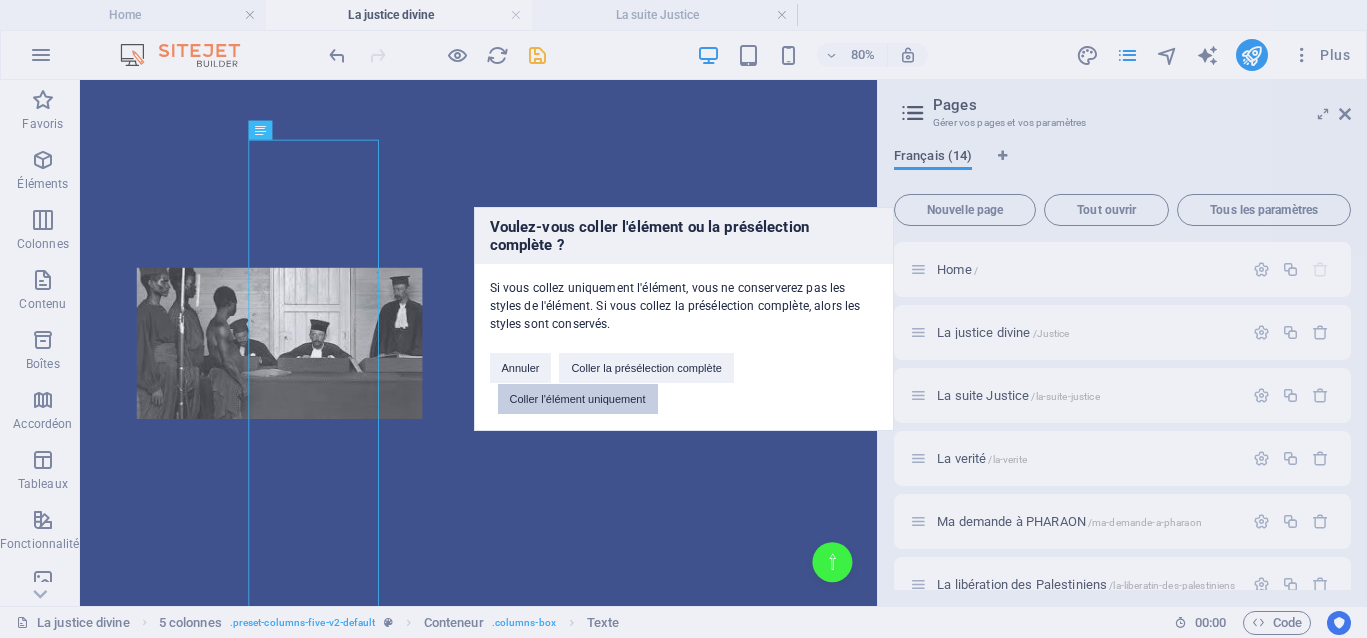 click on "Coller l'élément uniquement" at bounding box center (578, 399) 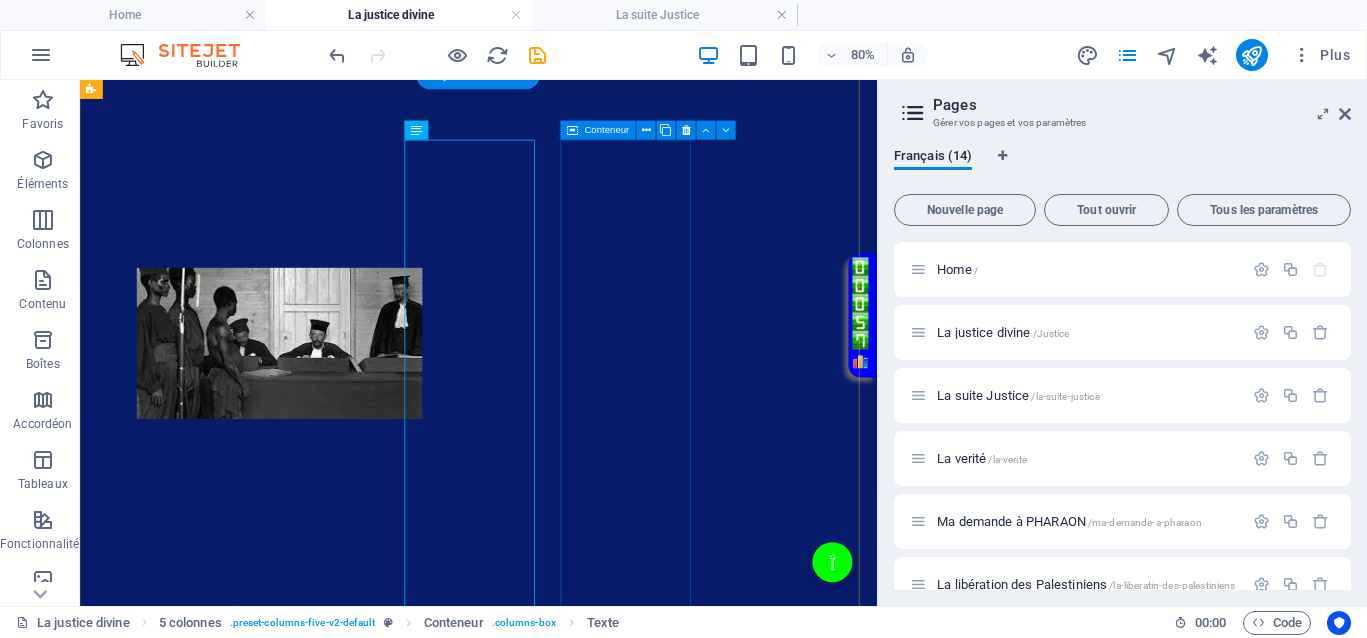 click on "Coller le presse-papiers" at bounding box center (180, 3487) 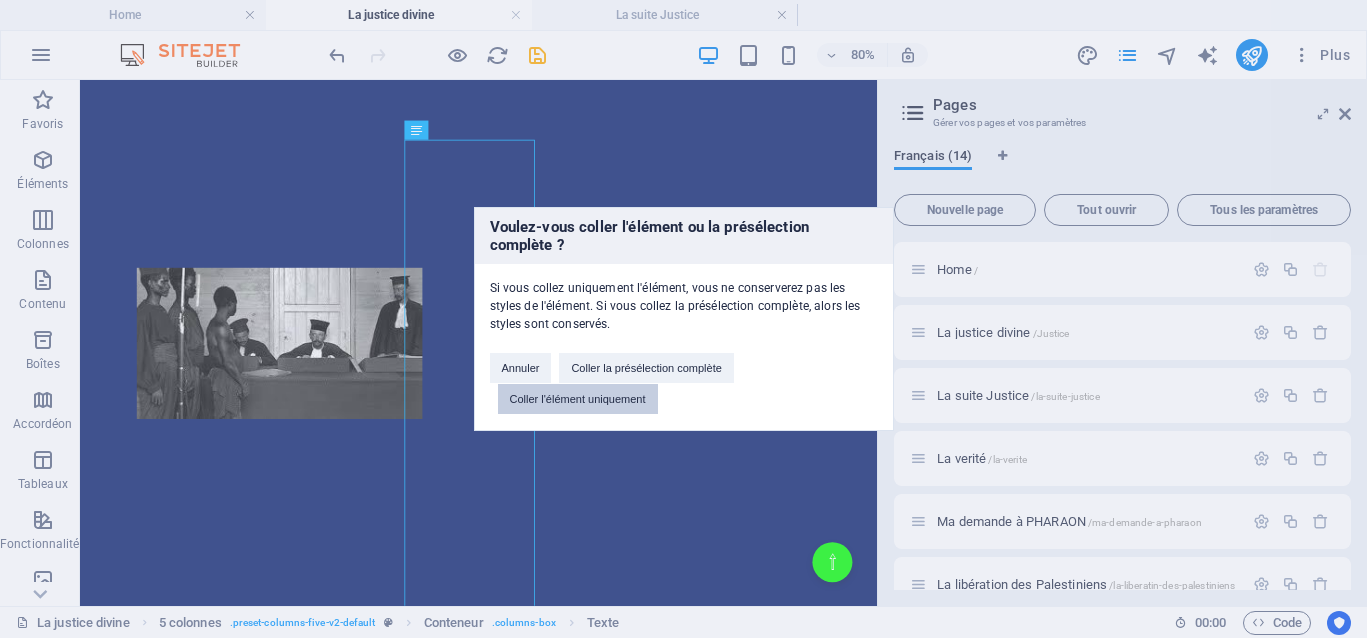 click on "Coller l'élément uniquement" at bounding box center [578, 399] 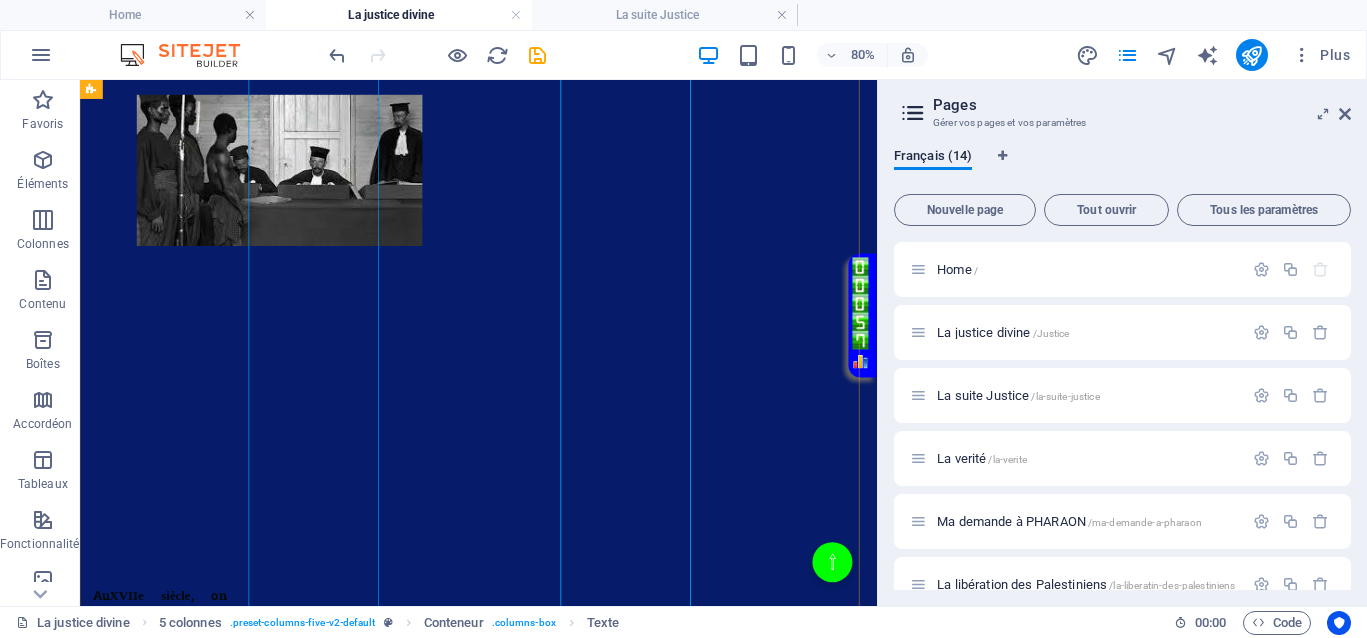 scroll, scrollTop: 1211, scrollLeft: 0, axis: vertical 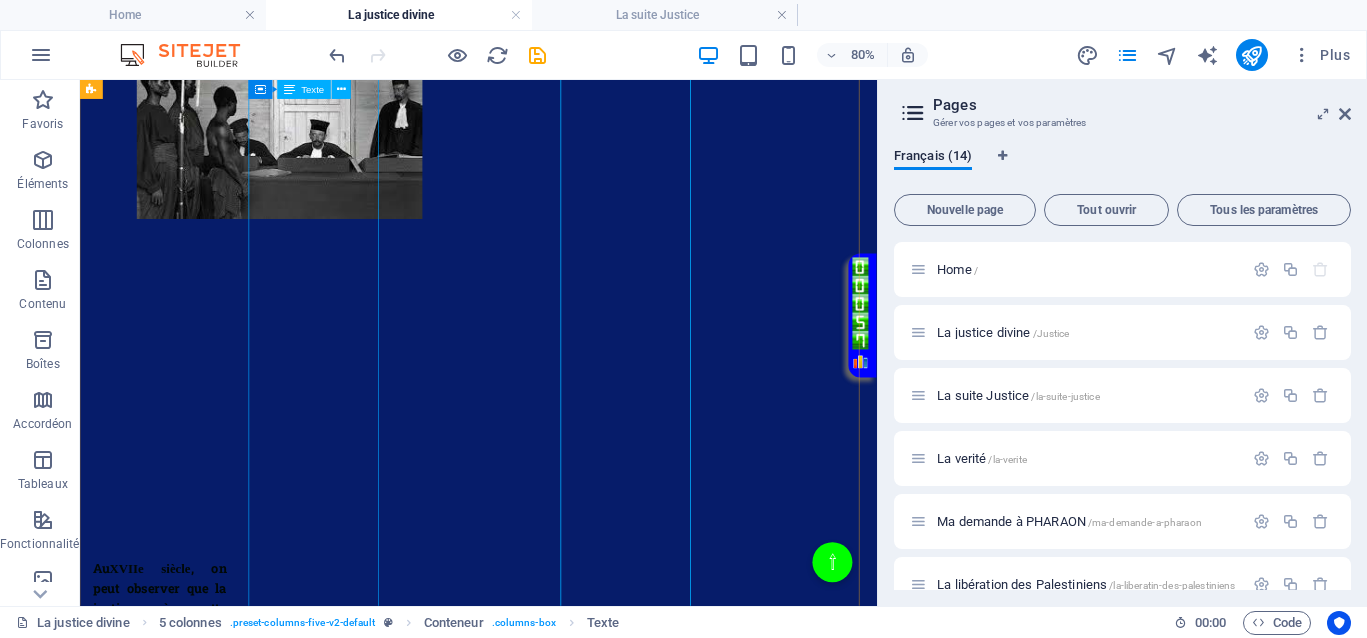 click on "Au  XVIIe siècle , on peut observer que la justice, à cette période, en Europe, par exemple, était généralement rendue par des autorités locales, des tribunaux ecclésiastiques ou royaux, souvent sous influence politique ou religieuse. Ca ne vous rappelle pas quelque chose ? Les procédures pouvaient être longues, coûteuses, et sujets à la corruption.  De plus, l'absence d'institutions judiciaires modernes, de moyens d'investigation ou de protection des droits individuels contribuait à une justice qui était absente ou défaillante pour beaucoup. Au  XVIIe siècle , la justice jouait le même rôle qu’aujourd’hui, absence totale de justice pour les uns, justice inégalitaire, ce qui empêchait totalement le droit d’accès à une justice de libération pour ceux qui en avaient le plus besoin." at bounding box center [179, 1227] 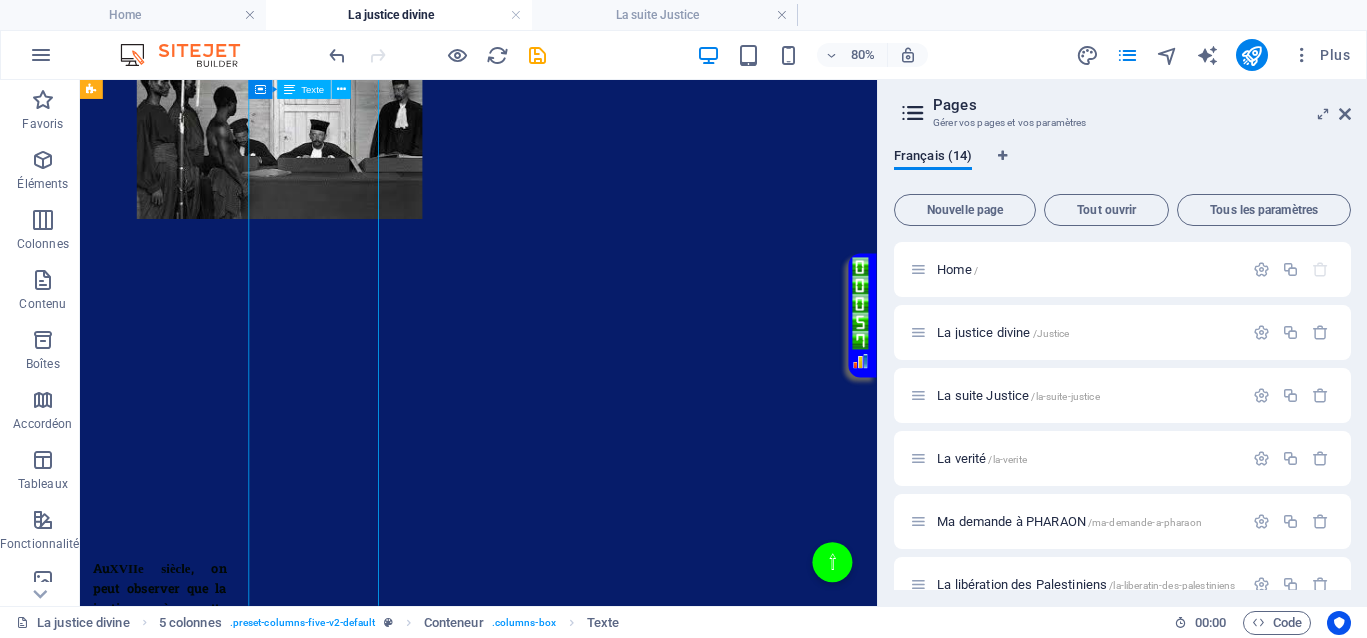 click on "Au  XVIIe siècle , on peut observer que la justice, à cette période, en Europe, par exemple, était généralement rendue par des autorités locales, des tribunaux ecclésiastiques ou royaux, souvent sous influence politique ou religieuse. Ca ne vous rappelle pas quelque chose ? Les procédures pouvaient être longues, coûteuses, et sujets à la corruption.  De plus, l'absence d'institutions judiciaires modernes, de moyens d'investigation ou de protection des droits individuels contribuait à une justice qui était absente ou défaillante pour beaucoup. Au  XVIIe siècle , la justice jouait le même rôle qu’aujourd’hui, absence totale de justice pour les uns, justice inégalitaire, ce qui empêchait totalement le droit d’accès à une justice de libération pour ceux qui en avaient le plus besoin." at bounding box center (179, 1227) 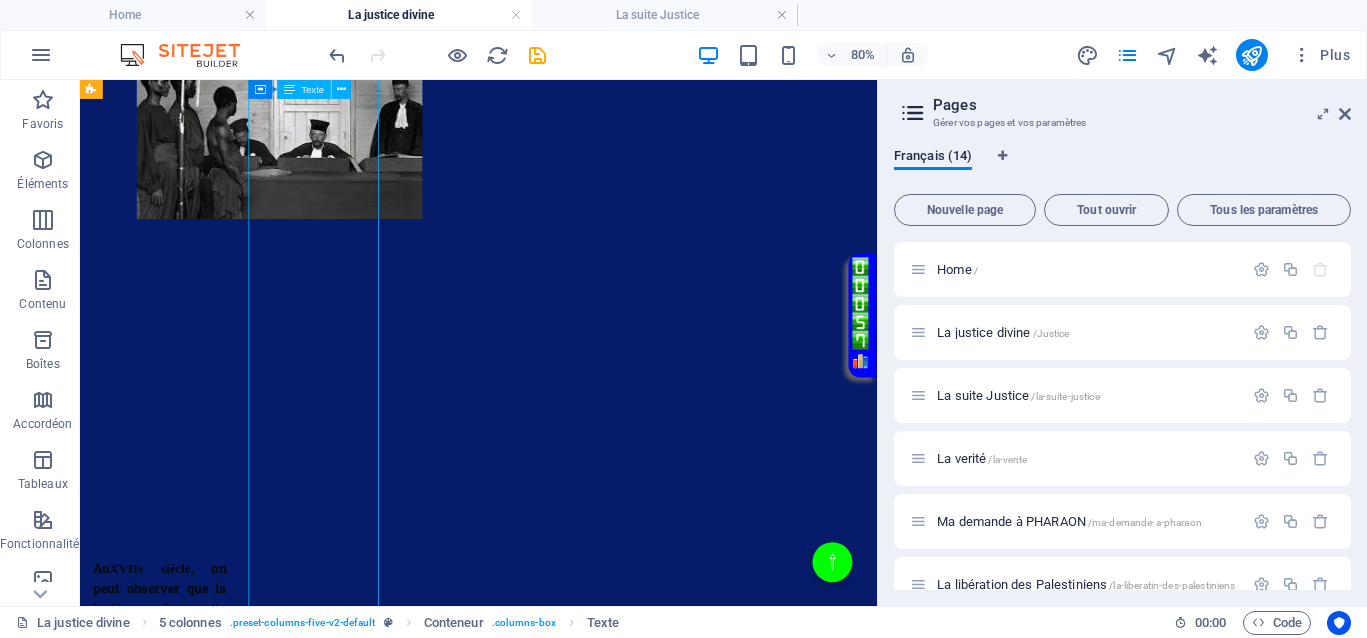click on "Glissez et déposez l'élément de votre choix pour remplacer le contenu existant. Appuyez sur "Ctrl" si vous voulez créer un nouvel élément.
Image   2 colonnes   Conteneur   HTML   2 colonnes   Conteneur   Image   Conteneur   Conteneur   Présélection   Colonnes inégales   Conteneur   Menu   Conteneur   Iframe   Conteneur   Variable   Conteneur   Texte   Conteneur   Texte   Présélection   Colonnes inégales   Variable   Conteneur   Variable   Conteneur   5 colonnes   Variable   Conteneur   Variable   Conteneur   Variable   Conteneur   Conteneur   Iframe   Variable   Conteneur   Variable   Conteneur   Image   Conteneur   Texte   Conteneur   Texte   Conteneur   Texte + Ajouter une section + Ajouter une section" at bounding box center [478, 343] 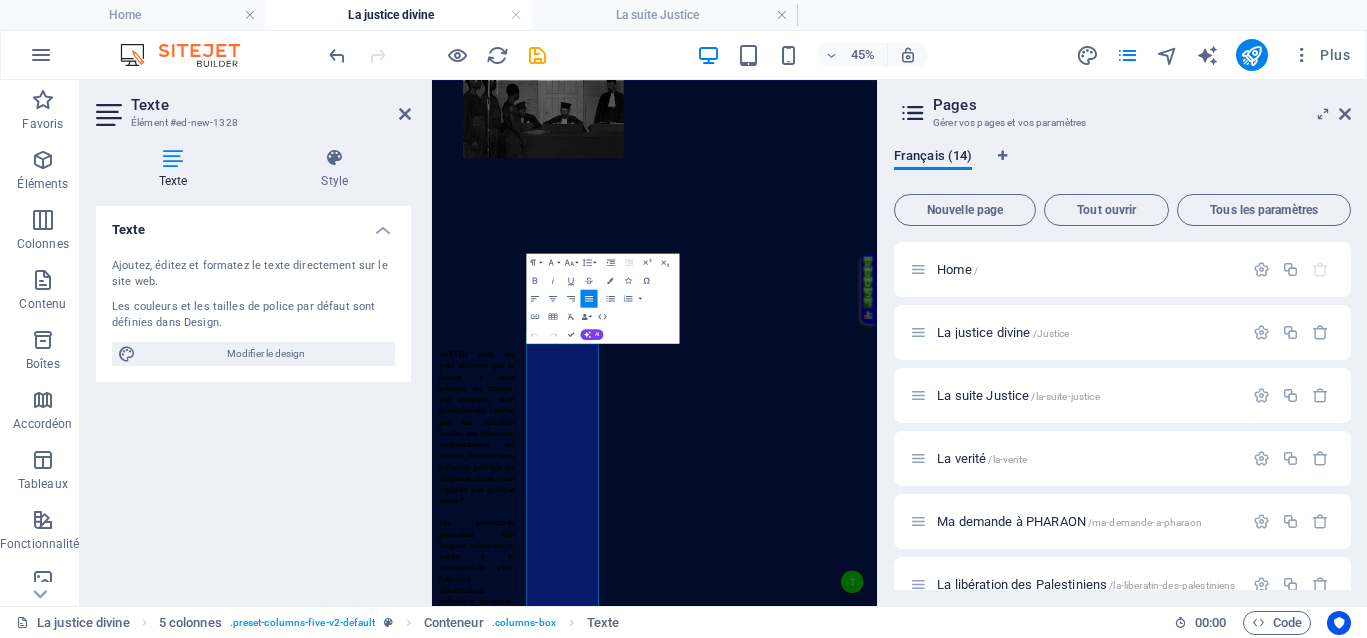 scroll, scrollTop: 451, scrollLeft: 0, axis: vertical 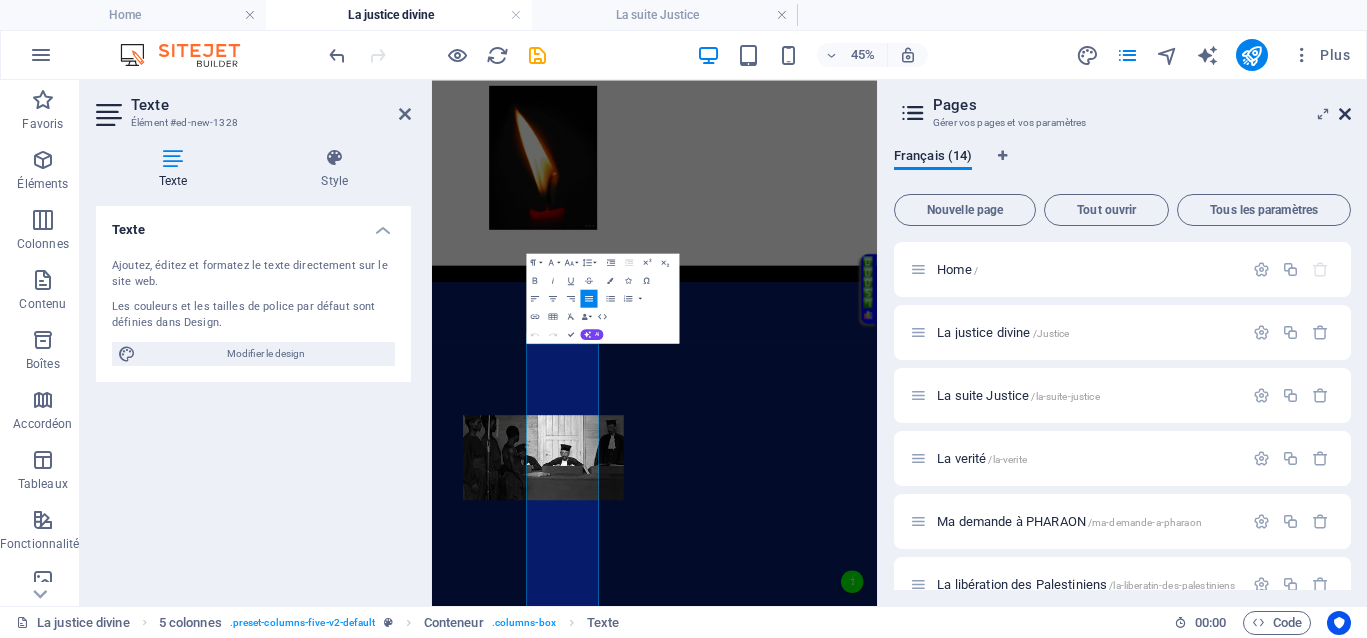 click at bounding box center (1345, 114) 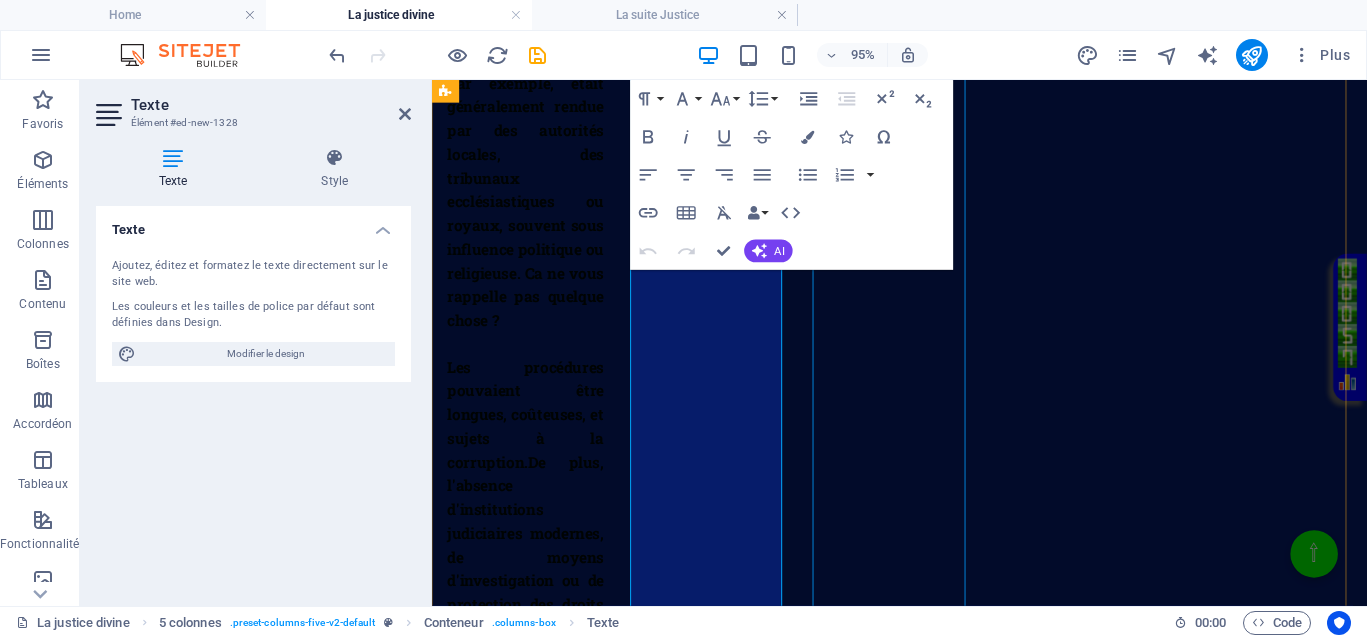 scroll, scrollTop: 1418, scrollLeft: 0, axis: vertical 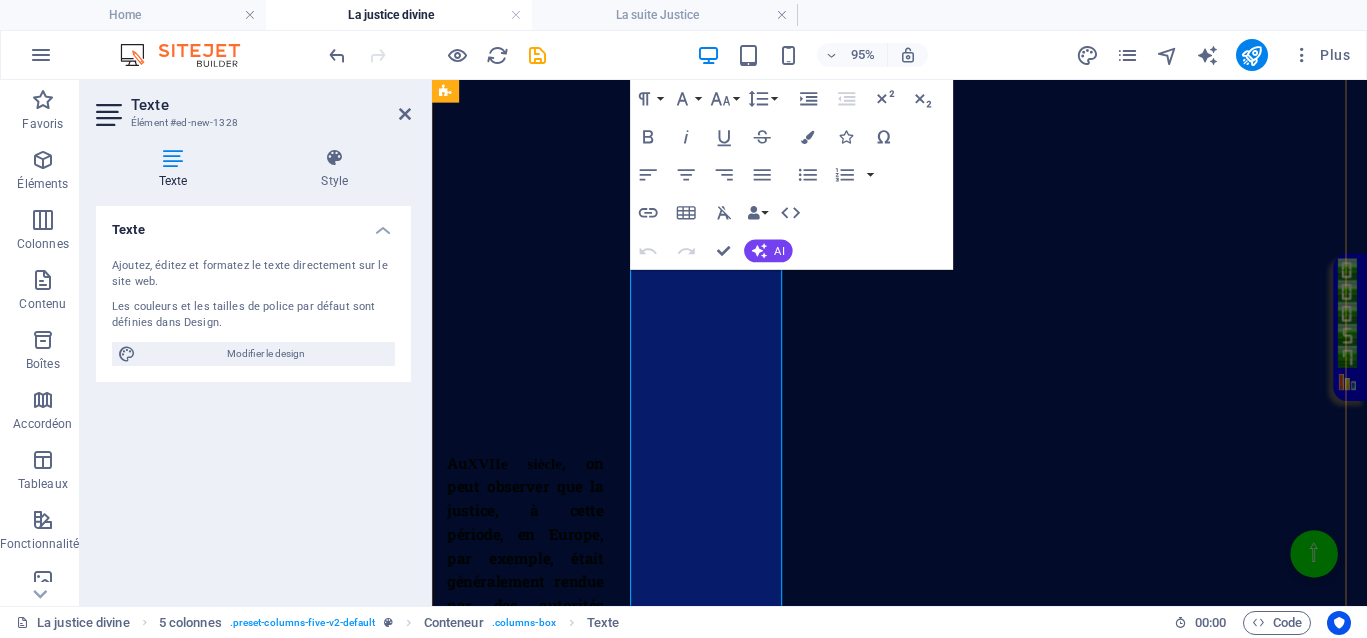 click on "De plus, l'absence d'institutions judiciaires modernes, de moyens d'investigation ou de protection des droits individuels contribuait à une justice qui était absente ou défaillante pour beaucoup." at bounding box center (530, 1131) 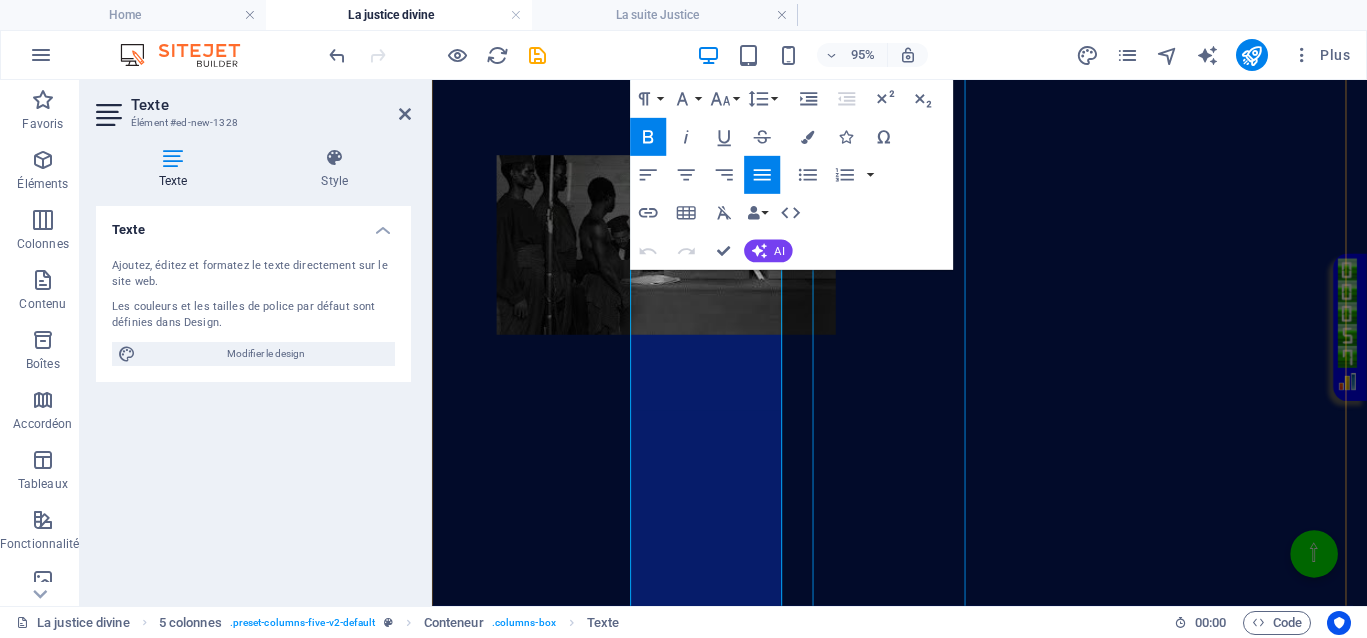 scroll, scrollTop: 1168, scrollLeft: 0, axis: vertical 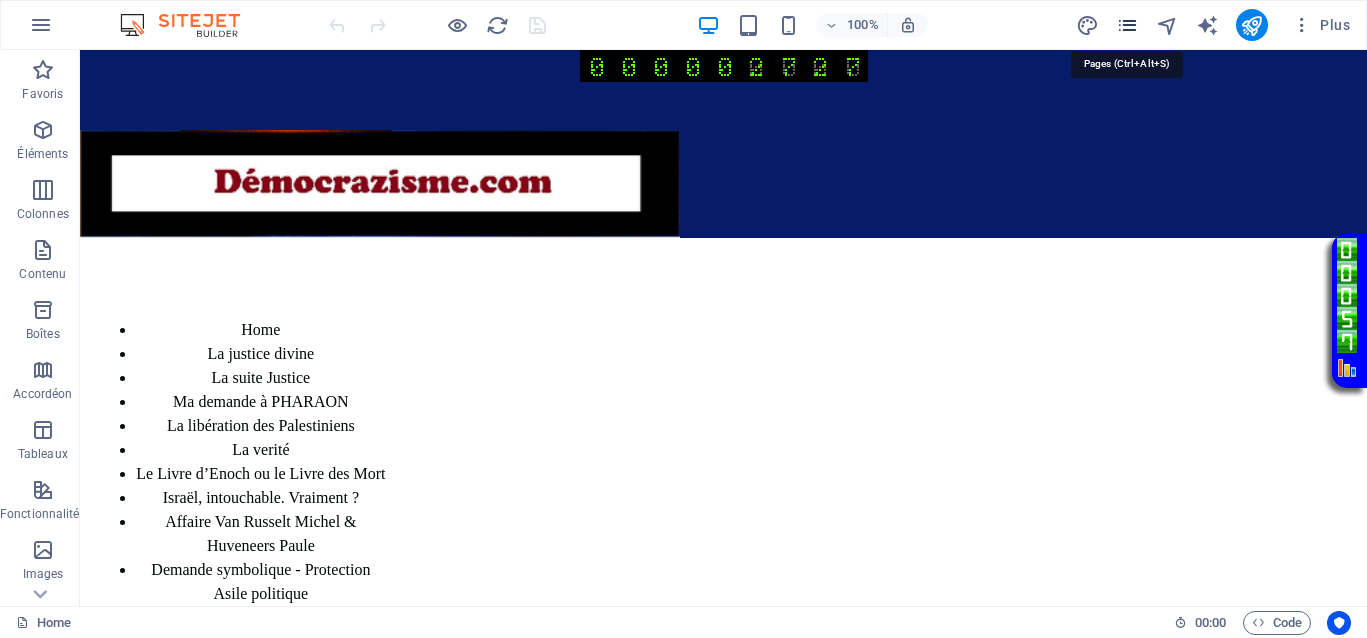 click at bounding box center [1127, 25] 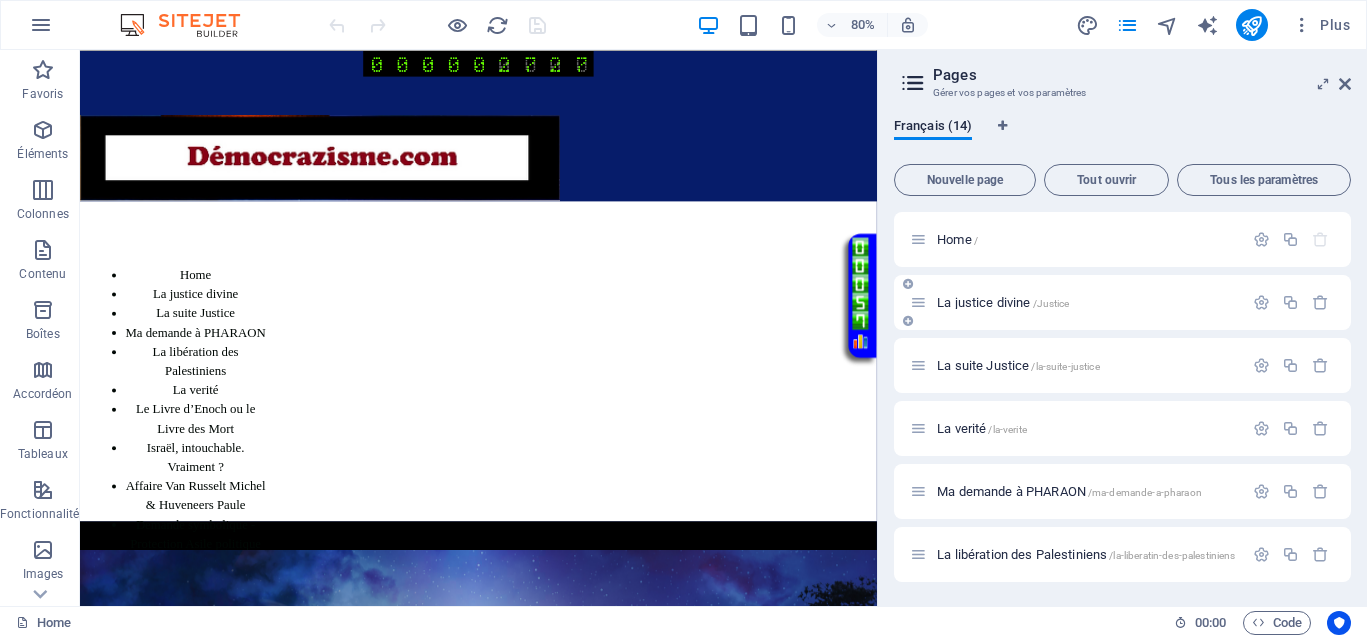 click on "La justice divine /Justice" at bounding box center [1076, 302] 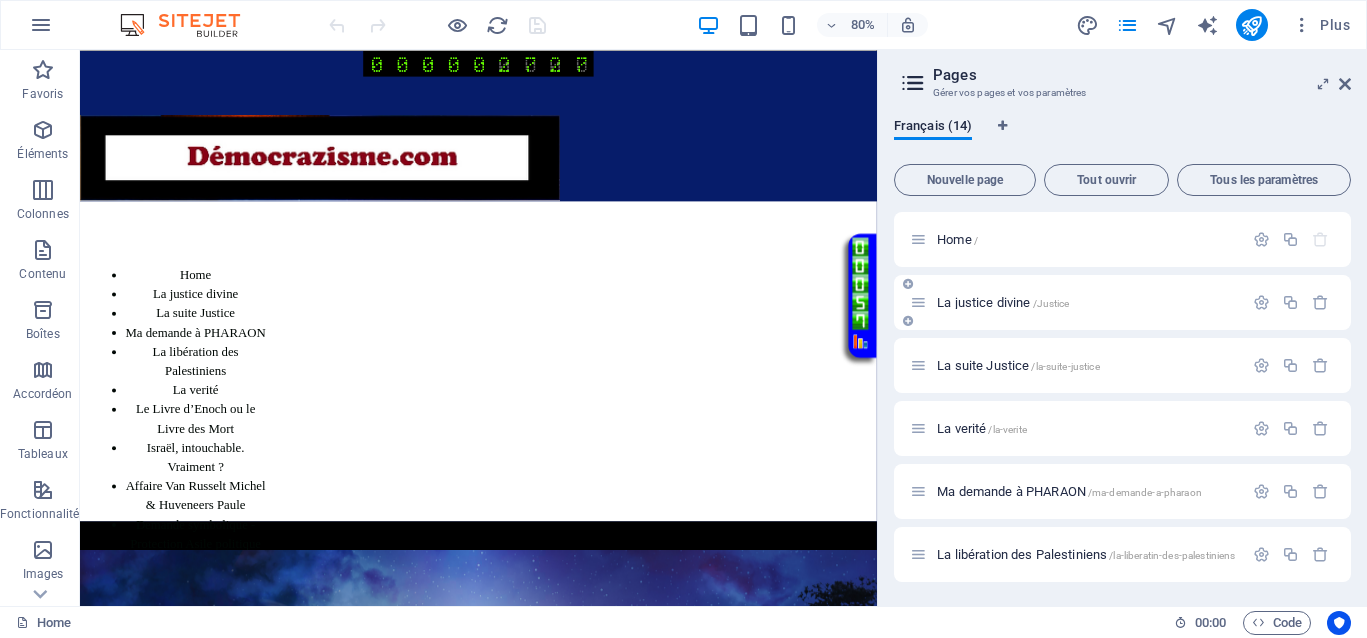 click on "La justice divine /Justice" at bounding box center [1003, 302] 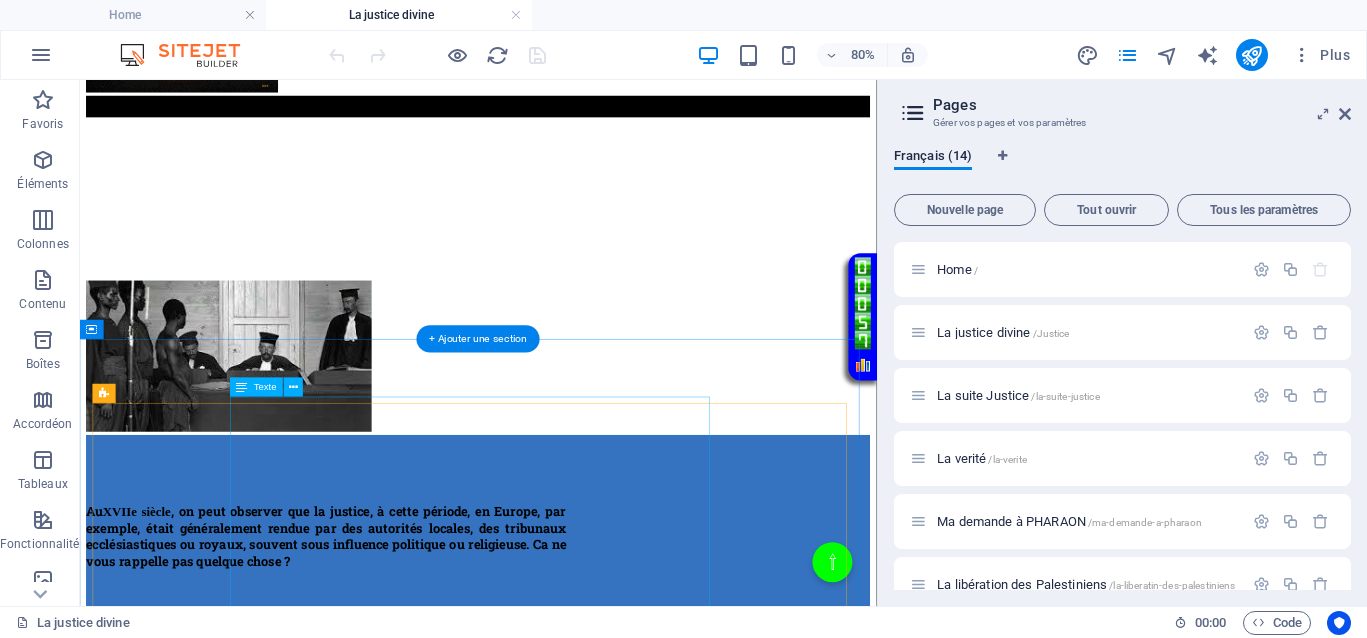 scroll, scrollTop: 582, scrollLeft: 0, axis: vertical 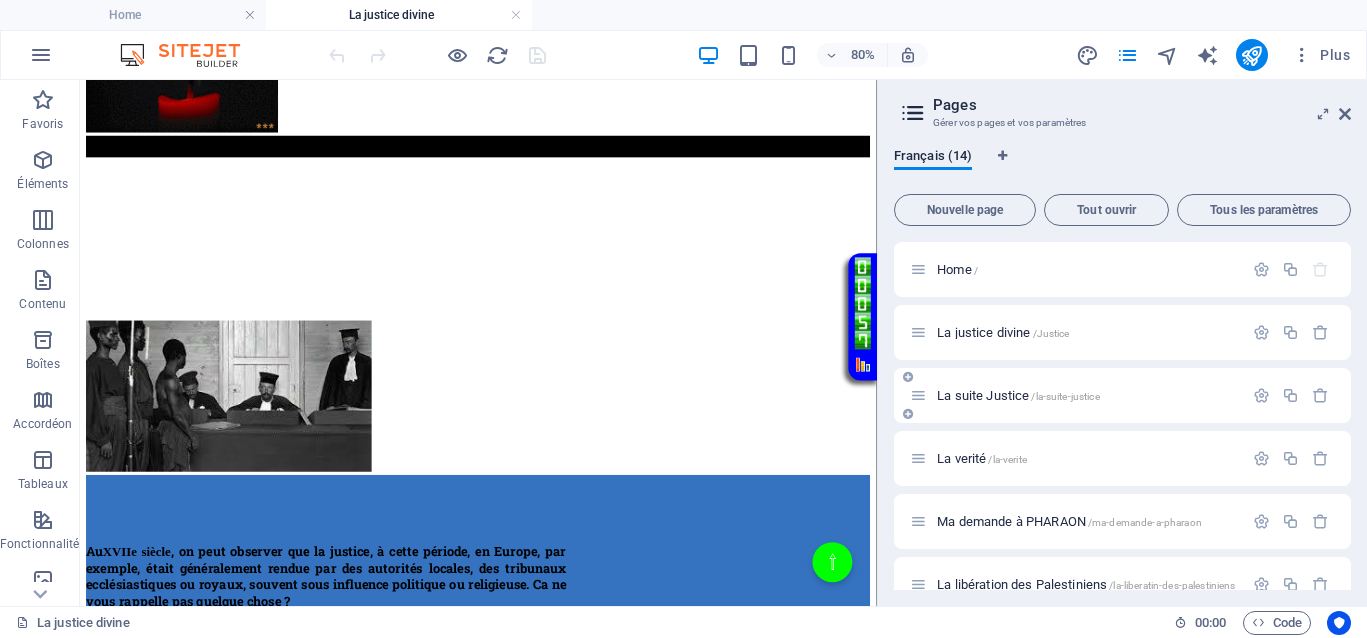 click on "La suite Justice /la-suite-justice" at bounding box center [1018, 395] 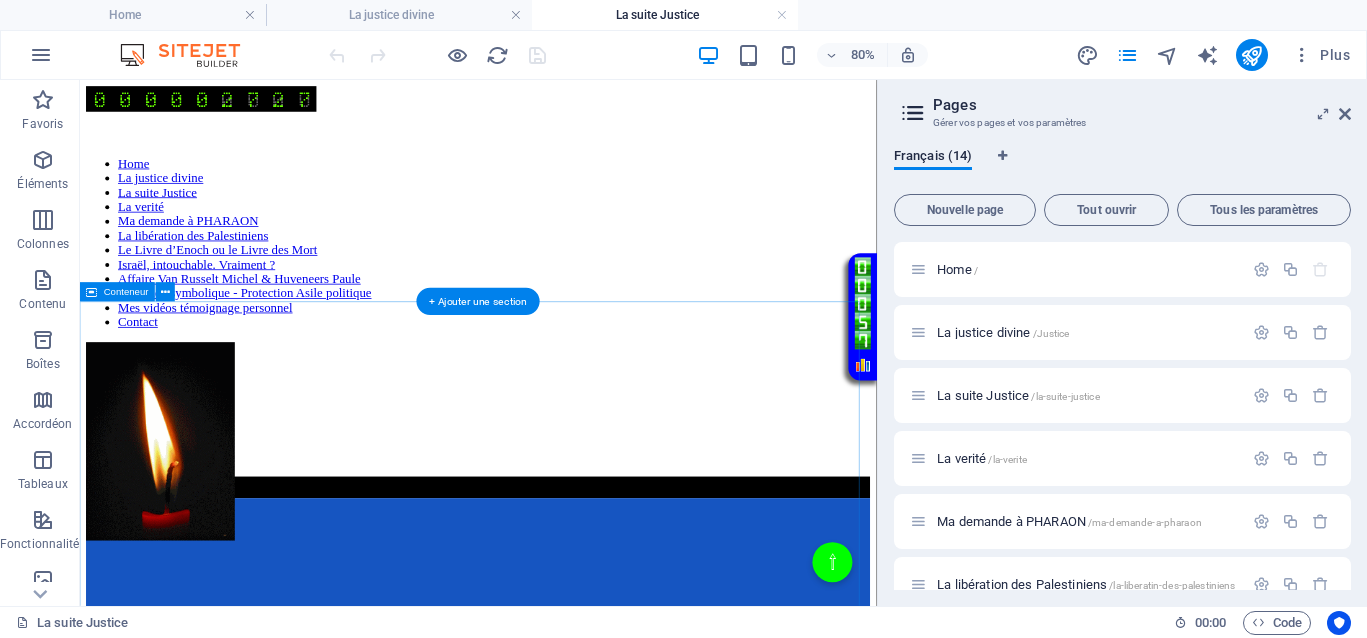 scroll, scrollTop: 649, scrollLeft: 0, axis: vertical 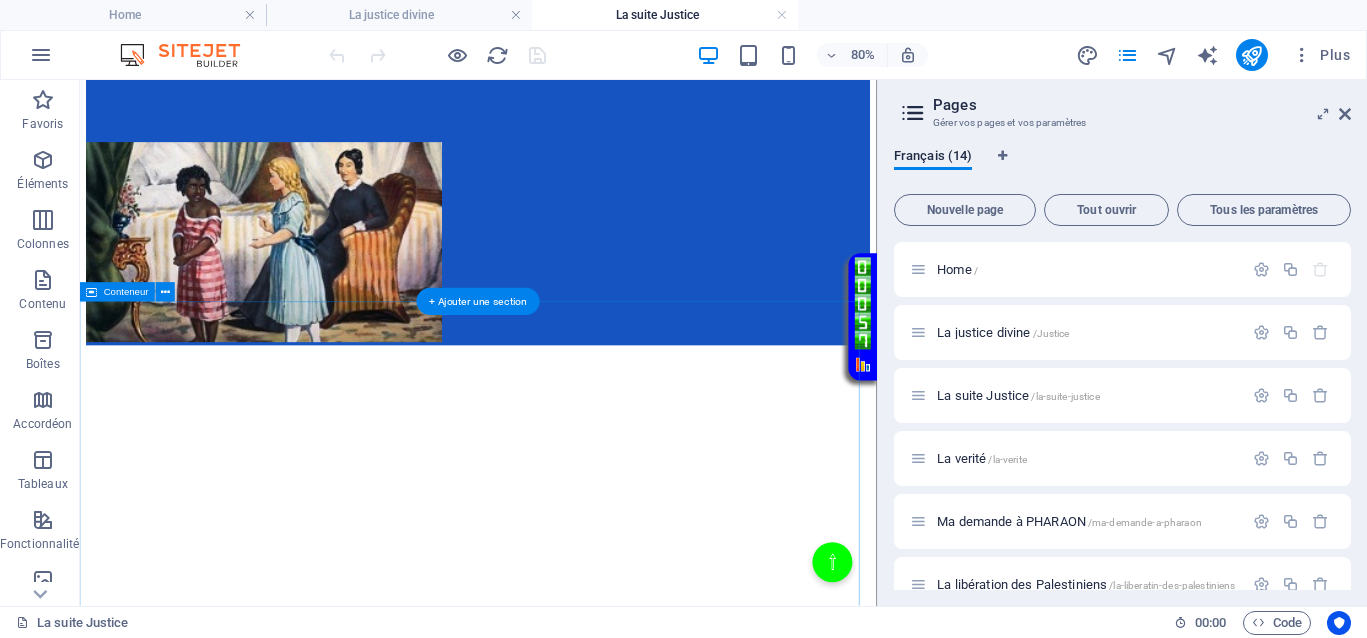 click on "Historiques de la maltraitance au XVIIe siècle Les enfants étaient tout le temps battus violemment pour des fautes mineures, avec des fouets, des cordes ou des bâtons, considérés comme des méthodes éducatives acceptables. La pratique était courante dans les écoles et chez les parents, sans recours pour les victimes, comme en témoignent les archives de l’époque. Pour soigner diverses maladies, on pratiquait des saignées massives ou des lavements douloureux, souvent sans nécessité médicale réelle. La pratique de la saignée pour guérir presque tout, y compris des maladies inexistantes ou mineures, causait de très nombreux morts dans des souffrances atroces.  Et je ne parle pas encore des animaux !  Combien de victimes, massacrées, ne peuvent pas bénéficier d’une sécurité pour préserver ne serait-ce que l’essence même de leur vie ?  La justification d’actes violents et cruels perdure, alimentant la souffrance des enfants, des animaux, et même des populations entières." at bounding box center [578, 2774] 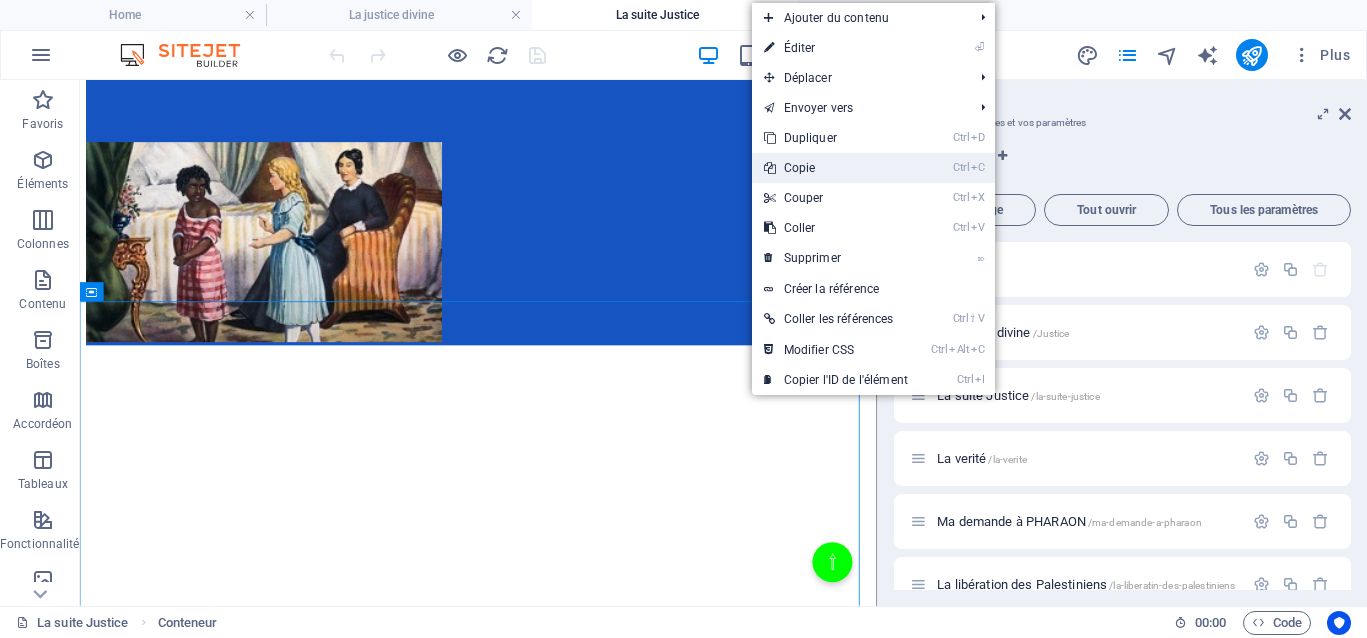 click on "Ctrl C  Copie" at bounding box center [836, 168] 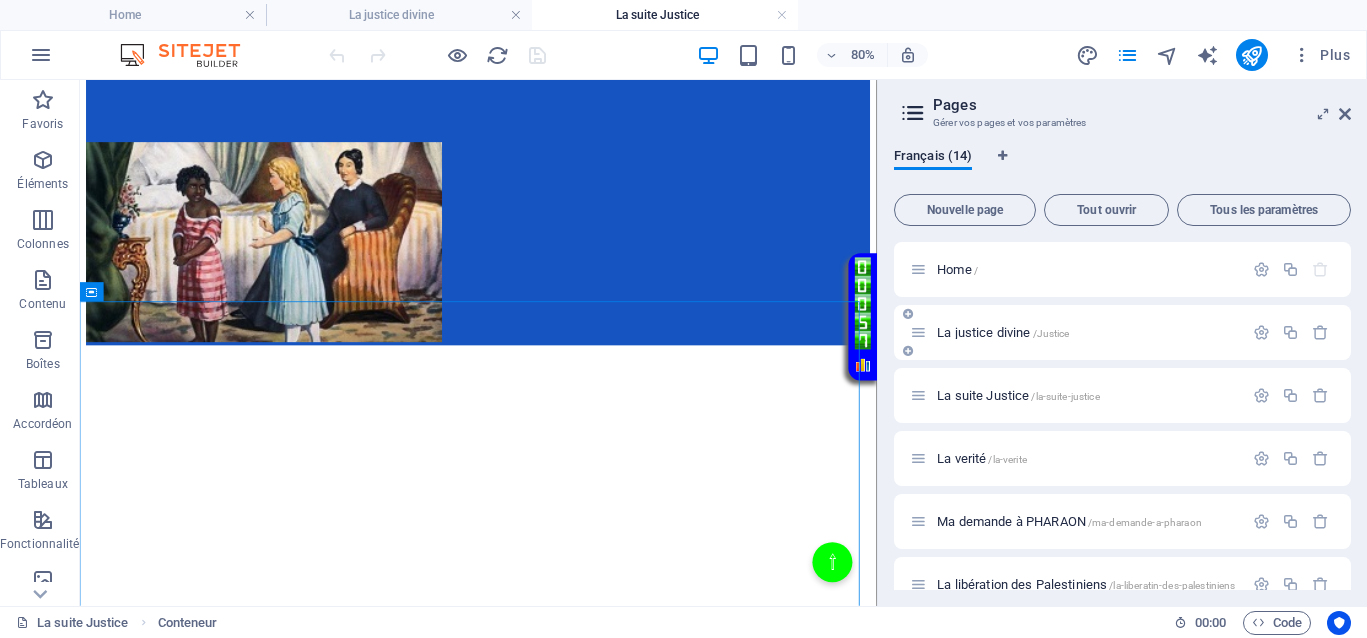 click on "La justice divine /Justice" at bounding box center [1003, 332] 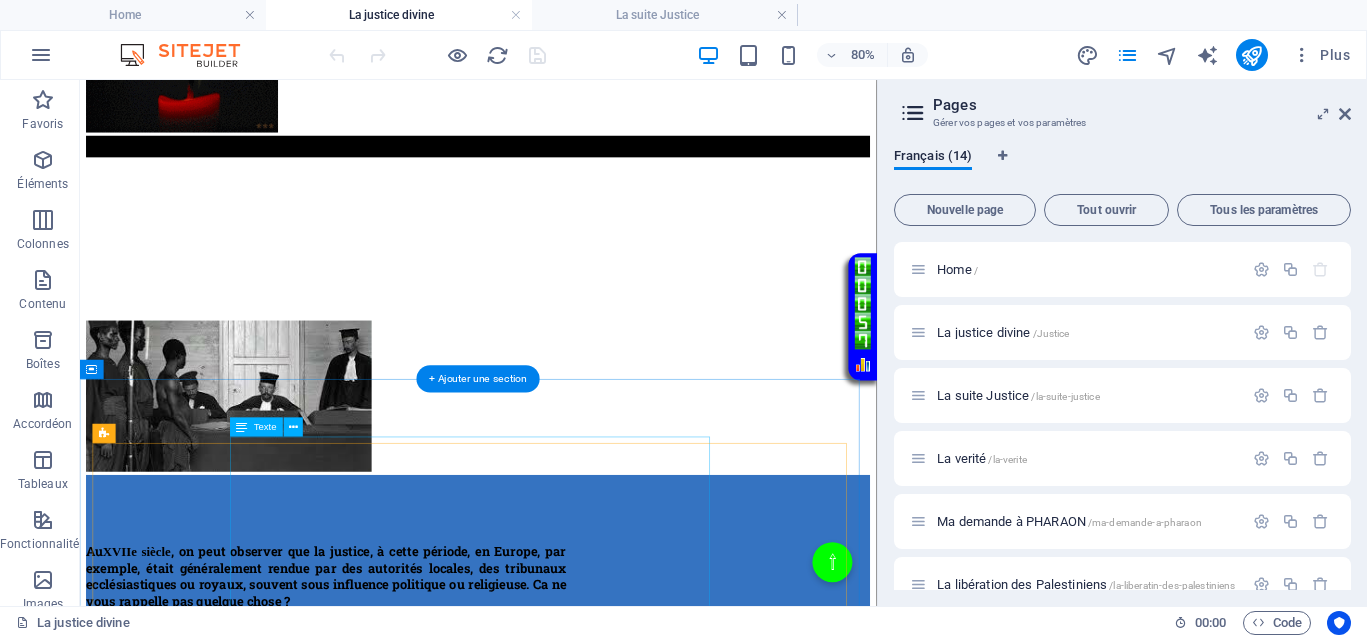 scroll, scrollTop: 957, scrollLeft: 0, axis: vertical 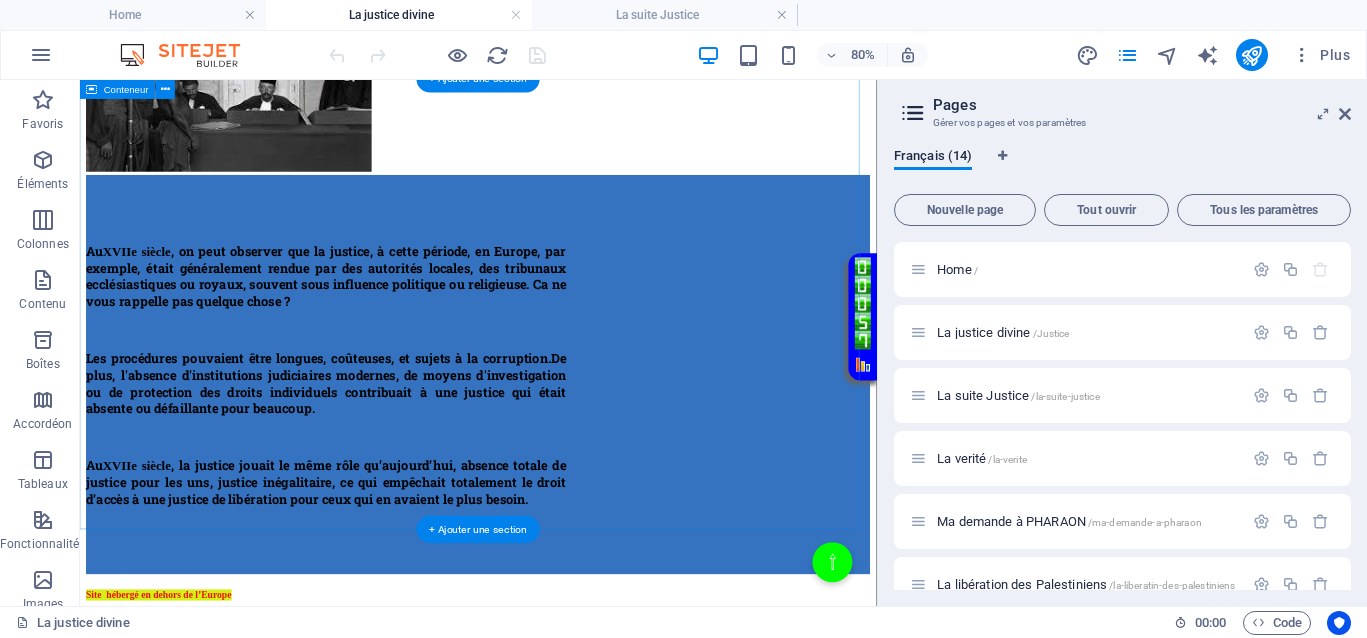 click on "Au  XVIIe siècle , on peut observer que la justice, à cette période, en Europe, par exemple, était généralement rendue par des autorités locales, des tribunaux ecclésiastiques ou royaux, souvent sous influence politique ou religieuse. Ca ne vous rappelle pas quelque chose ? Les procédures pouvaient être longues, coûteuses, et sujets à la corruption.  De plus, l'absence d'institutions judiciaires modernes, de moyens d'investigation ou de protection des droits individuels contribuait à une justice qui était absente ou défaillante pour beaucoup. Au  XVIIe siècle , la justice jouait le même rôle qu’aujourd’hui, absence totale de justice pour les uns, justice inégalitaire, ce qui empêchait totalement le droit d’accès à une justice de libération pour ceux qui en avaient le plus besoin." at bounding box center (578, 448) 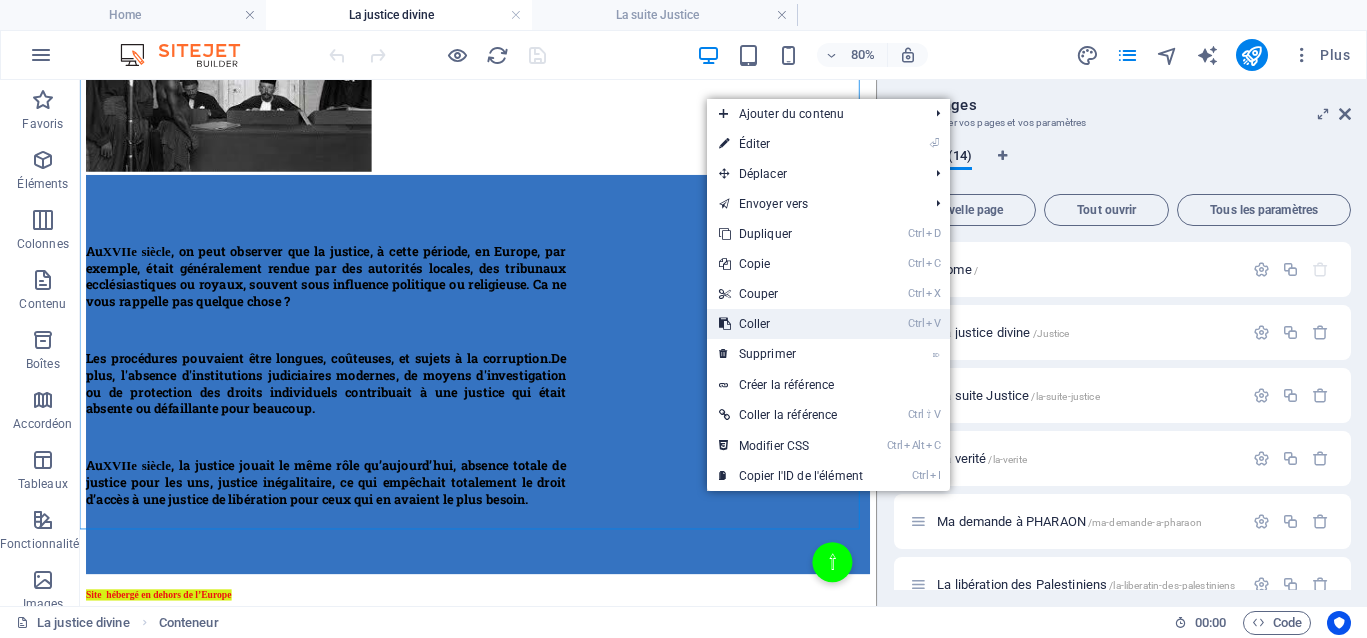 drag, startPoint x: 774, startPoint y: 321, endPoint x: 862, endPoint y: 321, distance: 88 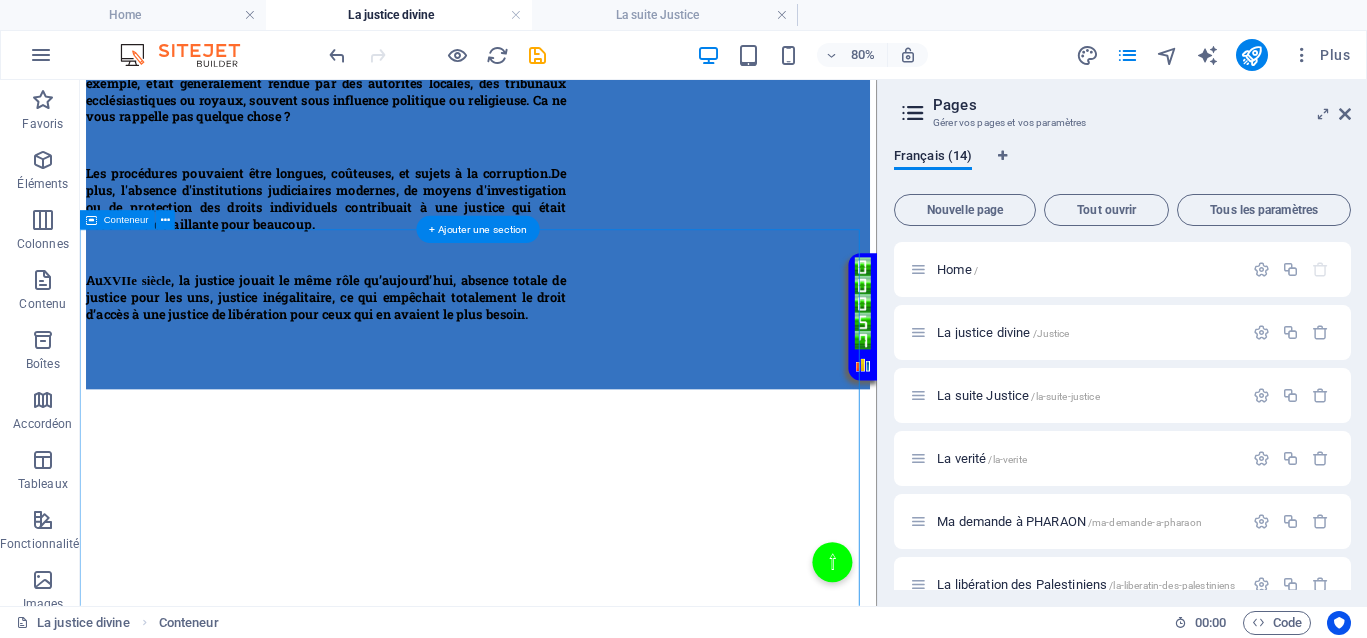 scroll, scrollTop: 1332, scrollLeft: 0, axis: vertical 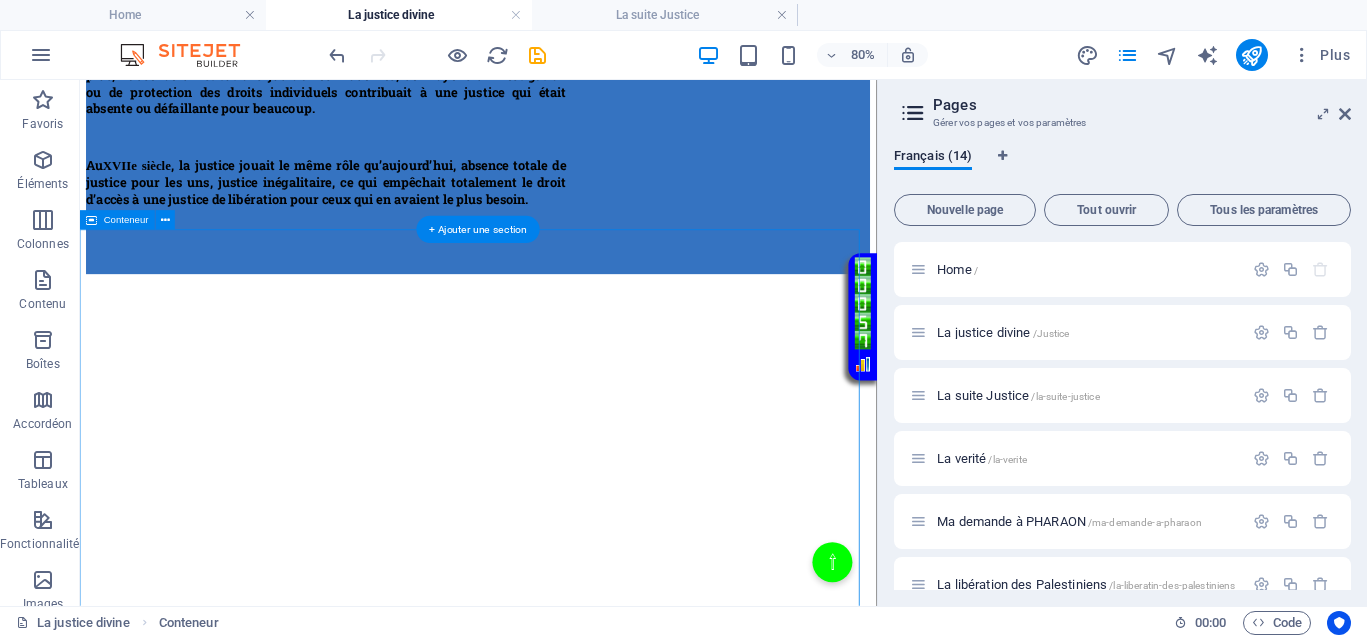 click on "Historiques de la maltraitance au XVIIe siècle Les enfants étaient tout le temps battus violemment pour des fautes mineures, avec des fouets, des cordes ou des bâtons, considérés comme des méthodes éducatives acceptables. La pratique était courante dans les écoles et chez les parents, sans recours pour les victimes, comme en témoignent les archives de l’époque. Pour soigner diverses maladies, on pratiquait des saignées massives ou des lavements douloureux, souvent sans nécessité médicale réelle. La pratique de la saignée pour guérir presque tout, y compris des maladies inexistantes ou mineures, causait de très nombreux morts dans des souffrances atroces.  Et je ne parle pas encore des animaux !  Combien de victimes, massacrées, ne peuvent pas bénéficier d’une sécurité pour préserver ne serait-ce que l’essence même de leur vie ?  La justification d’actes violents et cruels perdure, alimentant la souffrance des enfants, des animaux, et même des populations entières." at bounding box center (578, 2685) 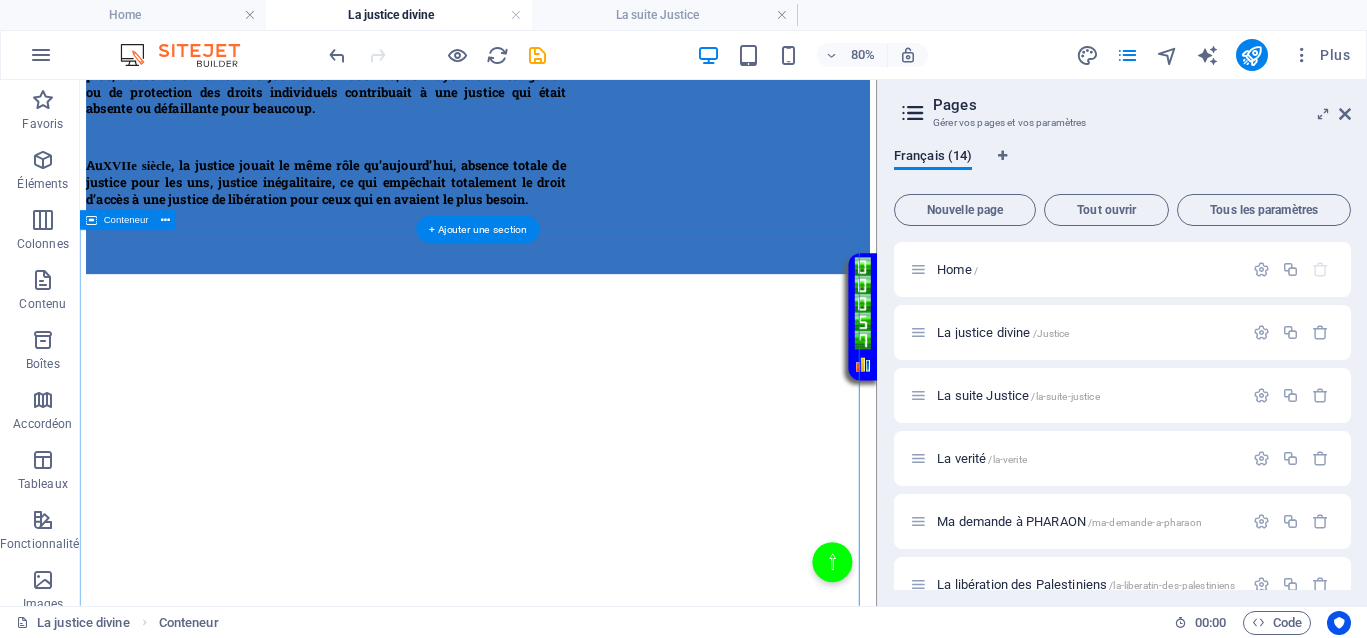 click on "Historiques de la maltraitance au XVIIe siècle Les enfants étaient tout le temps battus violemment pour des fautes mineures, avec des fouets, des cordes ou des bâtons, considérés comme des méthodes éducatives acceptables. La pratique était courante dans les écoles et chez les parents, sans recours pour les victimes, comme en témoignent les archives de l’époque. Pour soigner diverses maladies, on pratiquait des saignées massives ou des lavements douloureux, souvent sans nécessité médicale réelle. La pratique de la saignée pour guérir presque tout, y compris des maladies inexistantes ou mineures, causait de très nombreux morts dans des souffrances atroces.  Et je ne parle pas encore des animaux !  Combien de victimes, massacrées, ne peuvent pas bénéficier d’une sécurité pour préserver ne serait-ce que l’essence même de leur vie ?  La justification d’actes violents et cruels perdure, alimentant la souffrance des enfants, des animaux, et même des populations entières." at bounding box center (578, 2685) 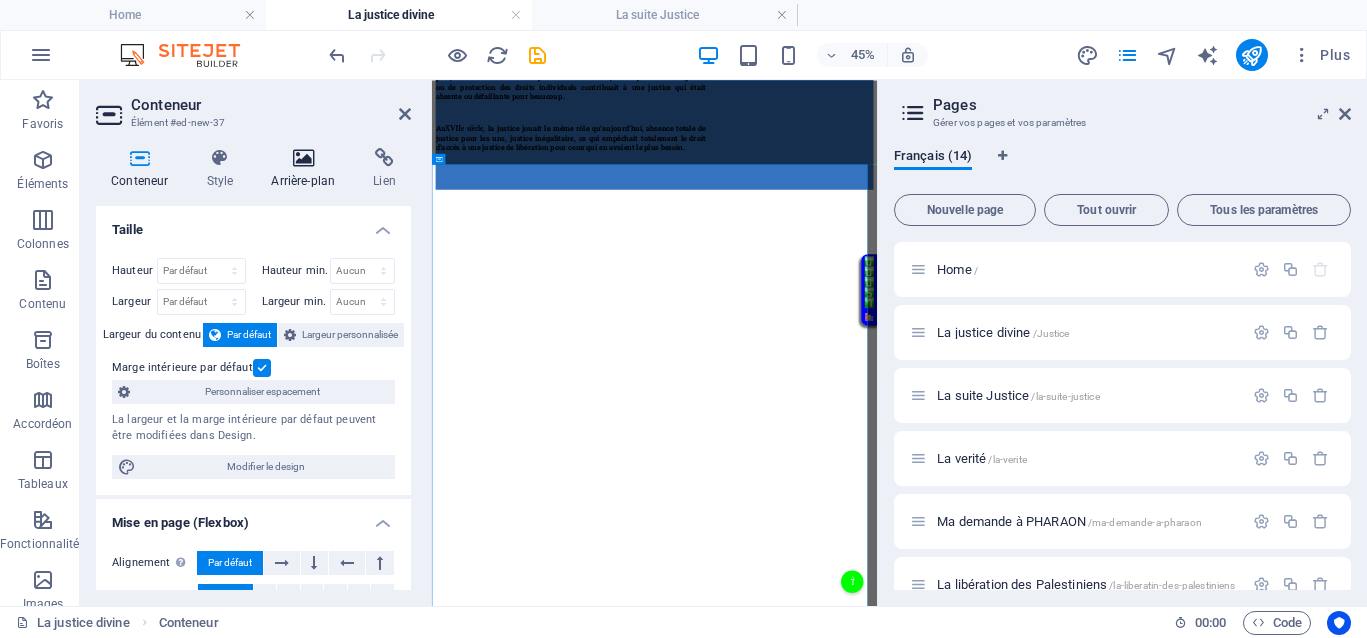 click on "Arrière-plan" at bounding box center (307, 169) 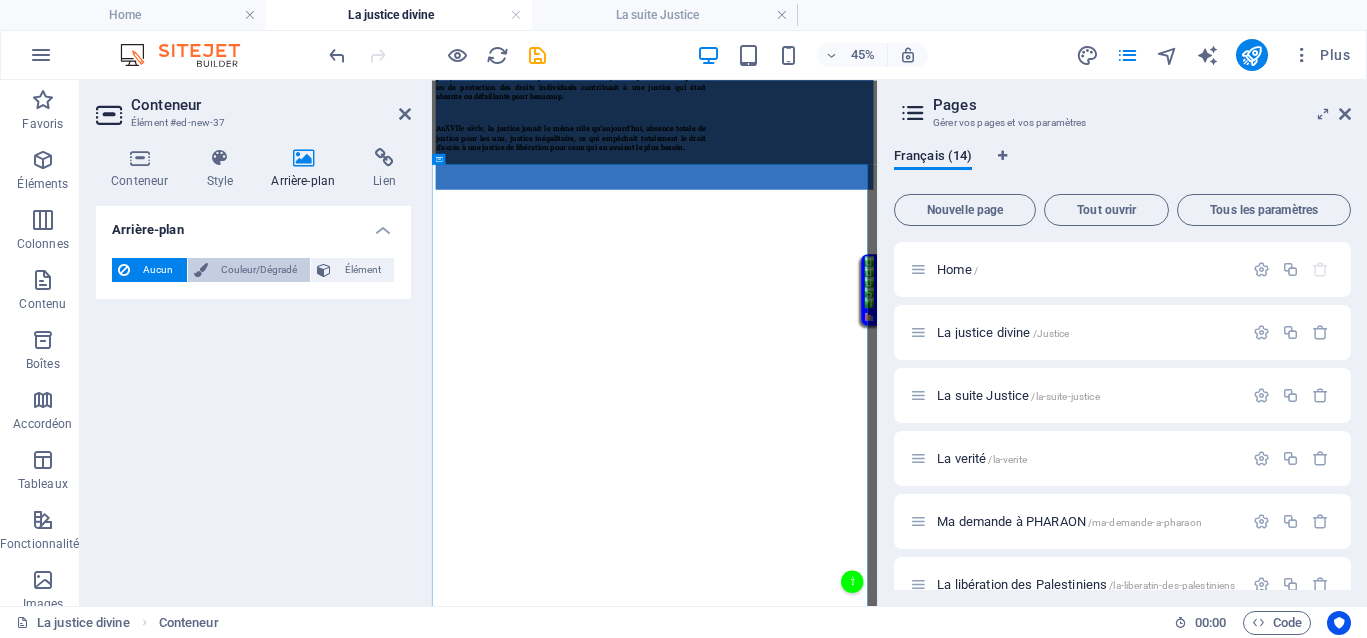 click on "Couleur/Dégradé" at bounding box center [259, 270] 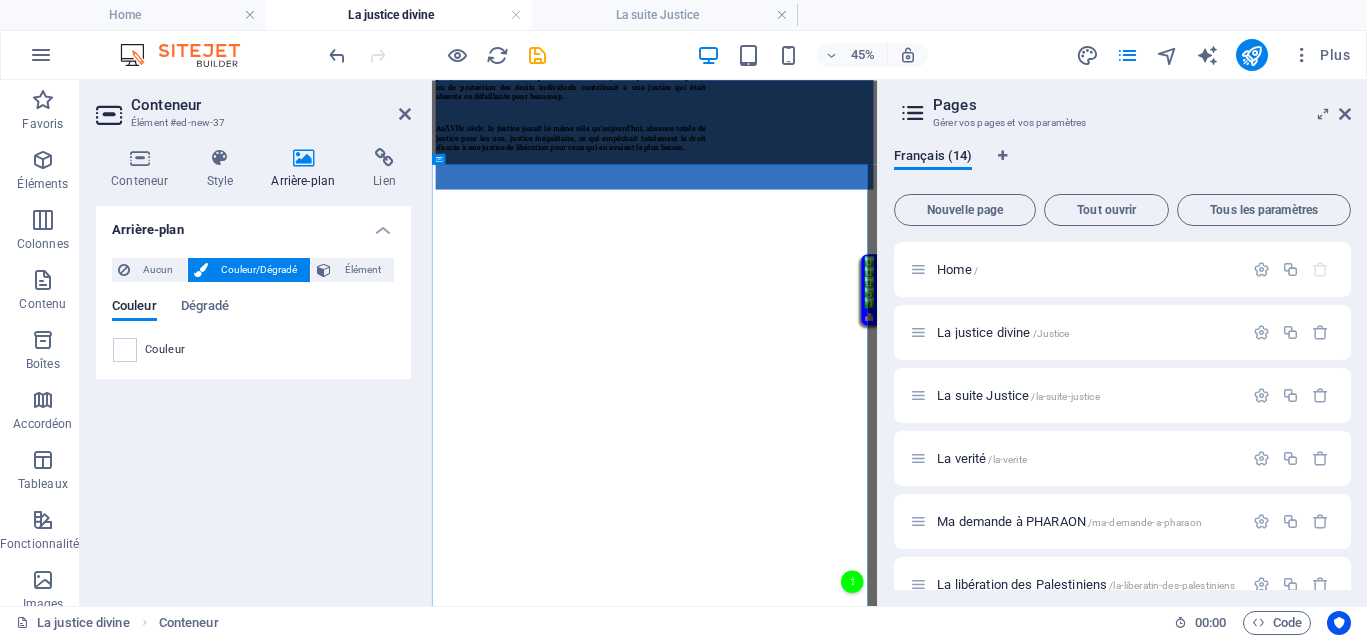 click on "Couleur" at bounding box center (165, 350) 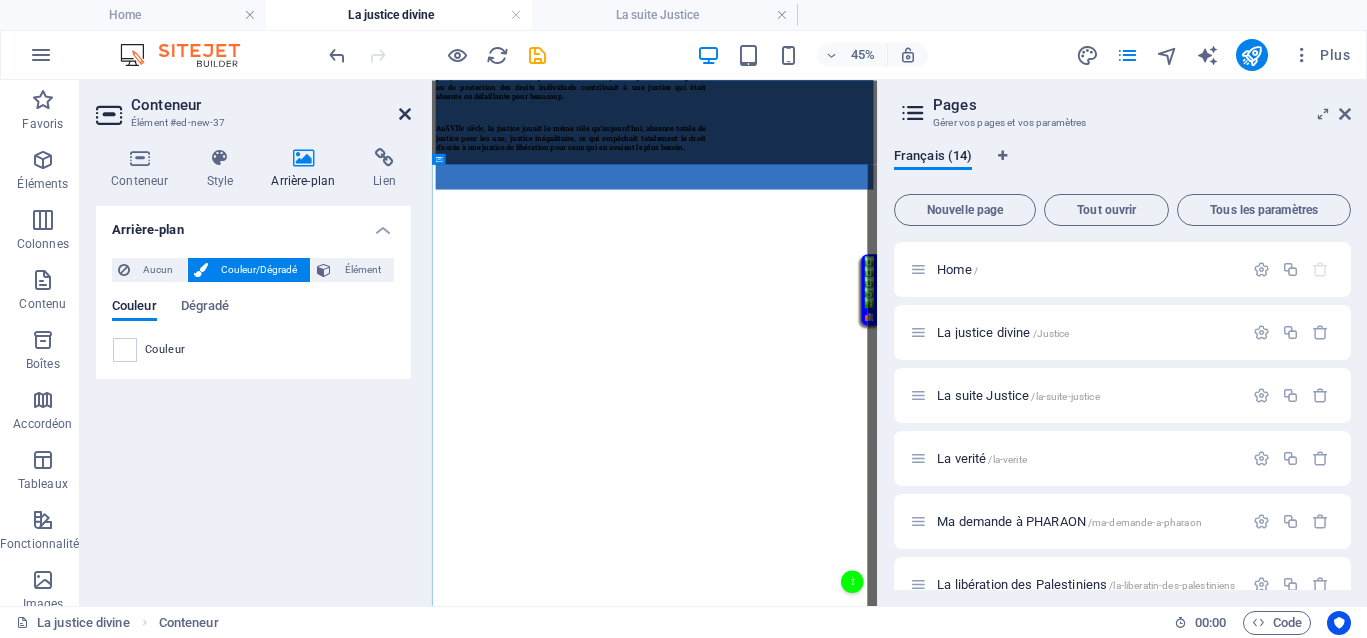 click at bounding box center [405, 114] 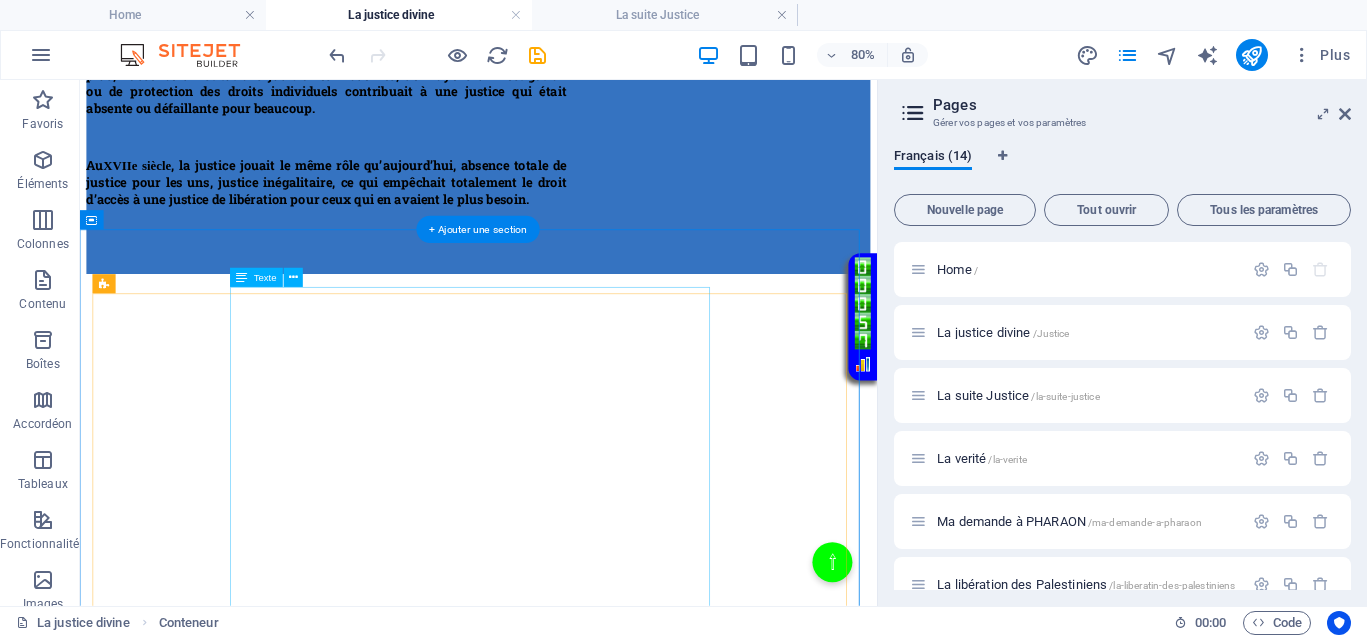 click on "Historiques de la maltraitance au XVIIe siècle Les enfants étaient tout le temps battus violemment pour des fautes mineures, avec des fouets, des cordes ou des bâtons, considérés comme des méthodes éducatives acceptables. La pratique était courante dans les écoles et chez les parents, sans recours pour les victimes, comme en témoignent les archives de l’époque. Pour soigner diverses maladies, on pratiquait des saignées massives ou des lavements douloureux, souvent sans nécessité médicale réelle. La pratique de la saignée pour guérir presque tout, y compris des maladies inexistantes ou mineures, causait de très nombreux morts dans des souffrances atroces.  Et je ne parle pas encore des animaux !  Combien de victimes, massacrées, ne peuvent pas bénéficier d’une sécurité pour préserver ne serait-ce que l’essence même de leur vie ?  La justification d’actes violents et cruels perdure, alimentant la souffrance des enfants, des animaux, et même des populations entières." at bounding box center (388, 3853) 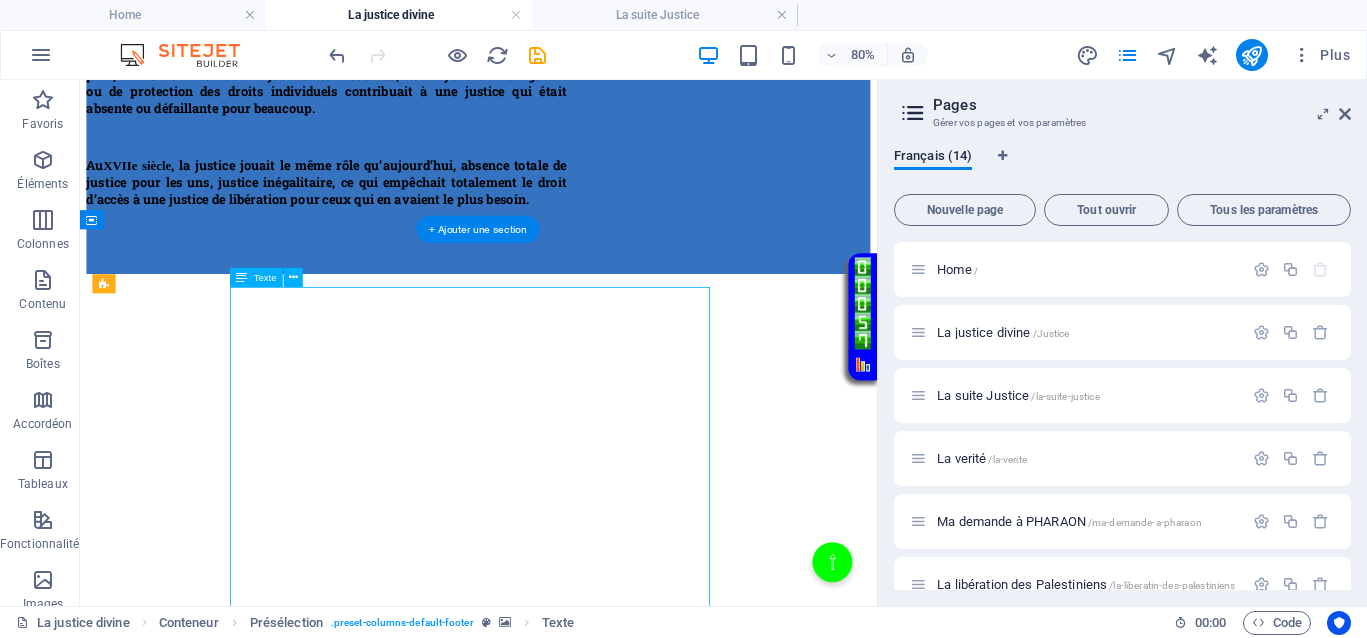 click on "Historiques de la maltraitance au XVIIe siècle Les enfants étaient tout le temps battus violemment pour des fautes mineures, avec des fouets, des cordes ou des bâtons, considérés comme des méthodes éducatives acceptables. La pratique était courante dans les écoles et chez les parents, sans recours pour les victimes, comme en témoignent les archives de l’époque. Pour soigner diverses maladies, on pratiquait des saignées massives ou des lavements douloureux, souvent sans nécessité médicale réelle. La pratique de la saignée pour guérir presque tout, y compris des maladies inexistantes ou mineures, causait de très nombreux morts dans des souffrances atroces.  Et je ne parle pas encore des animaux !  Combien de victimes, massacrées, ne peuvent pas bénéficier d’une sécurité pour préserver ne serait-ce que l’essence même de leur vie ?  La justification d’actes violents et cruels perdure, alimentant la souffrance des enfants, des animaux, et même des populations entières." at bounding box center [388, 3853] 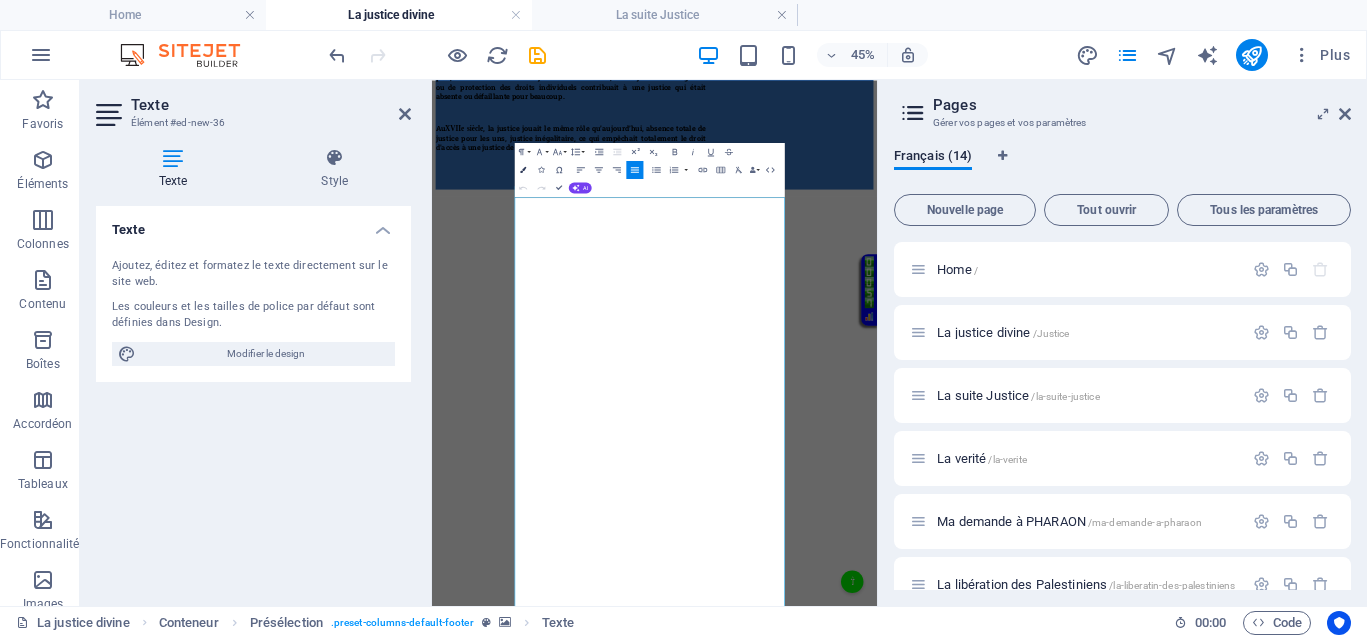 click at bounding box center [523, 169] 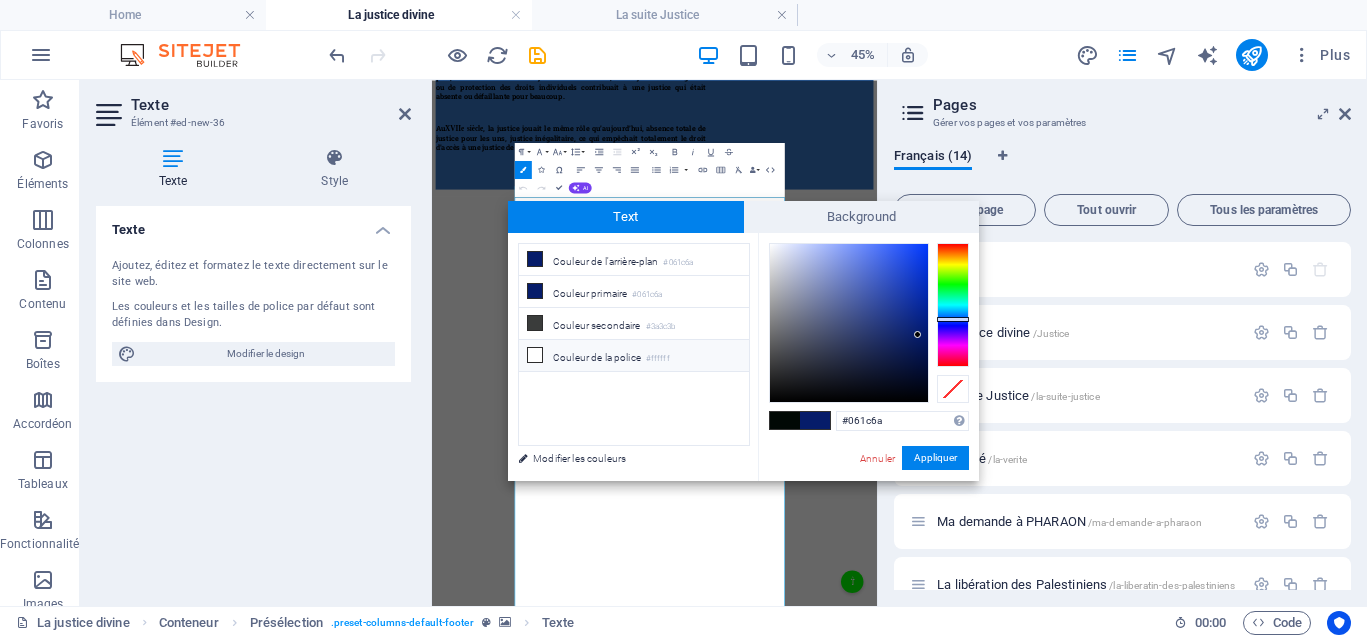 click on "Couleur de la police
#ffffff" at bounding box center [634, 356] 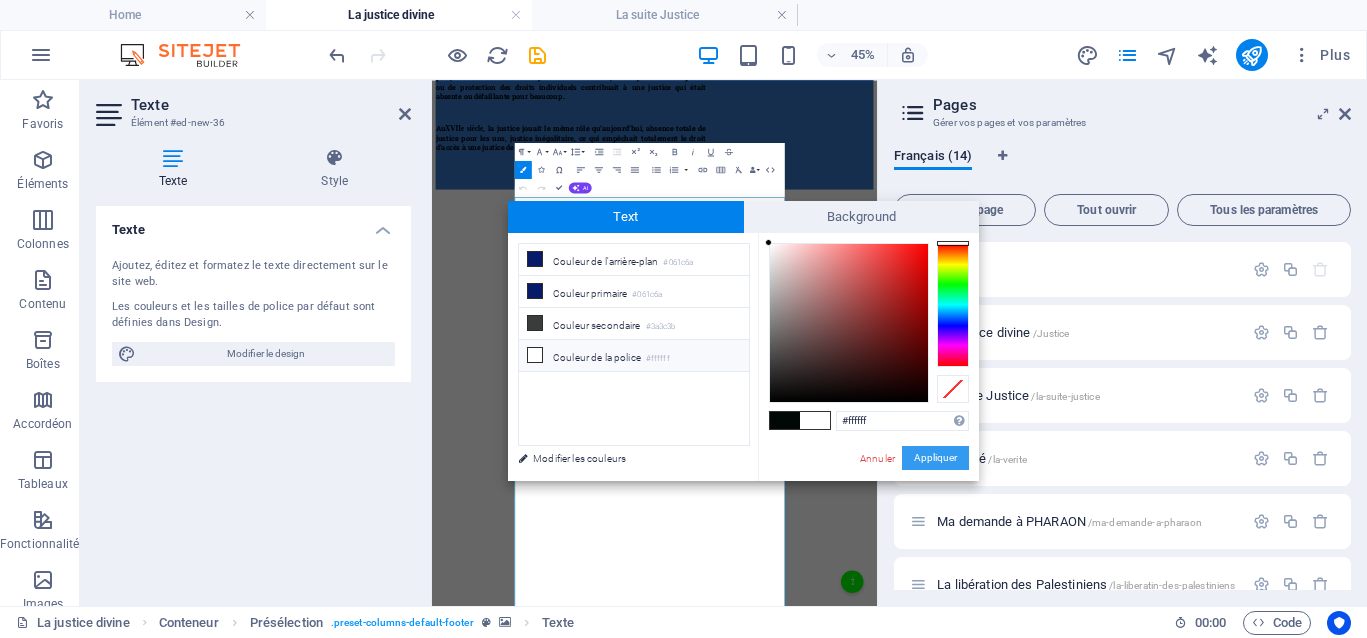 drag, startPoint x: 955, startPoint y: 455, endPoint x: 977, endPoint y: 834, distance: 379.638 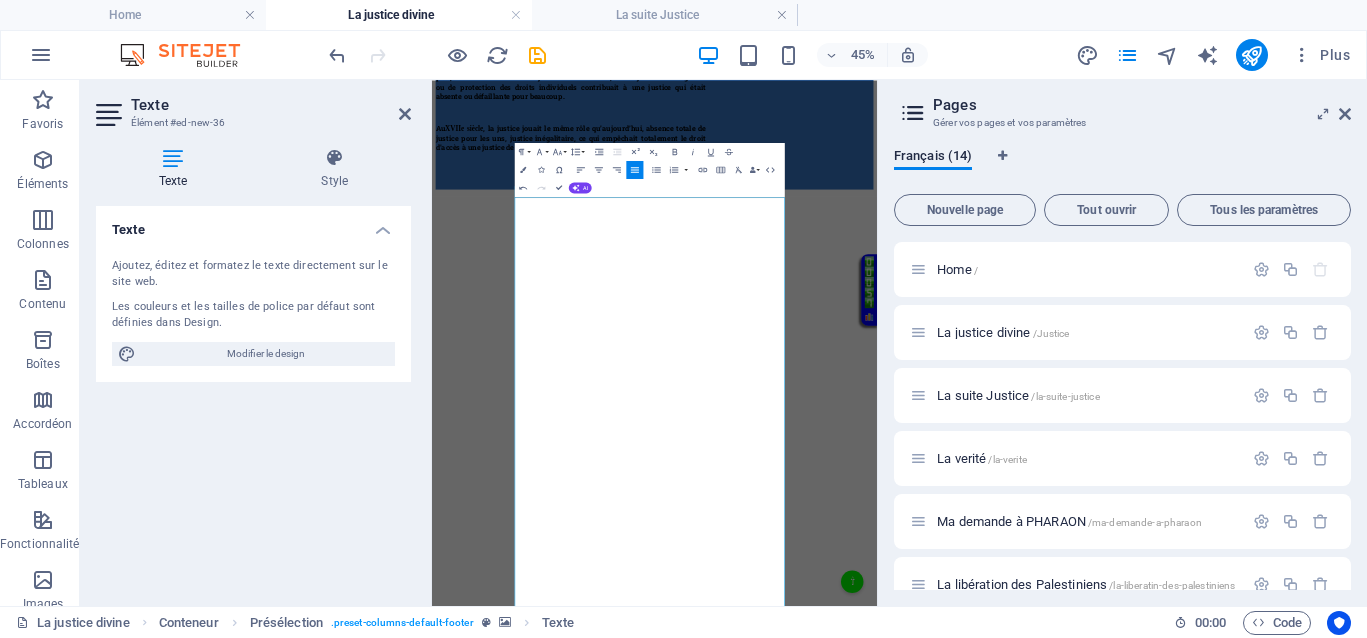 click at bounding box center (926, 323) 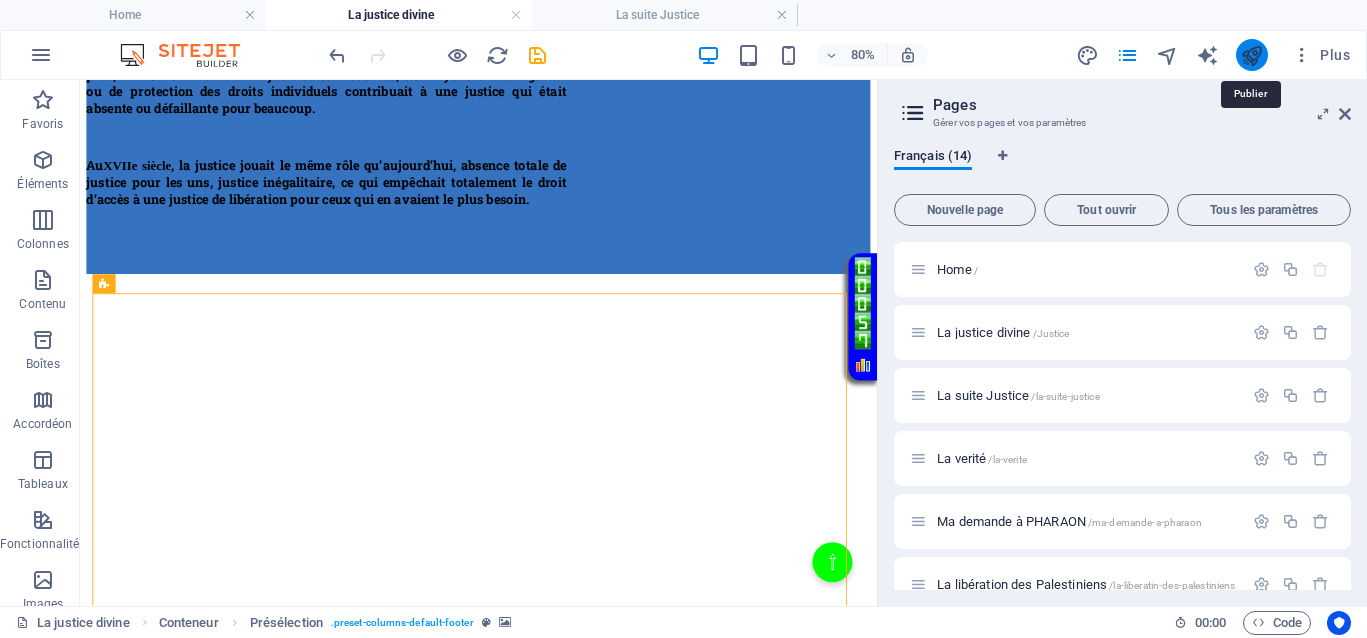 click at bounding box center [1251, 55] 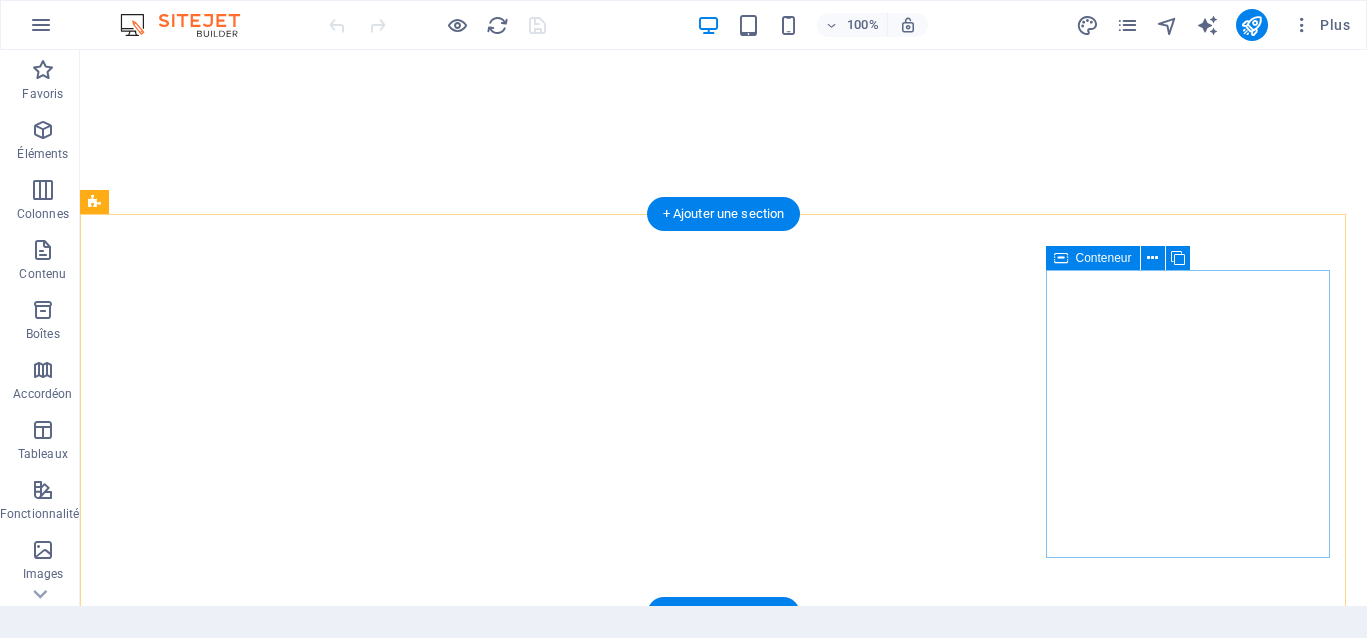 scroll, scrollTop: 0, scrollLeft: 0, axis: both 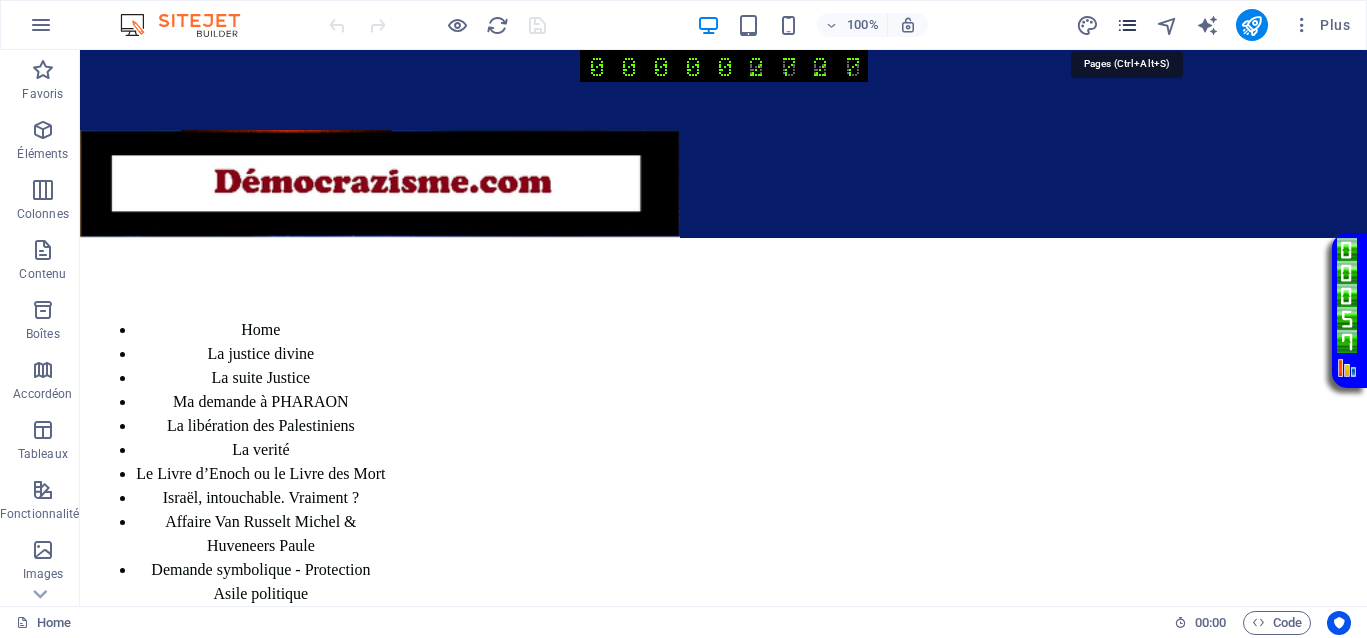 click at bounding box center (1127, 25) 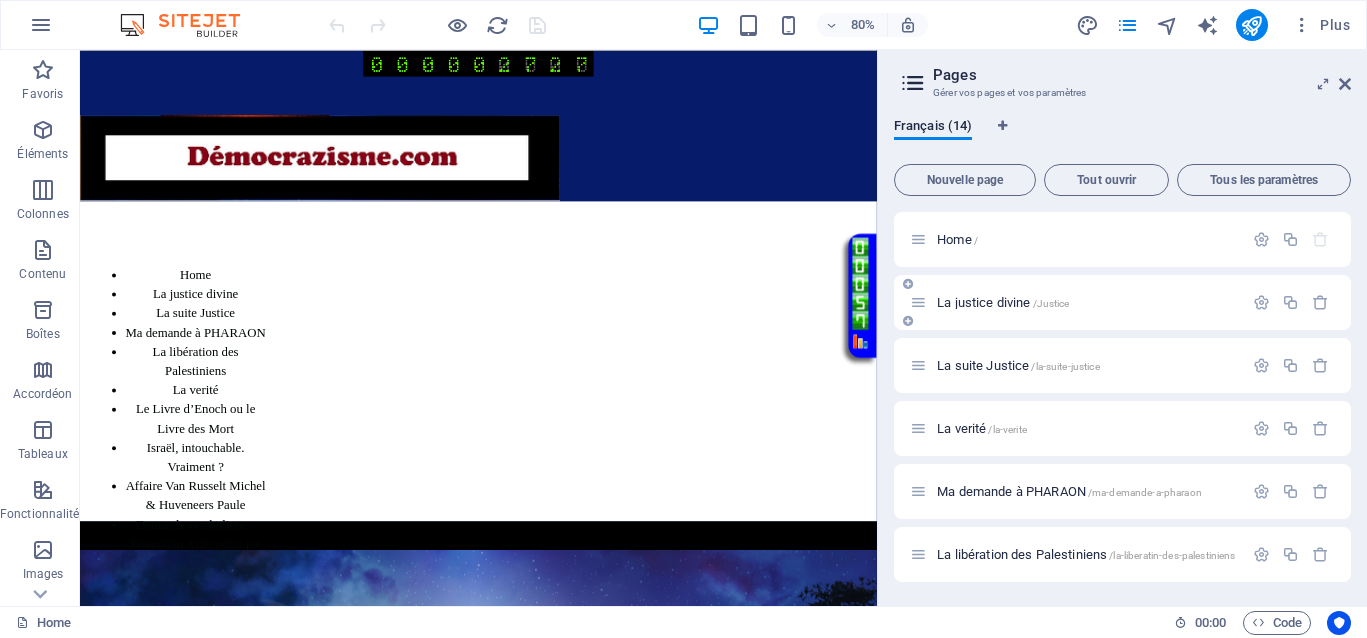 click on "La justice divine /Justice" at bounding box center [1076, 302] 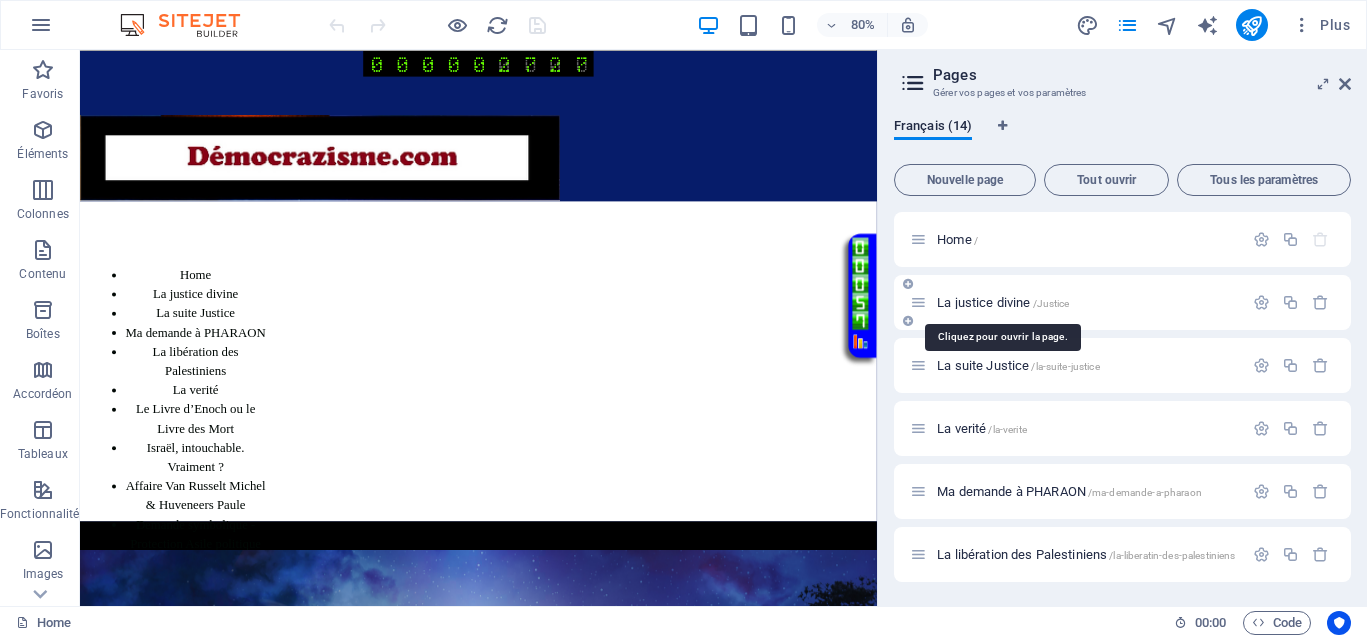 click on "La justice divine /Justice" at bounding box center (1003, 302) 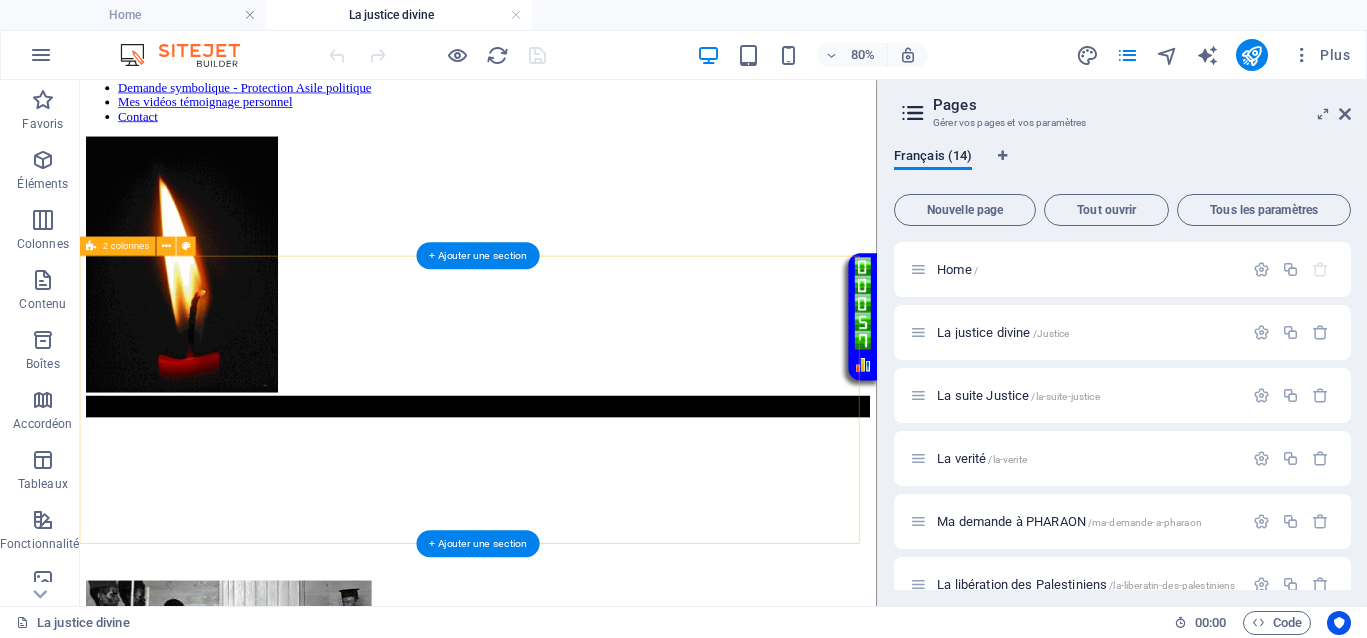 scroll, scrollTop: 250, scrollLeft: 0, axis: vertical 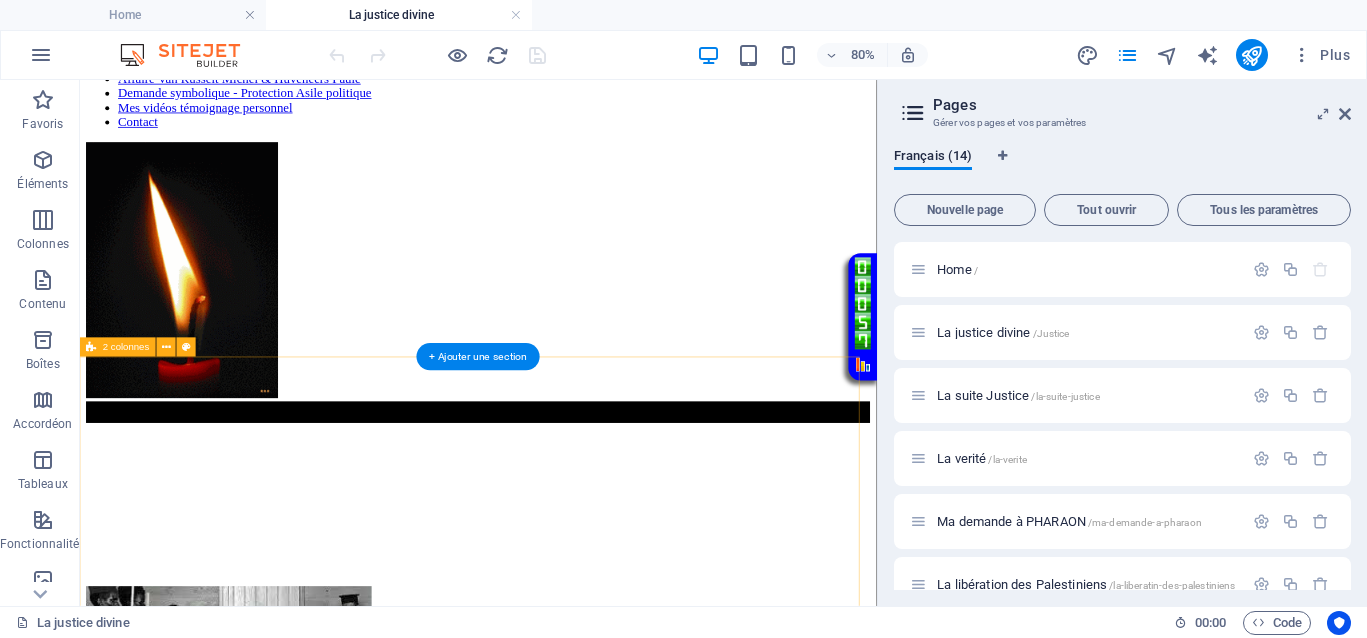 click on "</div>" at bounding box center [578, 707] 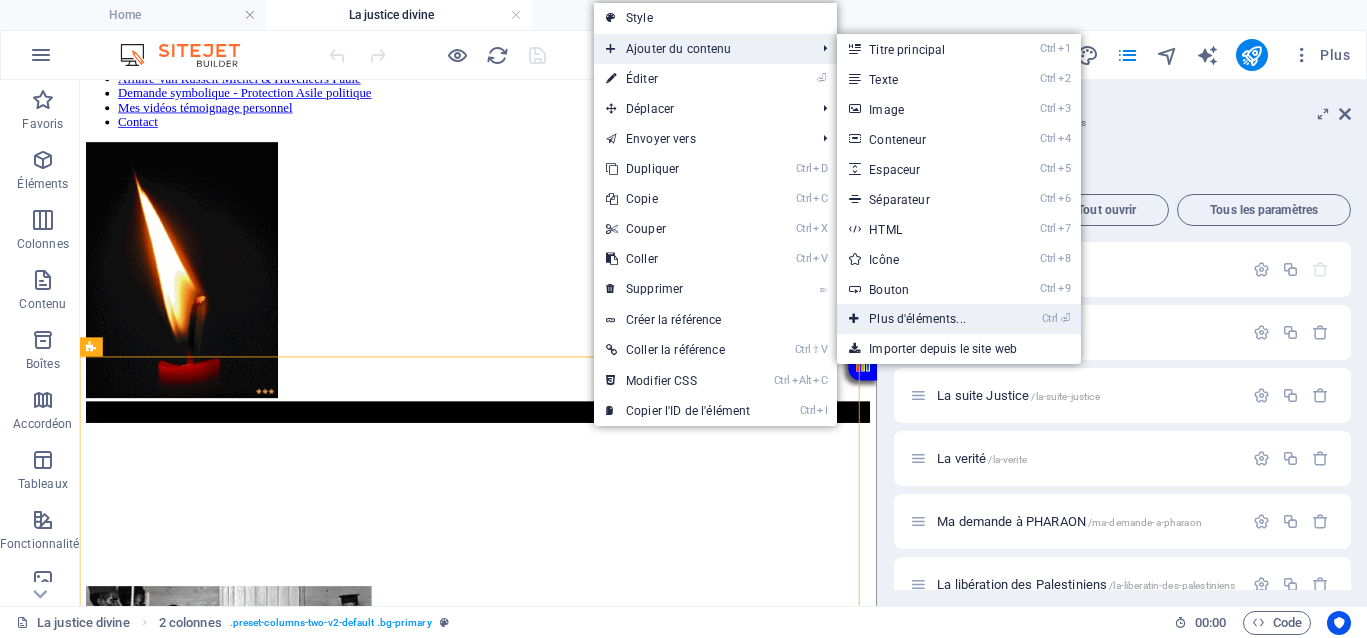 click on "Ctrl ⏎  Plus d'éléments..." at bounding box center [921, 319] 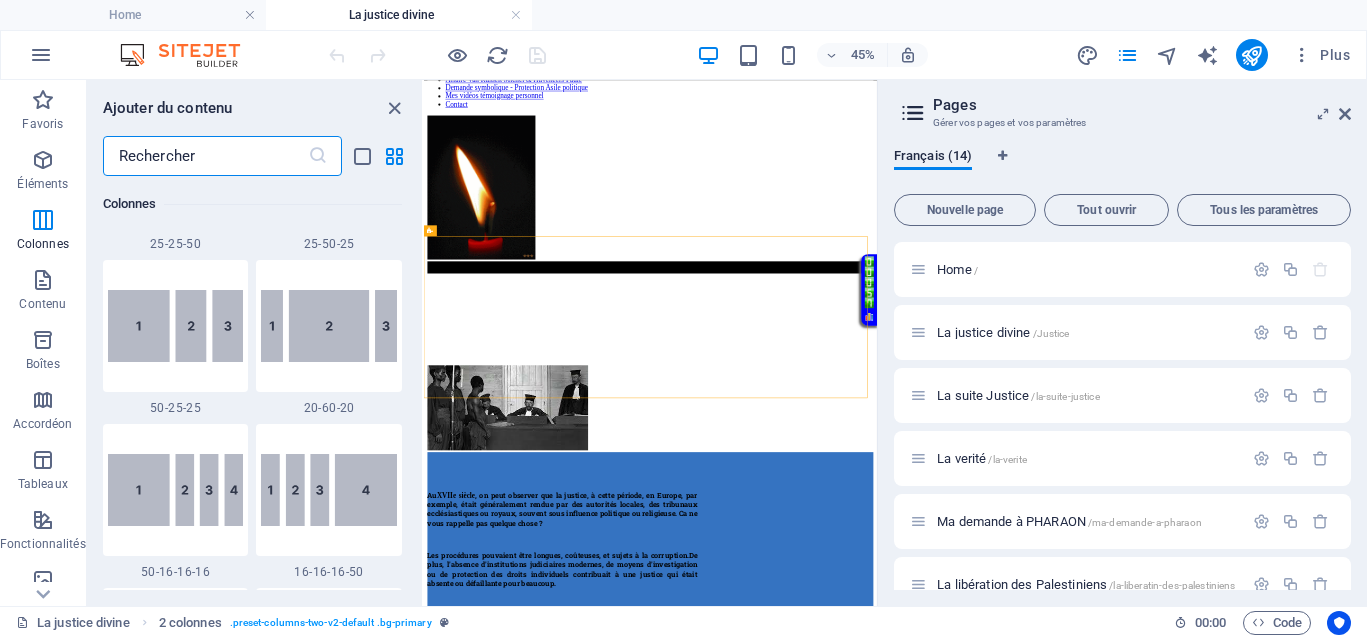 scroll, scrollTop: 2088, scrollLeft: 0, axis: vertical 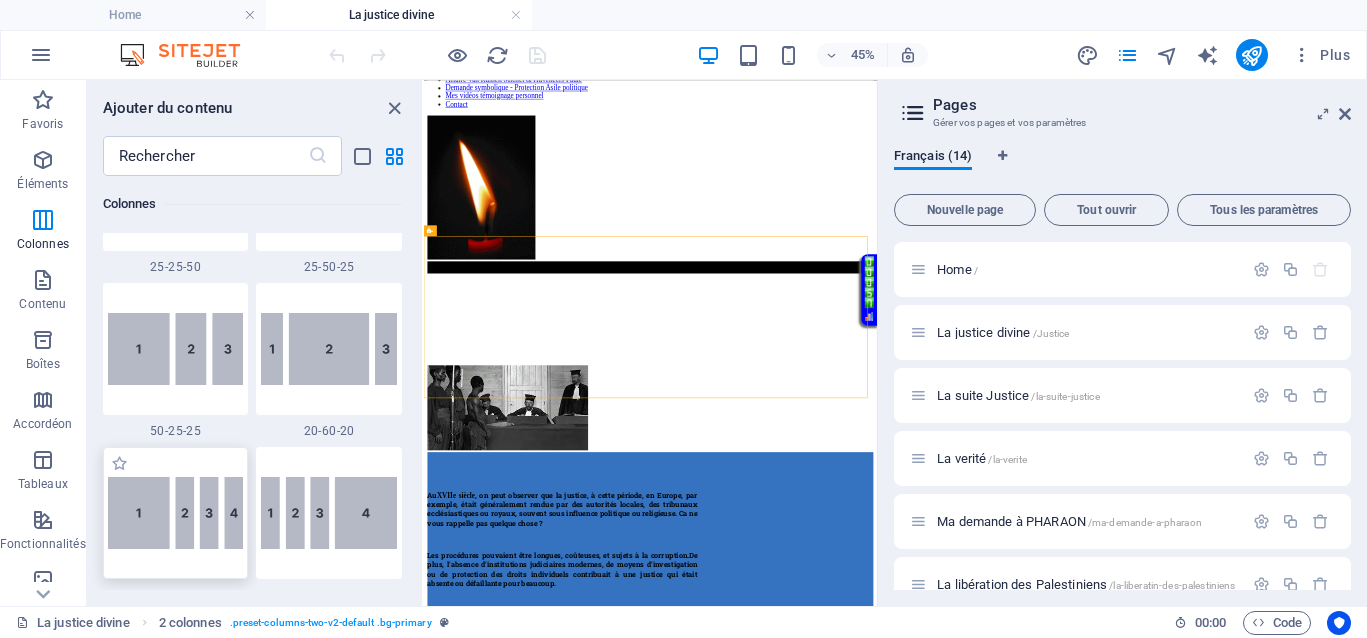 click at bounding box center [176, 513] 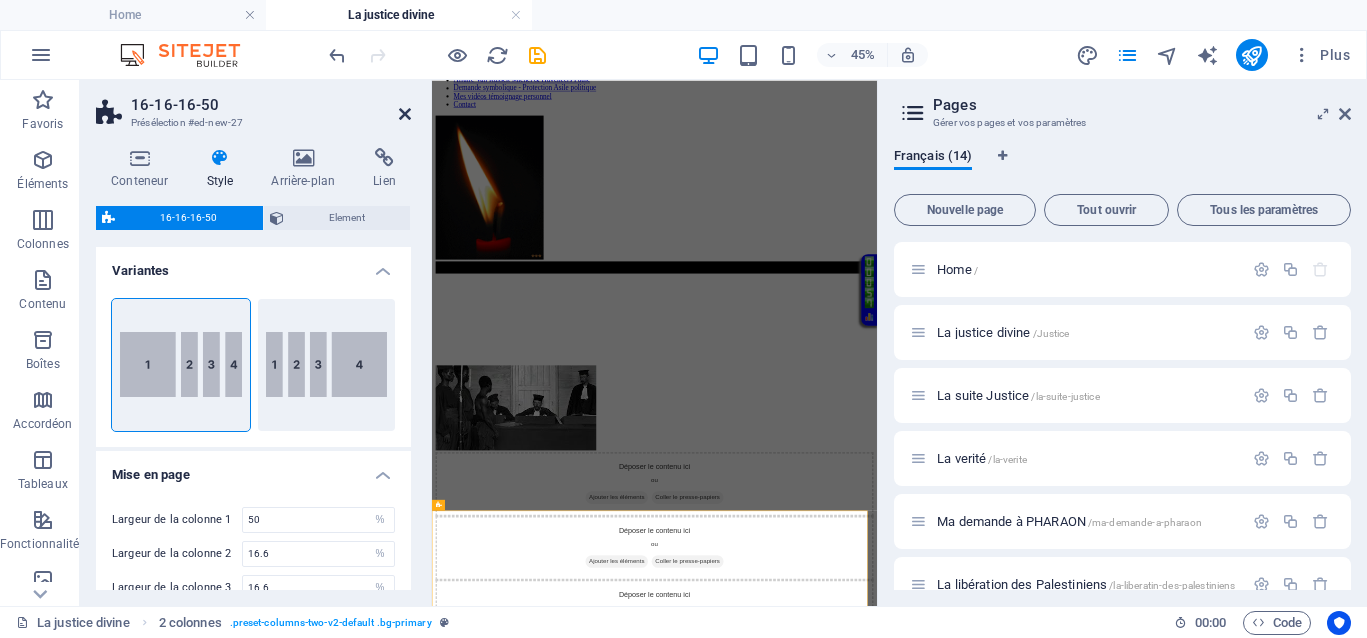 click at bounding box center (405, 114) 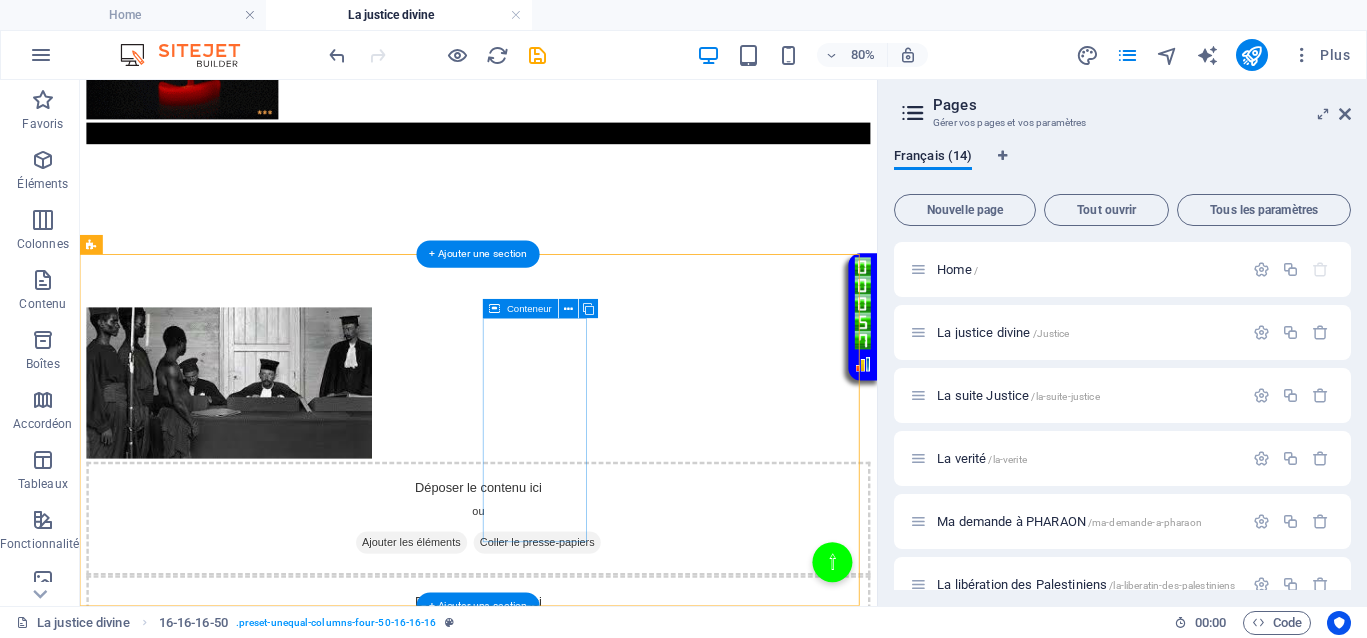 scroll, scrollTop: 597, scrollLeft: 0, axis: vertical 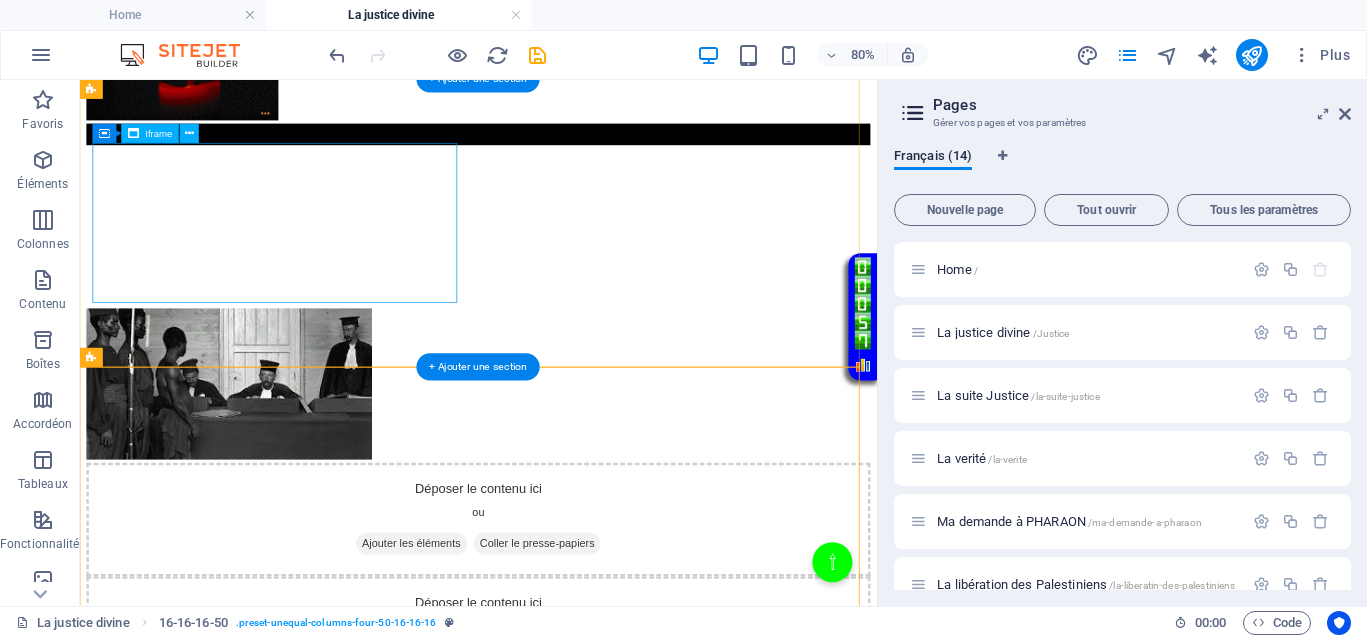 click on "</div>" at bounding box center [578, 264] 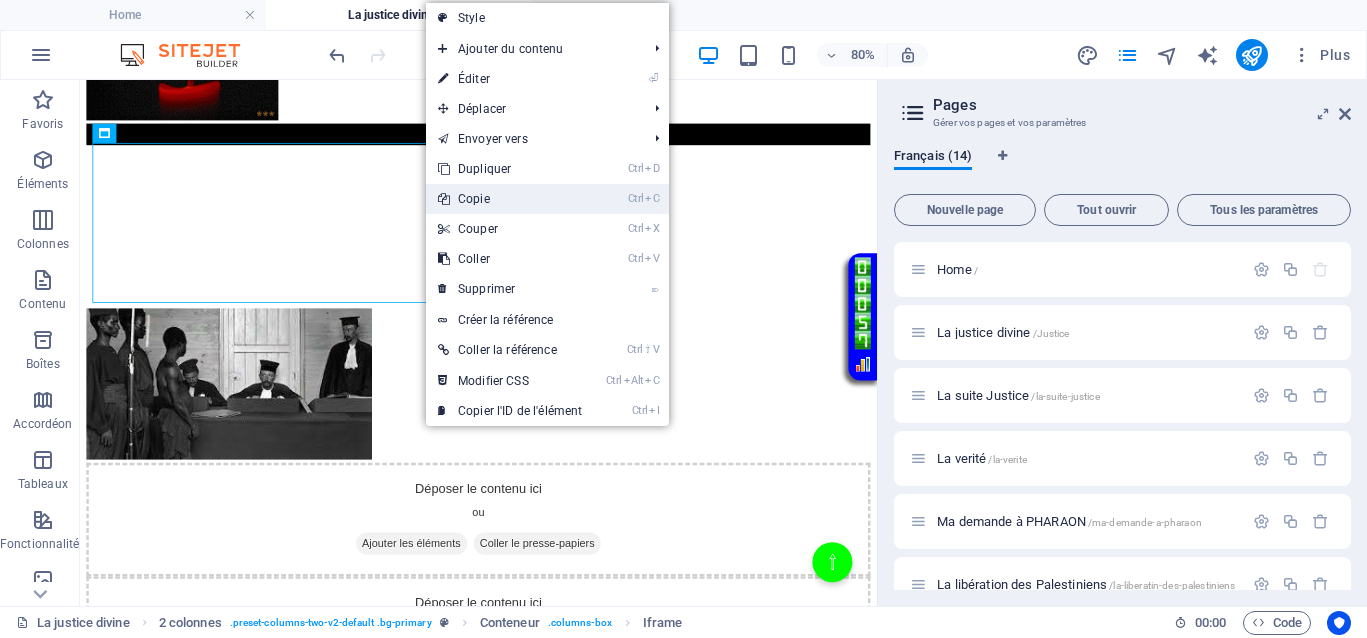 click on "Ctrl C  Copie" at bounding box center (510, 199) 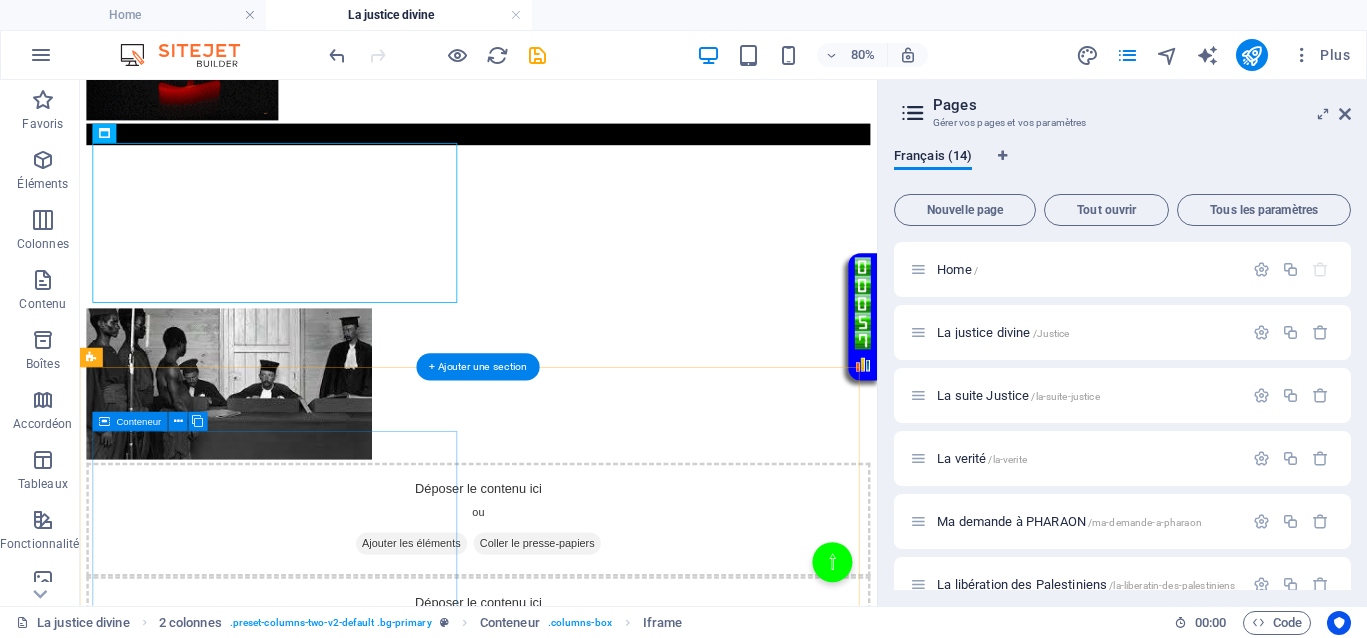 click on "Coller le presse-papiers" at bounding box center [652, 660] 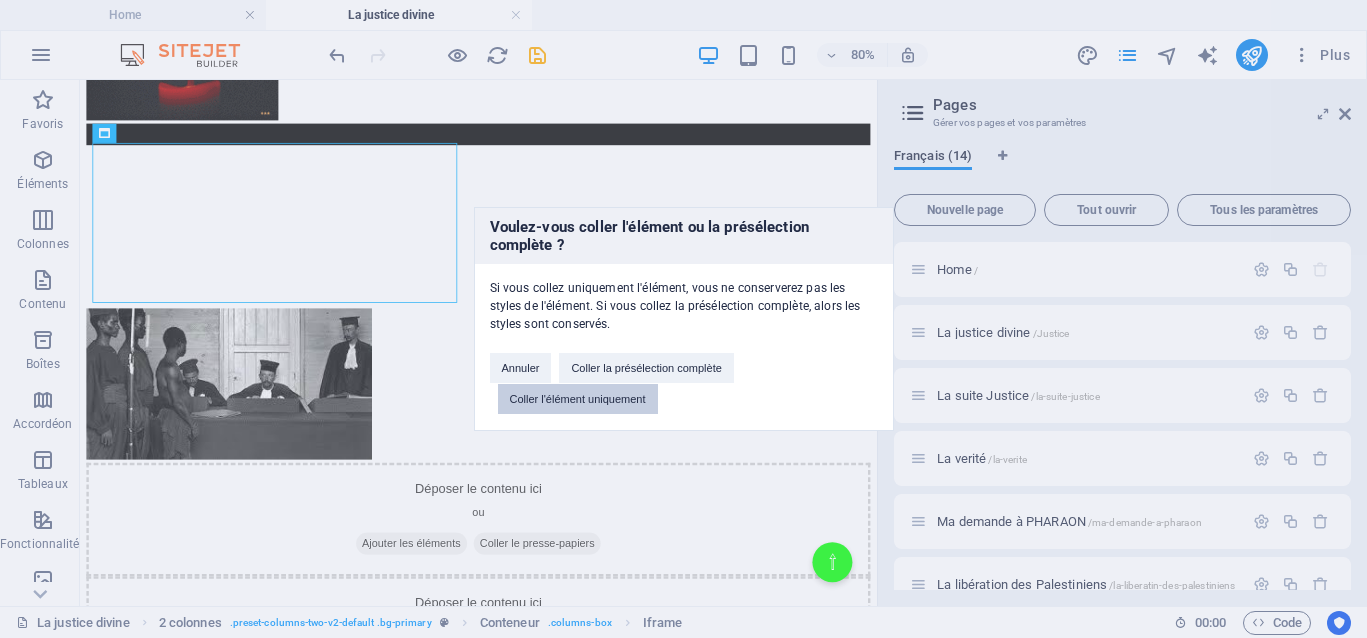 click on "Coller l'élément uniquement" at bounding box center [578, 399] 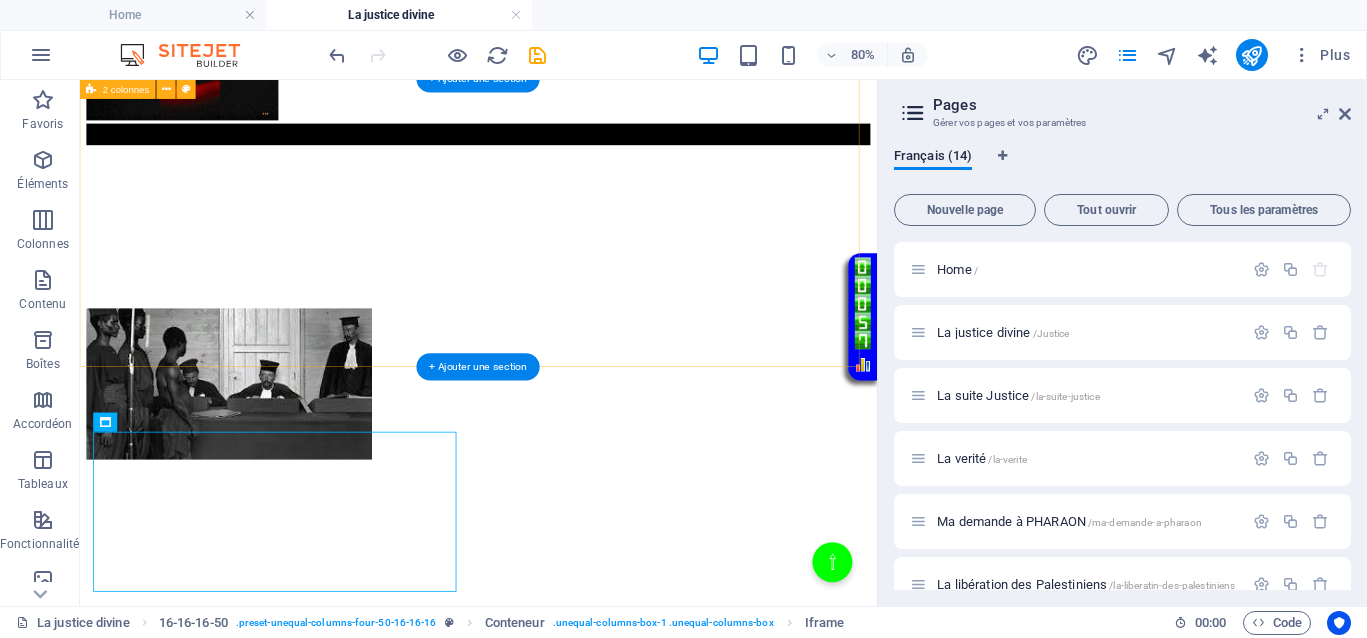 click on "</div>" at bounding box center [578, 360] 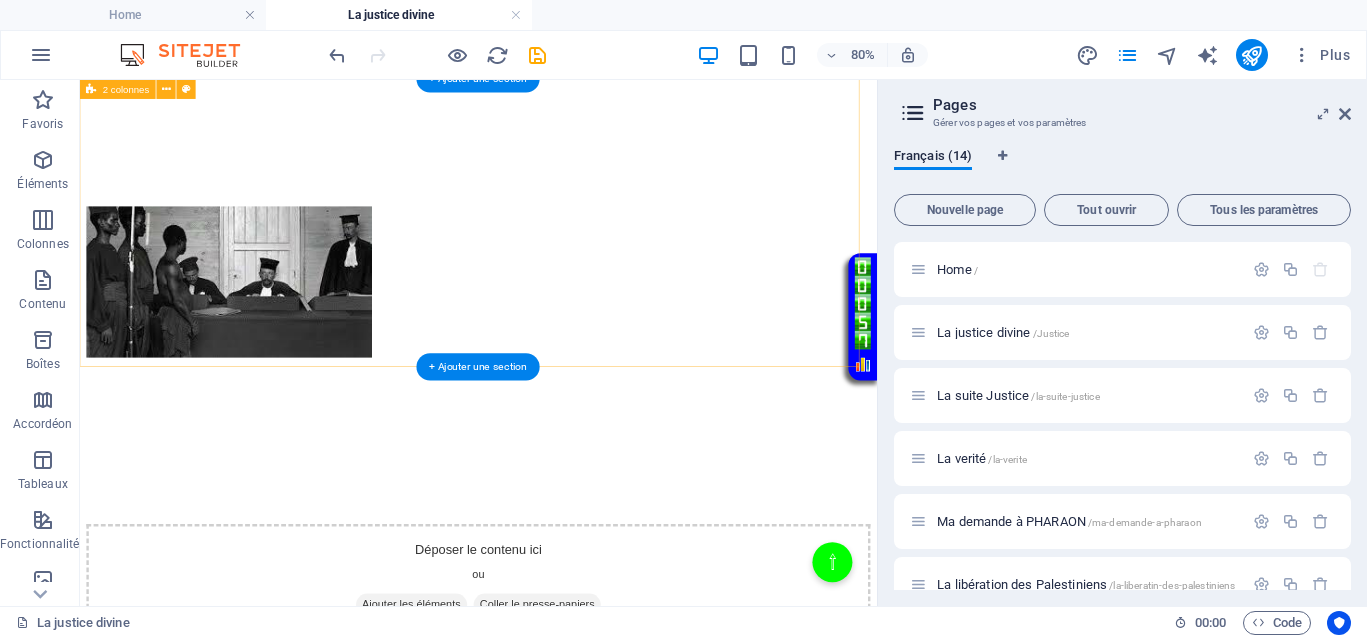 scroll, scrollTop: 597, scrollLeft: 0, axis: vertical 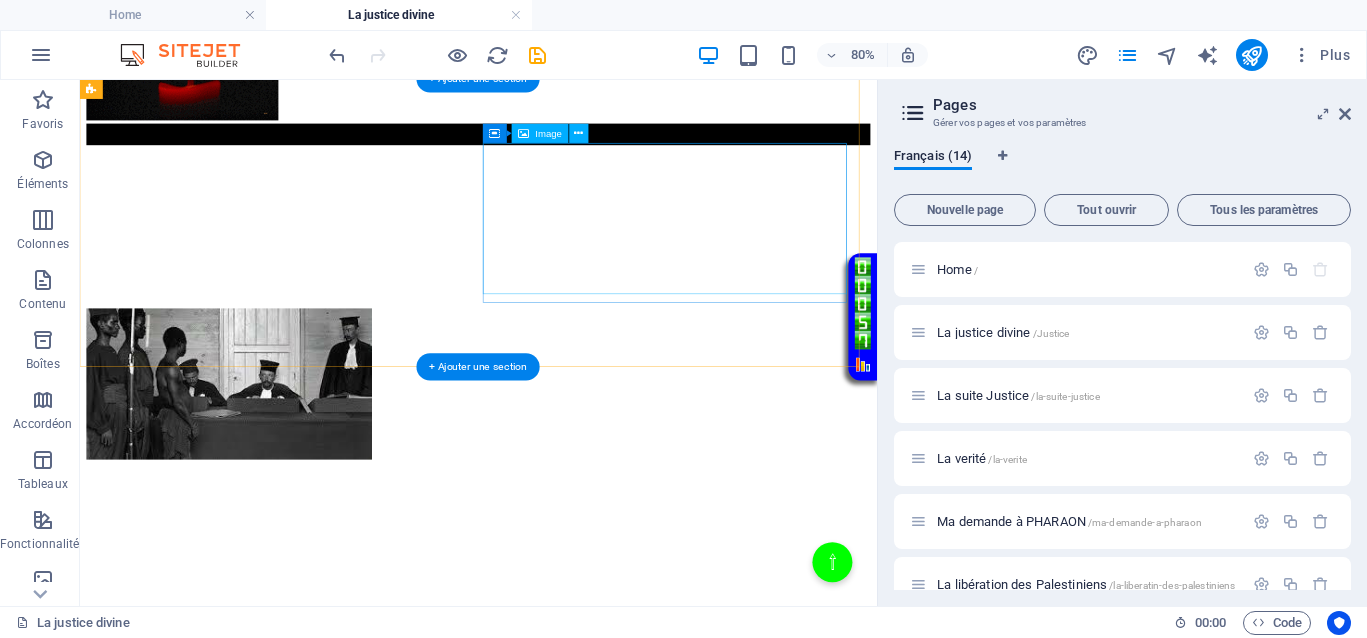click at bounding box center [578, 462] 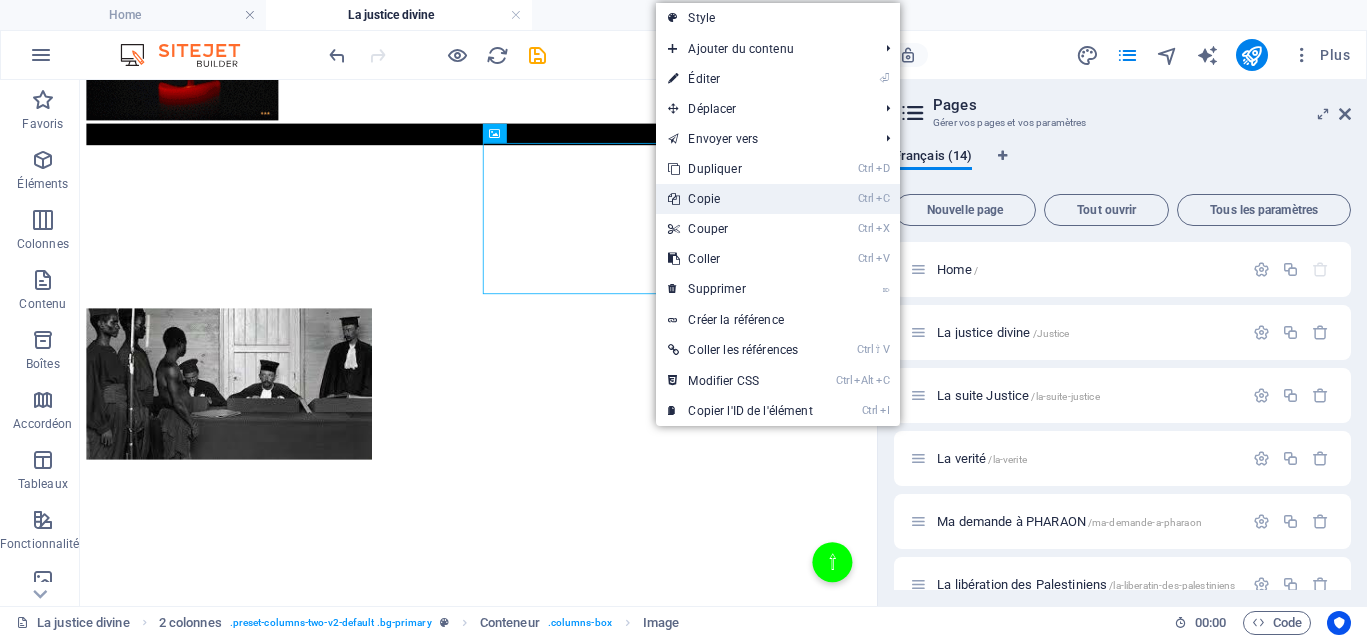 click on "Ctrl C  Copie" at bounding box center [740, 199] 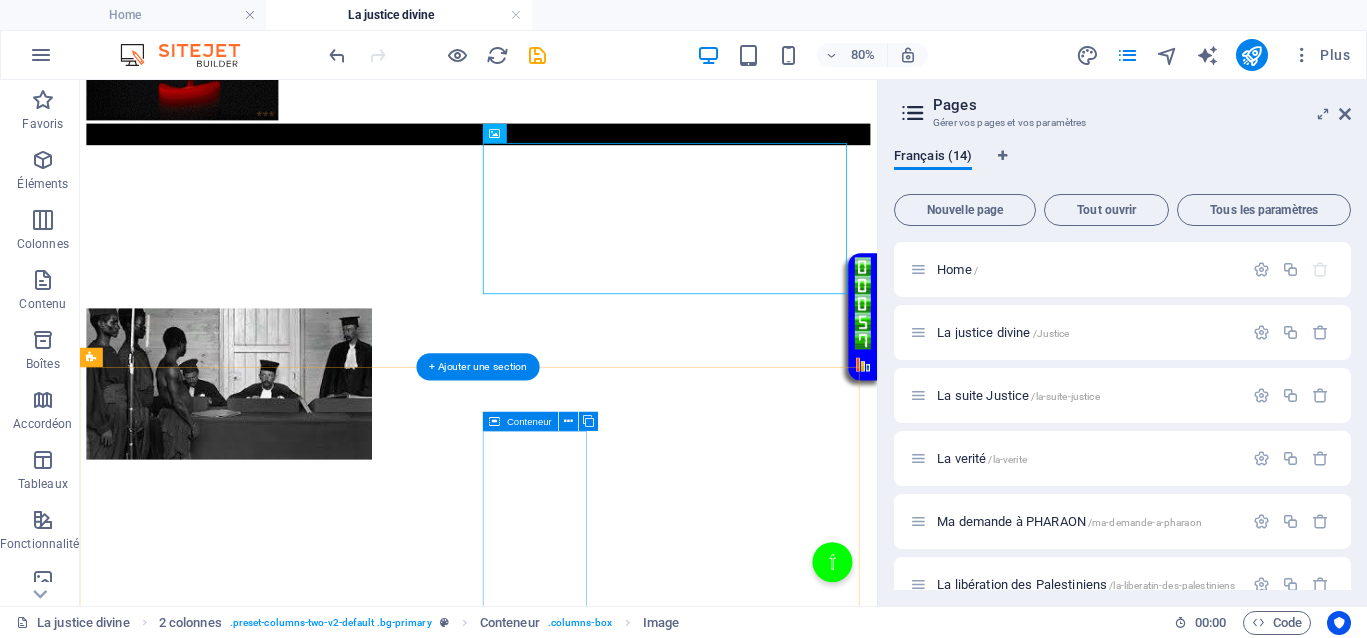 scroll, scrollTop: 847, scrollLeft: 0, axis: vertical 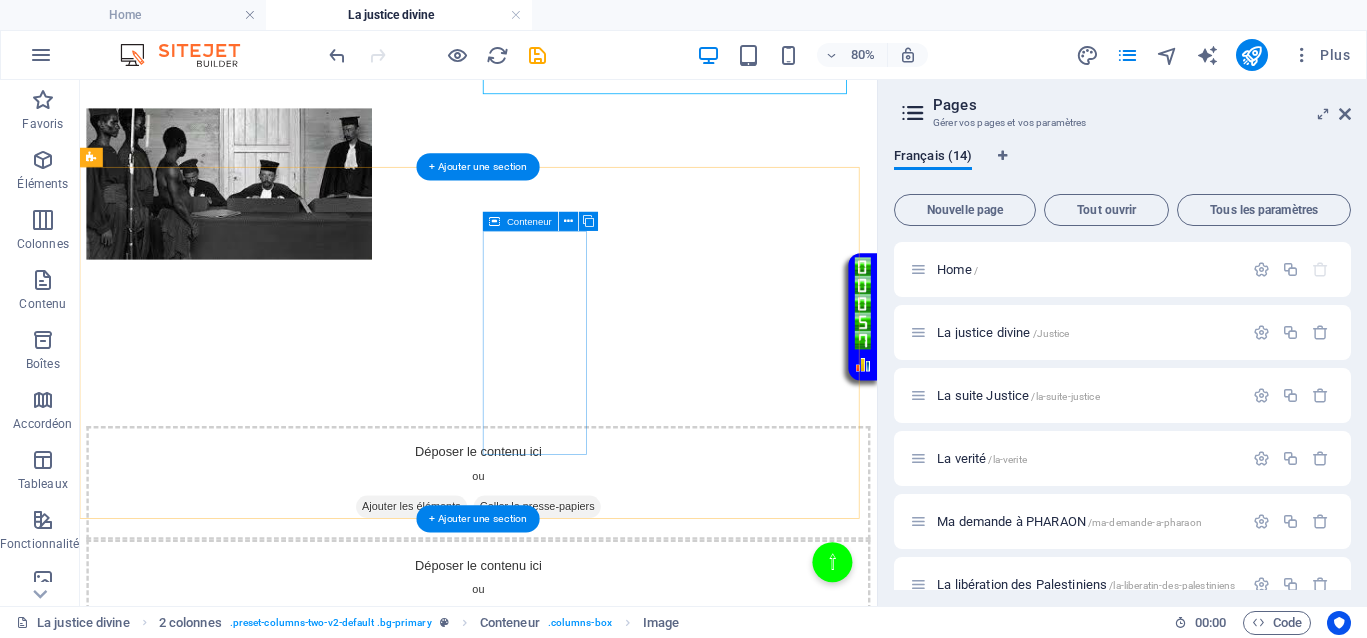 click on "Coller le presse-papiers" at bounding box center [652, 614] 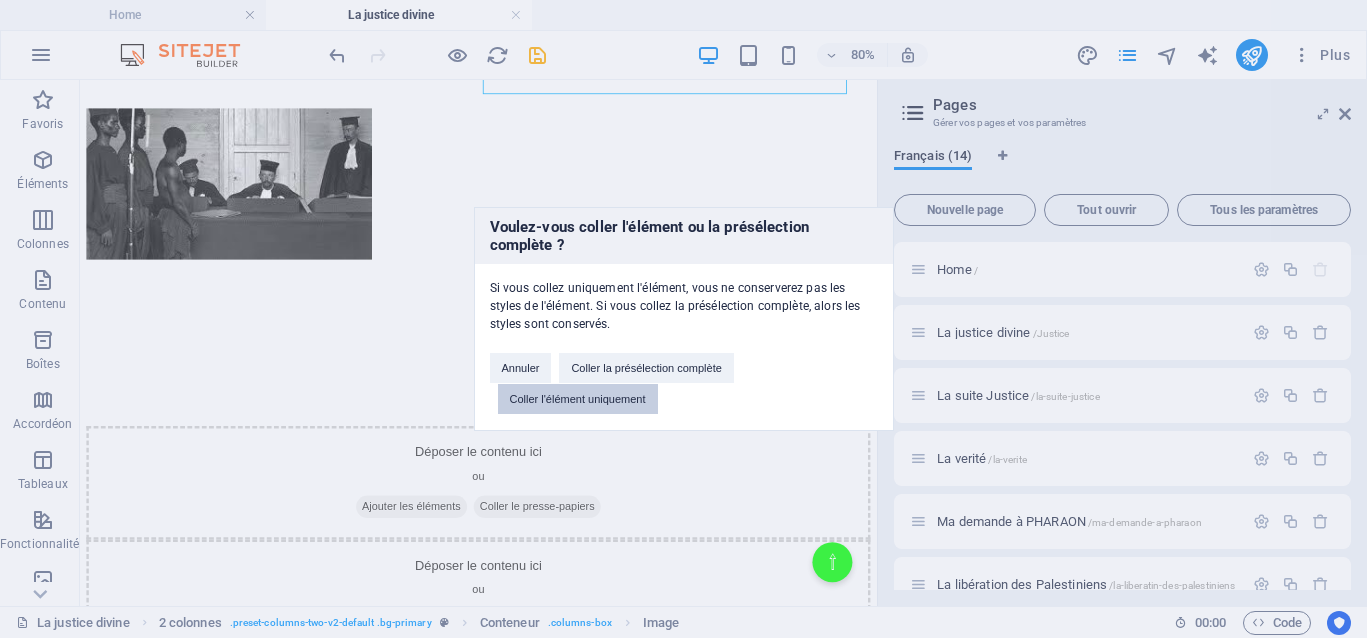 drag, startPoint x: 595, startPoint y: 395, endPoint x: 643, endPoint y: 396, distance: 48.010414 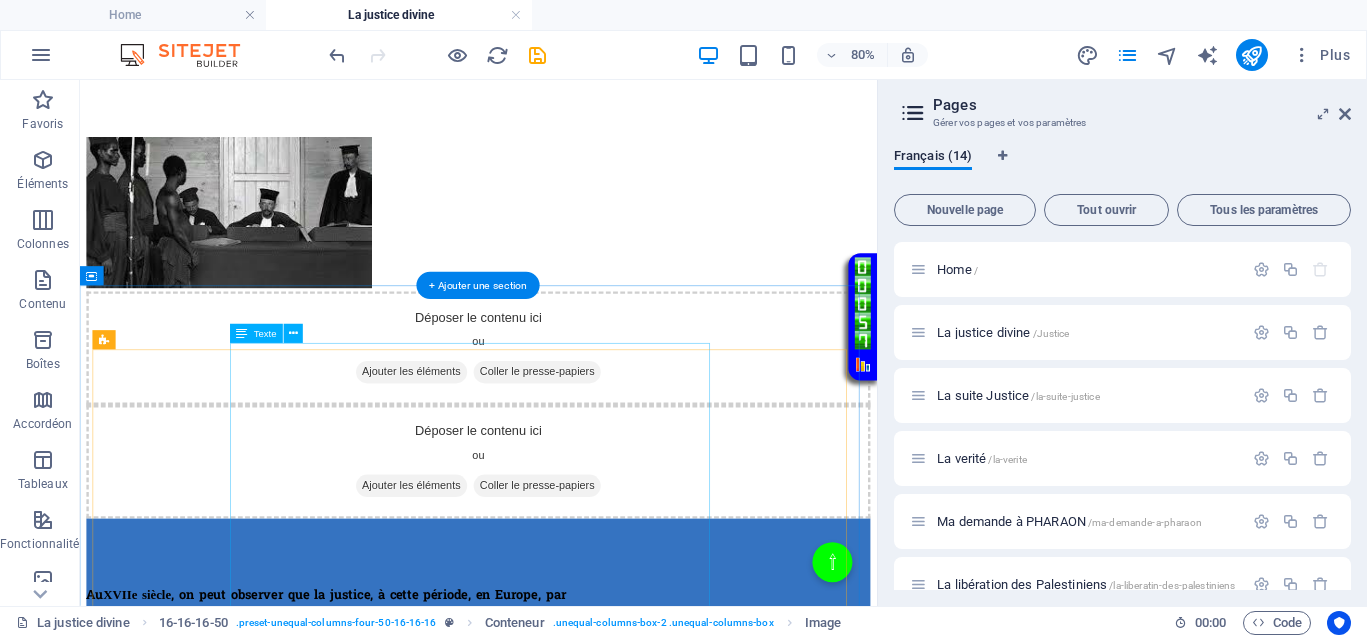 scroll, scrollTop: 1222, scrollLeft: 0, axis: vertical 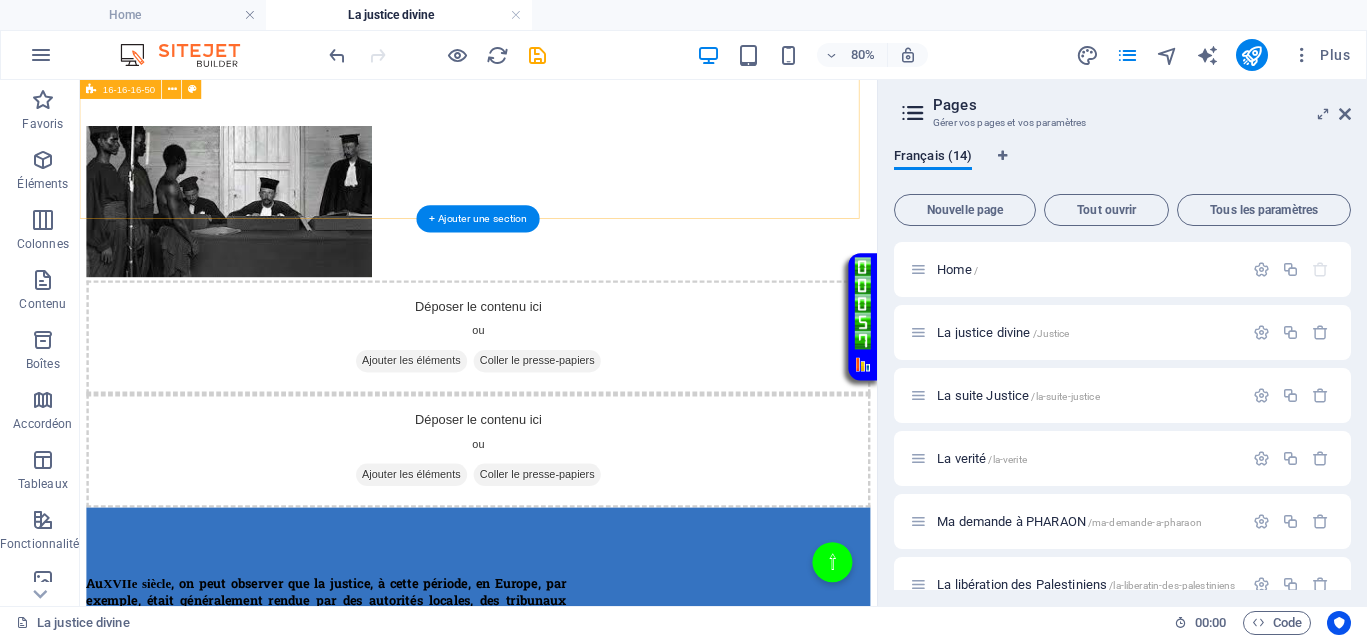 click on "</div> Déposer le contenu ici ou  Ajouter les éléments  Coller le presse-papiers Déposer le contenu ici ou  Ajouter les éléments  Coller le presse-papiers" at bounding box center (578, 274) 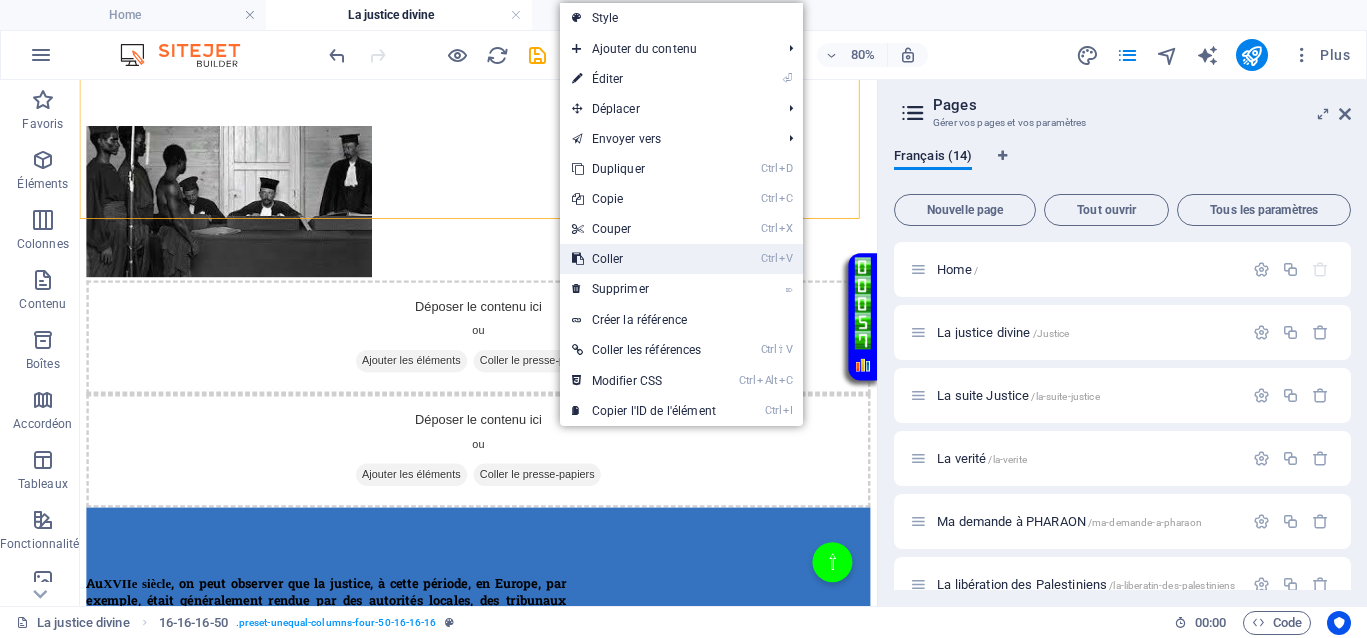 click on "Ctrl V  Coller" at bounding box center (644, 259) 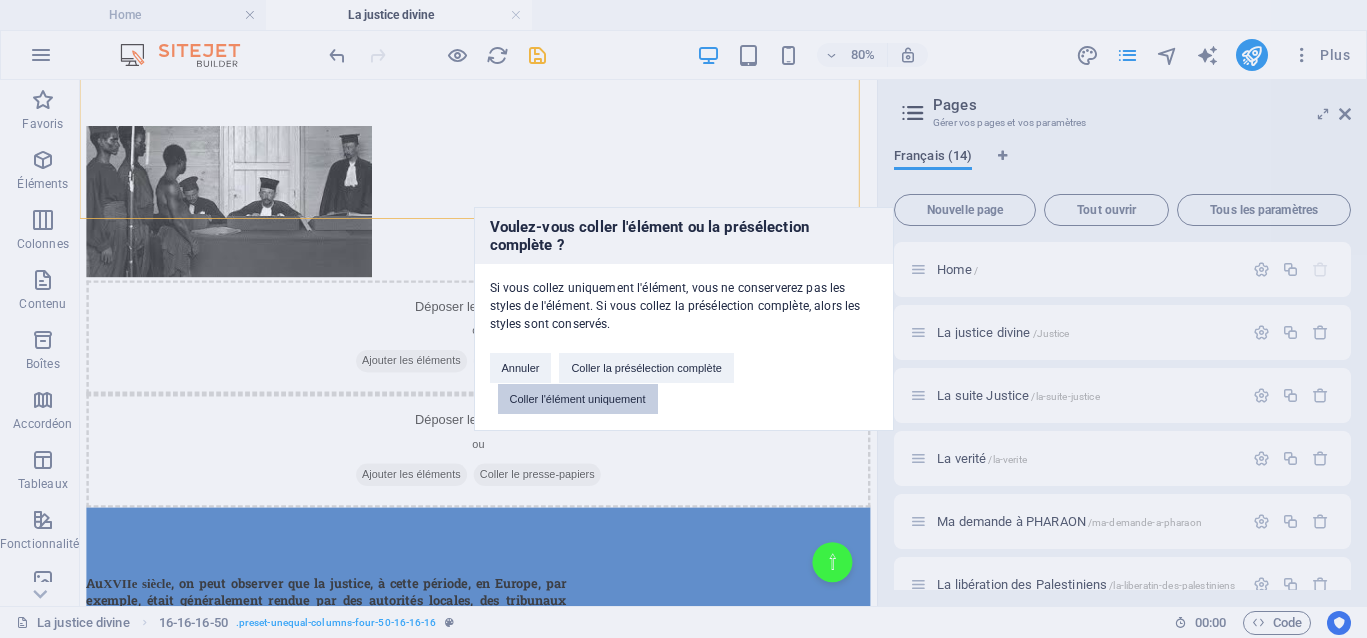 click on "Coller l'élément uniquement" at bounding box center [578, 399] 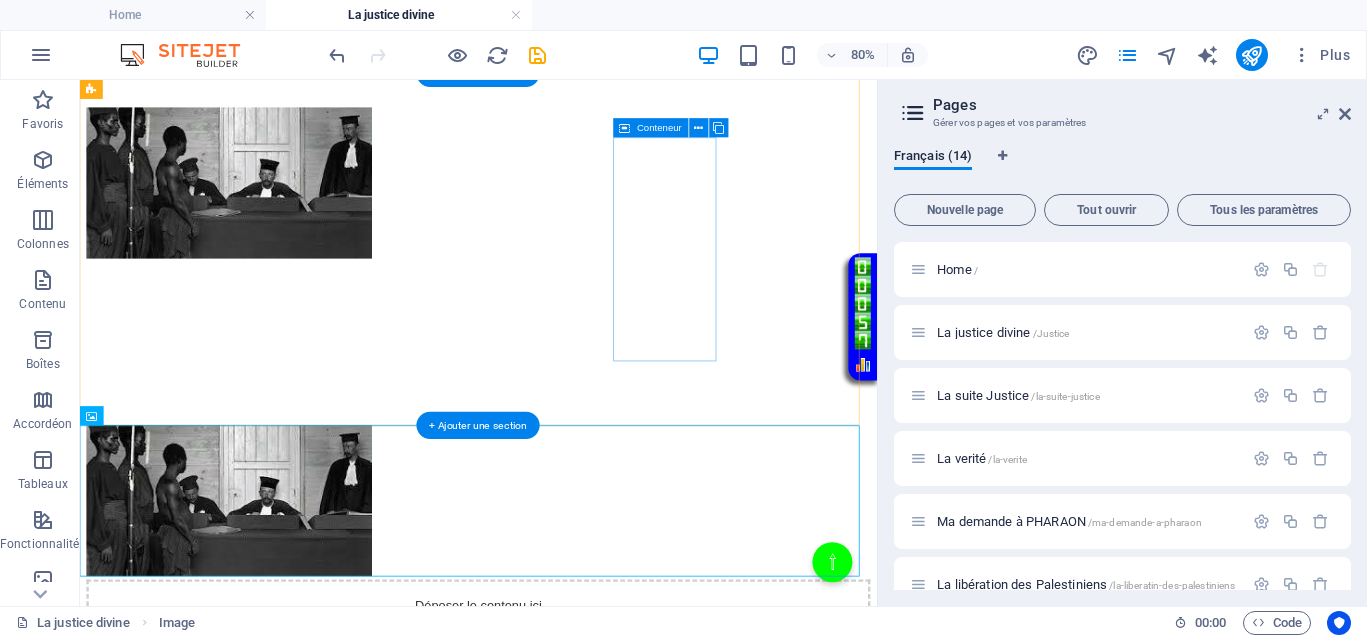 scroll, scrollTop: 847, scrollLeft: 0, axis: vertical 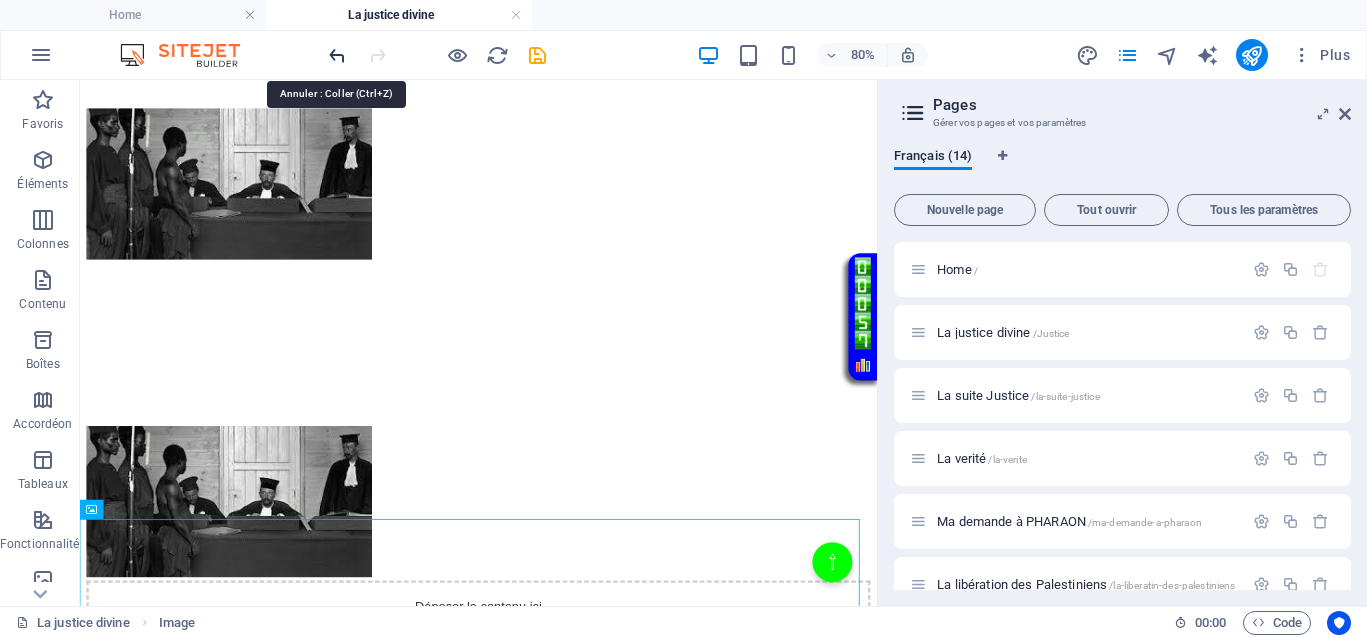 click at bounding box center (337, 55) 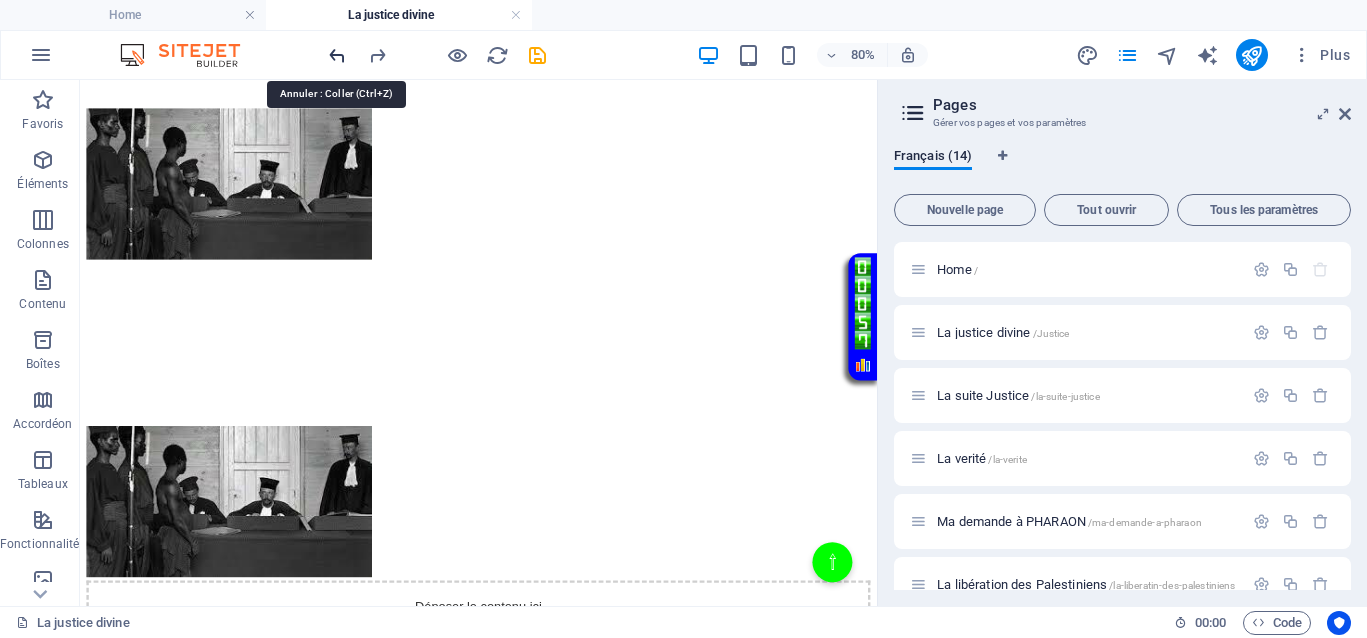 click at bounding box center [337, 55] 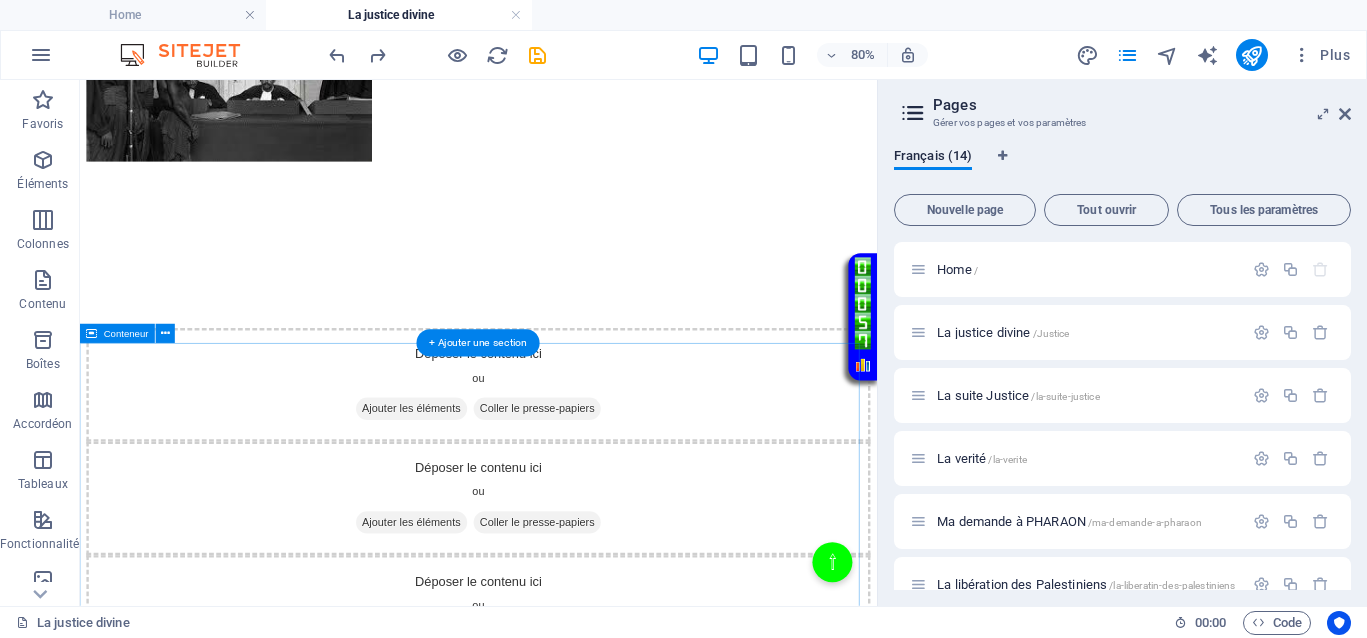 scroll, scrollTop: 1097, scrollLeft: 0, axis: vertical 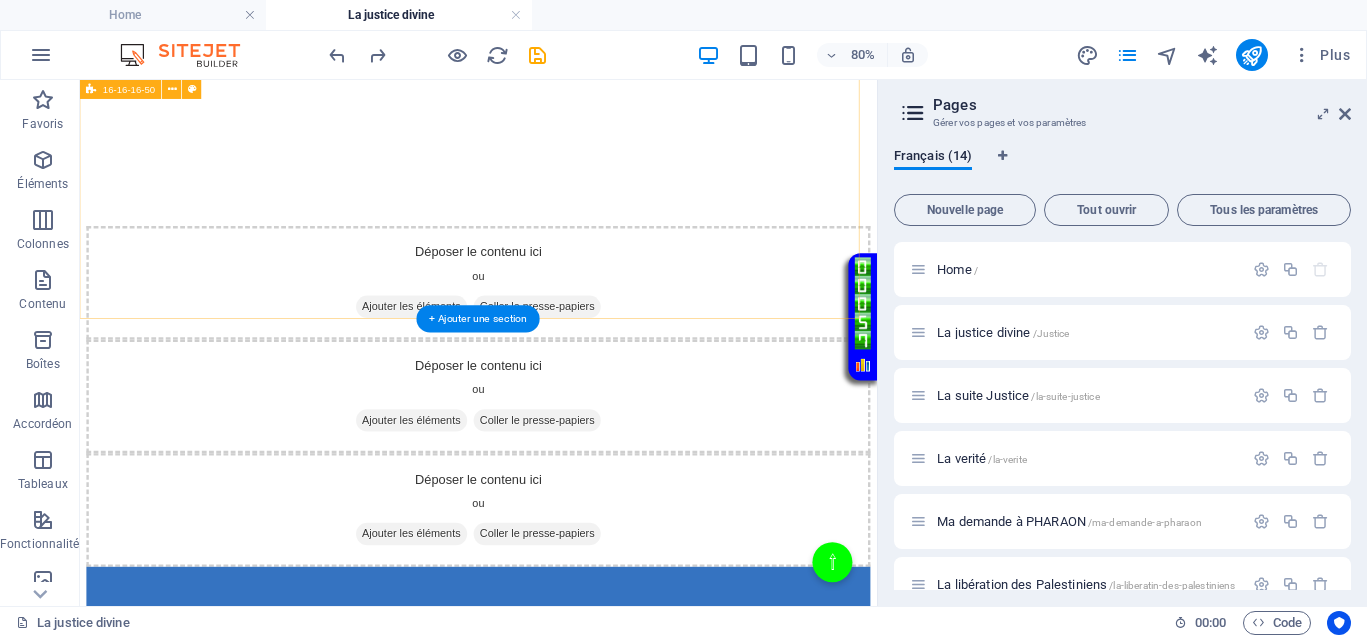 click on "</div> Déposer le contenu ici ou  Ajouter les éléments  Coller le presse-papiers Déposer le contenu ici ou  Ajouter les éléments  Coller le presse-papiers Déposer le contenu ici ou  Ajouter les éléments  Coller le presse-papiers" at bounding box center (578, 374) 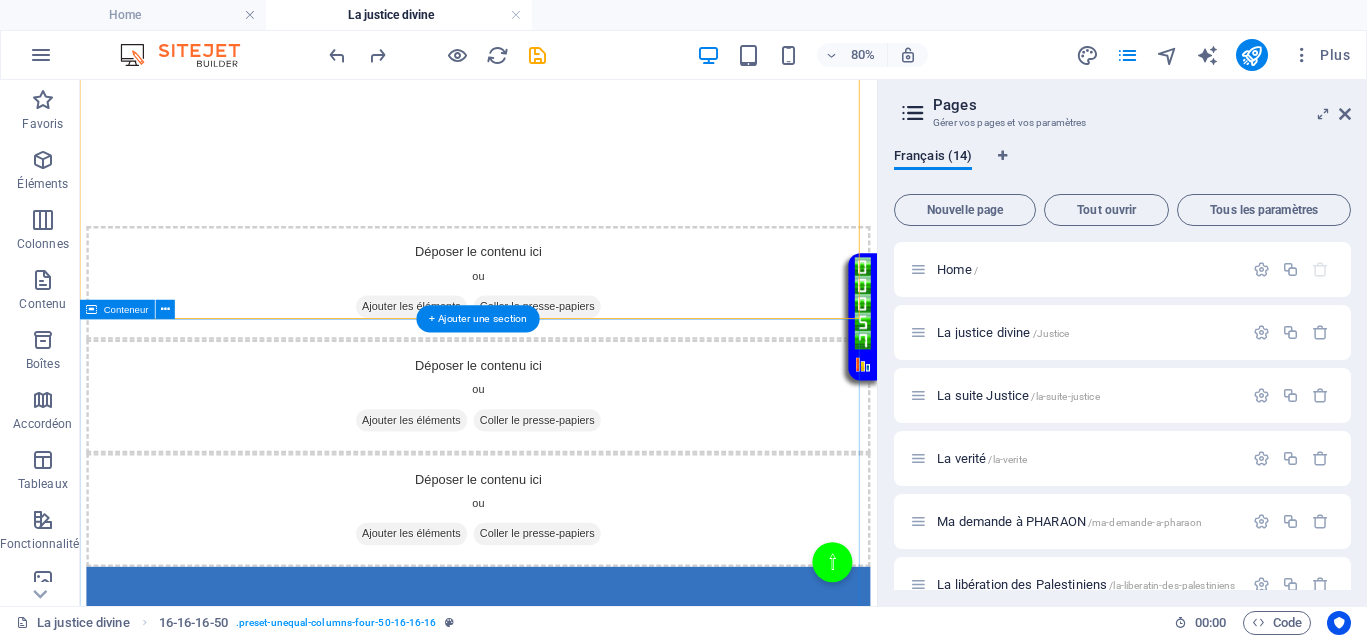 click on "Au  XVIIe siècle , on peut observer que la justice, à cette période, en Europe, par exemple, était généralement rendue par des autorités locales, des tribunaux ecclésiastiques ou royaux, souvent sous influence politique ou religieuse. Ca ne vous rappelle pas quelque chose ? Les procédures pouvaient être longues, coûteuses, et sujets à la corruption.  De plus, l'absence d'institutions judiciaires modernes, de moyens d'investigation ou de protection des droits individuels contribuait à une justice qui était absente ou défaillante pour beaucoup. Au  XVIIe siècle , la justice jouait le même rôle qu’aujourd’hui, absence totale de justice pour les uns, justice inégalitaire, ce qui empêchait totalement le droit d’accès à une justice de libération pour ceux qui en avaient le plus besoin." at bounding box center [578, 938] 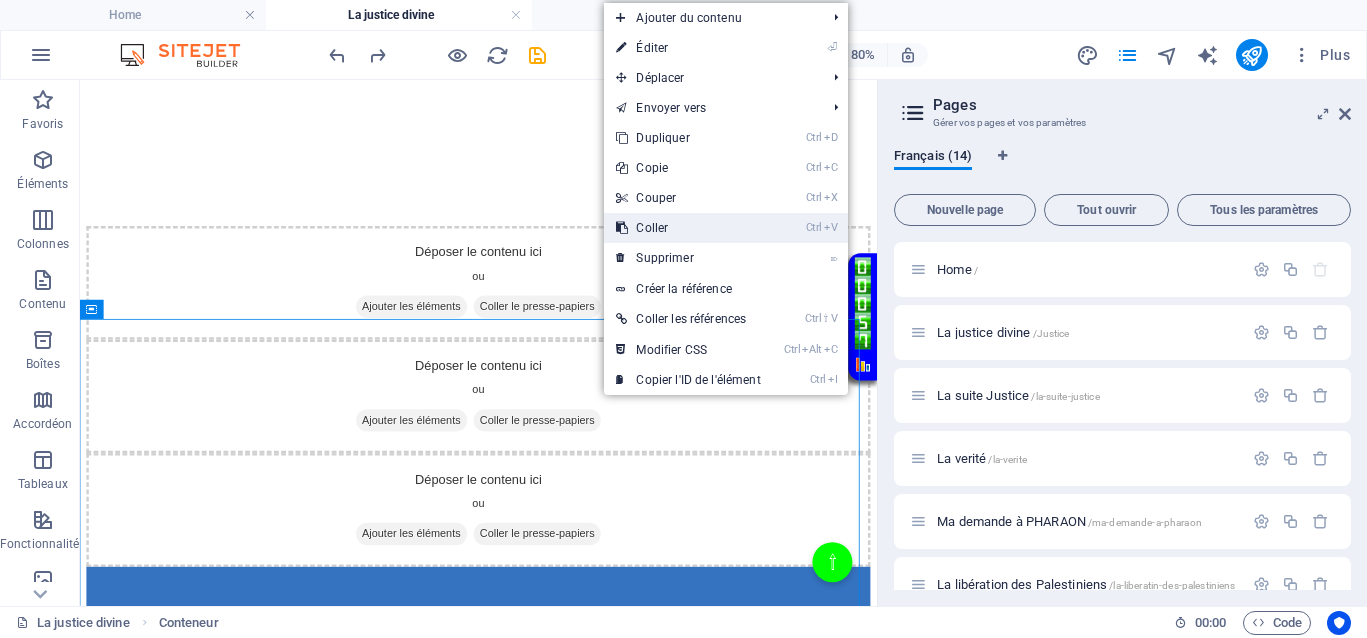 click on "Ctrl V  Coller" at bounding box center [688, 228] 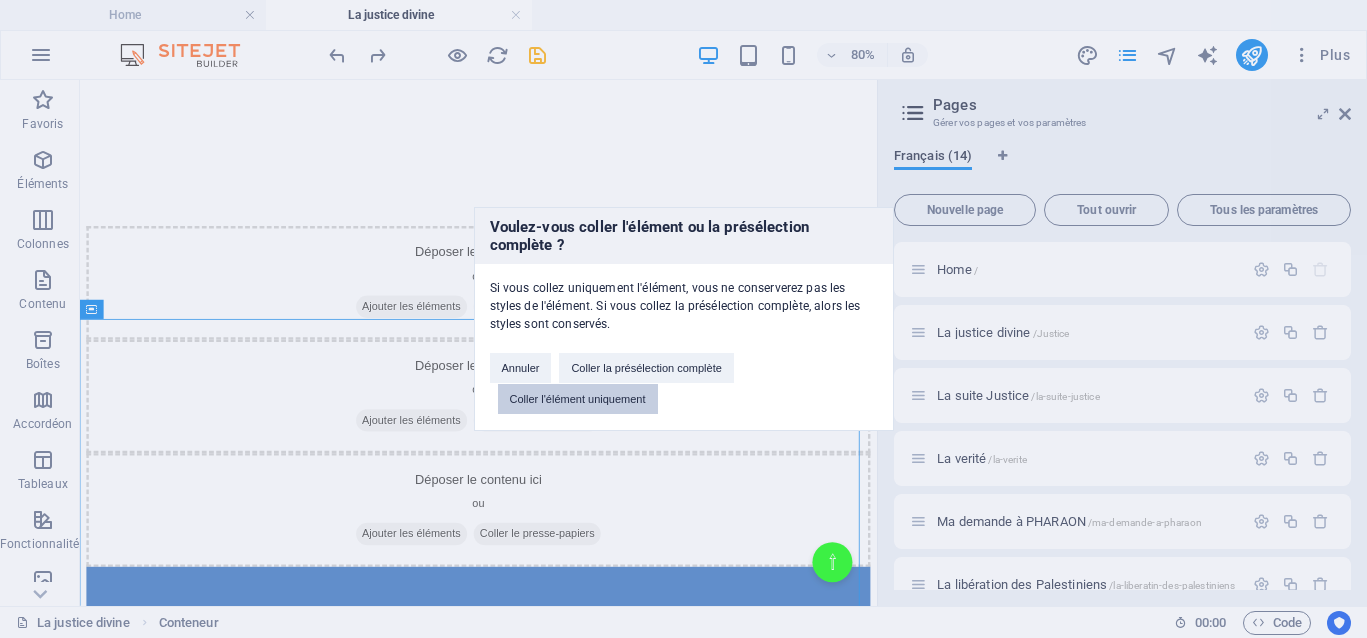 click on "Coller l'élément uniquement" at bounding box center (578, 399) 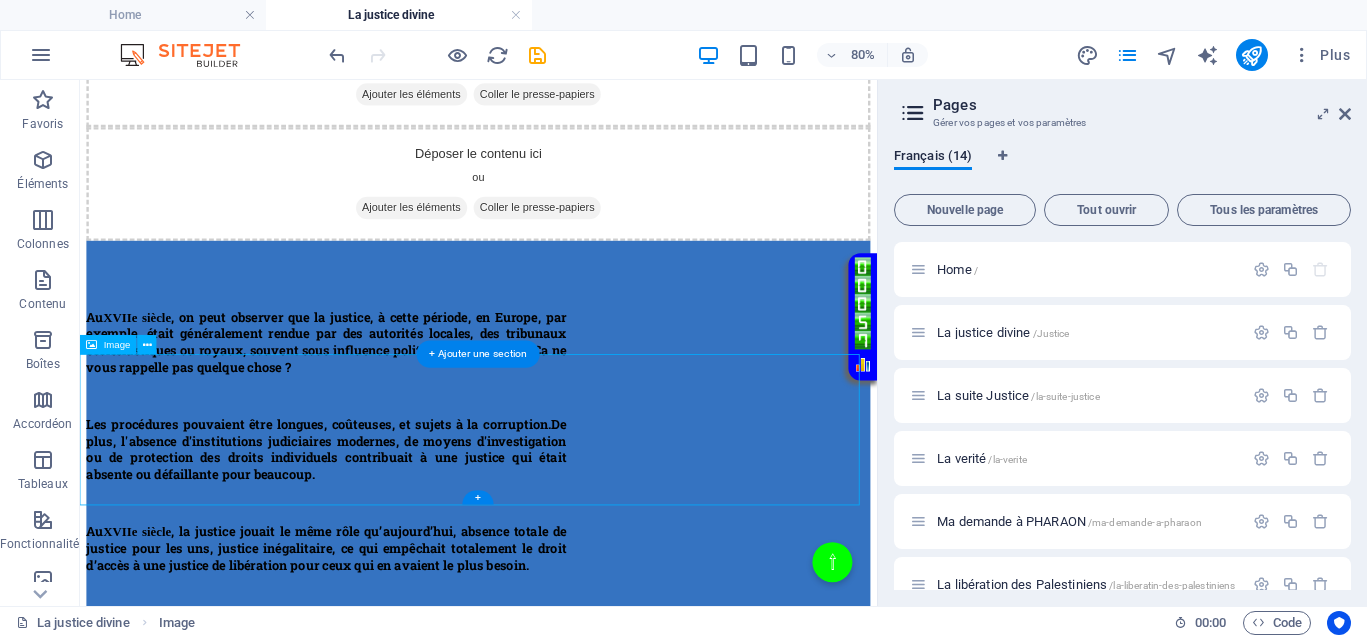 scroll, scrollTop: 1724, scrollLeft: 0, axis: vertical 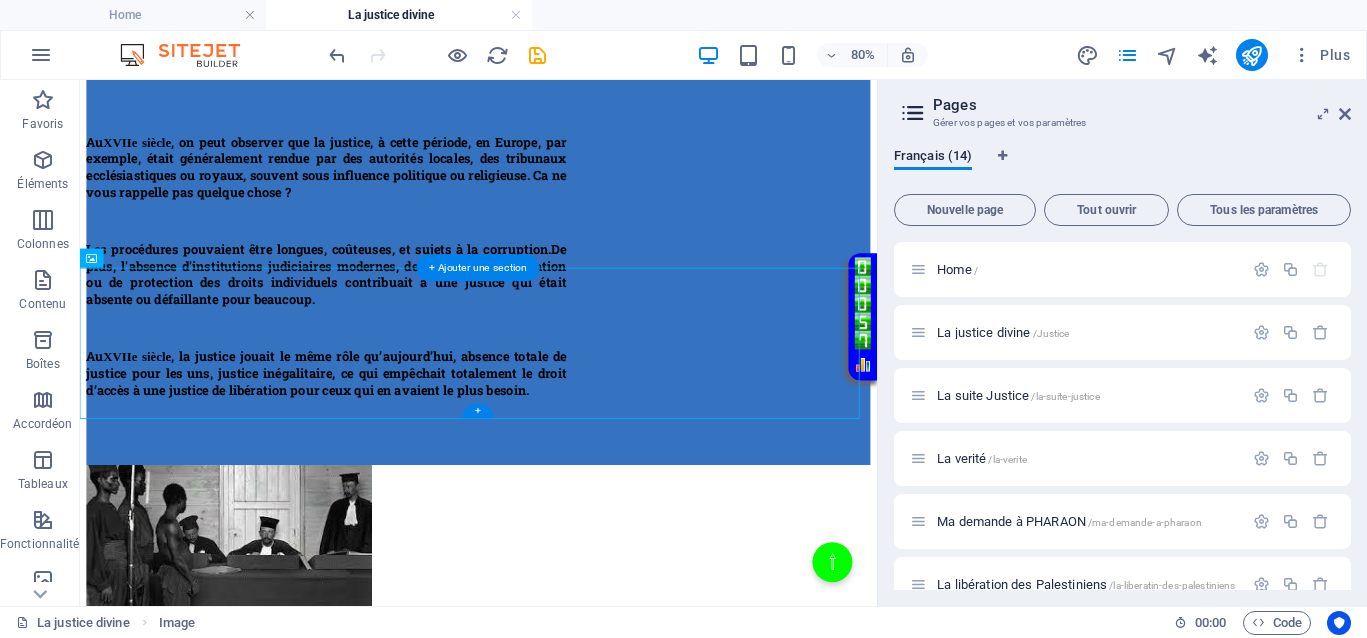 drag, startPoint x: 861, startPoint y: 348, endPoint x: 846, endPoint y: 364, distance: 21.931713 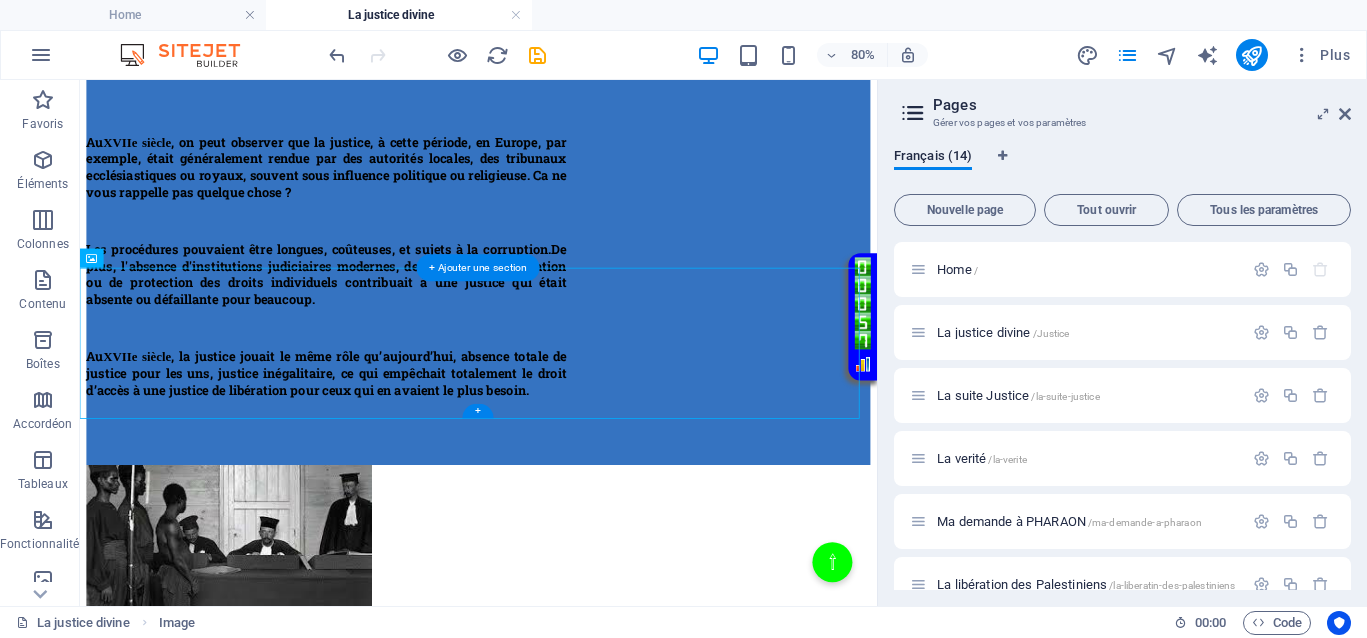 click at bounding box center [578, 657] 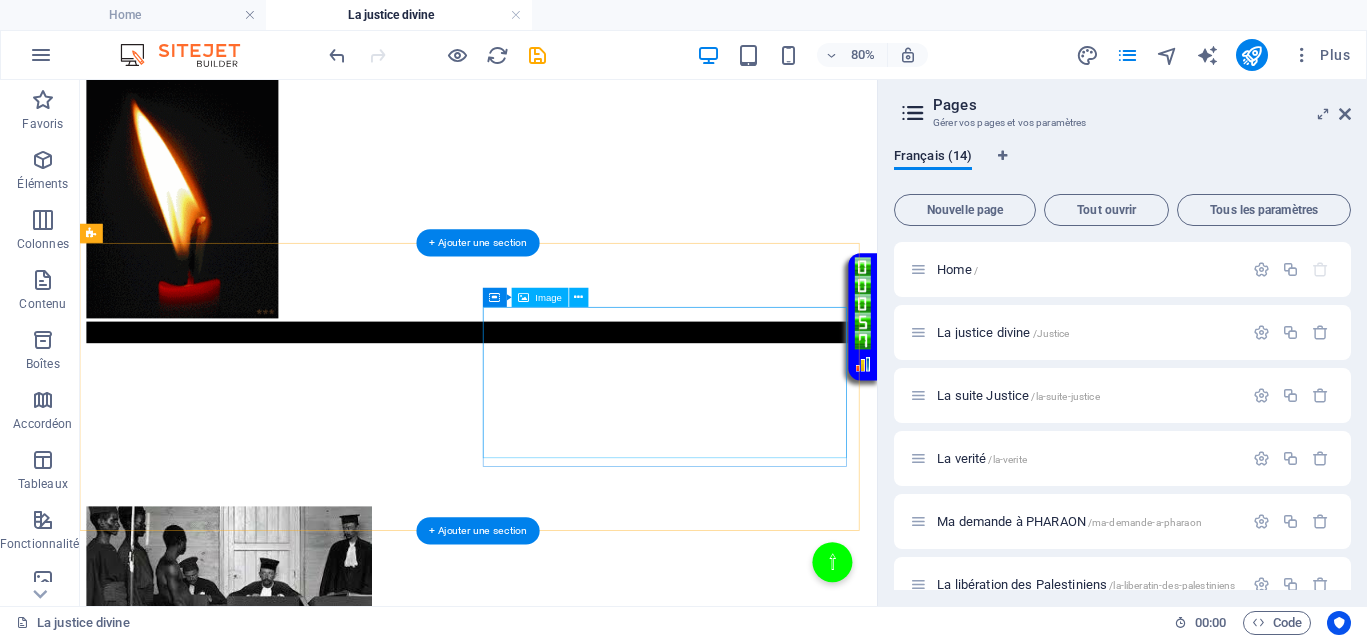 scroll, scrollTop: 349, scrollLeft: 0, axis: vertical 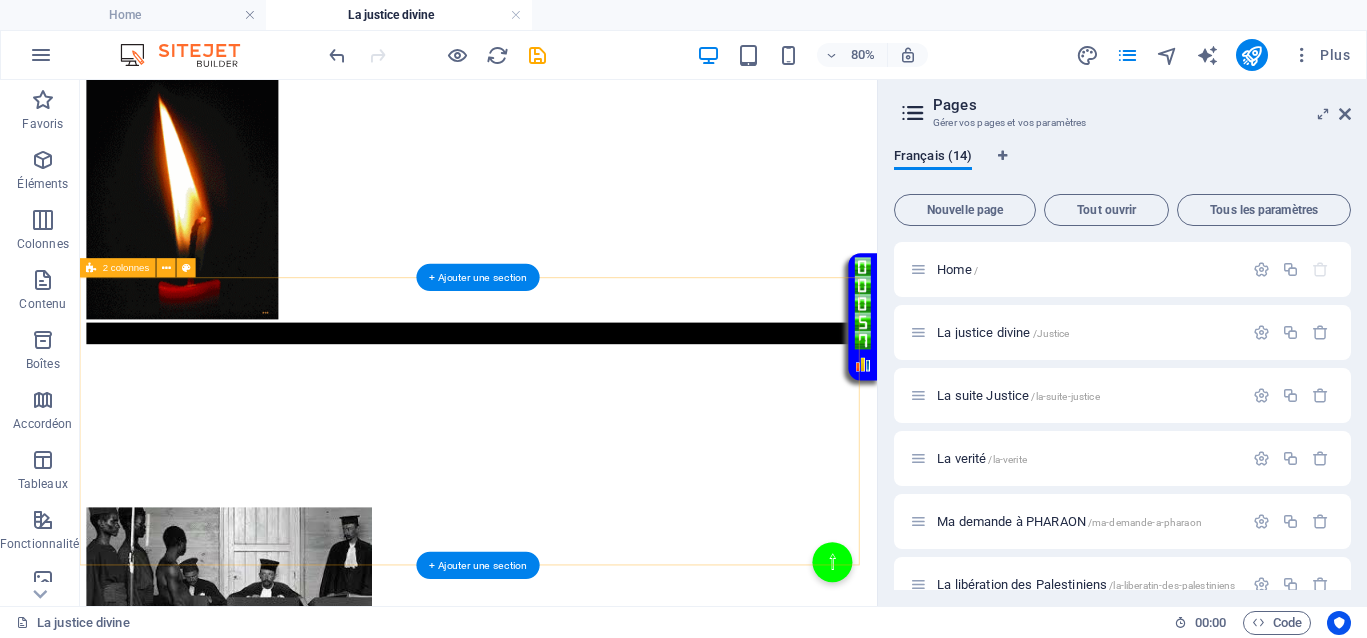 click on "</div>" at bounding box center [578, 608] 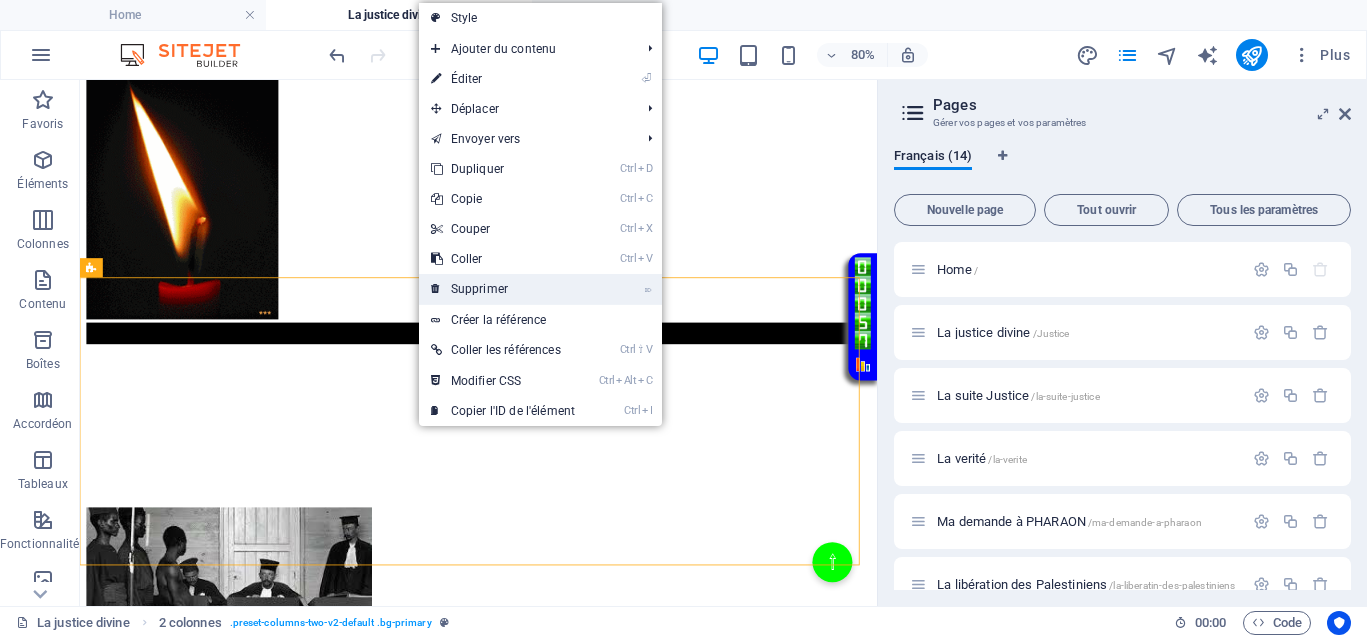 click on "⌦  Supprimer" at bounding box center (503, 289) 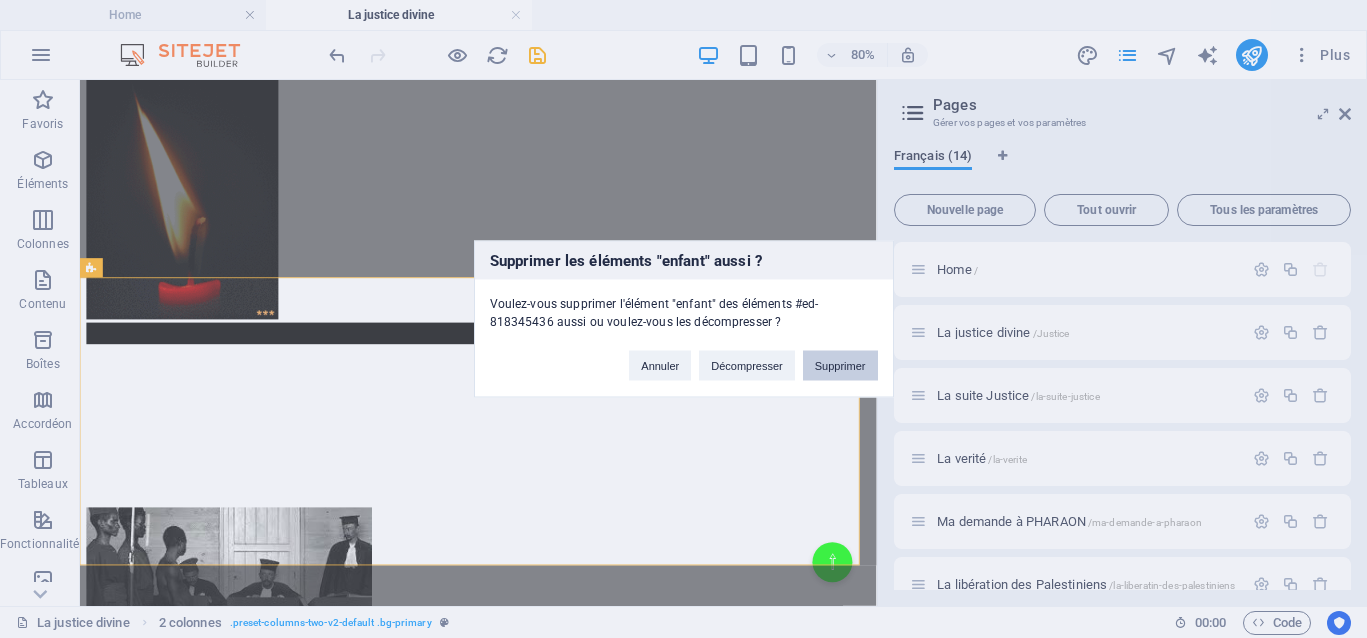 click on "Supprimer" at bounding box center [840, 366] 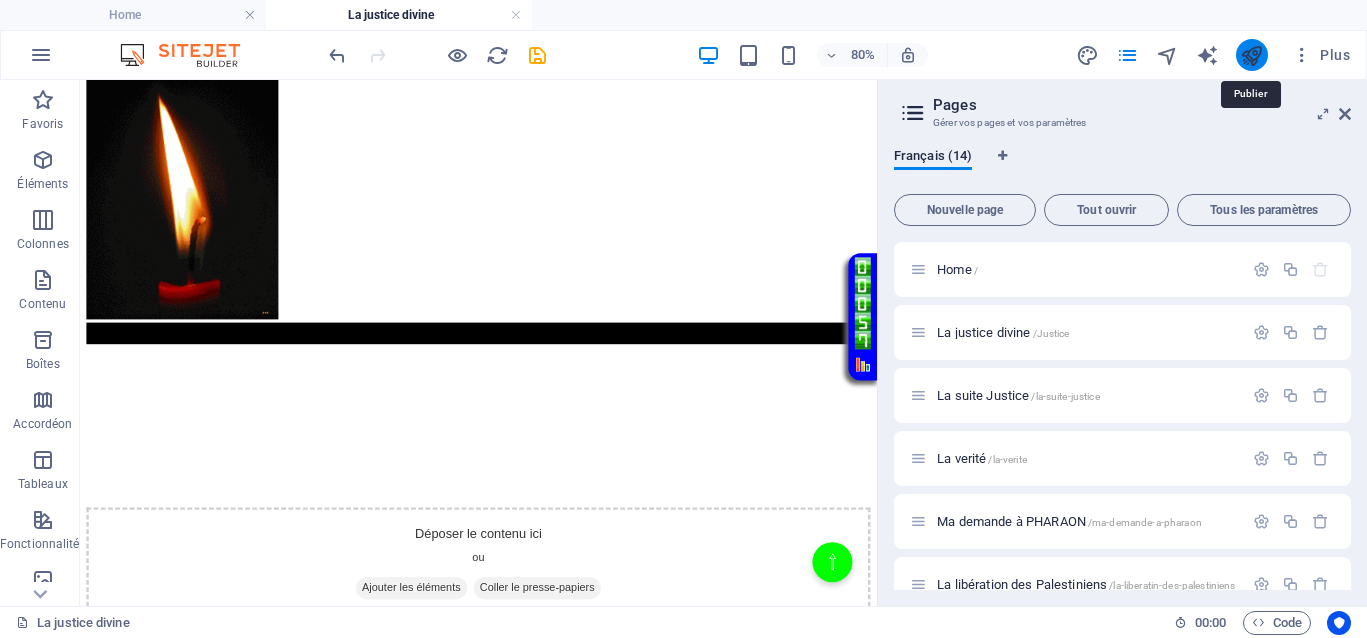 click at bounding box center [1251, 55] 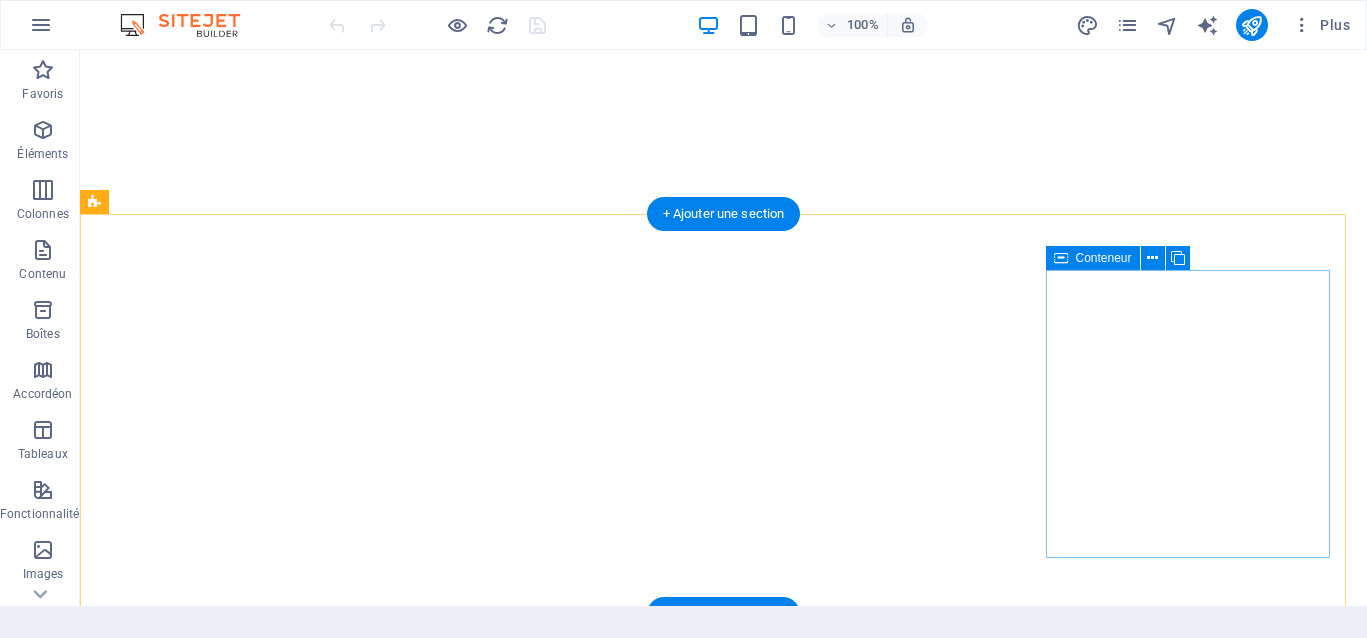 scroll, scrollTop: 0, scrollLeft: 0, axis: both 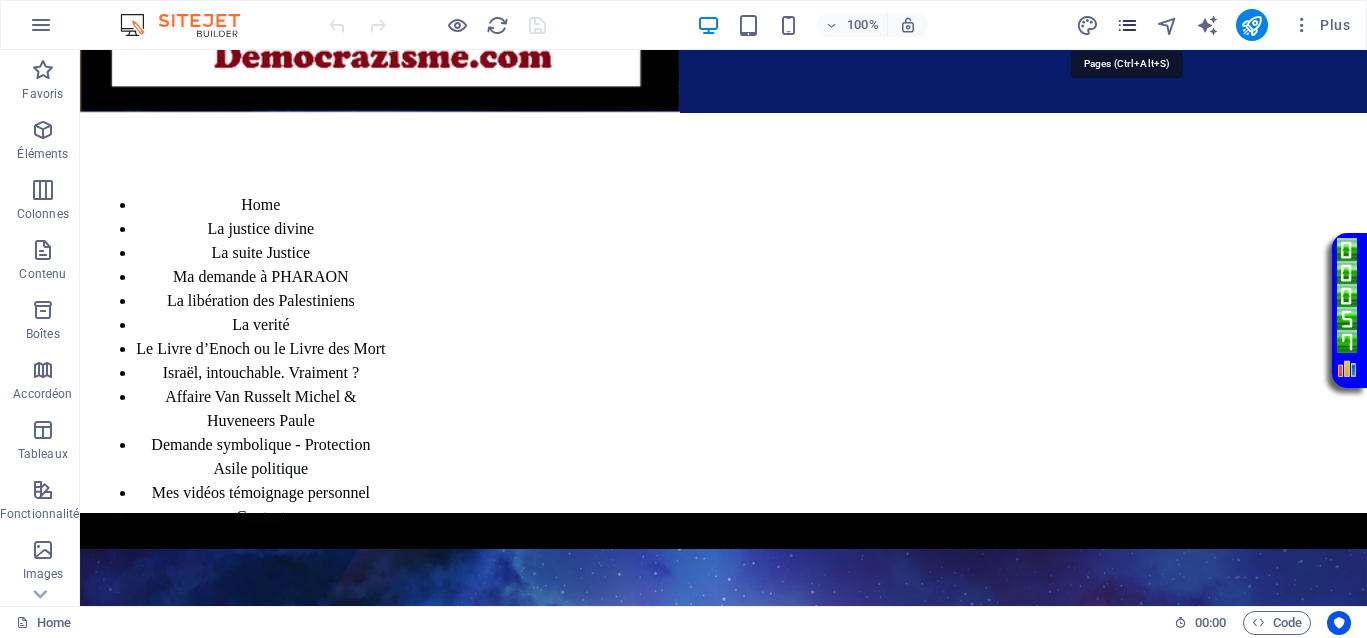 click at bounding box center [1127, 25] 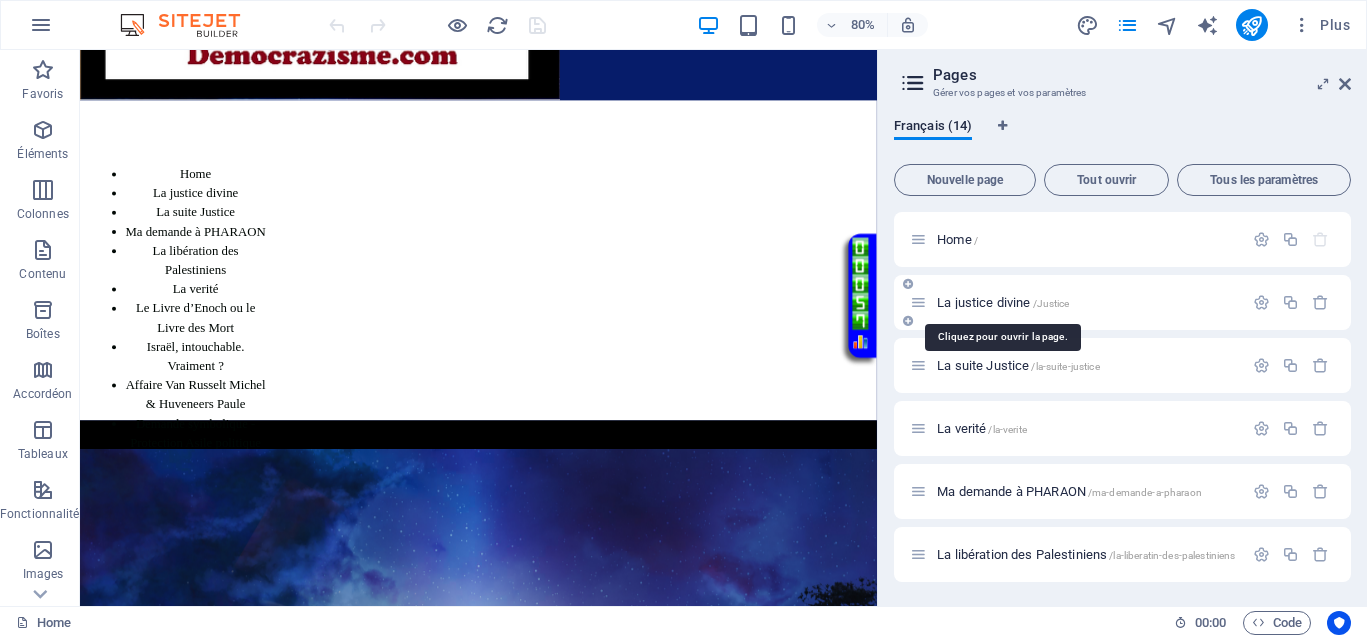 click on "La justice divine /Justice" at bounding box center (1003, 302) 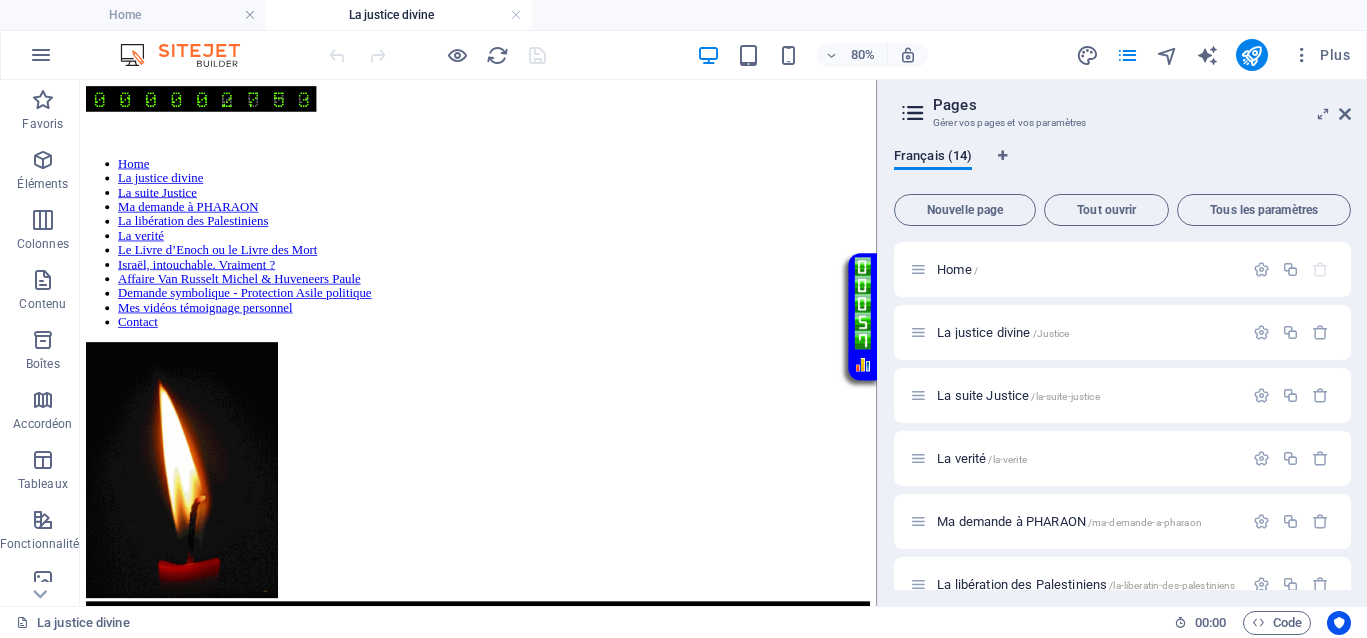 scroll, scrollTop: 0, scrollLeft: 0, axis: both 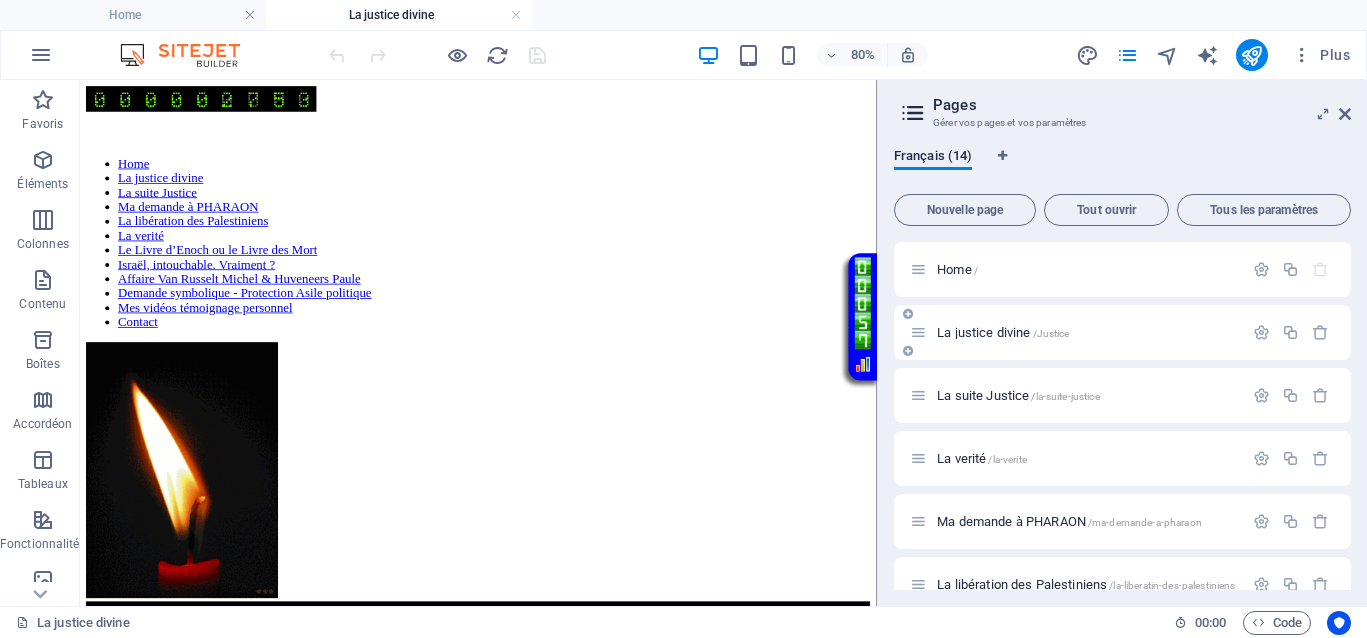 click on "La justice divine /Justice" at bounding box center (1003, 332) 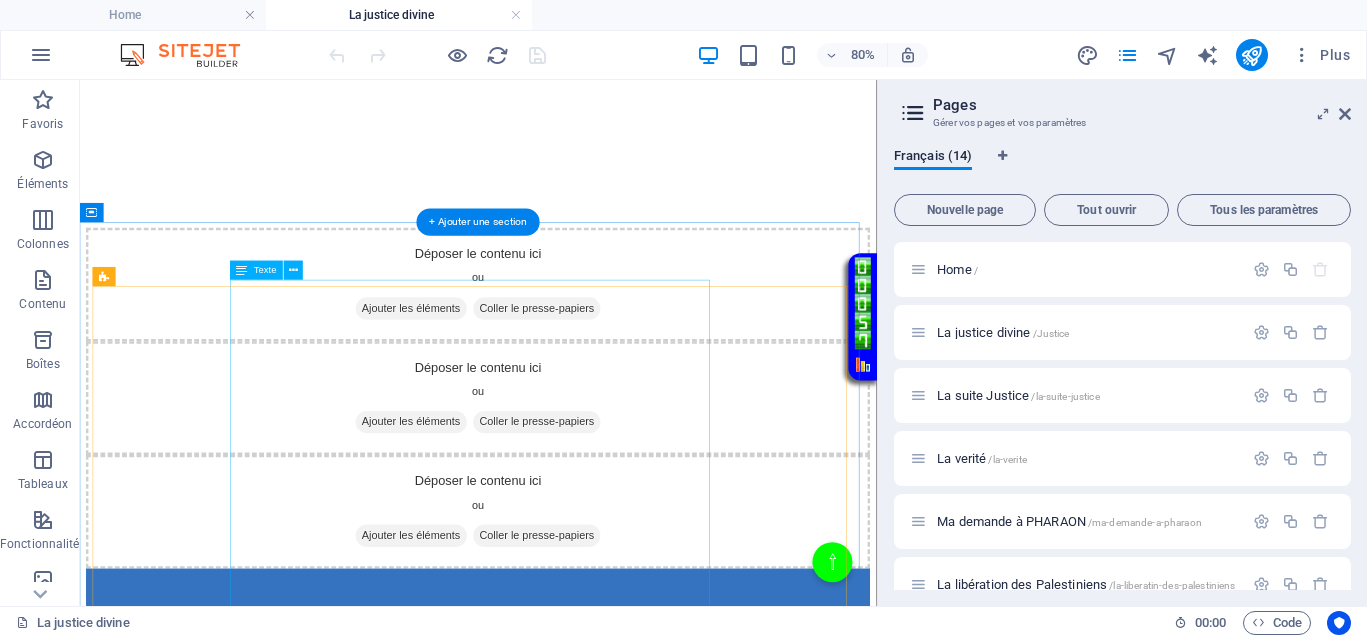 scroll, scrollTop: 625, scrollLeft: 0, axis: vertical 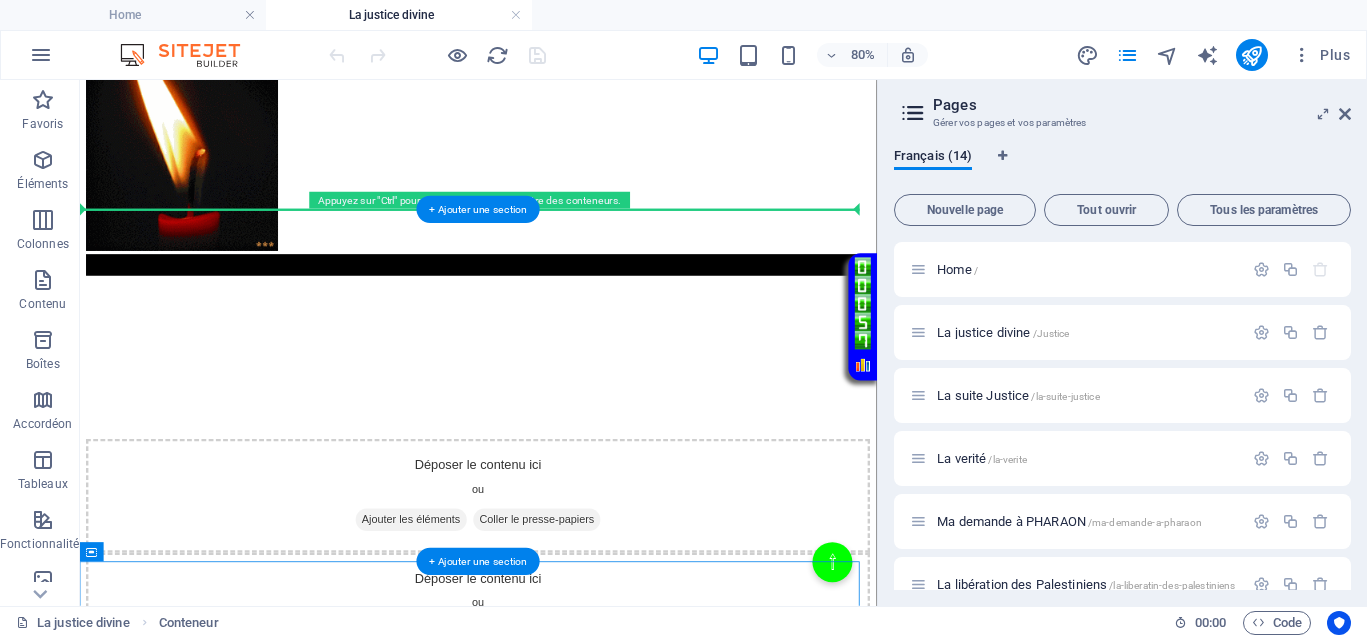 drag, startPoint x: 741, startPoint y: 595, endPoint x: 670, endPoint y: 311, distance: 292.7405 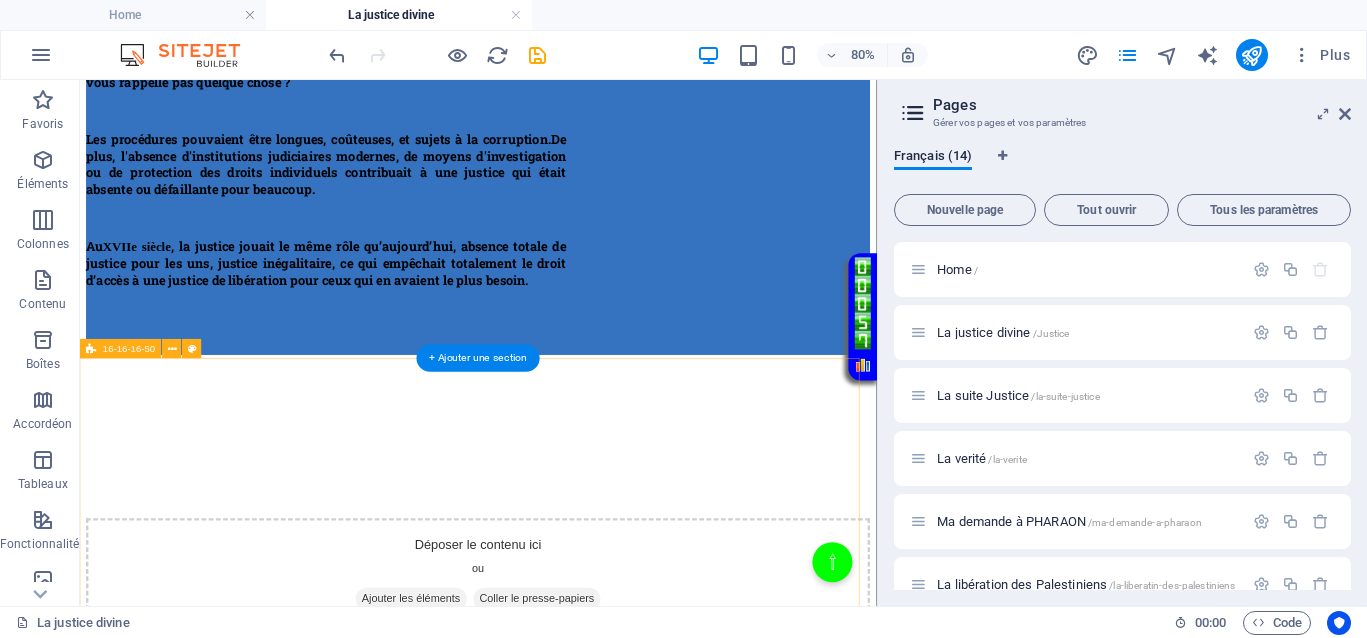 scroll, scrollTop: 809, scrollLeft: 0, axis: vertical 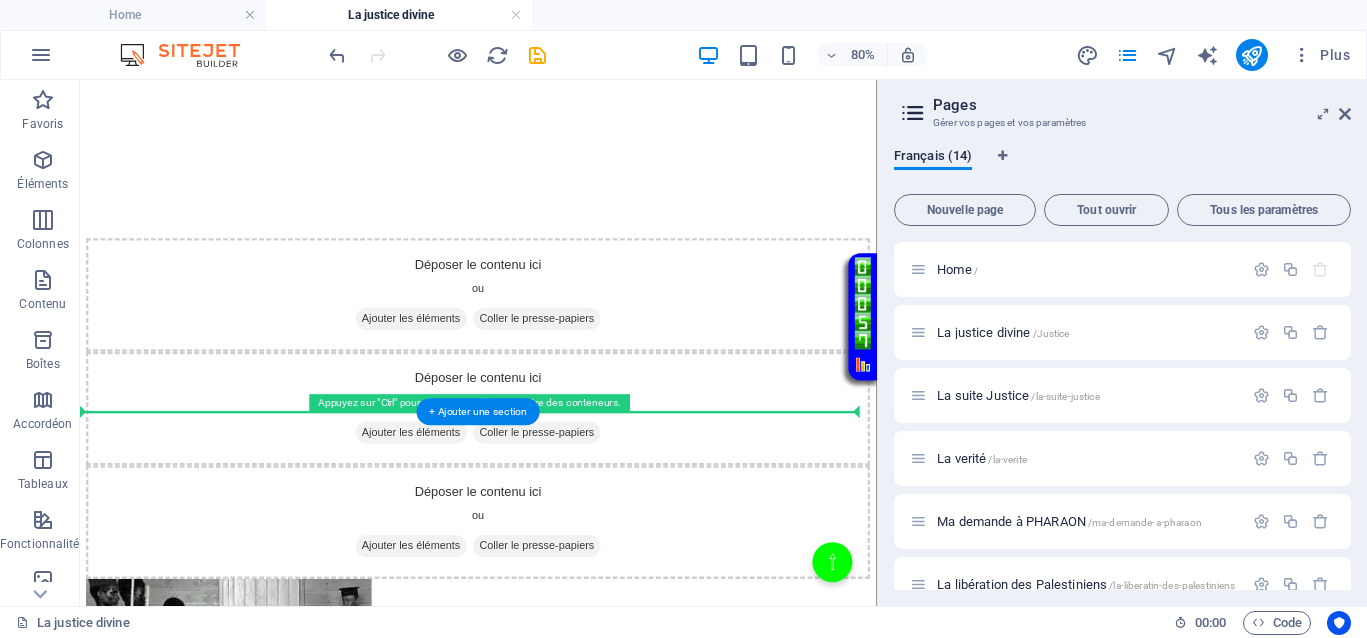drag, startPoint x: 841, startPoint y: 204, endPoint x: 701, endPoint y: 439, distance: 273.5416 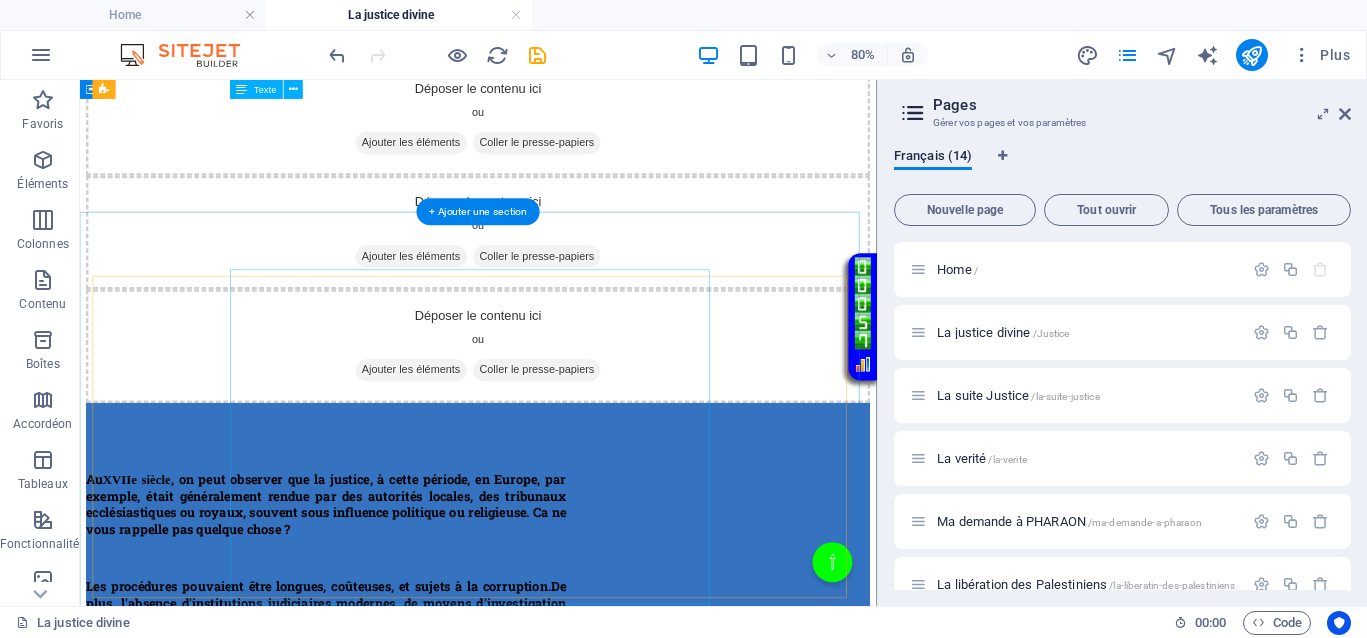 scroll, scrollTop: 871, scrollLeft: 0, axis: vertical 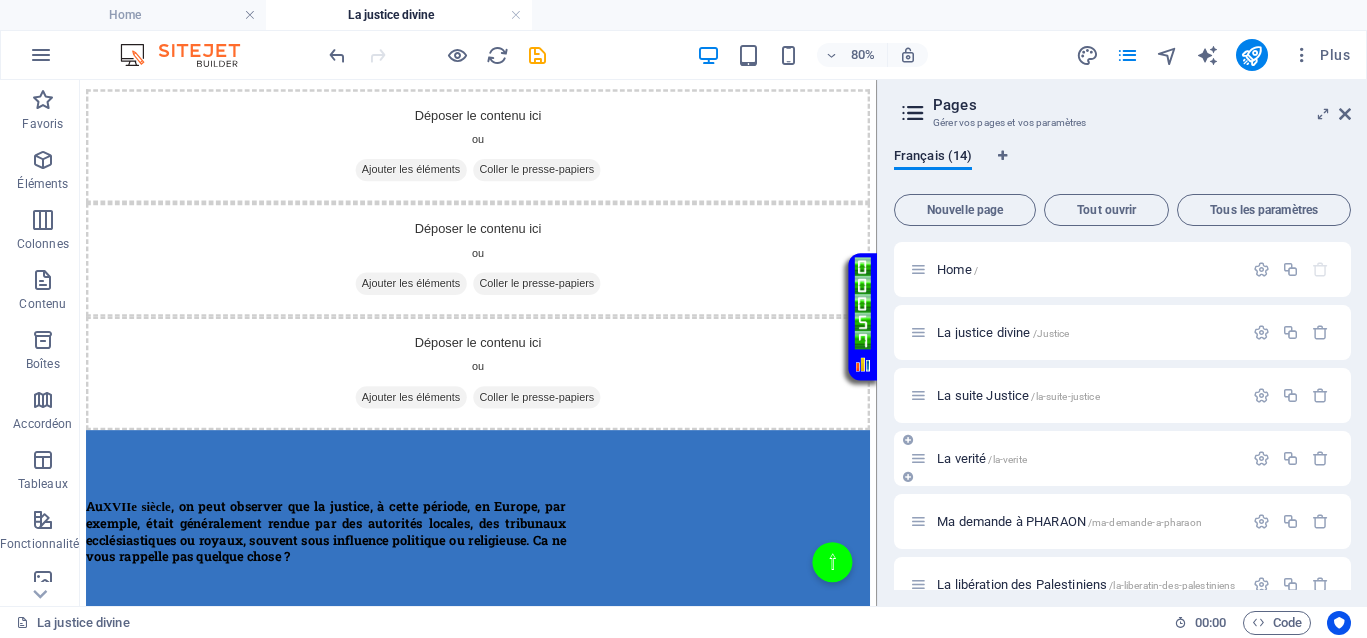 click on "La verité /la-verite" at bounding box center (982, 458) 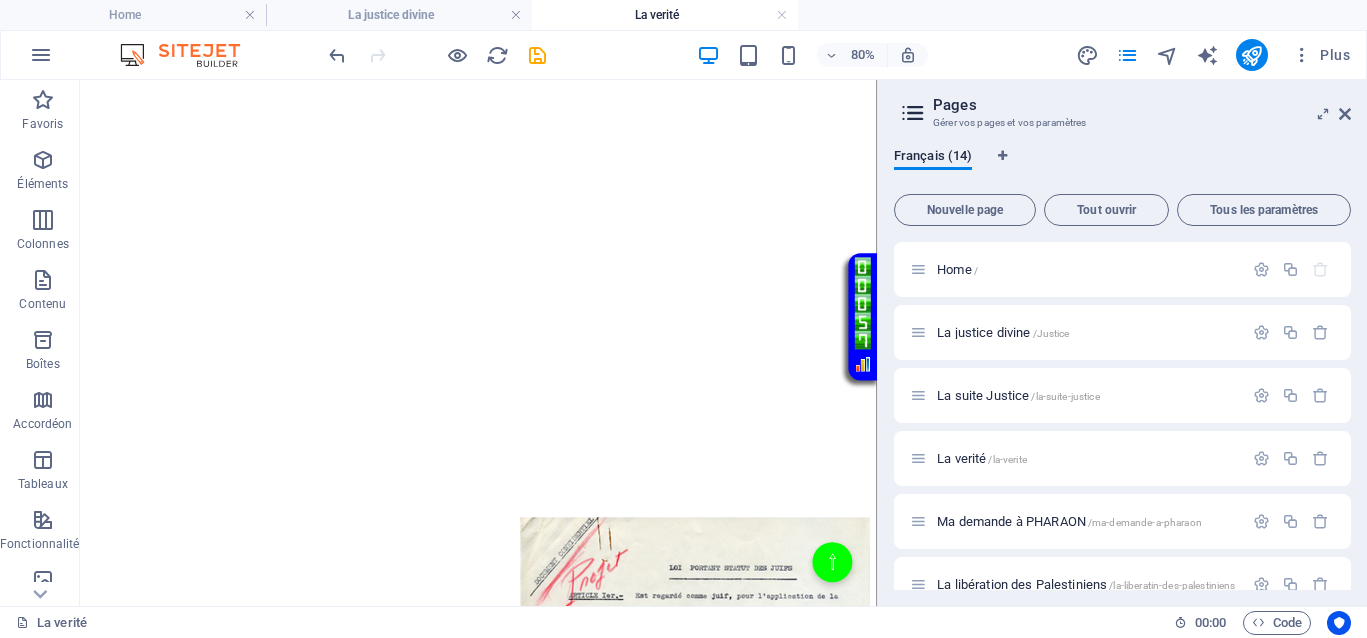 scroll, scrollTop: 500, scrollLeft: 0, axis: vertical 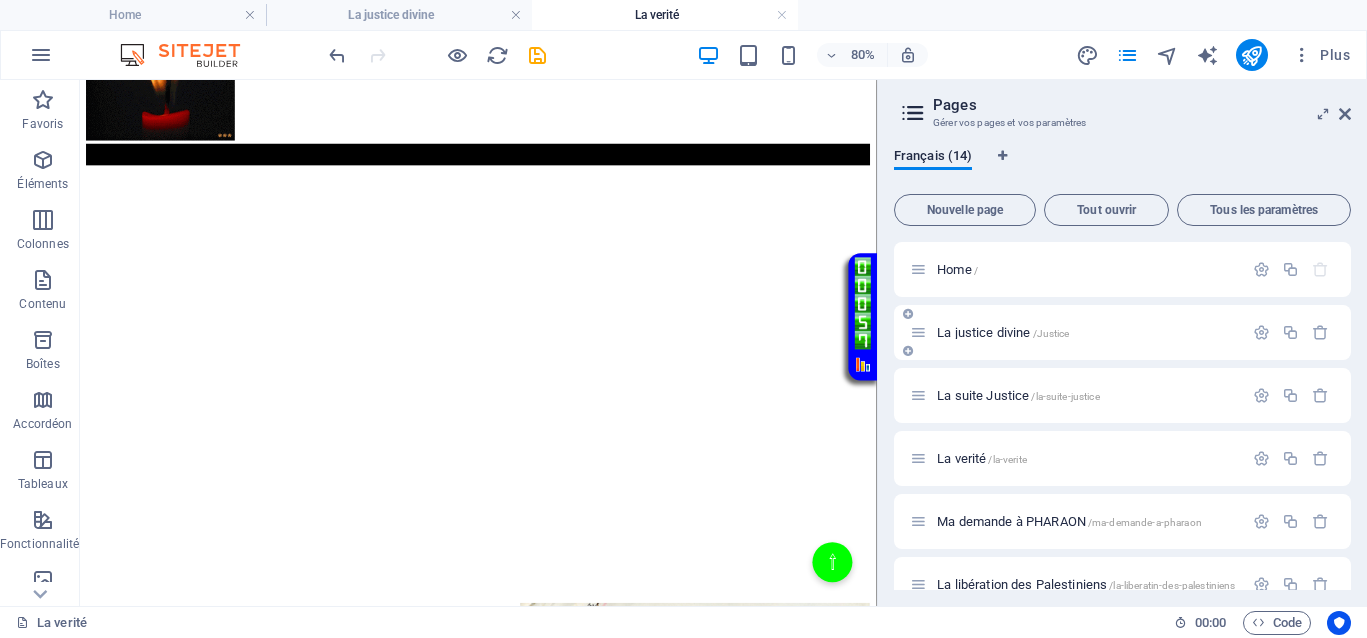 click on "La justice divine /Justice" at bounding box center [1003, 332] 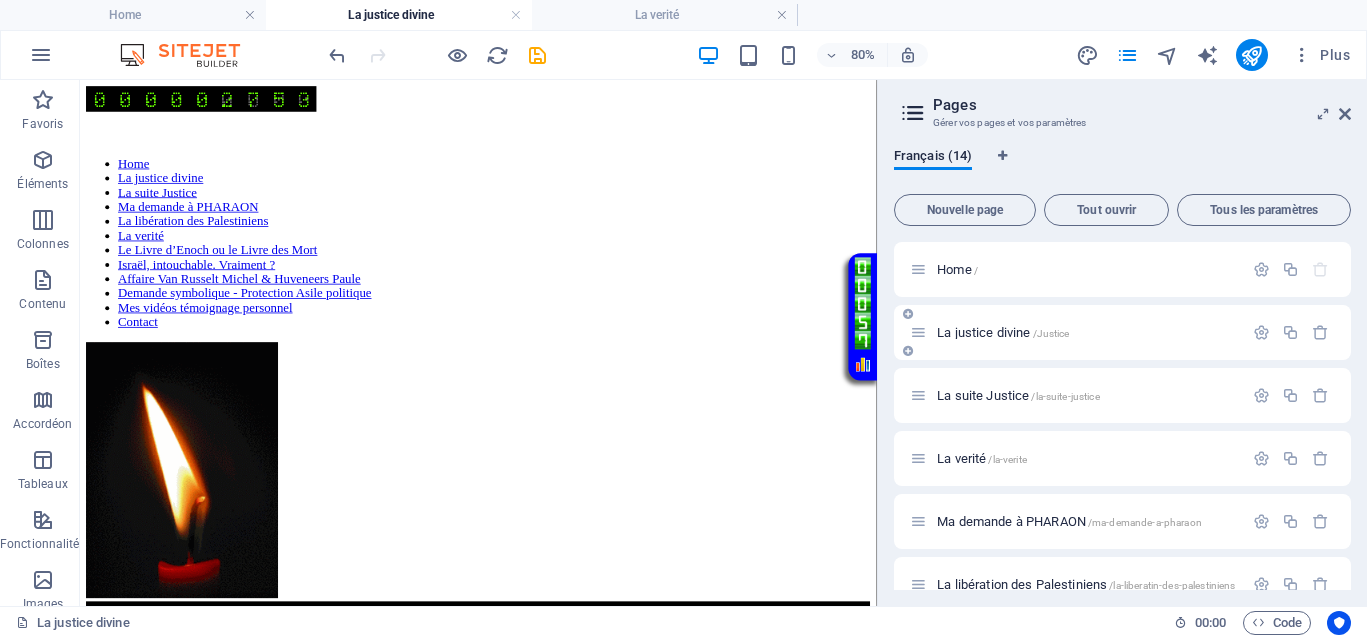 scroll, scrollTop: 0, scrollLeft: 0, axis: both 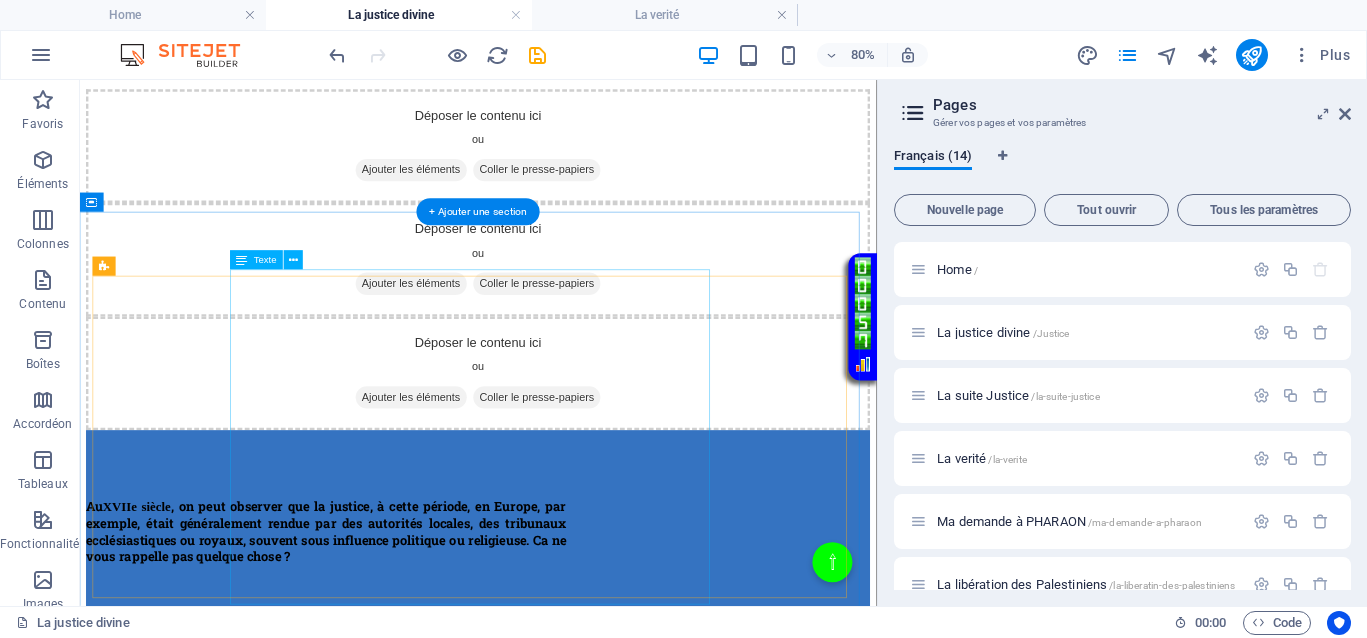 click on "Au  XVIIe siècle , on peut observer que la justice, à cette période, en Europe, par exemple, était généralement rendue par des autorités locales, des tribunaux ecclésiastiques ou royaux, souvent sous influence politique ou religieuse. Ca ne vous rappelle pas quelque chose ? Les procédures pouvaient être longues, coûteuses, et sujets à la corruption.  De plus, l'absence d'institutions judiciaires modernes, de moyens d'investigation ou de protection des droits individuels contribuait à une justice qui était absente ou défaillante pour beaucoup. Au  XVIIe siècle , la justice jouait le même rôle qu’aujourd’hui, absence totale de justice pour les uns, justice inégalitaire, ce qui empêchait totalement le droit d’accès à une justice de libération pour ceux qui en avaient le plus besoin." at bounding box center (388, 767) 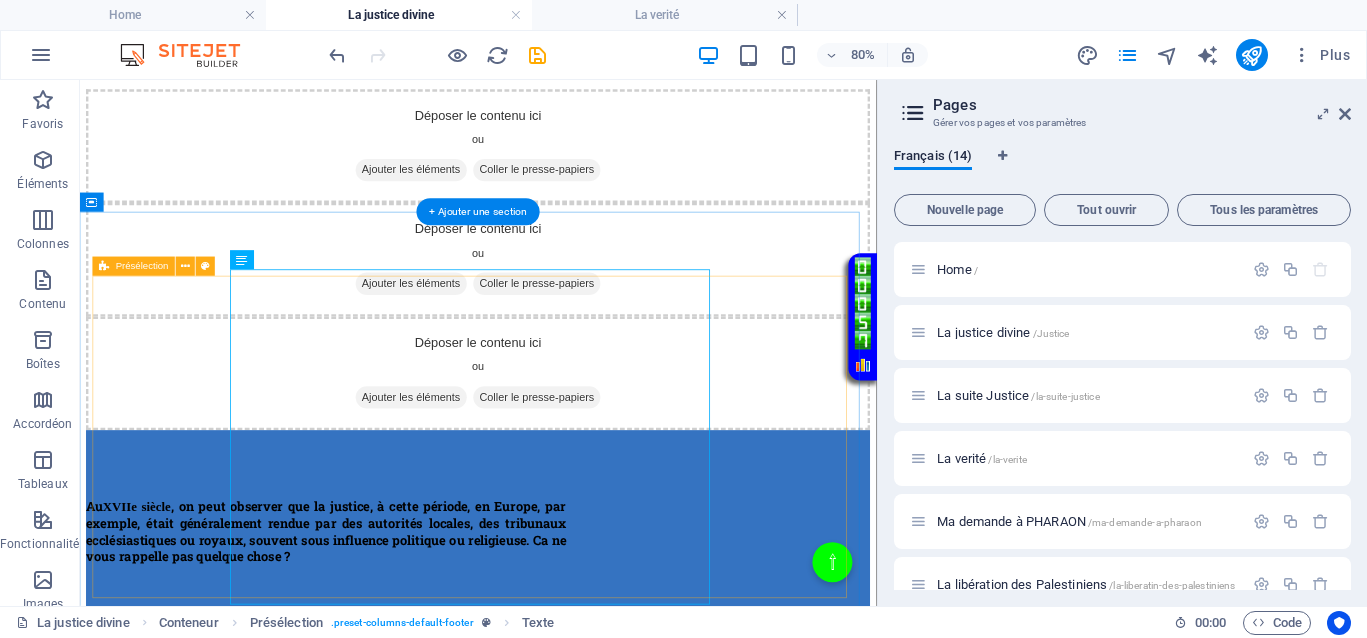 click on "Au  XVIIe siècle , on peut observer que la justice, à cette période, en Europe, par exemple, était généralement rendue par des autorités locales, des tribunaux ecclésiastiques ou royaux, souvent sous influence politique ou religieuse. Ca ne vous rappelle pas quelque chose ? Les procédures pouvaient être longues, coûteuses, et sujets à la corruption.  De plus, l'absence d'institutions judiciaires modernes, de moyens d'investigation ou de protection des droits individuels contribuait à une justice qui était absente ou défaillante pour beaucoup. Au  XVIIe siècle , la justice jouait le même rôle qu’aujourd’hui, absence totale de justice pour les uns, justice inégalitaire, ce qui empêchait totalement le droit d’accès à une justice de libération pour ceux qui en avaient le plus besoin." at bounding box center (578, 767) 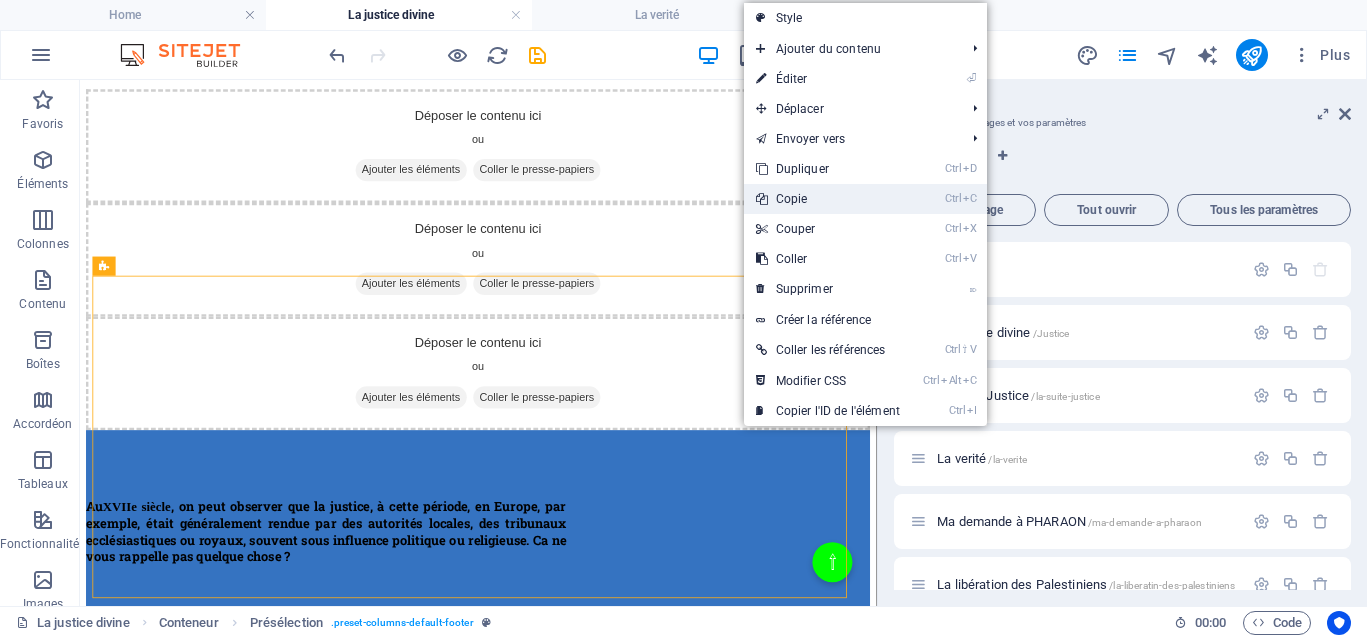 click on "Ctrl C  Copie" at bounding box center (828, 199) 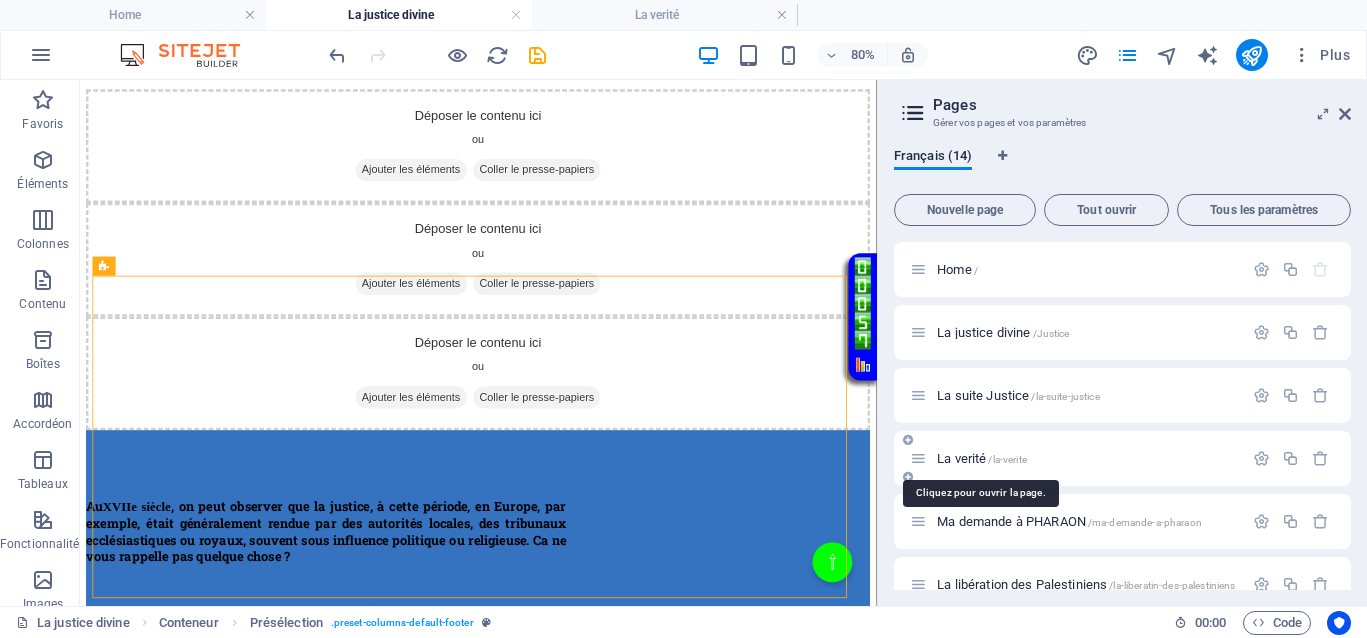 click on "La verité /la-verite" at bounding box center [982, 458] 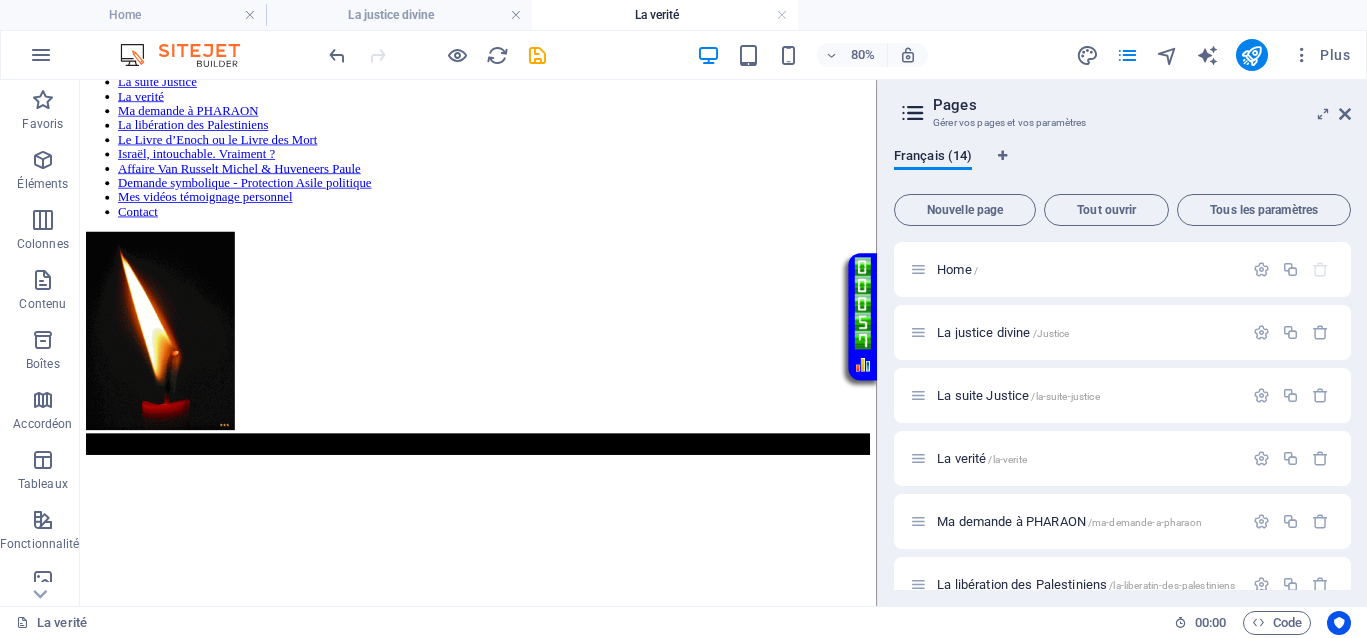 scroll, scrollTop: 125, scrollLeft: 0, axis: vertical 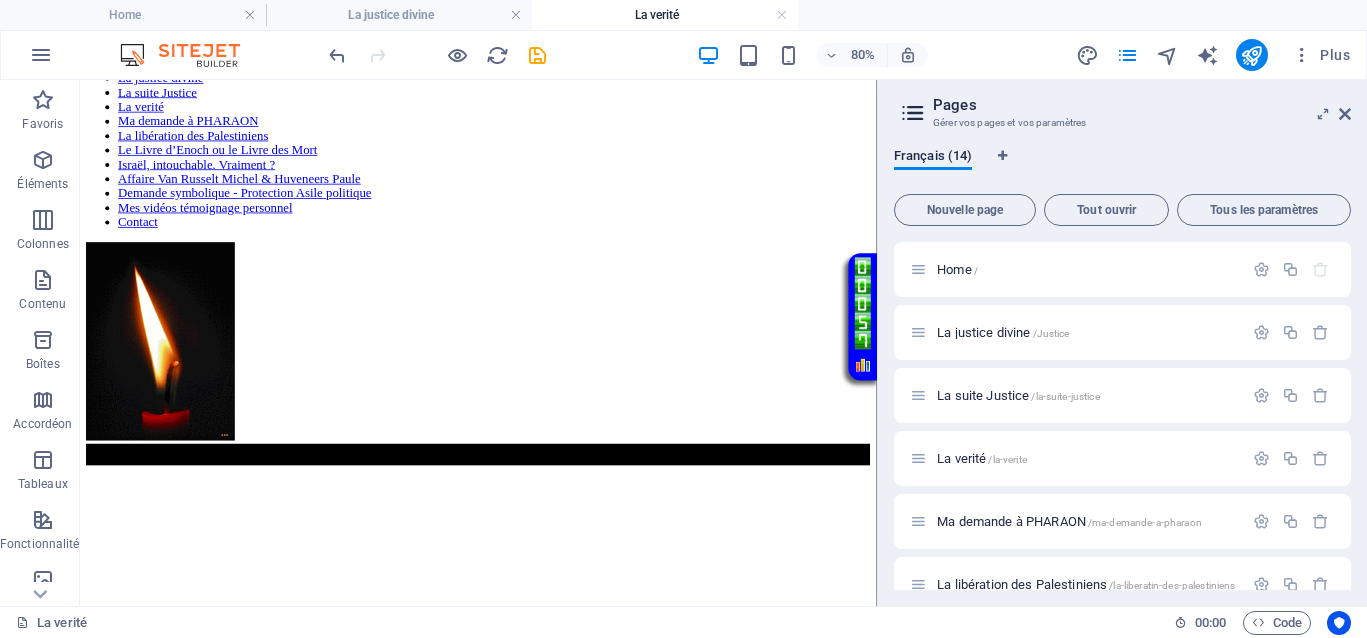 click at bounding box center (578, 562) 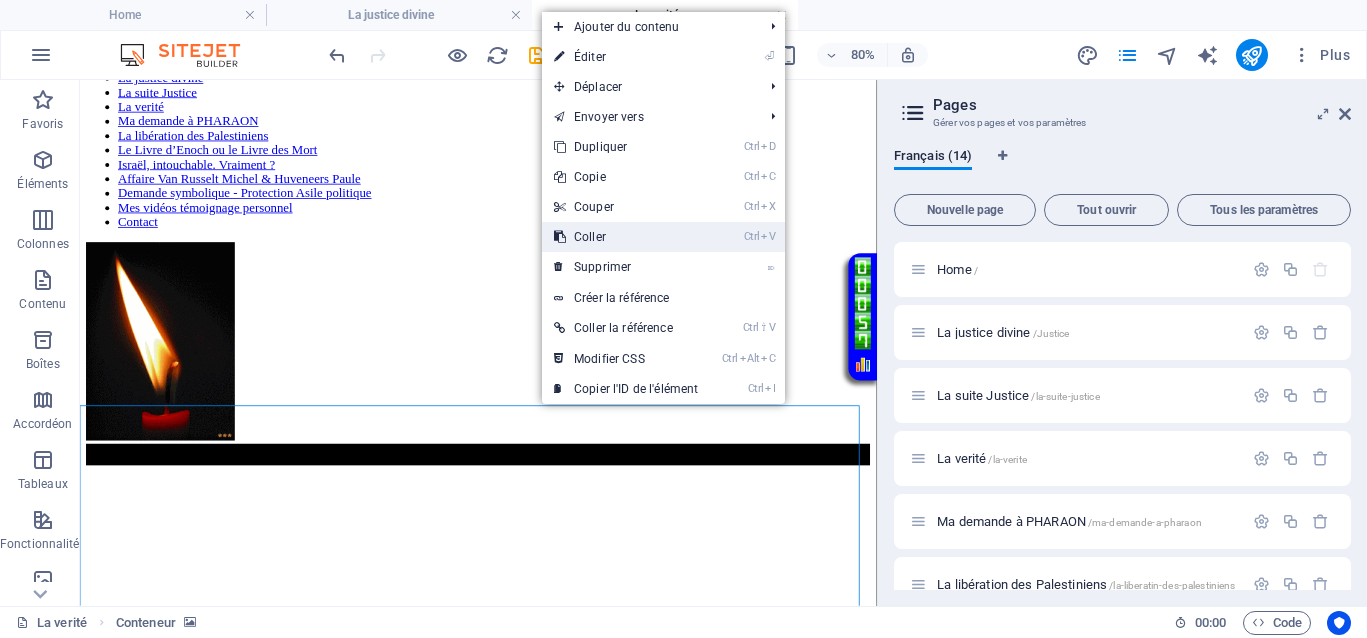 click on "Ctrl V  Coller" at bounding box center [626, 237] 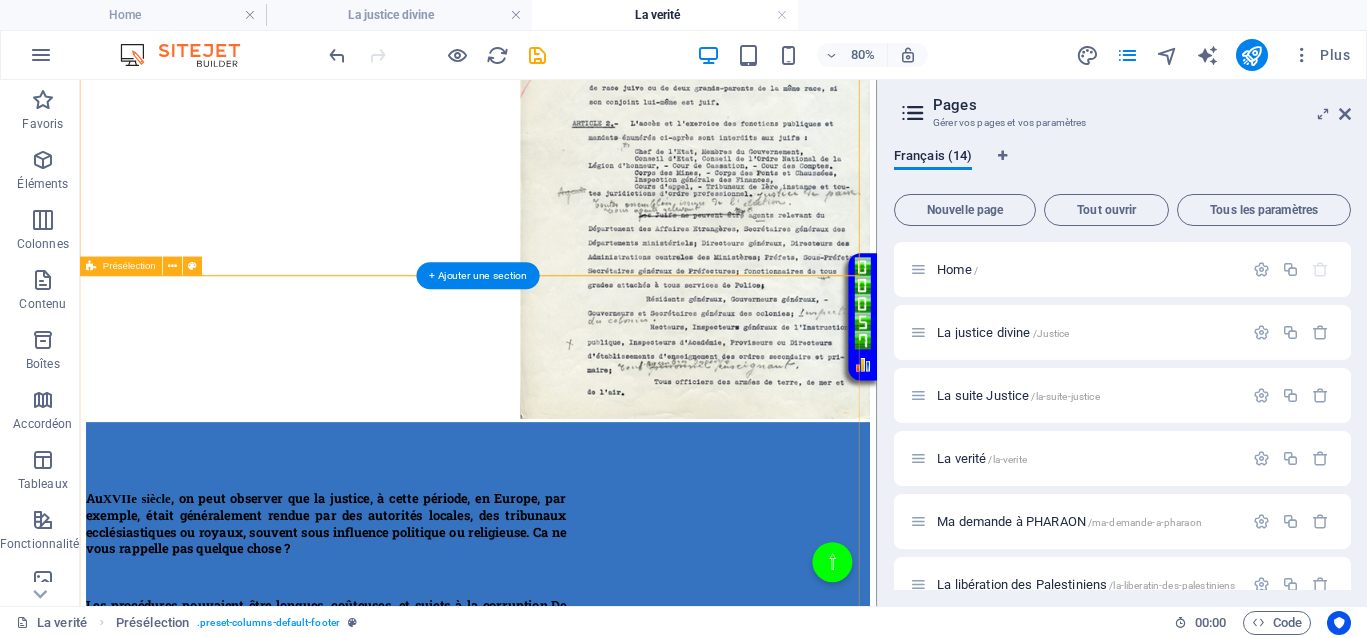 scroll, scrollTop: 1156, scrollLeft: 0, axis: vertical 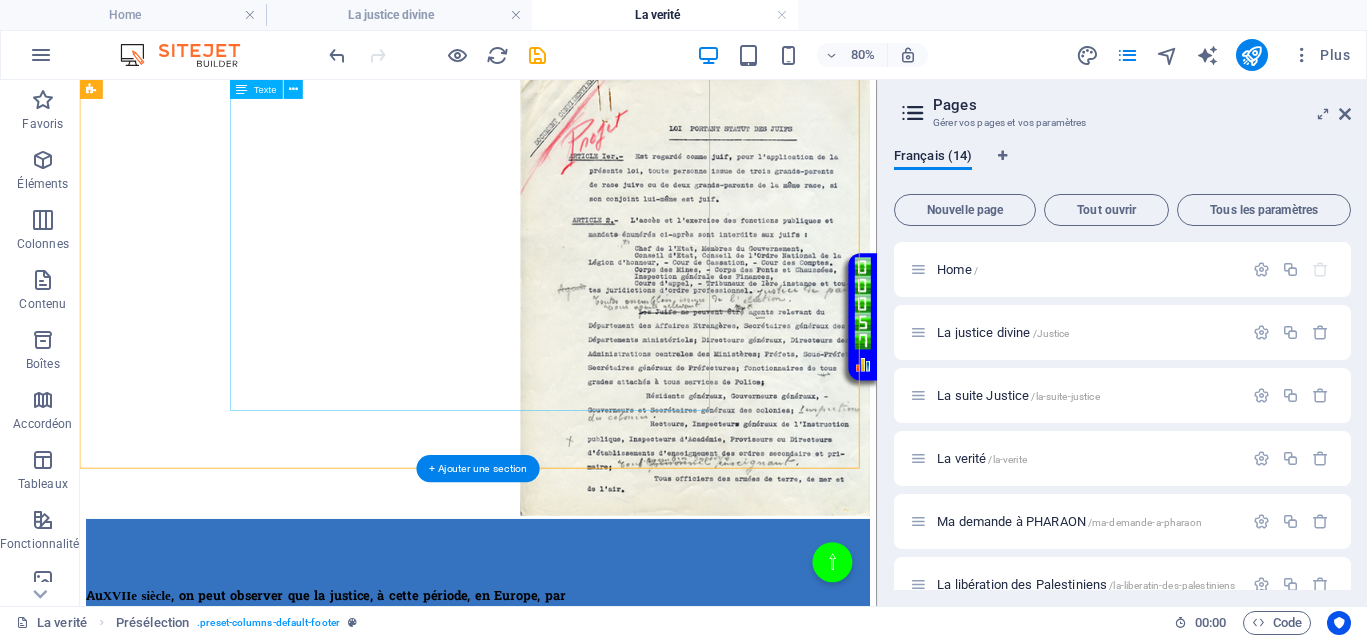 click on "Au  XVIIe siècle , on peut observer que la justice, à cette période, en Europe, par exemple, était généralement rendue par des autorités locales, des tribunaux ecclésiastiques ou royaux, souvent sous influence politique ou religieuse. Ca ne vous rappelle pas quelque chose ? Les procédures pouvaient être longues, coûteuses, et sujets à la corruption.  De plus, l'absence d'institutions judiciaires modernes, de moyens d'investigation ou de protection des droits individuels contribuait à une justice qui était absente ou défaillante pour beaucoup. Au  XVIIe siècle , la justice jouait le même rôle qu’aujourd’hui, absence totale de justice pour les uns, justice inégalitaire, ce qui empêchait totalement le droit d’accès à une justice de libération pour ceux qui en avaient le plus besoin." at bounding box center [388, 878] 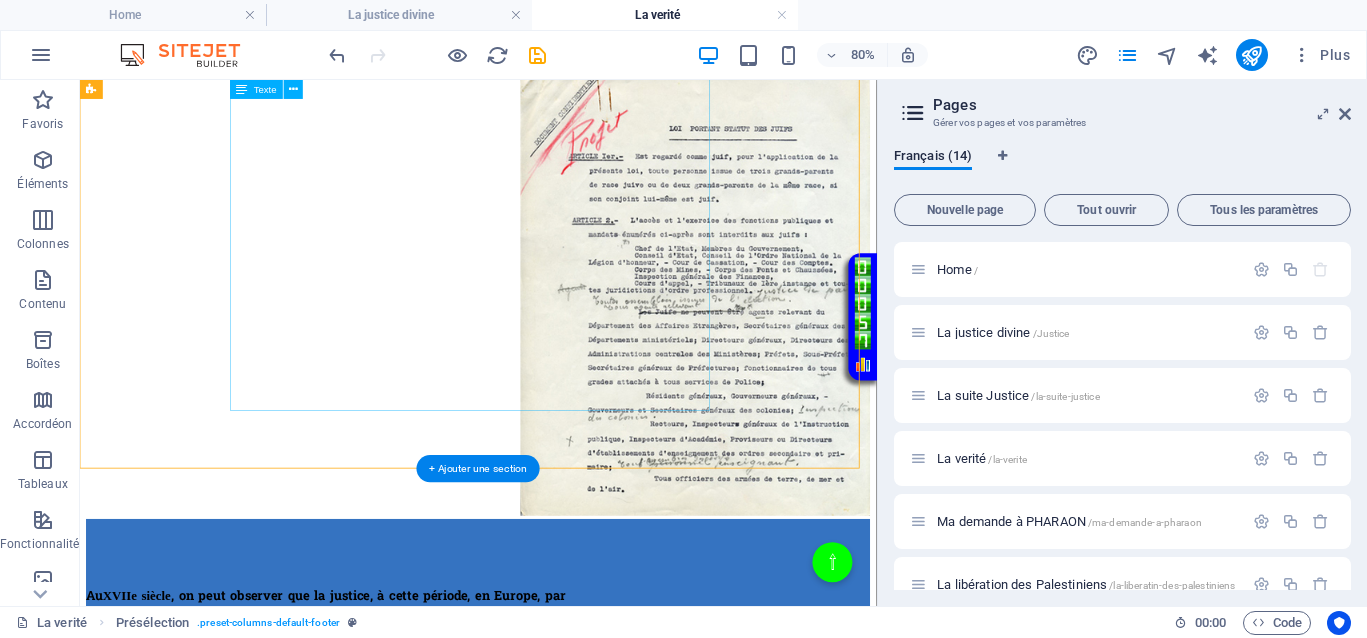 click on "Au  XVIIe siècle , on peut observer que la justice, à cette période, en Europe, par exemple, était généralement rendue par des autorités locales, des tribunaux ecclésiastiques ou royaux, souvent sous influence politique ou religieuse. Ca ne vous rappelle pas quelque chose ? Les procédures pouvaient être longues, coûteuses, et sujets à la corruption.  De plus, l'absence d'institutions judiciaires modernes, de moyens d'investigation ou de protection des droits individuels contribuait à une justice qui était absente ou défaillante pour beaucoup. Au  XVIIe siècle , la justice jouait le même rôle qu’aujourd’hui, absence totale de justice pour les uns, justice inégalitaire, ce qui empêchait totalement le droit d’accès à une justice de libération pour ceux qui en avaient le plus besoin." at bounding box center [388, 878] 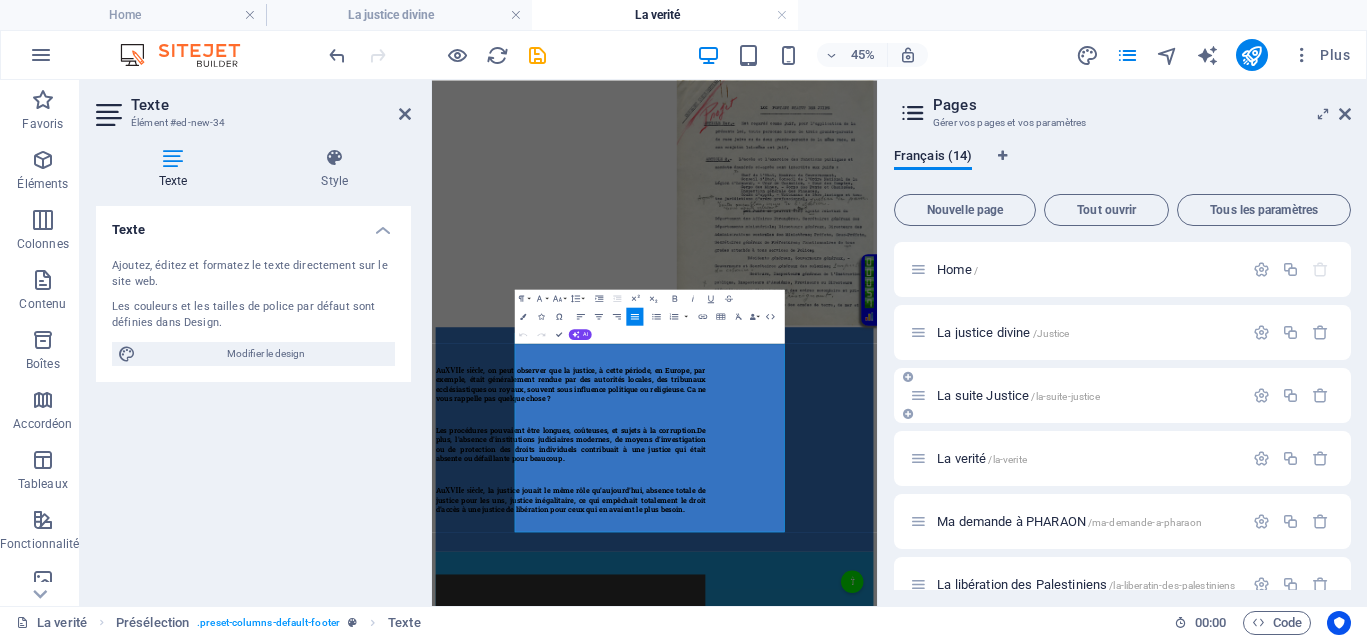 scroll, scrollTop: 566, scrollLeft: 0, axis: vertical 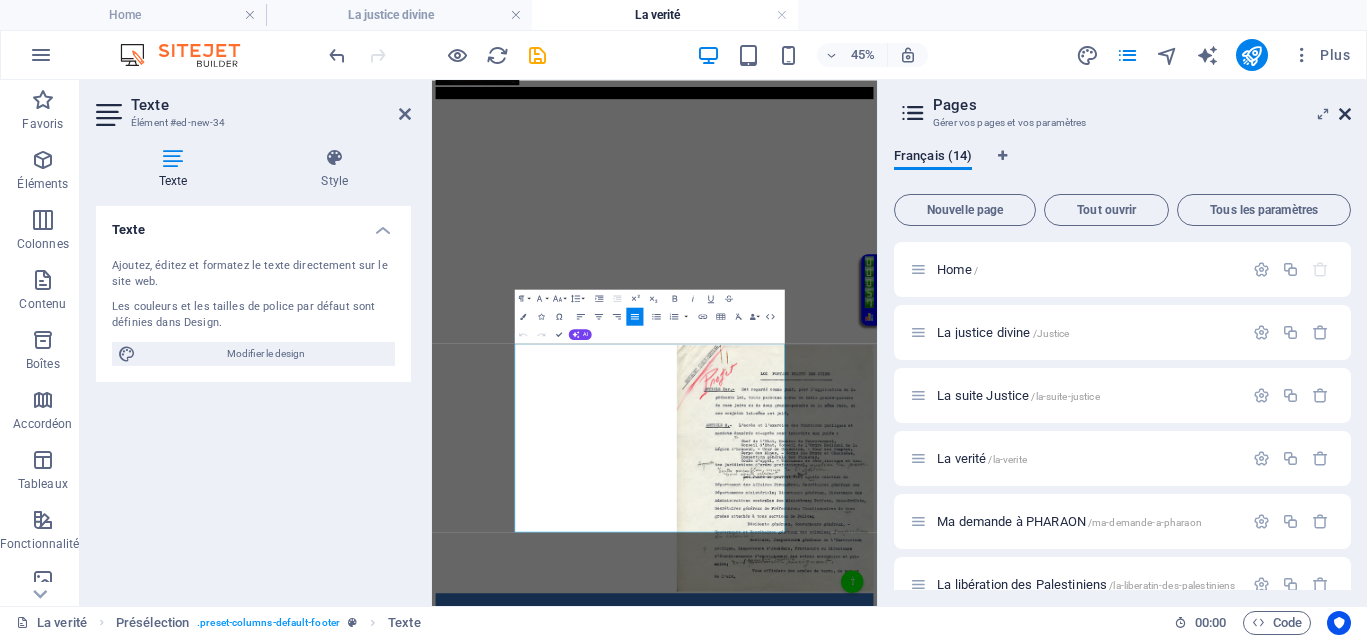 click at bounding box center (1345, 114) 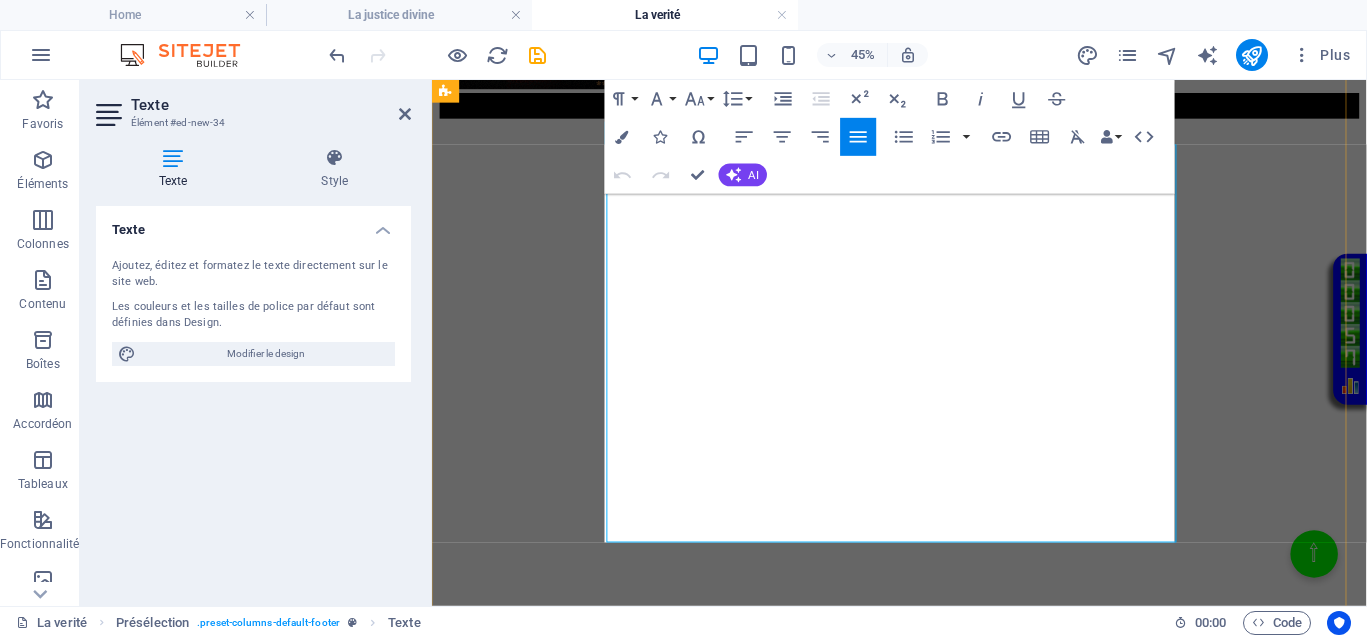 scroll, scrollTop: 1083, scrollLeft: 0, axis: vertical 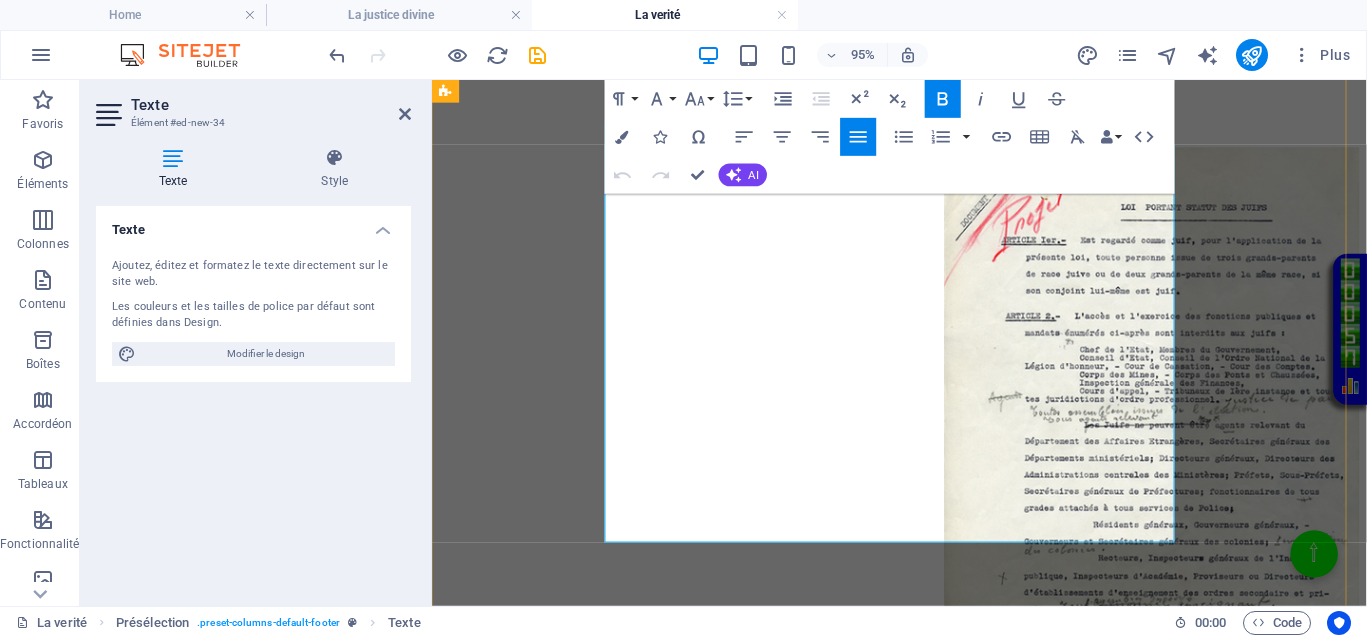 drag, startPoint x: 776, startPoint y: 397, endPoint x: 679, endPoint y: 401, distance: 97.082436 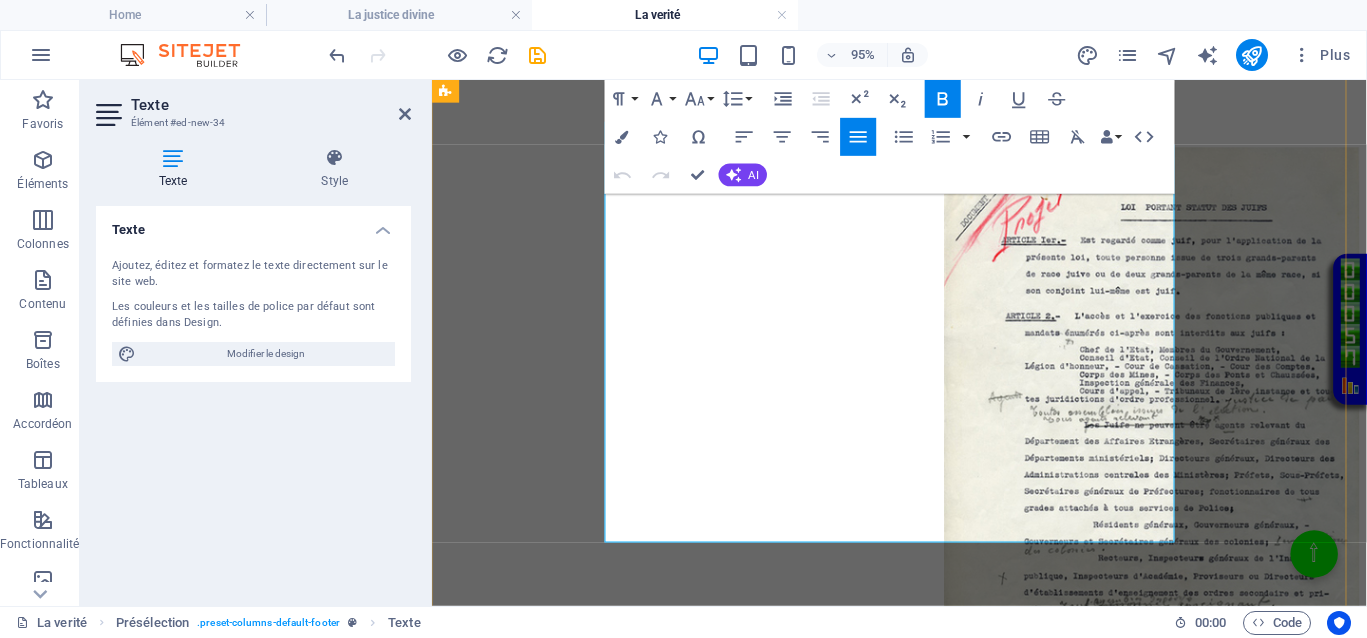 click on "De plus, l'absence d'institutions judiciaires modernes, de moyens d'investigation ou de protection des droits individuels contribuait à une justice qui était absente ou défaillante pour beaucoup." at bounding box center [740, 962] 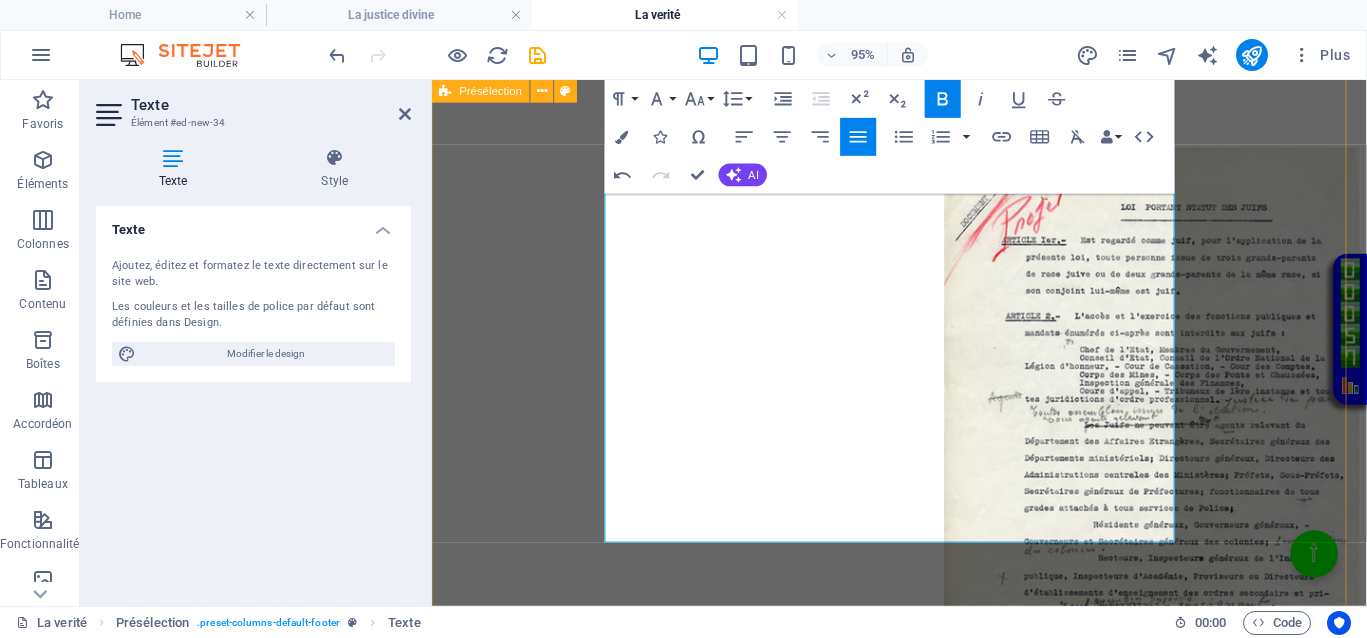 click on "Au  XVIIe siècle , on peut observer que la justice, à cette période, en Europe, par exemple, était généralement rendue par des autorités locales, des tribunaux ecclésiastiques ou royaux, souvent sous influence politique ou religieuse. Ca ne vous rappelle pas quelque chose ? Les procédures pouvaient être longues, coûteuses, et sujets à la corruption.  De plus, l'absence d'institutions judiciaires modernes, de moyens d'investigation ou de protection des droits individuels contribuait à une justice qui était absente pour beaucoup. Au  XVIIe siècle , la justice jouait le même rôle qu’aujourd’hui, absence totale de justice pour les uns, justice inégalitaire, ce qui empêchait totalement le droit d’accès à une justice de libération pour ceux qui en avaient le plus besoin." at bounding box center [924, 951] 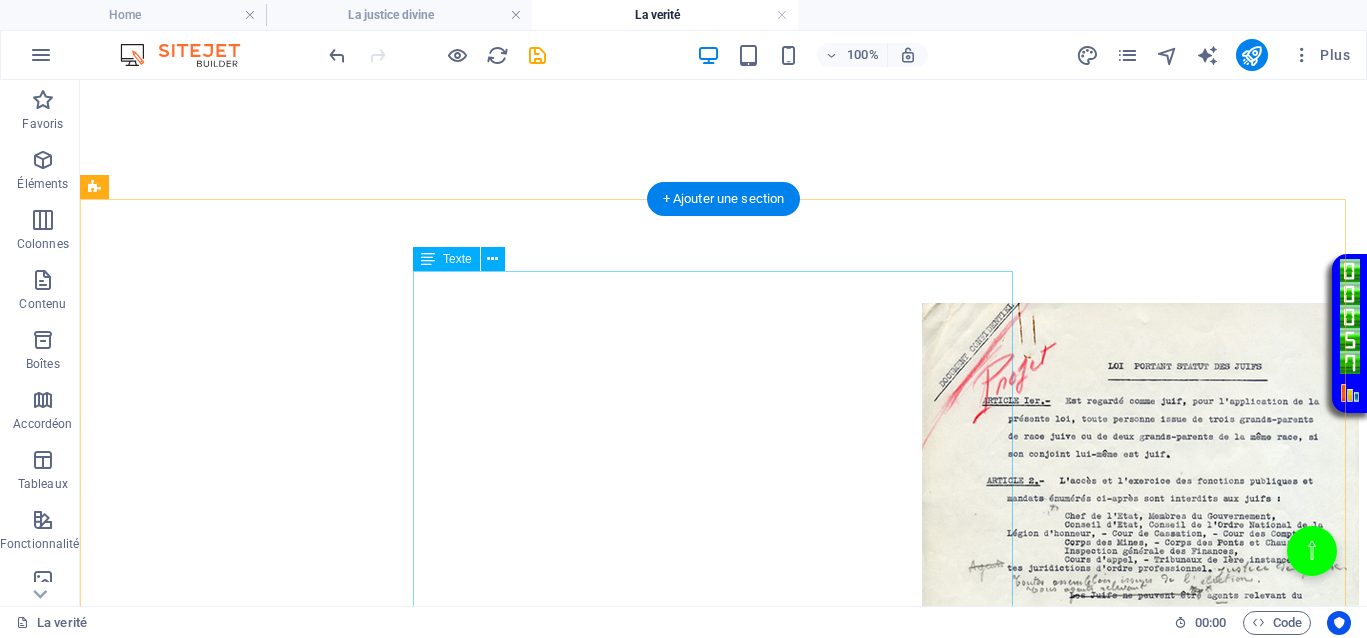 scroll, scrollTop: 1083, scrollLeft: 0, axis: vertical 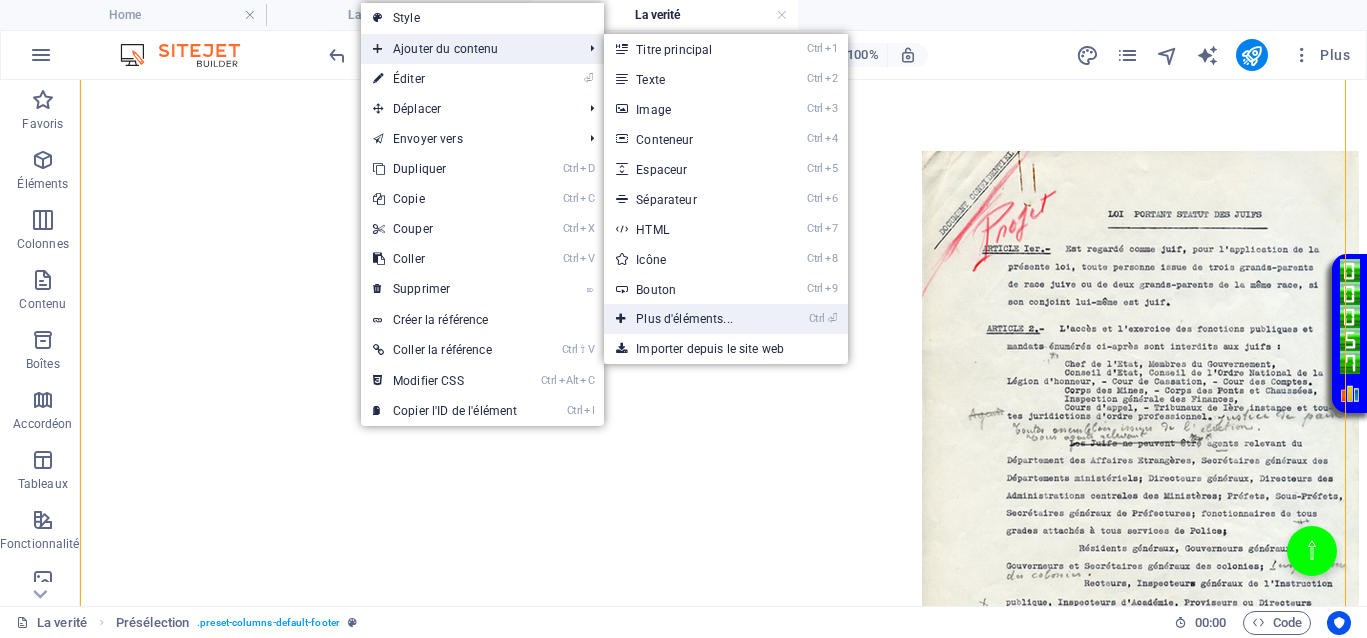 click on "Ctrl ⏎  Plus d'éléments..." at bounding box center [688, 319] 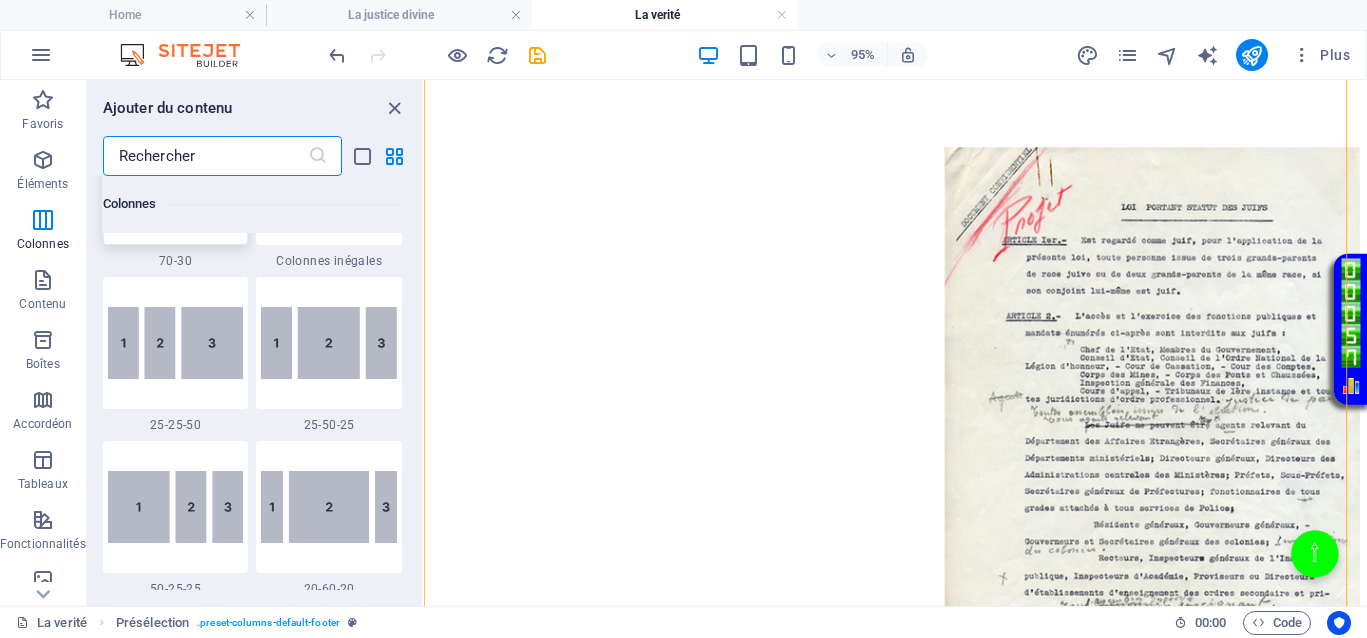 scroll, scrollTop: 1963, scrollLeft: 0, axis: vertical 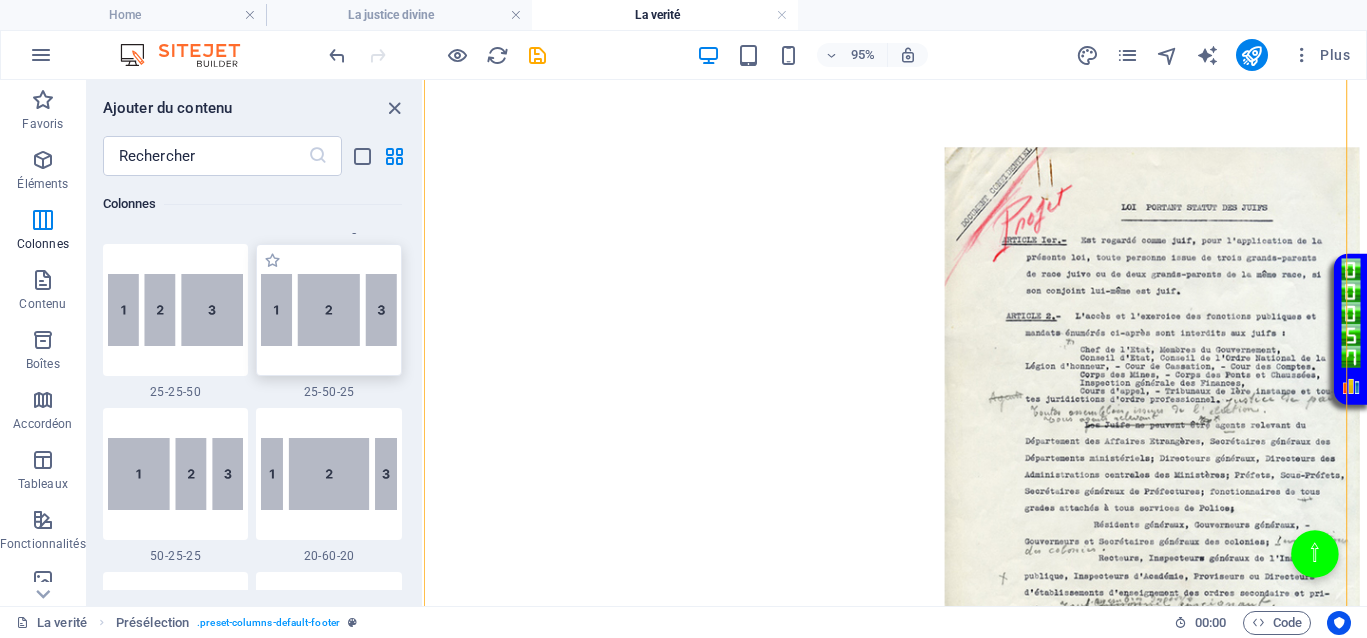 click at bounding box center (329, 310) 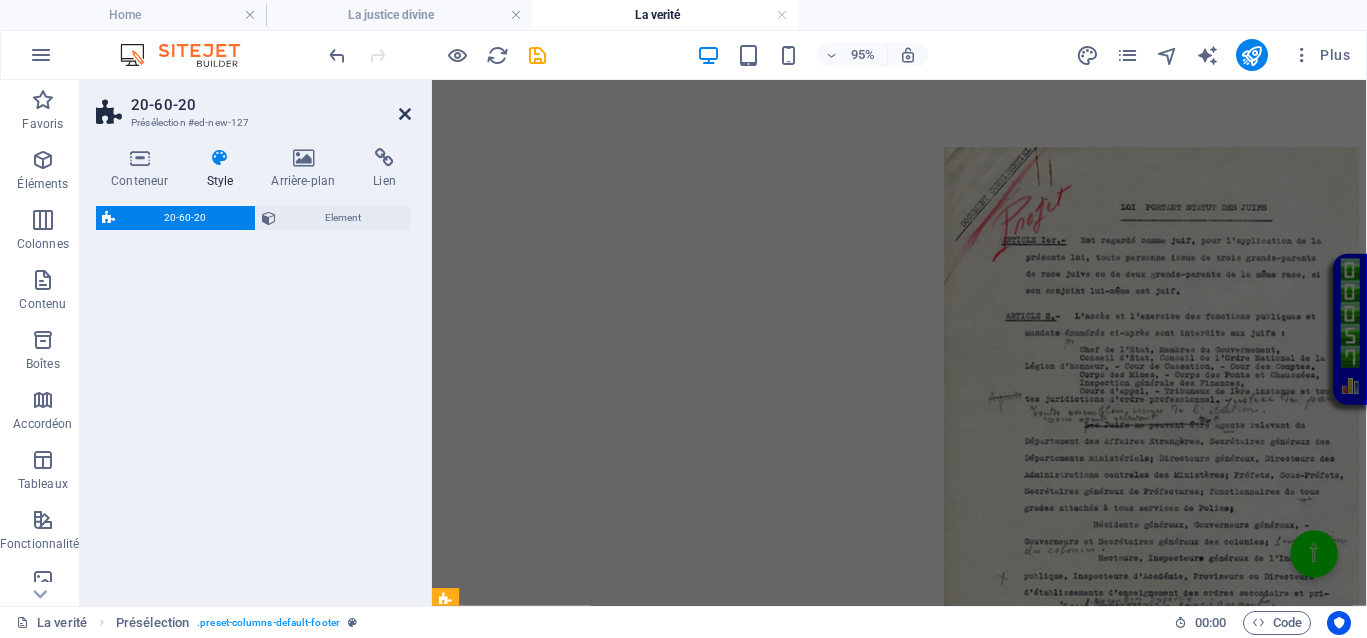 select on "%" 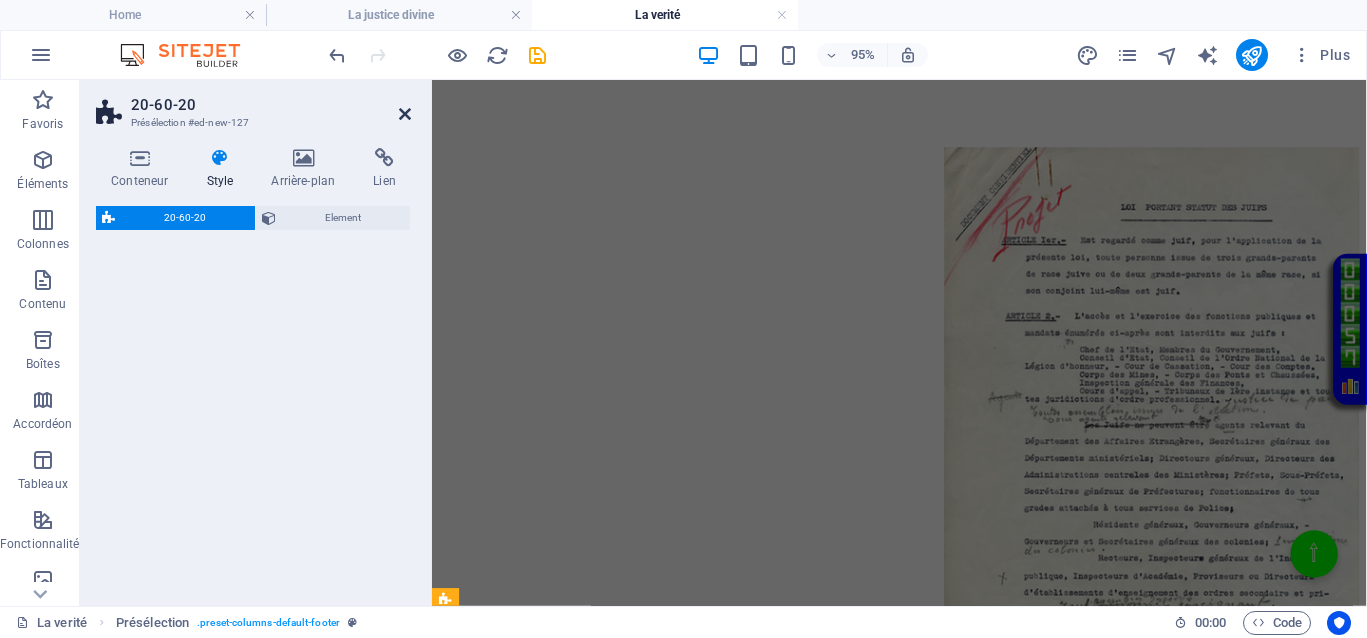 select on "%" 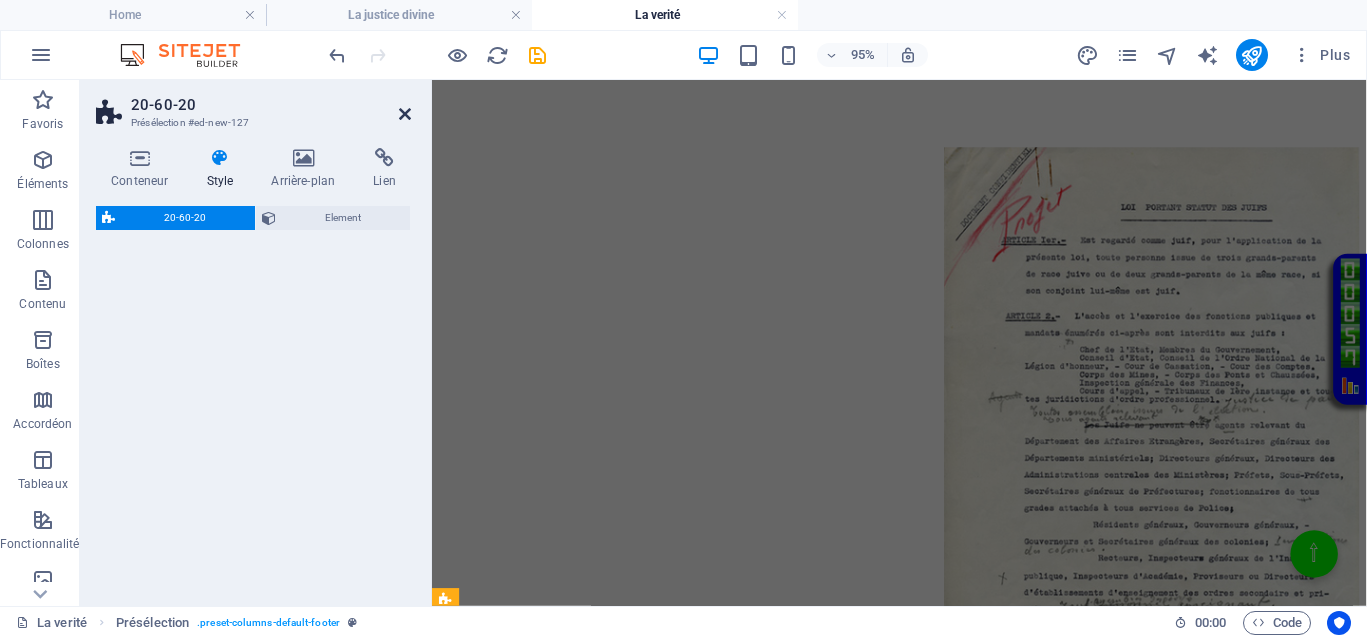 select on "%" 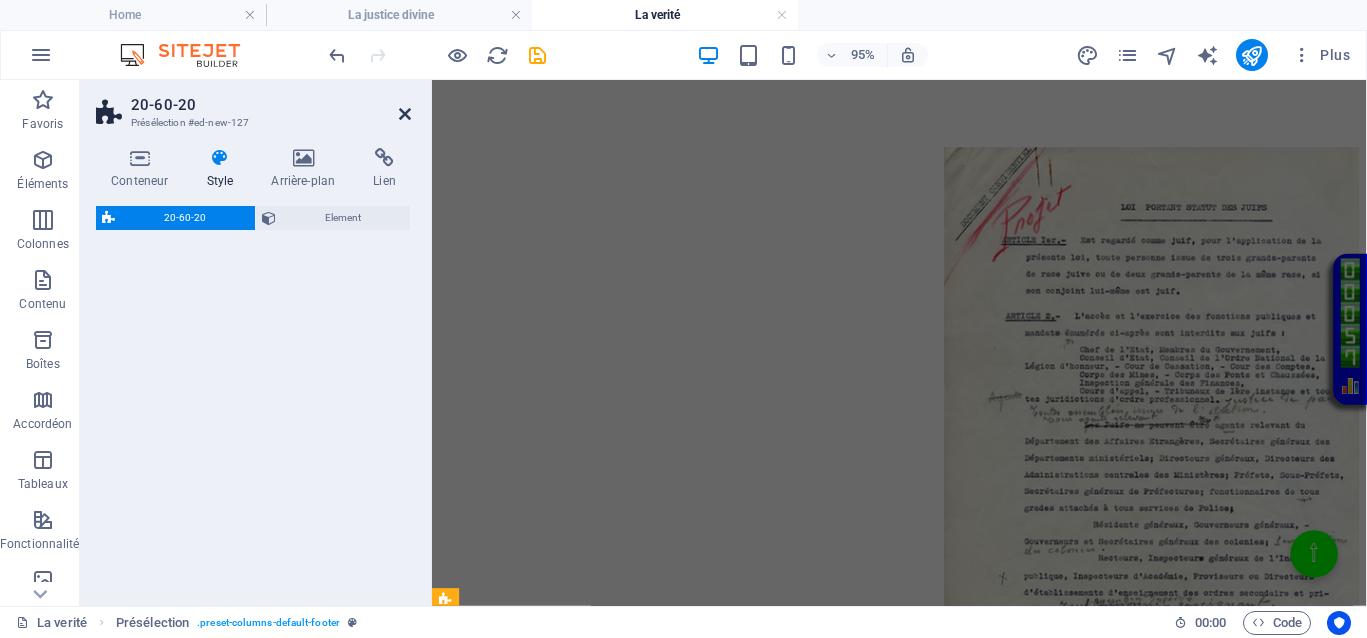 select on "rem" 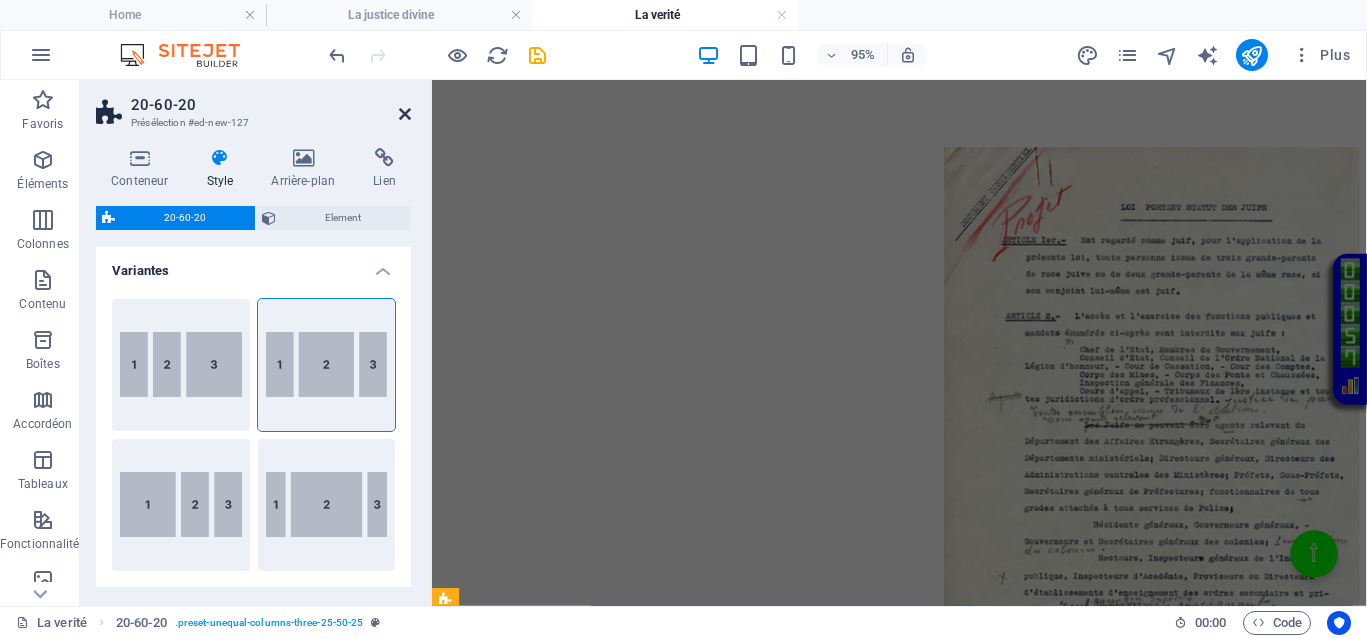 click at bounding box center [405, 114] 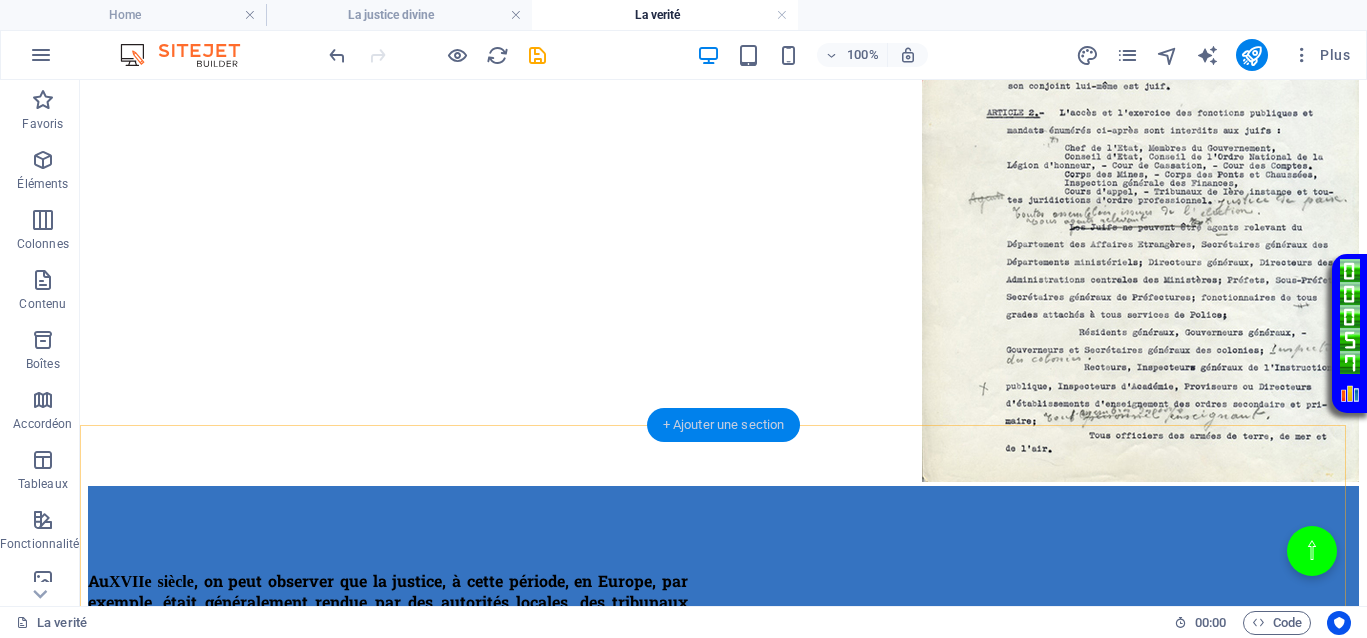 scroll, scrollTop: 1049, scrollLeft: 0, axis: vertical 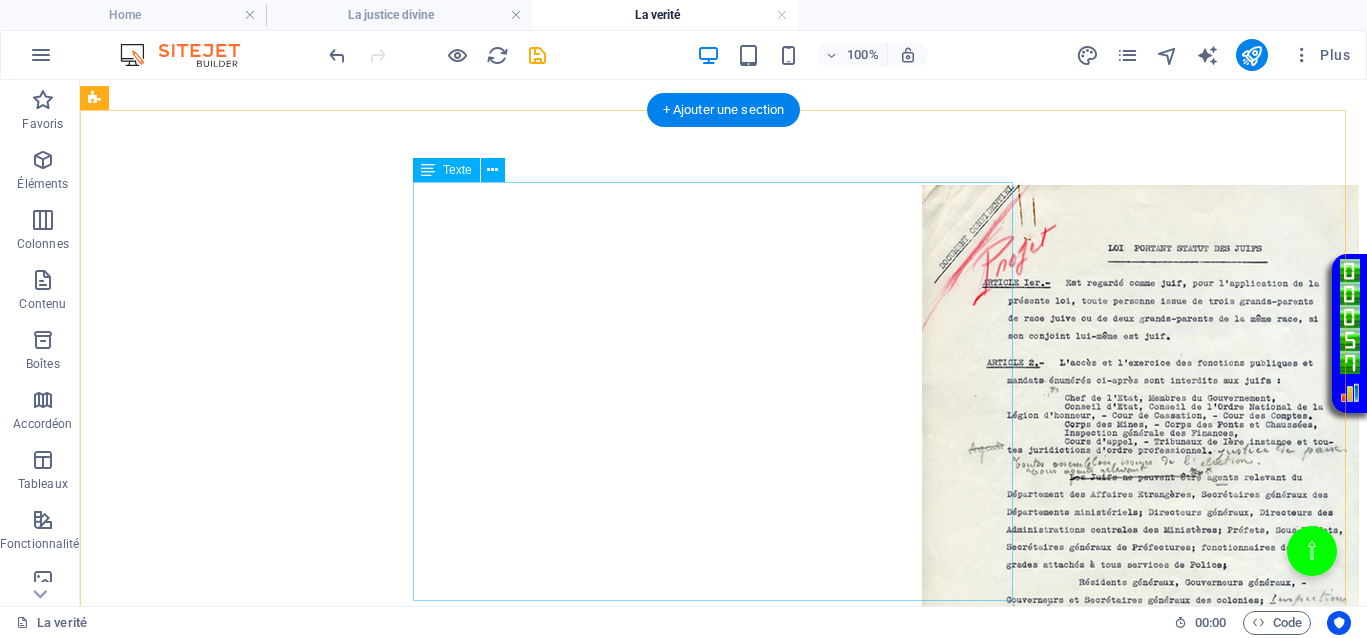click on "Au  XVIIe siècle , on peut observer que la justice, à cette période, en Europe, par exemple, était généralement rendue par des autorités locales, des tribunaux ecclésiastiques ou royaux, souvent sous influence politique ou religieuse. Ca ne vous rappelle pas quelque chose ? Les procédures pouvaient être longues, coûteuses, et sujets à la corruption.  De plus, l'absence d'institutions judiciaires modernes, de moyens d'investigation ou de protection des droits individuels contribuait à une justice qui était absente pour beaucoup. Au  XVIIe siècle , la justice jouait le même rôle qu’aujourd’hui, absence totale de justice pour les uns, justice inégalitaire, ce qui empêchait totalement le droit d’accès à une justice de libération pour ceux qui en avaient le plus besoin." at bounding box center [388, 985] 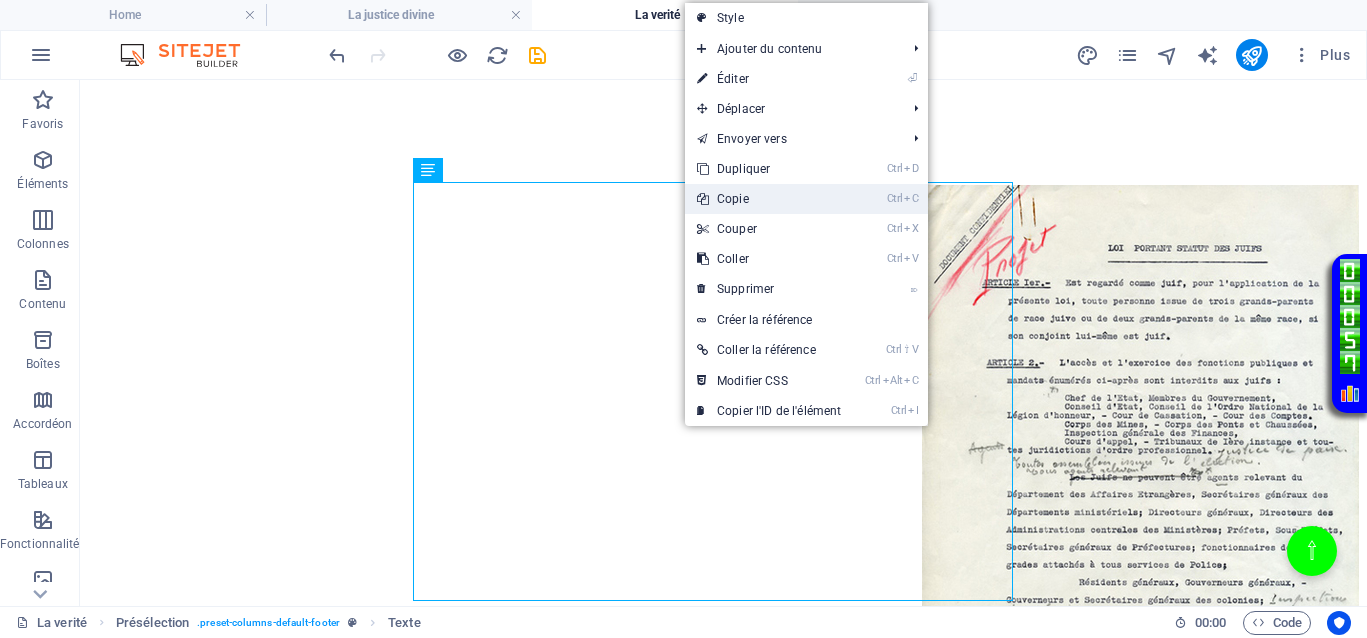 click on "Ctrl C  Copie" at bounding box center (769, 199) 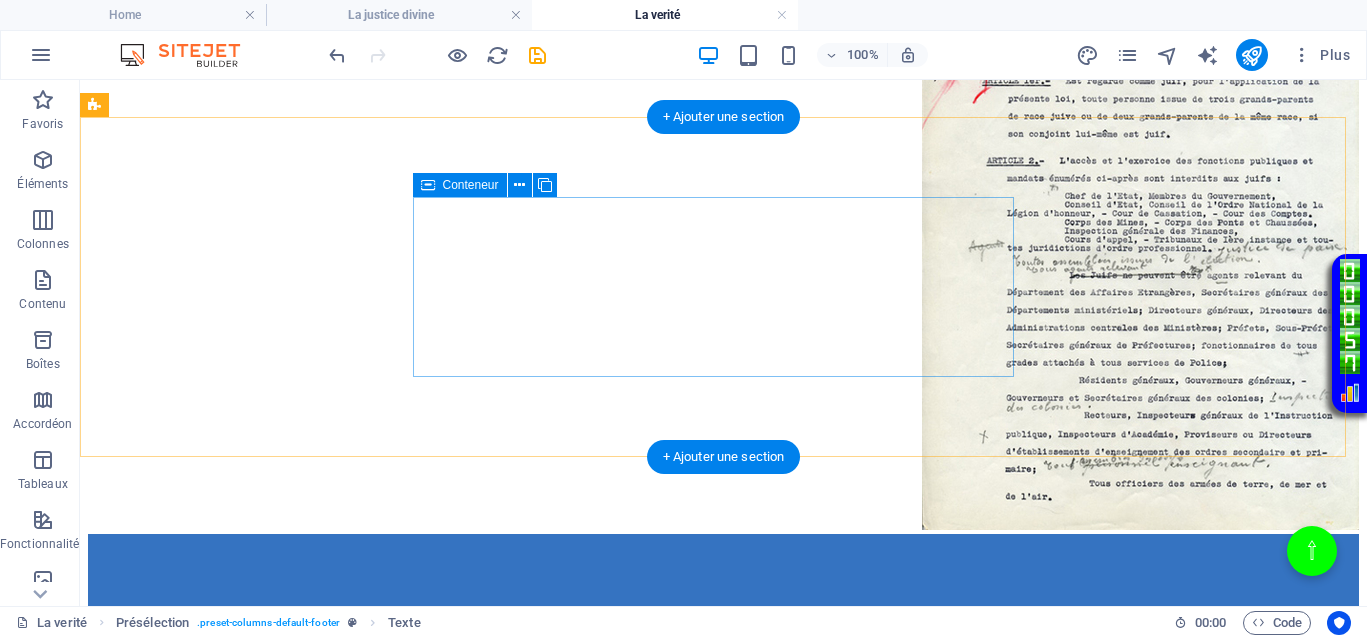 scroll, scrollTop: 1674, scrollLeft: 0, axis: vertical 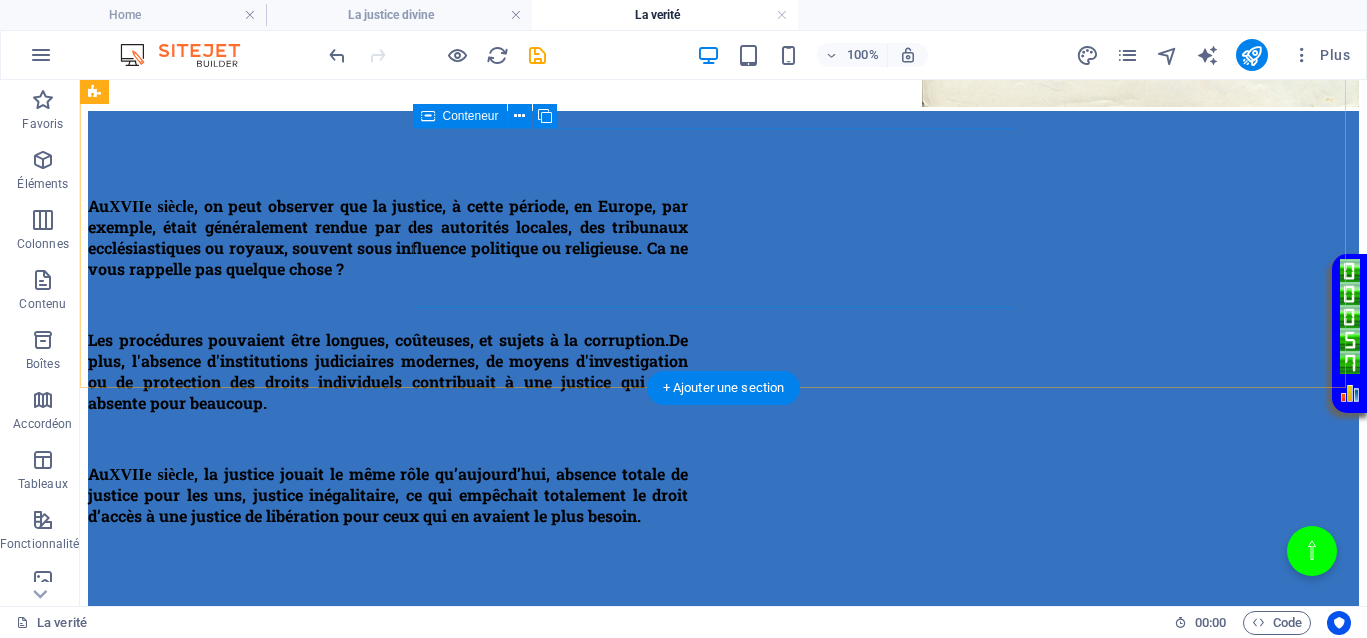 click on "Coller le presse-papiers" at bounding box center [797, 853] 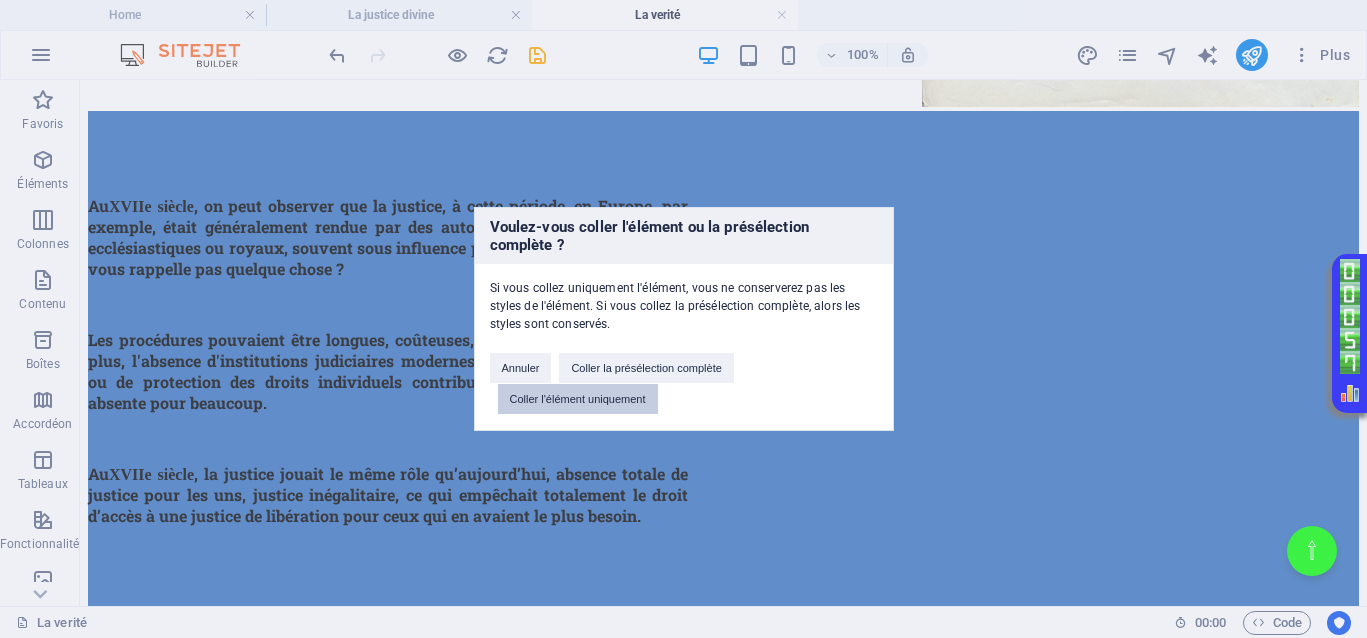 click on "Coller l'élément uniquement" at bounding box center (578, 399) 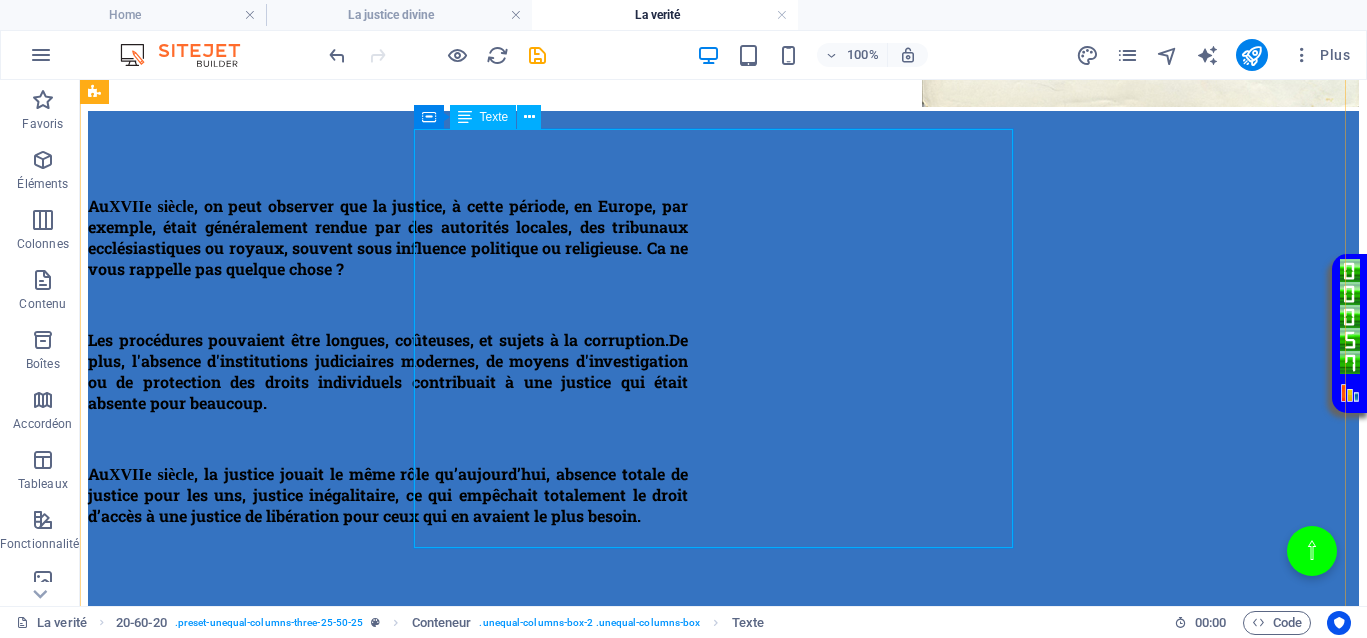 click on "Au  XVIIe siècle , on peut observer que la justice, à cette période, en Europe, par exemple, était généralement rendue par des autorités locales, des tribunaux ecclésiastiques ou royaux, souvent sous influence politique ou religieuse. Ca ne vous rappelle pas quelque chose ? Les procédures pouvaient être longues, coûteuses, et sujets à la corruption.  De plus, l'absence d'institutions judiciaires modernes, de moyens d'investigation ou de protection des droits individuels contribuait à une justice qui était absente pour beaucoup. Au  XVIIe siècle , la justice jouait le même rôle qu’aujourd’hui, absence totale de justice pour les uns, justice inégalitaire, ce qui empêchait totalement le droit d’accès à une justice de libération pour ceux qui en avaient le plus besoin." at bounding box center [723, 949] 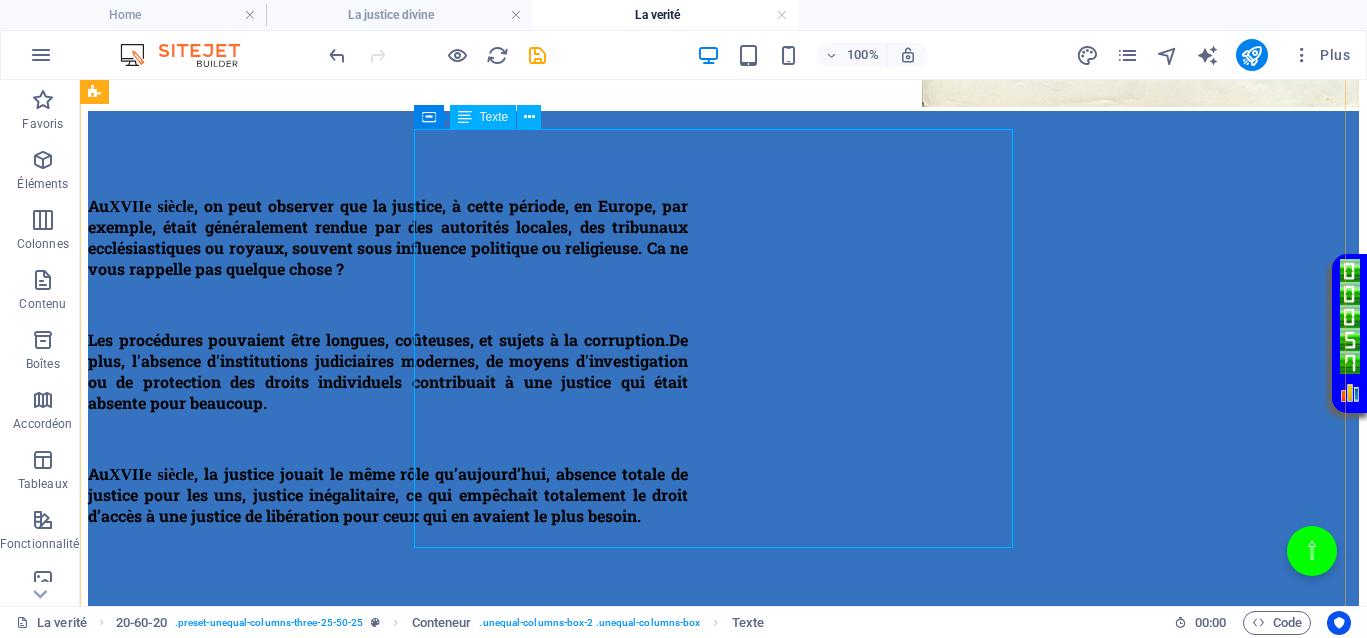 click on "Au  XVIIe siècle , on peut observer que la justice, à cette période, en Europe, par exemple, était généralement rendue par des autorités locales, des tribunaux ecclésiastiques ou royaux, souvent sous influence politique ou religieuse. Ca ne vous rappelle pas quelque chose ? Les procédures pouvaient être longues, coûteuses, et sujets à la corruption.  De plus, l'absence d'institutions judiciaires modernes, de moyens d'investigation ou de protection des droits individuels contribuait à une justice qui était absente pour beaucoup. Au  XVIIe siècle , la justice jouait le même rôle qu’aujourd’hui, absence totale de justice pour les uns, justice inégalitaire, ce qui empêchait totalement le droit d’accès à une justice de libération pour ceux qui en avaient le plus besoin." at bounding box center [723, 949] 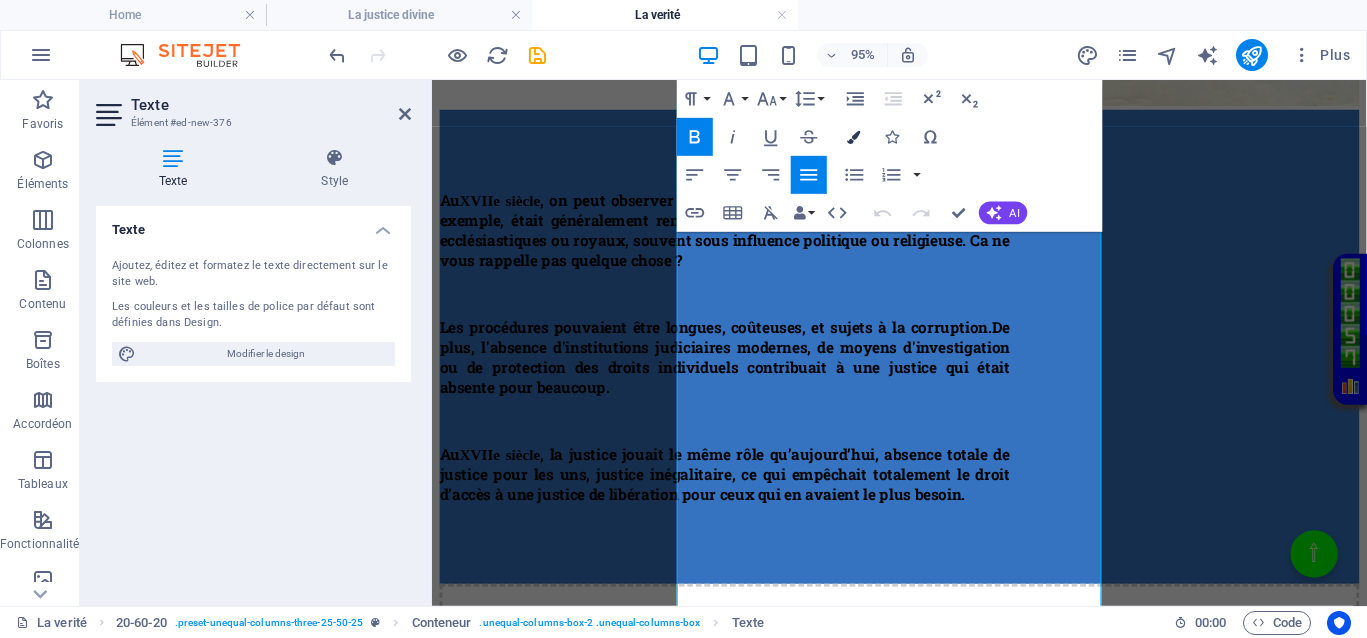 click at bounding box center (854, 136) 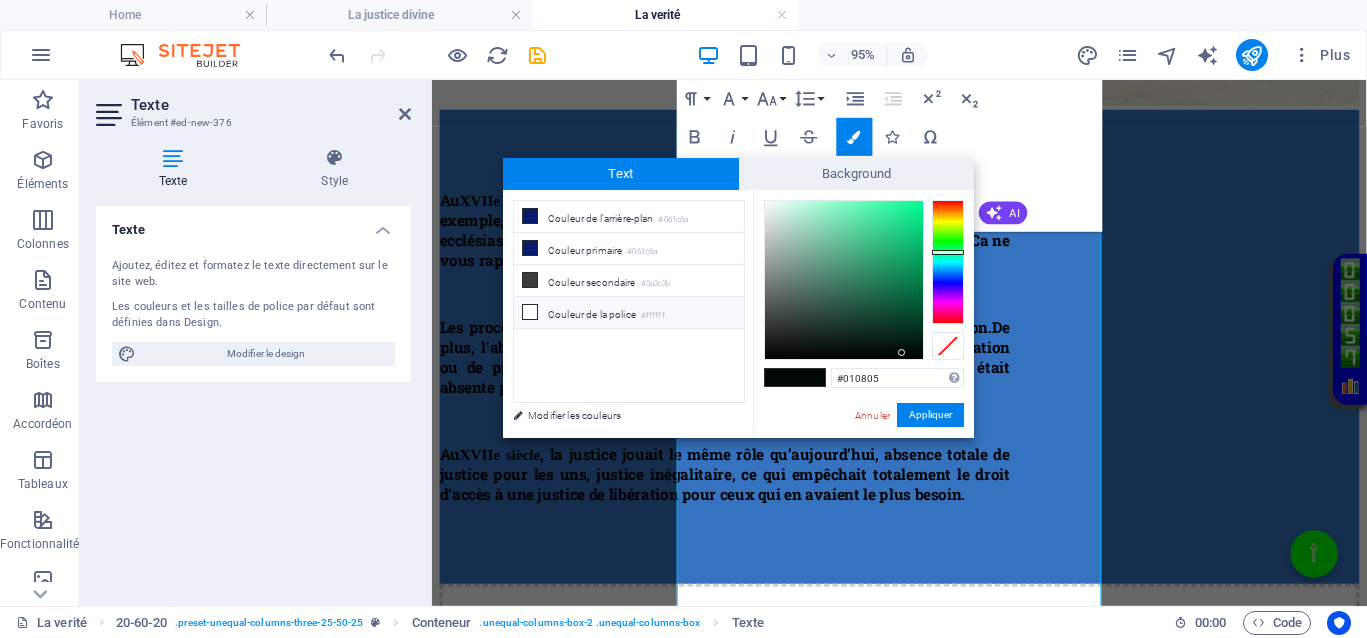 click on "Couleur de la police
#ffffff" at bounding box center (629, 313) 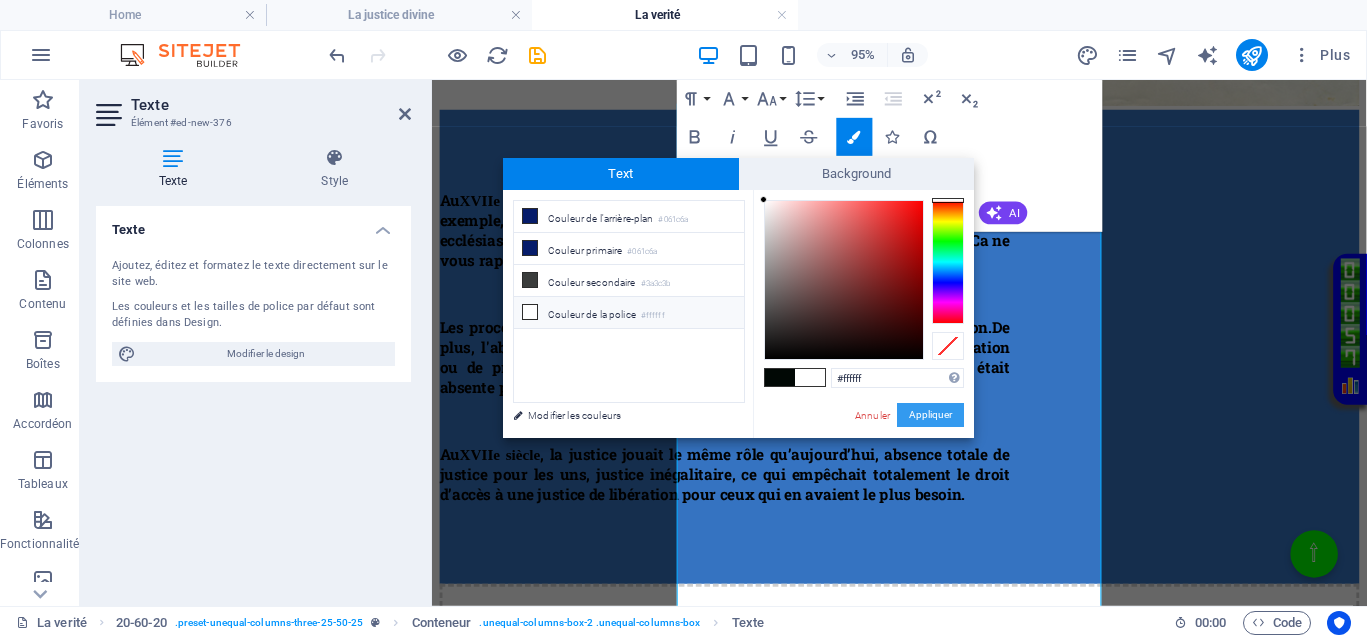 click on "Appliquer" at bounding box center [930, 415] 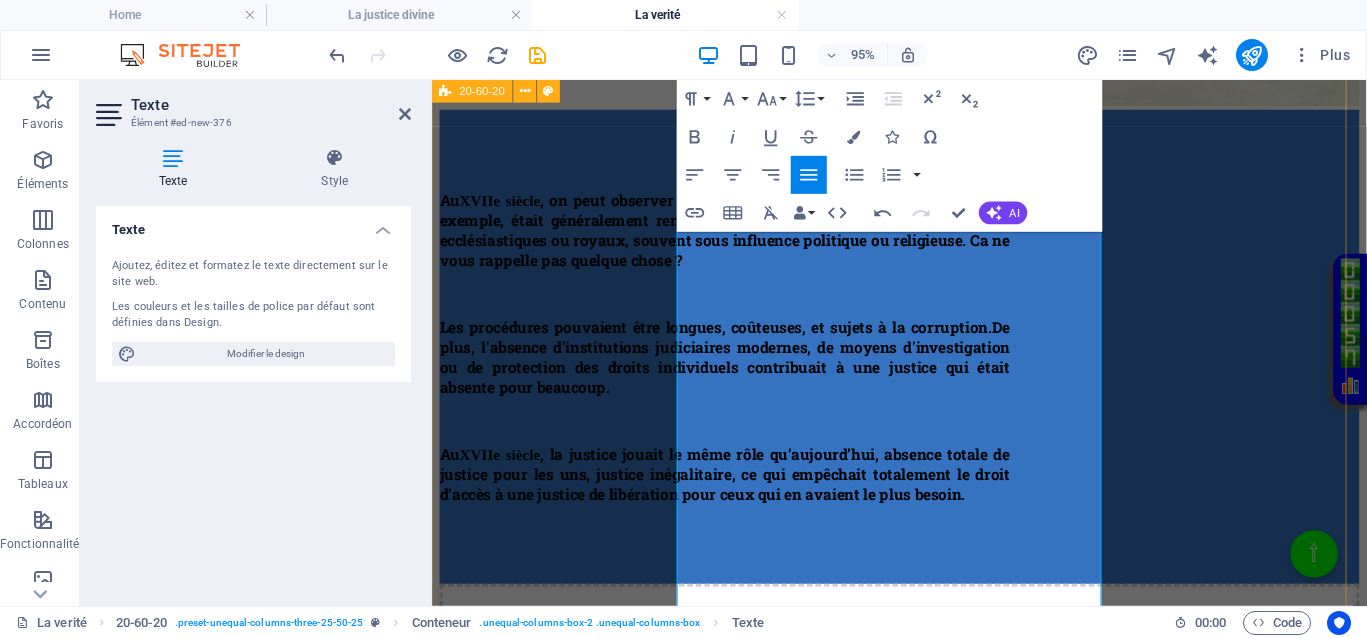 click on "Déposer le contenu ici ou  Ajouter les éléments  Coller le presse-papiers Au  XVIIe siècle , on peut observer que la justice, à cette période, en Europe, par exemple, était généralement rendue par des autorités locales, des tribunaux ecclésiastiques ou royaux, souvent sous influence politique ou religieuse. Ca ne vous rappelle pas quelque chose ? Les procédures pouvaient être longues, coûteuses, et sujets à la corruption.  De plus, l'absence d'institutions judiciaires modernes, de moyens d'investigation ou de protection des droits individuels contribuait à une justice qui était absente pour beaucoup. Au  XVIIe siècle , la justice jouait le même rôle qu’aujourd’hui, absence totale de justice pour les uns, justice inégalitaire, ce qui empêchait totalement le droit d’accès à une justice de libération pour ceux qui en avaient le plus besoin. Déposer le contenu ici ou  Ajouter les éléments  Coller le presse-papiers" at bounding box center [924, 959] 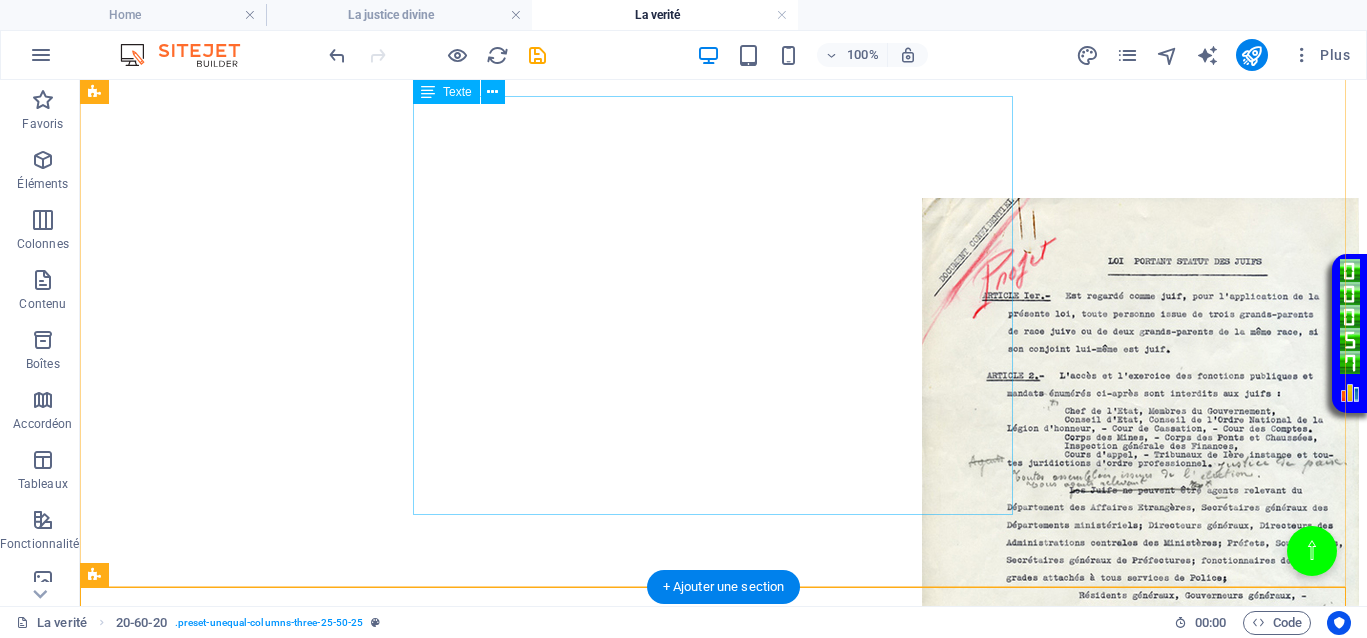 scroll, scrollTop: 924, scrollLeft: 0, axis: vertical 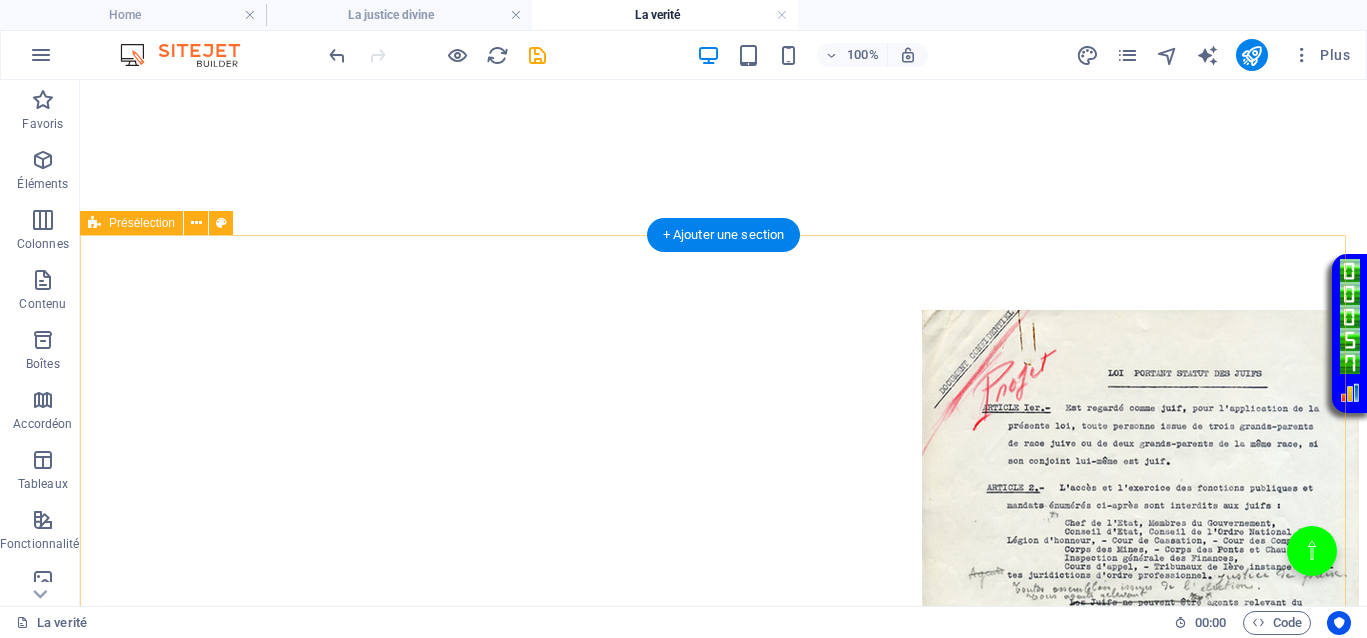 click on "Au  XVIIe siècle , on peut observer que la justice, à cette période, en Europe, par exemple, était généralement rendue par des autorités locales, des tribunaux ecclésiastiques ou royaux, souvent sous influence politique ou religieuse. Ca ne vous rappelle pas quelque chose ? Les procédures pouvaient être longues, coûteuses, et sujets à la corruption.  De plus, l'absence d'institutions judiciaires modernes, de moyens d'investigation ou de protection des droits individuels contribuait à une justice qui était absente pour beaucoup. Au  XVIIe siècle , la justice jouait le même rôle qu’aujourd’hui, absence totale de justice pour les uns, justice inégalitaire, ce qui empêchait totalement le droit d’accès à une justice de libération pour ceux qui en avaient le plus besoin." at bounding box center (723, 1110) 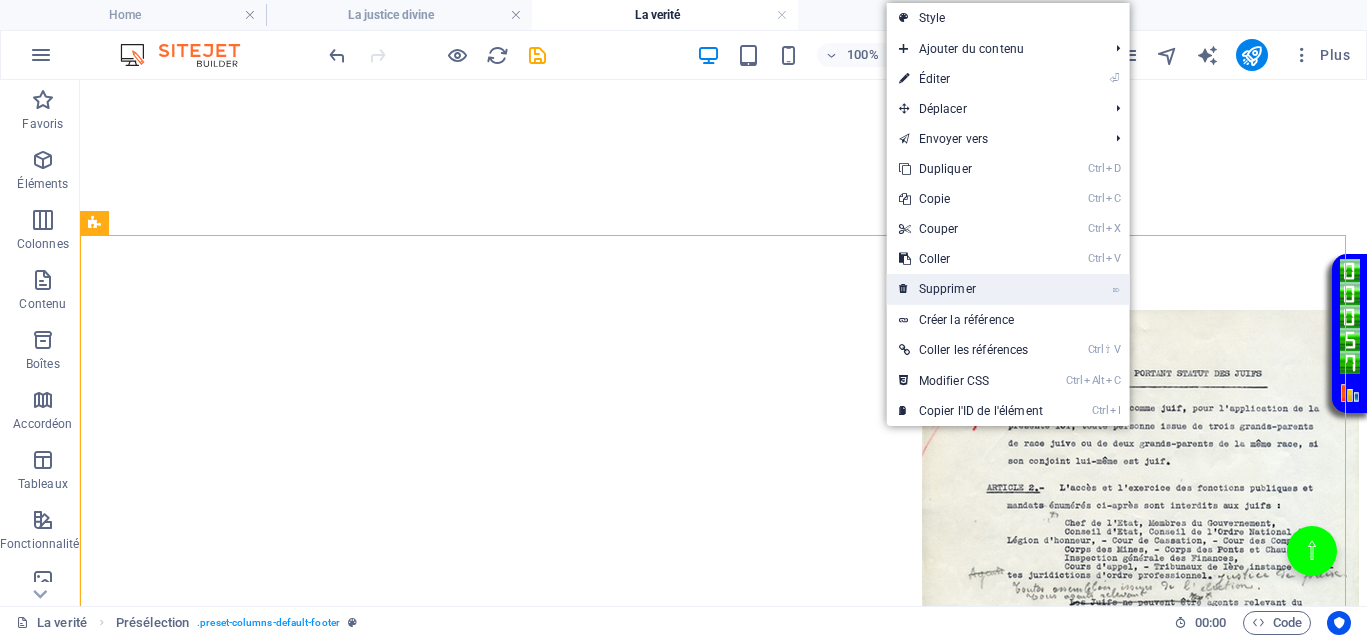 click on "⌦  Supprimer" at bounding box center (971, 289) 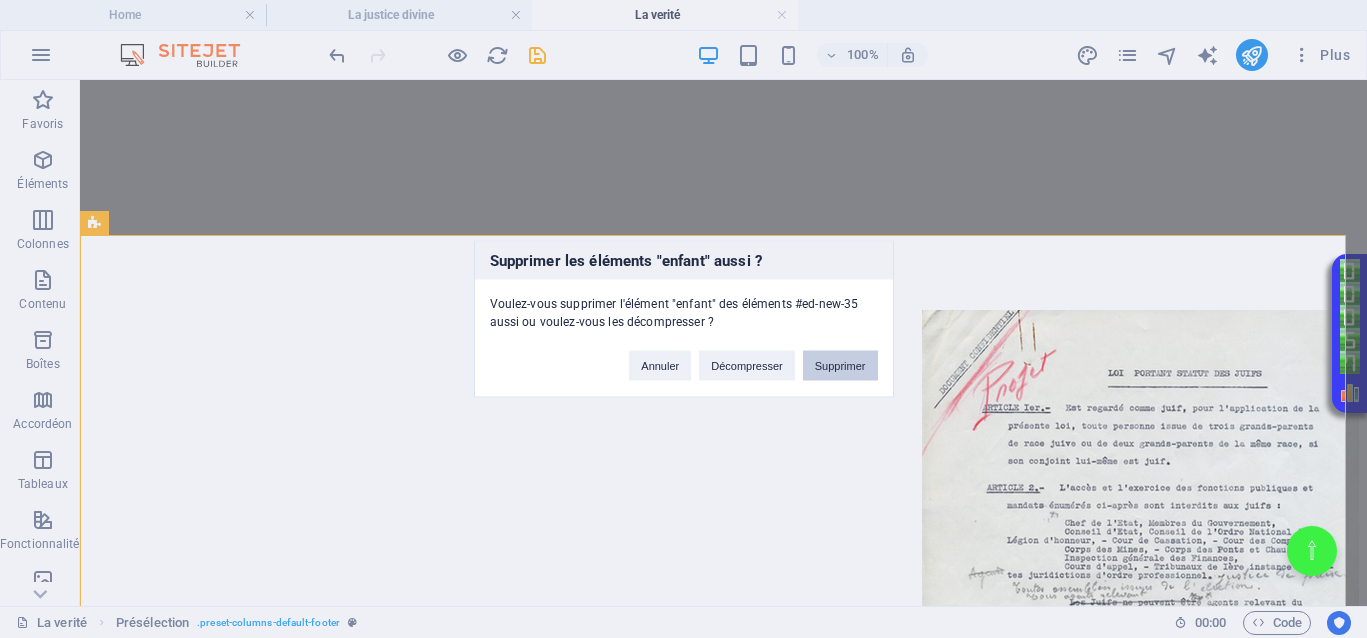 click on "Supprimer" at bounding box center (840, 366) 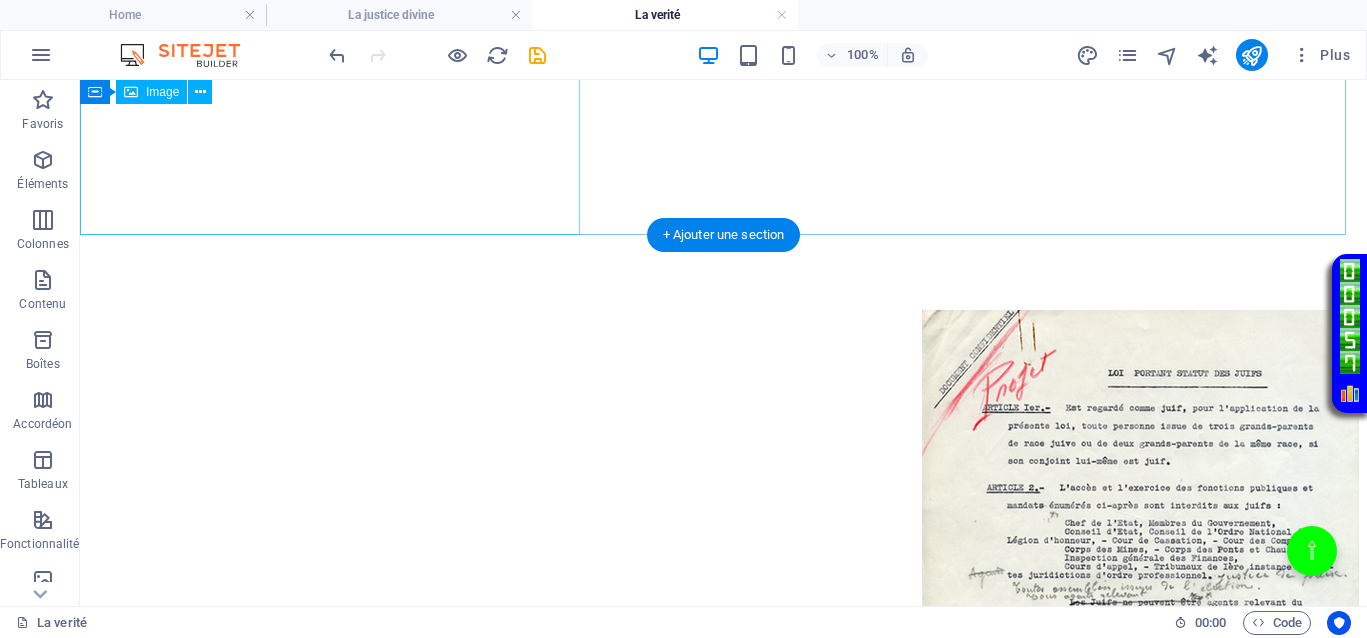 click at bounding box center (723, 585) 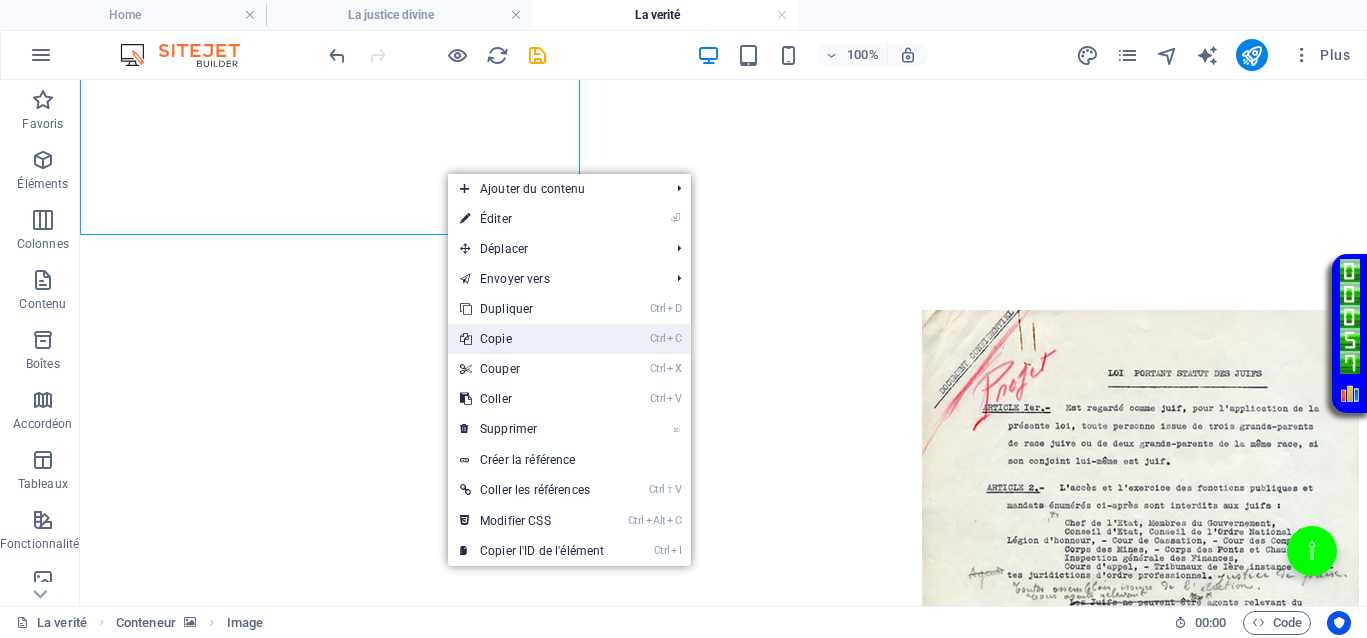 click on "Ctrl C  Copie" at bounding box center (532, 339) 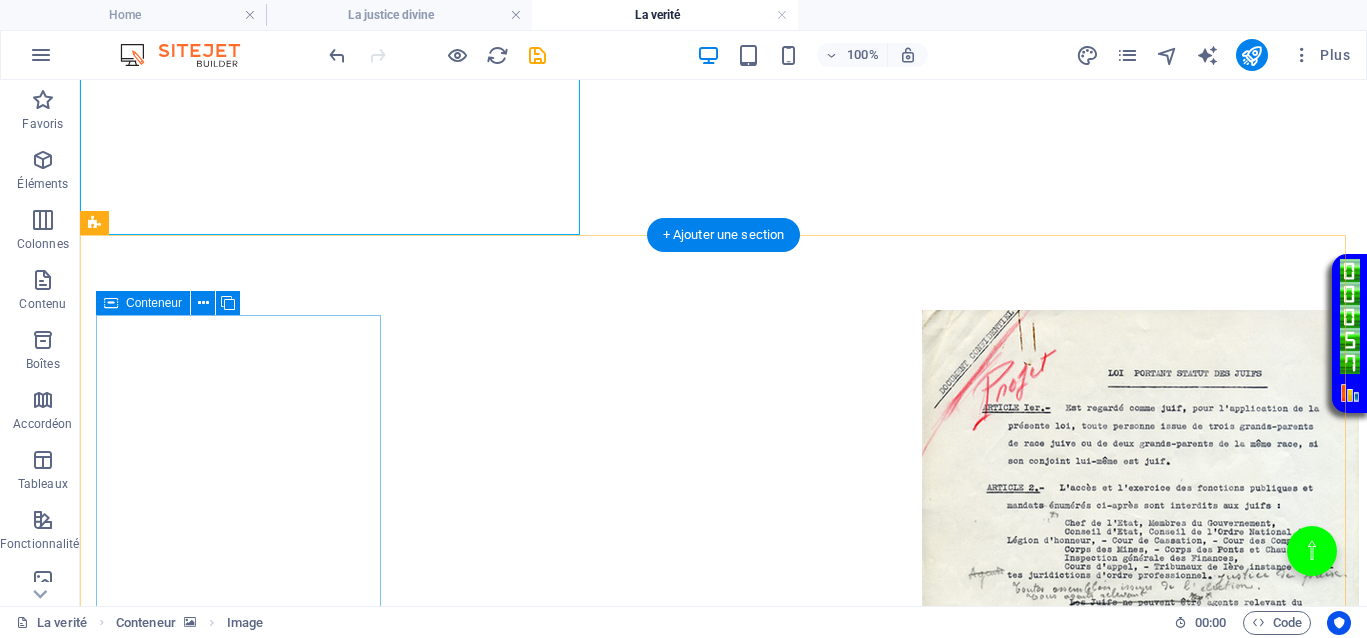 click on "Coller le presse-papiers" at bounding box center (797, 962) 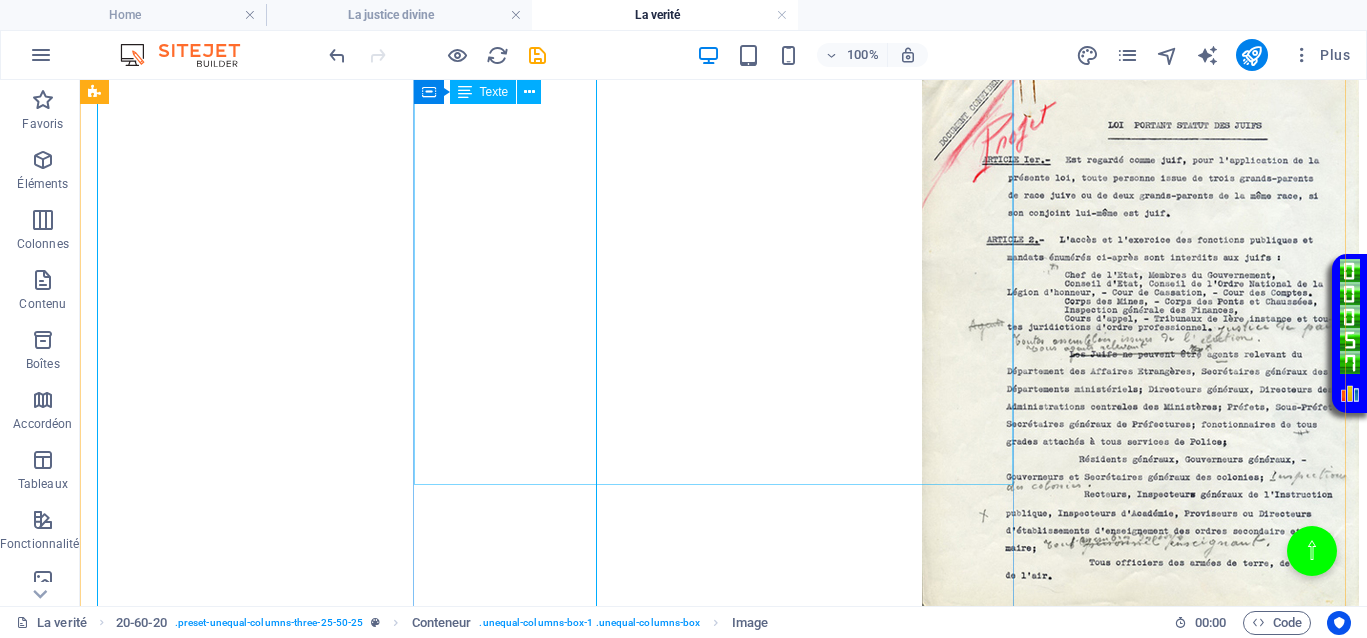 scroll, scrollTop: 1174, scrollLeft: 0, axis: vertical 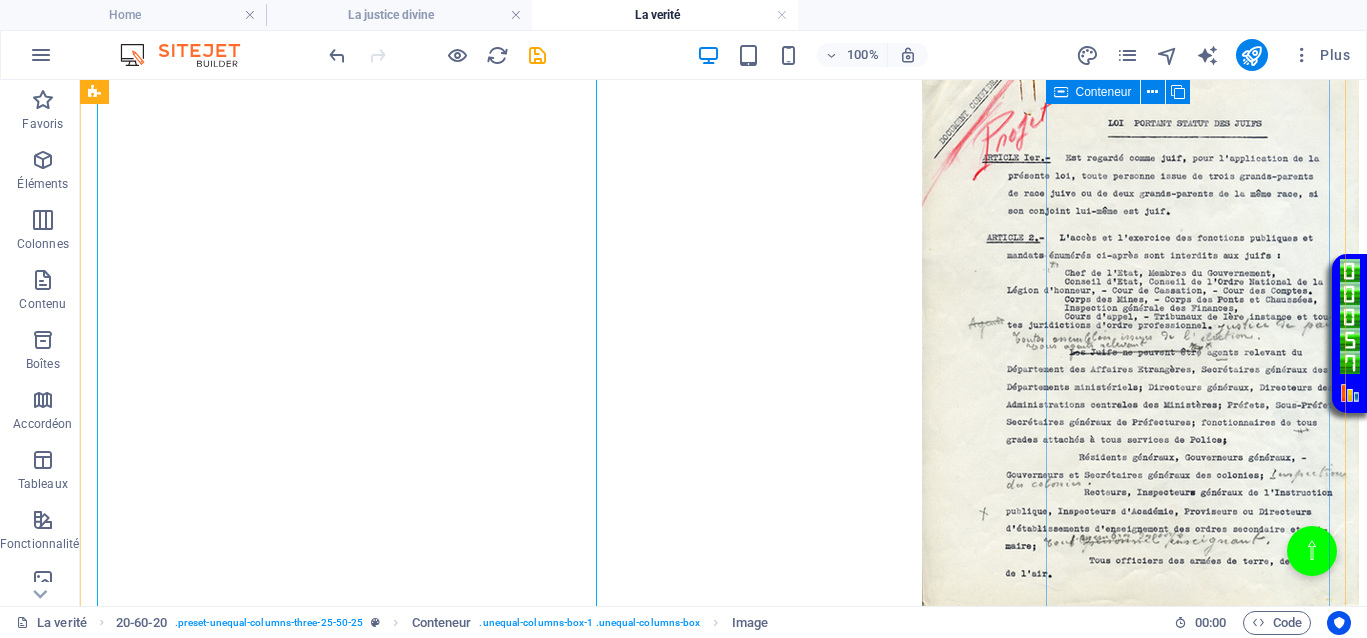 click on "Coller le presse-papiers" at bounding box center (797, 1657) 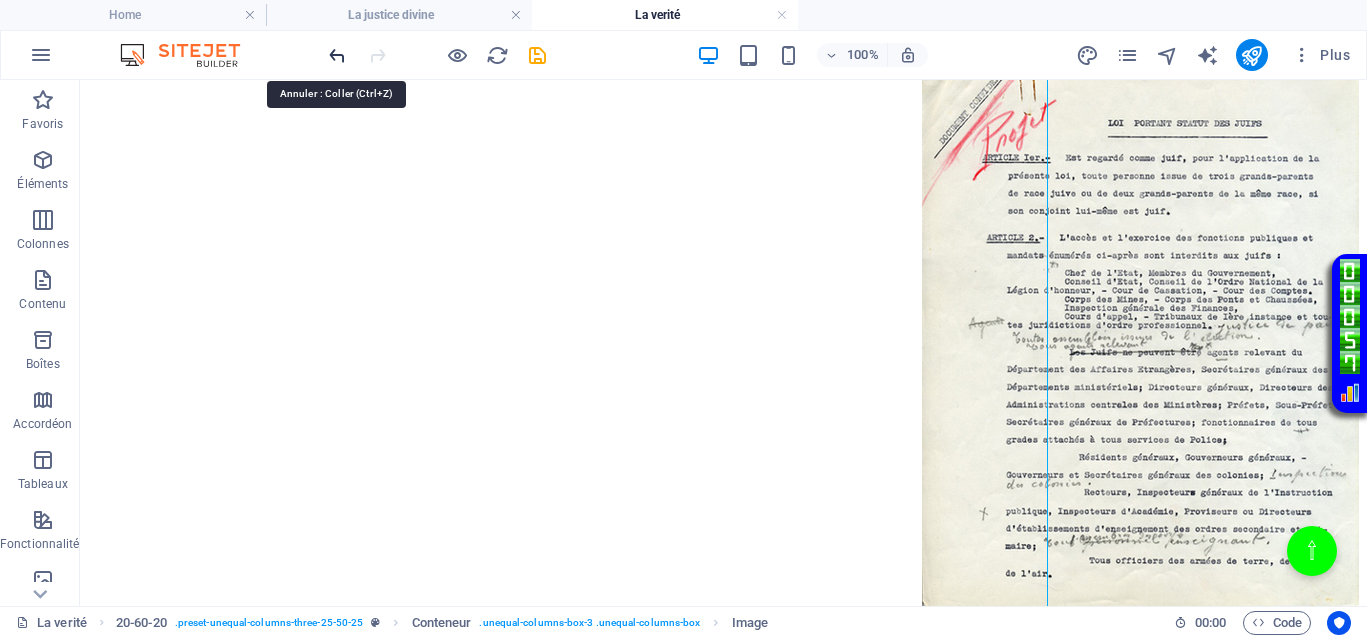 click at bounding box center [337, 55] 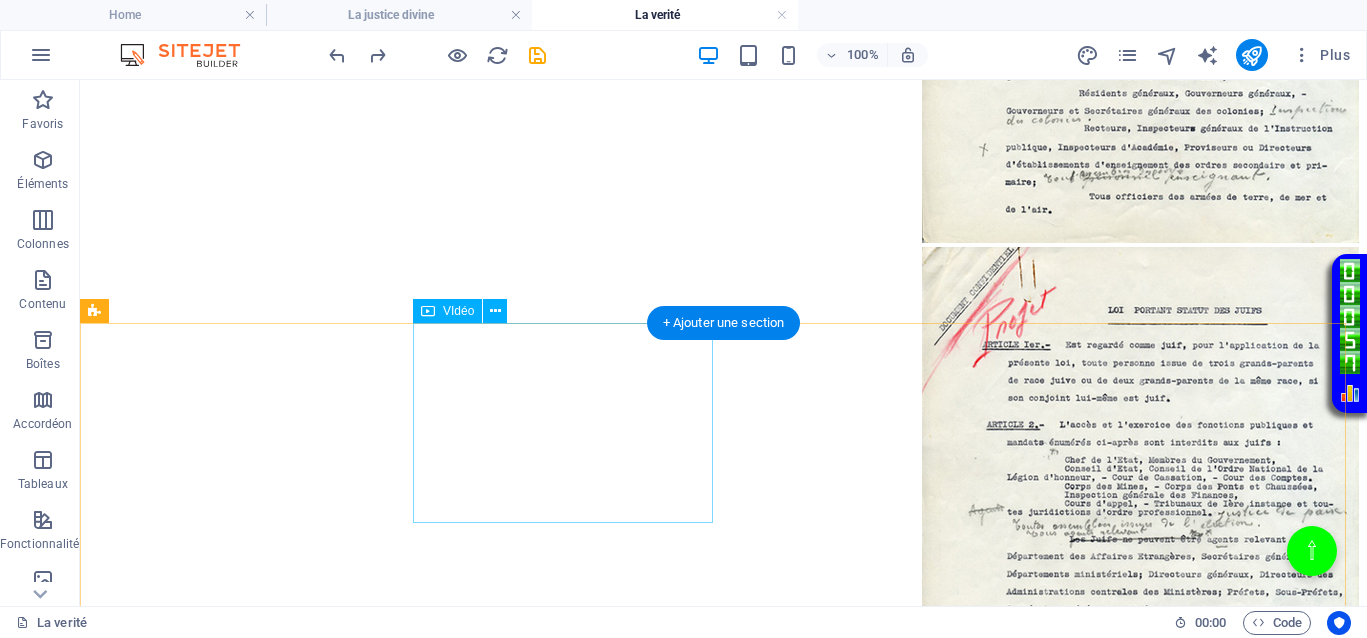 scroll, scrollTop: 1549, scrollLeft: 0, axis: vertical 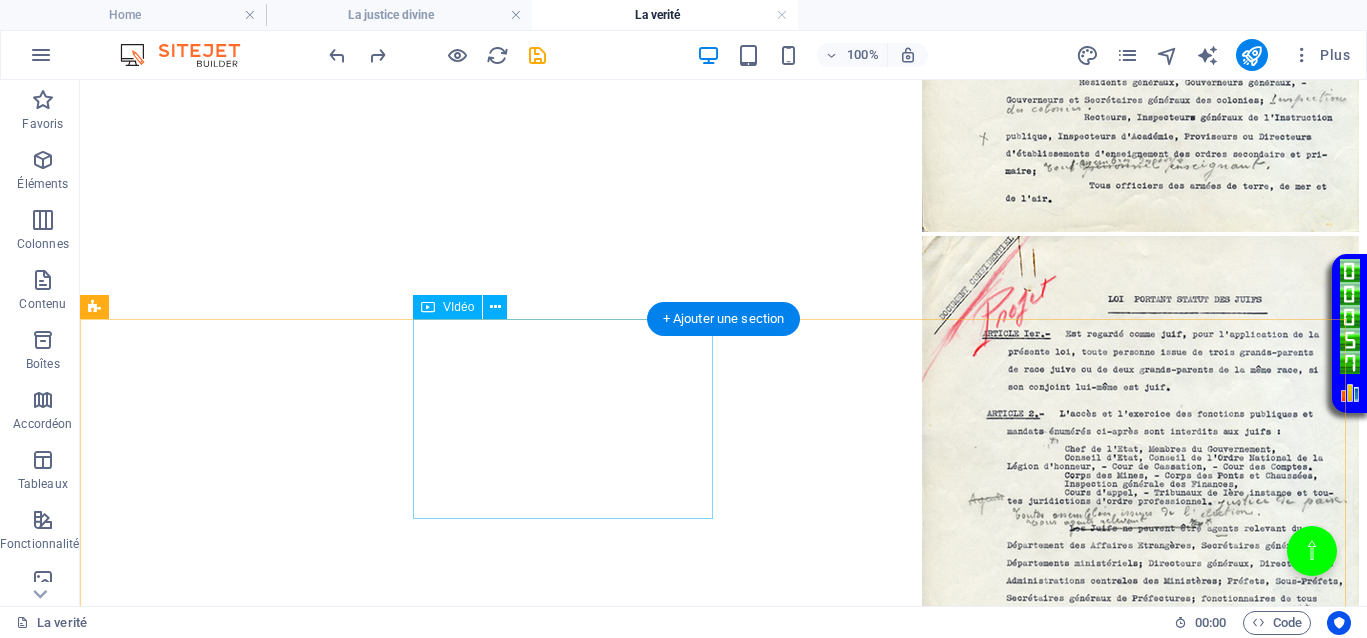 click at bounding box center [388, 1475] 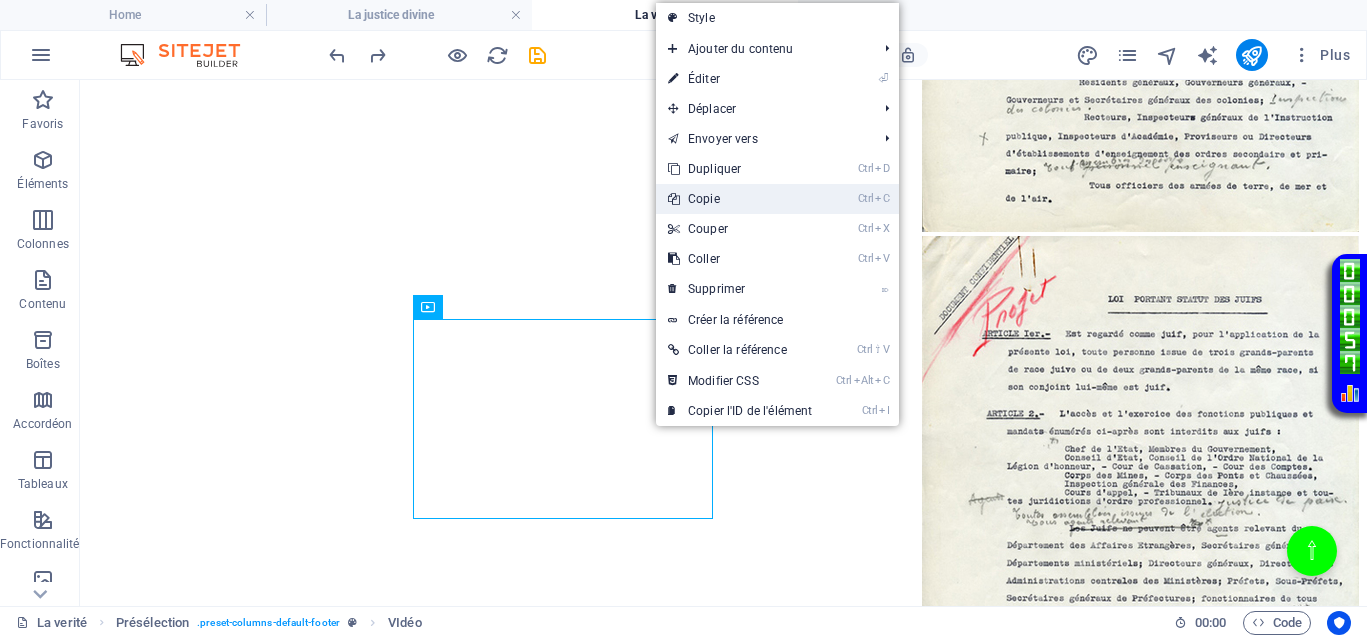 click on "Ctrl C  Copie" at bounding box center [740, 199] 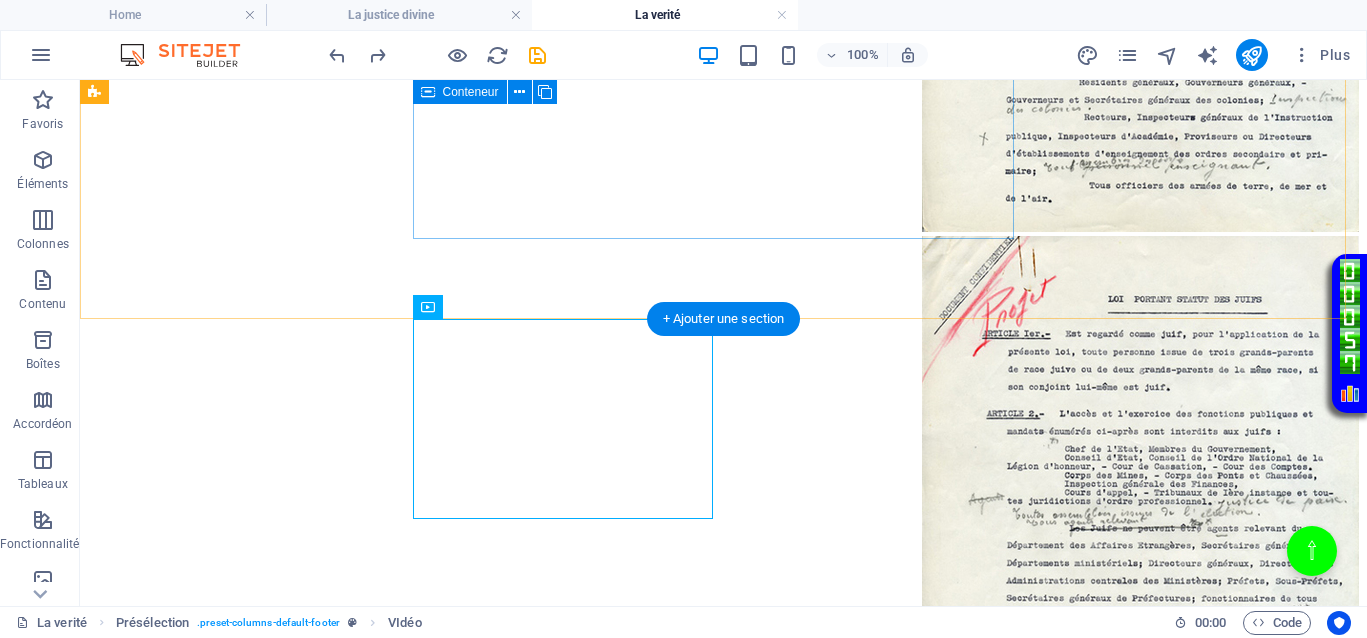 scroll, scrollTop: 1174, scrollLeft: 0, axis: vertical 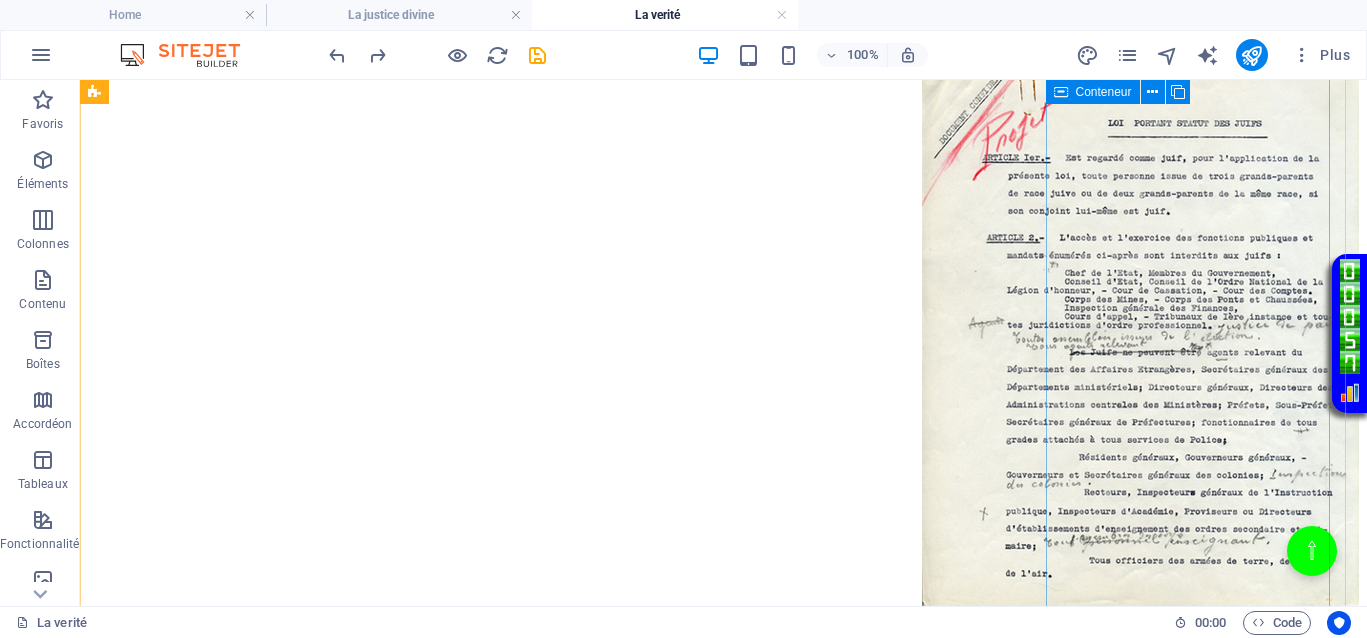 click on "Coller le presse-papiers" at bounding box center [797, 1657] 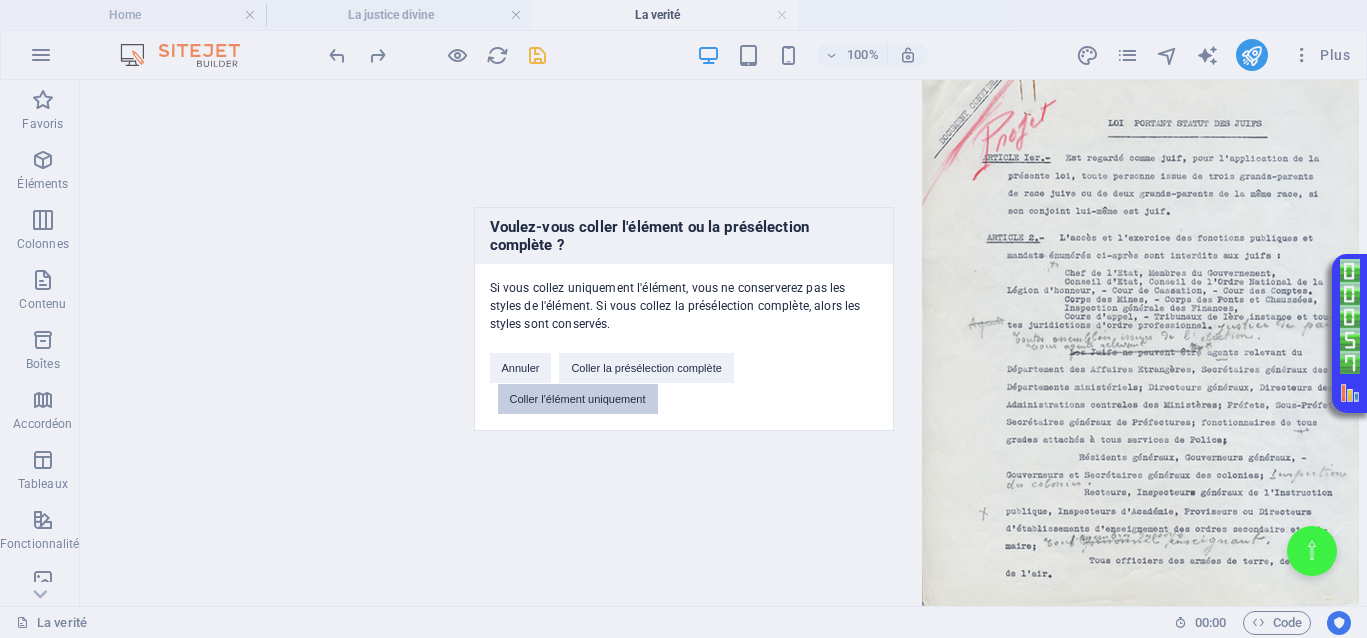 click on "Coller l'élément uniquement" at bounding box center [578, 399] 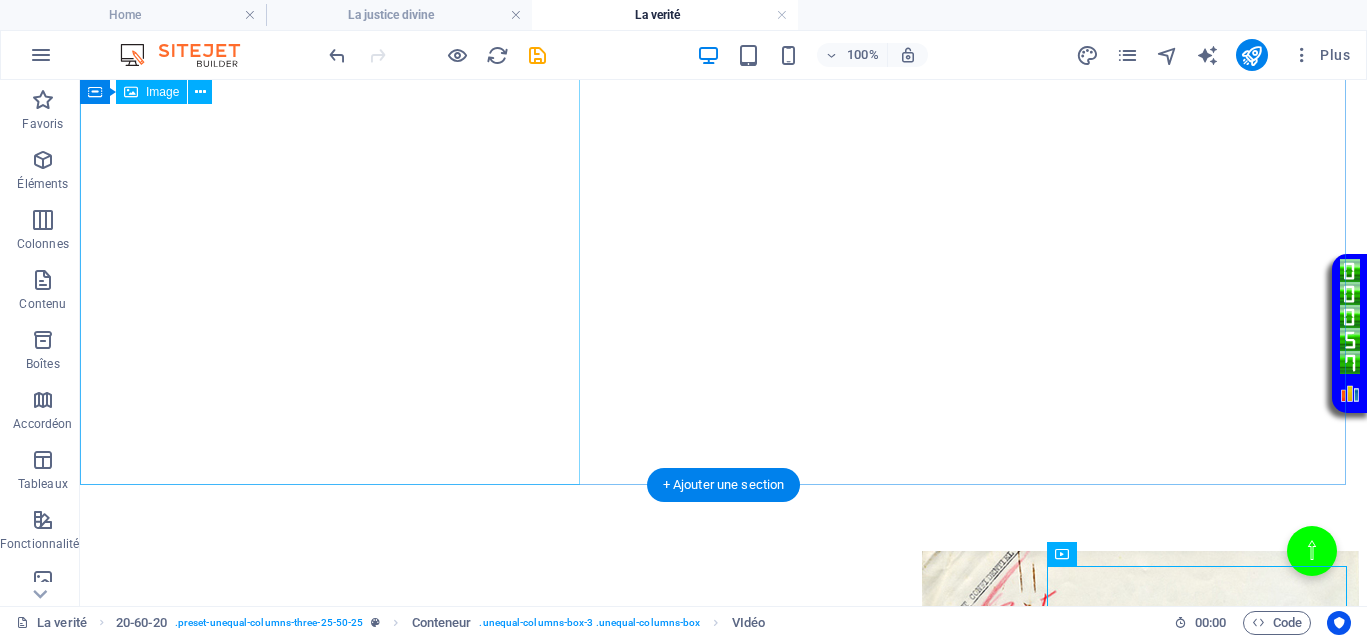 scroll, scrollTop: 674, scrollLeft: 0, axis: vertical 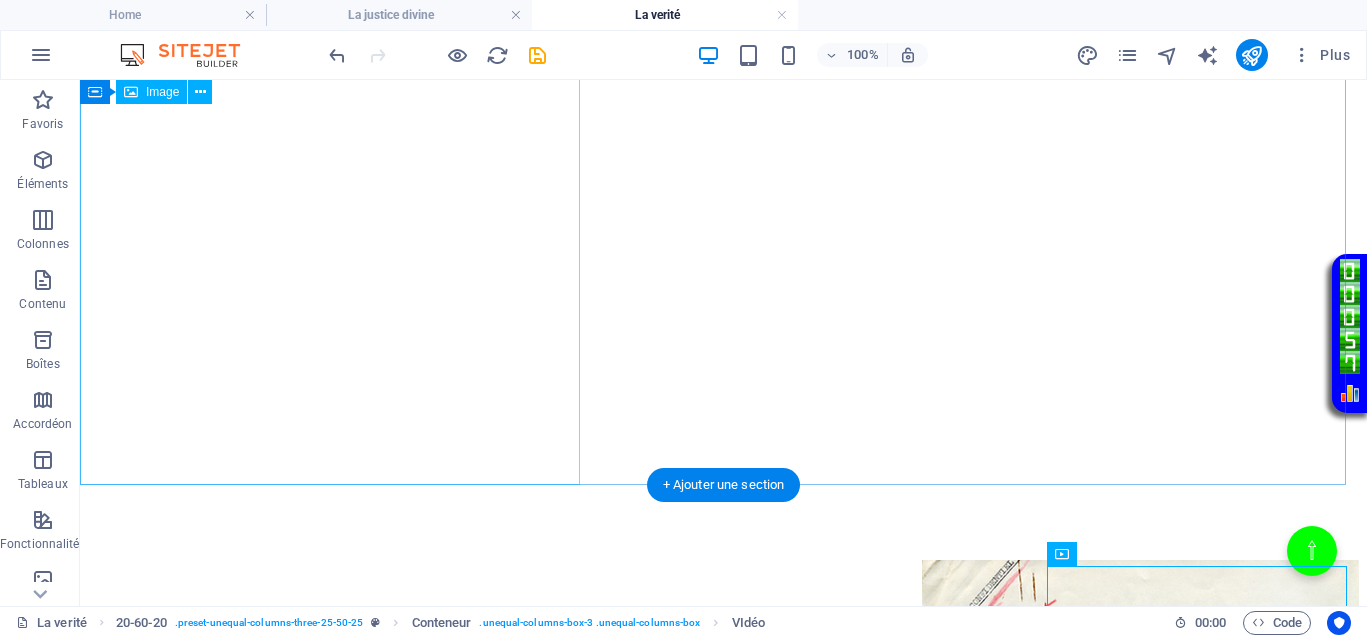 click at bounding box center (723, 835) 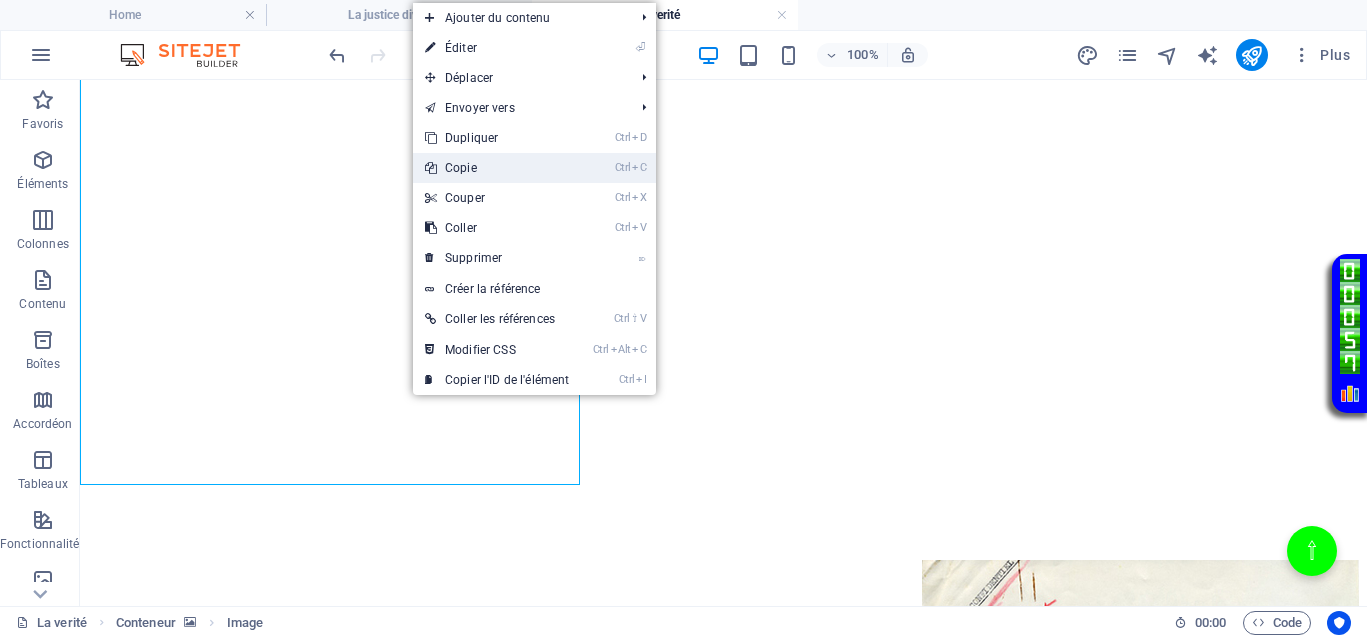 click on "Ctrl C  Copie" at bounding box center (497, 168) 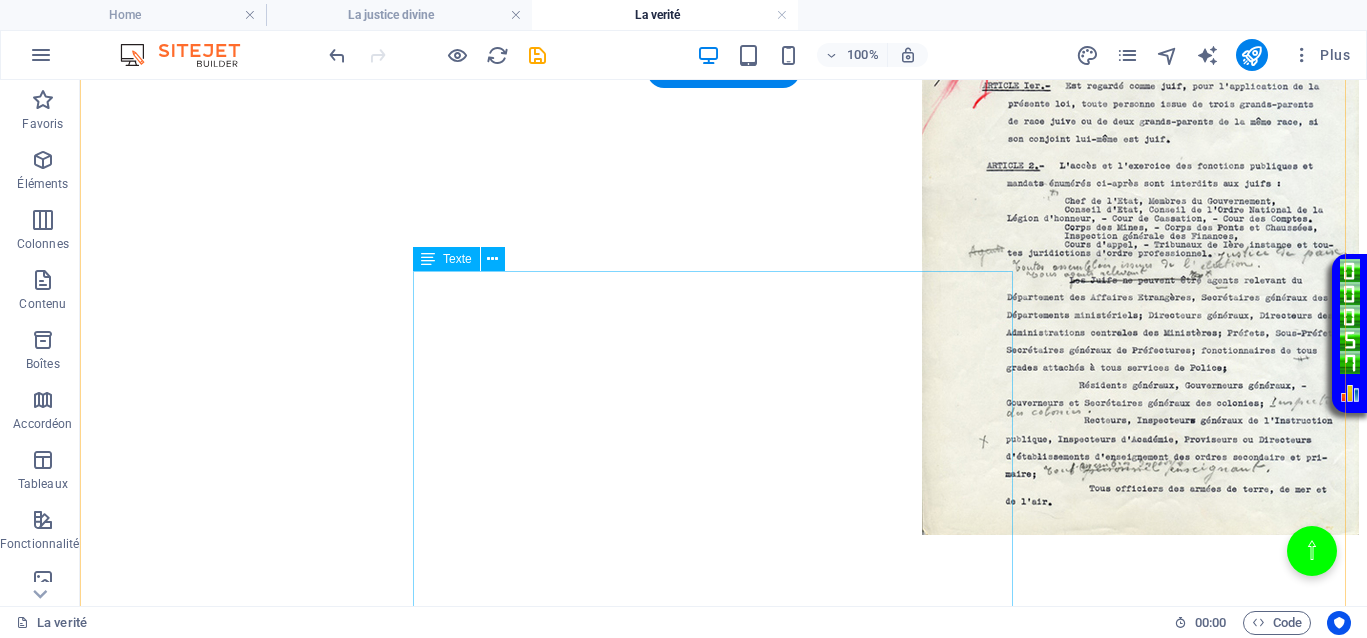 scroll, scrollTop: 1799, scrollLeft: 0, axis: vertical 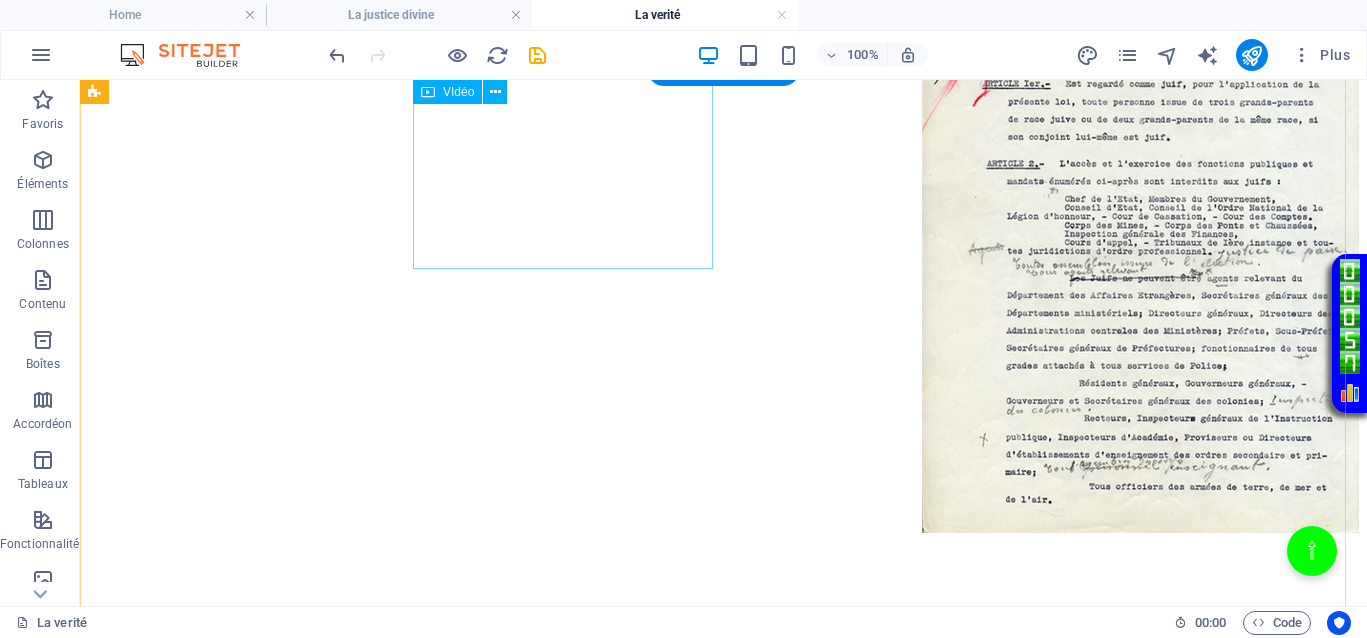 click at bounding box center [388, 1287] 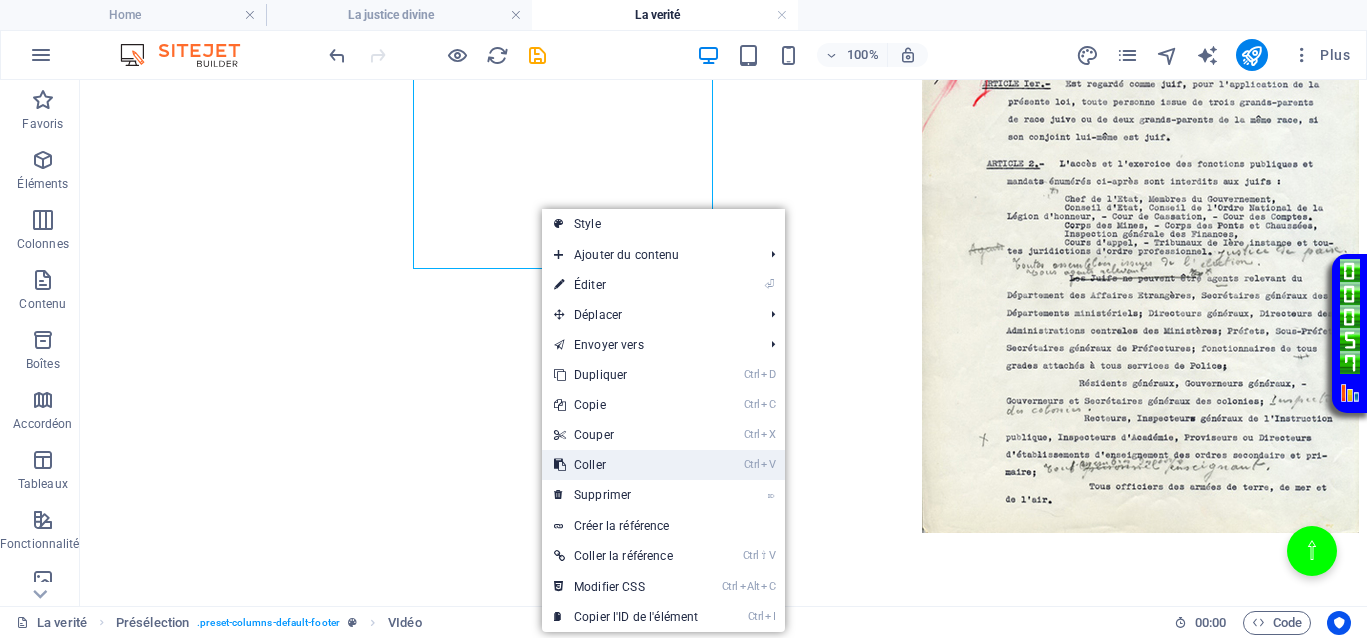 click on "Ctrl V  Coller" at bounding box center (626, 465) 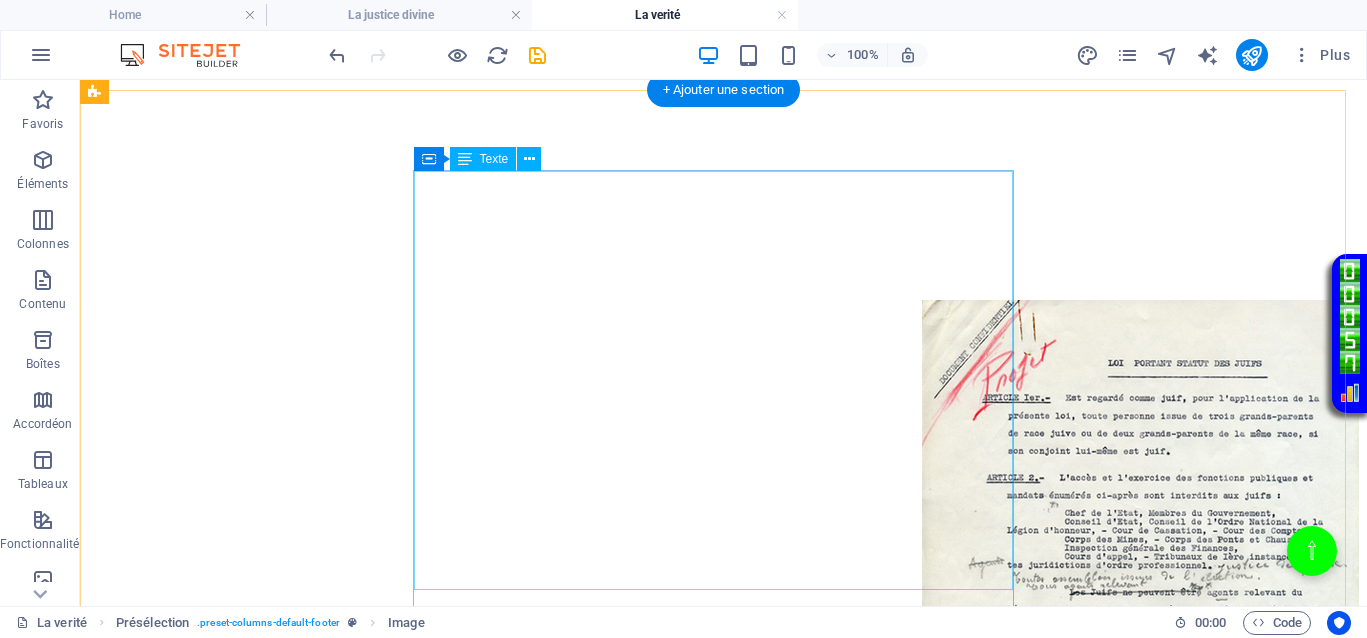 scroll, scrollTop: 901, scrollLeft: 0, axis: vertical 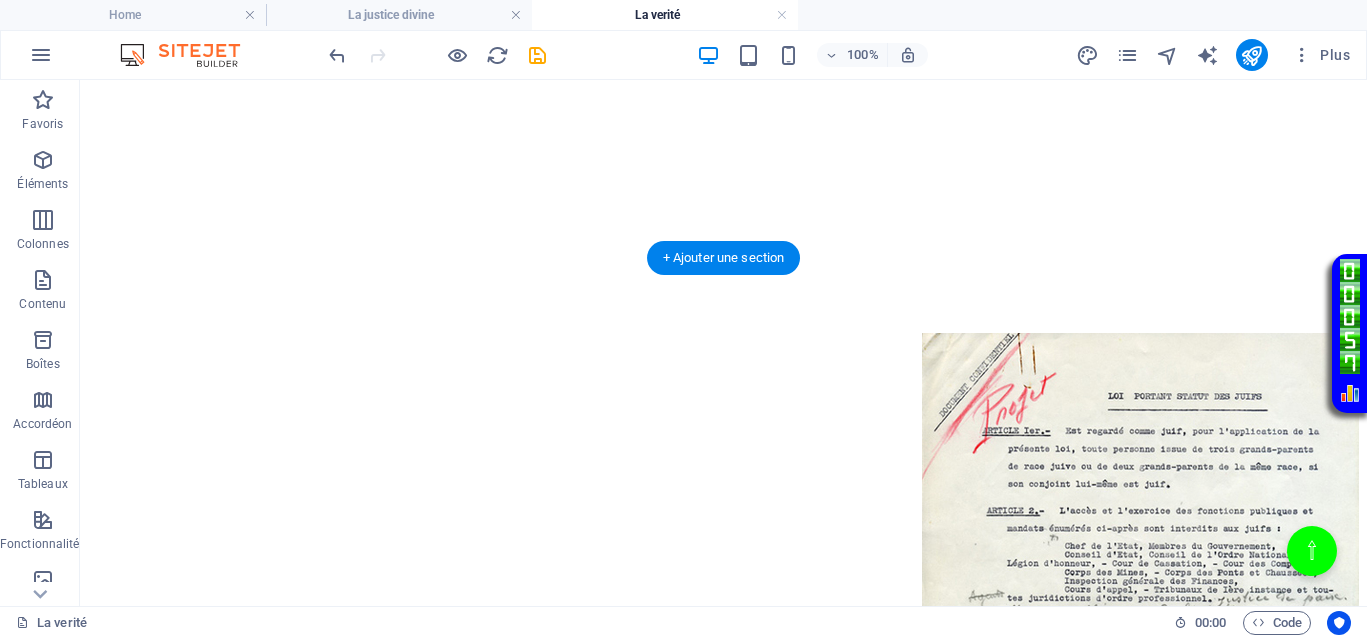 click at bounding box center [723, -214] 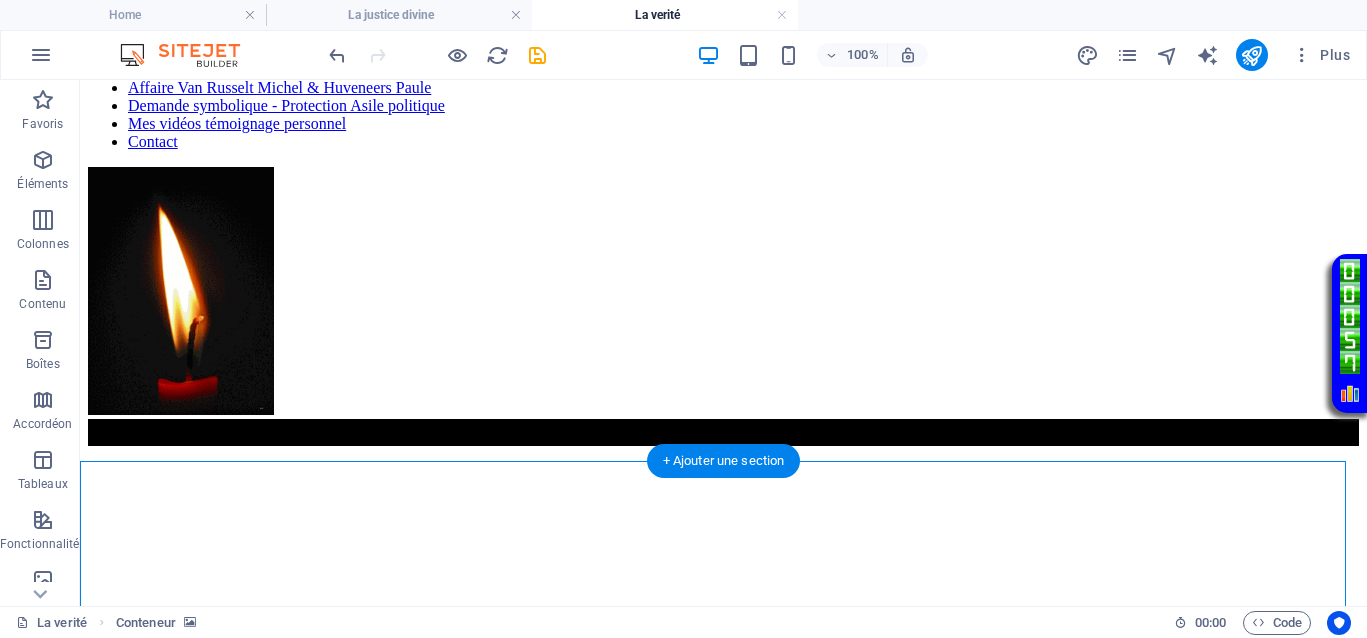 scroll, scrollTop: 276, scrollLeft: 0, axis: vertical 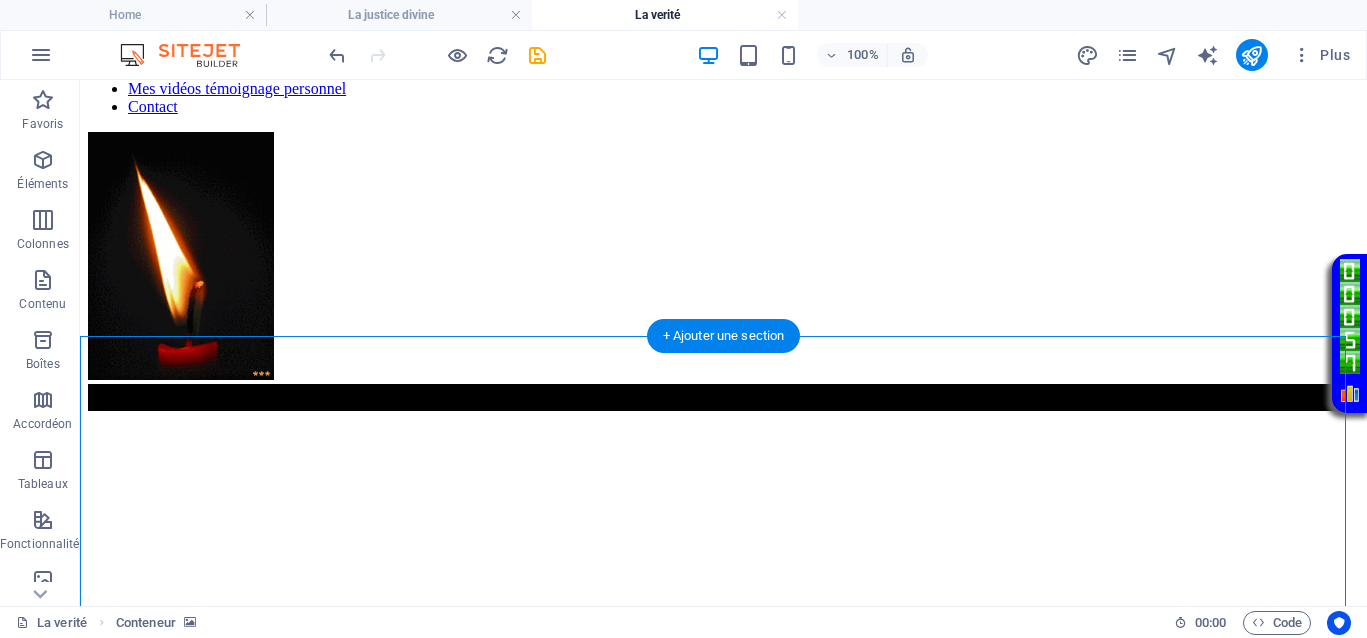 click at bounding box center [723, 411] 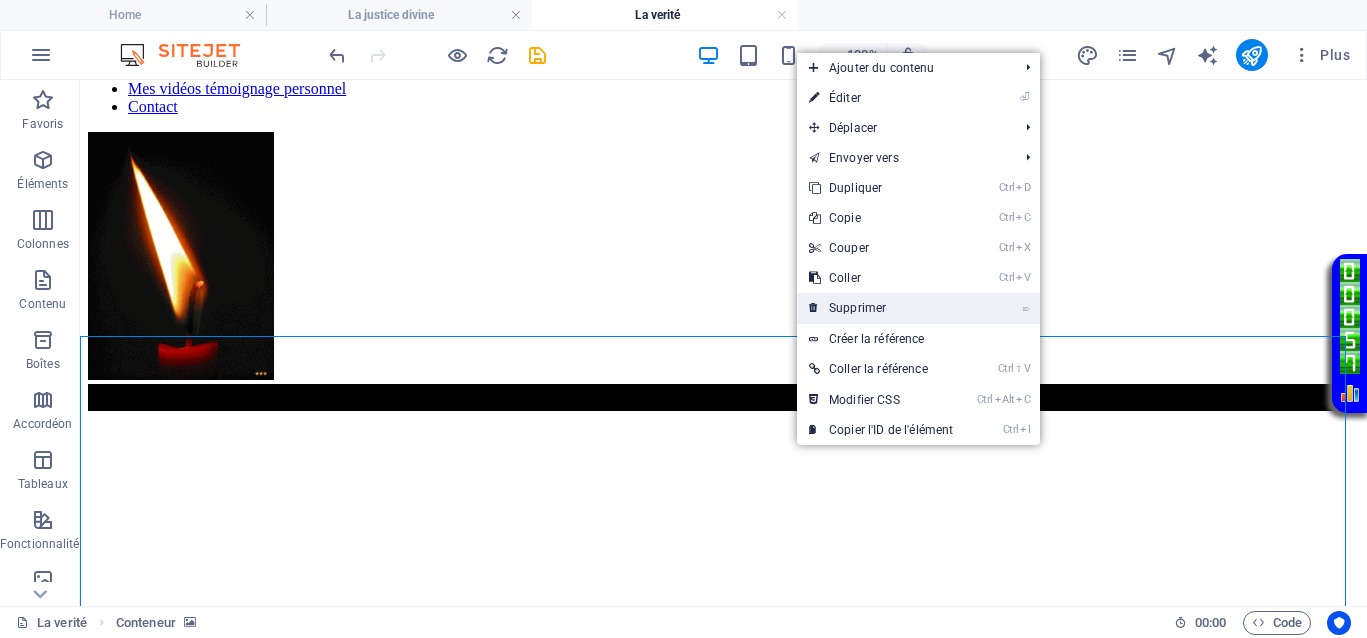 click on "⌦  Supprimer" at bounding box center [881, 308] 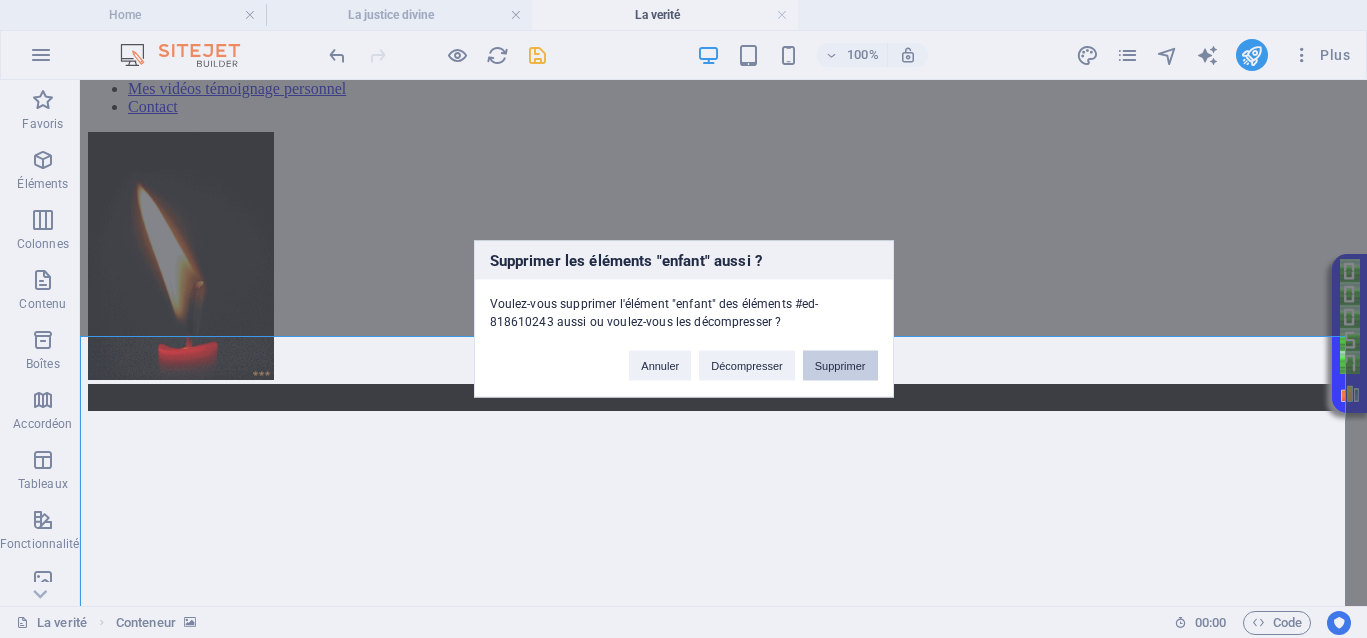 click on "Supprimer" at bounding box center (840, 366) 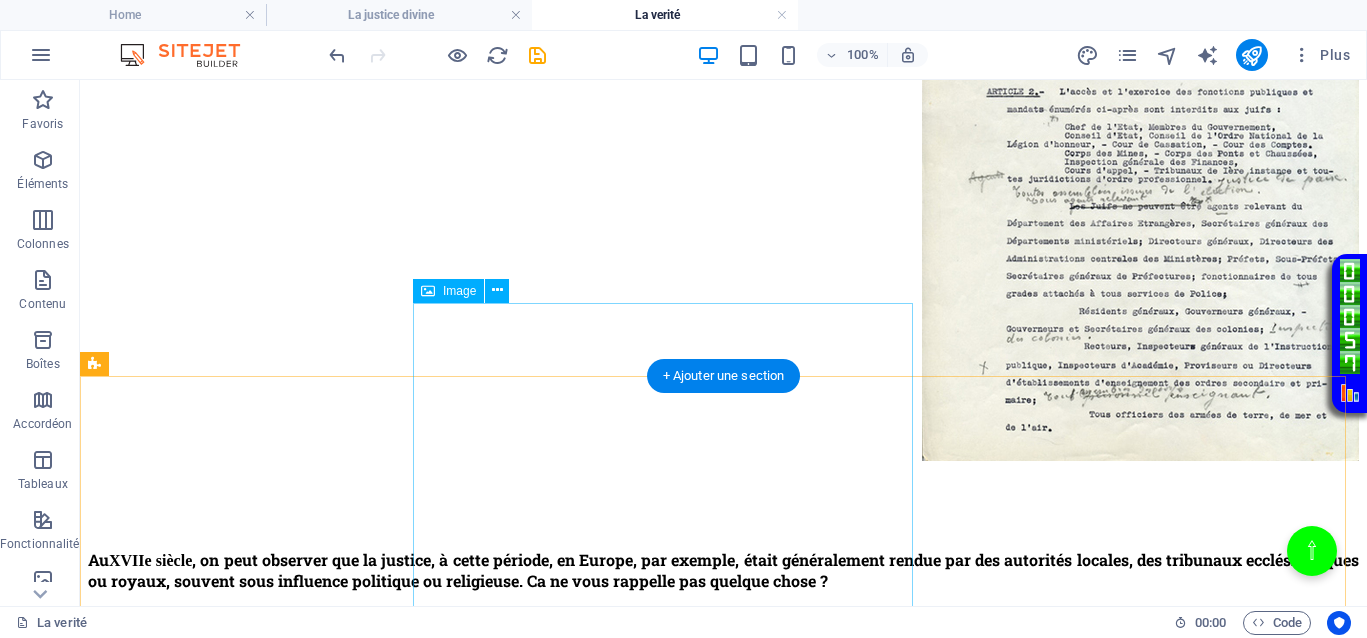scroll, scrollTop: 526, scrollLeft: 0, axis: vertical 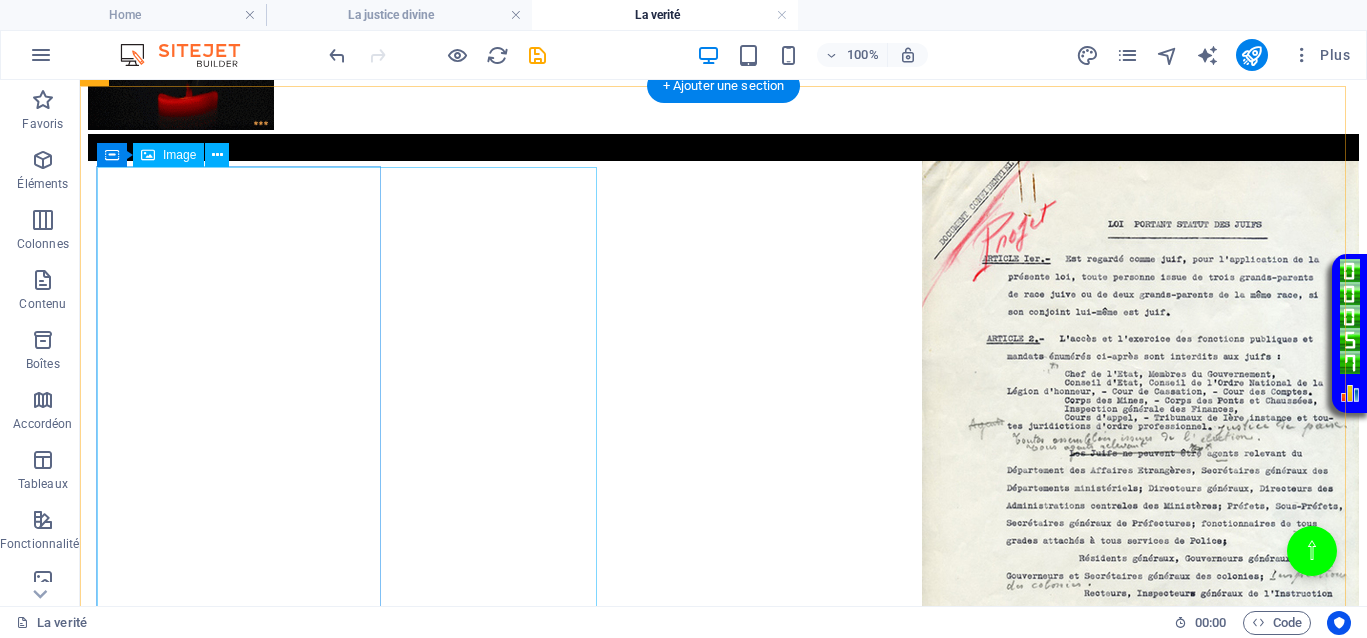 click at bounding box center (723, 436) 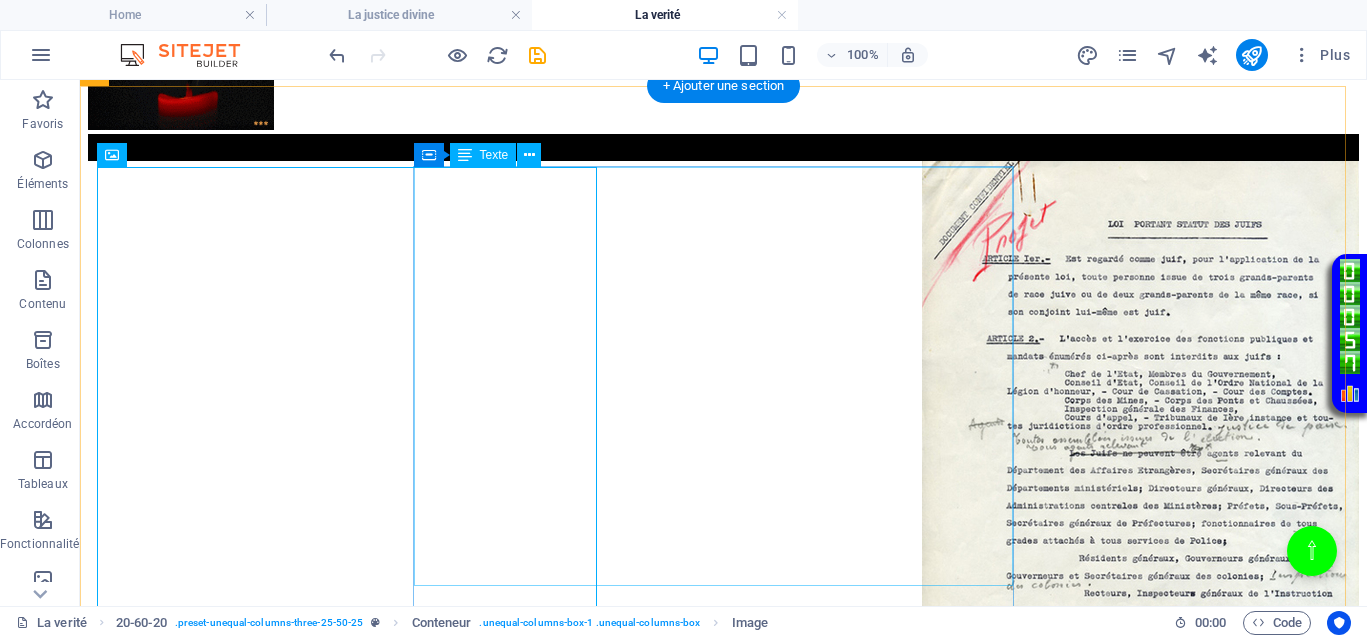 click on "Au  XVIIe siècle , on peut observer que la justice, à cette période, en Europe, par exemple, était généralement rendue par des autorités locales, des tribunaux ecclésiastiques ou royaux, souvent sous influence politique ou religieuse. Ca ne vous rappelle pas quelque chose ? Les procédures pouvaient être longues, coûteuses, et sujets à la corruption.  De plus, l'absence d'institutions judiciaires modernes, de moyens d'investigation ou de protection des droits individuels contribuait à une justice qui était absente pour beaucoup. Au  XVIIe siècle , la justice jouait le même rôle qu’aujourd’hui, absence totale de justice pour les uns, justice inégalitaire, ce qui empêchait totalement le droit d’accès à une justice de libération pour ceux qui en avaient le plus besoin." at bounding box center [723, 909] 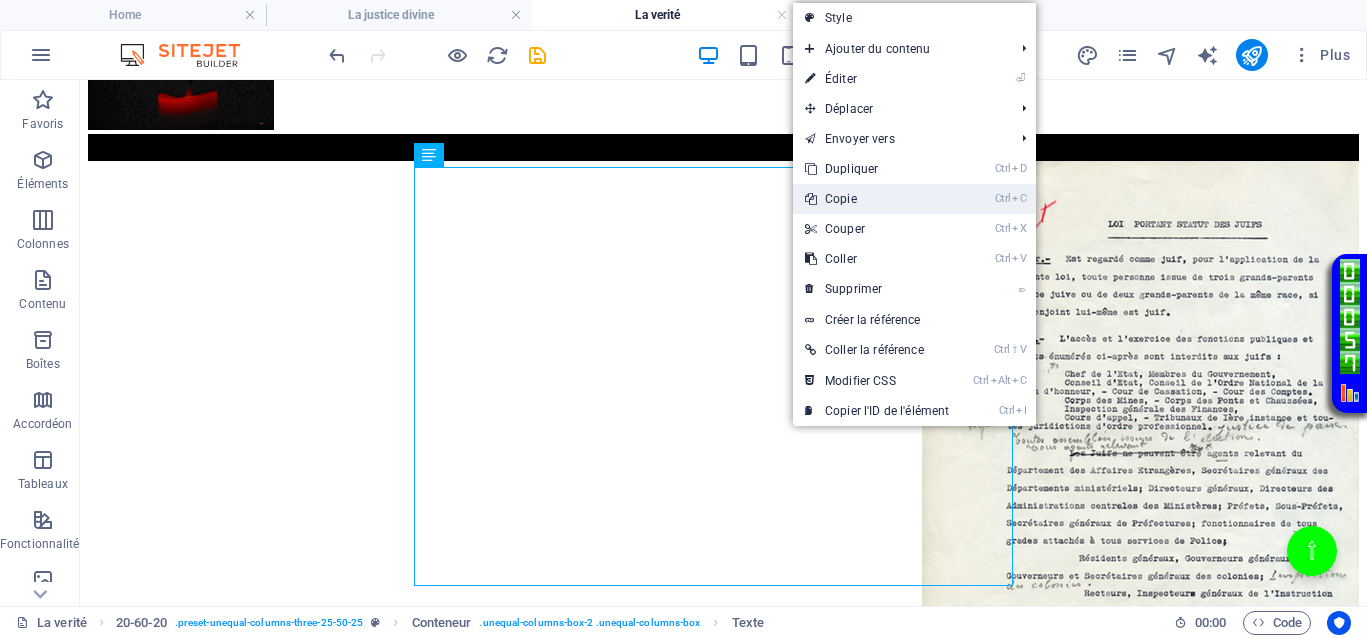 click on "Ctrl C  Copie" at bounding box center [877, 199] 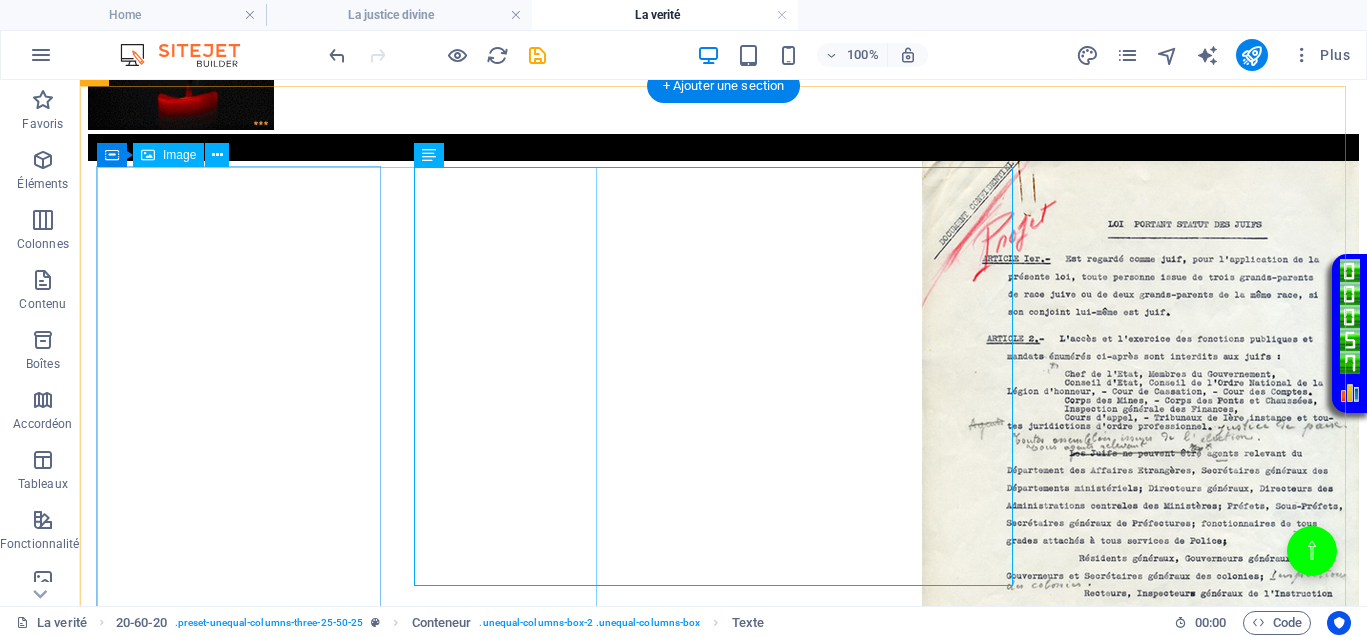 click at bounding box center (723, 436) 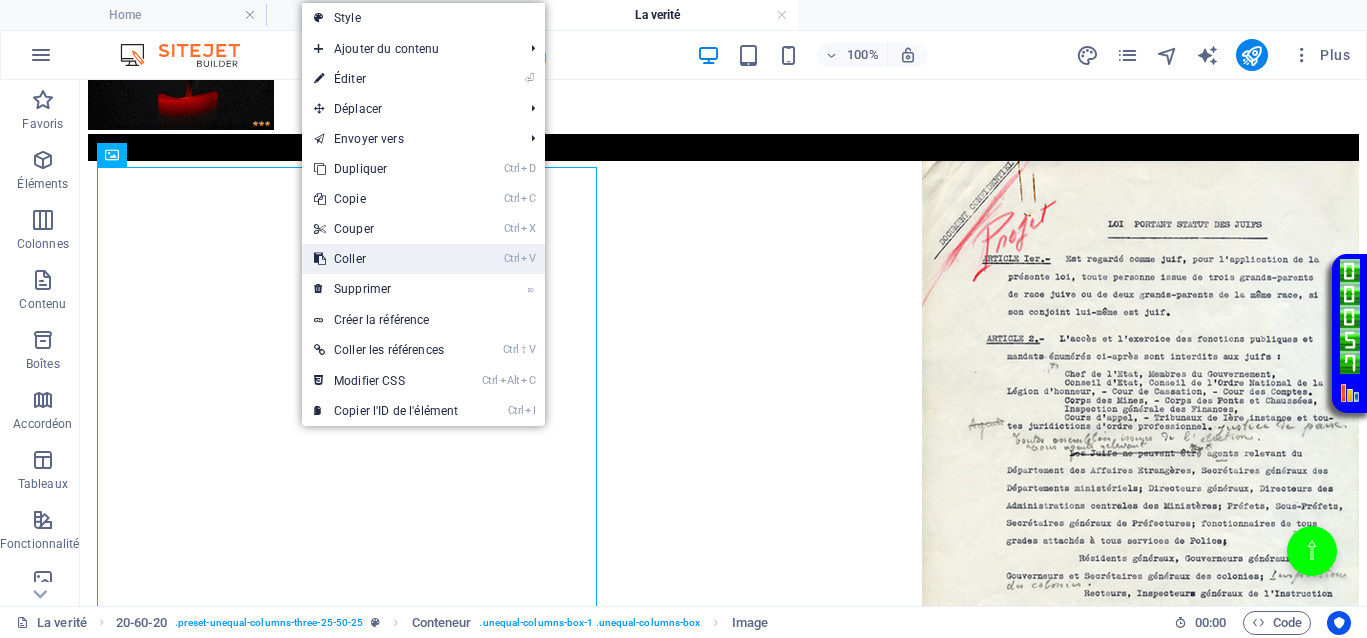 click on "Ctrl V  Coller" at bounding box center (386, 259) 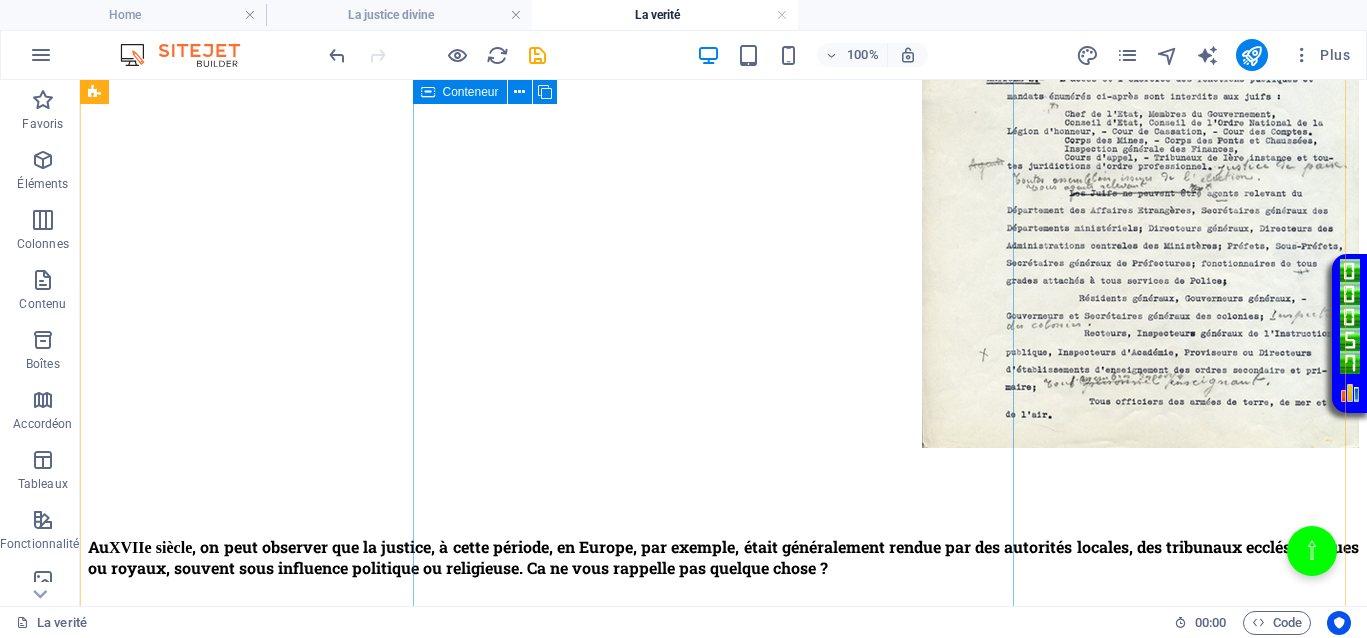 scroll, scrollTop: 756, scrollLeft: 0, axis: vertical 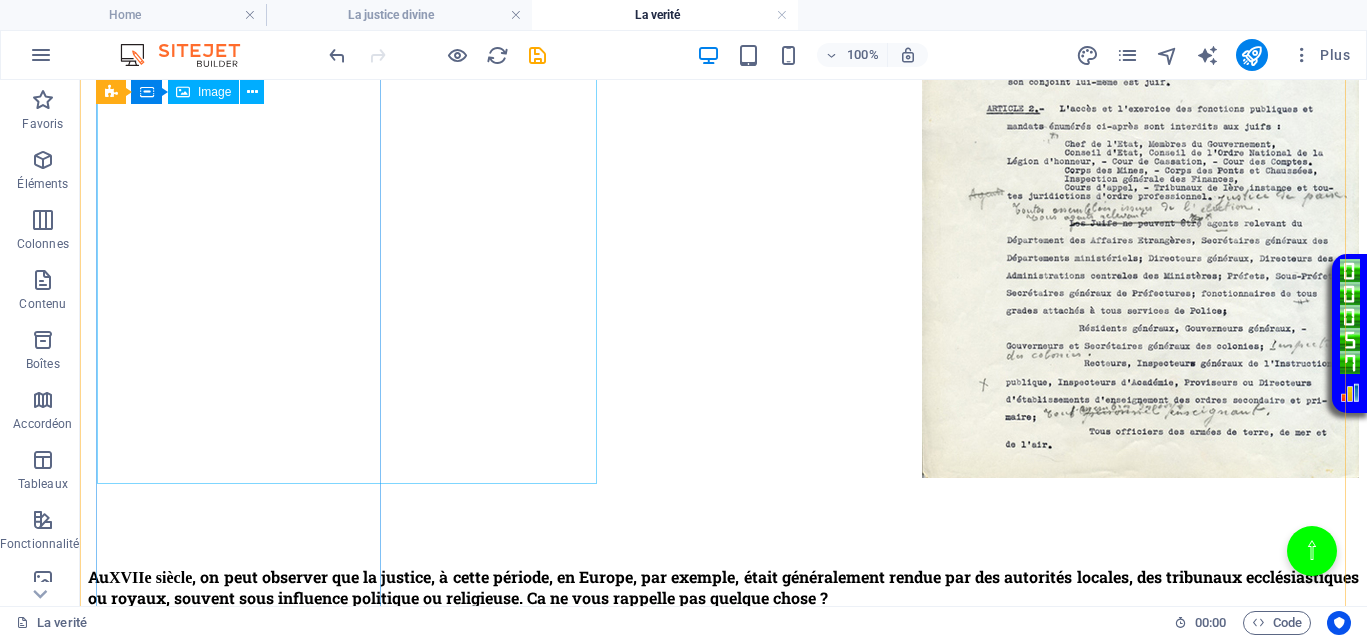 click at bounding box center (723, 206) 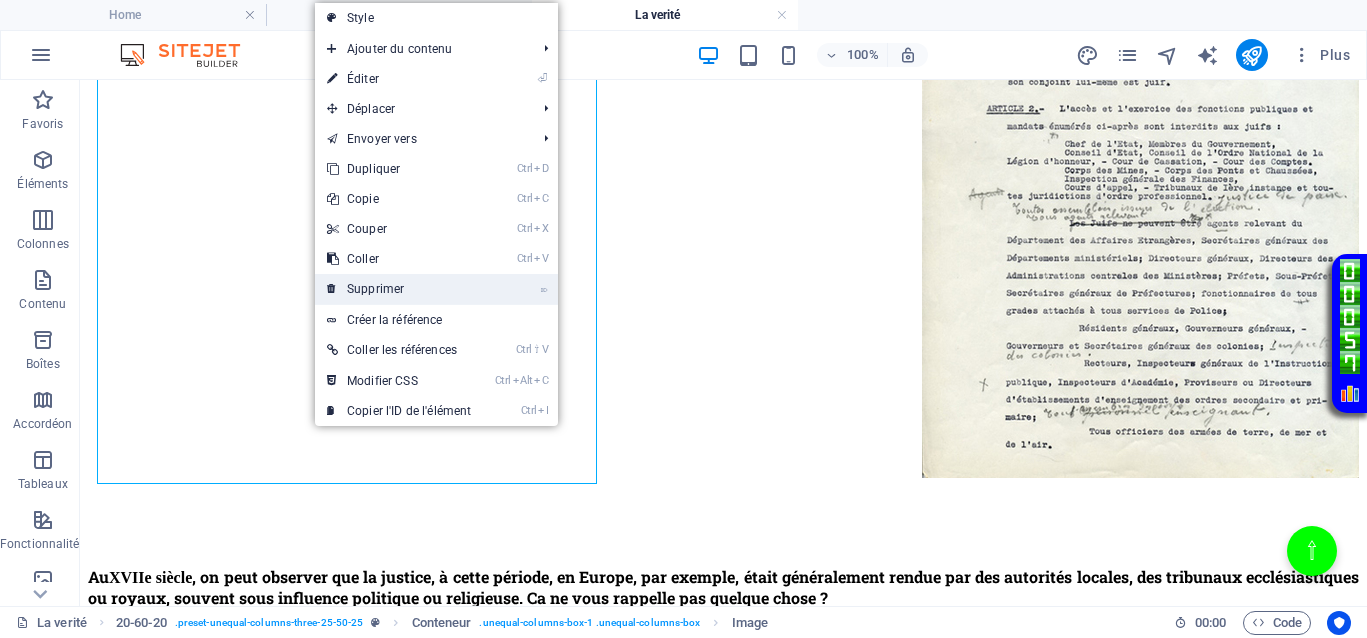 click on "⌦  Supprimer" at bounding box center (399, 289) 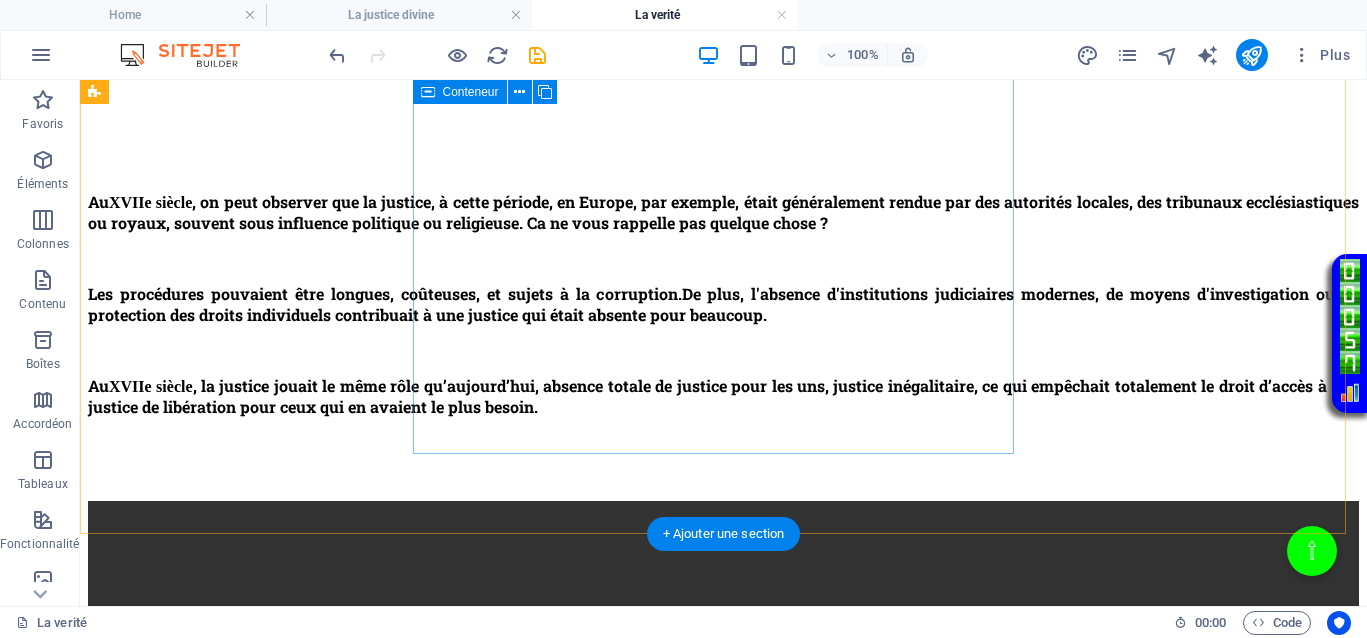 scroll, scrollTop: 959, scrollLeft: 0, axis: vertical 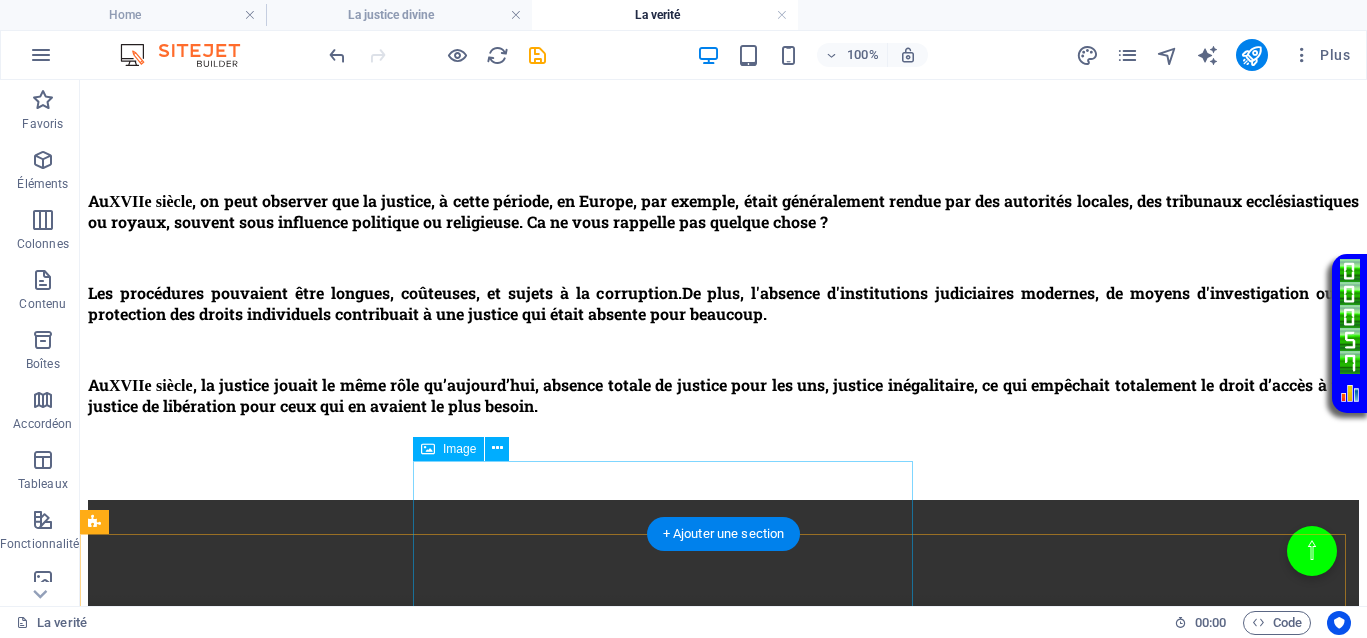click at bounding box center [388, 1233] 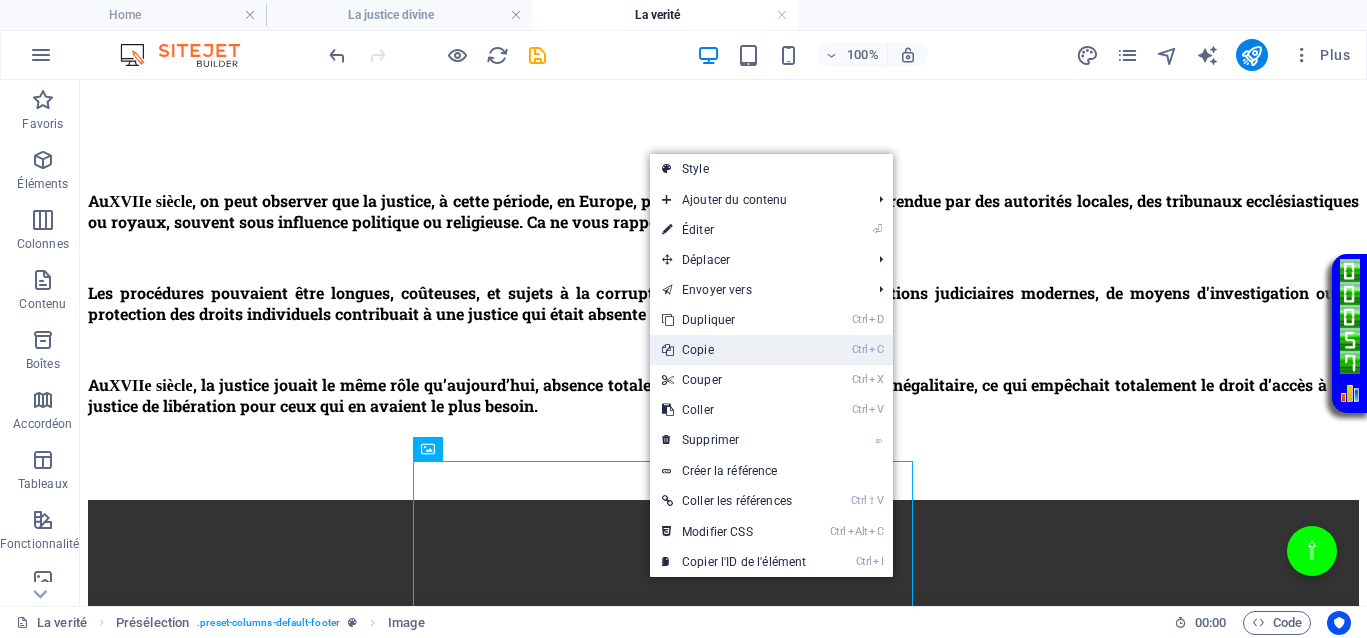 click on "Ctrl C  Copie" at bounding box center (734, 350) 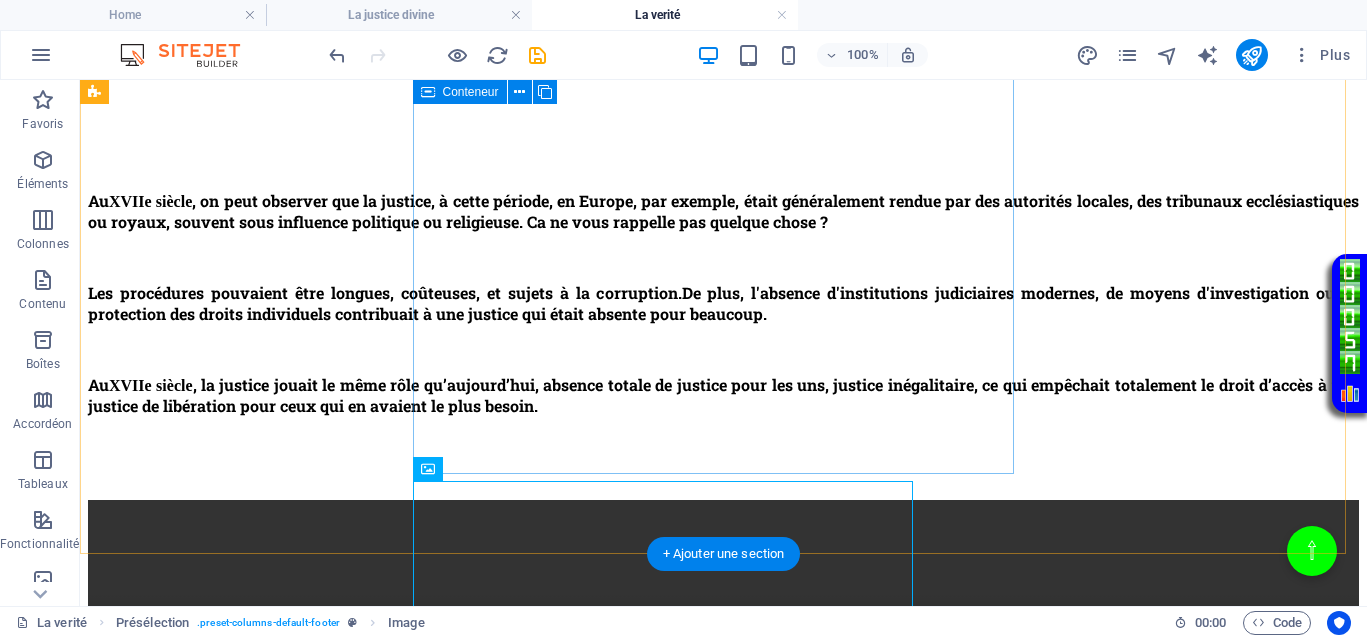 scroll, scrollTop: 584, scrollLeft: 0, axis: vertical 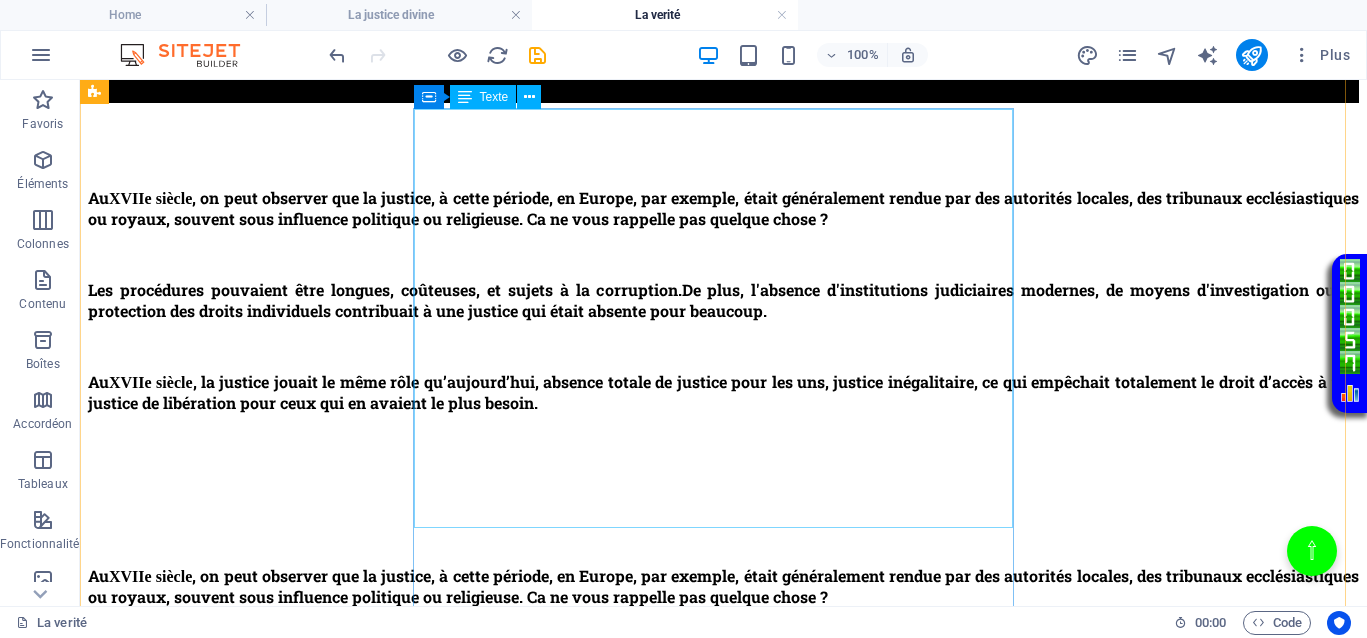 click on "Au  XVIIe siècle , on peut observer que la justice, à cette période, en Europe, par exemple, était généralement rendue par des autorités locales, des tribunaux ecclésiastiques ou royaux, souvent sous influence politique ou religieuse. Ca ne vous rappelle pas quelque chose ? Les procédures pouvaient être longues, coûteuses, et sujets à la corruption.  De plus, l'absence d'institutions judiciaires modernes, de moyens d'investigation ou de protection des droits individuels contribuait à une justice qui était absente pour beaucoup. Au  XVIIe siècle , la justice jouait le même rôle qu’aujourd’hui, absence totale de justice pour les uns, justice inégalitaire, ce qui empêchait totalement le droit d’accès à une justice de libération pour ceux qui en avaient le plus besoin." at bounding box center (723, 678) 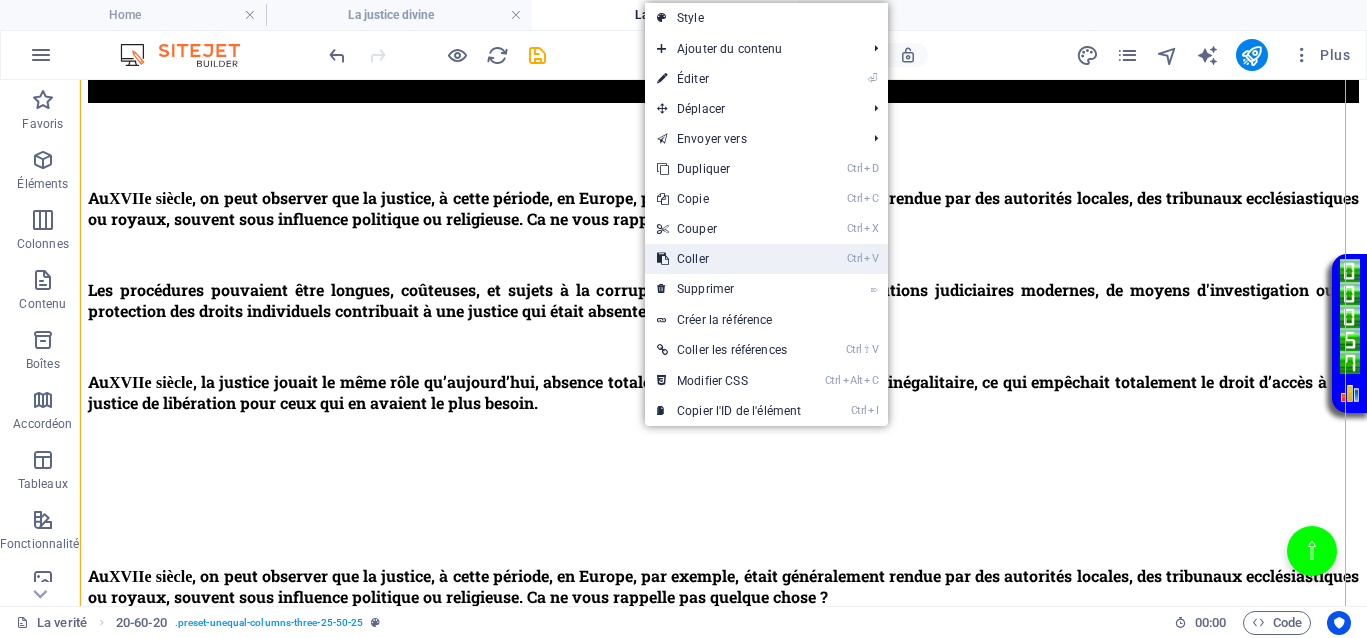 click on "Ctrl V  Coller" at bounding box center [729, 259] 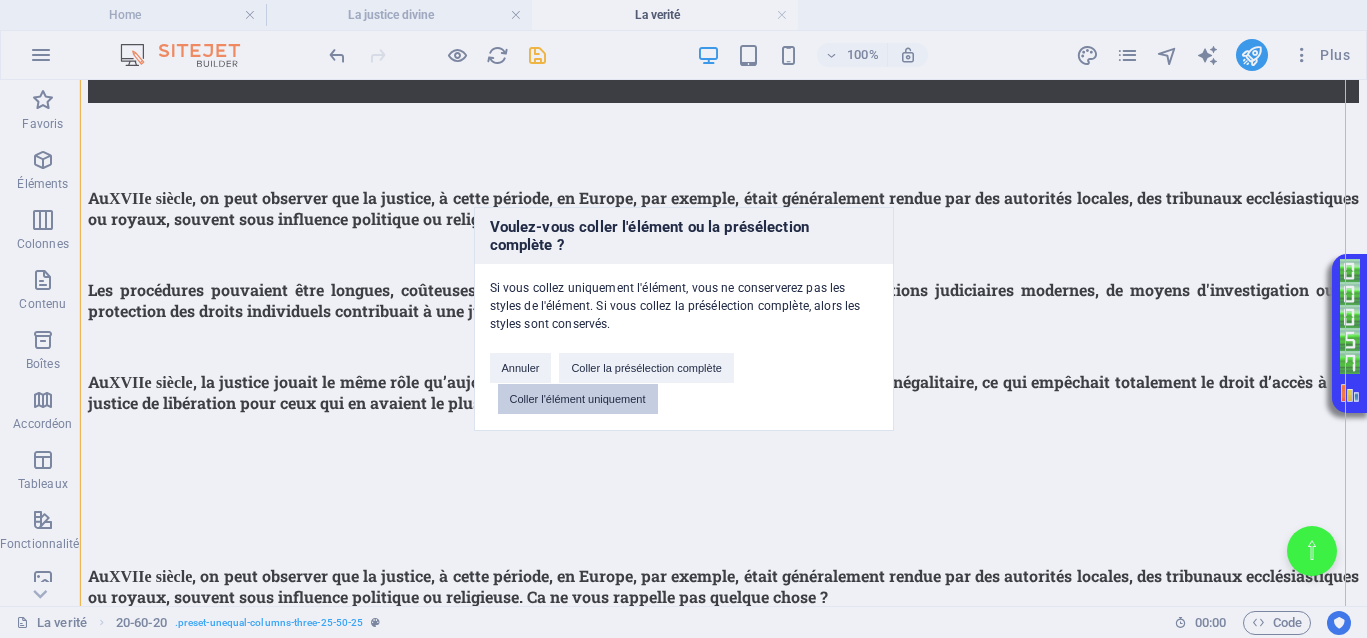 click on "Coller l'élément uniquement" at bounding box center (578, 399) 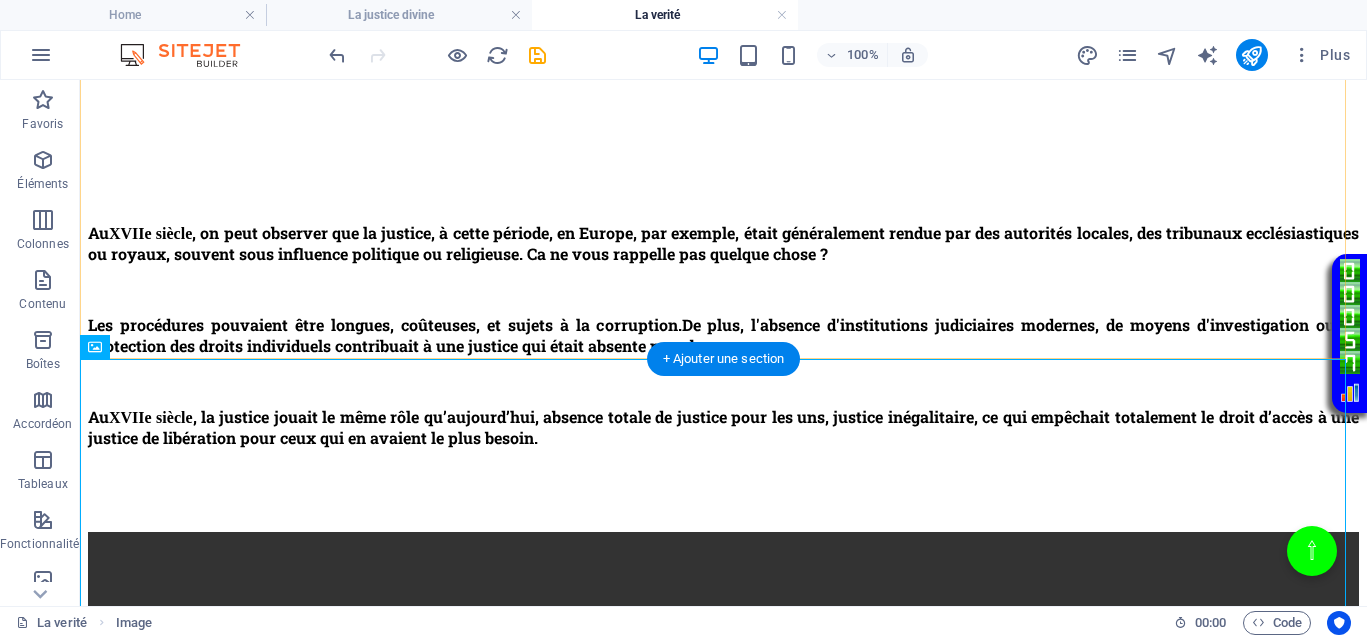 scroll, scrollTop: 1423, scrollLeft: 0, axis: vertical 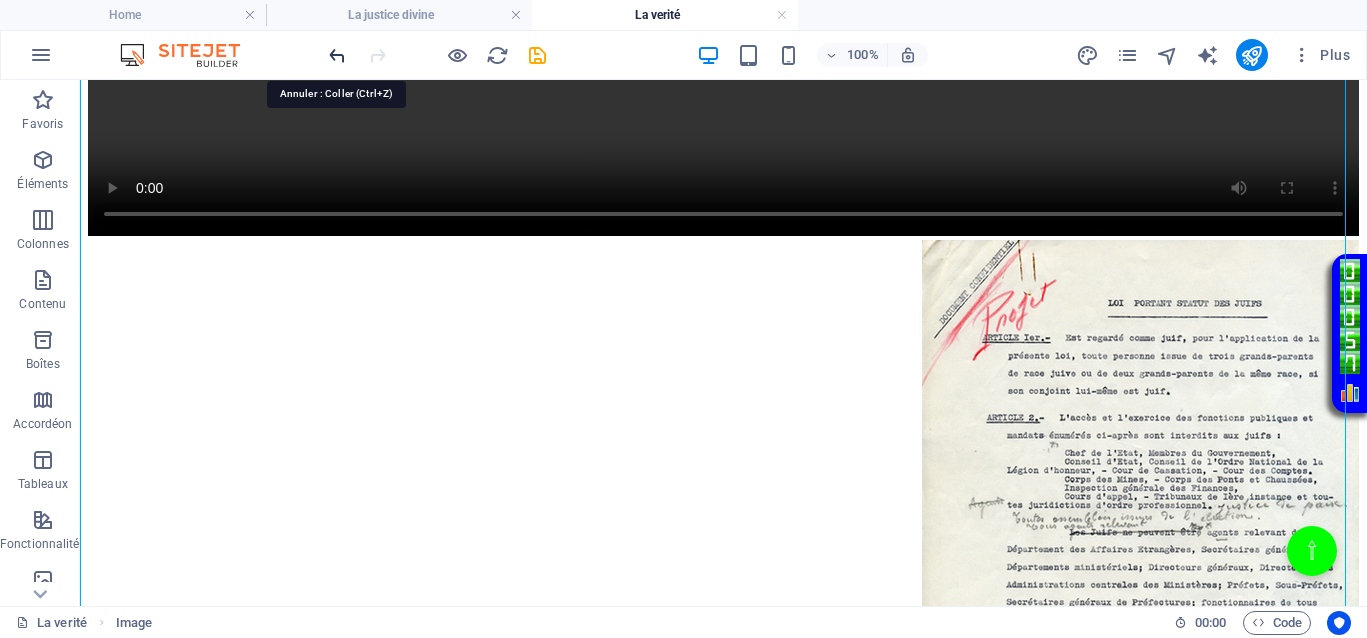click at bounding box center [337, 55] 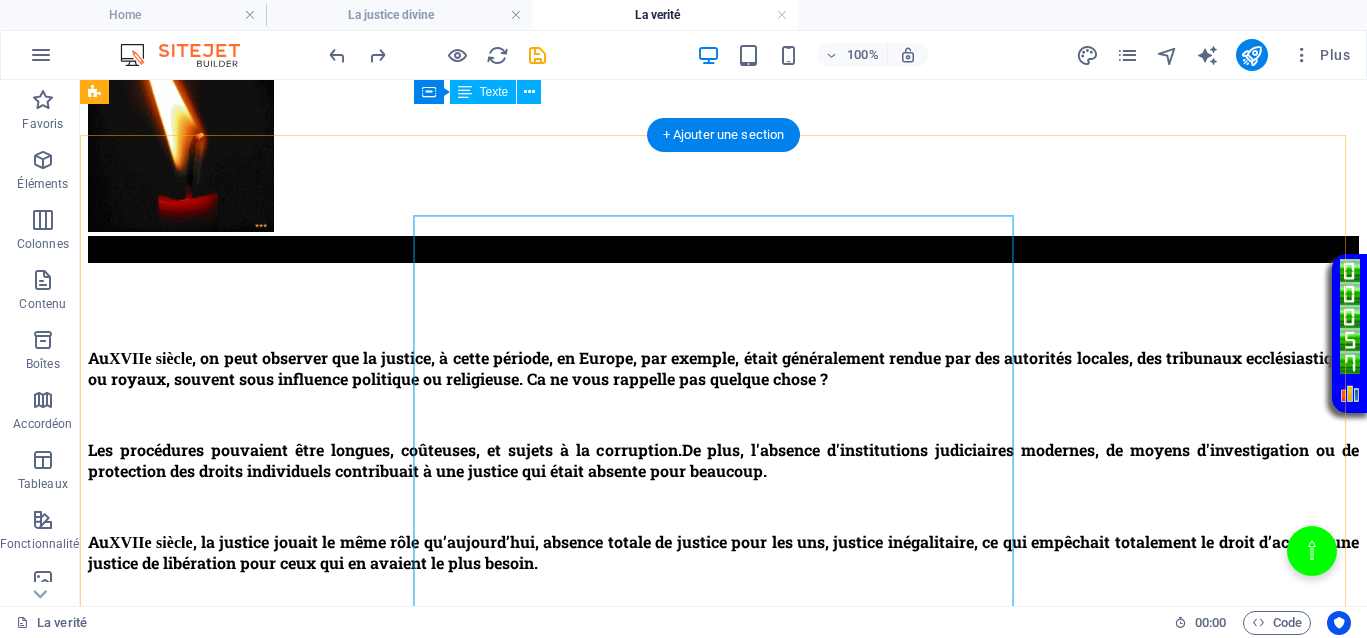 scroll, scrollTop: 423, scrollLeft: 0, axis: vertical 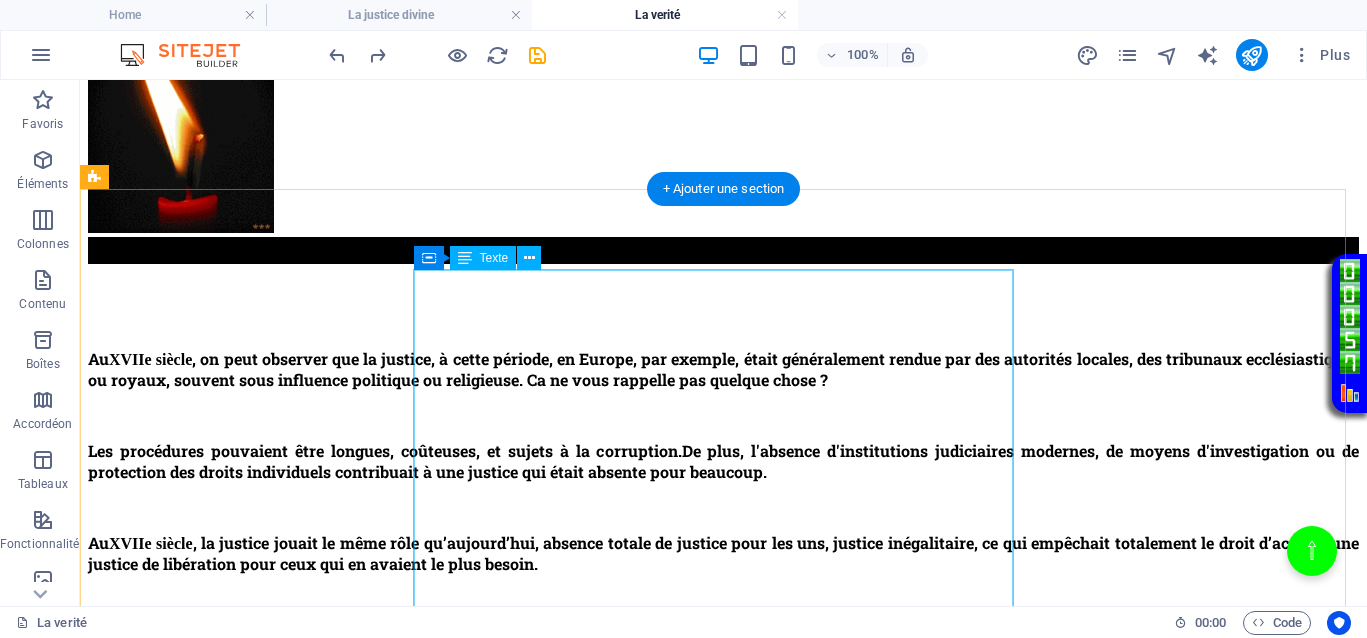 click on "Au  XVIIe siècle , on peut observer que la justice, à cette période, en Europe, par exemple, était généralement rendue par des autorités locales, des tribunaux ecclésiastiques ou royaux, souvent sous influence politique ou religieuse. Ca ne vous rappelle pas quelque chose ? Les procédures pouvaient être longues, coûteuses, et sujets à la corruption.  De plus, l'absence d'institutions judiciaires modernes, de moyens d'investigation ou de protection des droits individuels contribuait à une justice qui était absente pour beaucoup. Au  XVIIe siècle , la justice jouait le même rôle qu’aujourd’hui, absence totale de justice pour les uns, justice inégalitaire, ce qui empêchait totalement le droit d’accès à une justice de libération pour ceux qui en avaient le plus besoin." at bounding box center [723, 839] 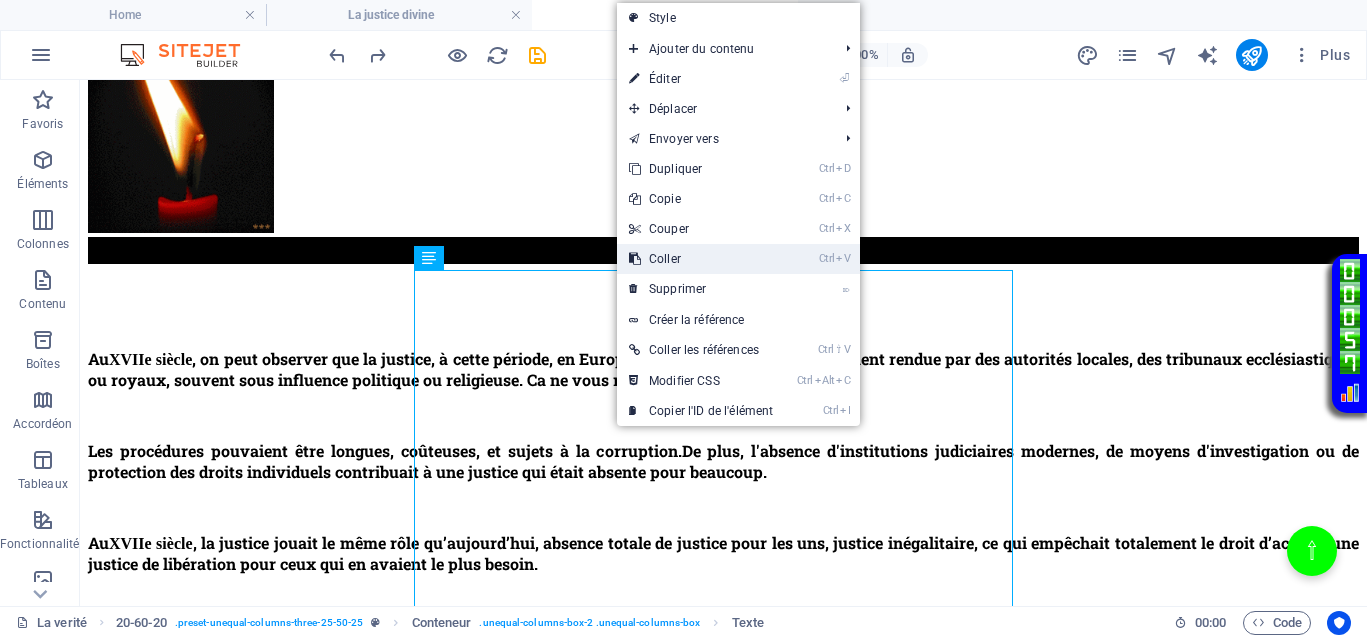 click on "Ctrl V  Coller" at bounding box center [701, 259] 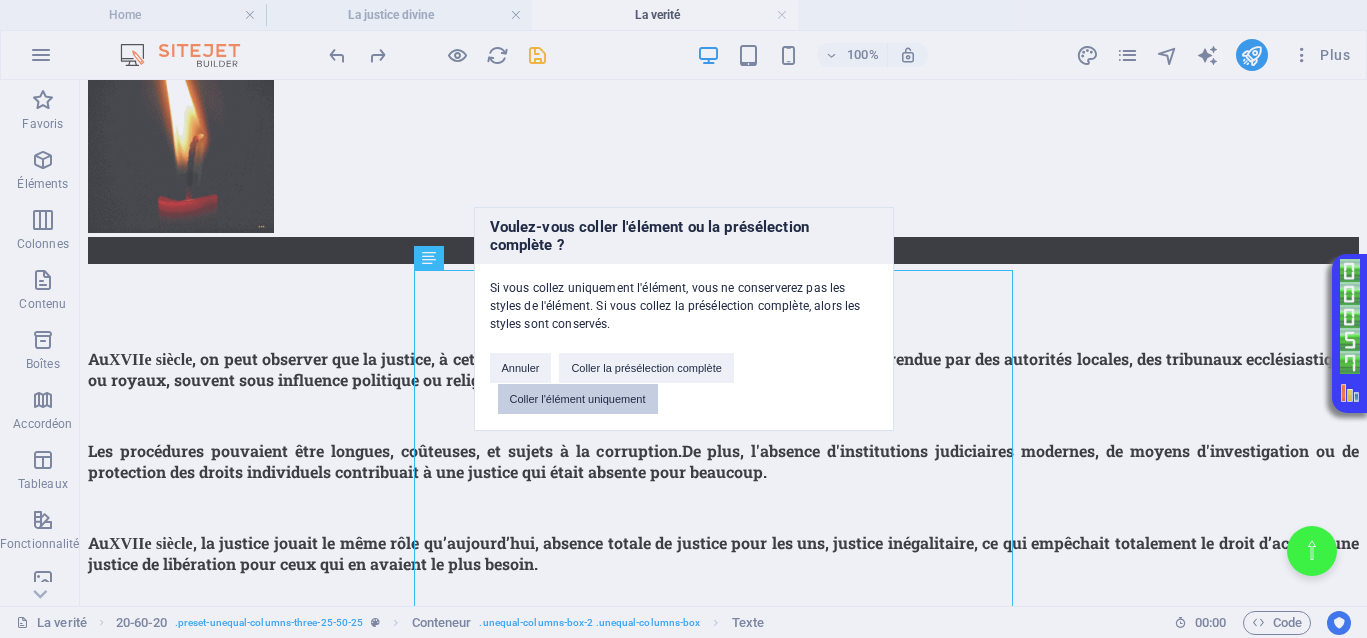 click on "Coller l'élément uniquement" at bounding box center [578, 399] 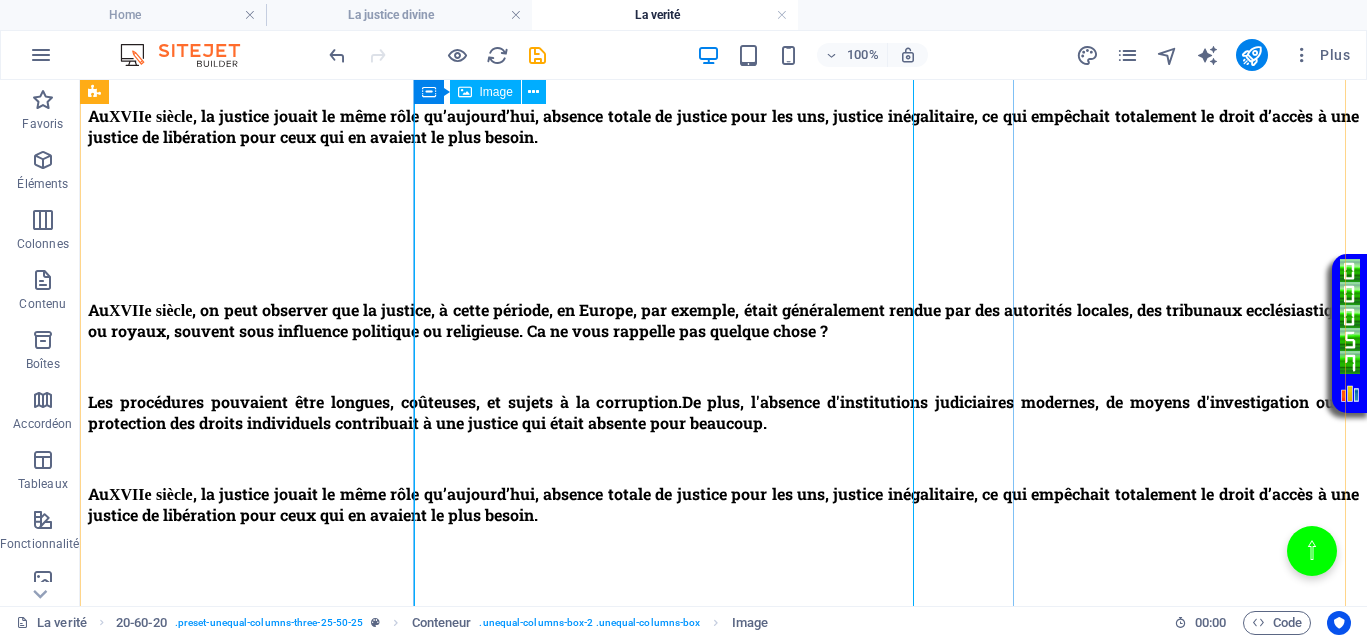 scroll, scrollTop: 667, scrollLeft: 0, axis: vertical 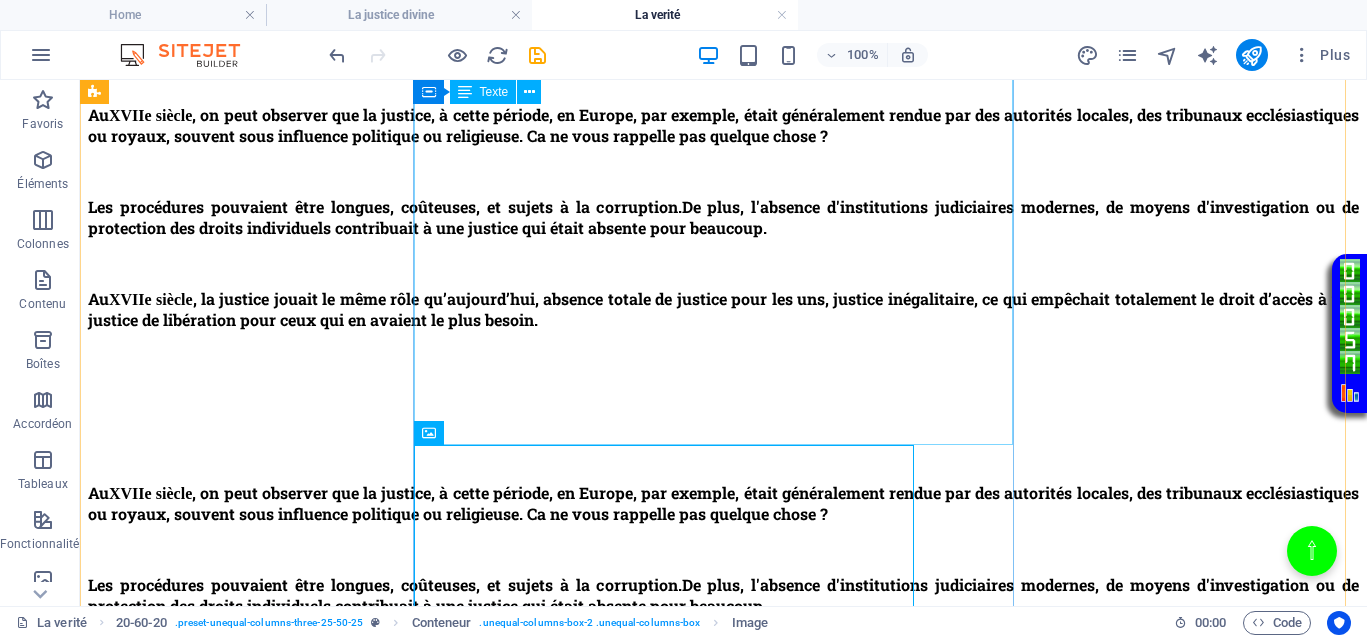 click on "Au  XVIIe siècle , on peut observer que la justice, à cette période, en Europe, par exemple, était généralement rendue par des autorités locales, des tribunaux ecclésiastiques ou royaux, souvent sous influence politique ou religieuse. Ca ne vous rappelle pas quelque chose ? Les procédures pouvaient être longues, coûteuses, et sujets à la corruption.  De plus, l'absence d'institutions judiciaires modernes, de moyens d'investigation ou de protection des droits individuels contribuait à une justice qui était absente pour beaucoup. Au  XVIIe siècle , la justice jouait le même rôle qu’aujourd’hui, absence totale de justice pour les uns, justice inégalitaire, ce qui empêchait totalement le droit d’accès à une justice de libération pour ceux qui en avaient le plus besoin." at bounding box center [723, 595] 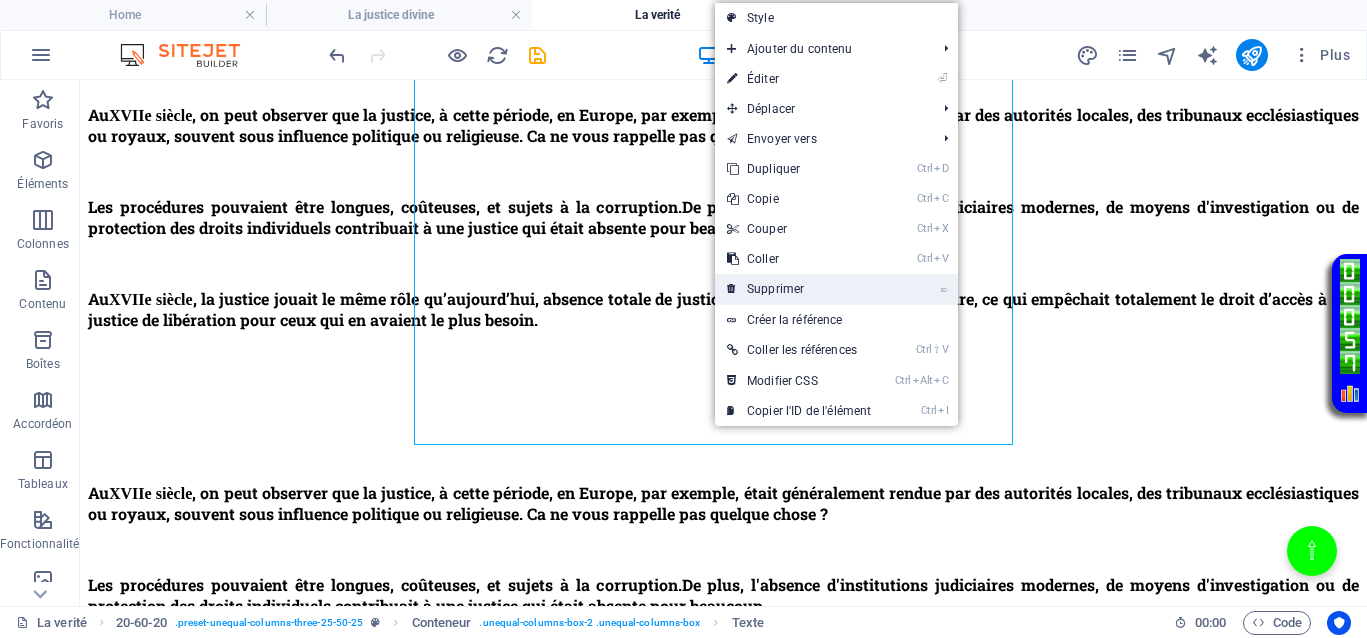 click on "⌦  Supprimer" at bounding box center [799, 289] 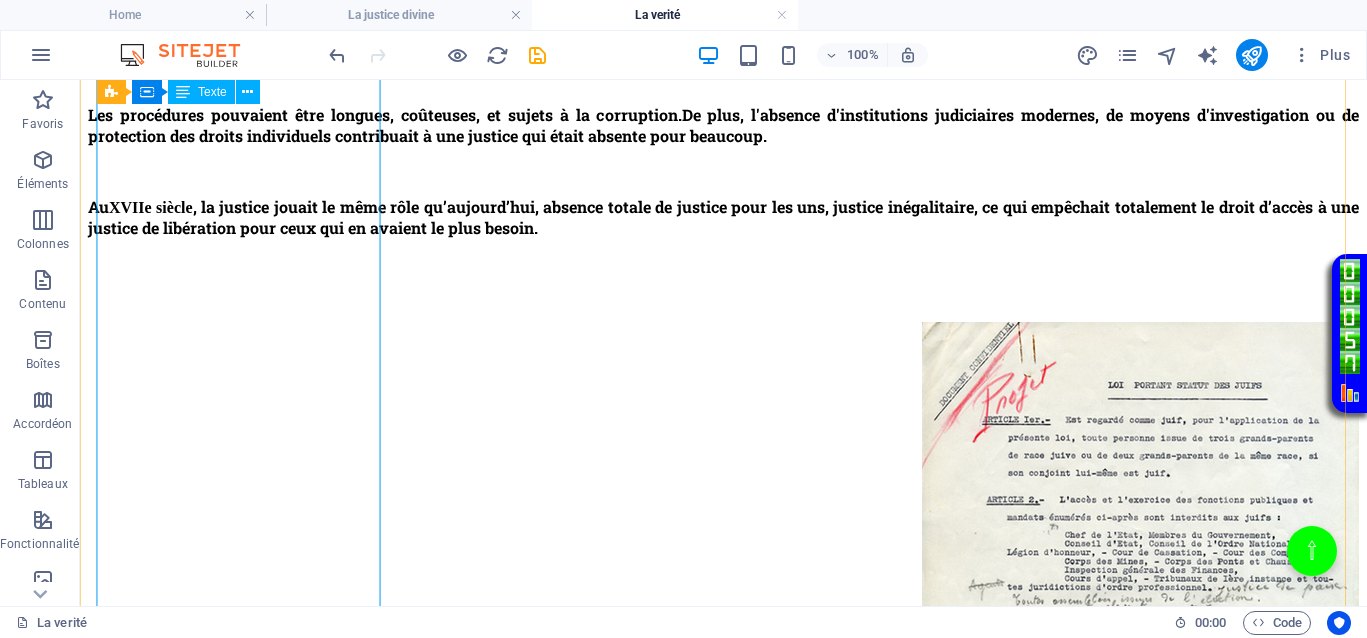scroll, scrollTop: 792, scrollLeft: 0, axis: vertical 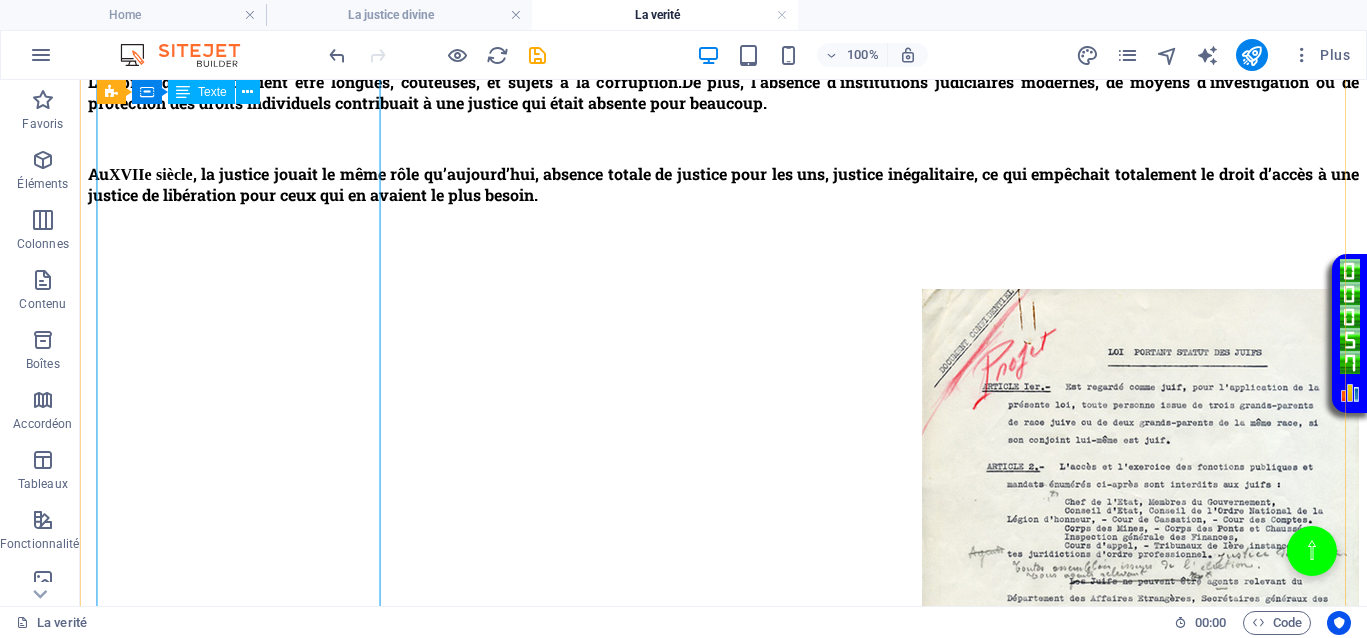click on "Au  XVIIe siècle , on peut observer que la justice, à cette période, en Europe, par exemple, était généralement rendue par des autorités locales, des tribunaux ecclésiastiques ou royaux, souvent sous influence politique ou religieuse. Ca ne vous rappelle pas quelque chose ? Les procédures pouvaient être longues, coûteuses, et sujets à la corruption.  De plus, l'absence d'institutions judiciaires modernes, de moyens d'investigation ou de protection des droits individuels contribuait à une justice qui était absente pour beaucoup. Au  XVIIe siècle , la justice jouait le même rôle qu’aujourd’hui, absence totale de justice pour les uns, justice inégalitaire, ce qui empêchait totalement le droit d’accès à une justice de libération pour ceux qui en avaient le plus besoin." at bounding box center [723, 92] 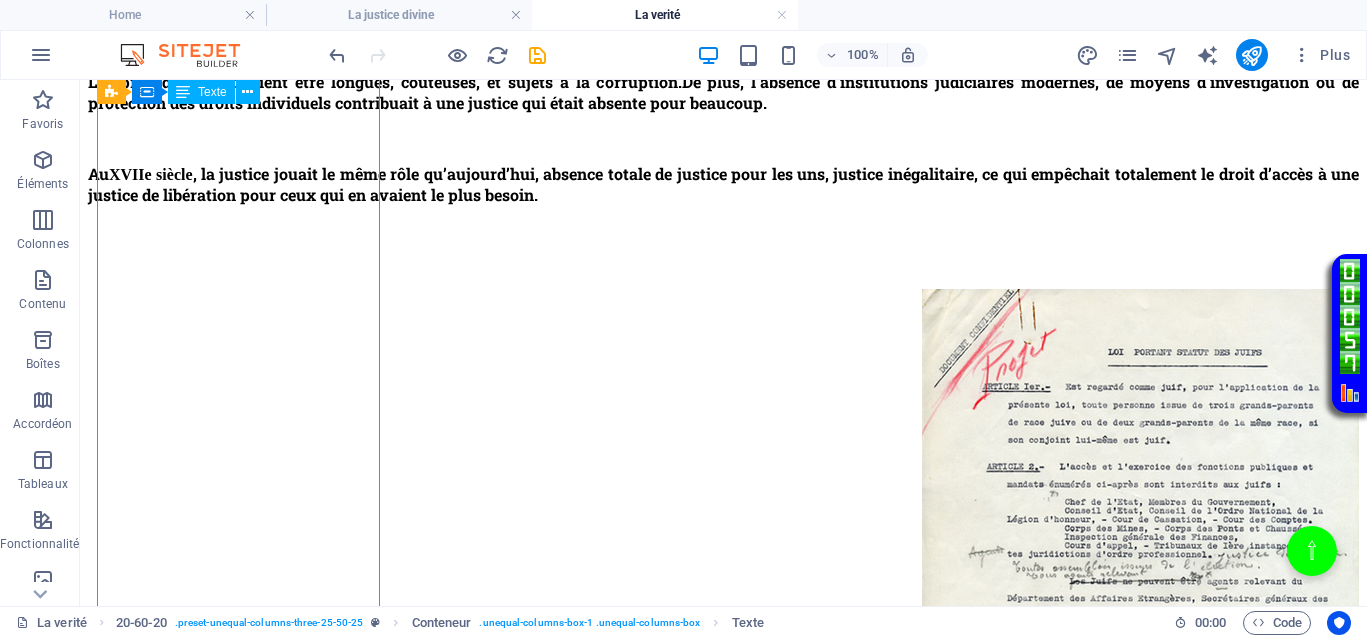 click on "Au  XVIIe siècle , on peut observer que la justice, à cette période, en Europe, par exemple, était généralement rendue par des autorités locales, des tribunaux ecclésiastiques ou royaux, souvent sous influence politique ou religieuse. Ca ne vous rappelle pas quelque chose ? Les procédures pouvaient être longues, coûteuses, et sujets à la corruption.  De plus, l'absence d'institutions judiciaires modernes, de moyens d'investigation ou de protection des droits individuels contribuait à une justice qui était absente pour beaucoup. Au  XVIIe siècle , la justice jouait le même rôle qu’aujourd’hui, absence totale de justice pour les uns, justice inégalitaire, ce qui empêchait totalement le droit d’accès à une justice de libération pour ceux qui en avaient le plus besoin." at bounding box center [723, 92] 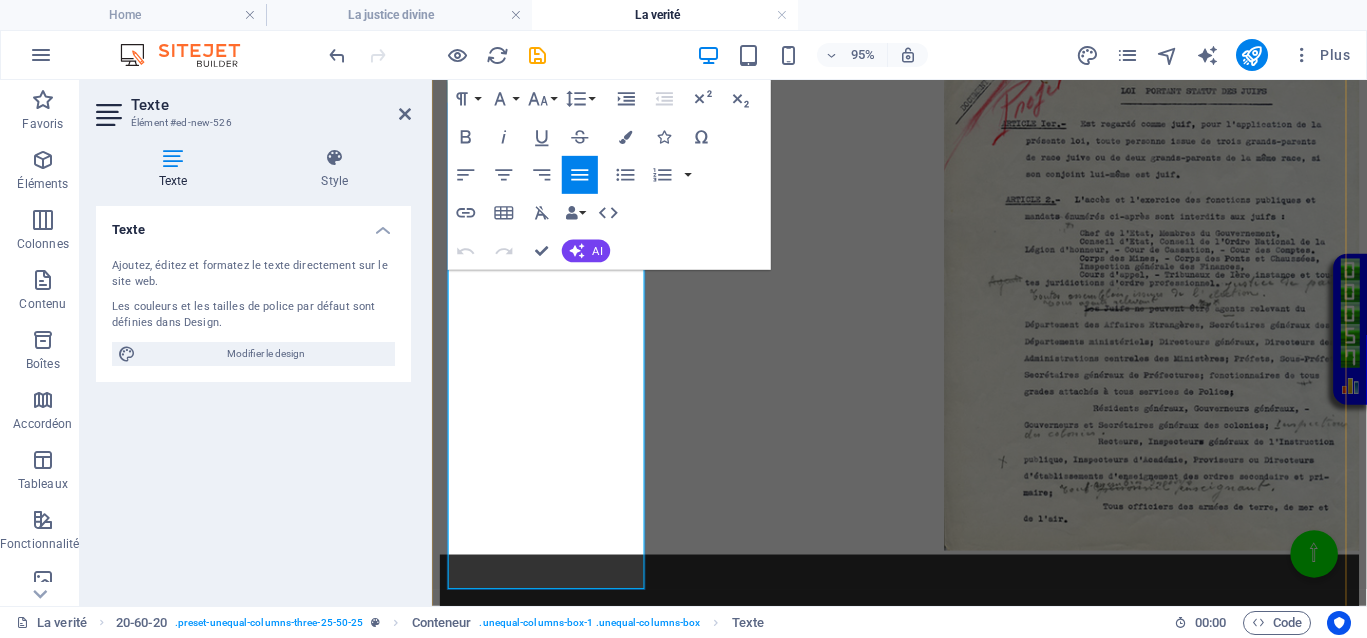 scroll, scrollTop: 1086, scrollLeft: 0, axis: vertical 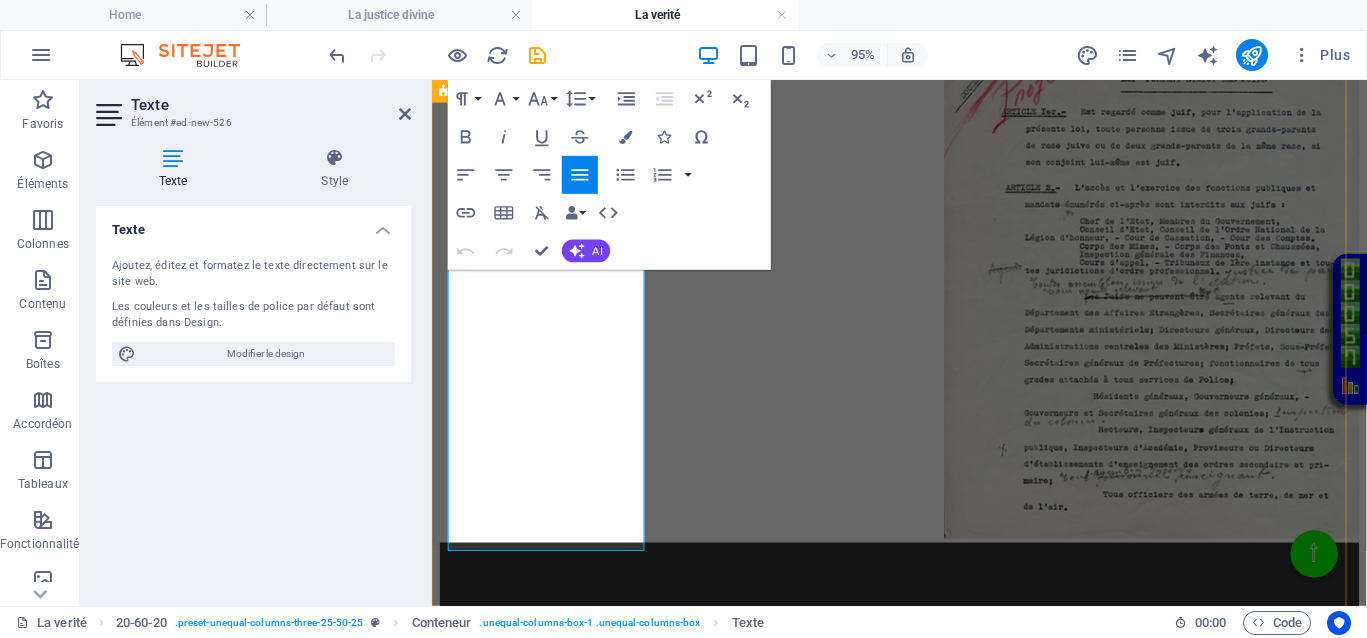 drag, startPoint x: 551, startPoint y: 527, endPoint x: 446, endPoint y: 296, distance: 253.74397 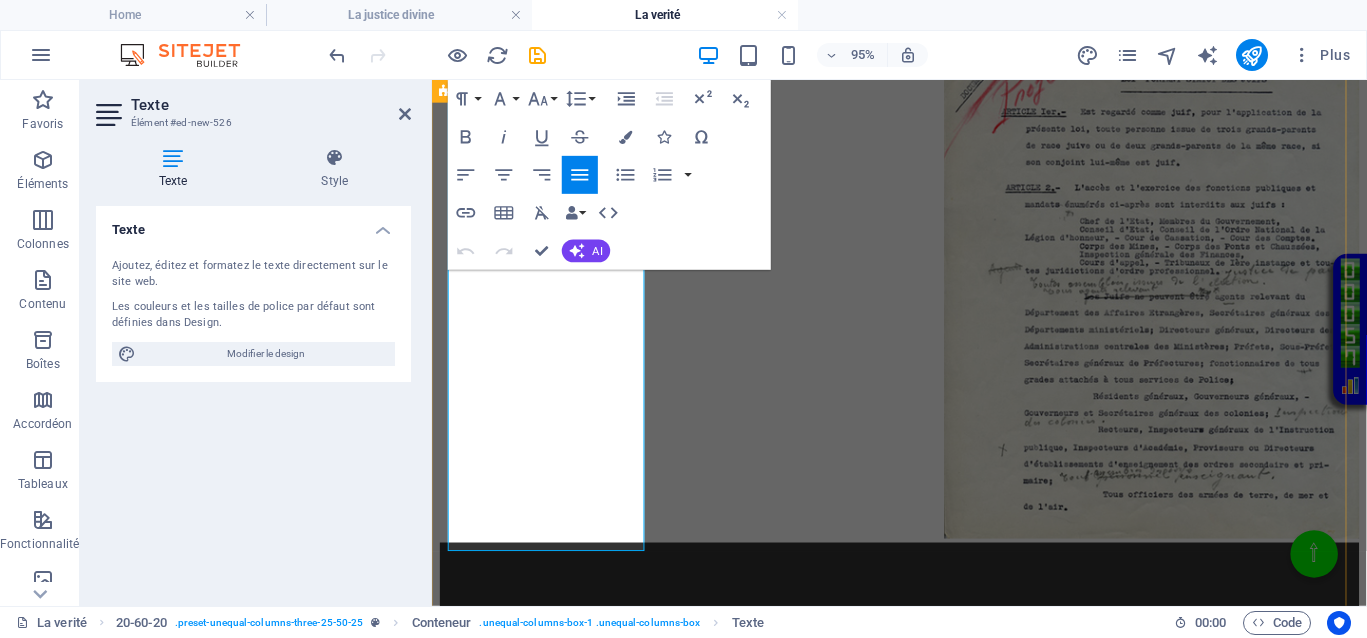 click on "Au  XVIIe siècle , on peut observer que la justice, à cette période, en Europe, par exemple, était généralement rendue par des autorités locales, des tribunaux ecclésiastiques ou royaux, souvent sous influence politique ou religieuse. Ca ne vous rappelle pas quelque chose ? Les procédures pouvaient être longues, coûteuses, et sujets à la corruption.  De plus, l'absence d'institutions judiciaires modernes, de moyens d'investigation ou de protection des droits individuels contribuait à une justice qui était absente pour beaucoup. Au  XVIIe siècle , la justice jouait le même rôle qu’aujourd’hui, absence totale de justice pour les uns, justice inégalitaire, ce qui empêchait totalement le droit d’accès à une justice de libération pour ceux qui en avaient le plus besoin." at bounding box center (924, 194) 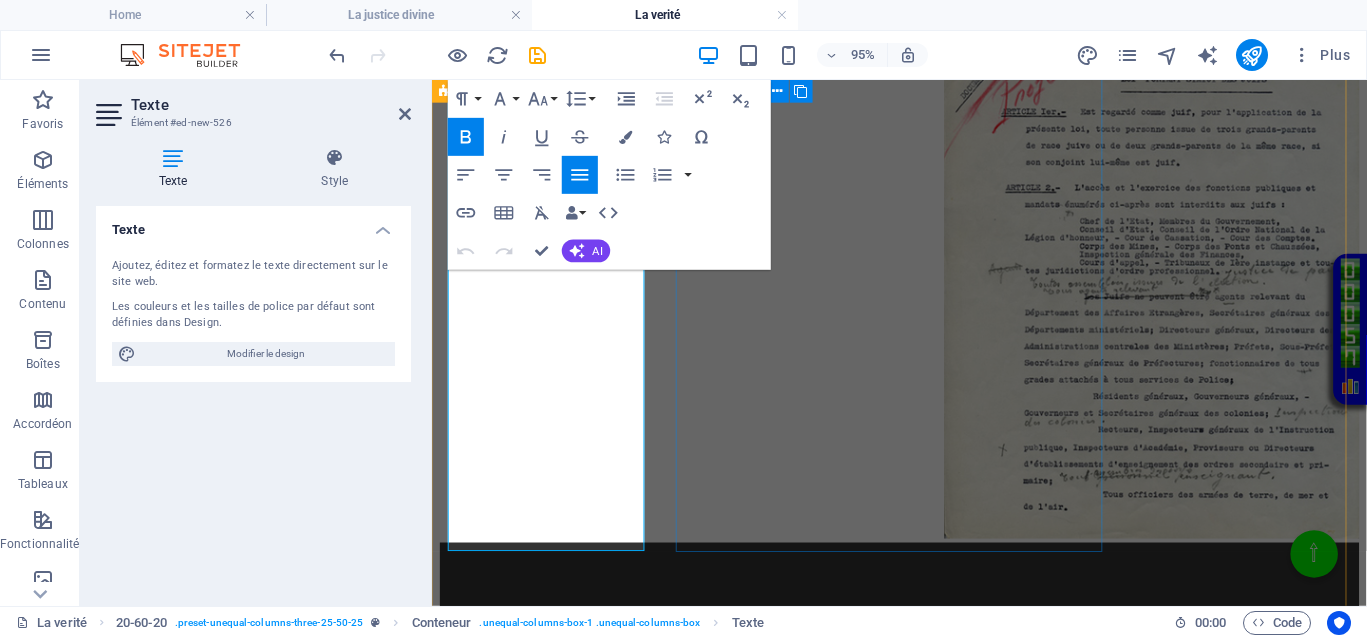 click at bounding box center (924, 291) 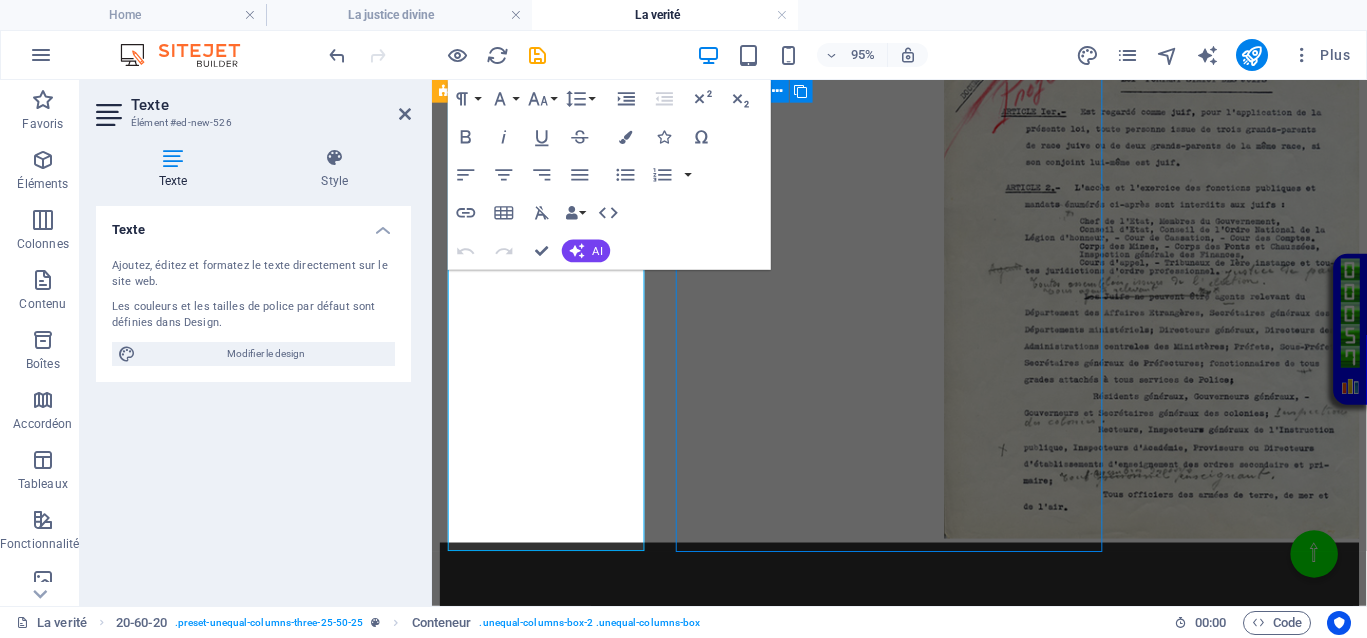 scroll, scrollTop: 986, scrollLeft: 0, axis: vertical 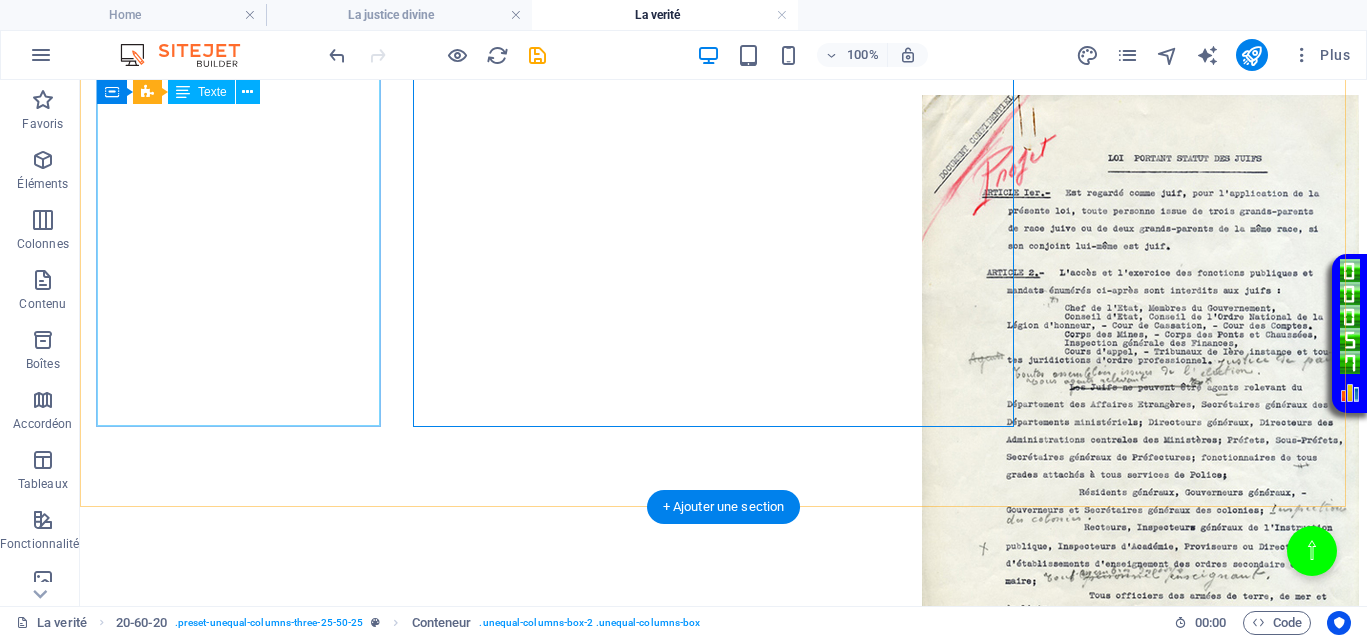 click on "Au  XVIIe siècle , on peut observer que la justice, à cette période, en Europe, par exemple, était généralement rendue par des autorités locales, des tribunaux ecclésiastiques ou royaux, souvent sous influence politique ou religieuse. Ca ne vous rappelle pas quelque chose ? Les procédures pouvaient être longues, coûteuses, et sujets à la corruption.  De plus, l'absence d'institutions judiciaires modernes, de moyens d'investigation ou de protection des droits individuels contribuait à une justice qui était absente pour beaucoup. Au  XVIIe siècle , la justice jouait le même rôle qu’aujourd’hui, absence totale de justice pour les uns, justice inégalitaire, ce qui empêchait totalement le droit d’accès à une justice de libération pour ceux qui en avaient le plus besoin." at bounding box center (723, -102) 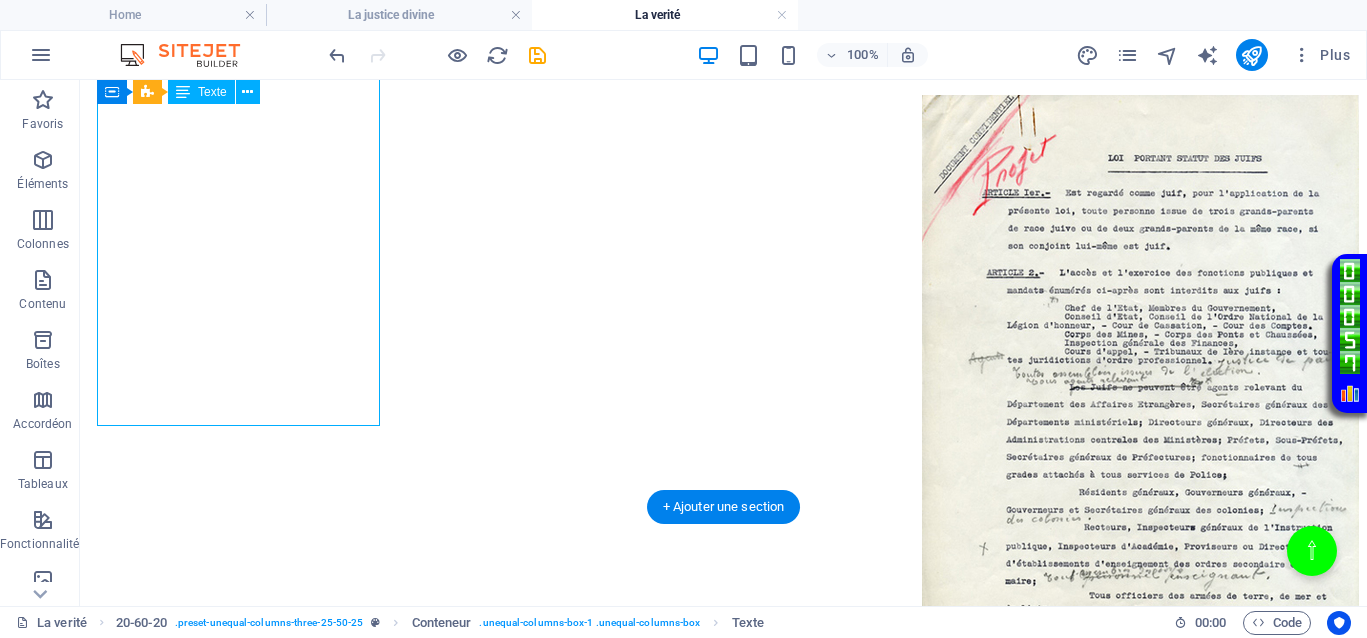 click on "Au  XVIIe siècle , on peut observer que la justice, à cette période, en Europe, par exemple, était généralement rendue par des autorités locales, des tribunaux ecclésiastiques ou royaux, souvent sous influence politique ou religieuse. Ca ne vous rappelle pas quelque chose ? Les procédures pouvaient être longues, coûteuses, et sujets à la corruption.  De plus, l'absence d'institutions judiciaires modernes, de moyens d'investigation ou de protection des droits individuels contribuait à une justice qui était absente pour beaucoup. Au  XVIIe siècle , la justice jouait le même rôle qu’aujourd’hui, absence totale de justice pour les uns, justice inégalitaire, ce qui empêchait totalement le droit d’accès à une justice de libération pour ceux qui en avaient le plus besoin." at bounding box center (723, -102) 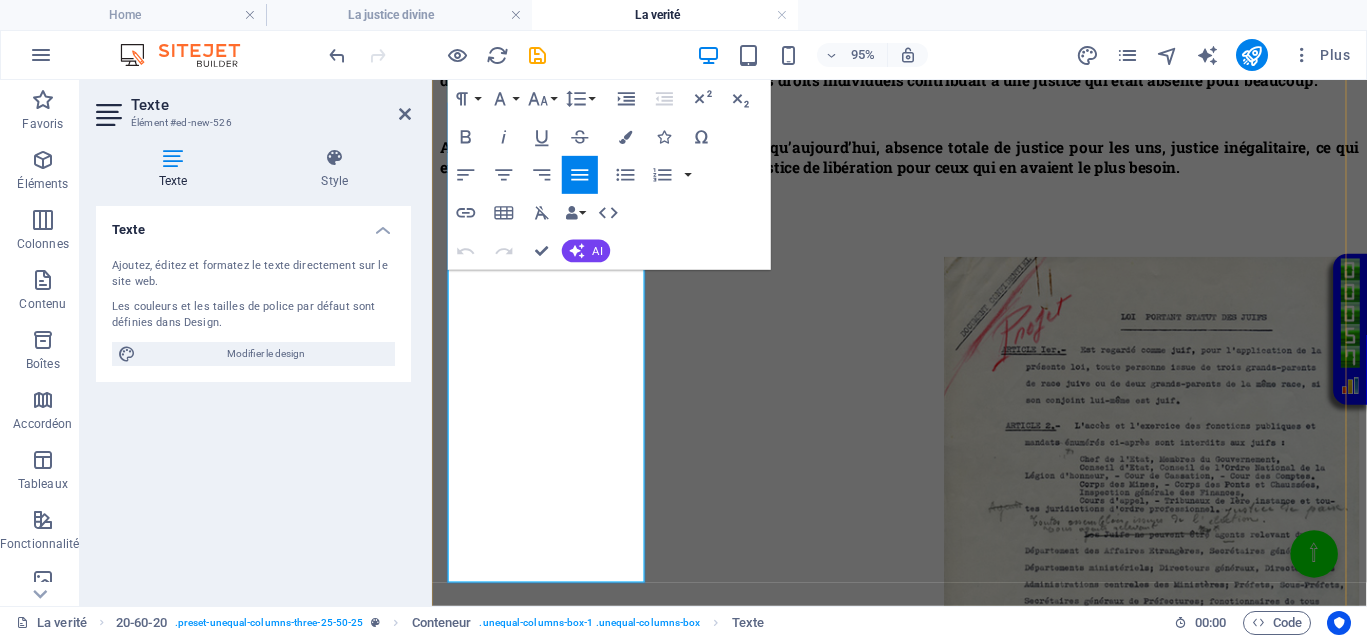 scroll, scrollTop: 1086, scrollLeft: 0, axis: vertical 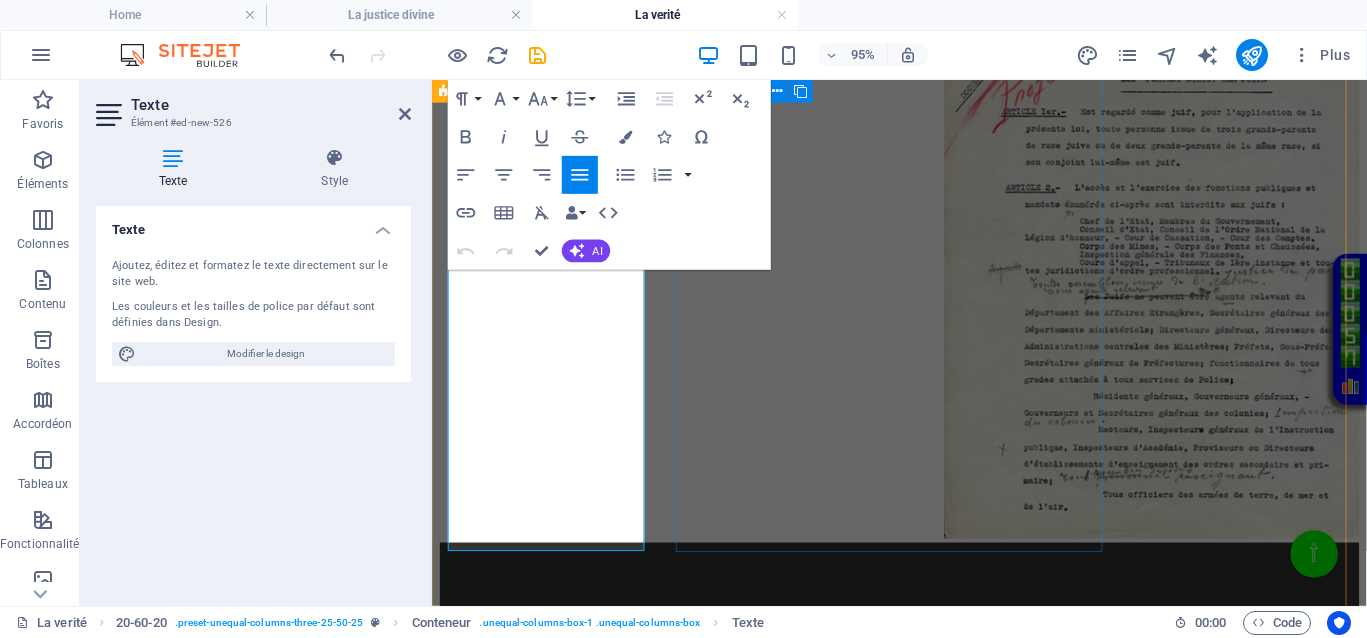 click at bounding box center (924, 291) 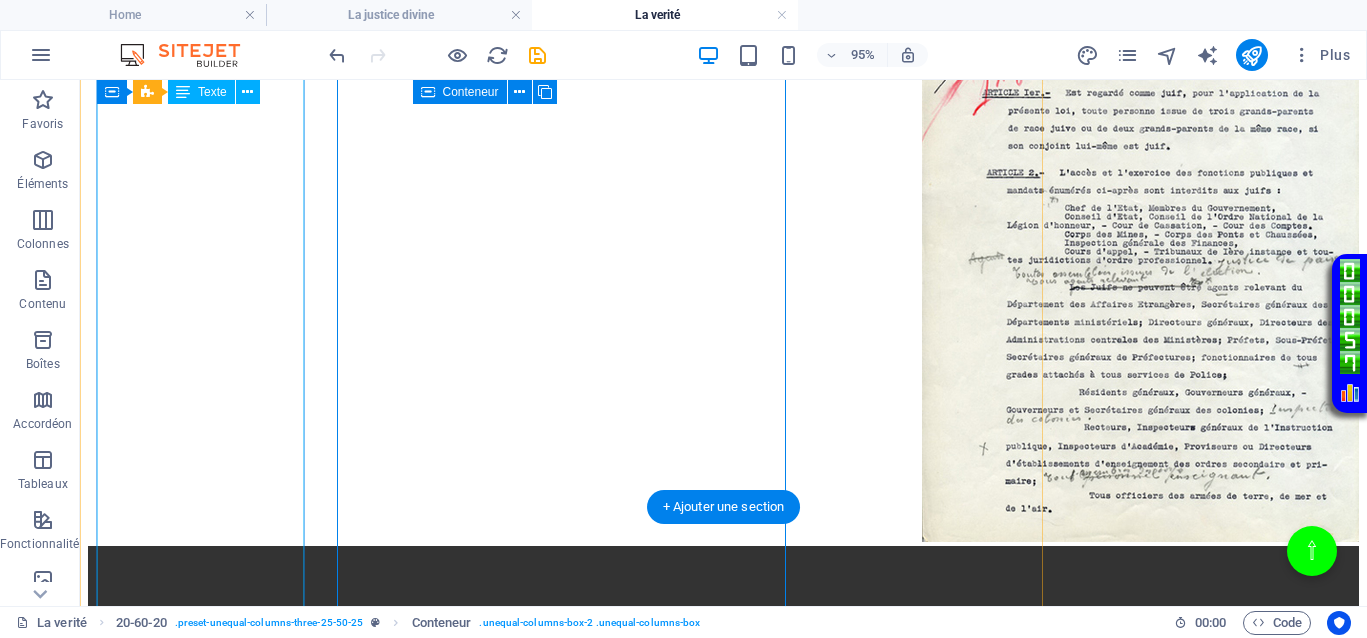scroll, scrollTop: 986, scrollLeft: 0, axis: vertical 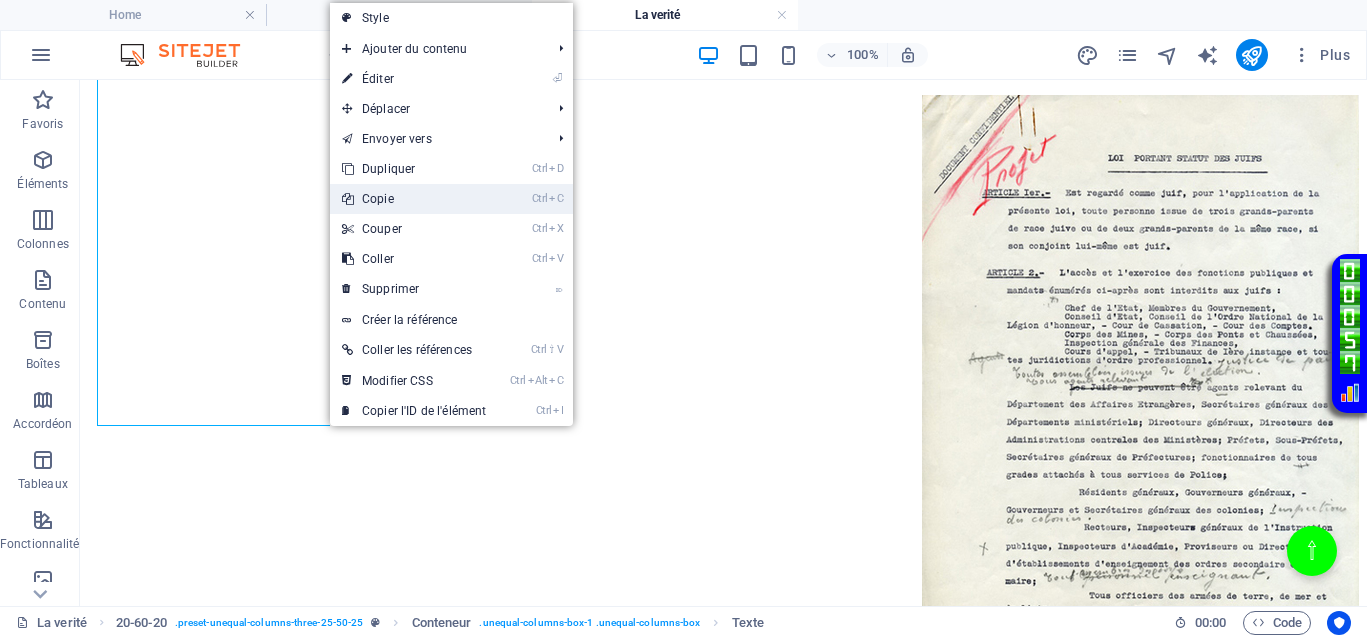 click on "Ctrl C  Copie" at bounding box center [414, 199] 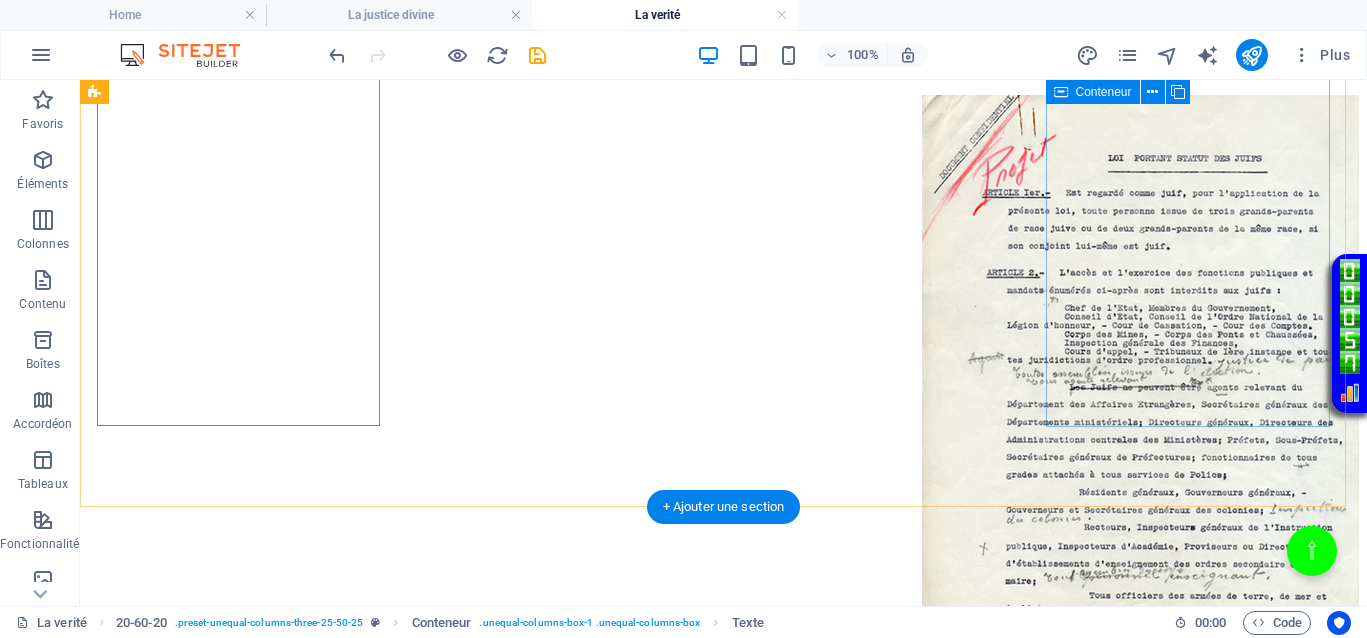 click at bounding box center [723, 748] 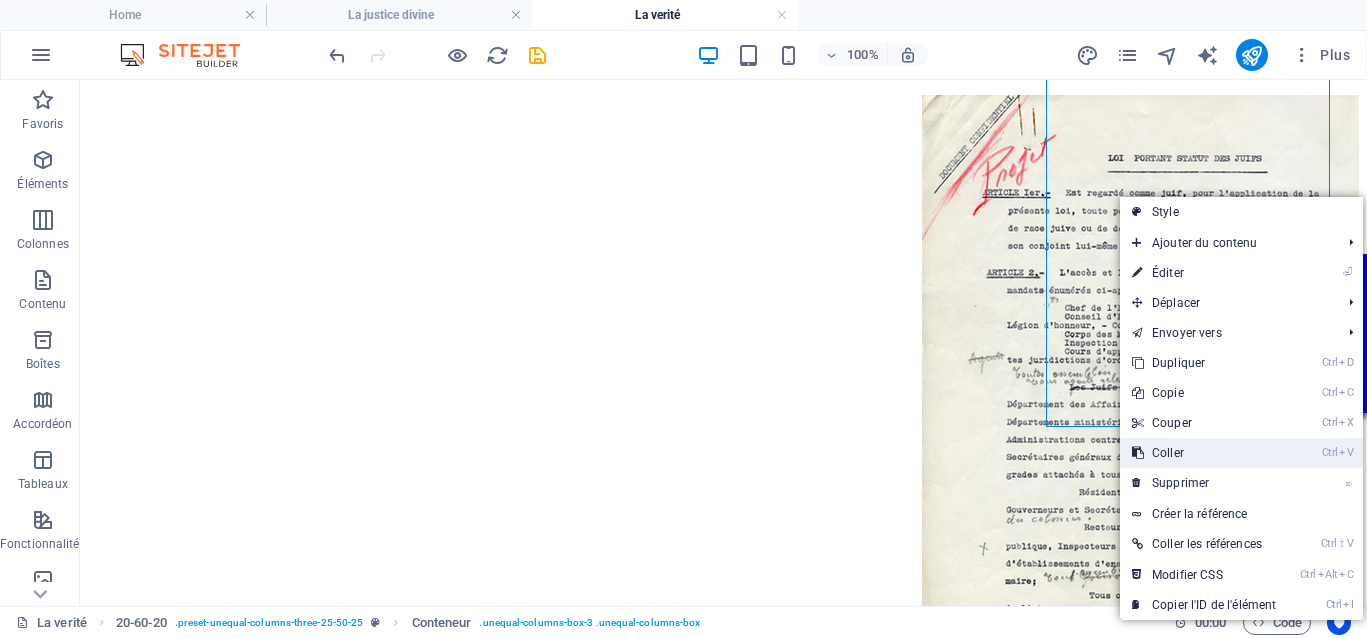 click on "Ctrl V  Coller" at bounding box center [1204, 453] 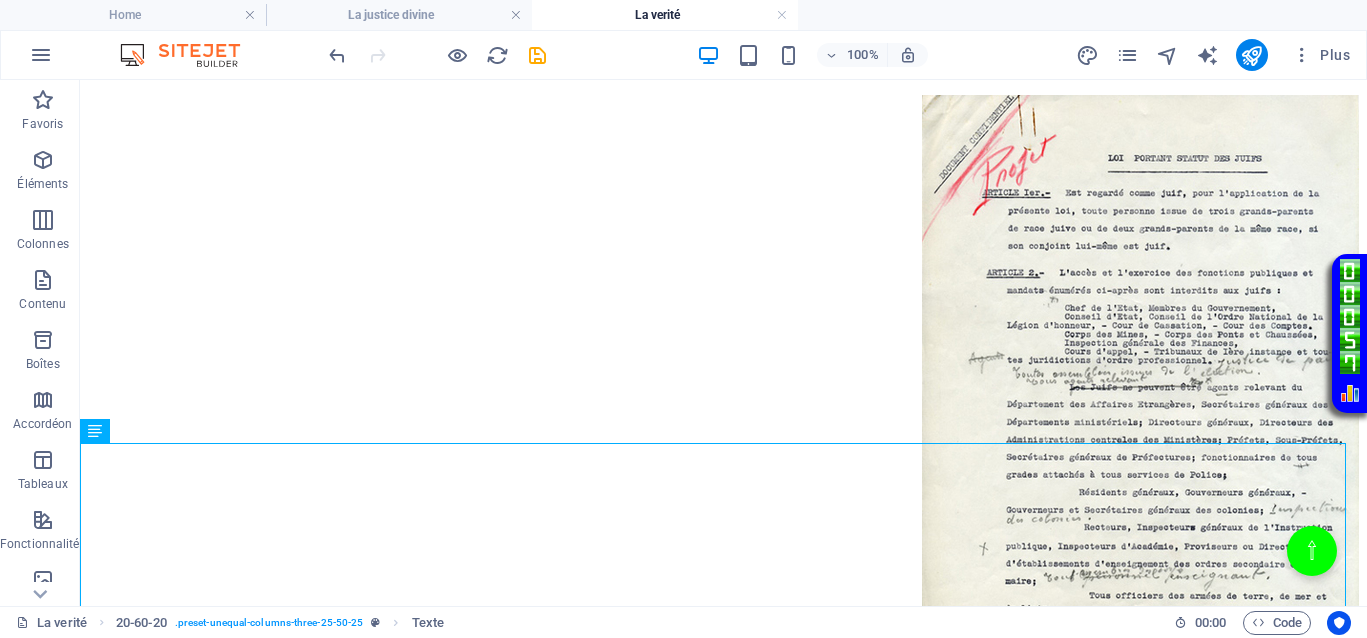 drag, startPoint x: 673, startPoint y: 511, endPoint x: 827, endPoint y: 502, distance: 154.26276 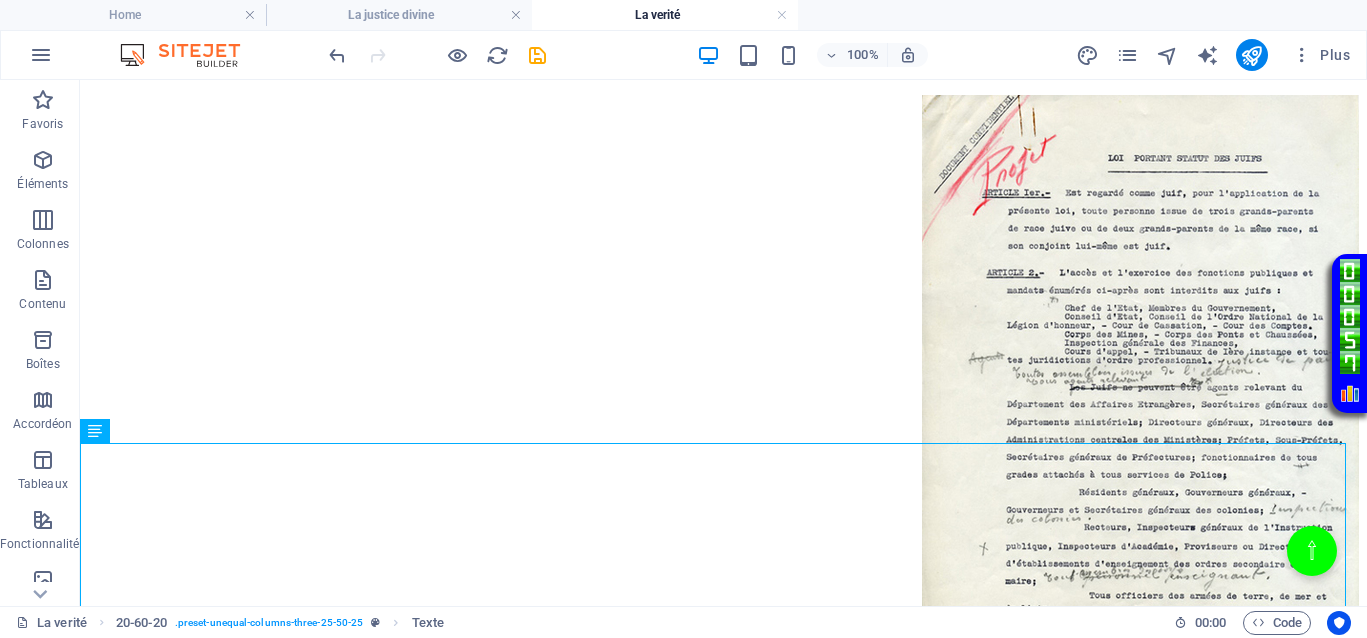click on "Au  XVIIe siècle , on peut observer que la justice, à cette période, en Europe, par exemple, était généralement rendue par des autorités locales, des tribunaux ecclésiastiques ou royaux, souvent sous influence politique ou religieuse. Ca ne vous rappelle pas quelque chose ? Les procédures pouvaient être longues, coûteuses, et sujets à la corruption.  De plus, l'absence d'institutions judiciaires modernes, de moyens d'investigation ou de protection des droits individuels contribuait à une justice qui était absente pour beaucoup. Au  XVIIe siècle , la justice jouait le même rôle qu’aujourd’hui, absence totale de justice pour les uns, justice inégalitaire, ce qui empêchait totalement le droit d’accès à une justice de libération pour ceux qui en avaient le plus besoin." at bounding box center (723, 1047) 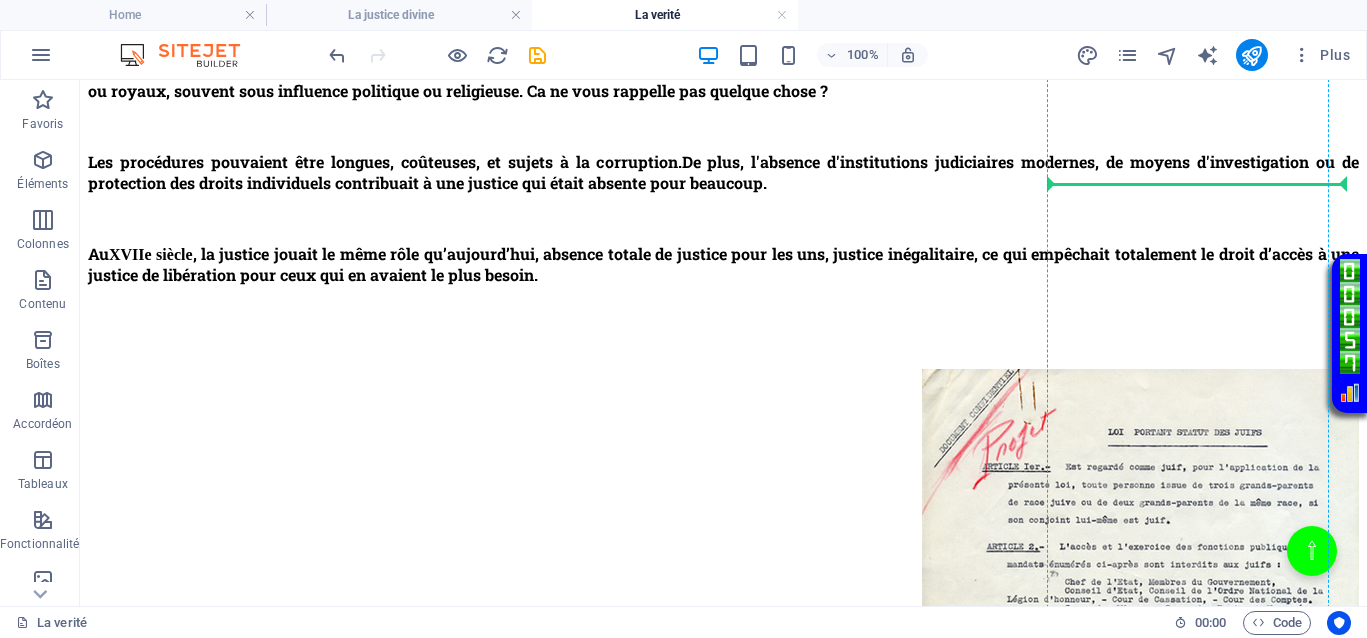 scroll, scrollTop: 698, scrollLeft: 0, axis: vertical 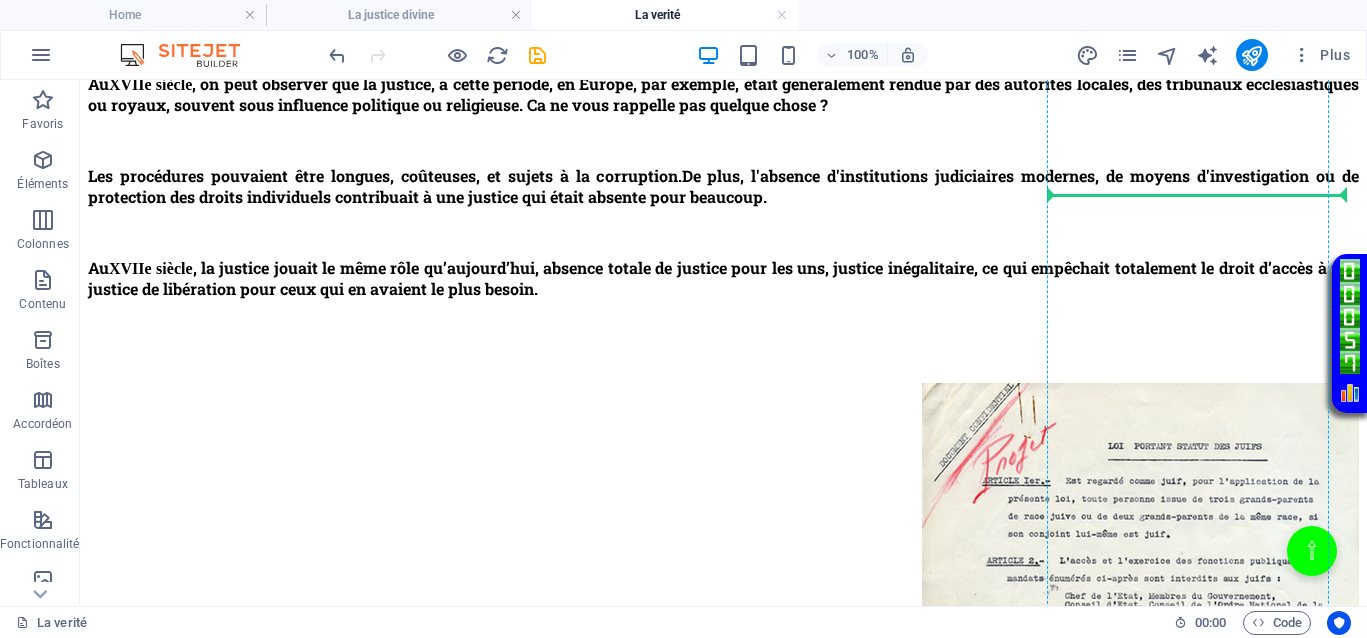drag, startPoint x: 930, startPoint y: 474, endPoint x: 1233, endPoint y: 167, distance: 431.34442 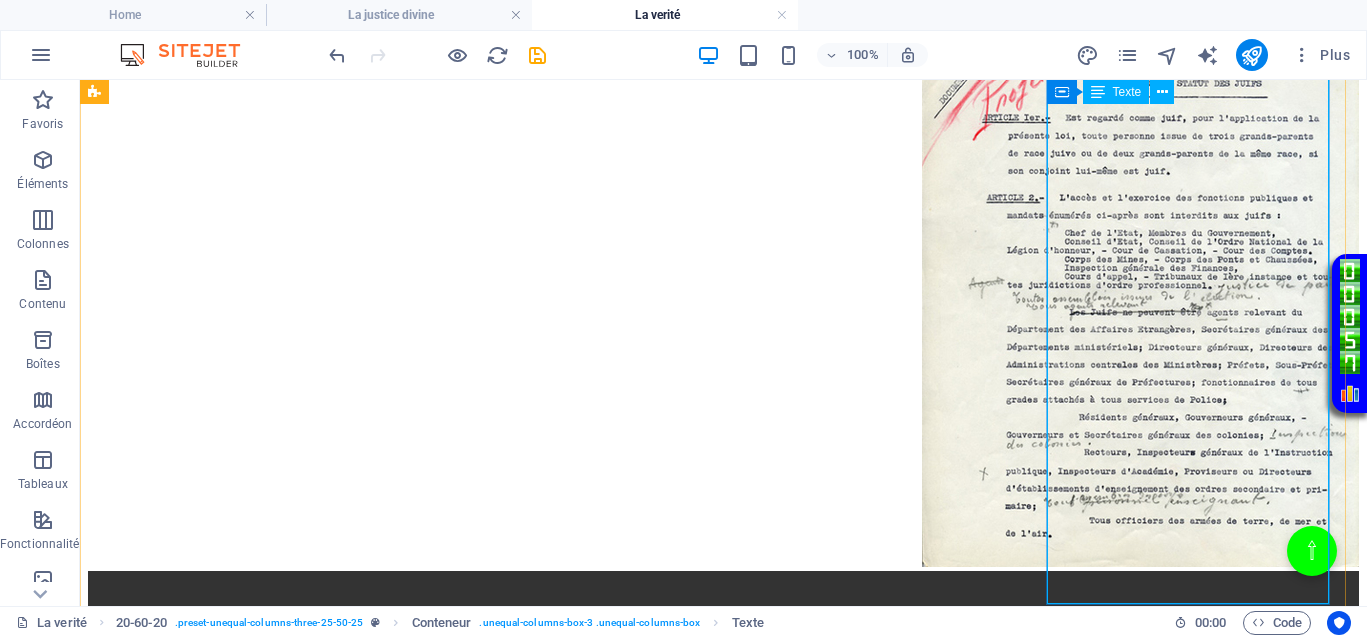 scroll, scrollTop: 1073, scrollLeft: 0, axis: vertical 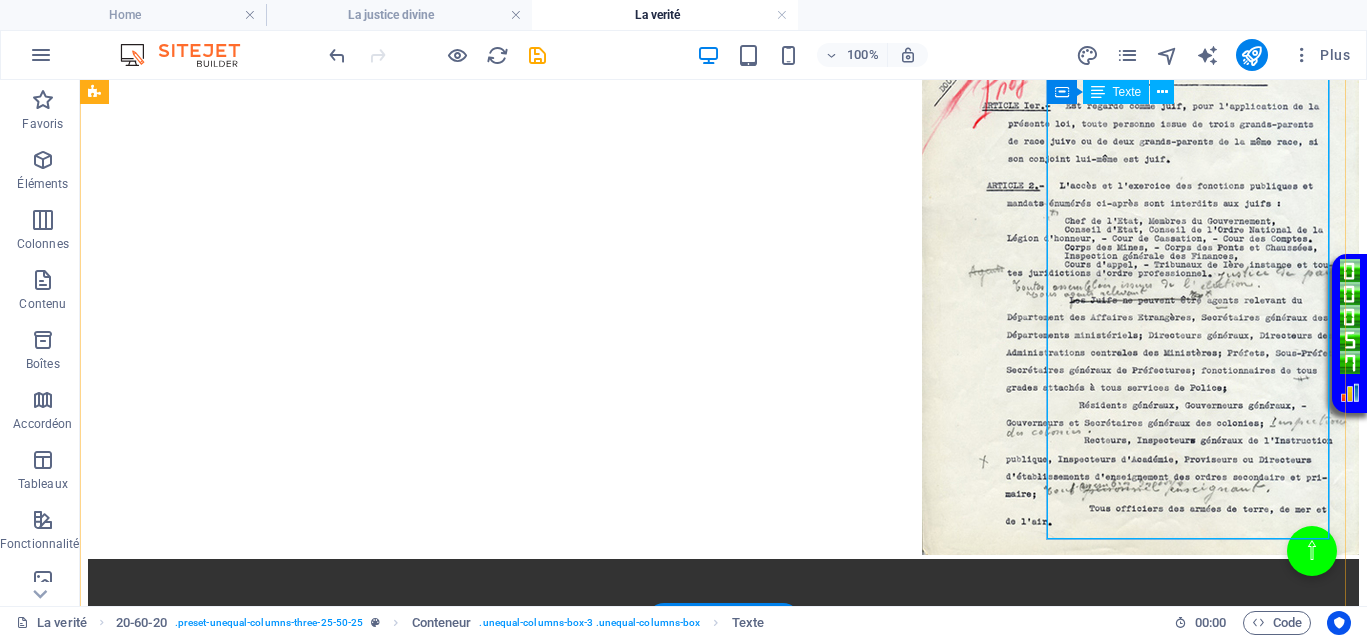 click on "Au  XVIIe siècle , on peut observer que la justice, à cette période, en Europe, par exemple, était généralement rendue par des autorités locales, des tribunaux ecclésiastiques ou royaux, souvent sous influence politique ou religieuse. Ca ne vous rappelle pas quelque chose ? Les procédures pouvaient être longues, coûteuses, et sujets à la corruption.  De plus, l'absence d'institutions judiciaires modernes, de moyens d'investigation ou de protection des droits individuels contribuait à une justice qui était absente pour beaucoup. Au  XVIIe siècle , la justice jouait le même rôle qu’aujourd’hui, absence totale de justice pour les uns, justice inégalitaire, ce qui empêchait totalement le droit d’accès à une justice de libération pour ceux qui en avaient le plus besoin." at bounding box center [723, 960] 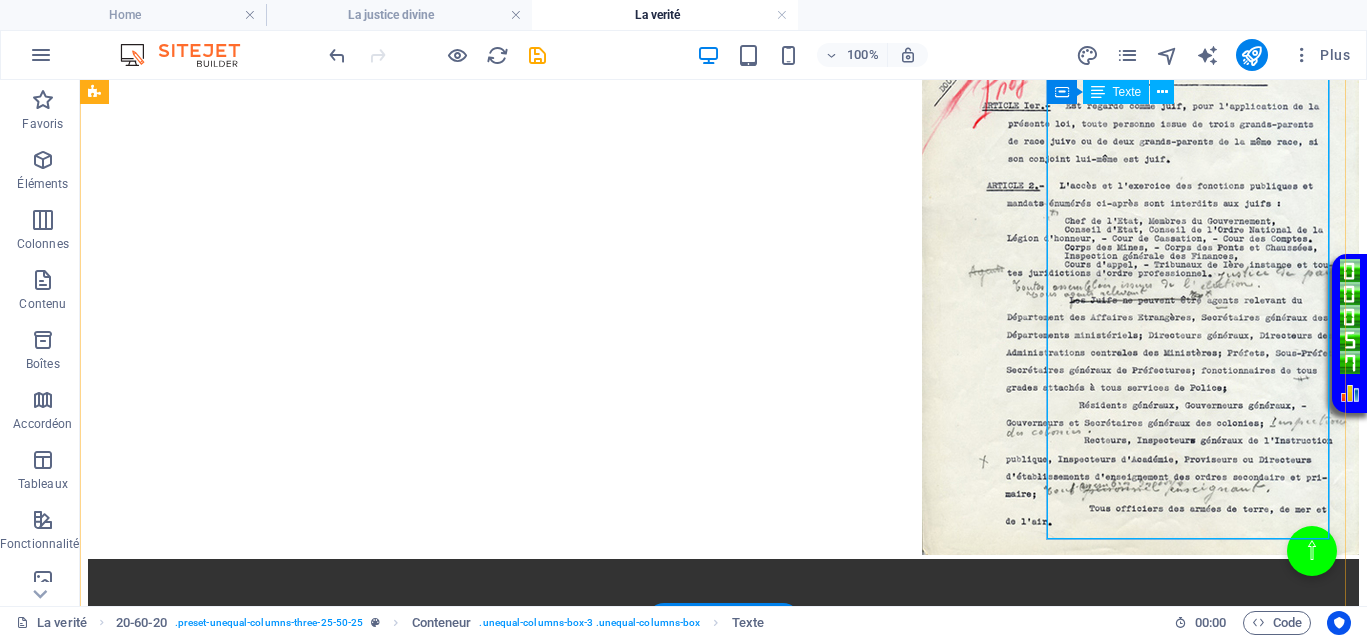 click on "Au  XVIIe siècle , on peut observer que la justice, à cette période, en Europe, par exemple, était généralement rendue par des autorités locales, des tribunaux ecclésiastiques ou royaux, souvent sous influence politique ou religieuse. Ca ne vous rappelle pas quelque chose ? Les procédures pouvaient être longues, coûteuses, et sujets à la corruption.  De plus, l'absence d'institutions judiciaires modernes, de moyens d'investigation ou de protection des droits individuels contribuait à une justice qui était absente pour beaucoup. Au  XVIIe siècle , la justice jouait le même rôle qu’aujourd’hui, absence totale de justice pour les uns, justice inégalitaire, ce qui empêchait totalement le droit d’accès à une justice de libération pour ceux qui en avaient le plus besoin." at bounding box center (723, 960) 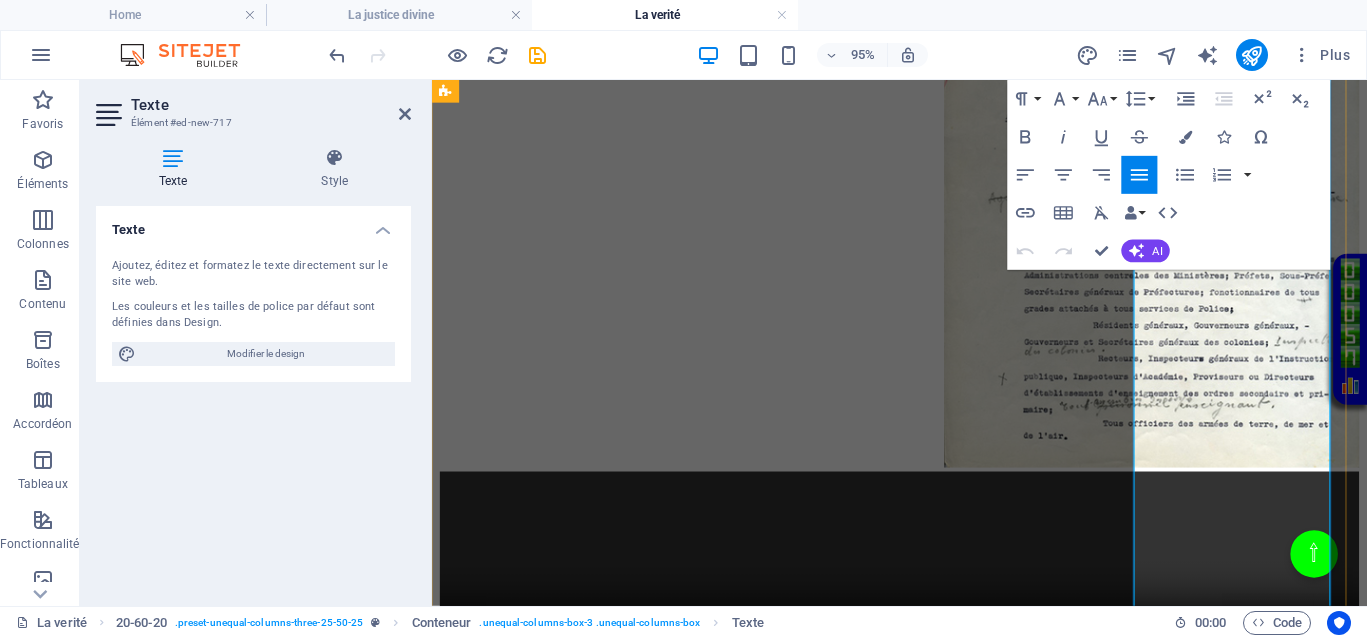 scroll, scrollTop: 911, scrollLeft: 0, axis: vertical 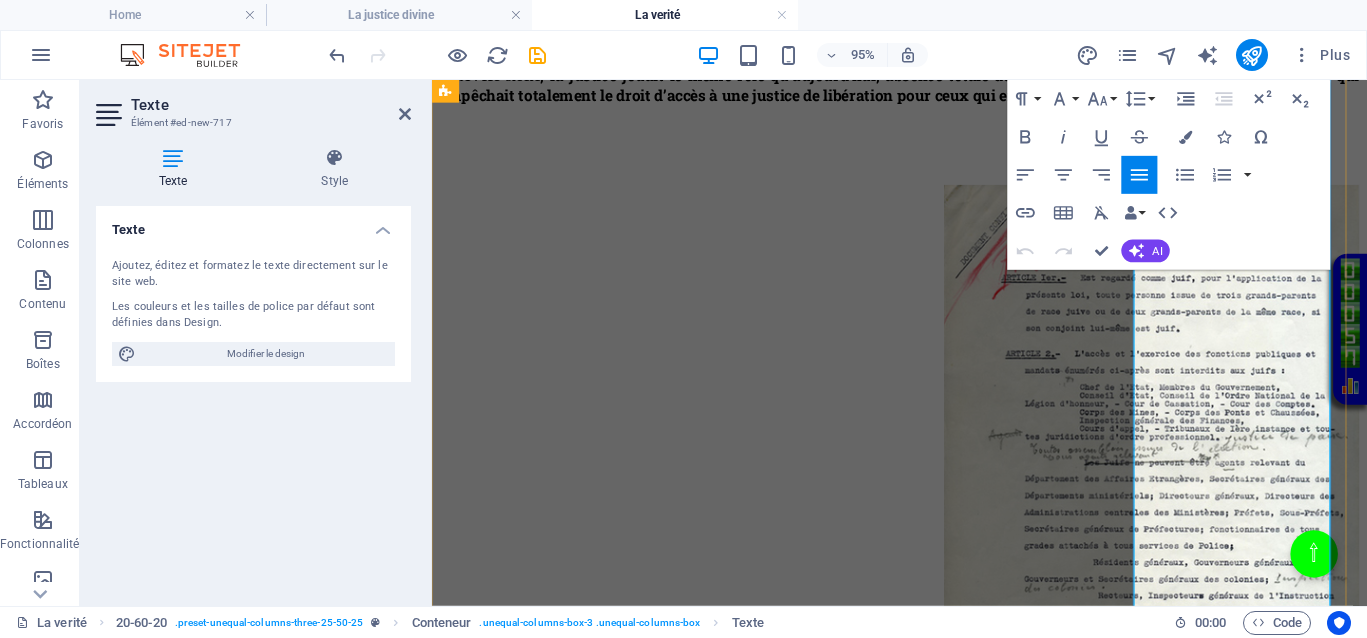 drag, startPoint x: 1350, startPoint y: 367, endPoint x: 1169, endPoint y: 281, distance: 200.39212 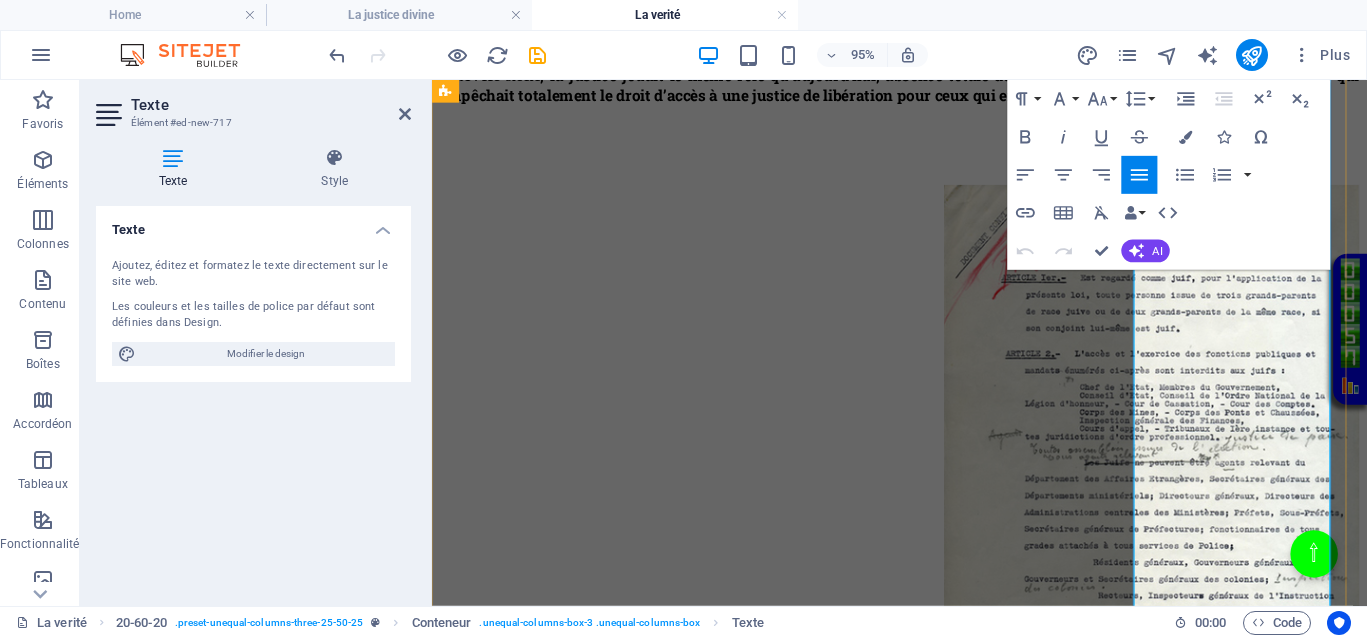 click on "Au  XVIIe siècle , on peut observer que la justice, à cette période, en Europe, par exemple, était généralement rendue par des autorités locales, des tribunaux ecclésiastiques ou royaux, souvent sous influence politique ou religieuse. Ca ne vous rappelle pas quelque chose ? Les procédures pouvaient être longues, coûteuses, et sujets à la corruption.  De plus, l'absence d'institutions judiciaires modernes, de moyens d'investigation ou de protection des droits individuels contribuait à une justice qui était absente pour beaucoup. Au  XVIIe siècle , la justice jouait le même rôle qu’aujourd’hui, absence totale de justice pour les uns, justice inégalitaire, ce qui empêchait totalement le droit d’accès à une justice de libération pour ceux qui en avaient le plus besoin." at bounding box center [924, 1043] 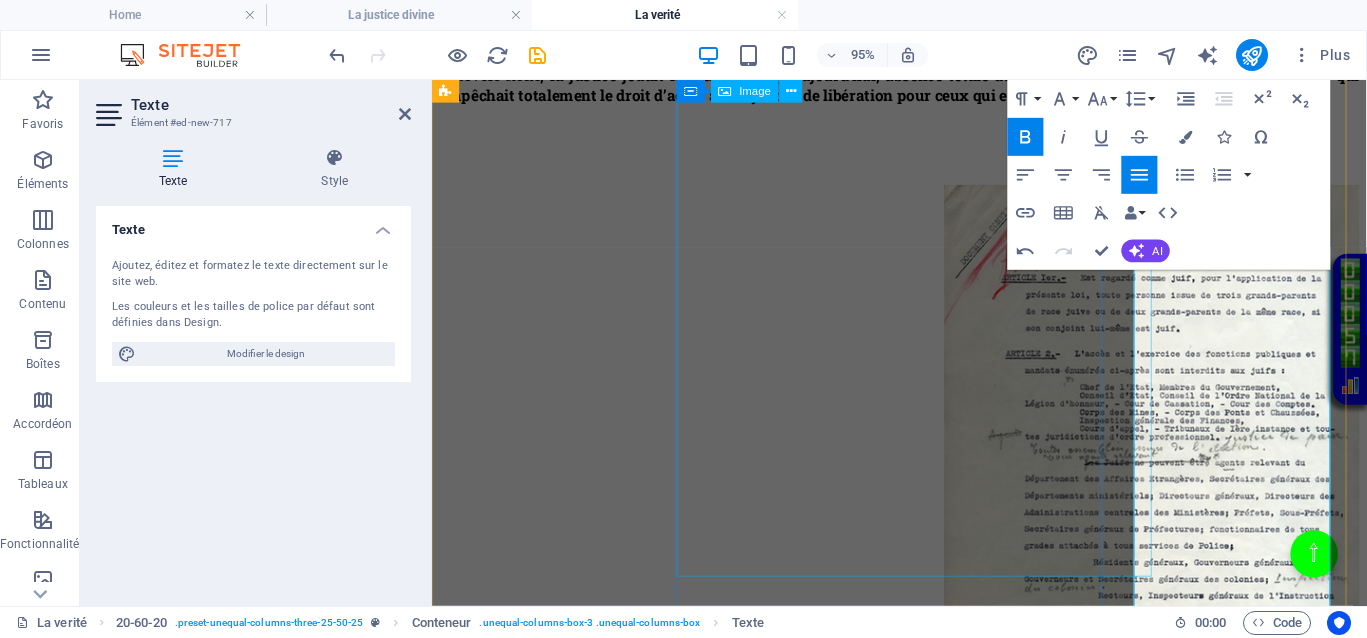 scroll, scrollTop: 536, scrollLeft: 0, axis: vertical 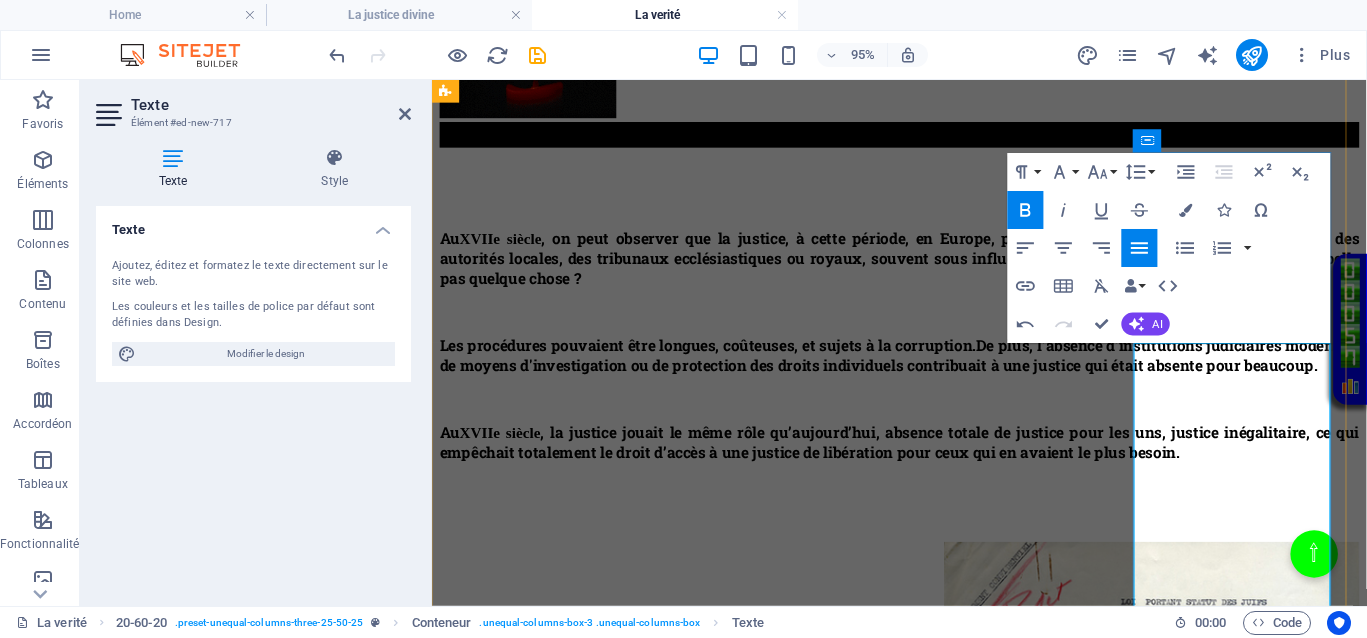 click on "Au" at bounding box center [450, 1415] 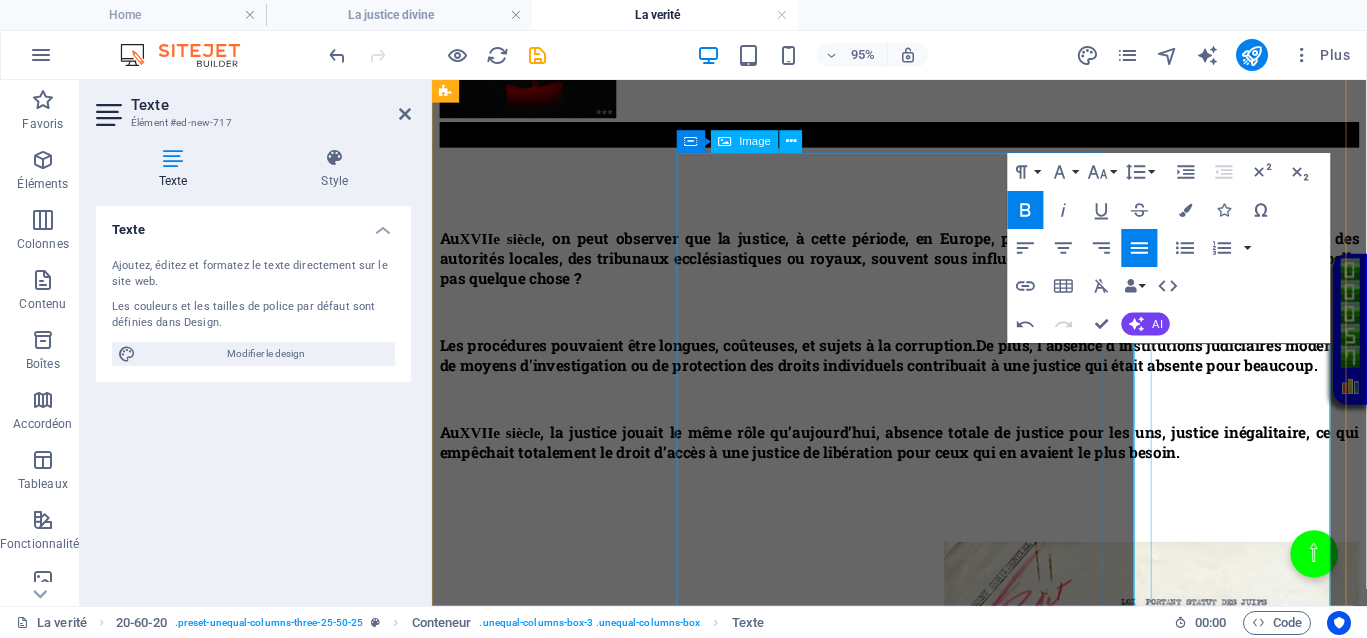 click at bounding box center (924, 841) 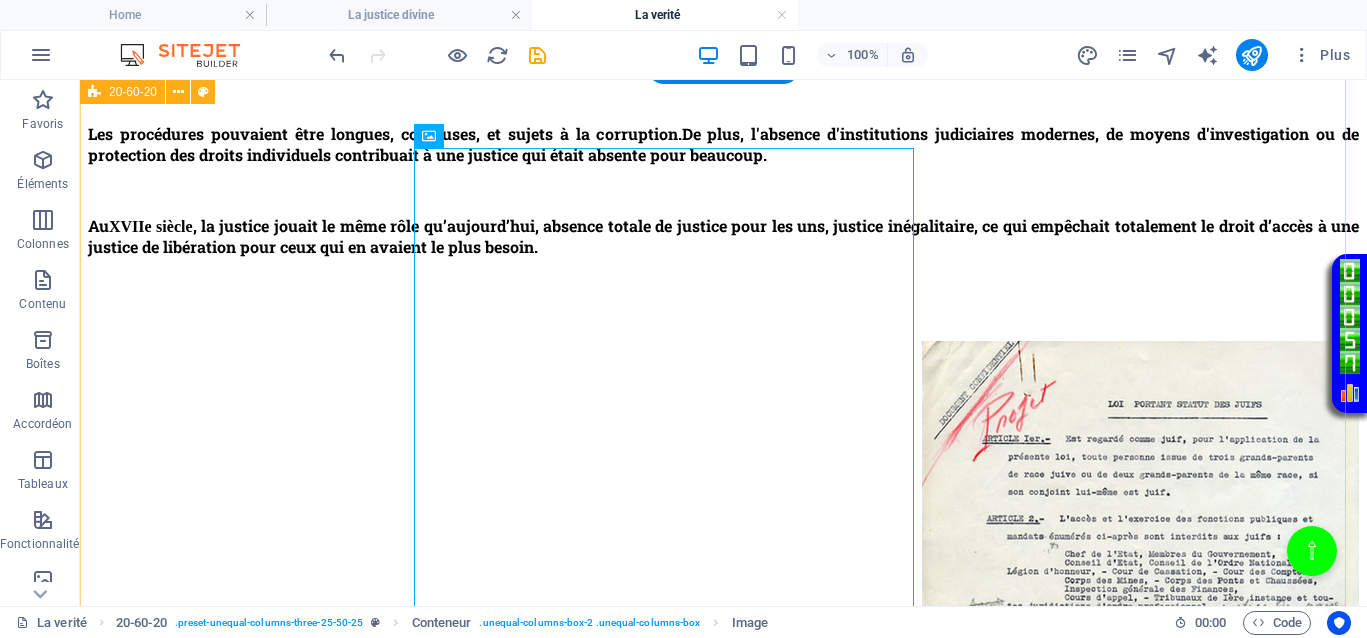 scroll, scrollTop: 786, scrollLeft: 0, axis: vertical 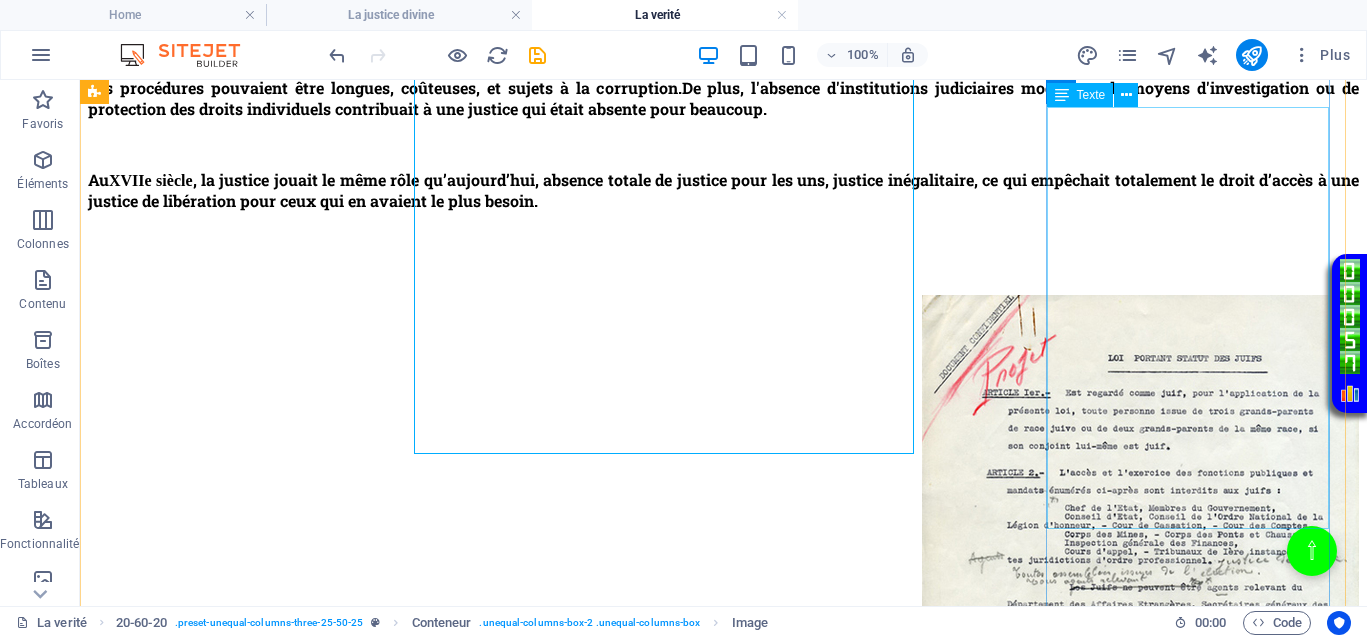 click on "Au  XVIIe siècle , on peut observer que la justice, à cette période, en Europe, par exemple, était généralement rendue par des autorités locales, des tribunaux ecclésiastiques ou royaux, souvent sous influence politique ou religieuse. Ca ne v Au  XVIIe siècle , la justice jouait le même rôle qu’aujourd’hui, absence totale de justice pour les uns, justice inégalitaire, ce qui empêchait totalement le droit d’accès à une justice de libération pour ceux qui en avaient le plus besoin." at bounding box center [723, 1167] 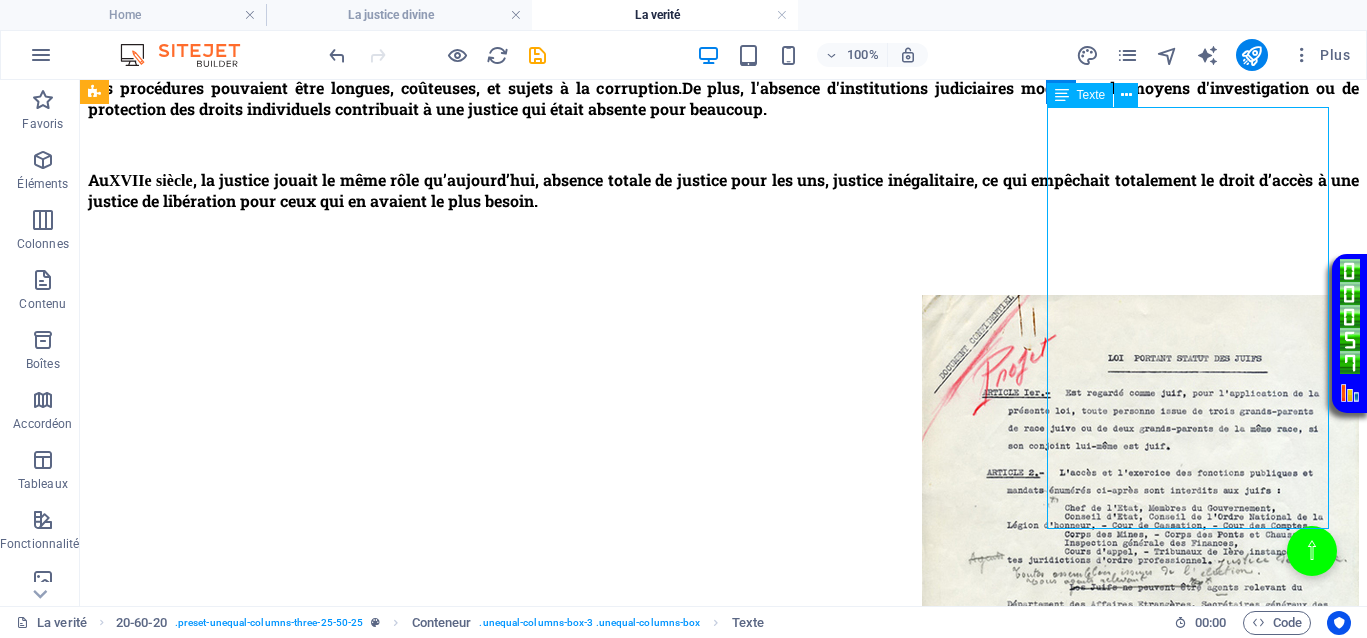 click on "Au  XVIIe siècle , on peut observer que la justice, à cette période, en Europe, par exemple, était généralement rendue par des autorités locales, des tribunaux ecclésiastiques ou royaux, souvent sous influence politique ou religieuse. Ca ne v Au  XVIIe siècle , la justice jouait le même rôle qu’aujourd’hui, absence totale de justice pour les uns, justice inégalitaire, ce qui empêchait totalement le droit d’accès à une justice de libération pour ceux qui en avaient le plus besoin." at bounding box center (723, 1167) 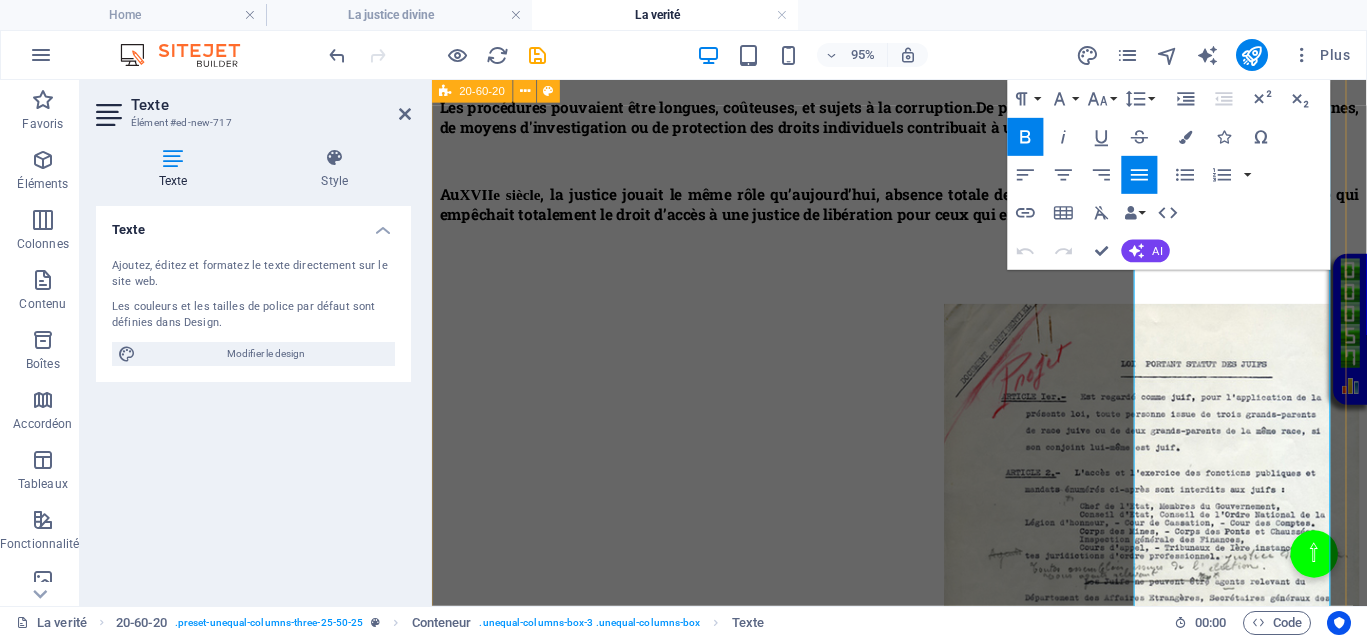 drag, startPoint x: 1326, startPoint y: 344, endPoint x: 1564, endPoint y: 304, distance: 241.33794 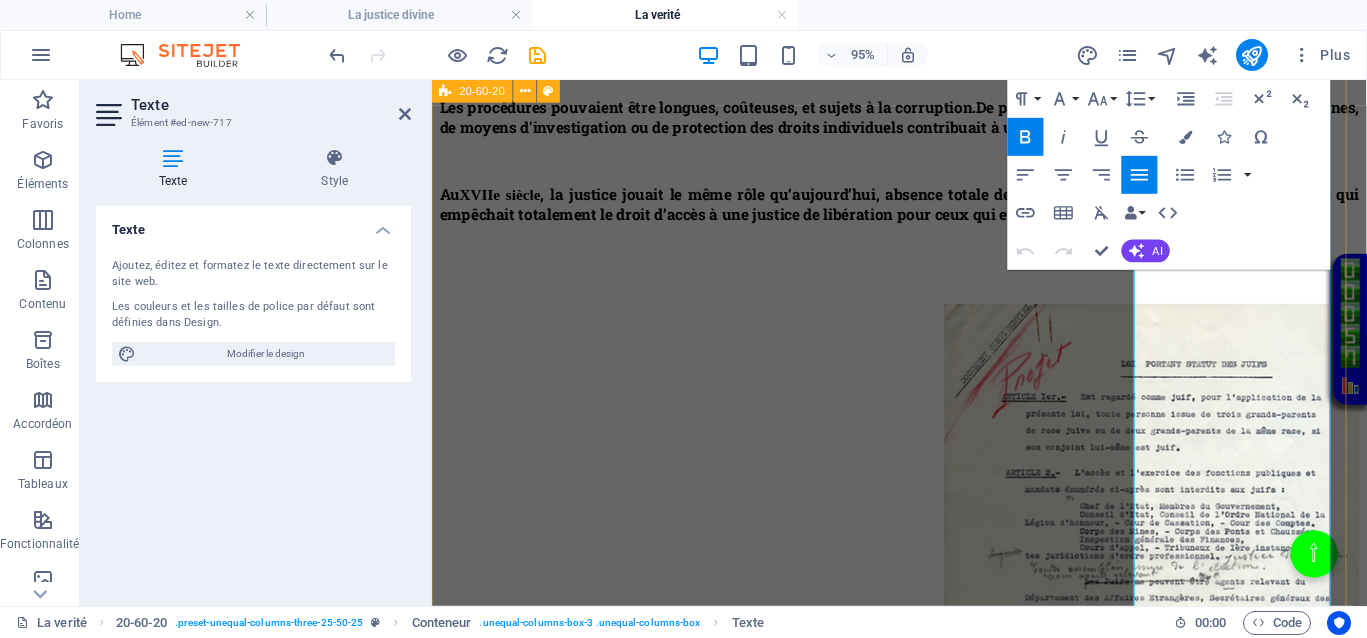 click on "Au  XVIIe siècle , on peut observer que la justice, à cette période, en Europe, par exemple, était généralement rendue par des autorités locales, des tribunaux ecclésiastiques ou royaux, souvent sous influence politique ou religieuse. Ca ne vous rappelle pas quelque chose ? Les procédures pouvaient être longues, coûteuses, et sujets à la corruption.  De plus, l'absence d'institutions judiciaires modernes, de moyens d'investigation ou de protection des droits individuels contribuait à une justice qui était absente pour beaucoup. Au  XVIIe siècle , la justice jouait le même rôle qu’aujourd’hui, absence totale de justice pour les uns, justice inégalitaire, ce qui empêchait totalement le droit d’accès à une justice de libération pour ceux qui en avaient le plus besoin. Au  XVIIe siècle Au  XVIIe siècle" at bounding box center [924, 603] 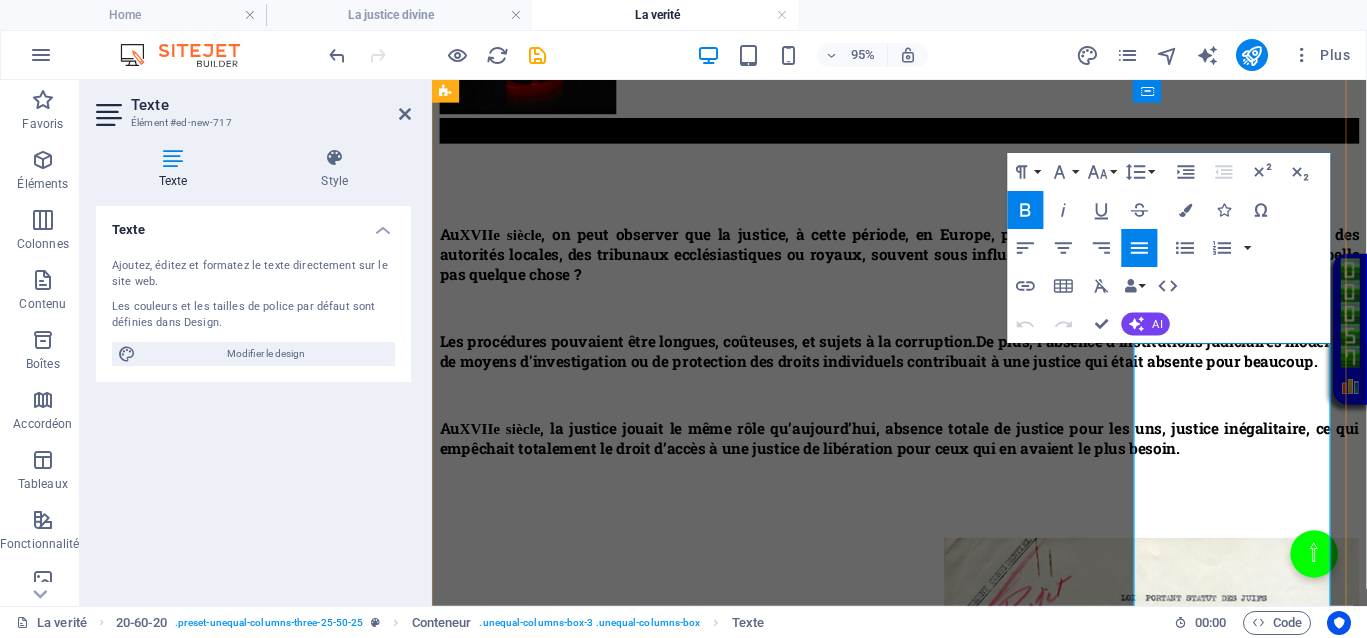 scroll, scrollTop: 536, scrollLeft: 0, axis: vertical 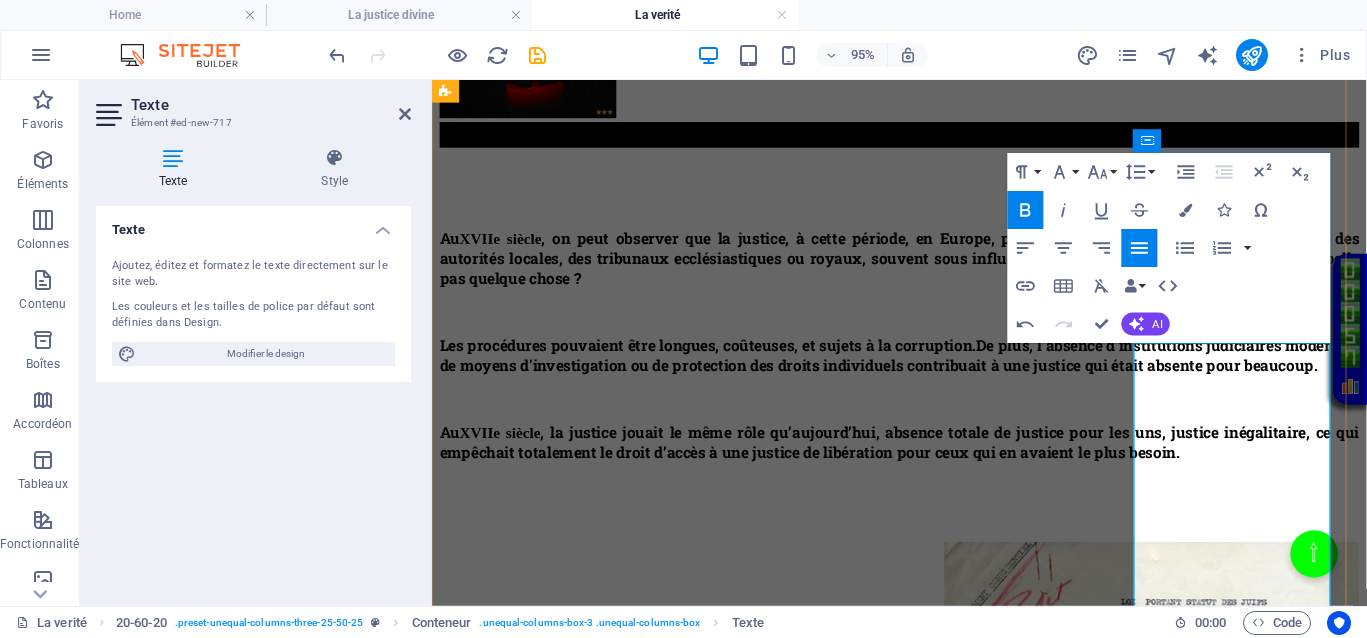 click on "Au" at bounding box center [450, 1418] 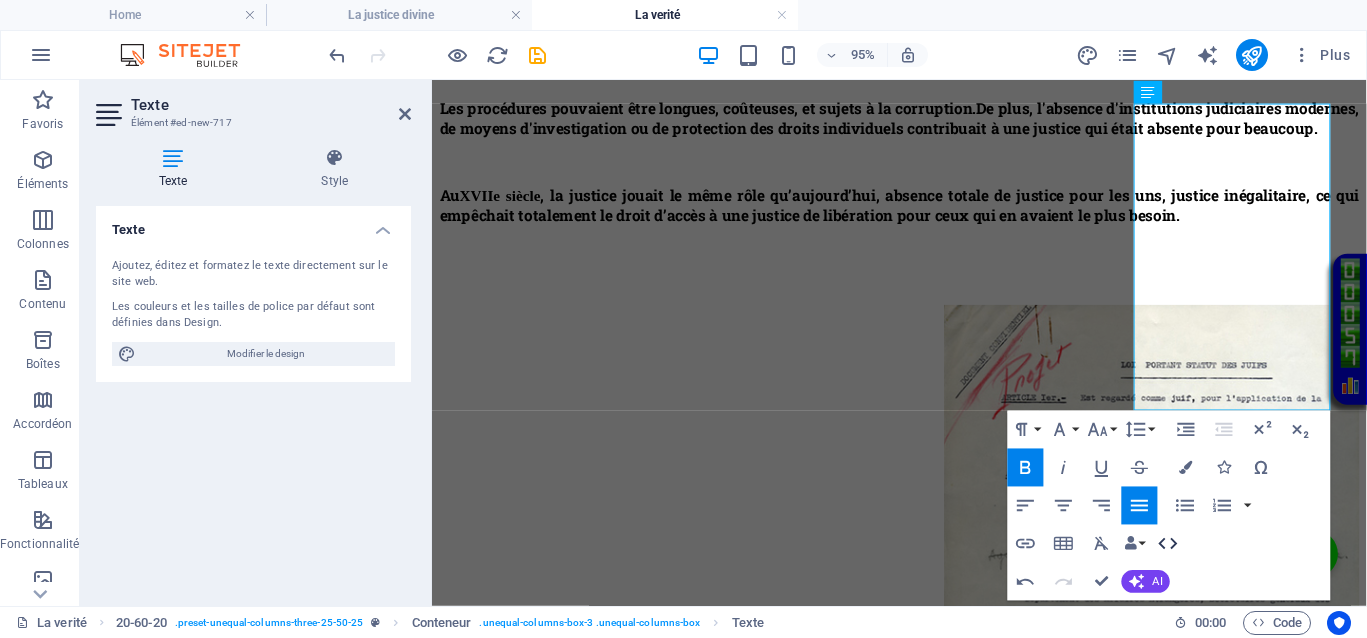 scroll, scrollTop: 911, scrollLeft: 0, axis: vertical 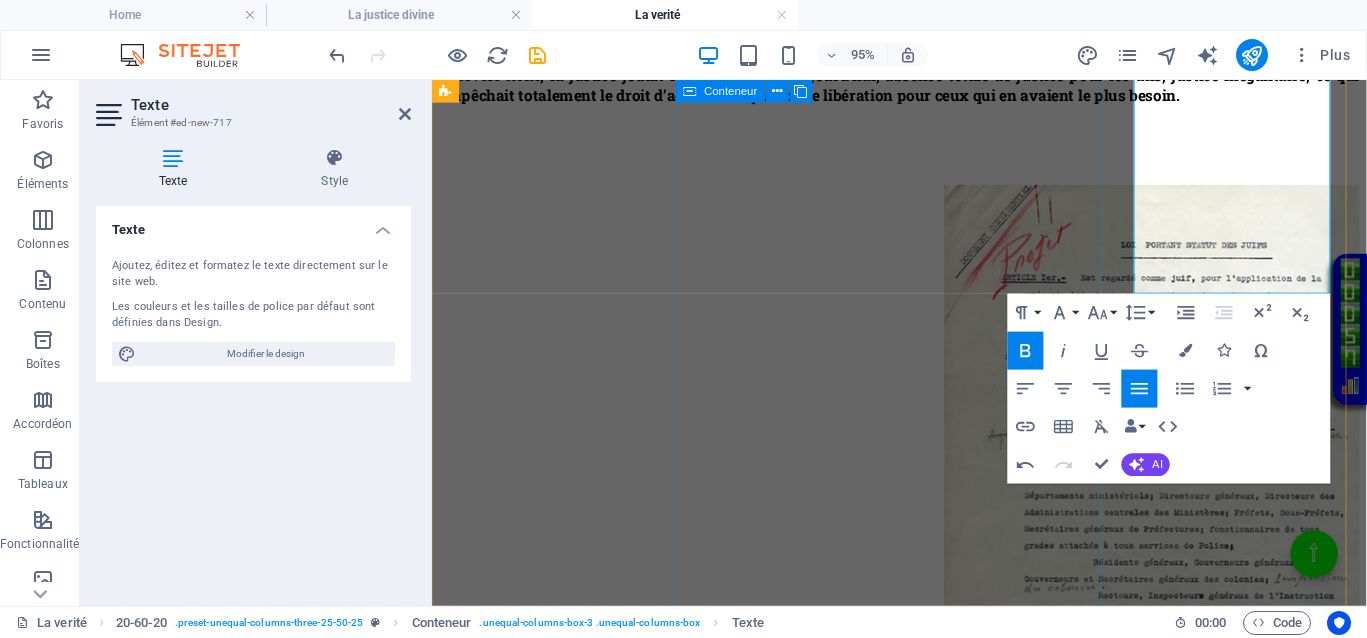 click at bounding box center (924, 466) 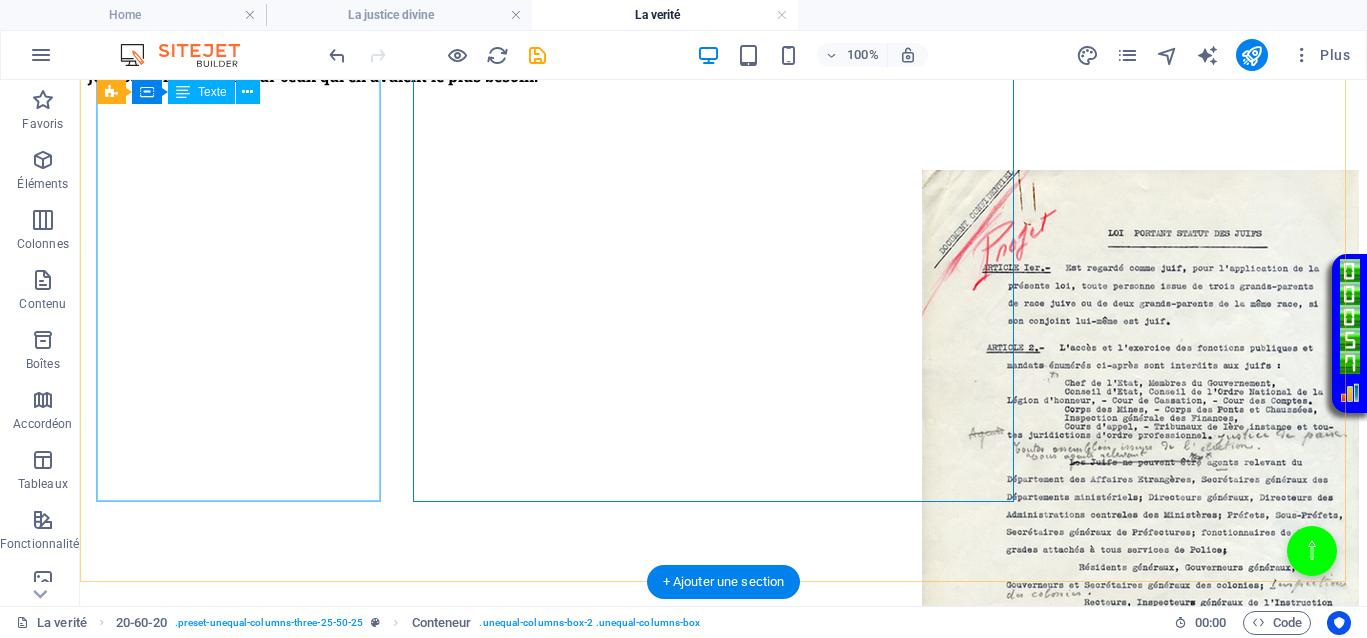 click on "Au  XVIIe siècle , on peut observer que la justice, à cette période, en Europe, par exemple, était généralement rendue par des autorités locales, des tribunaux ecclésiastiques ou royaux, souvent sous influence politique ou religieuse. Ca ne vous rappelle pas quelque chose ? Les procédures pouvaient être longues, coûteuses, et sujets à la corruption.  De plus, l'absence d'institutions judiciaires modernes, de moyens d'investigation ou de protection des droits individuels contribuait à une justice qui était absente pour beaucoup. Au  XVIIe siècle , la justice jouait le même rôle qu’aujourd’hui, absence totale de justice pour les uns, justice inégalitaire, ce qui empêchait totalement le droit d’accès à une justice de libération pour ceux qui en avaient le plus besoin." at bounding box center [723, -27] 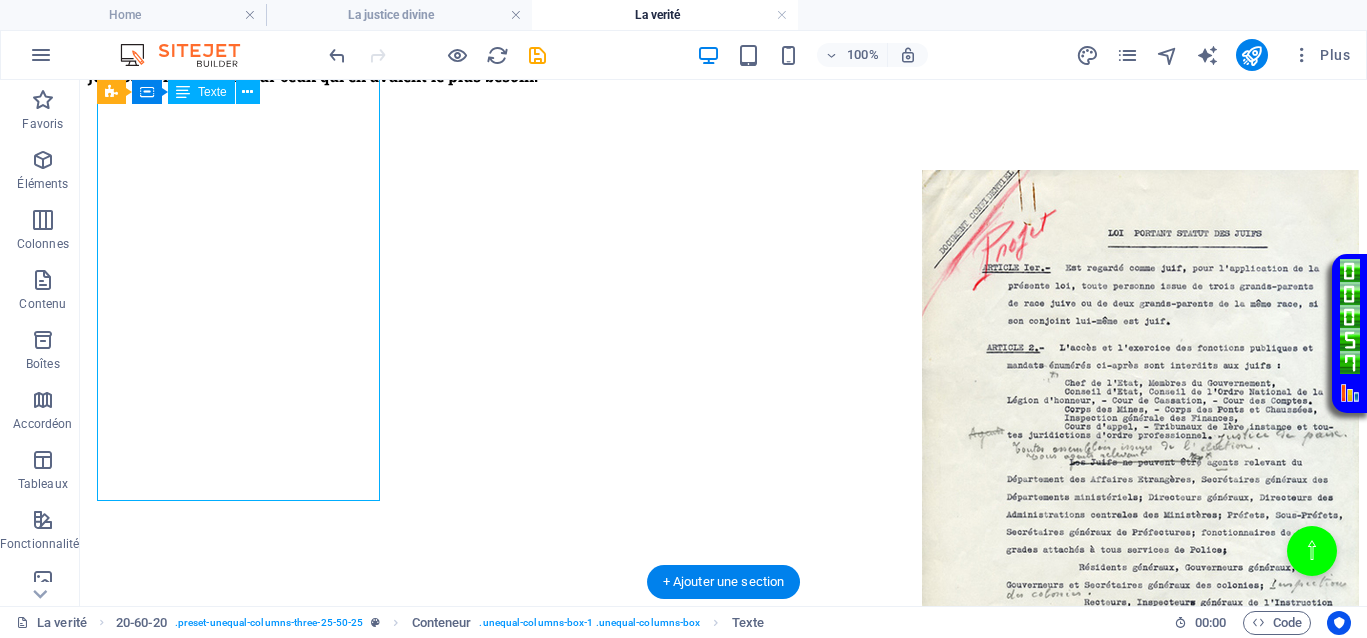 click on "Au  XVIIe siècle , on peut observer que la justice, à cette période, en Europe, par exemple, était généralement rendue par des autorités locales, des tribunaux ecclésiastiques ou royaux, souvent sous influence politique ou religieuse. Ca ne vous rappelle pas quelque chose ? Les procédures pouvaient être longues, coûteuses, et sujets à la corruption.  De plus, l'absence d'institutions judiciaires modernes, de moyens d'investigation ou de protection des droits individuels contribuait à une justice qui était absente pour beaucoup. Au  XVIIe siècle , la justice jouait le même rôle qu’aujourd’hui, absence totale de justice pour les uns, justice inégalitaire, ce qui empêchait totalement le droit d’accès à une justice de libération pour ceux qui en avaient le plus besoin." at bounding box center [723, -27] 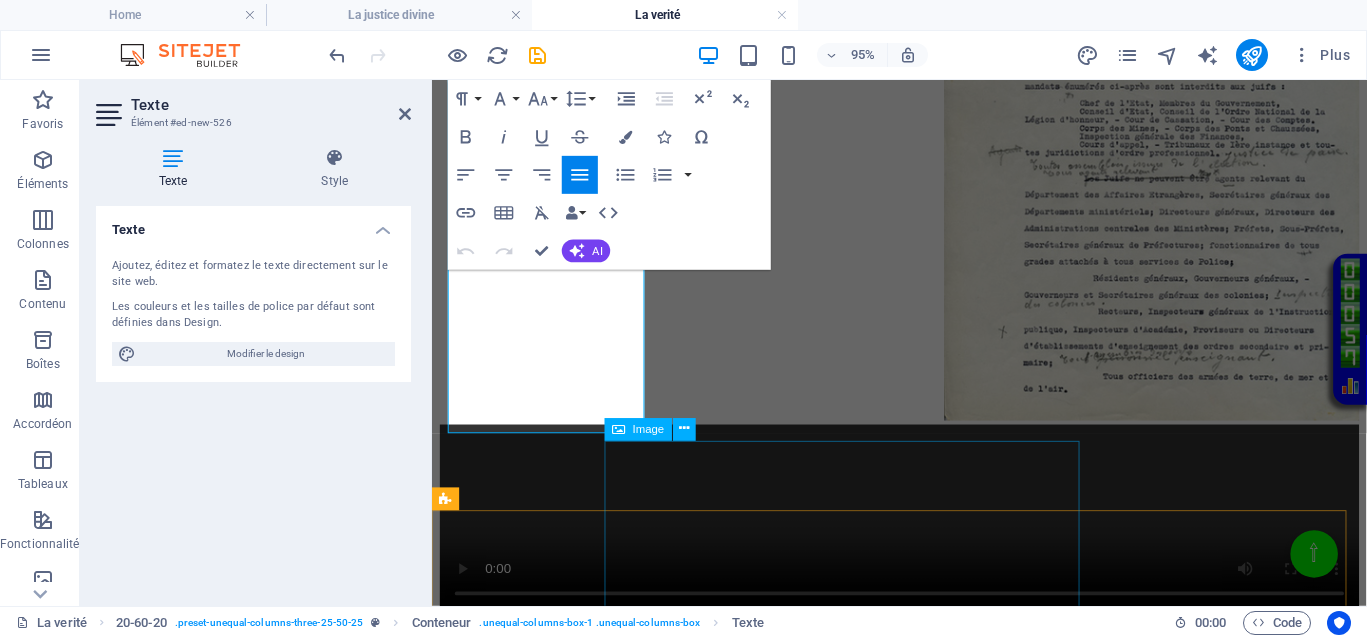 scroll, scrollTop: 1211, scrollLeft: 0, axis: vertical 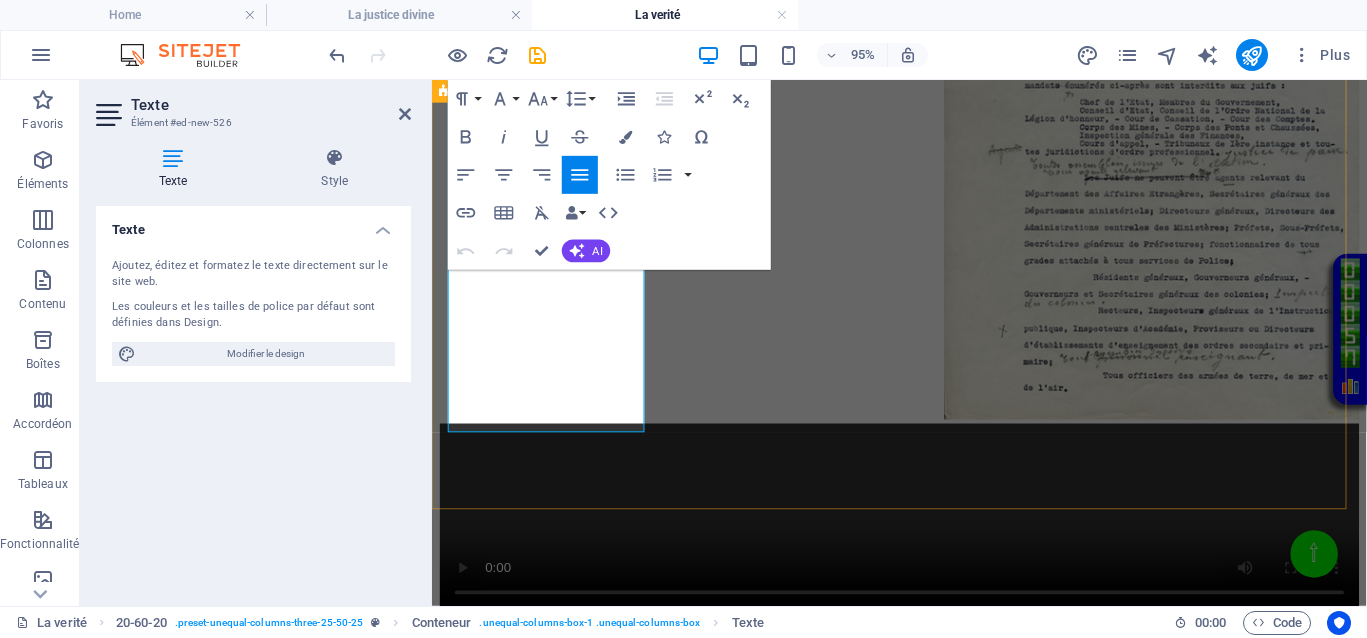drag, startPoint x: 448, startPoint y: 403, endPoint x: 627, endPoint y: 514, distance: 210.62288 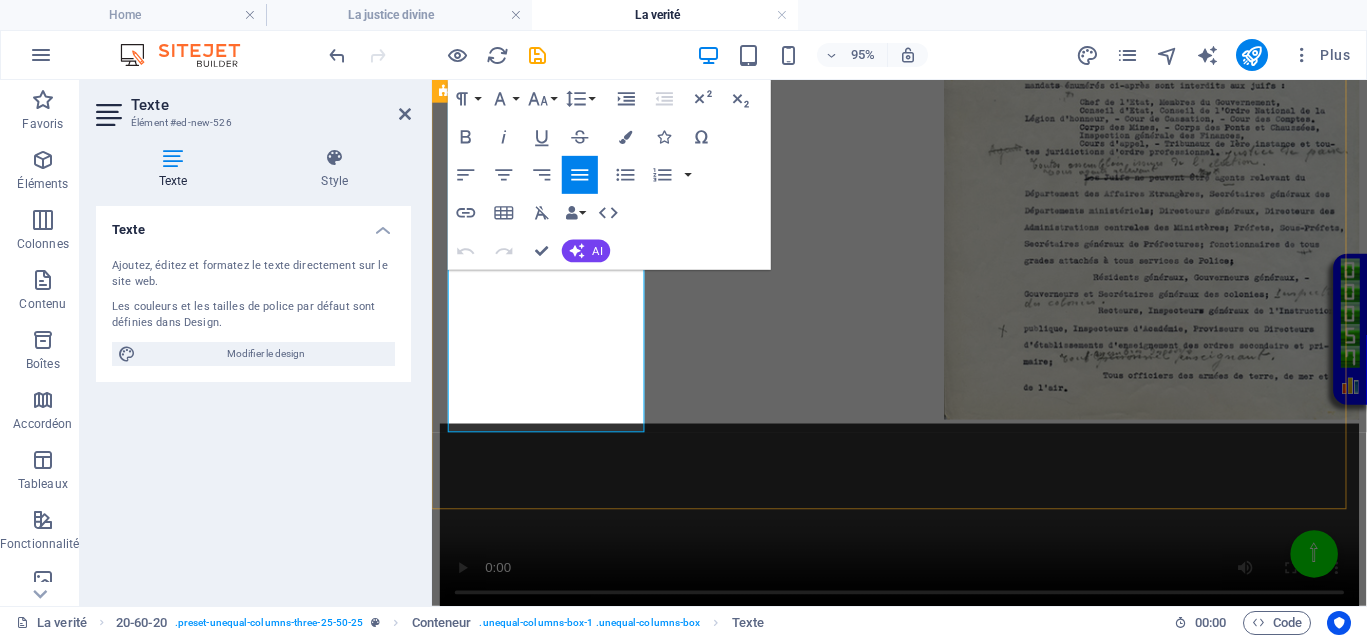 click on "Au  XVIIe siècle , on peut observer que la justice, à cette période, en Europe, par exemple, était généralement rendue par des autorités locales, des tribunaux ecclésiastiques ou royaux, souvent sous influence politique ou religieuse. Ca ne vous rappelle pas quelque chose ? Les procédures pouvaient être longues, coûteuses, et sujets à la corruption.  De plus, l'absence d'institutions judiciaires modernes, de moyens d'investigation ou de protection des droits individuels contribuait à une justice qui était absente pour beaucoup. Au  XVIIe siècle , la justice jouait le même rôle qu’aujourd’hui, absence totale de justice pour les uns, justice inégalitaire, ce qui empêchait totalement le droit d’accès à une justice de libération pour ceux qui en avaient le plus besoin. Au  XVIIe siècle" at bounding box center [924, 150] 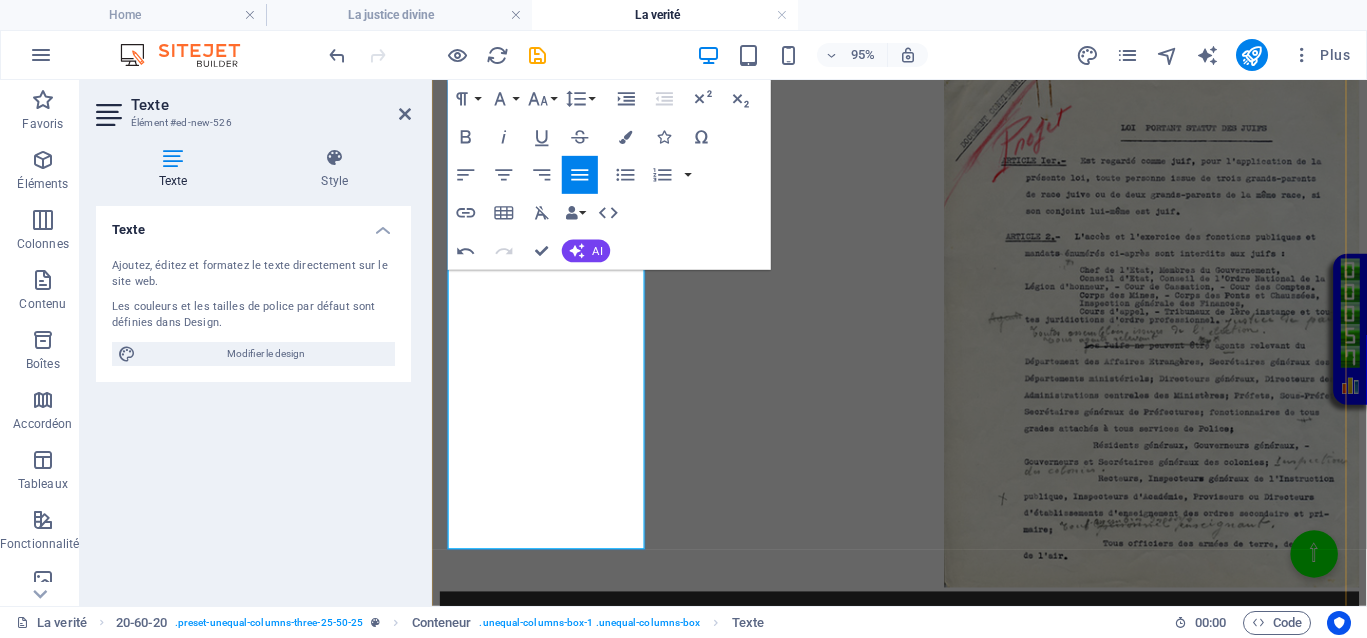 scroll, scrollTop: 836, scrollLeft: 0, axis: vertical 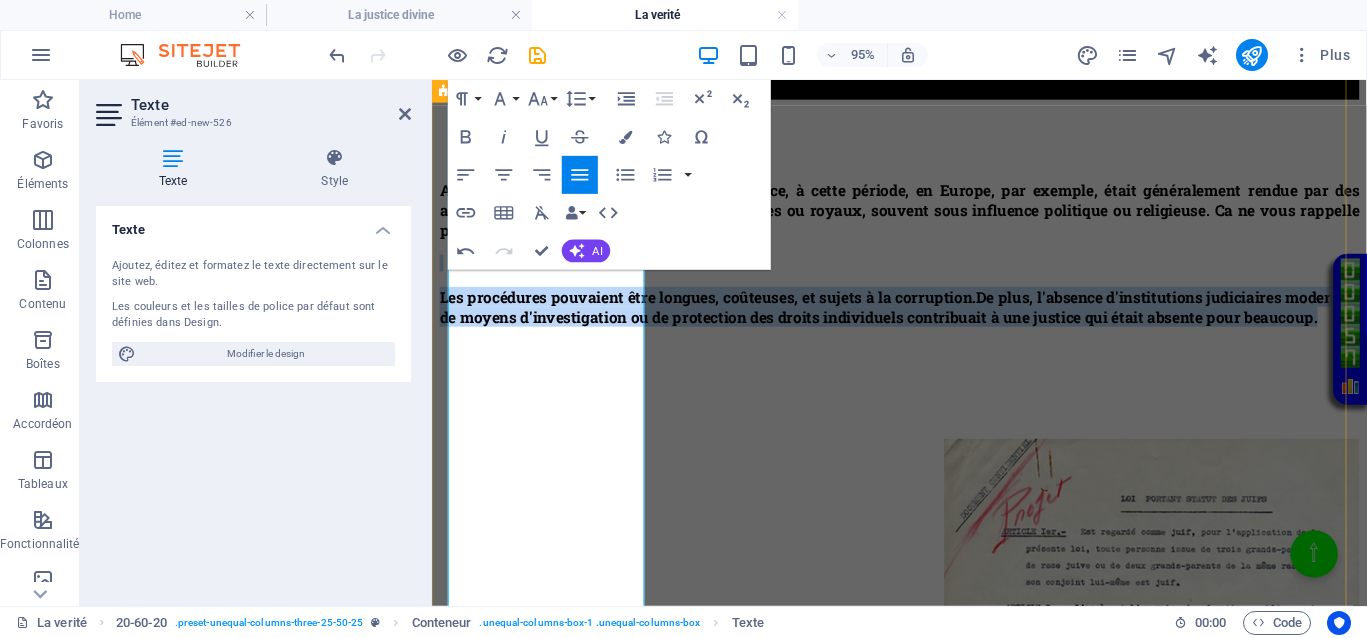 drag, startPoint x: 635, startPoint y: 499, endPoint x: 441, endPoint y: 476, distance: 195.35864 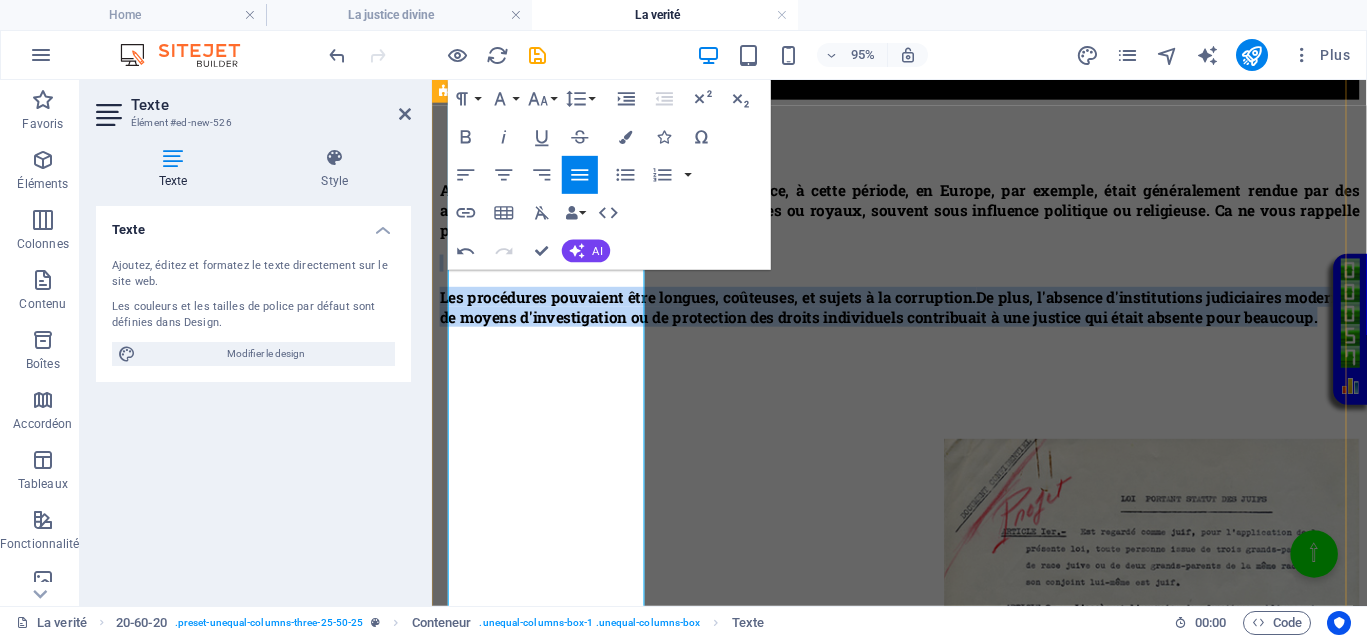 click on "Au  XVIIe siècle , on peut observer que la justice, à cette période, en Europe, par exemple, était généralement rendue par des autorités locales, des tribunaux ecclésiastiques ou royaux, souvent sous influence politique ou religieuse. Ca ne vous rappelle pas quelque chose ? Les procédures pouvaient être longues, coûteuses, et sujets à la corruption.  De plus, l'absence d'institutions judiciaires modernes, de moyens d'investigation ou de protection des droits individuels contribuait à une justice qui était absente pour beaucoup. Au  XVIIe siècle , la justice jouait le même rôle qu’aujourd’hui, absence totale de justice pour les uns, justice inégalitaire, ce qui empêchait totalement le droit d’accès à une justice de libération pour ceux qui en avaient le plus besoin." at bounding box center (924, 746) 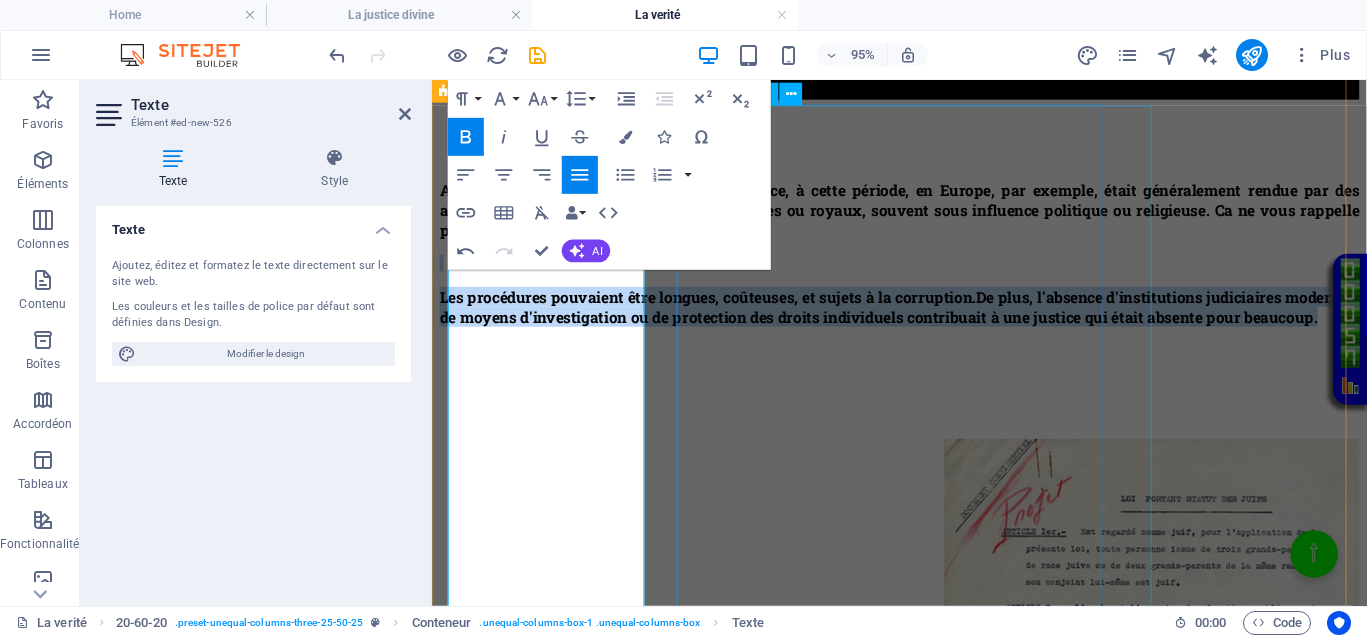 scroll, scrollTop: 711, scrollLeft: 0, axis: vertical 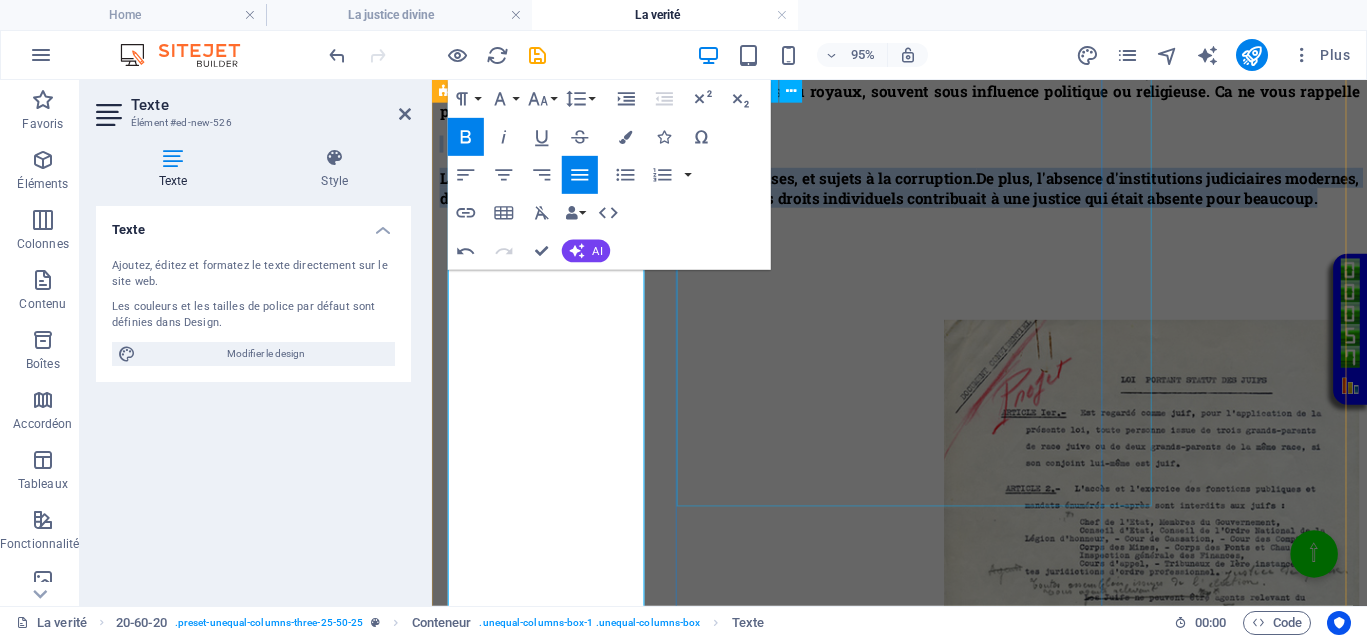 click at bounding box center (924, 608) 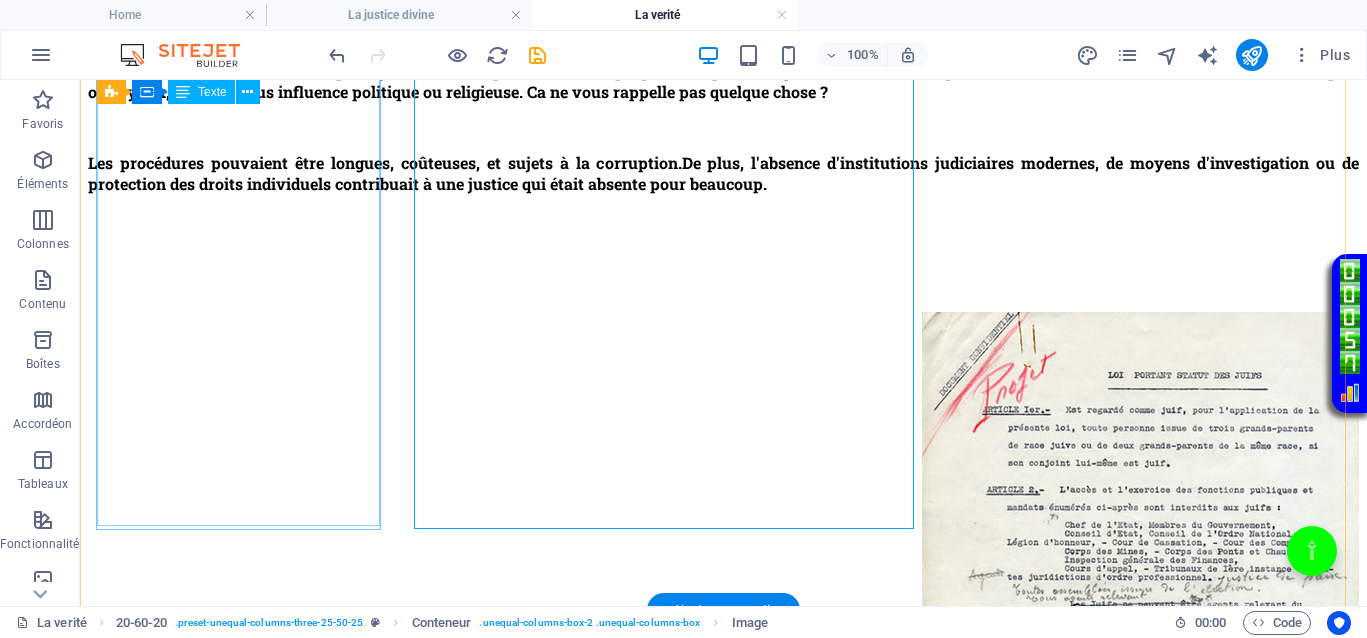 click on "Au  XVIIe siècle , on peut observer que la justice, à cette période, en Europe, par exemple, était généralement rendue par des autorités locales, des tribunaux ecclésiastiques ou royaux, souvent sous influence politique ou religieuse. Ca ne vous rappelle pas quelque chose ? Les procédures pouvaient être longues, coûteuses, et sujets à la corruption.  De plus, l'absence d'institutions judiciaires modernes, de moyens d'investigation ou de protection des droits individuels contribuait à une justice qui était absente pour beaucoup." at bounding box center [723, 144] 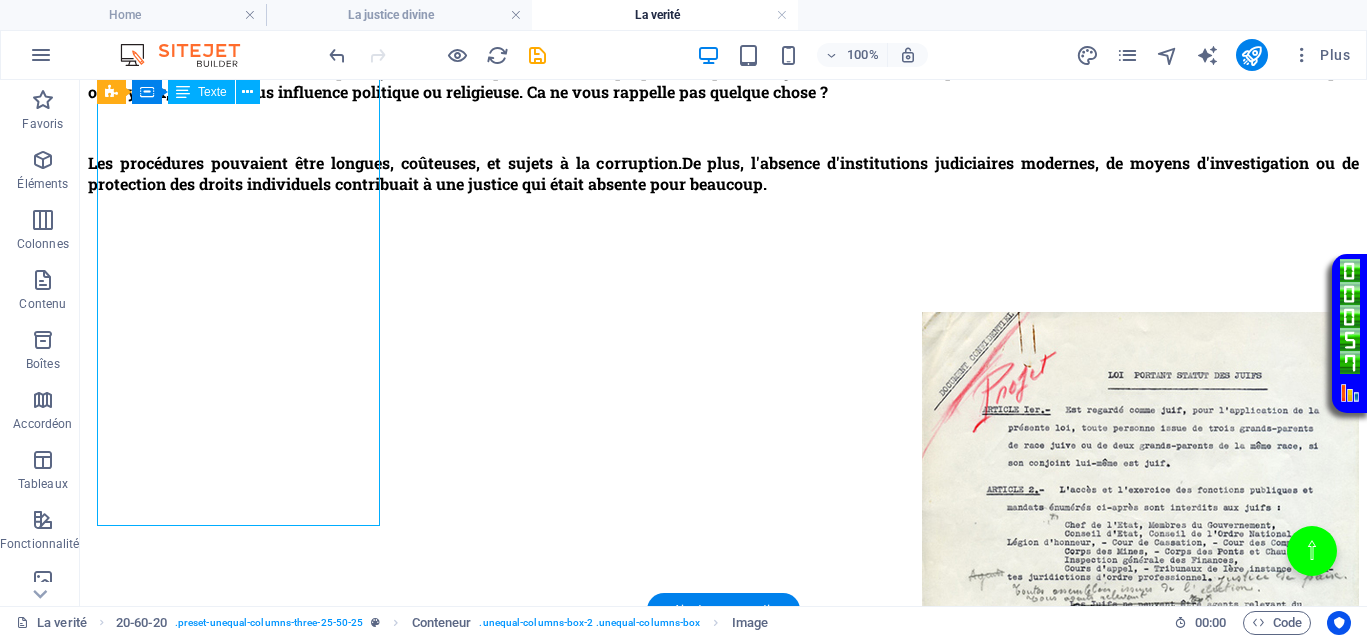 click on "Au  XVIIe siècle , on peut observer que la justice, à cette période, en Europe, par exemple, était généralement rendue par des autorités locales, des tribunaux ecclésiastiques ou royaux, souvent sous influence politique ou religieuse. Ca ne vous rappelle pas quelque chose ? Les procédures pouvaient être longues, coûteuses, et sujets à la corruption.  De plus, l'absence d'institutions judiciaires modernes, de moyens d'investigation ou de protection des droits individuels contribuait à une justice qui était absente pour beaucoup." at bounding box center (723, 144) 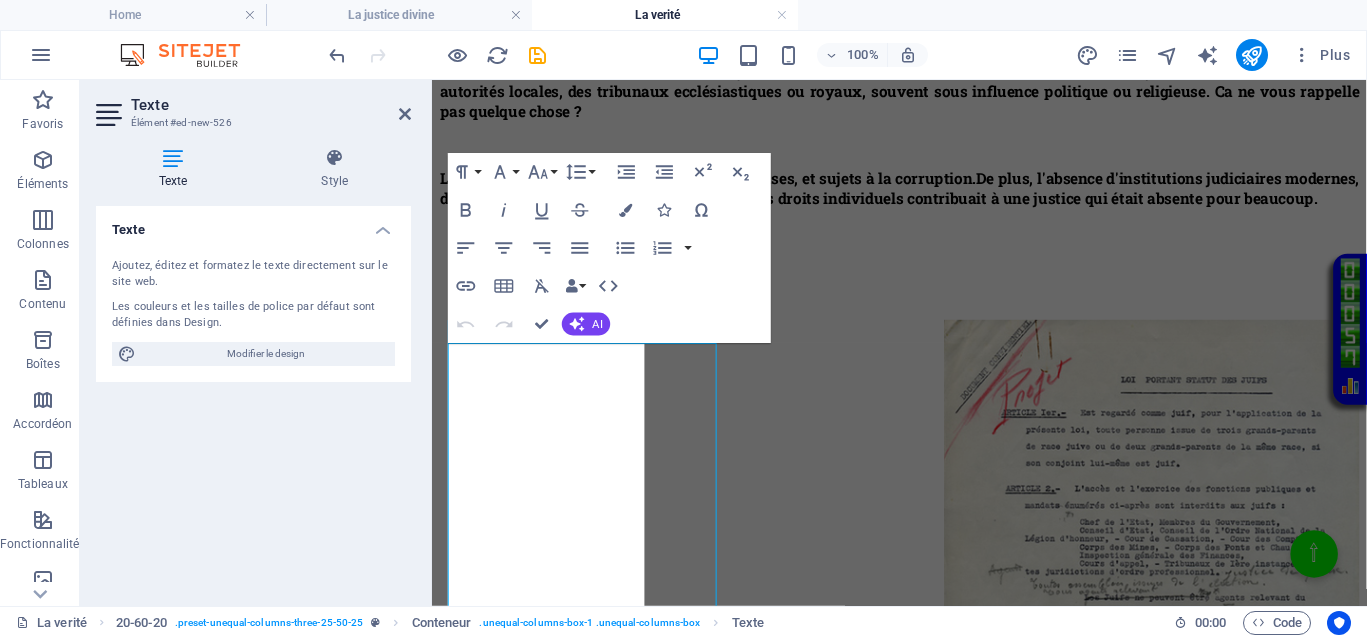 scroll, scrollTop: 336, scrollLeft: 0, axis: vertical 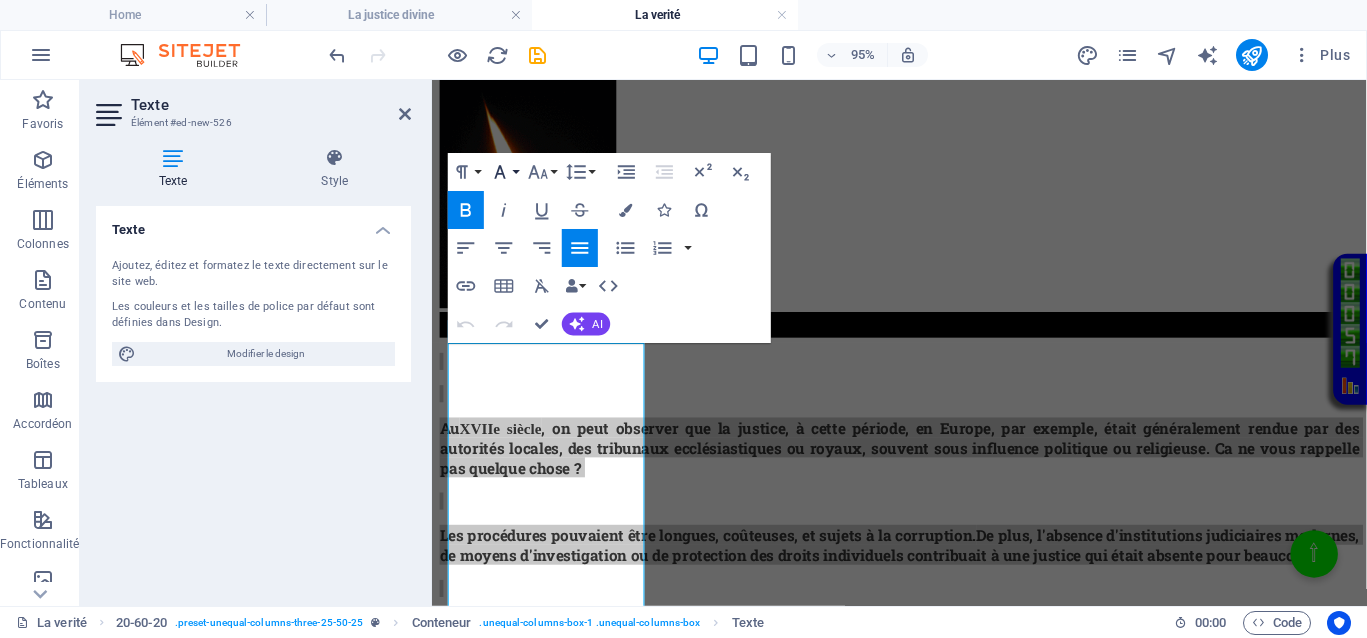 click on "Font Family" at bounding box center (504, 172) 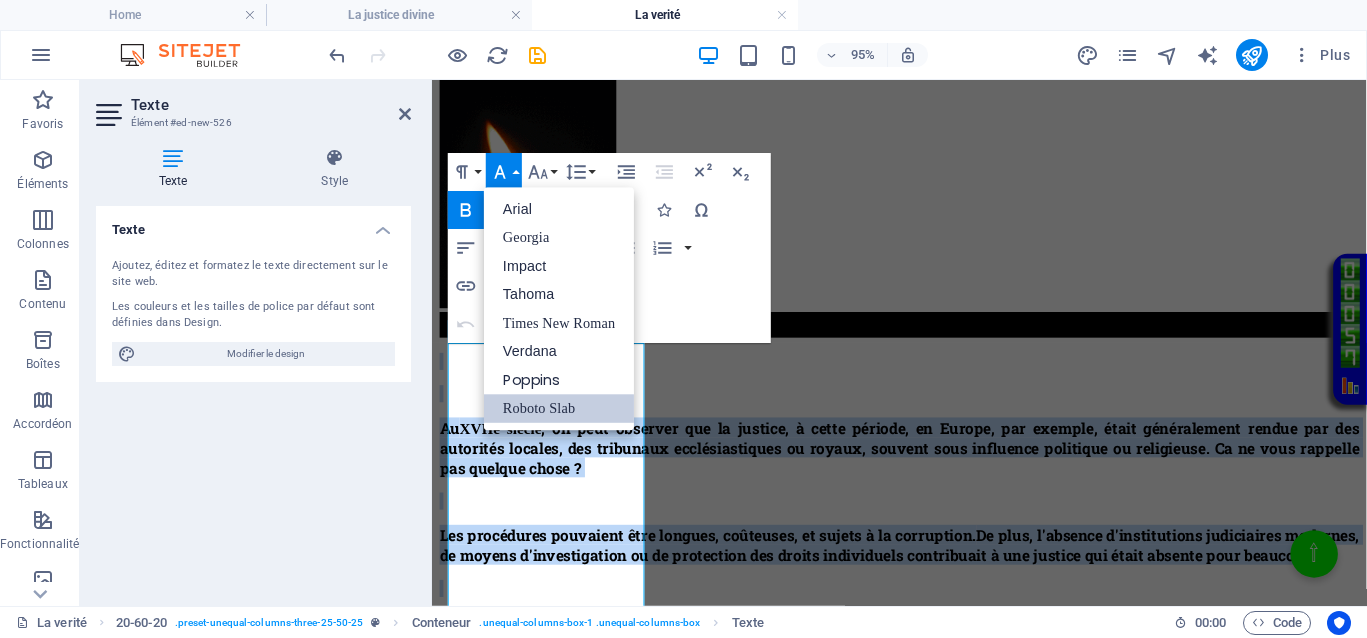 click on "Roboto Slab" at bounding box center [559, 408] 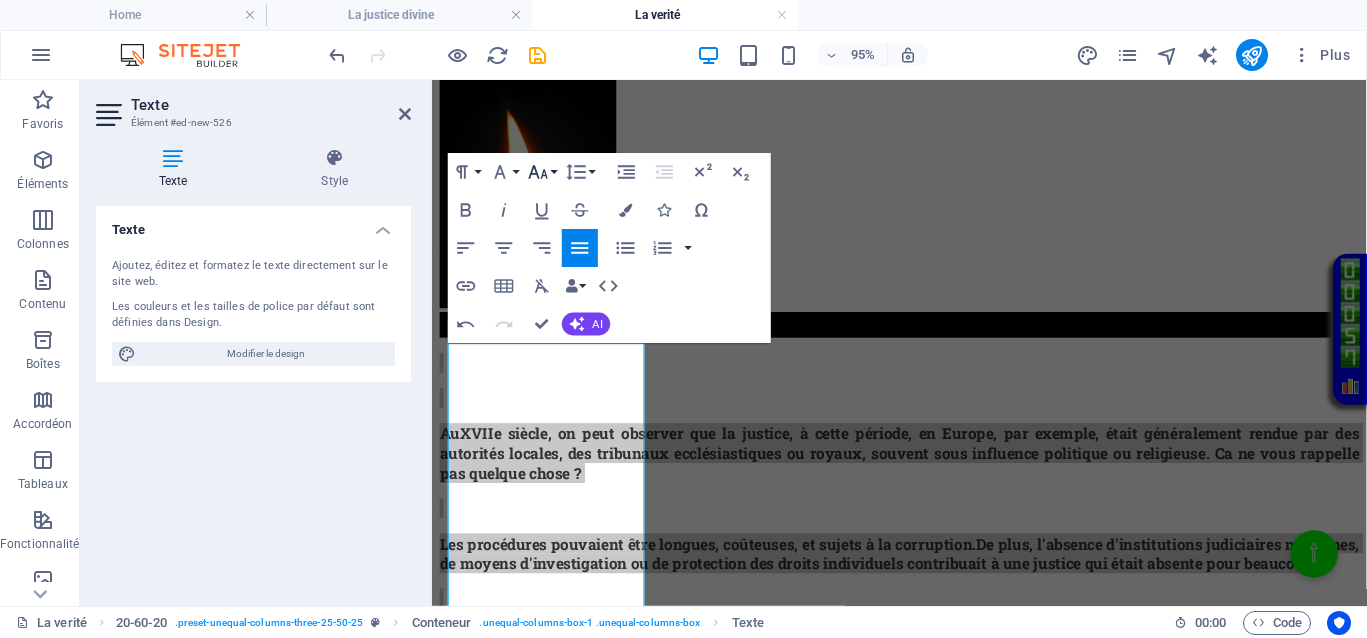 click on "Font Size" at bounding box center [542, 172] 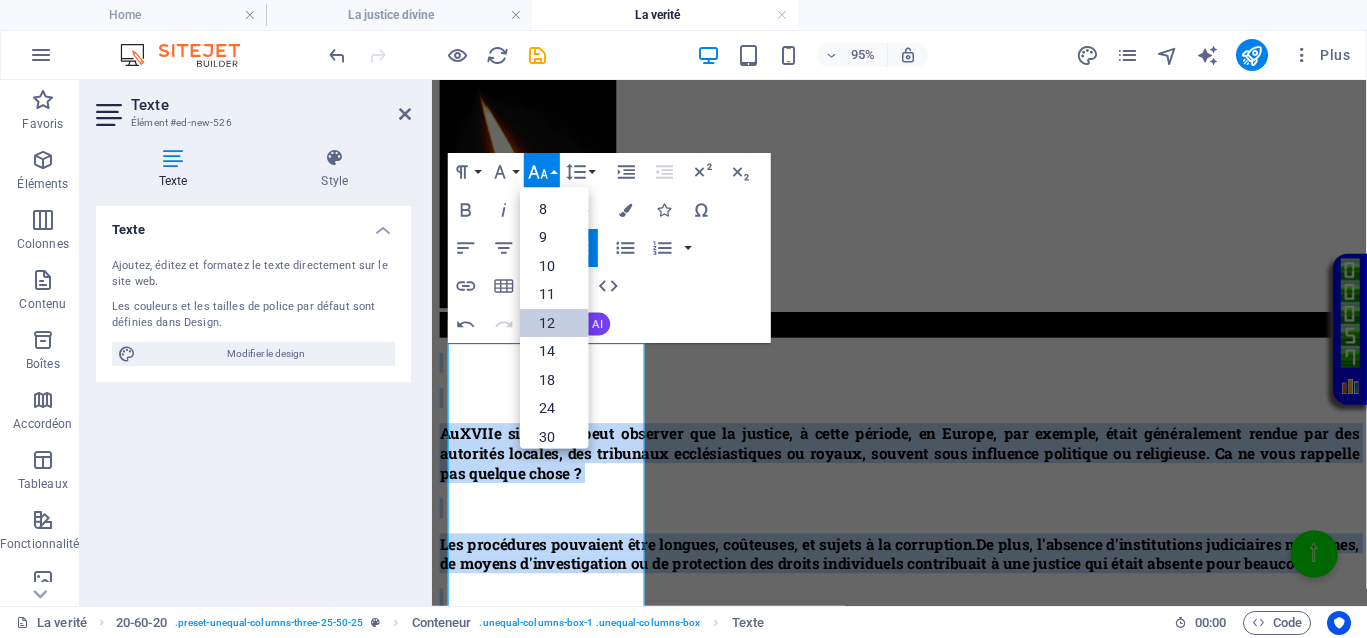 click on "12" at bounding box center (554, 323) 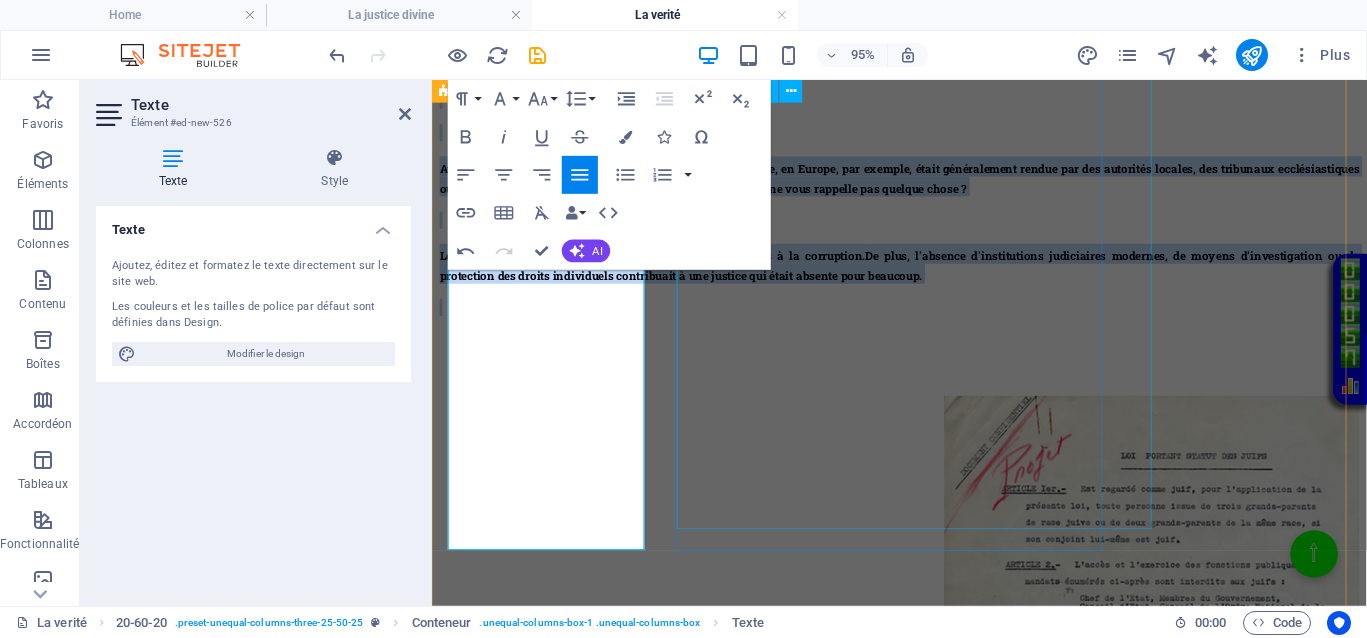 scroll, scrollTop: 711, scrollLeft: 0, axis: vertical 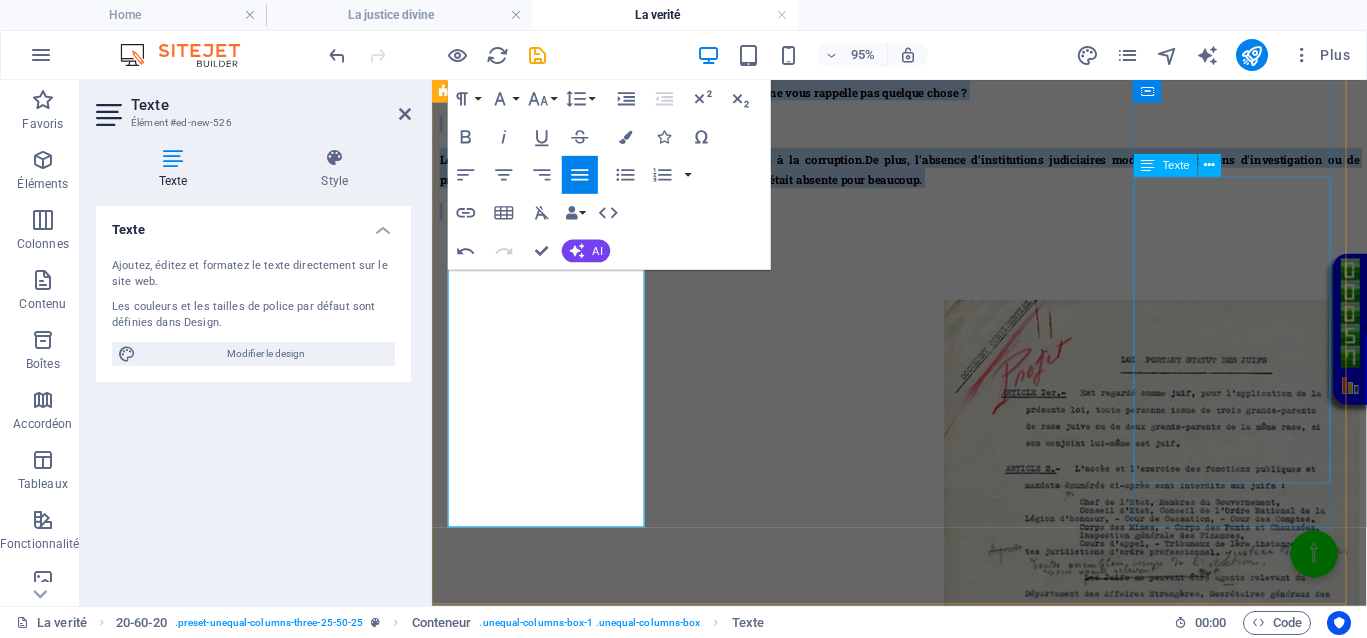 click on "Au  XVIIe siècle , la justice jouait le même rôle qu’aujourd’hui, absence totale de justice pour les uns, justice inégalitaire, ce qui empêchait totalement le droit d’accès à une justice de libération pour ceux qui en avaient le plus besoin." at bounding box center [924, 1156] 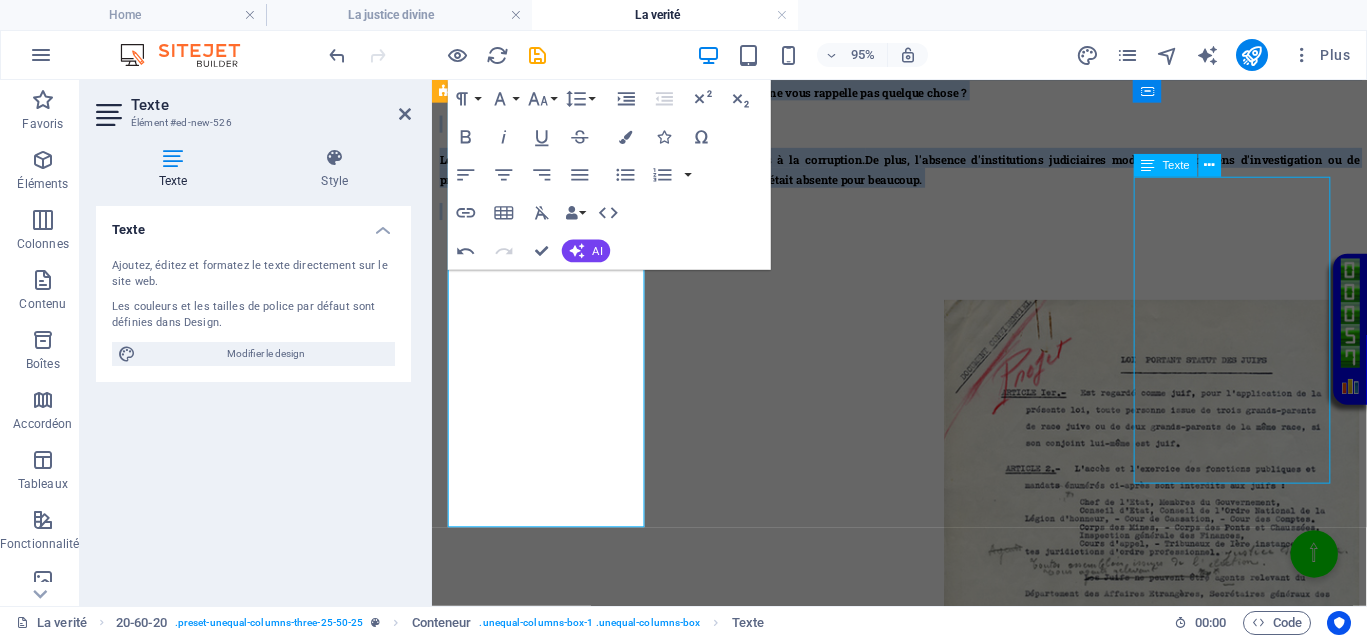click on "Au  XVIIe siècle , la justice jouait le même rôle qu’aujourd’hui, absence totale de justice pour les uns, justice inégalitaire, ce qui empêchait totalement le droit d’accès à une justice de libération pour ceux qui en avaient le plus besoin." at bounding box center (924, 1156) 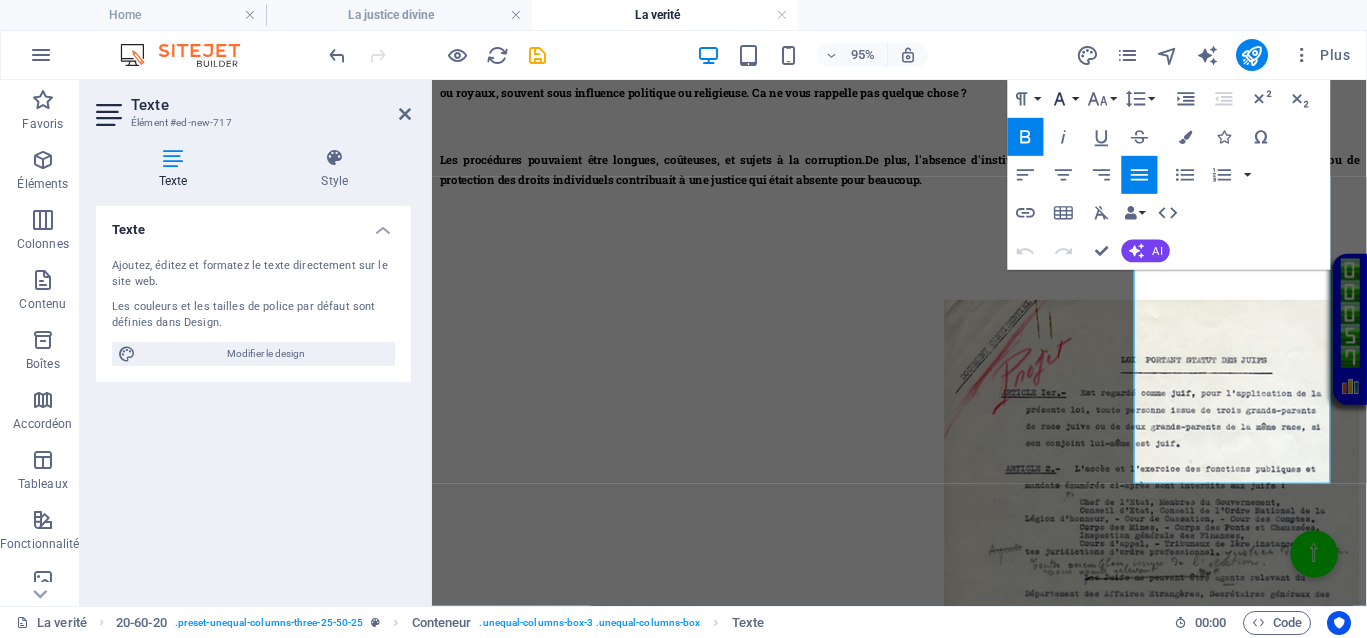click 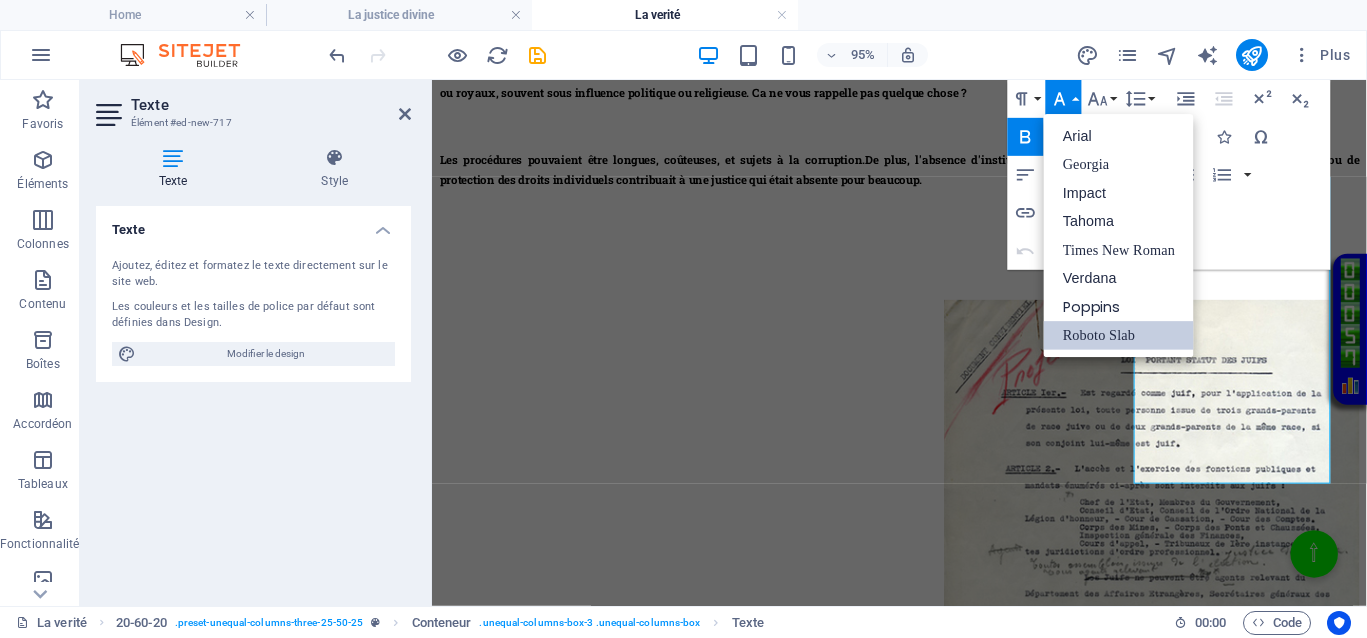 click on "Roboto Slab" at bounding box center [1119, 335] 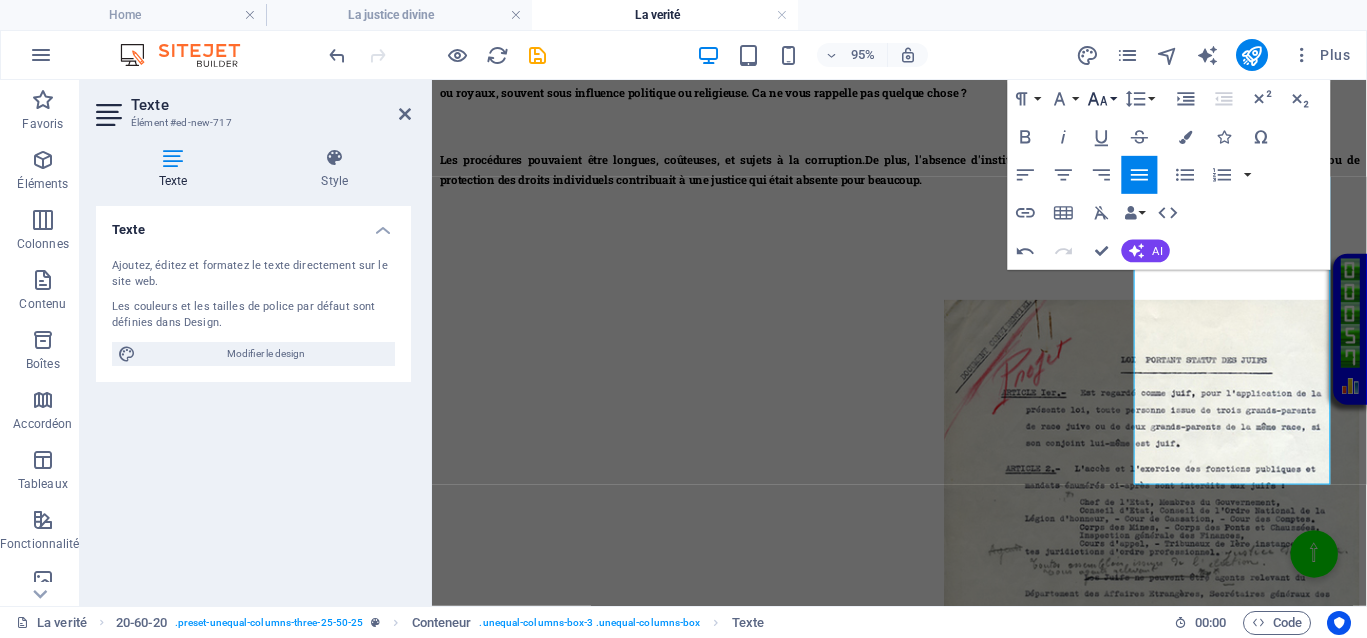 click on "Font Size" at bounding box center (1102, 99) 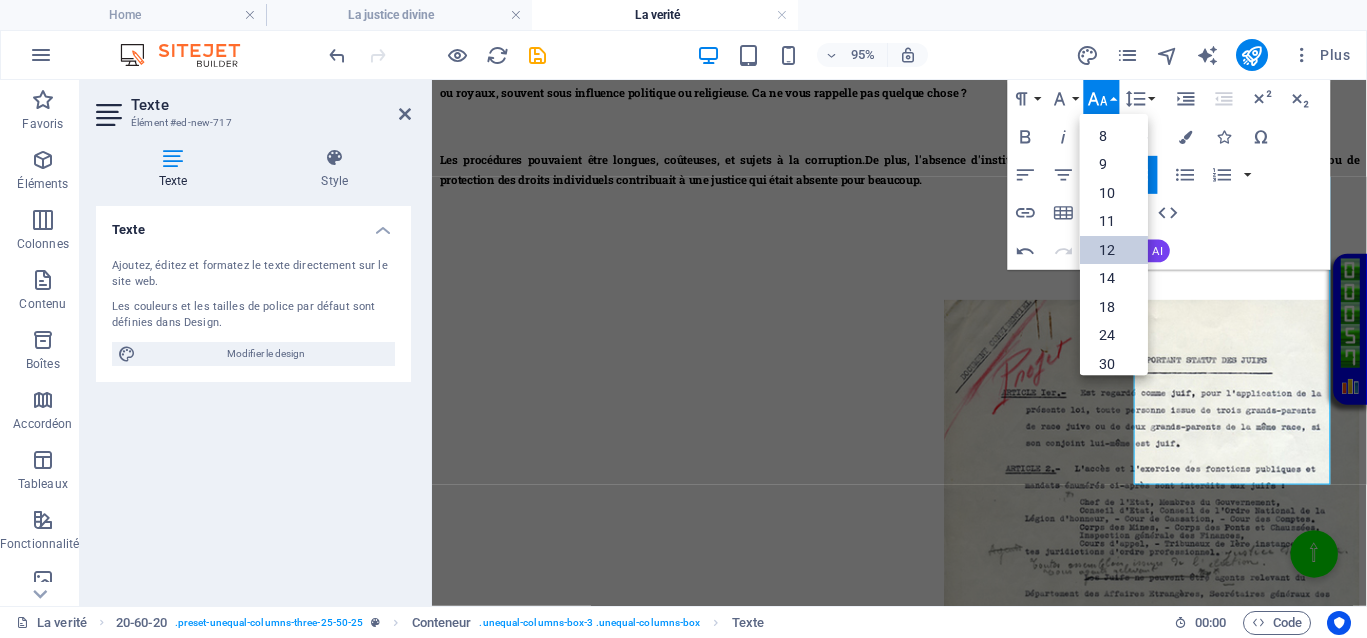 click on "12" at bounding box center (1114, 250) 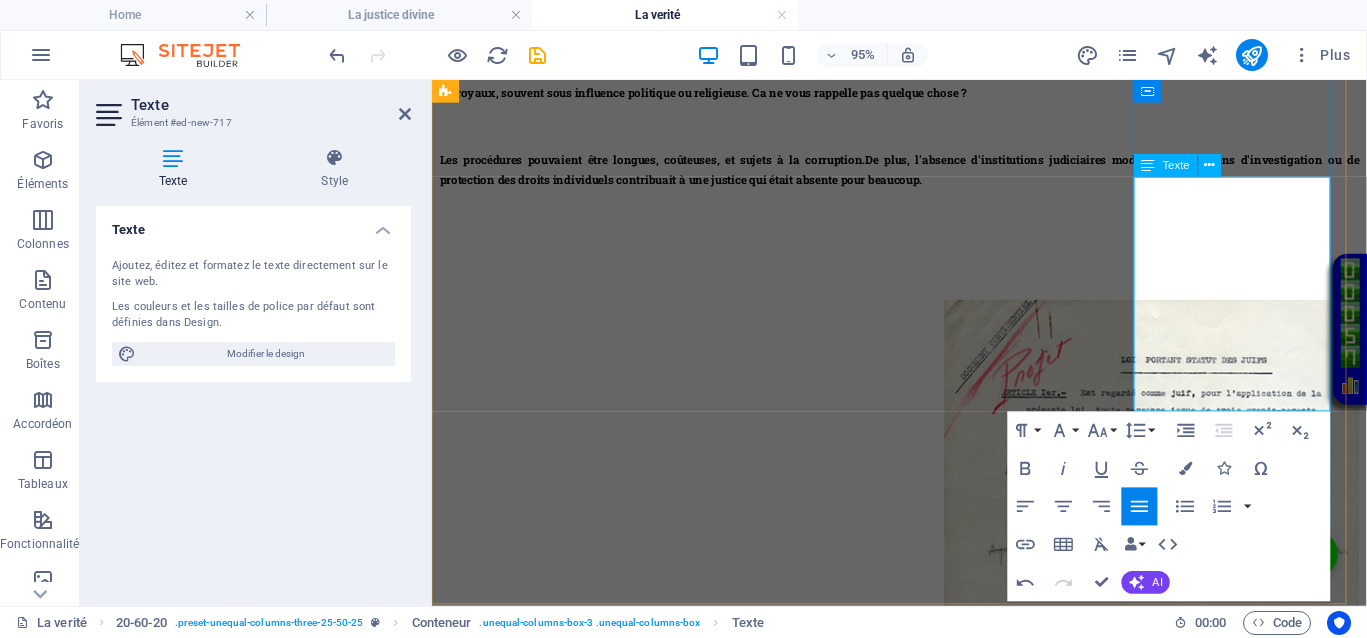 click at bounding box center (924, 1184) 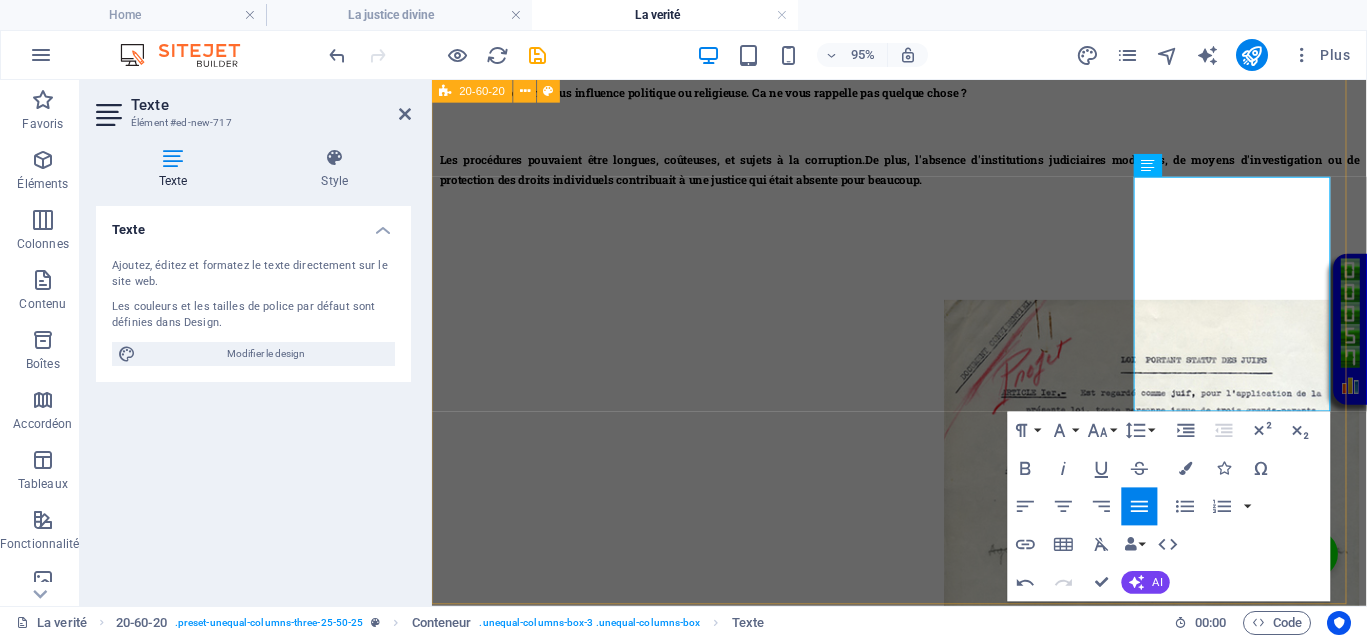 click on "Au  XVIIe siècle , on peut observer que la justice, à cette période, en Europe, par exemple, était généralement rendue par des autorités locales, des tribunaux ecclésiastiques ou royaux, souvent sous influence politique ou religieuse. Ca ne vous rappelle pas quelque chose ? Les procédures pouvaient être longues, coûteuses, et sujets à la corruption.  De plus, l'absence d'institutions judiciaires modernes, de moyens d'investigation ou de protection des droits individuels contribuait à une justice qui était absente pour beaucoup. Au  XVIIe siècle , la justice jouait le même rôle qu’aujourd’hui, absence totale de justice pour les uns, justice inégalitaire, ce qui empêchait totalement le droit d’accès à une justice de libération pour ceux qui en avaient le plus besoin." at bounding box center (924, 609) 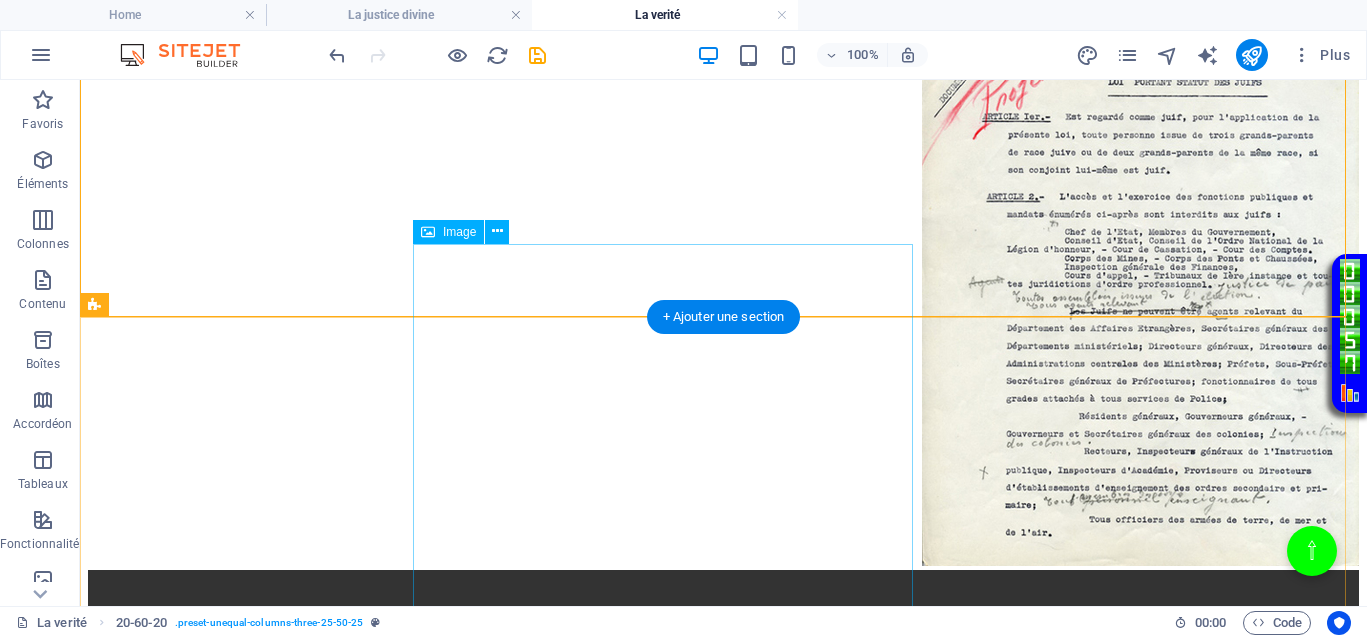 scroll, scrollTop: 1086, scrollLeft: 0, axis: vertical 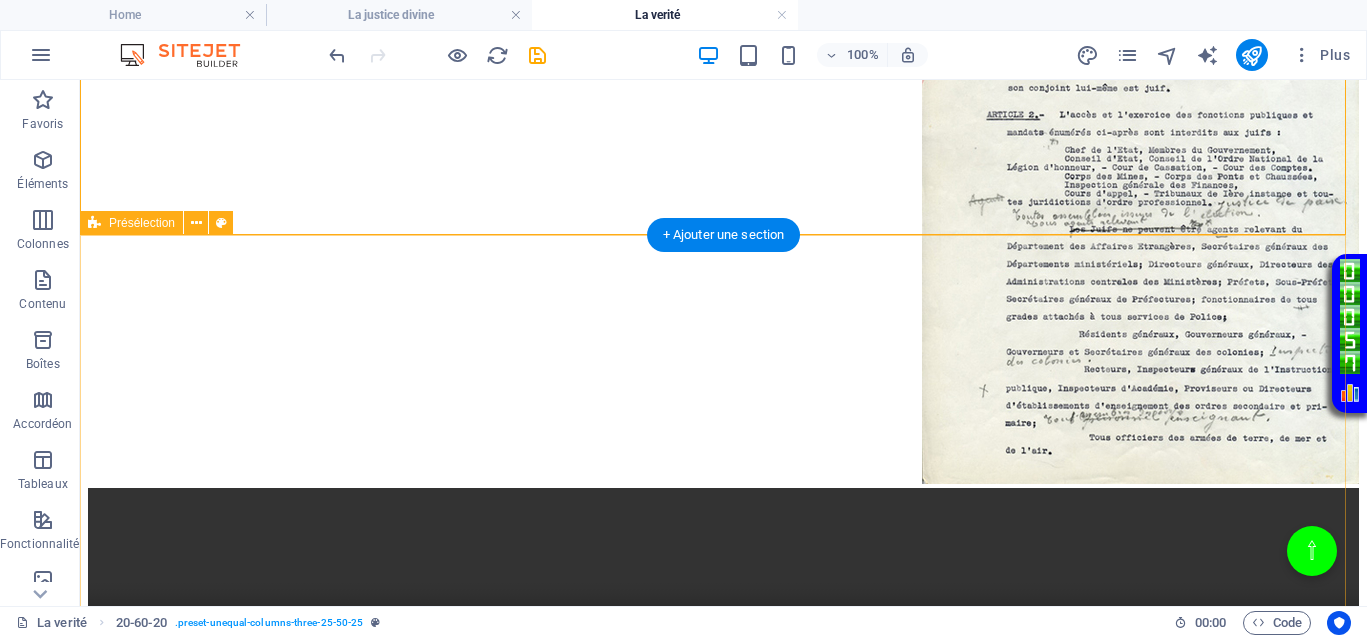 click on "Dans les textes anciens tels que le Livre d’Enoch ou le Livre des Morts, il est question d’enseignements profonds sur la justice, la justice divine et la transmutation des épreuves. Pourtant, nos institutions d’États européens ne sont que des versions inversées de ces vérités ancestrales. Elles ont détourné la sagesse originelle pour nous imposer une vision déformée, celle d’un pardon aveugle face à la souffrance, comme si cela était la seule voie possible. Une véritable inversion des valeurs du vivant. Il faut comprendre la nécessité de se libérer des illusions et que chaque épreuve constitue une étape de notre évolution spirituelle. Cette interrogation soulève la complexité des situations impliquant la victime et l'agresseur, ainsi que la nécessité de dépasser le simple jugement de l’agresseur pour atteindre une compréhension plus profonde." at bounding box center (723, 3258) 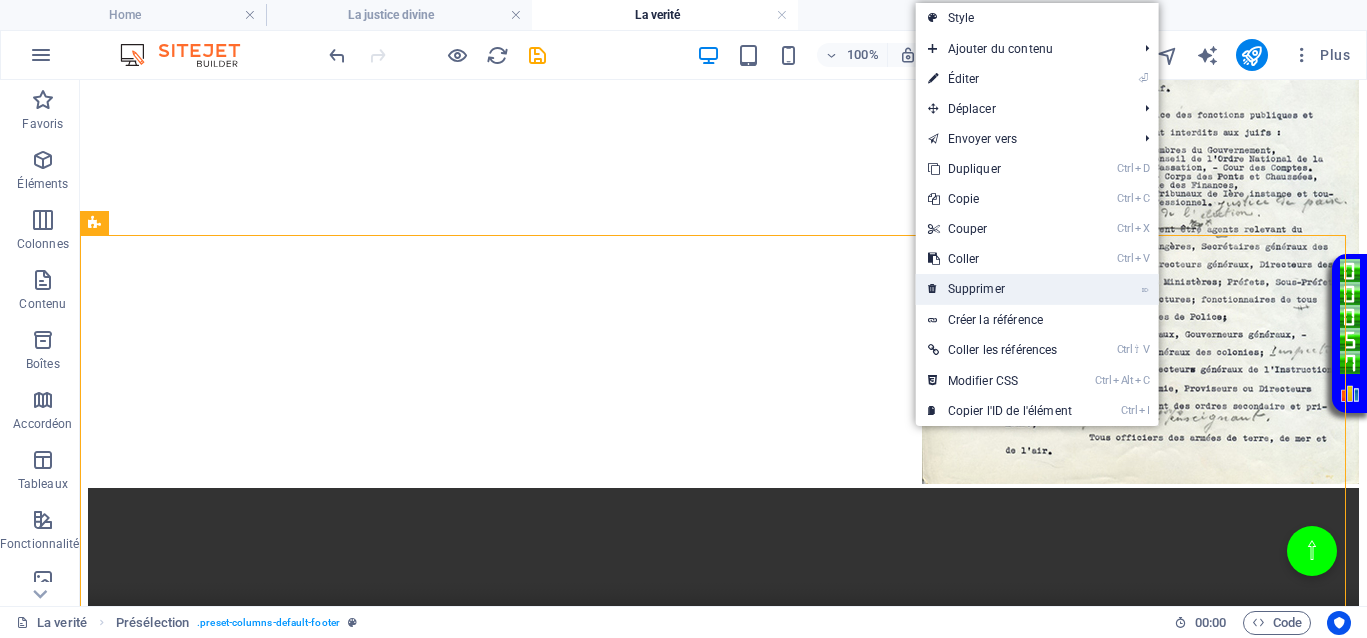 click on "⌦  Supprimer" at bounding box center (1000, 289) 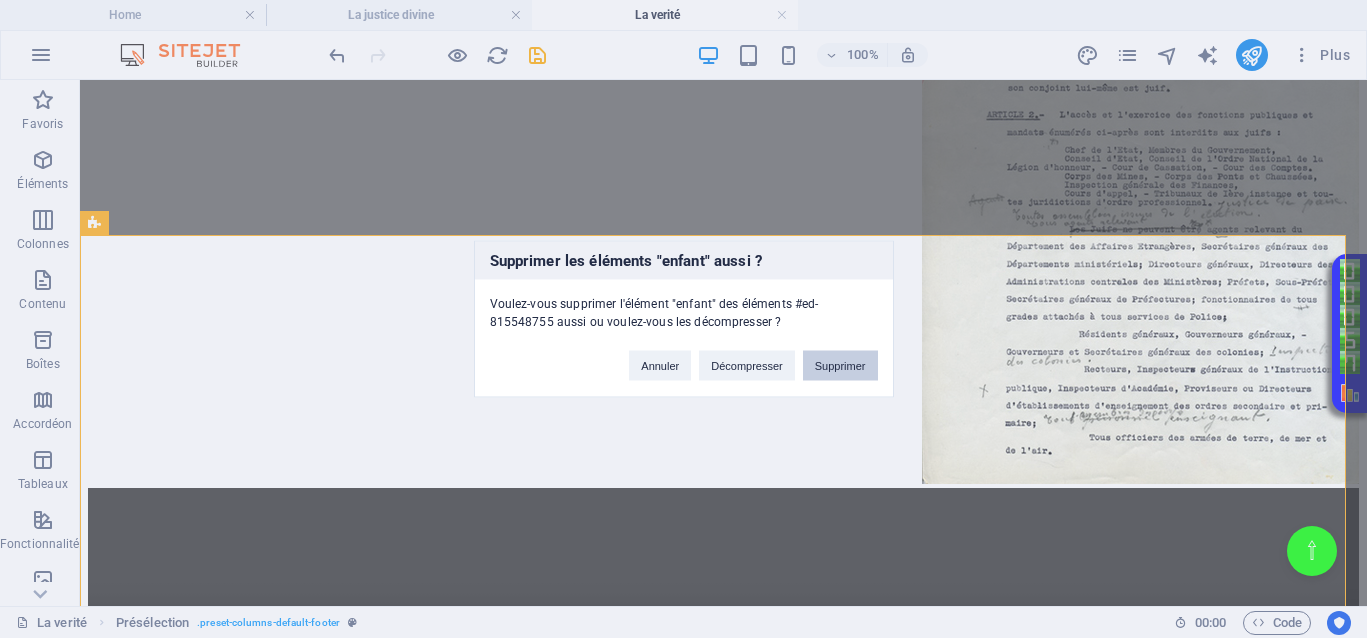 click on "Supprimer" at bounding box center (840, 366) 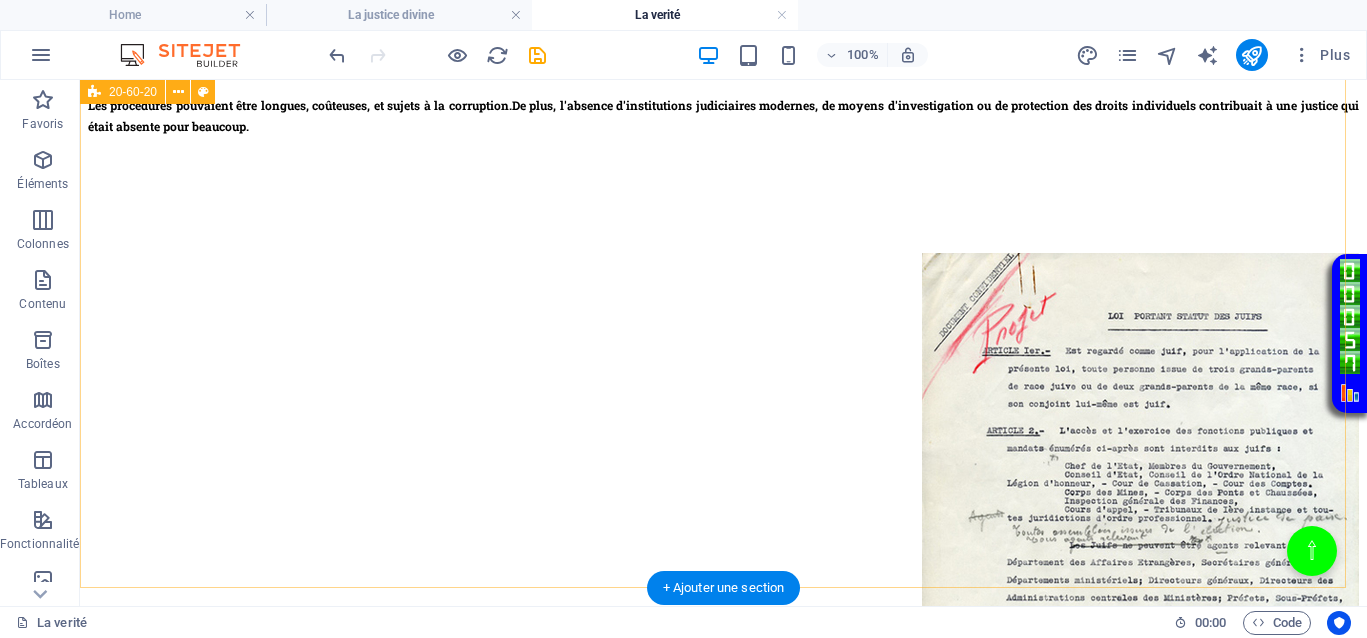 scroll, scrollTop: 811, scrollLeft: 0, axis: vertical 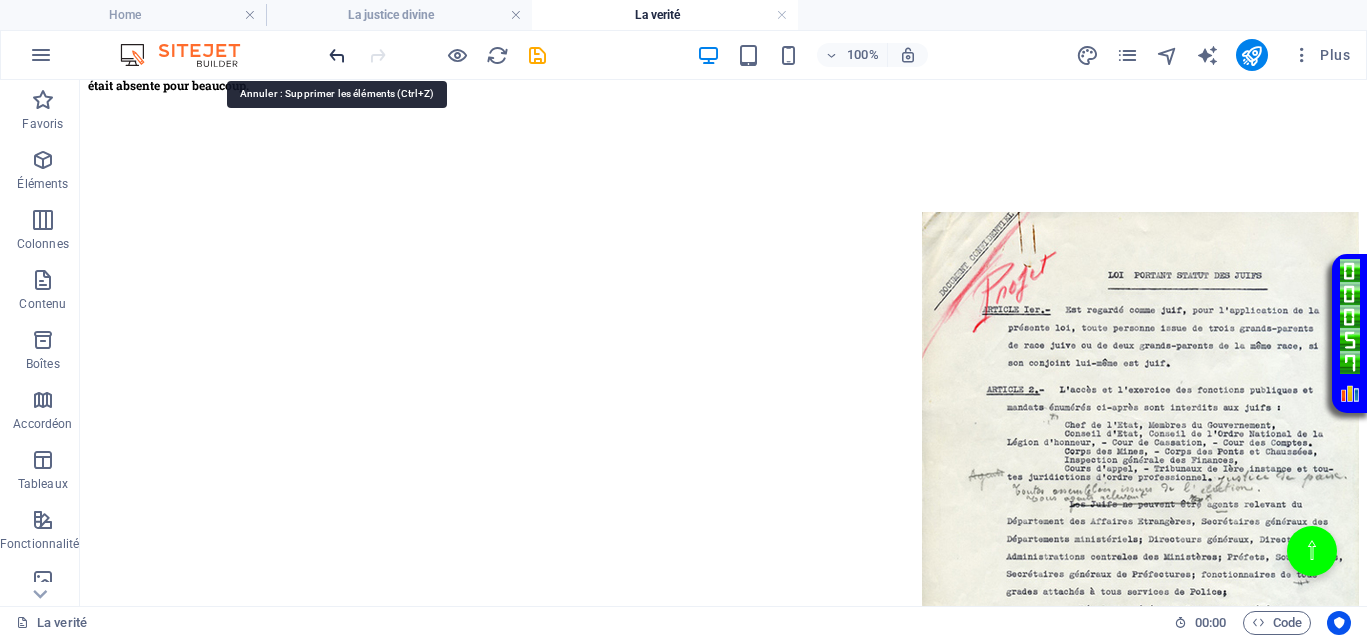 click at bounding box center (337, 55) 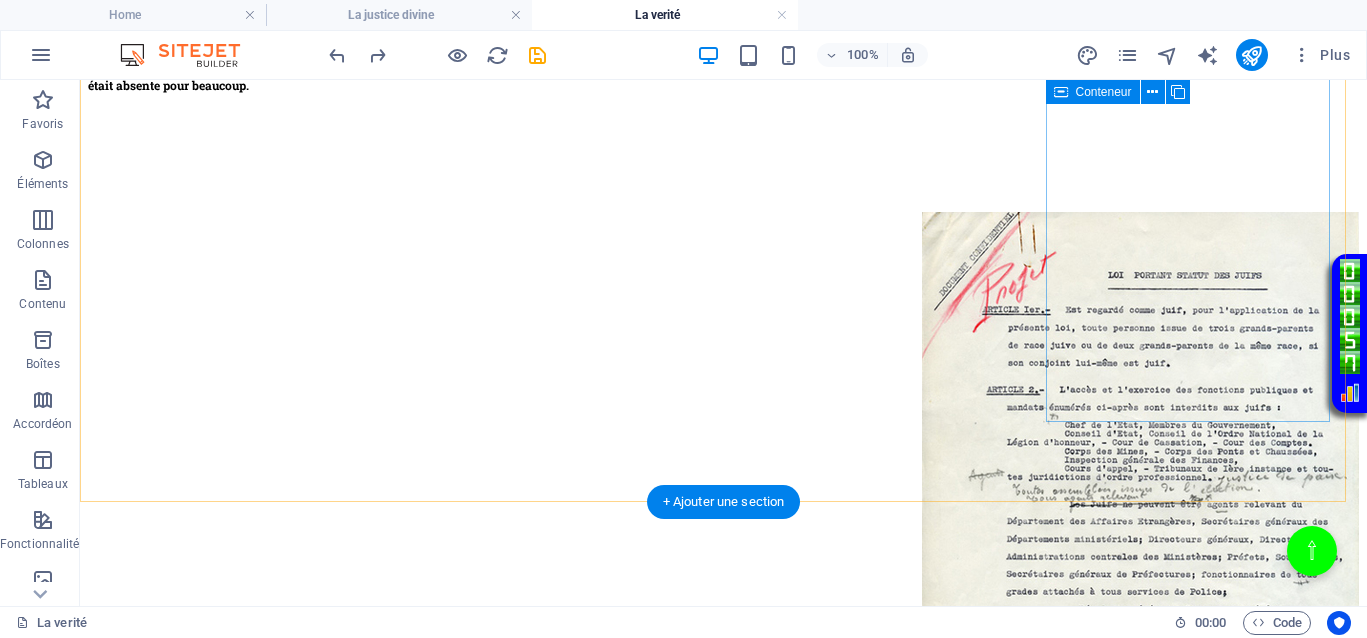 scroll, scrollTop: 1311, scrollLeft: 0, axis: vertical 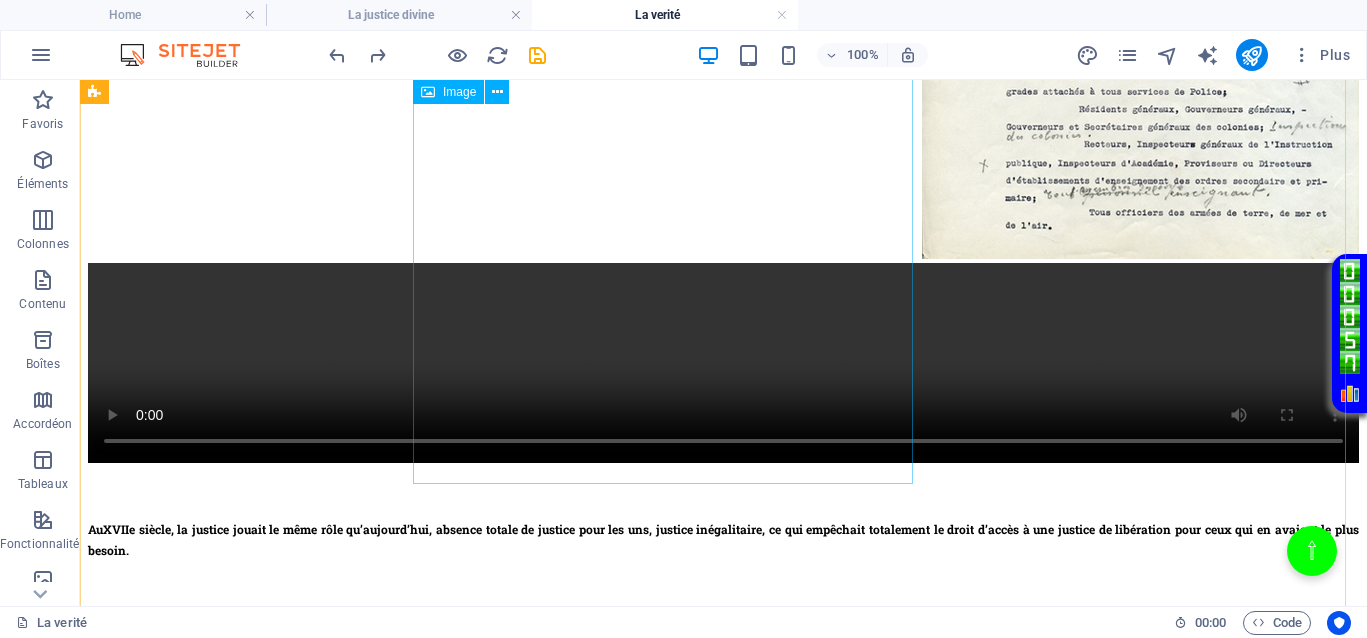 click at bounding box center (388, 1172) 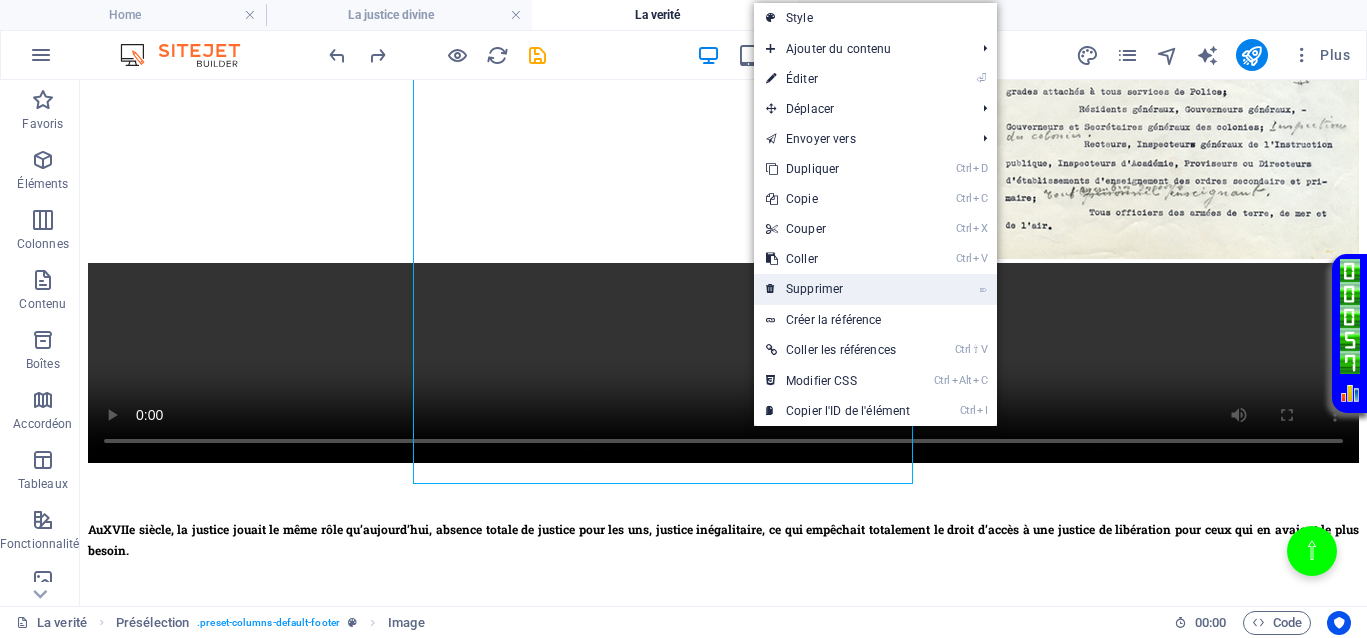 click on "⌦  Supprimer" at bounding box center [838, 289] 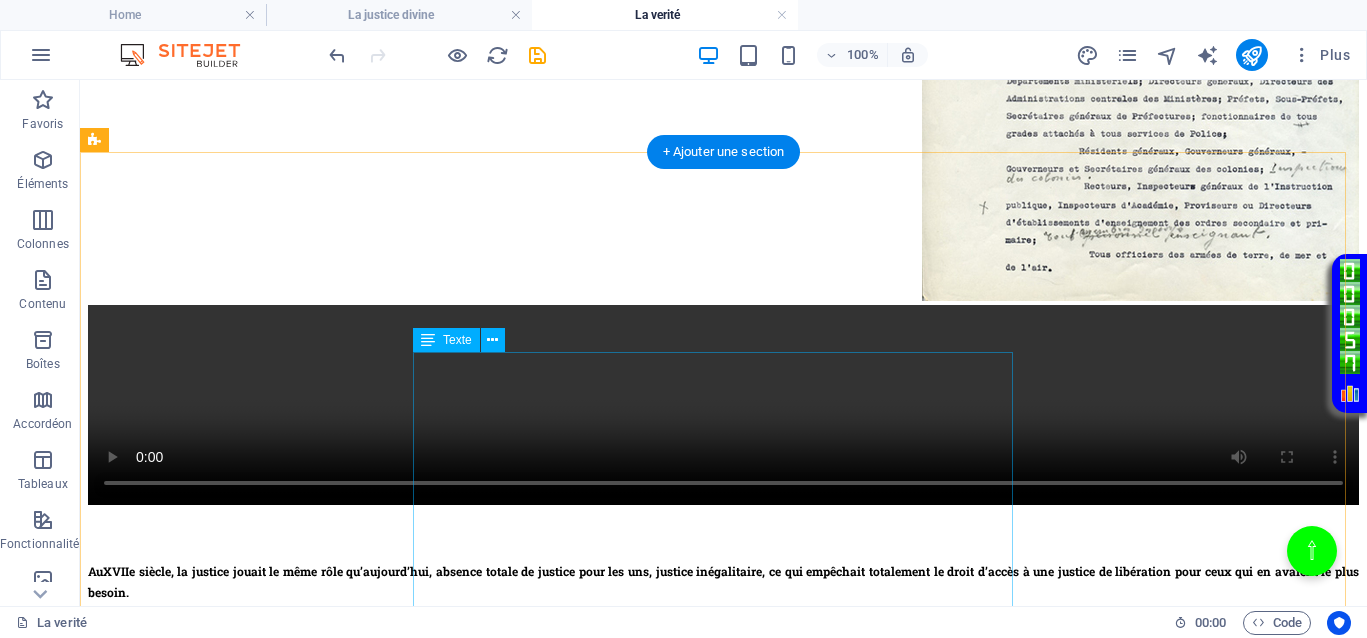 scroll, scrollTop: 1287, scrollLeft: 0, axis: vertical 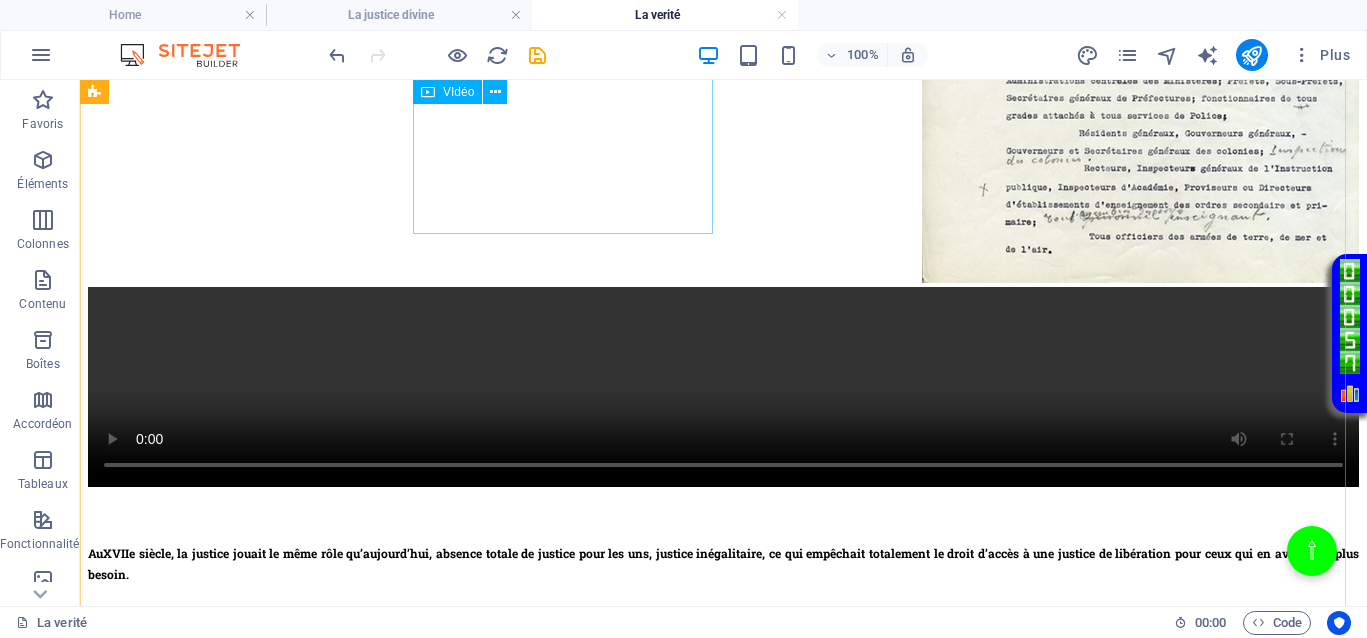 click at bounding box center (388, 819) 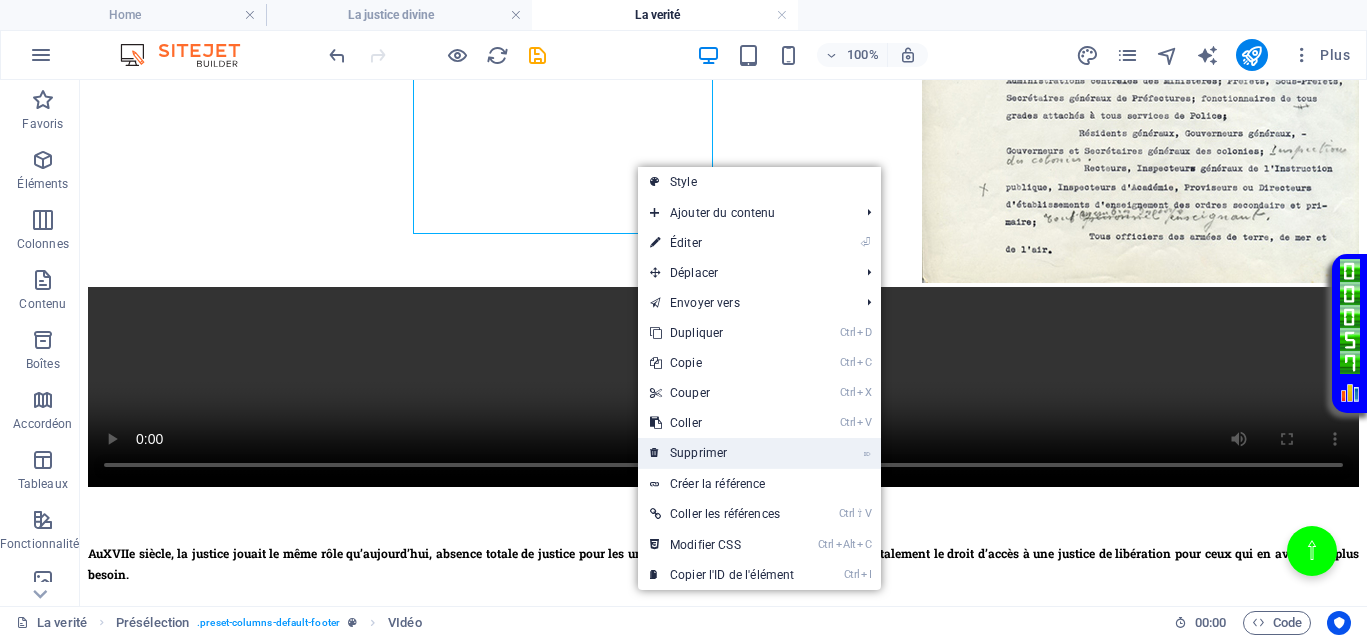 click on "⌦  Supprimer" at bounding box center [722, 453] 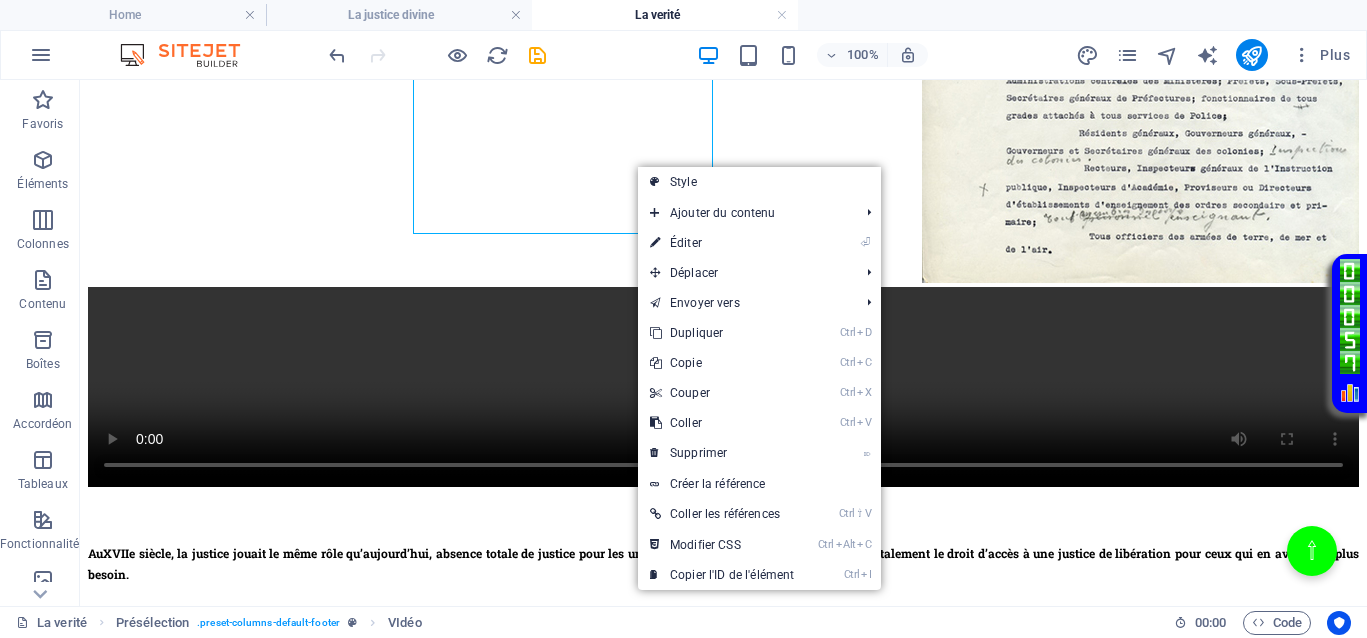 scroll, scrollTop: 1187, scrollLeft: 0, axis: vertical 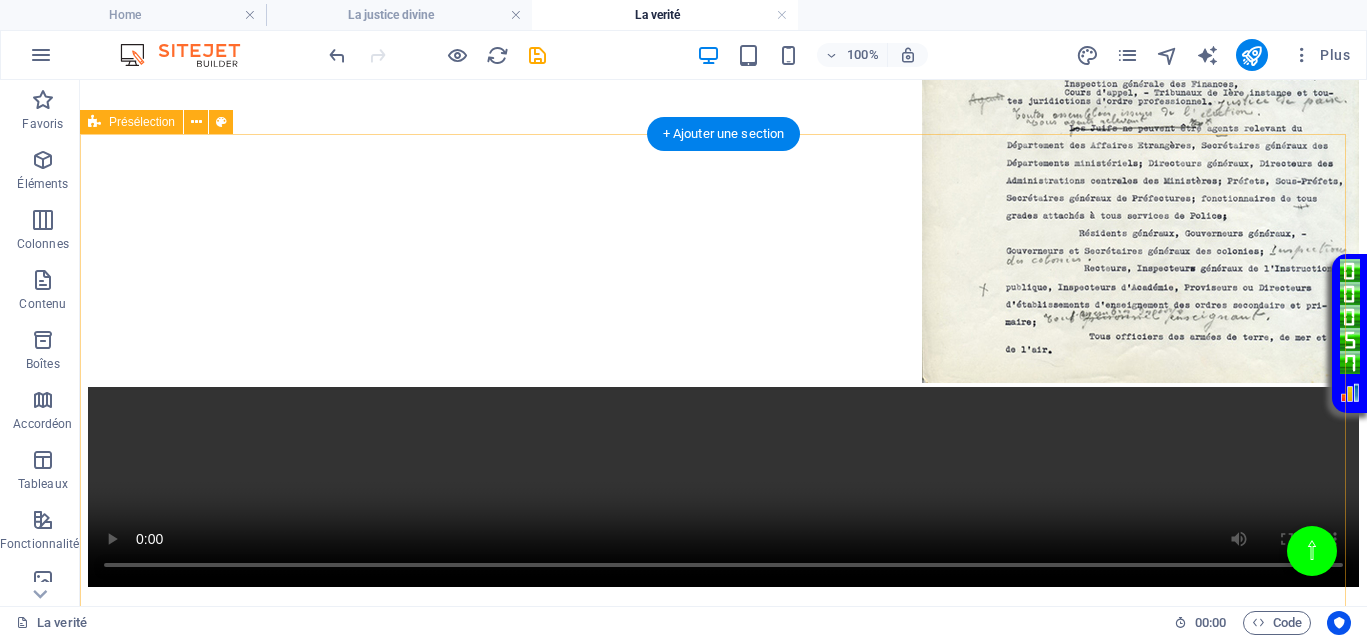 click on "Dans les textes anciens tels que le Livre d’Enoch ou le Livre des Morts, il est question d’enseignements profonds sur la justice, la justice divine et la transmutation des épreuves. Pourtant, nos institutions d’États européens ne sont que des versions inversées de ces vérités ancestrales. Elles ont détourné la sagesse originelle pour nous imposer une vision déformée, celle d’un pardon aveugle face à la souffrance, comme si cela était la seule voie possible. Une véritable inversion des valeurs du vivant. Il faut comprendre la nécessité de se libérer des illusions et que chaque épreuve constitue une étape de notre évolution spirituelle. Cette interrogation soulève la complexité des situations impliquant la victime et l'agresseur, ainsi que la nécessité de dépasser le simple jugement de l’agresseur pour atteindre une compréhension plus profonde." at bounding box center (723, 3157) 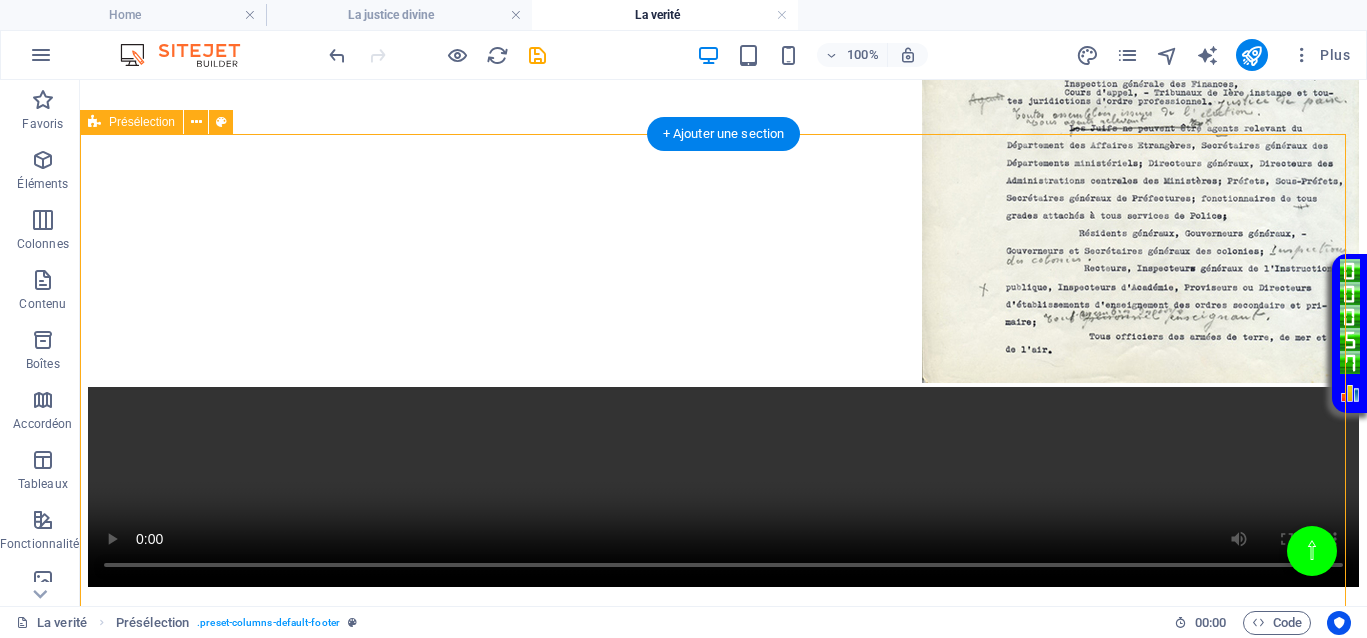 click on "Dans les textes anciens tels que le Livre d’Enoch ou le Livre des Morts, il est question d’enseignements profonds sur la justice, la justice divine et la transmutation des épreuves. Pourtant, nos institutions d’États européens ne sont que des versions inversées de ces vérités ancestrales. Elles ont détourné la sagesse originelle pour nous imposer une vision déformée, celle d’un pardon aveugle face à la souffrance, comme si cela était la seule voie possible. Une véritable inversion des valeurs du vivant. Il faut comprendre la nécessité de se libérer des illusions et que chaque épreuve constitue une étape de notre évolution spirituelle. Cette interrogation soulève la complexité des situations impliquant la victime et l'agresseur, ainsi que la nécessité de dépasser le simple jugement de l’agresseur pour atteindre une compréhension plus profonde." at bounding box center [723, 3157] 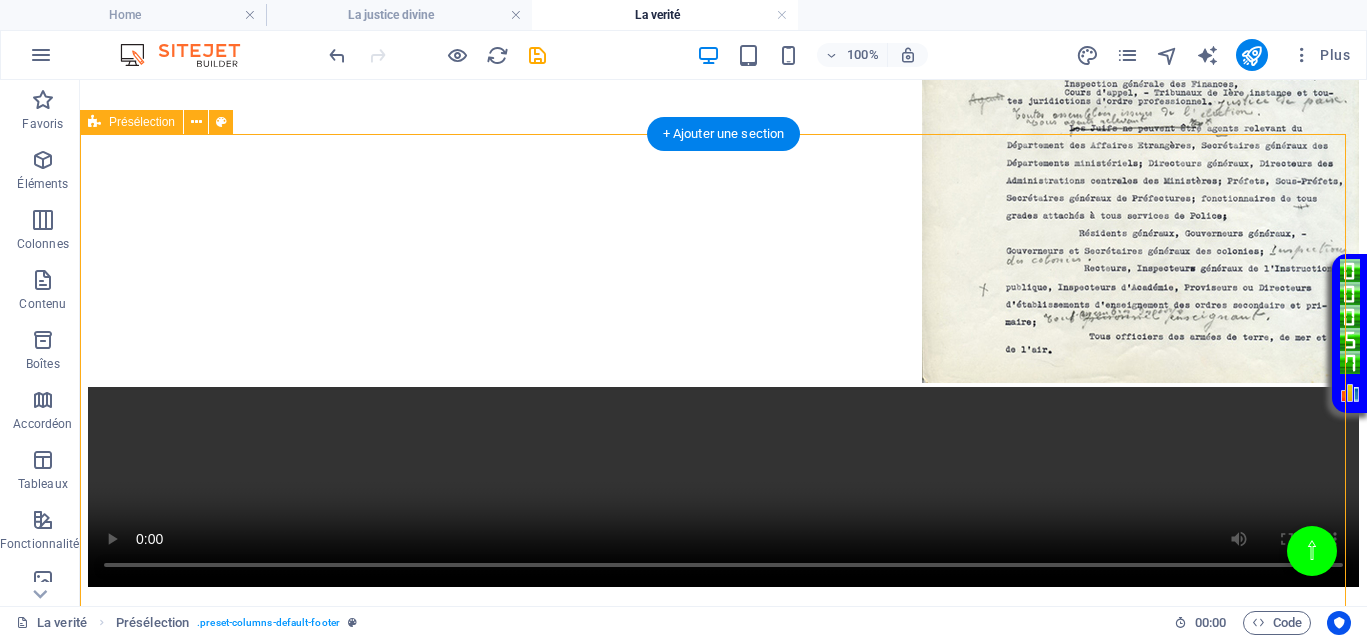 select on "px" 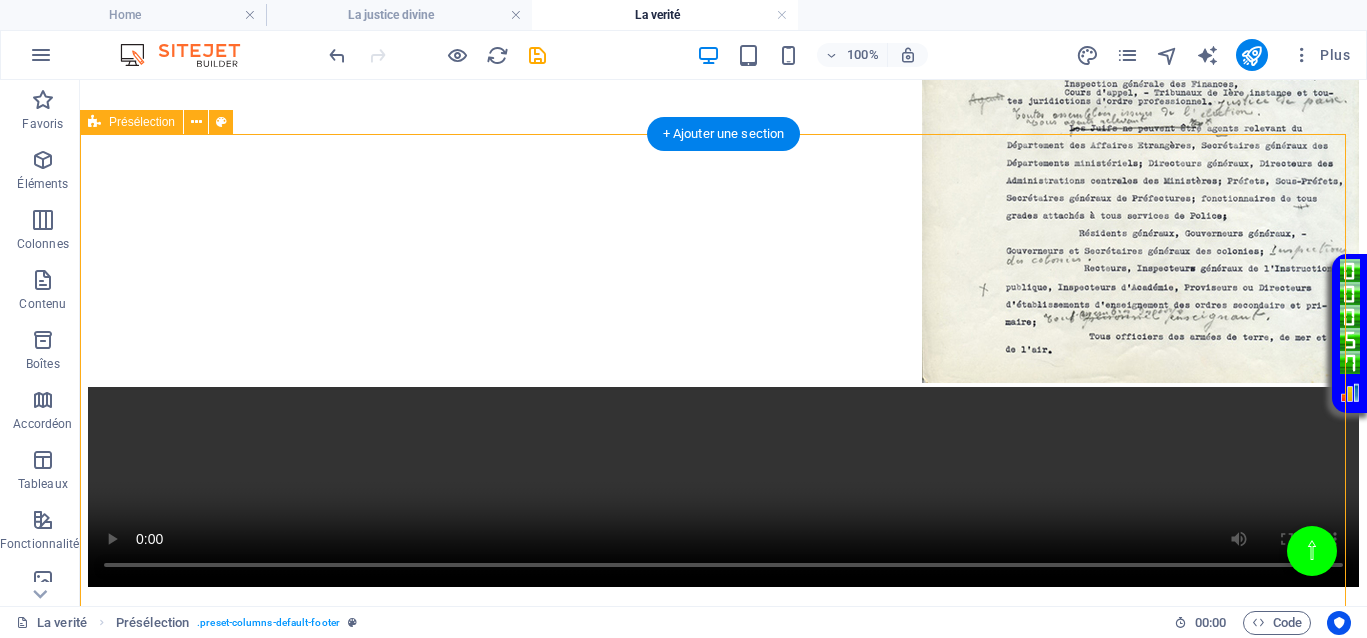 select on "px" 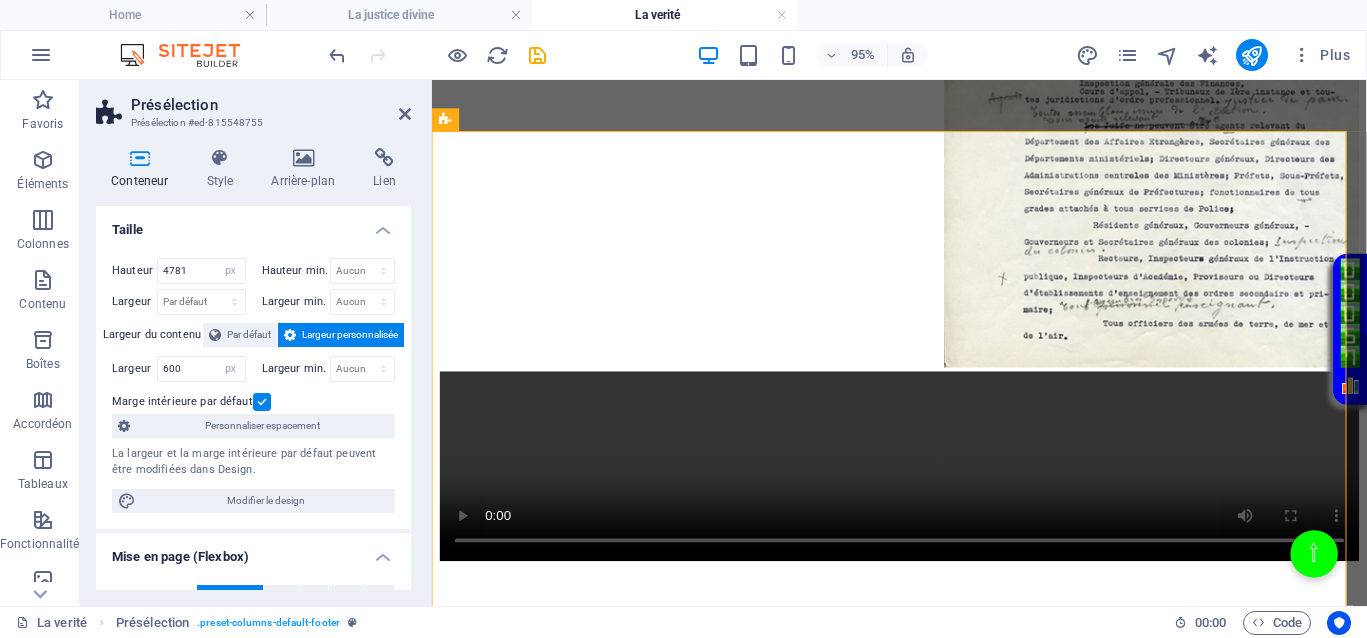 scroll, scrollTop: 1209, scrollLeft: 0, axis: vertical 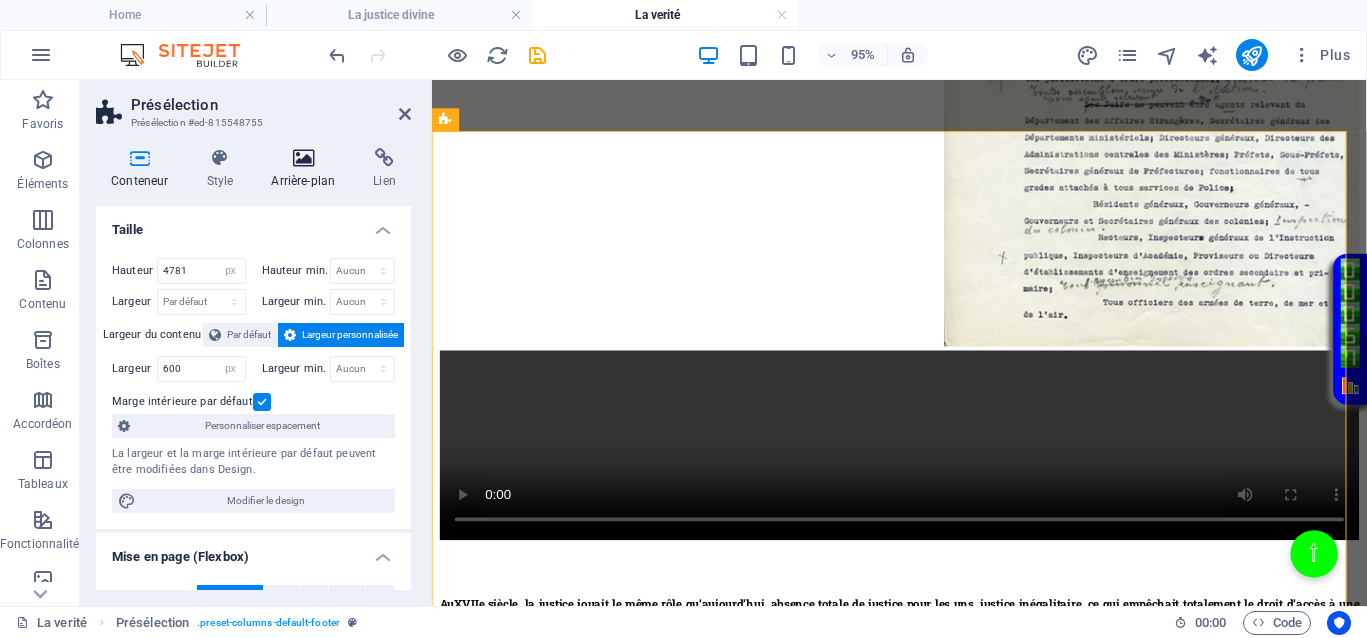 click on "Arrière-plan" at bounding box center [307, 169] 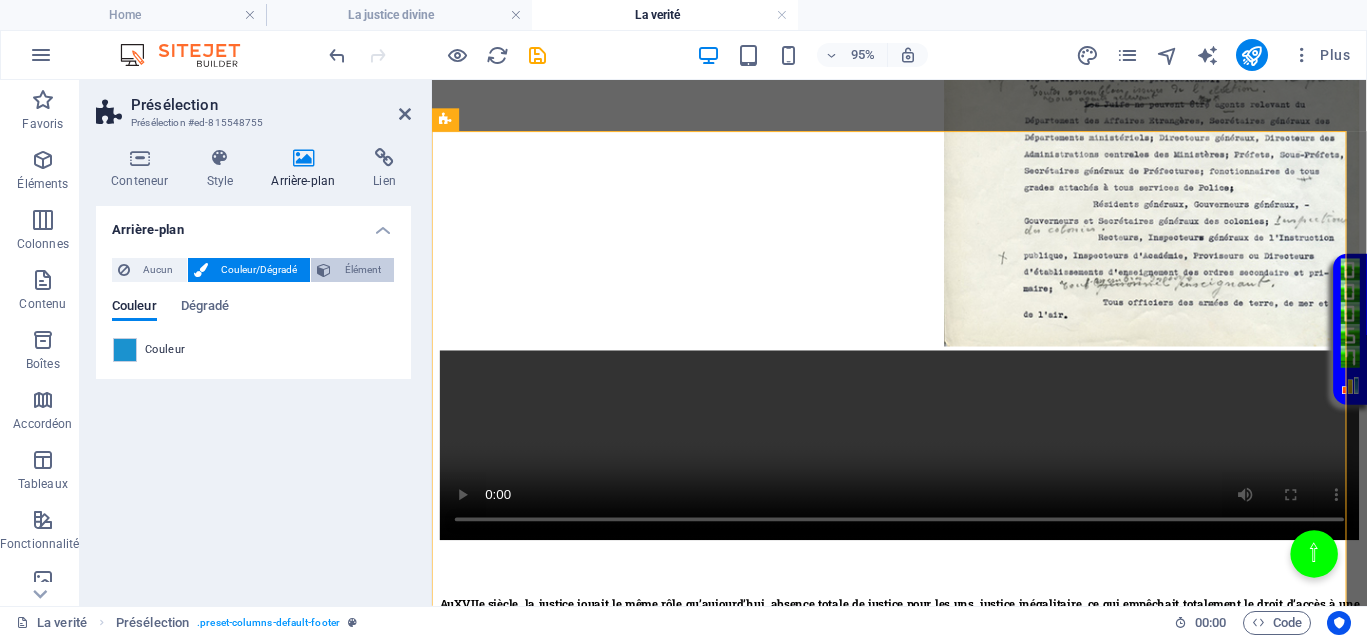 click on "Élément" at bounding box center (362, 270) 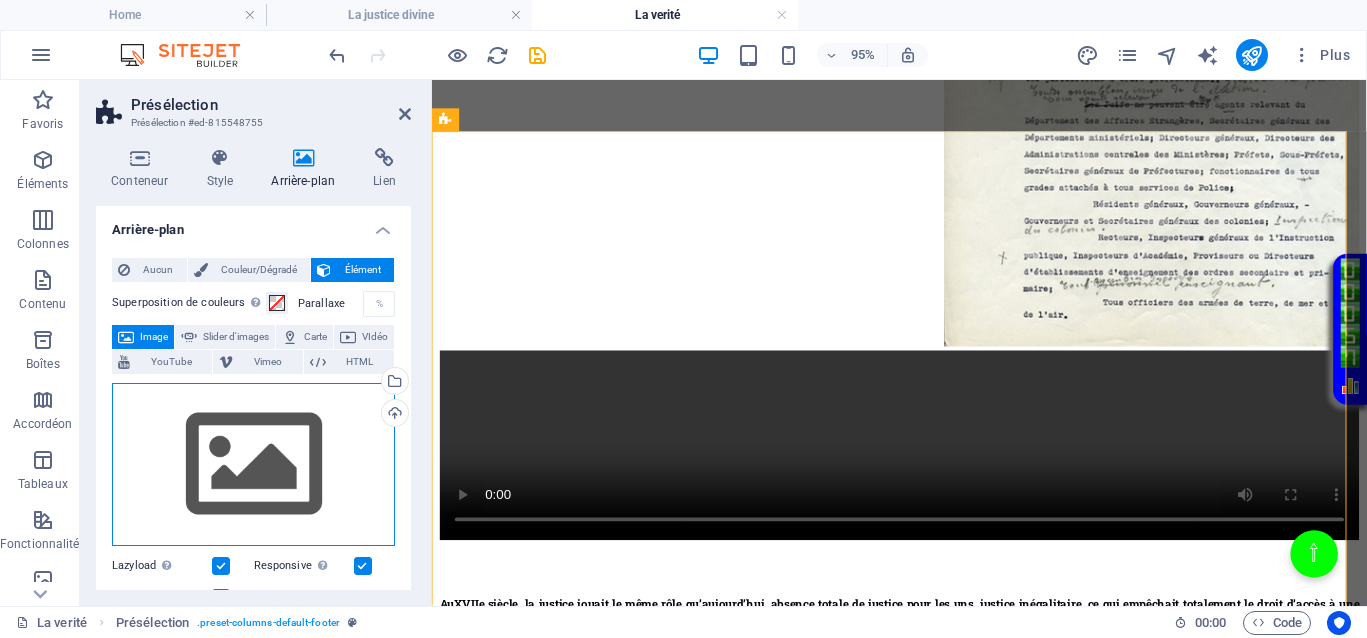 click on "Glissez les fichiers ici, cliquez pour choisir les fichiers ou  sélectionnez les fichiers depuis Fichiers ou depuis notre stock gratuit de photos et de vidéos" at bounding box center (253, 465) 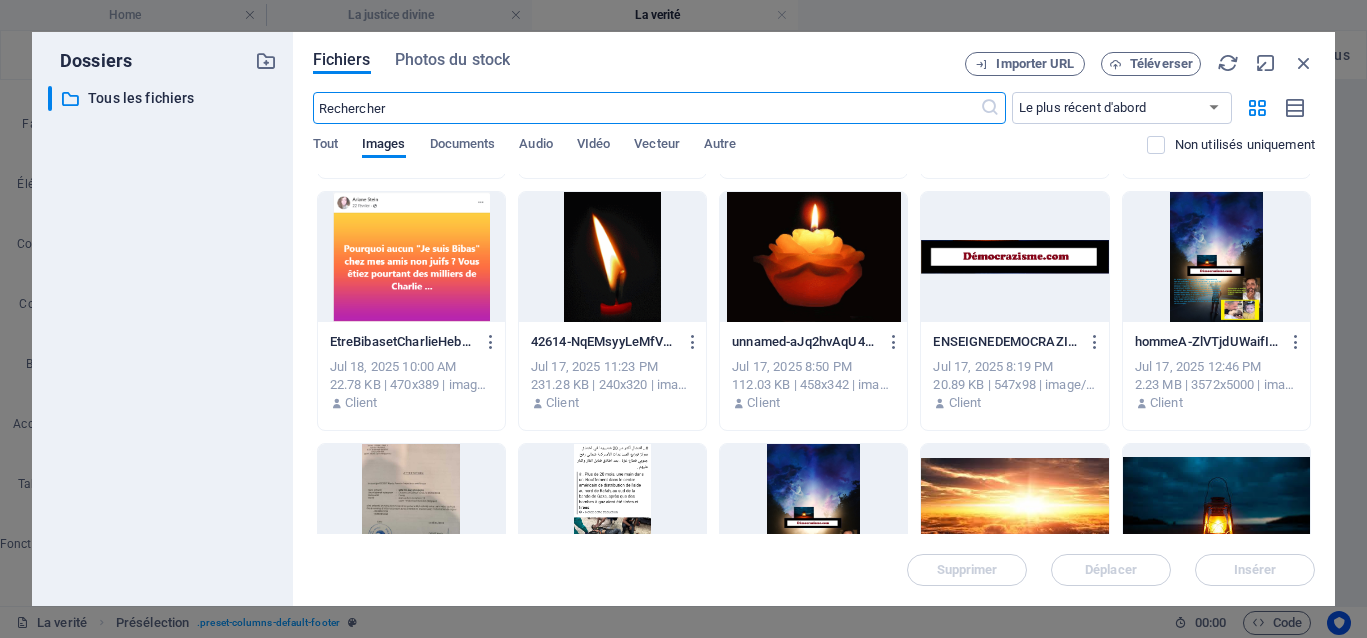 scroll, scrollTop: 500, scrollLeft: 0, axis: vertical 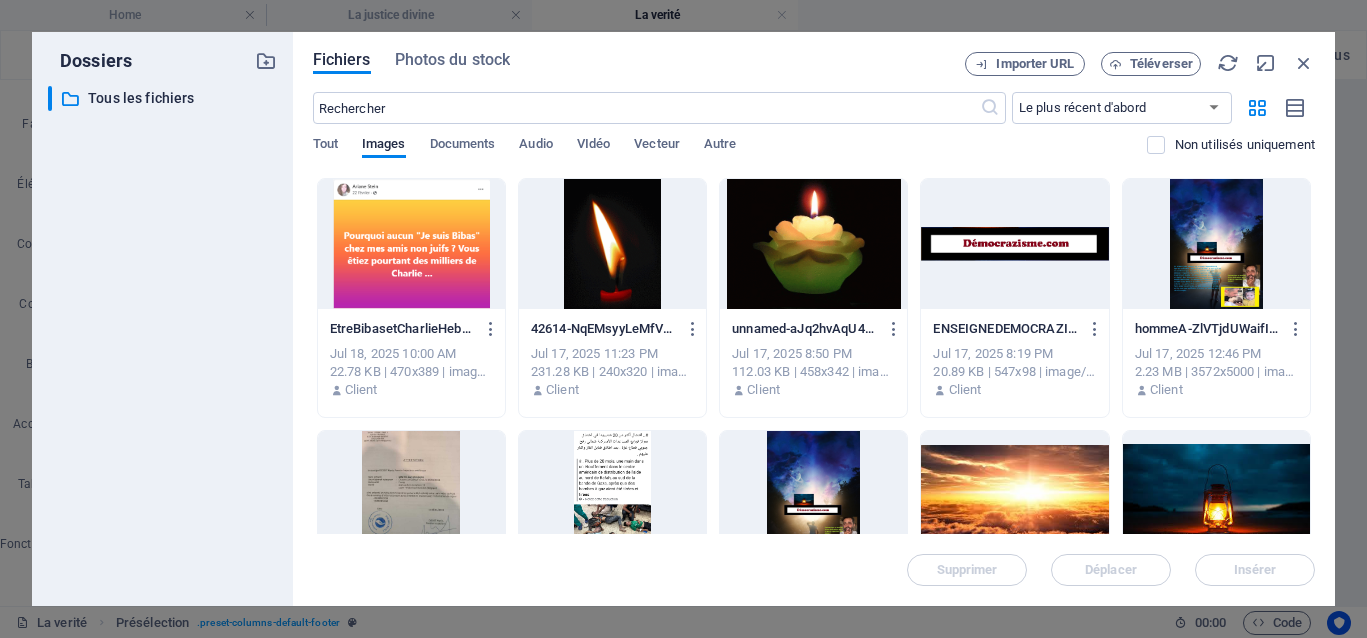 click at bounding box center (612, 244) 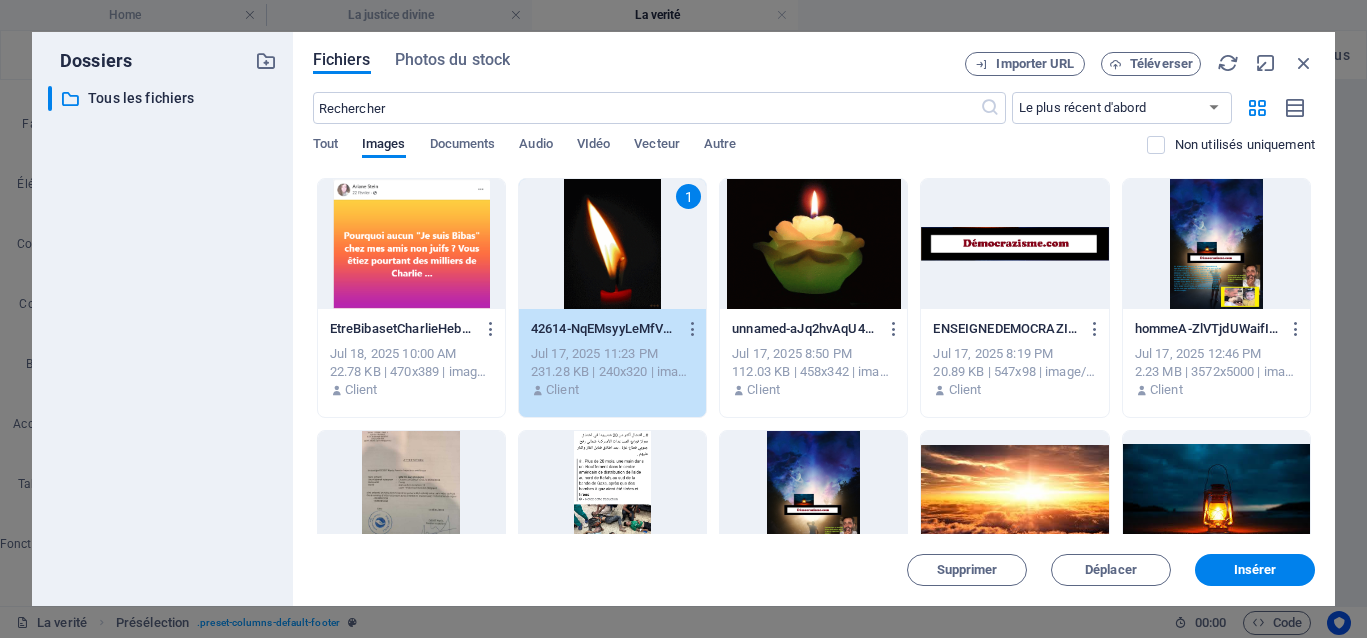 drag, startPoint x: 614, startPoint y: 265, endPoint x: 193, endPoint y: 195, distance: 426.77982 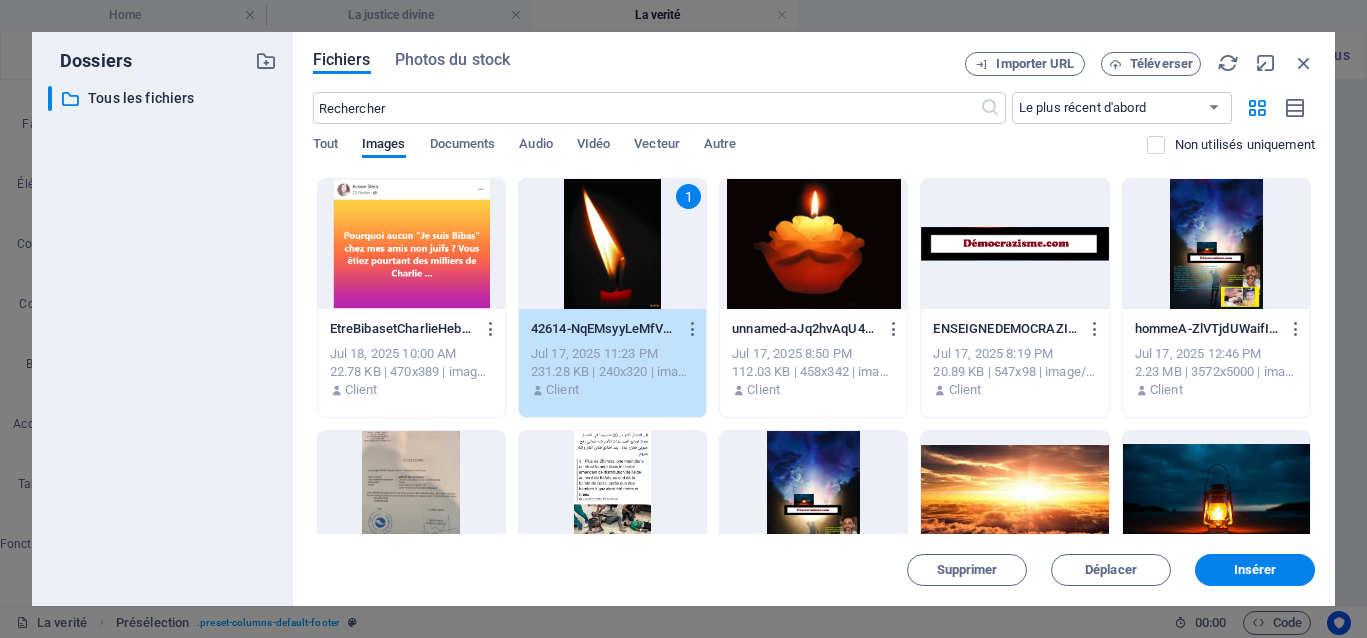 click on "1" at bounding box center (612, 244) 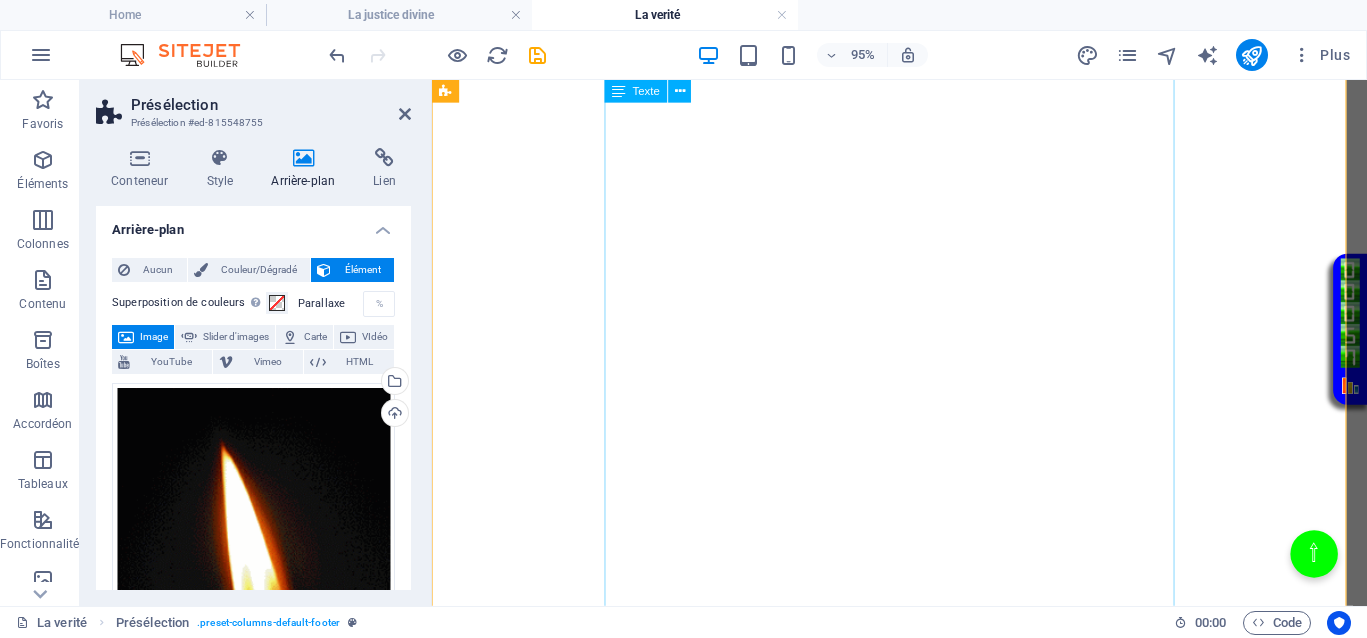 scroll, scrollTop: 5084, scrollLeft: 0, axis: vertical 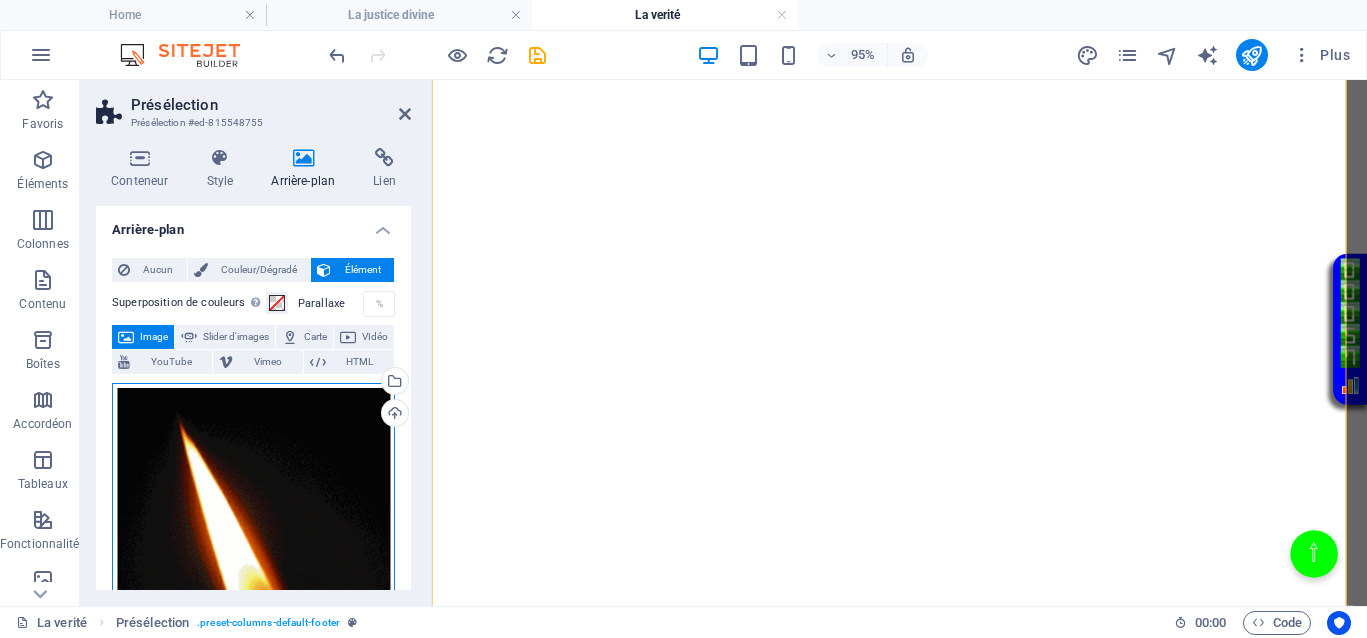click on "Glissez les fichiers ici, cliquez pour choisir les fichiers ou  sélectionnez les fichiers depuis Fichiers ou depuis notre stock gratuit de photos et de vidéos" at bounding box center [253, 570] 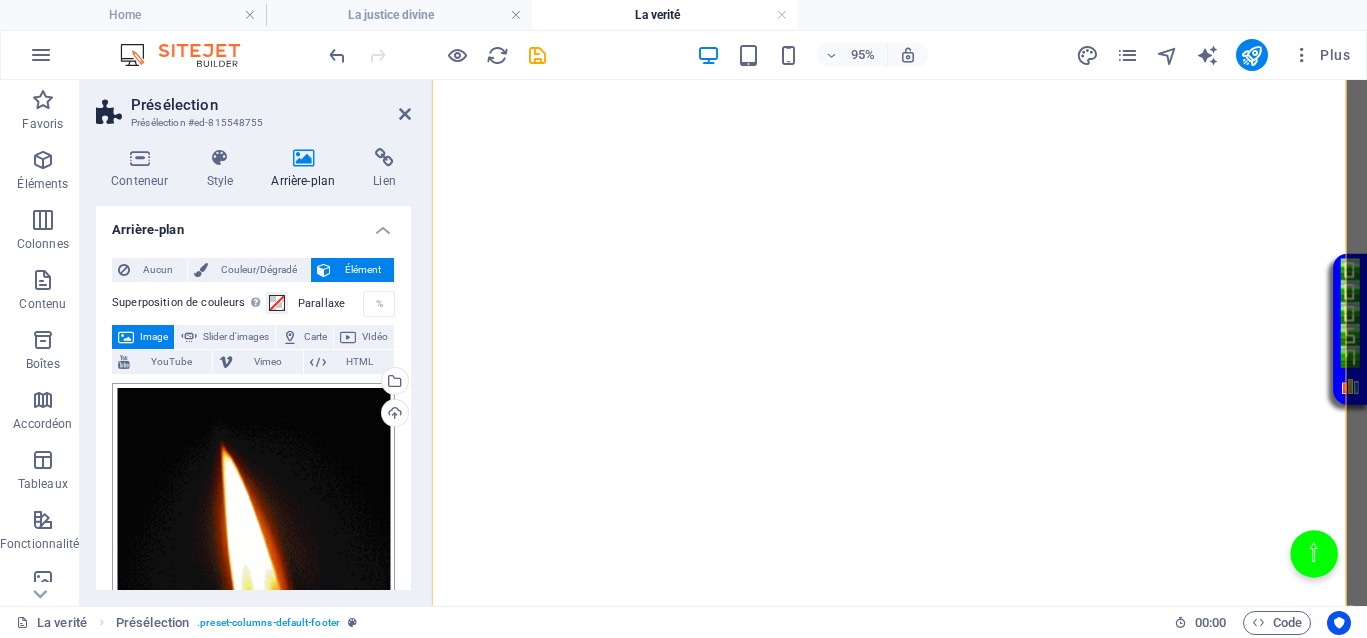 click on "Democrazisme.com@2025 Home La justice divine La verité Favoris Éléments Colonnes Contenu Boîtes Accordéon Tableaux Fonctionnalités Images Slider En-tête Pied de page Formulaires Marketing Collections
Glissez et déposez l'élément de votre choix pour remplacer le contenu existant. Appuyez sur "Ctrl" si vous voulez créer un nouvel élément.
Conteneur   4 colonnes   Image   Image   Conteneur   HTML   Conteneur   HTML   Colonnes inégales   Colonnes inégales   Conteneur 80% Plus Home Présélection . preset-columns-default-footer 00 : 00 Code Favoris Éléments Colonnes Contenu Boîtes Accordéon Tableaux Fonctionnalités Images Slider En-tête Pied de page Formulaires Marketing Collections
Glissez et déposez l'élément de votre choix pour remplacer le contenu existant. Appuyez sur "Ctrl" si vous voulez créer un nouvel élément.
2 colonnes   HTML" at bounding box center [683, 319] 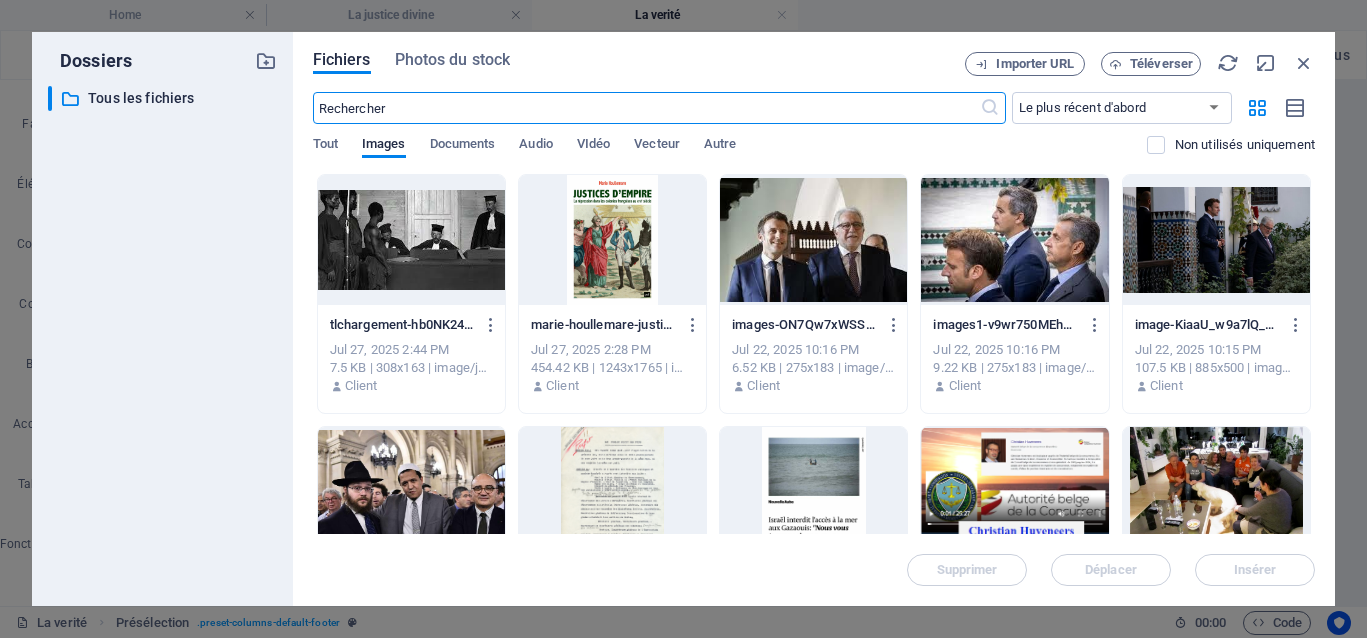 scroll, scrollTop: 4971, scrollLeft: 0, axis: vertical 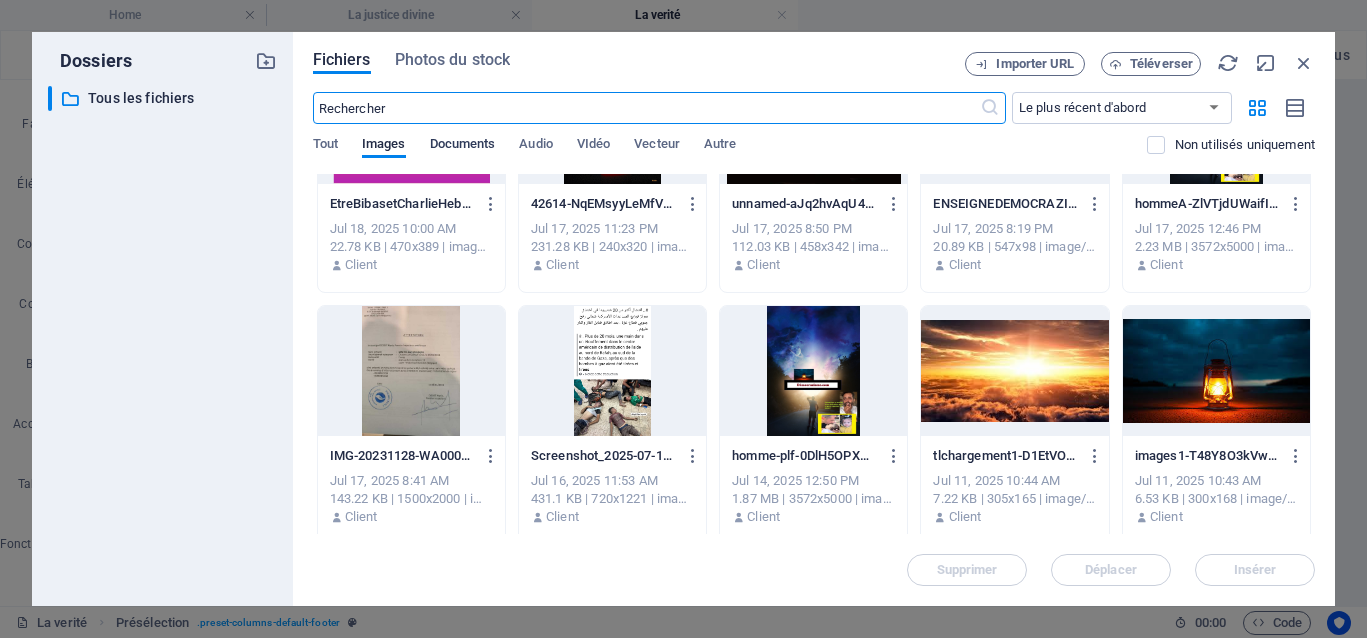 click on "Documents" at bounding box center [463, 146] 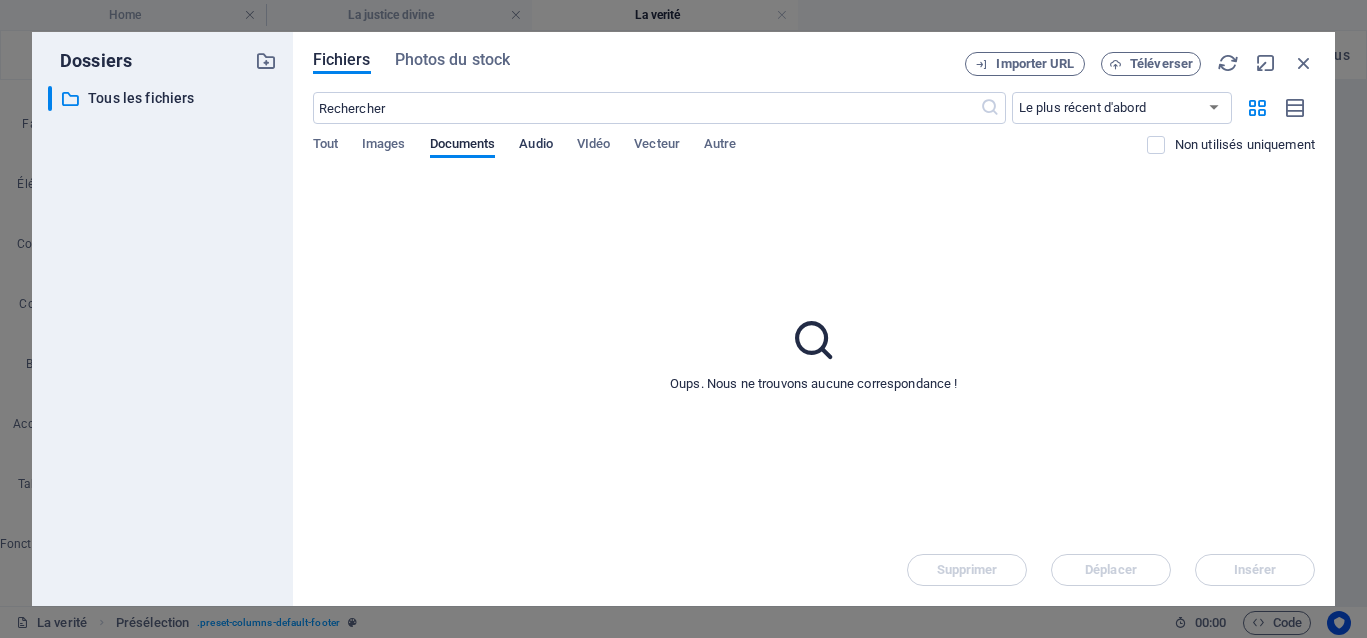 click on "Audio" at bounding box center (535, 146) 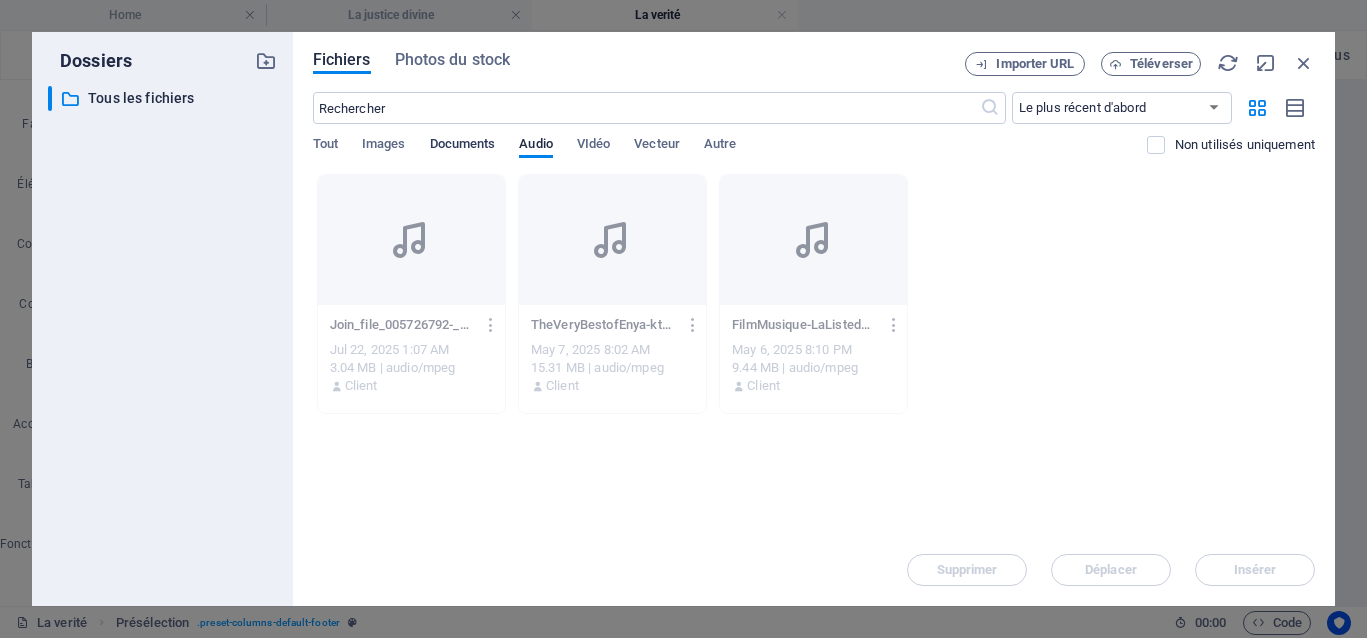 scroll, scrollTop: 0, scrollLeft: 0, axis: both 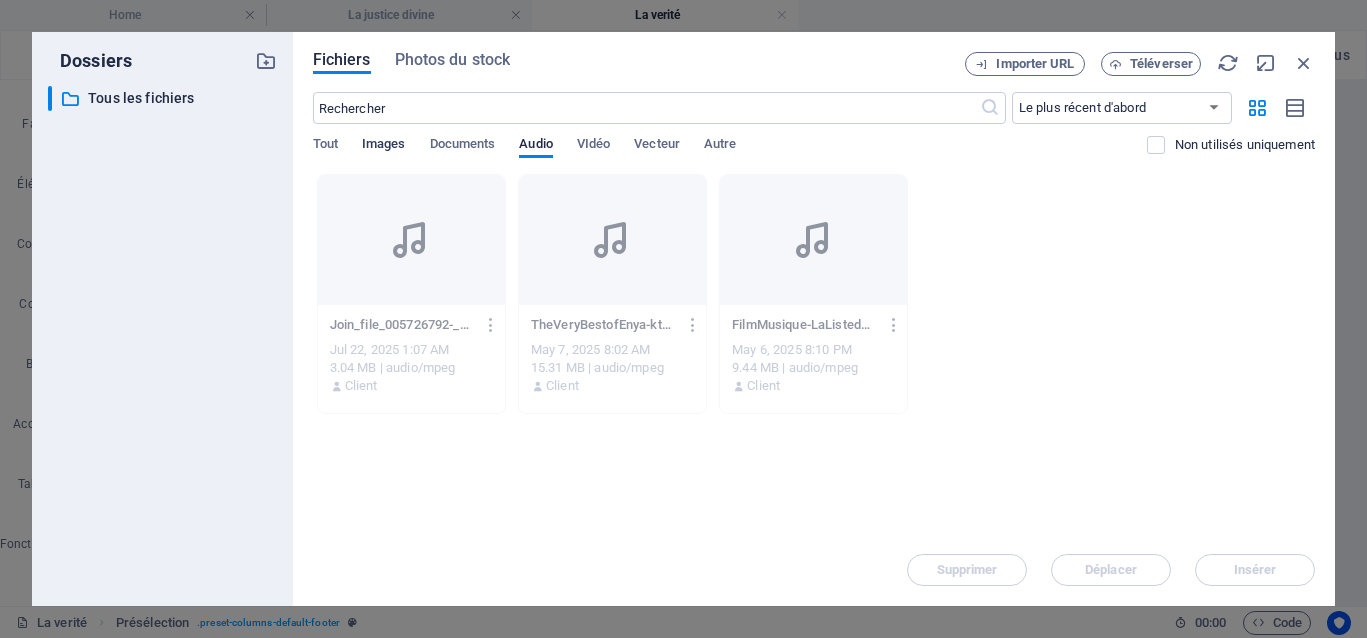 click on "Images" at bounding box center (384, 146) 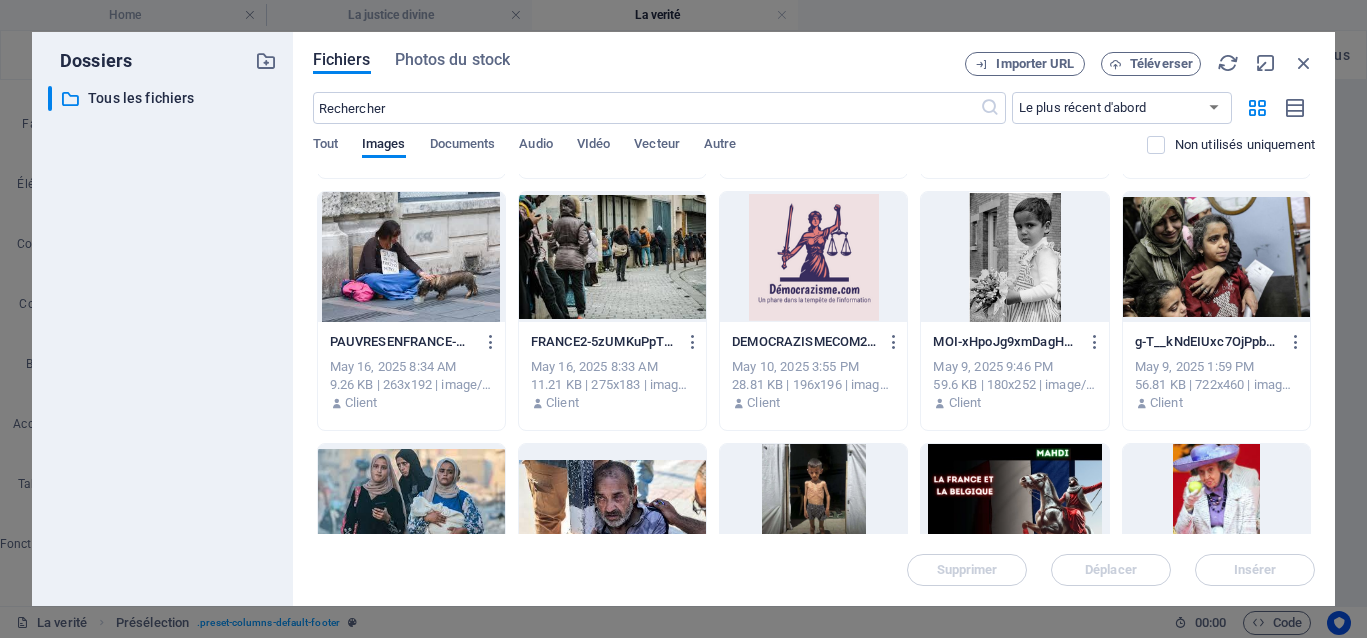 scroll, scrollTop: 1250, scrollLeft: 0, axis: vertical 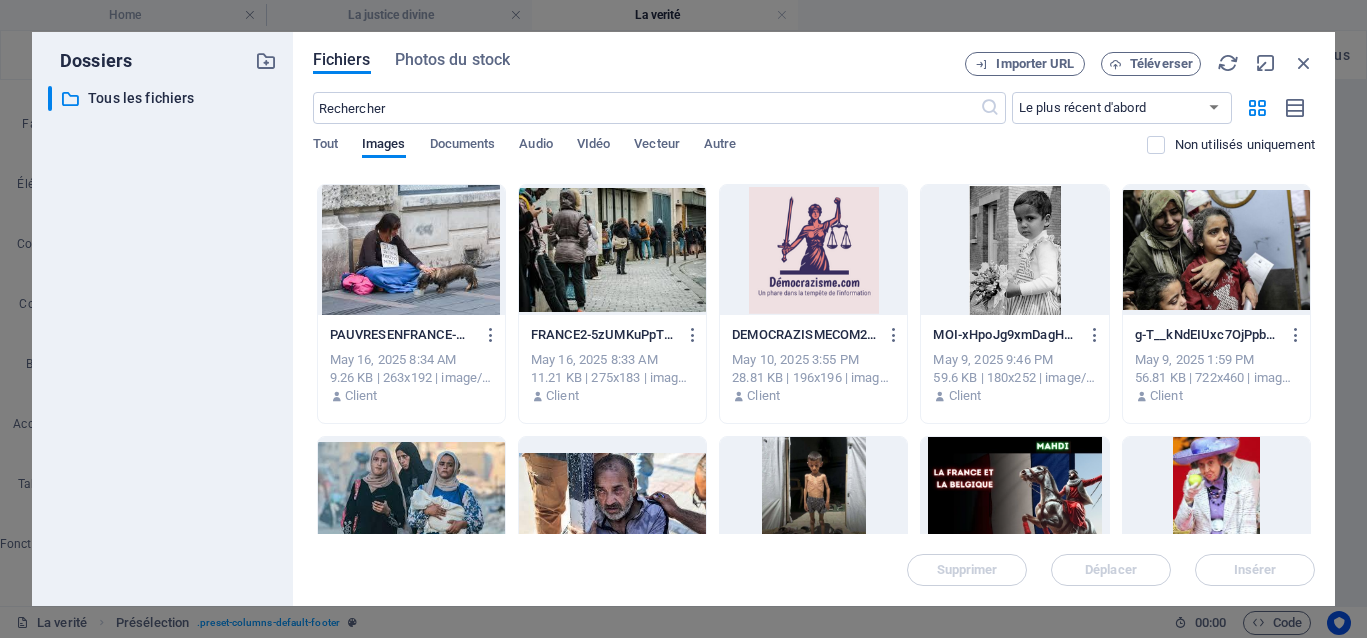 click at bounding box center (1014, 250) 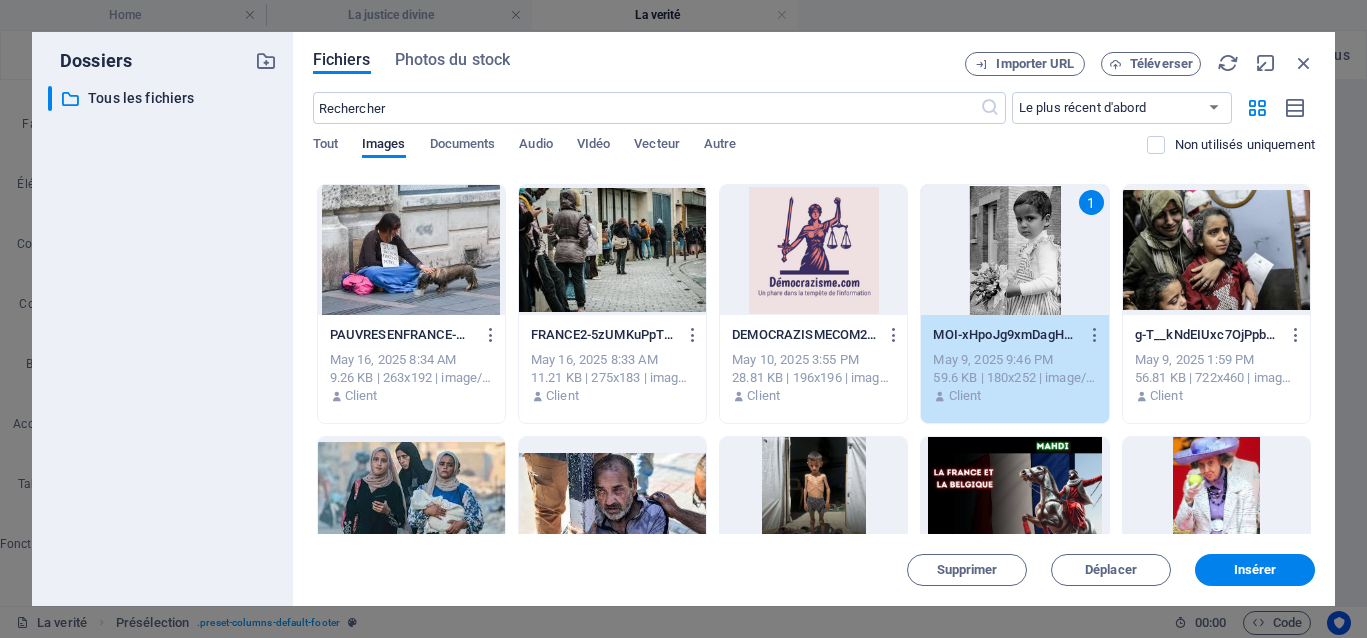 click on "1" at bounding box center [1014, 250] 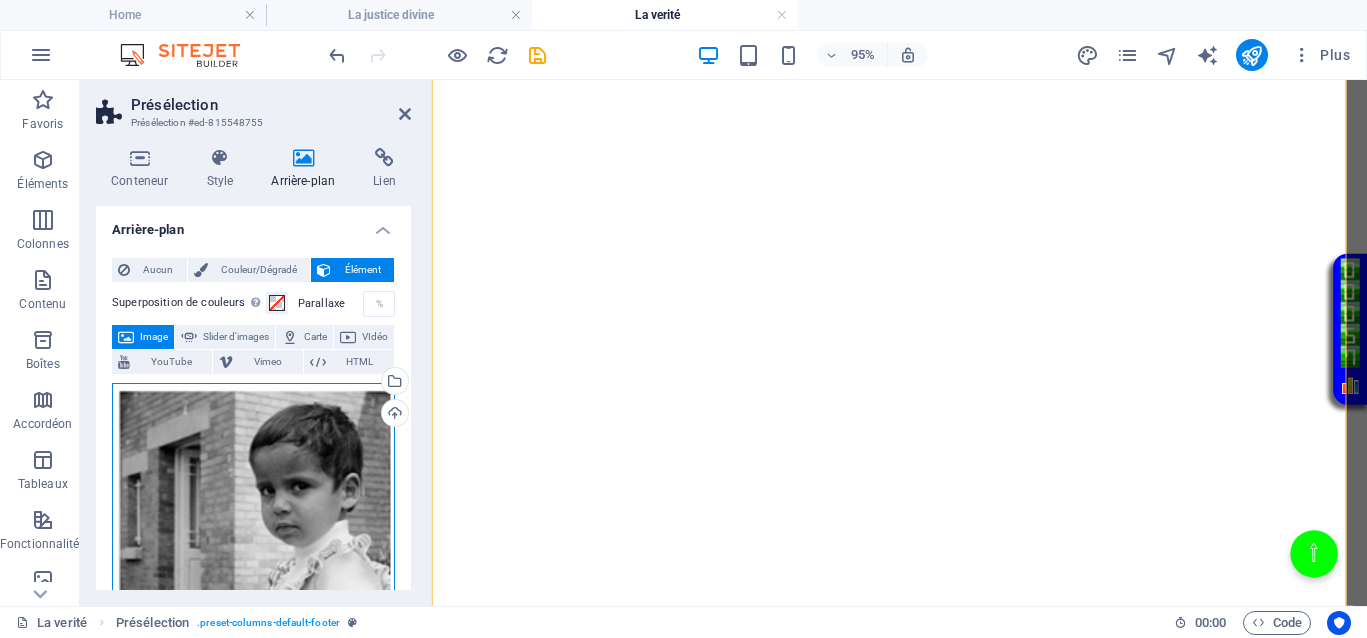 click on "Glissez les fichiers ici, cliquez pour choisir les fichiers ou  sélectionnez les fichiers depuis Fichiers ou depuis notre stock gratuit de photos et de vidéos" at bounding box center (253, 579) 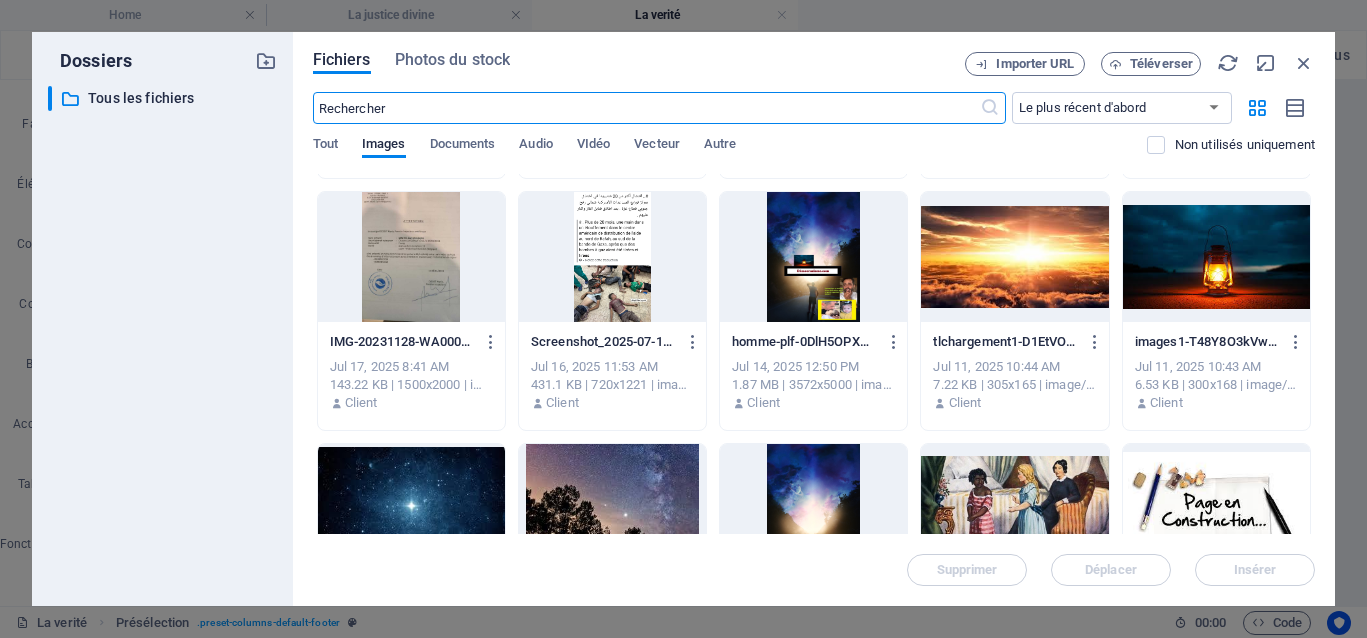 scroll, scrollTop: 750, scrollLeft: 0, axis: vertical 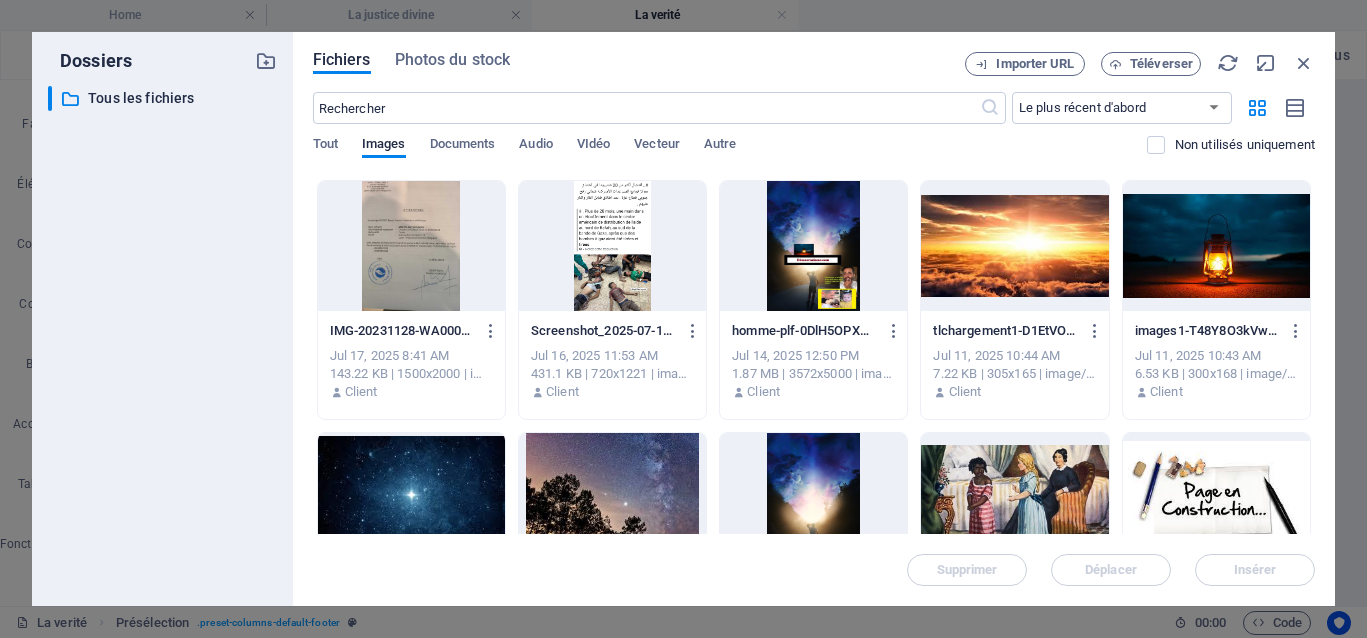 click at bounding box center [612, 498] 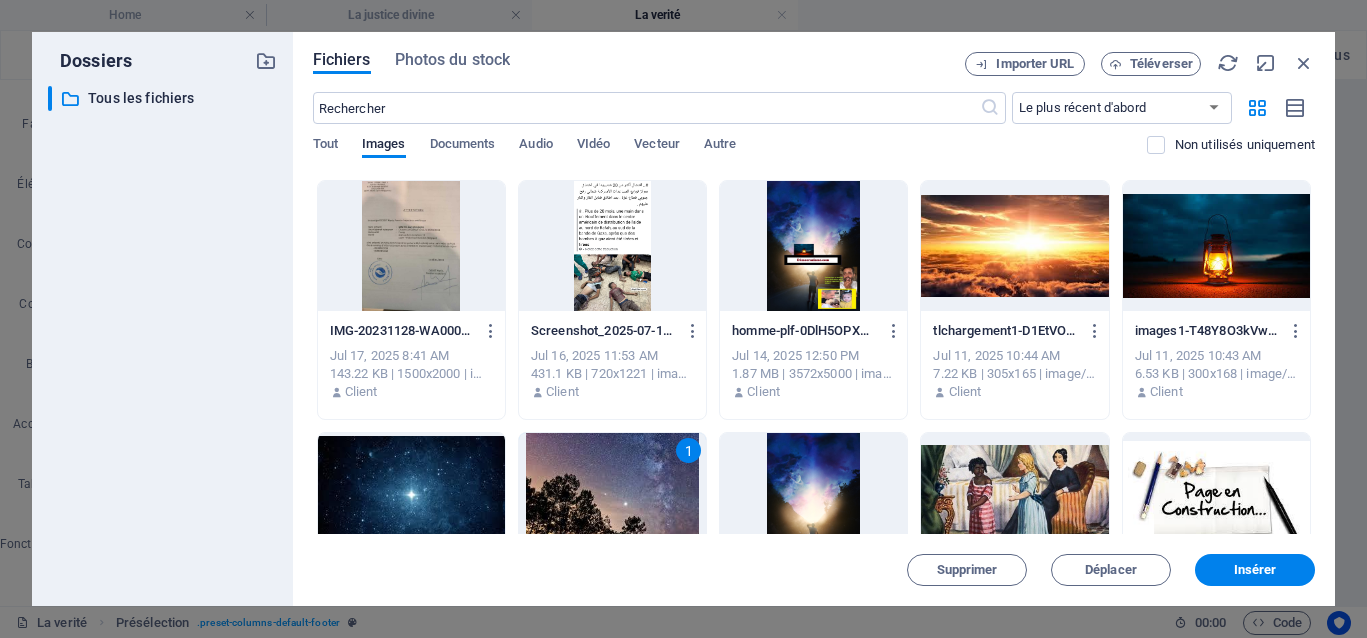 drag, startPoint x: 552, startPoint y: 496, endPoint x: 134, endPoint y: 434, distance: 422.57306 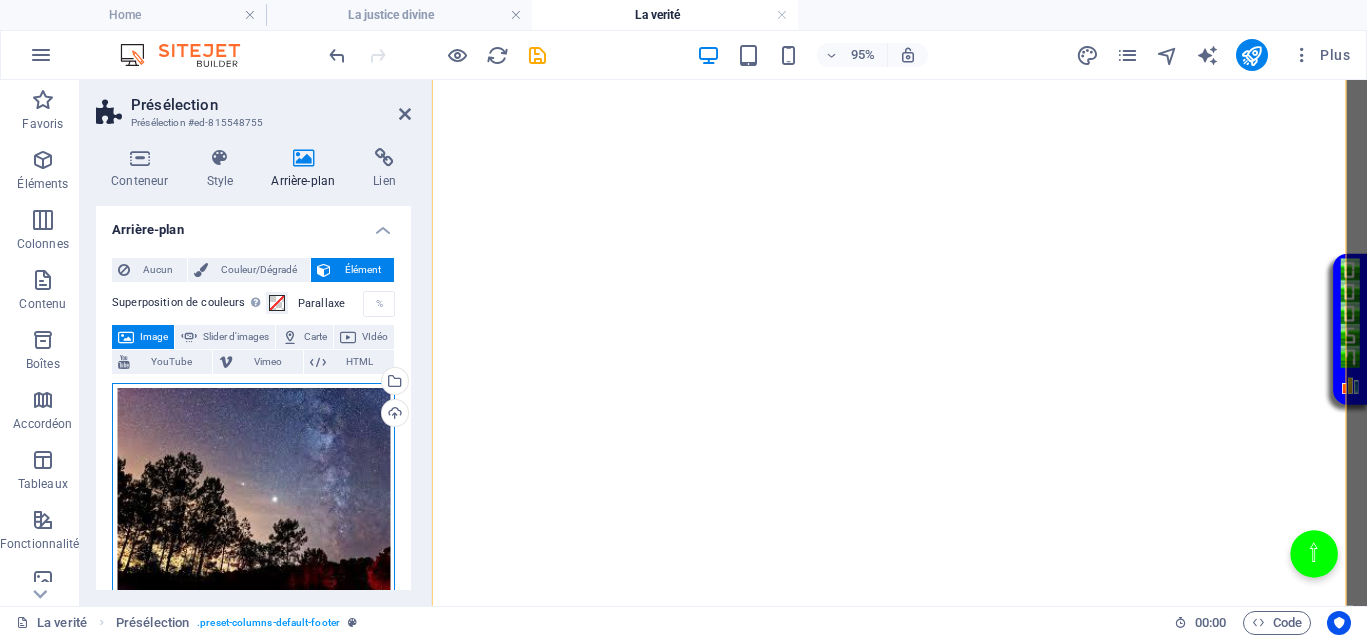 click on "Glissez les fichiers ici, cliquez pour choisir les fichiers ou  sélectionnez les fichiers depuis Fichiers ou depuis notre stock gratuit de photos et de vidéos" at bounding box center [253, 490] 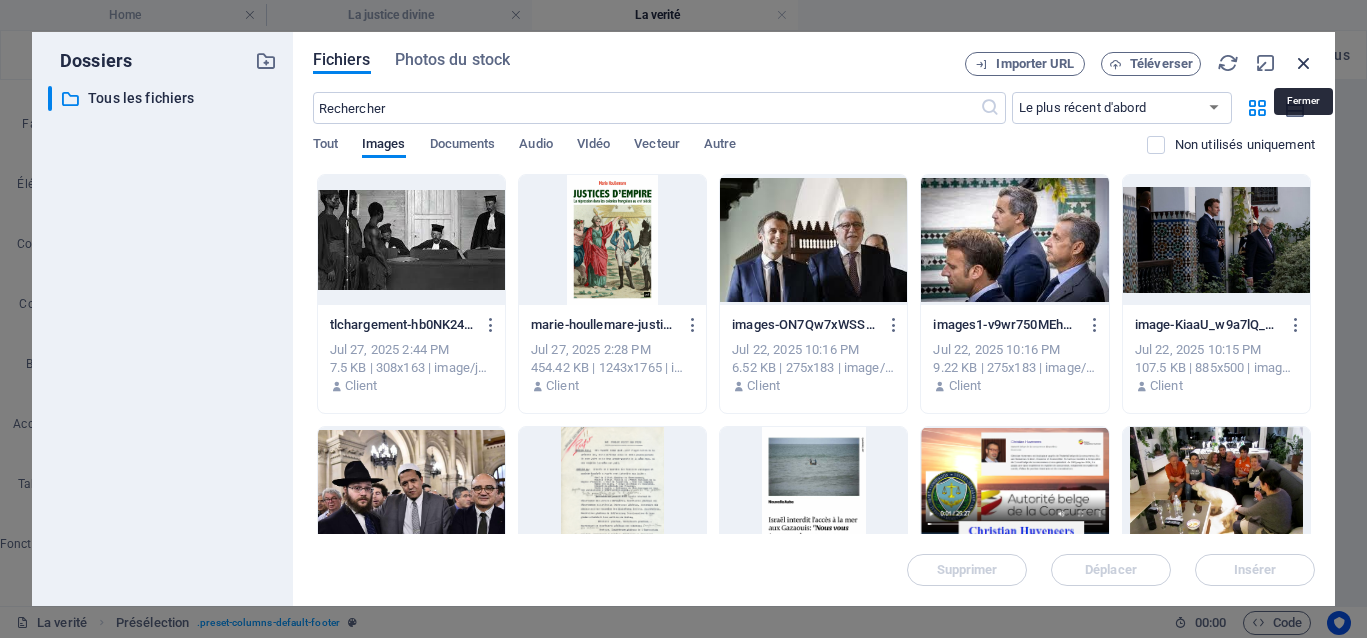 drag, startPoint x: 1299, startPoint y: 59, endPoint x: 807, endPoint y: 43, distance: 492.2601 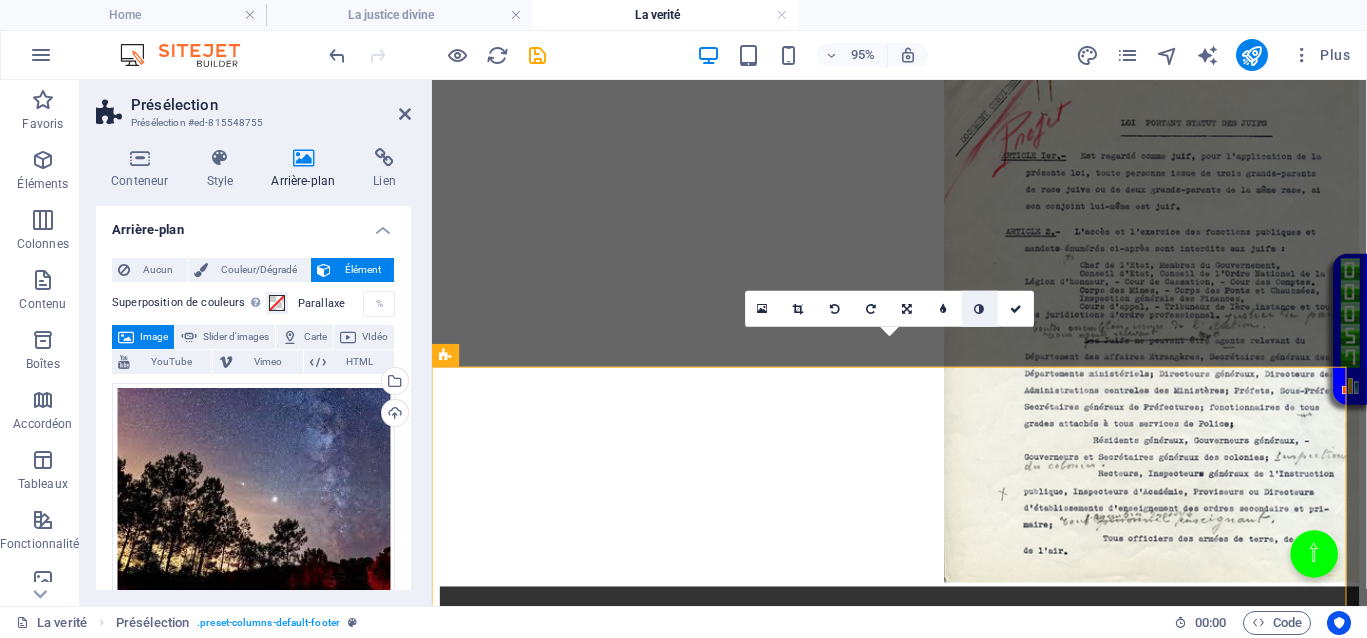 scroll, scrollTop: 336, scrollLeft: 0, axis: vertical 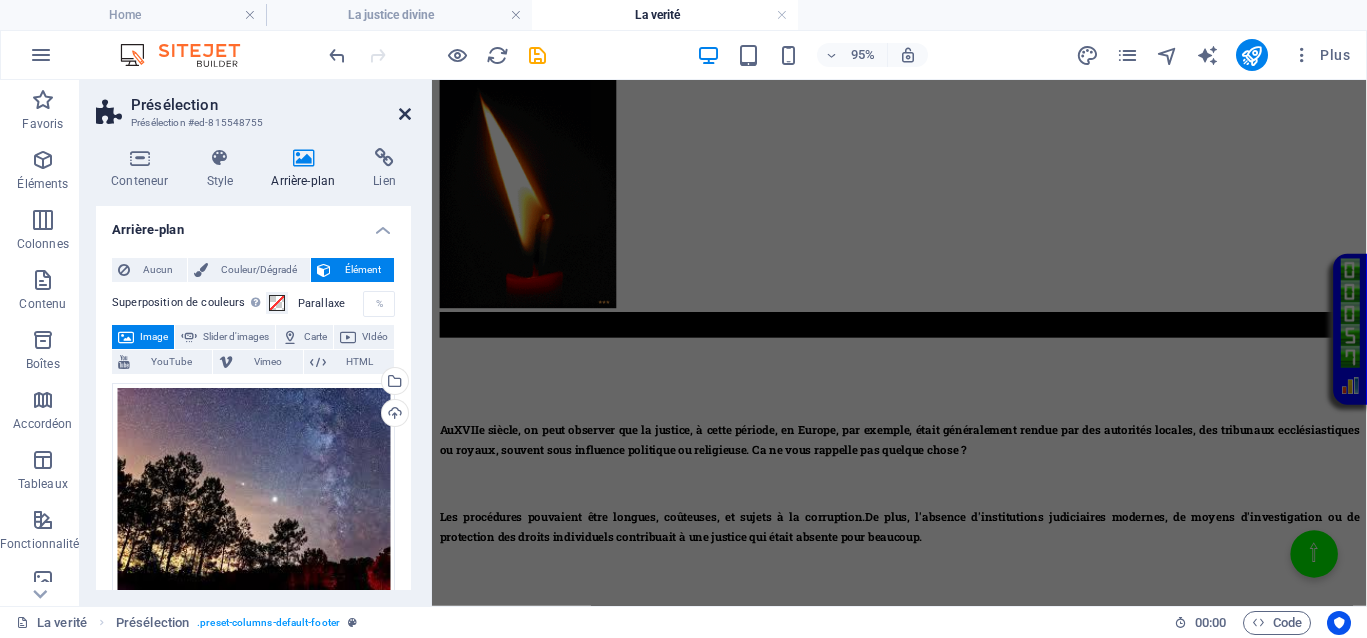drag, startPoint x: 399, startPoint y: 112, endPoint x: 320, endPoint y: 32, distance: 112.432205 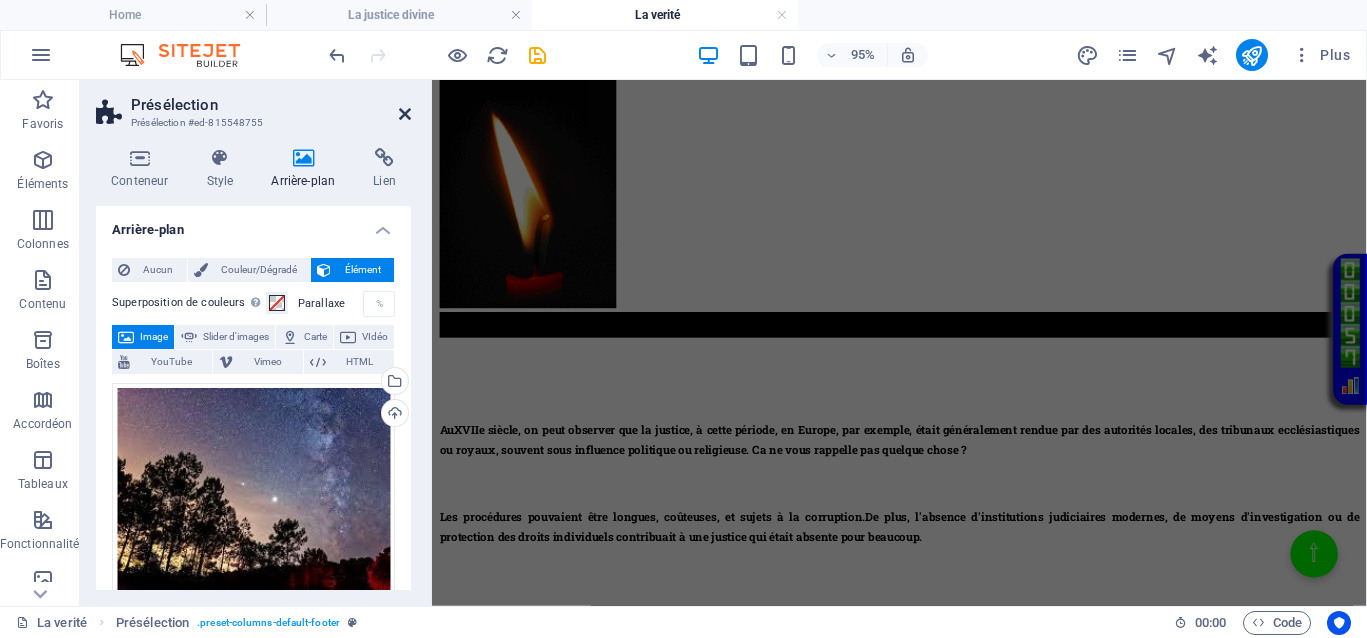click at bounding box center (405, 114) 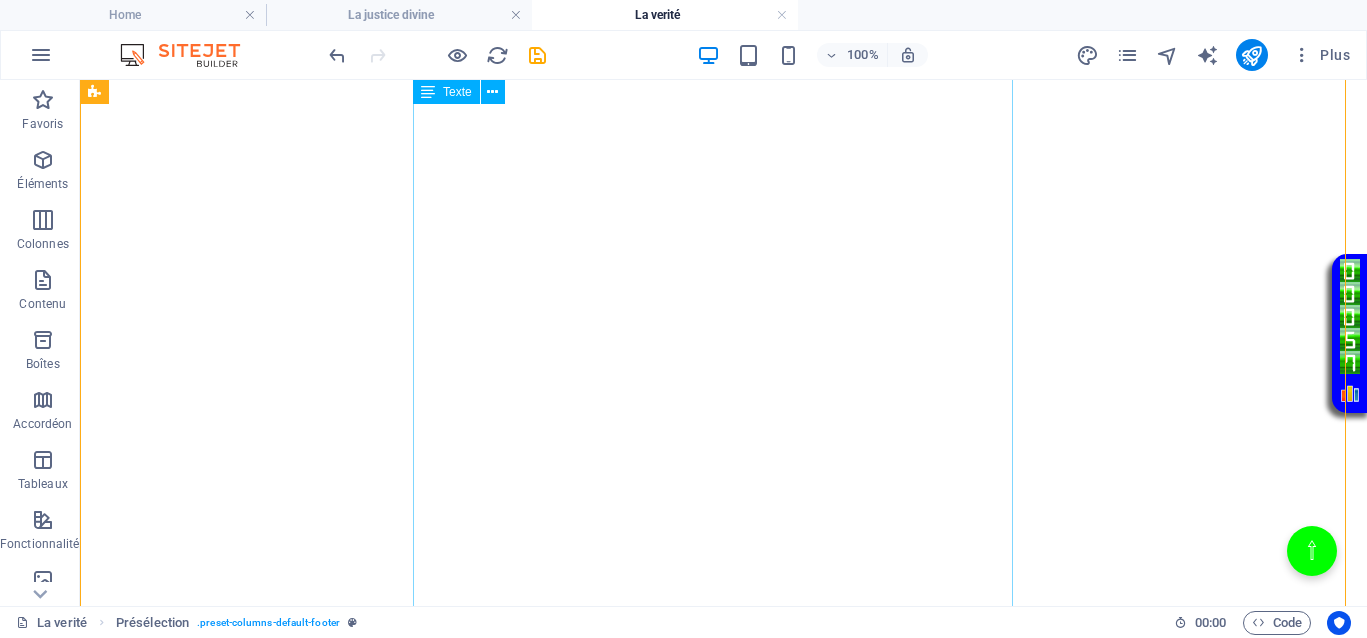 scroll, scrollTop: 2618, scrollLeft: 0, axis: vertical 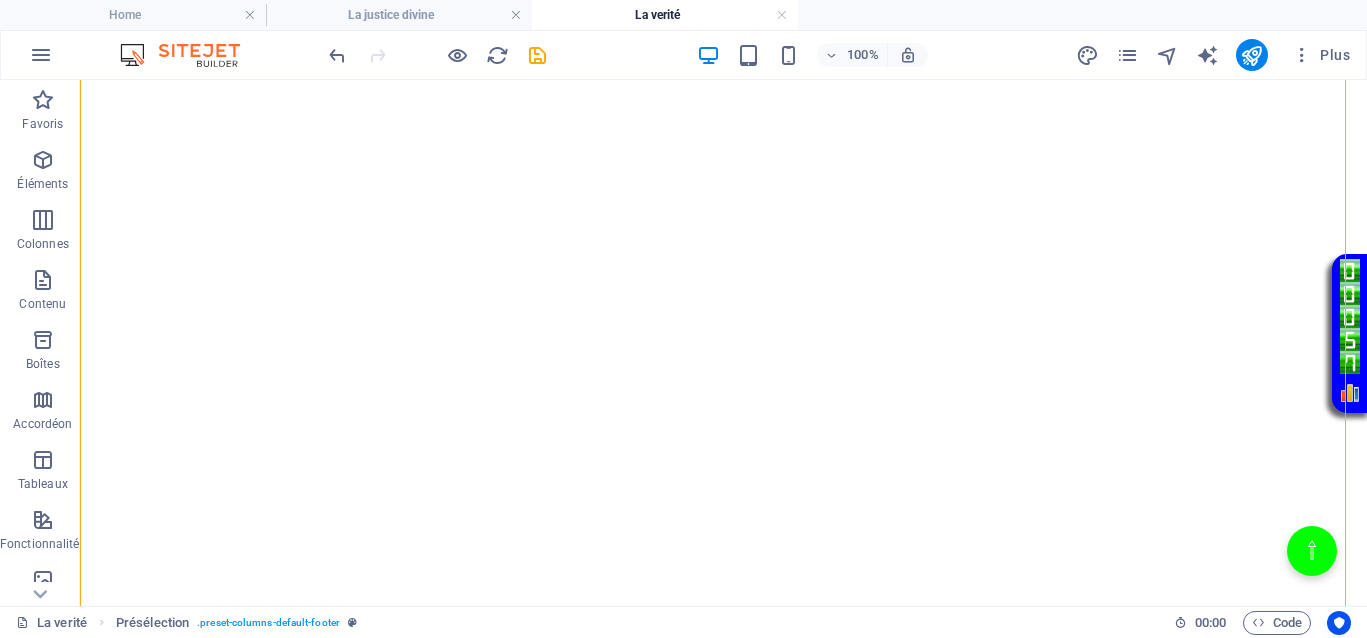 click at bounding box center [723, -664] 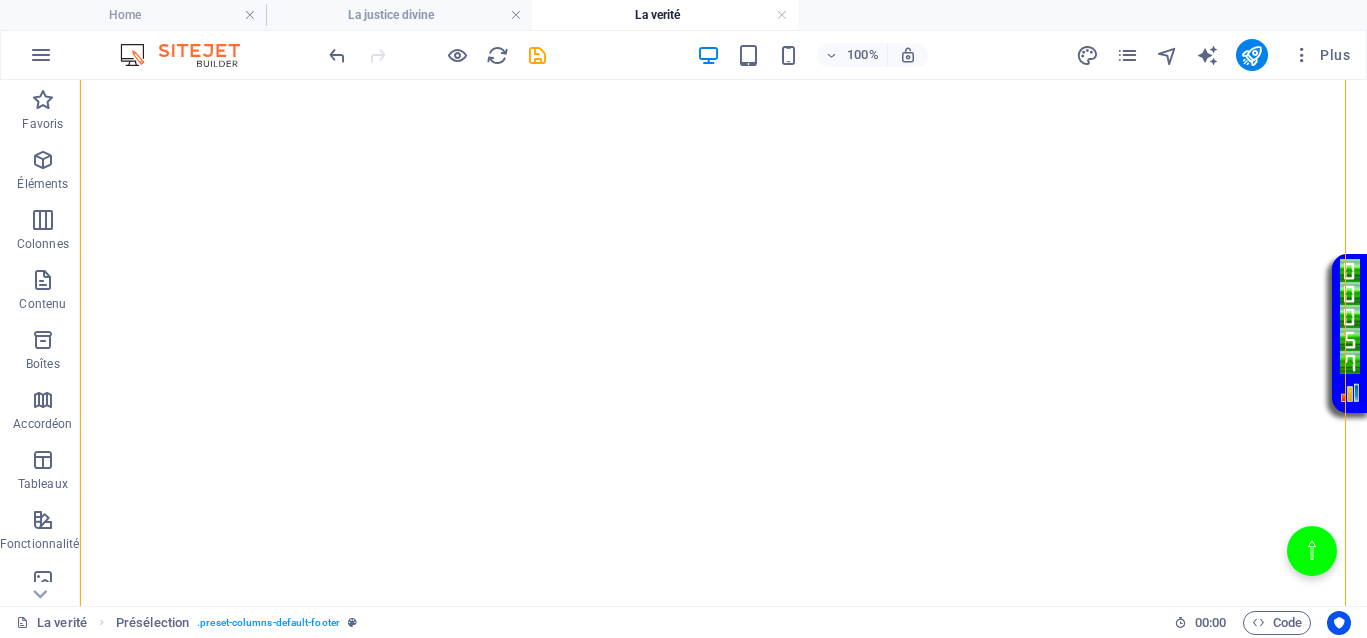click at bounding box center (723, -664) 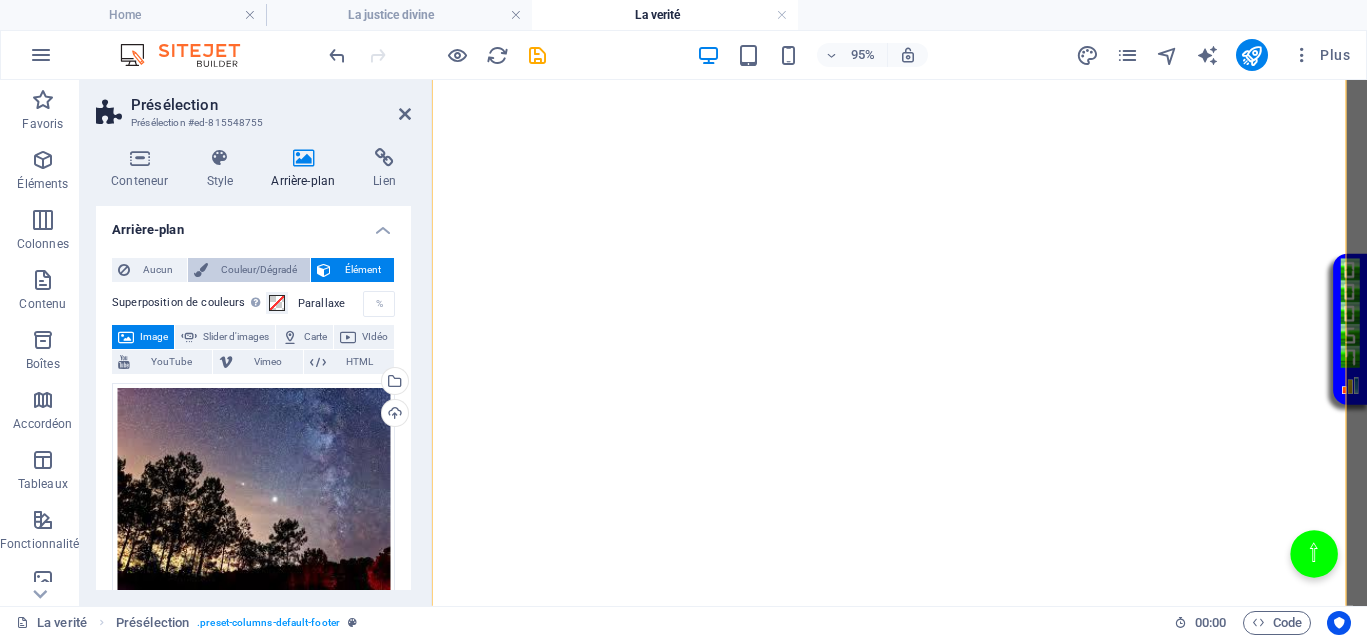 click on "Couleur/Dégradé" at bounding box center (259, 270) 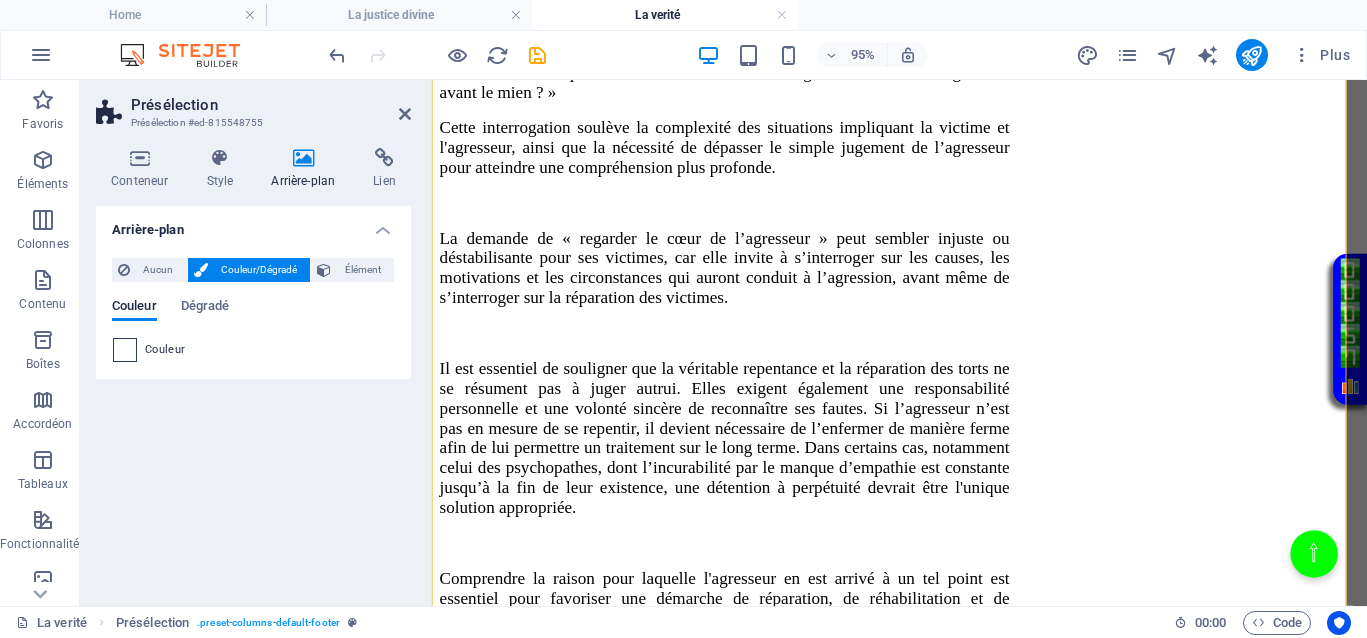 click at bounding box center (125, 350) 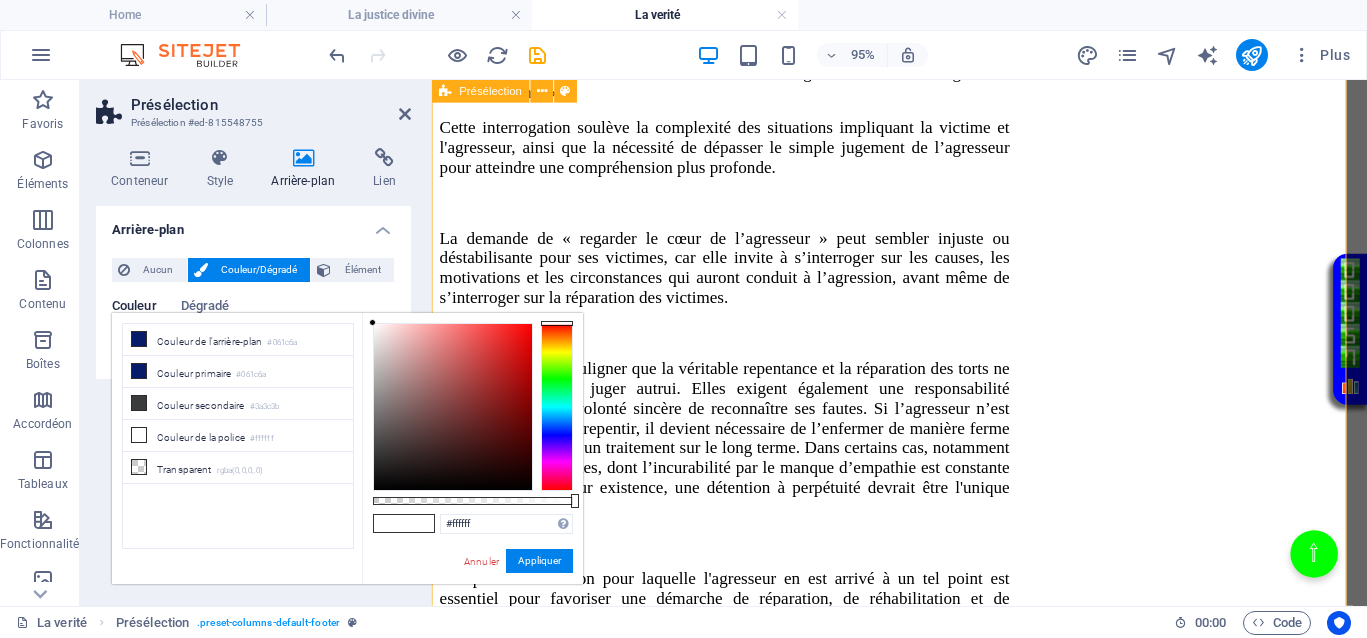 click on "Dans les textes anciens tels que le Livre d’Enoch ou le Livre des Morts, il est question d’enseignements profonds sur la justice, la justice divine et la transmutation des épreuves. Pourtant, nos institutions d’États européens ne sont que des versions inversées de ces vérités ancestrales. Elles ont détourné la sagesse originelle pour nous imposer une vision déformée, celle d’un pardon aveugle face à la souffrance, comme si cela était la seule voie possible. Une véritable inversion des valeurs du vivant. Il faut comprendre la nécessité de se libérer des illusions et que chaque épreuve constitue une étape de notre évolution spirituelle. Cette interrogation soulève la complexité des situations impliquant la victime et l'agresseur, ainsi que la nécessité de dépasser le simple jugement de l’agresseur pour atteindre une compréhension plus profonde." at bounding box center [924, 1726] 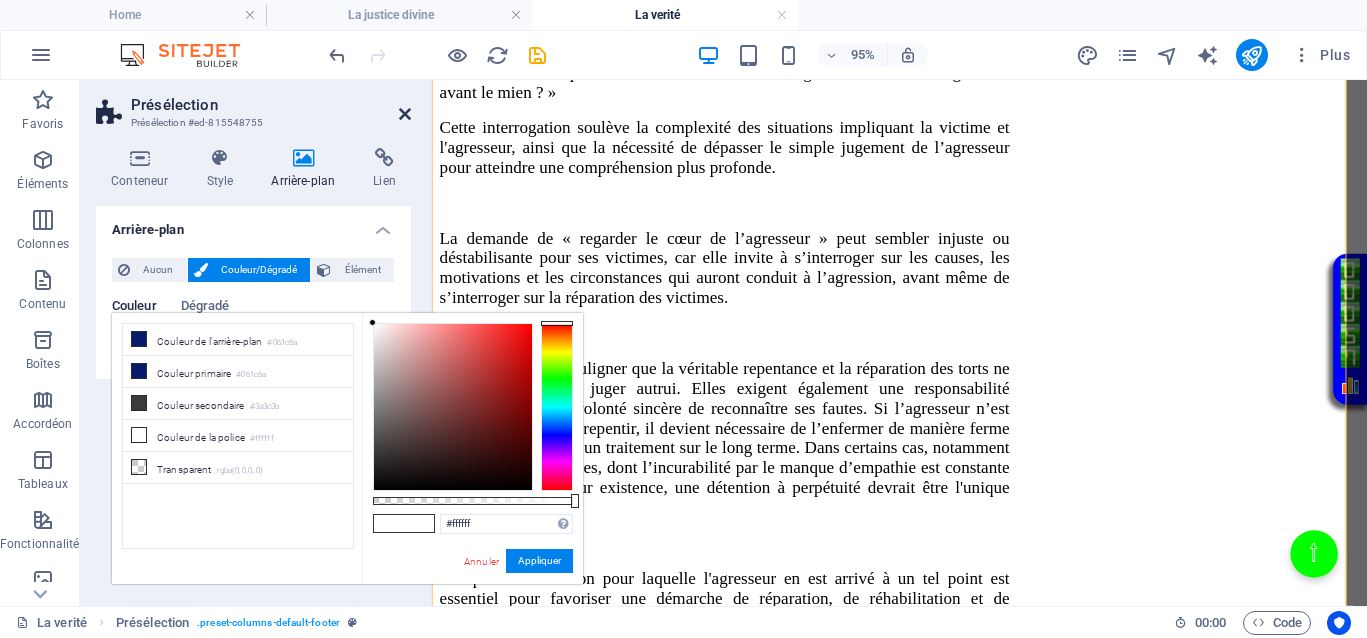 click at bounding box center (405, 114) 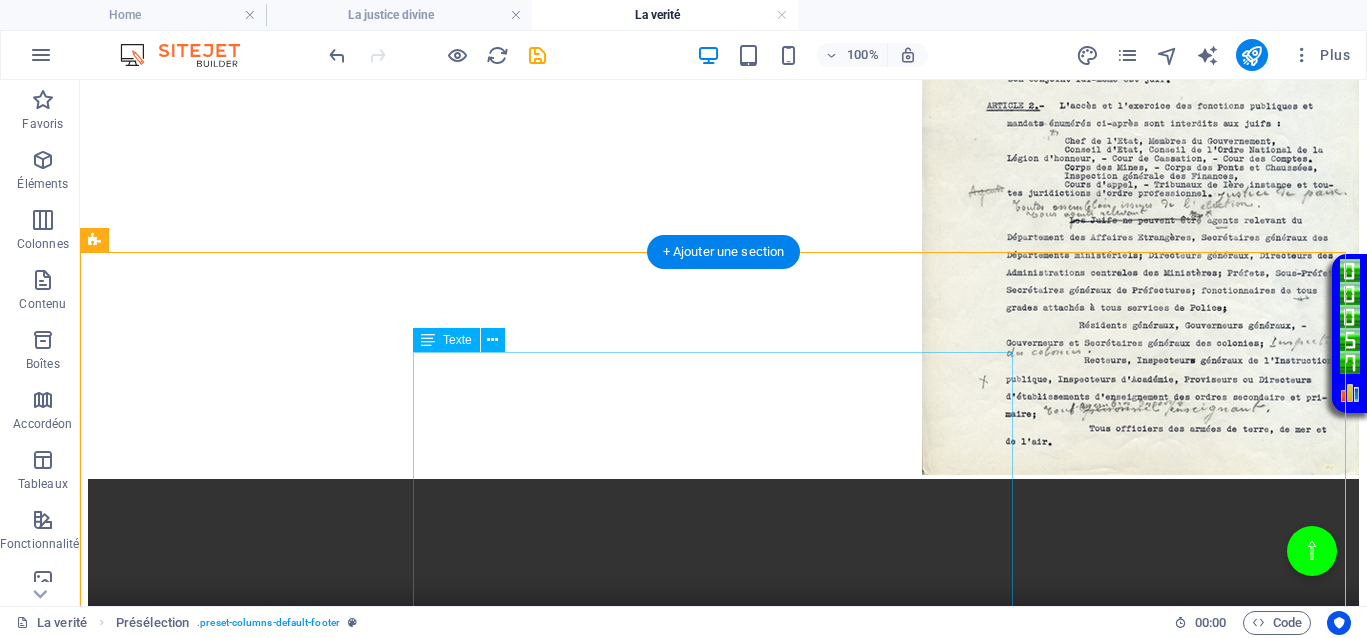 scroll, scrollTop: 1096, scrollLeft: 0, axis: vertical 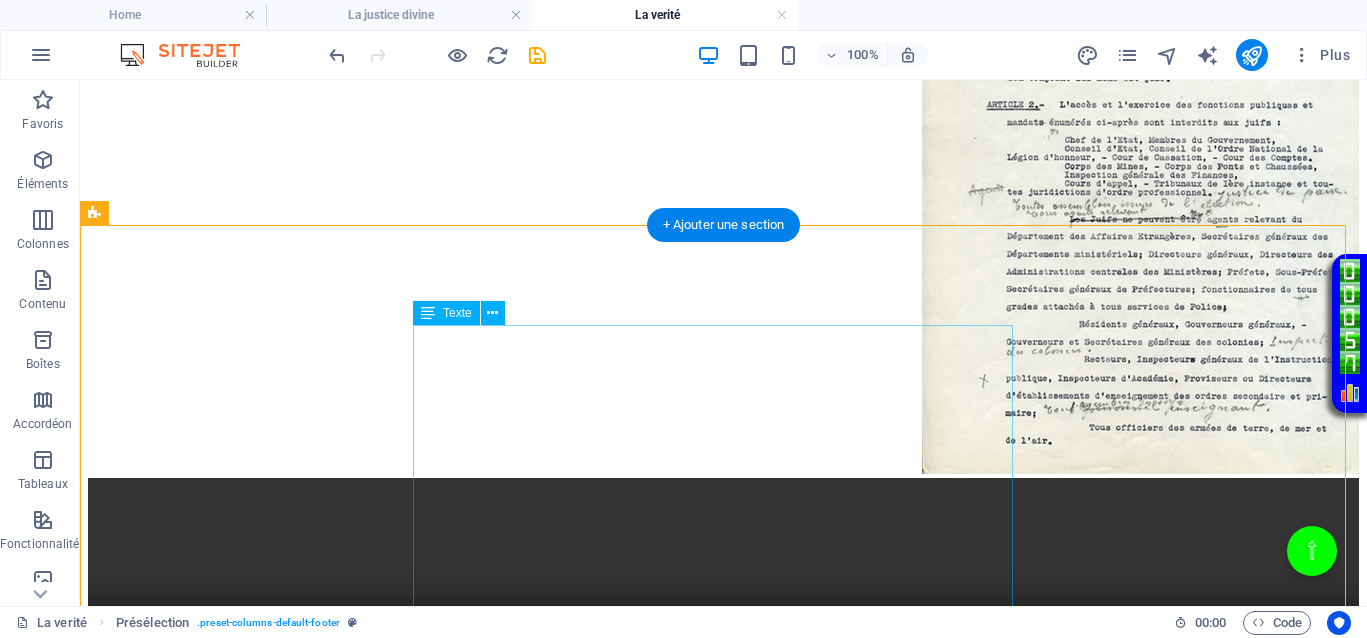 click on "Dans les textes anciens tels que le Livre d’Enoch ou le Livre des Morts, il est question d’enseignements profonds sur la justice, la justice divine et la transmutation des épreuves. Pourtant, nos institutions d’États européens ne sont que des versions inversées de ces vérités ancestrales. Elles ont détourné la sagesse originelle pour nous imposer une vision déformée, celle d’un pardon aveugle face à la souffrance, comme si cela était la seule voie possible. Une véritable inversion des valeurs du vivant. Il faut comprendre la nécessité de se libérer des illusions et que chaque épreuve constitue une étape de notre évolution spirituelle. Cette interrogation soulève la complexité des situations impliquant la victime et l'agresseur, ainsi que la nécessité de dépasser le simple jugement de l’agresseur pour atteindre une compréhension plus profonde." at bounding box center (388, 3126) 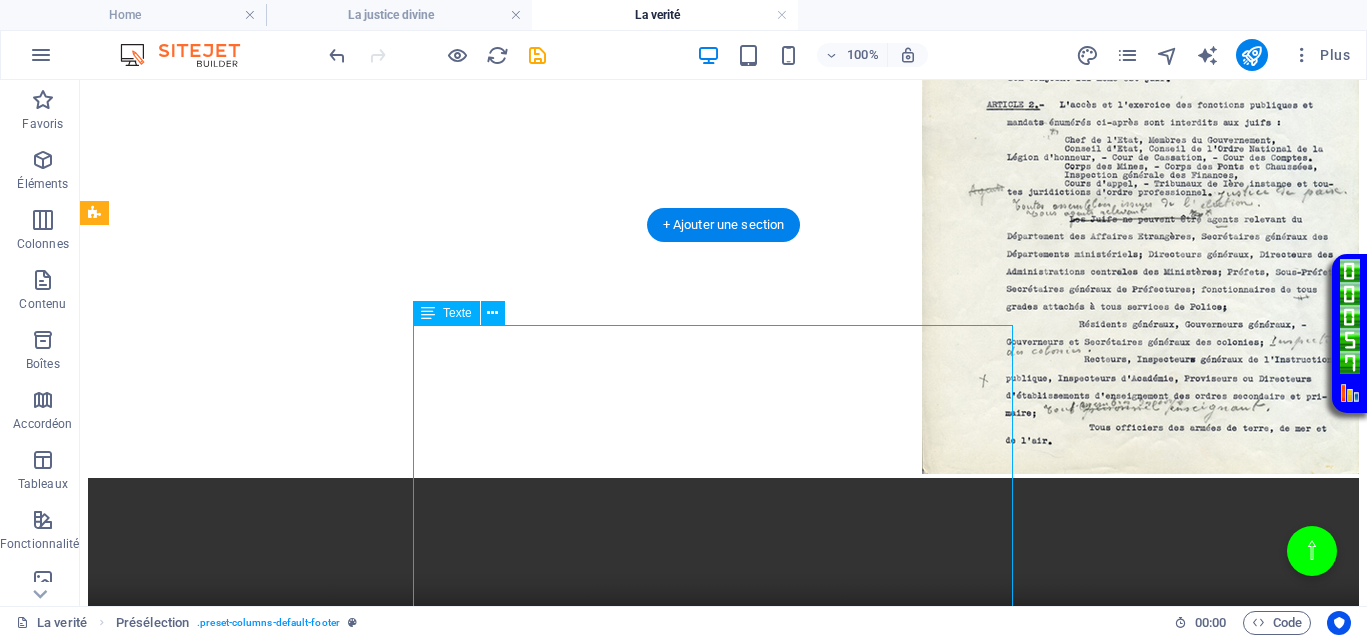 click on "Dans les textes anciens tels que le Livre d’Enoch ou le Livre des Morts, il est question d’enseignements profonds sur la justice, la justice divine et la transmutation des épreuves. Pourtant, nos institutions d’États européens ne sont que des versions inversées de ces vérités ancestrales. Elles ont détourné la sagesse originelle pour nous imposer une vision déformée, celle d’un pardon aveugle face à la souffrance, comme si cela était la seule voie possible. Une véritable inversion des valeurs du vivant. Il faut comprendre la nécessité de se libérer des illusions et que chaque épreuve constitue une étape de notre évolution spirituelle. Cette interrogation soulève la complexité des situations impliquant la victime et l'agresseur, ainsi que la nécessité de dépasser le simple jugement de l’agresseur pour atteindre une compréhension plus profonde." at bounding box center [388, 3126] 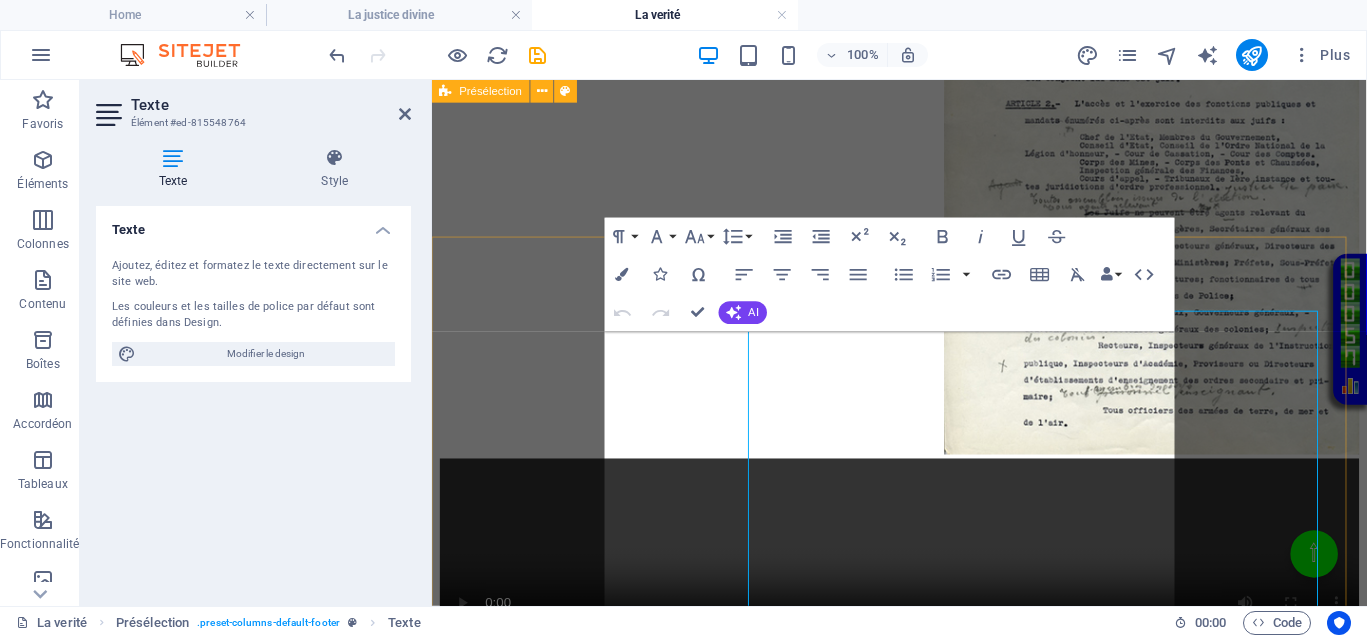 scroll, scrollTop: 1098, scrollLeft: 0, axis: vertical 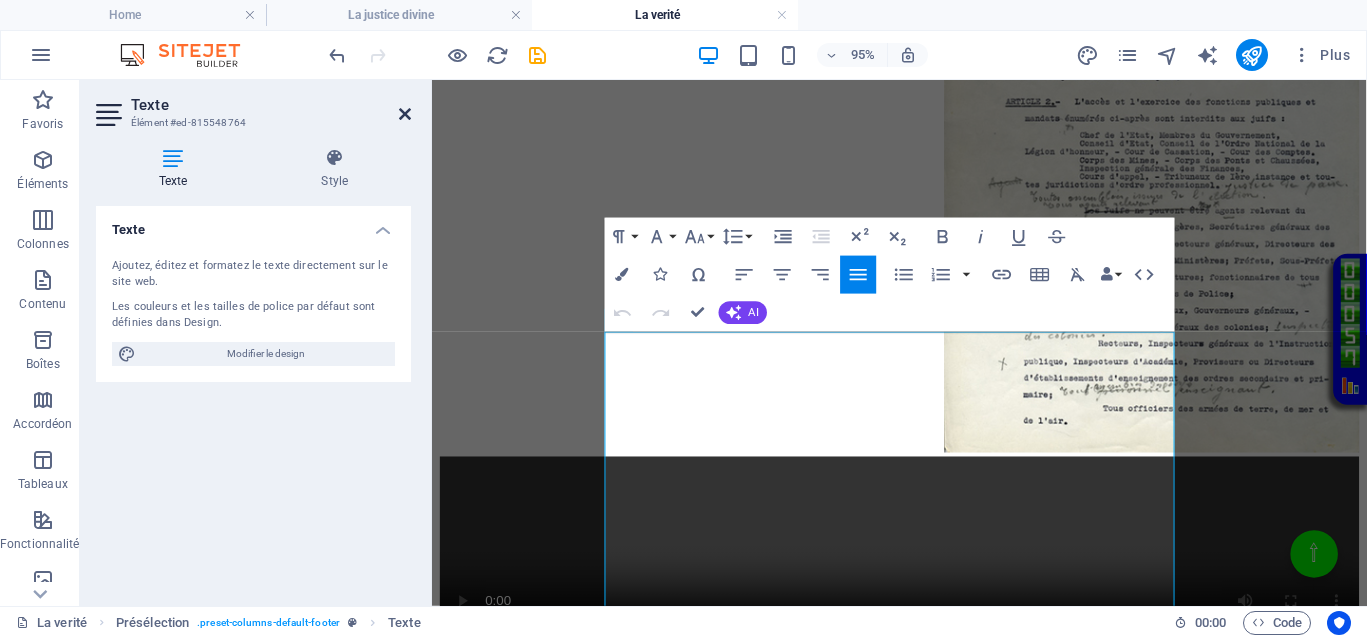 click at bounding box center [405, 114] 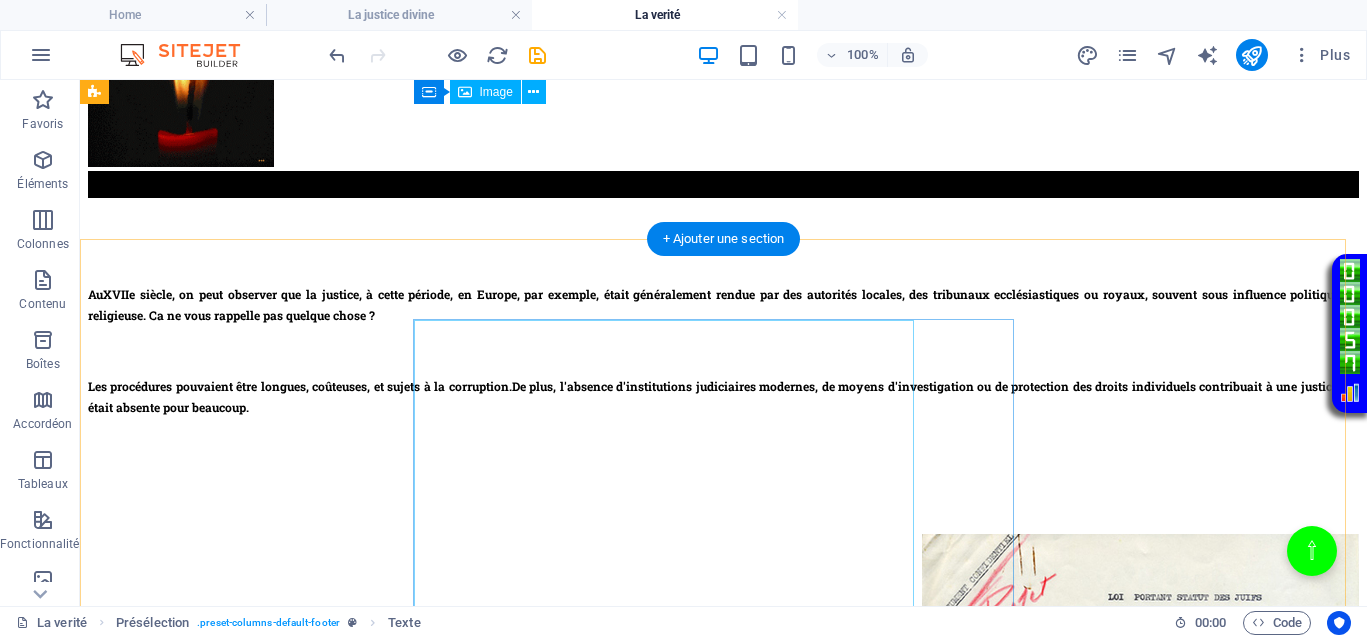 scroll, scrollTop: 373, scrollLeft: 0, axis: vertical 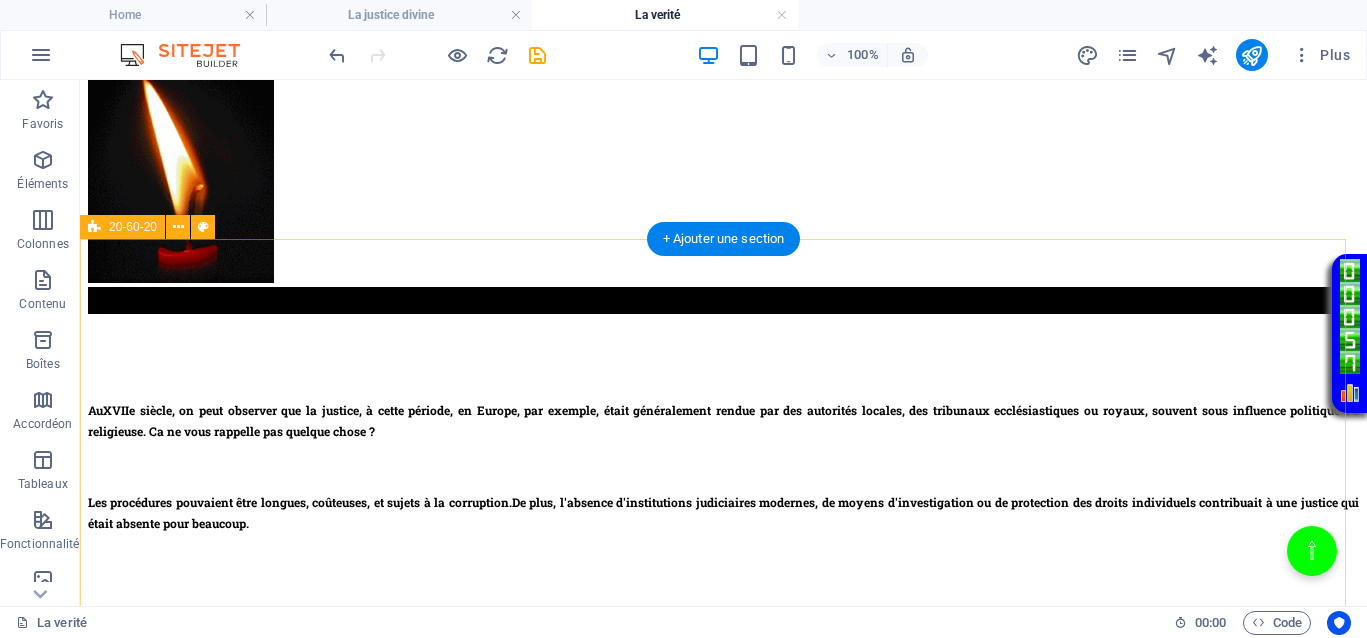 click on "Au  XVIIe siècle , on peut observer que la justice, à cette période, en Europe, par exemple, était généralement rendue par des autorités locales, des tribunaux ecclésiastiques ou royaux, souvent sous influence politique ou religieuse. Ca ne vous rappelle pas quelque chose ? Les procédures pouvaient être longues, coûteuses, et sujets à la corruption.  De plus, l'absence d'institutions judiciaires modernes, de moyens d'investigation ou de protection des droits individuels contribuait à une justice qui était absente pour beaucoup. Au  XVIIe siècle , la justice jouait le même rôle qu’aujourd’hui, absence totale de justice pour les uns, justice inégalitaire, ce qui empêchait totalement le droit d’accès à une justice de libération pour ceux qui en avaient le plus besoin." at bounding box center (723, 947) 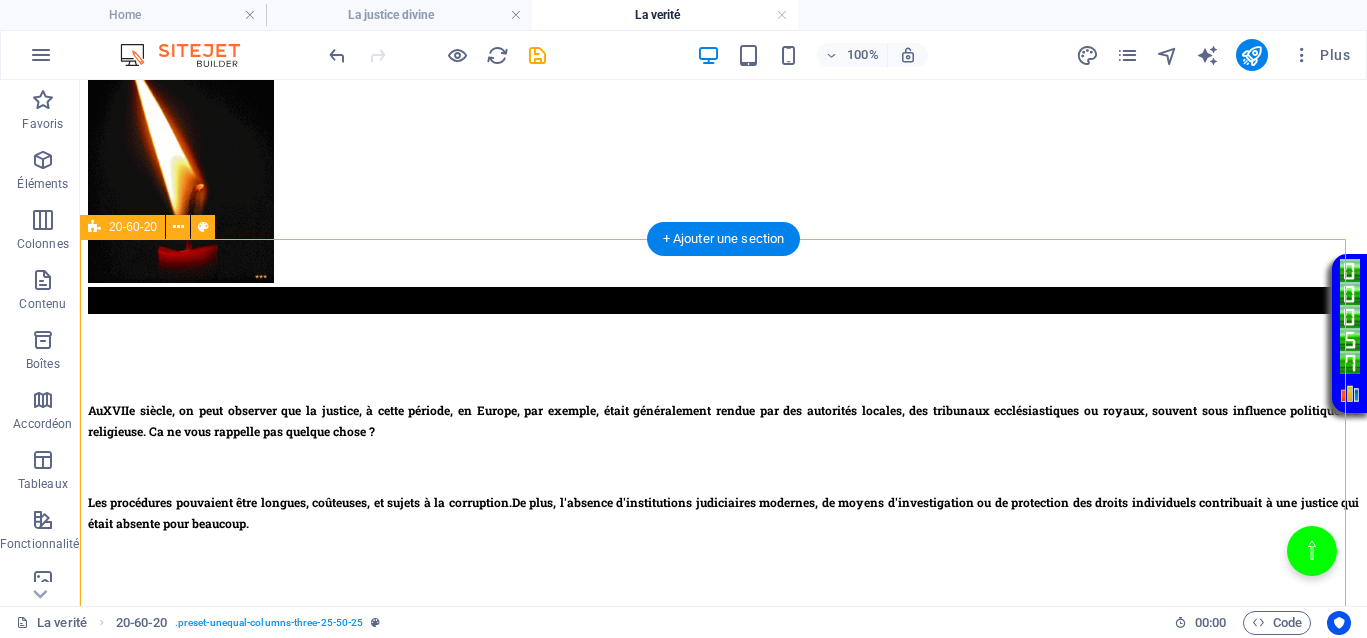 click on "Au  XVIIe siècle , on peut observer que la justice, à cette période, en Europe, par exemple, était généralement rendue par des autorités locales, des tribunaux ecclésiastiques ou royaux, souvent sous influence politique ou religieuse. Ca ne vous rappelle pas quelque chose ? Les procédures pouvaient être longues, coûteuses, et sujets à la corruption.  De plus, l'absence d'institutions judiciaires modernes, de moyens d'investigation ou de protection des droits individuels contribuait à une justice qui était absente pour beaucoup. Au  XVIIe siècle , la justice jouait le même rôle qu’aujourd’hui, absence totale de justice pour les uns, justice inégalitaire, ce qui empêchait totalement le droit d’accès à une justice de libération pour ceux qui en avaient le plus besoin." at bounding box center (723, 947) 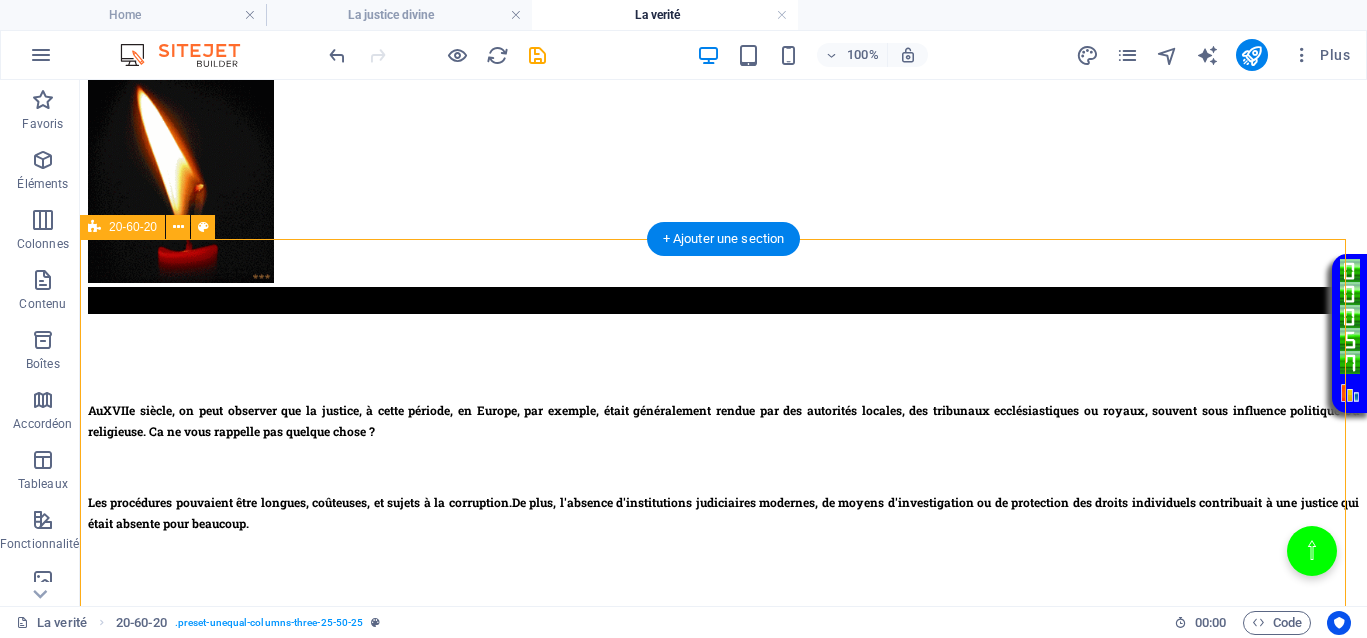click on "Au  XVIIe siècle , on peut observer que la justice, à cette période, en Europe, par exemple, était généralement rendue par des autorités locales, des tribunaux ecclésiastiques ou royaux, souvent sous influence politique ou religieuse. Ca ne vous rappelle pas quelque chose ? Les procédures pouvaient être longues, coûteuses, et sujets à la corruption.  De plus, l'absence d'institutions judiciaires modernes, de moyens d'investigation ou de protection des droits individuels contribuait à une justice qui était absente pour beaucoup. Au  XVIIe siècle , la justice jouait le même rôle qu’aujourd’hui, absence totale de justice pour les uns, justice inégalitaire, ce qui empêchait totalement le droit d’accès à une justice de libération pour ceux qui en avaient le plus besoin." at bounding box center [723, 947] 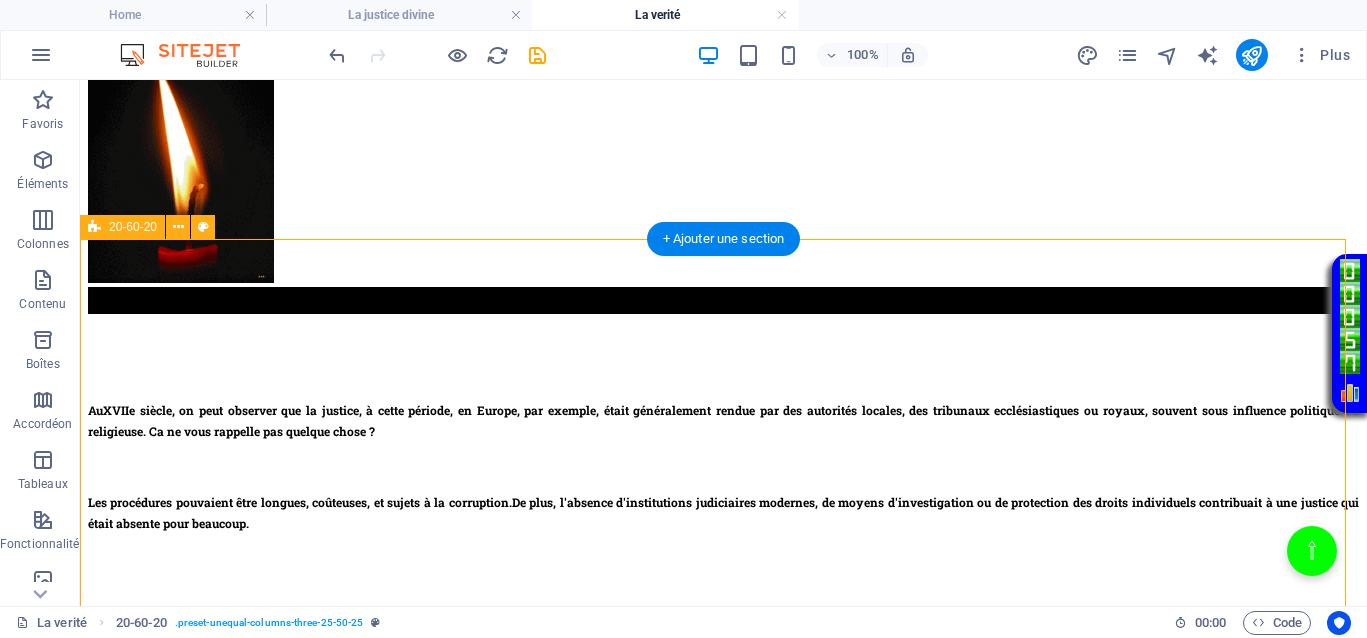select on "%" 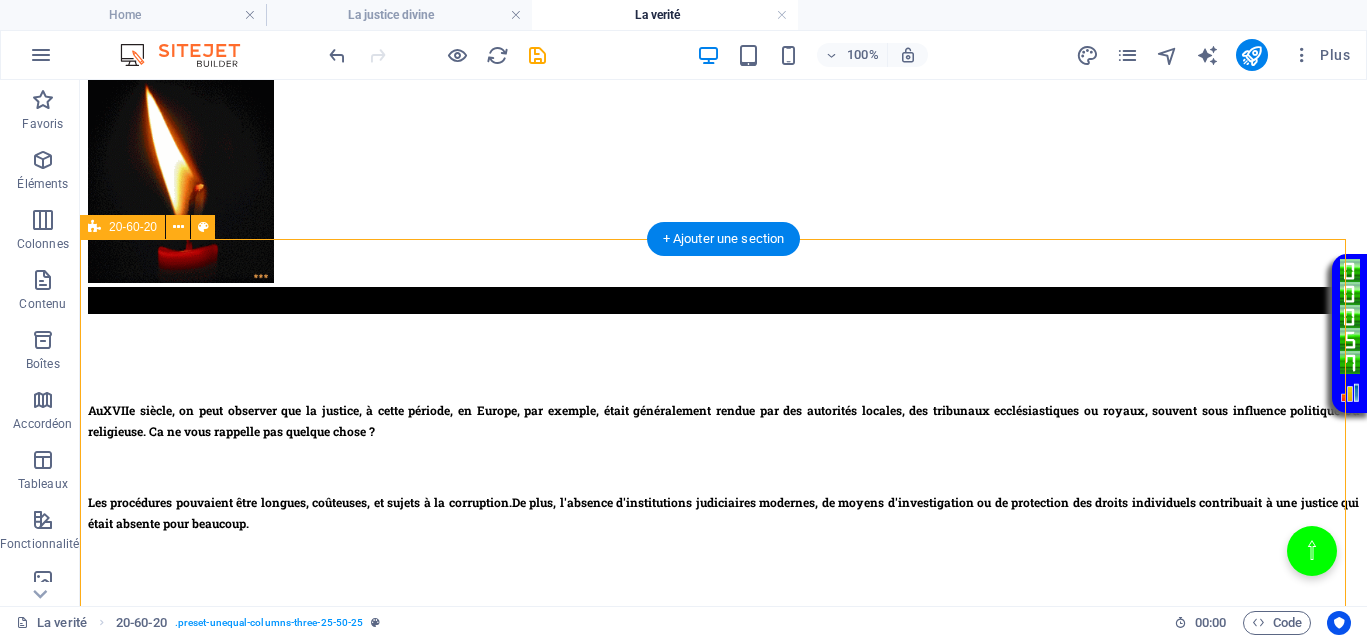 select on "%" 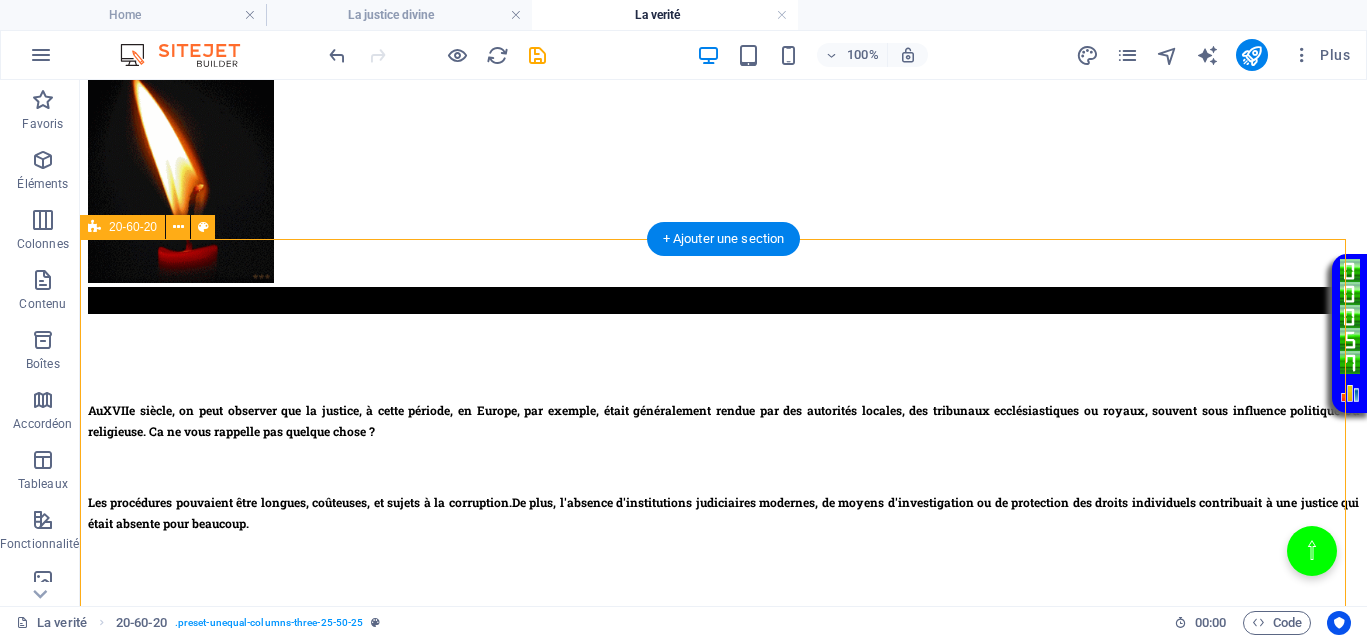 select on "%" 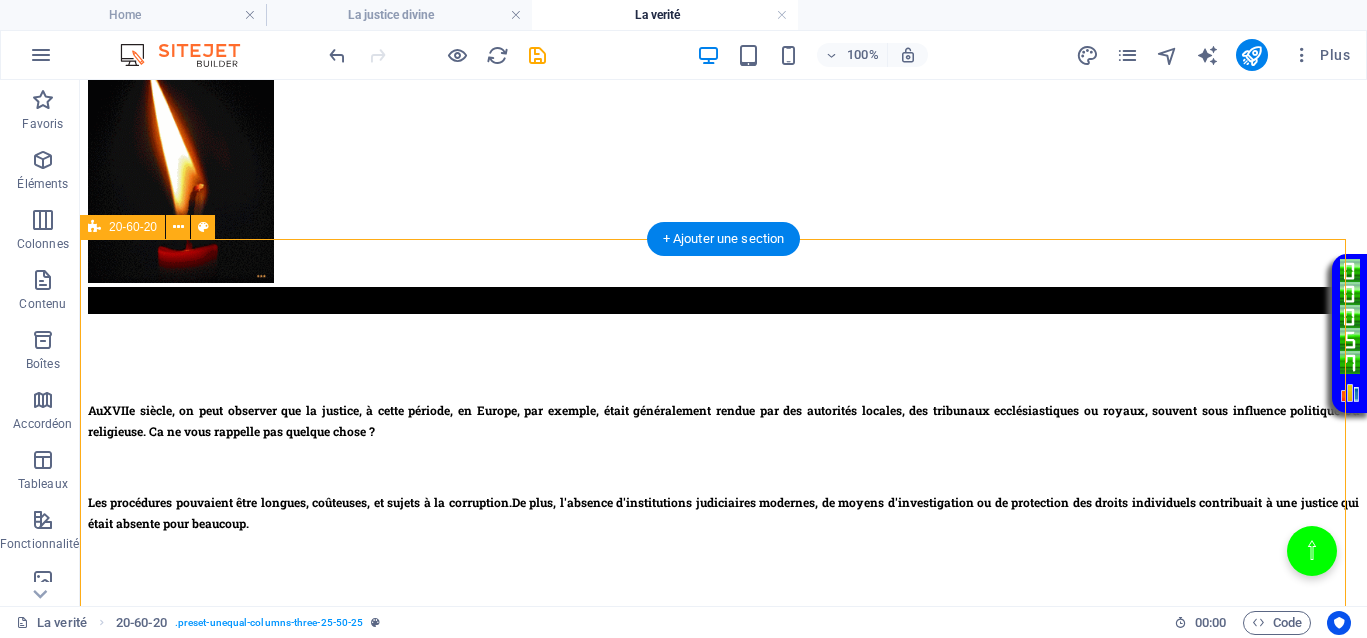select on "rem" 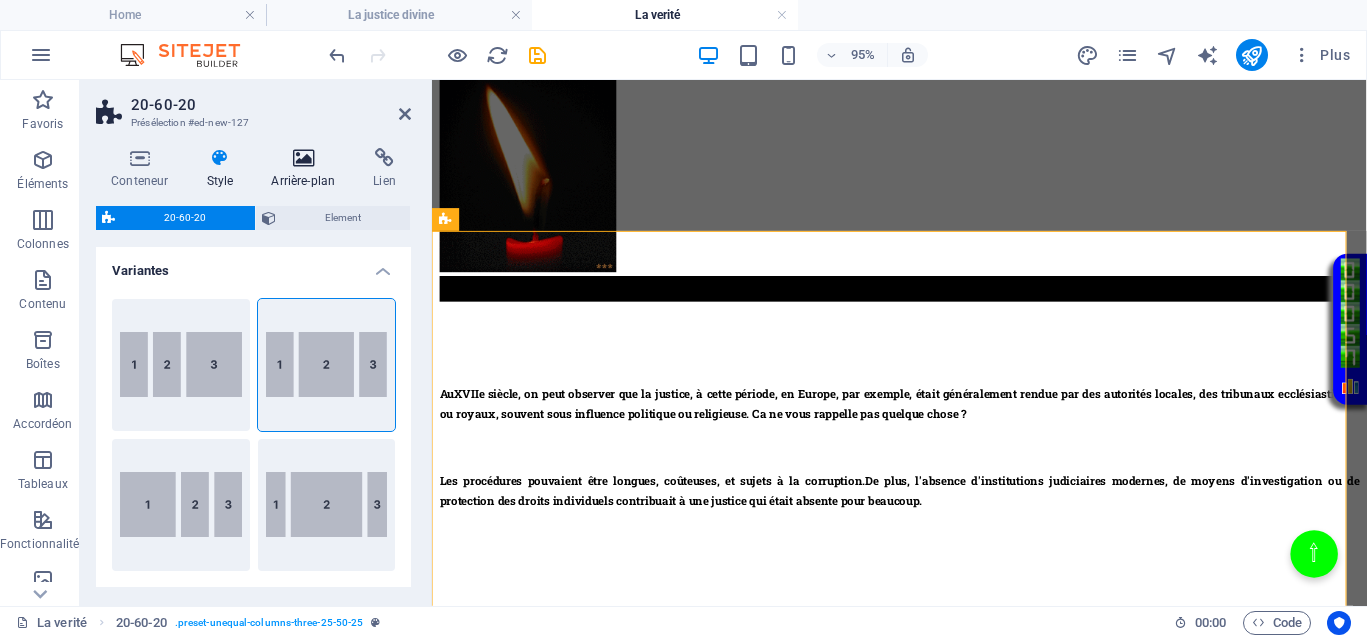 click at bounding box center [303, 158] 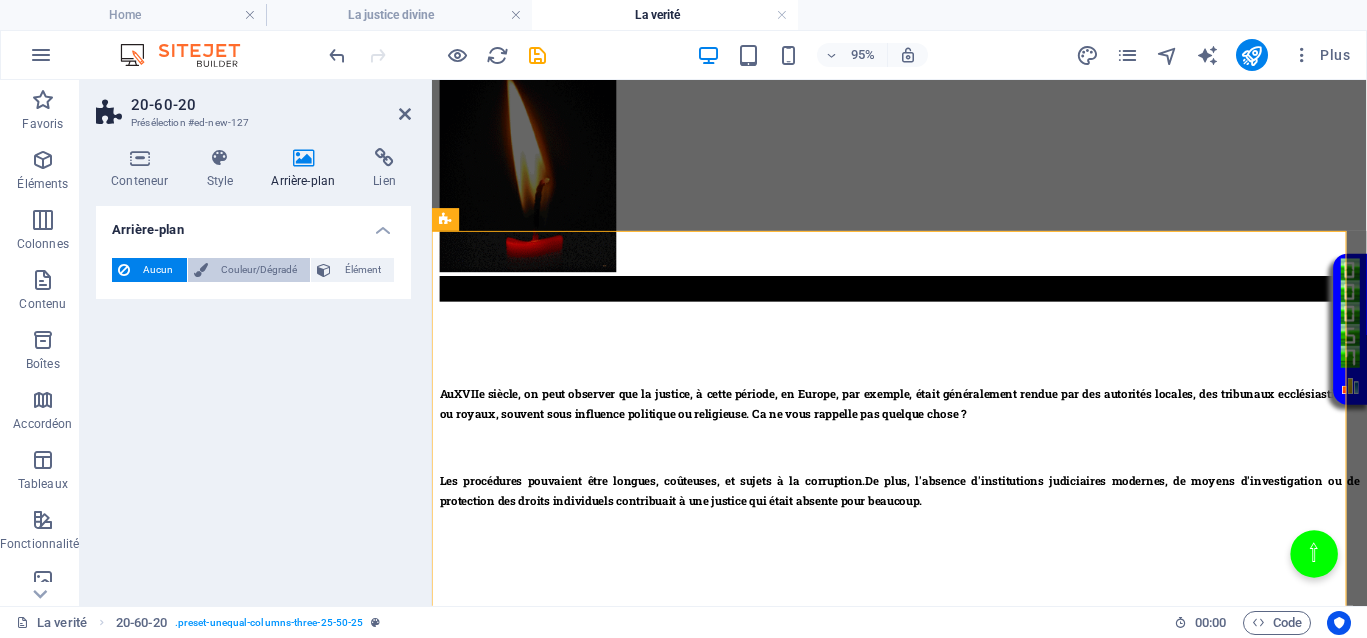 click on "Couleur/Dégradé" at bounding box center (259, 270) 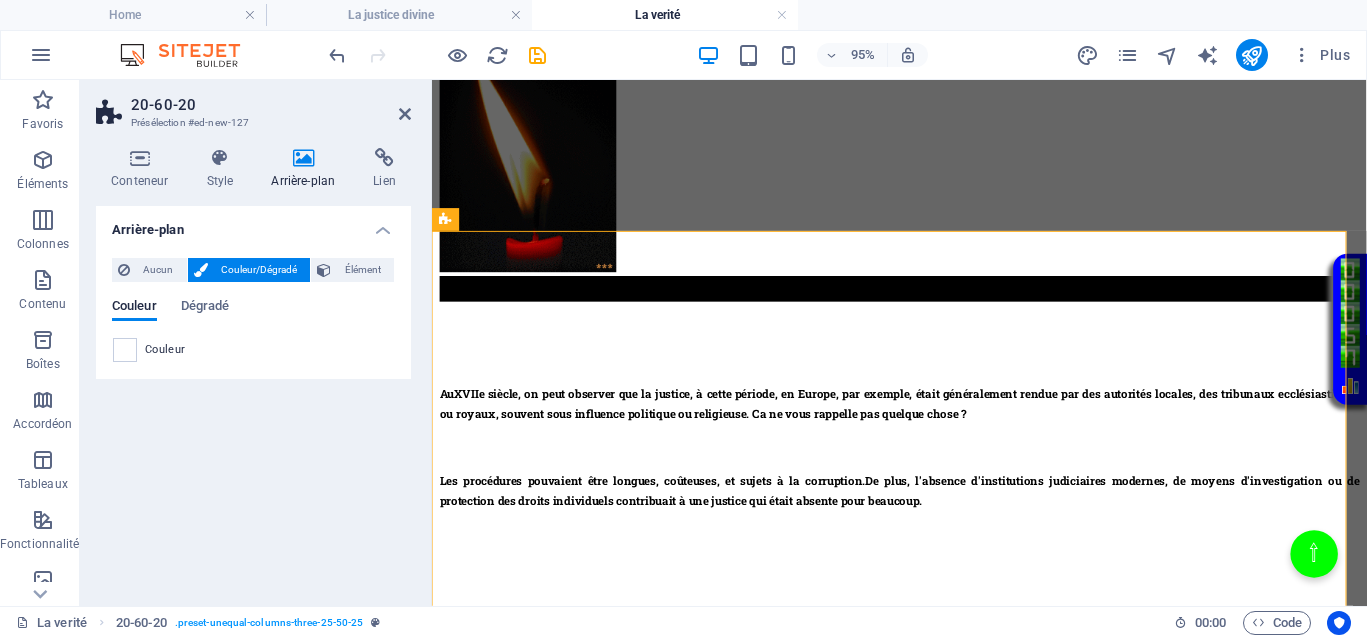 click on "Couleur" at bounding box center [253, 350] 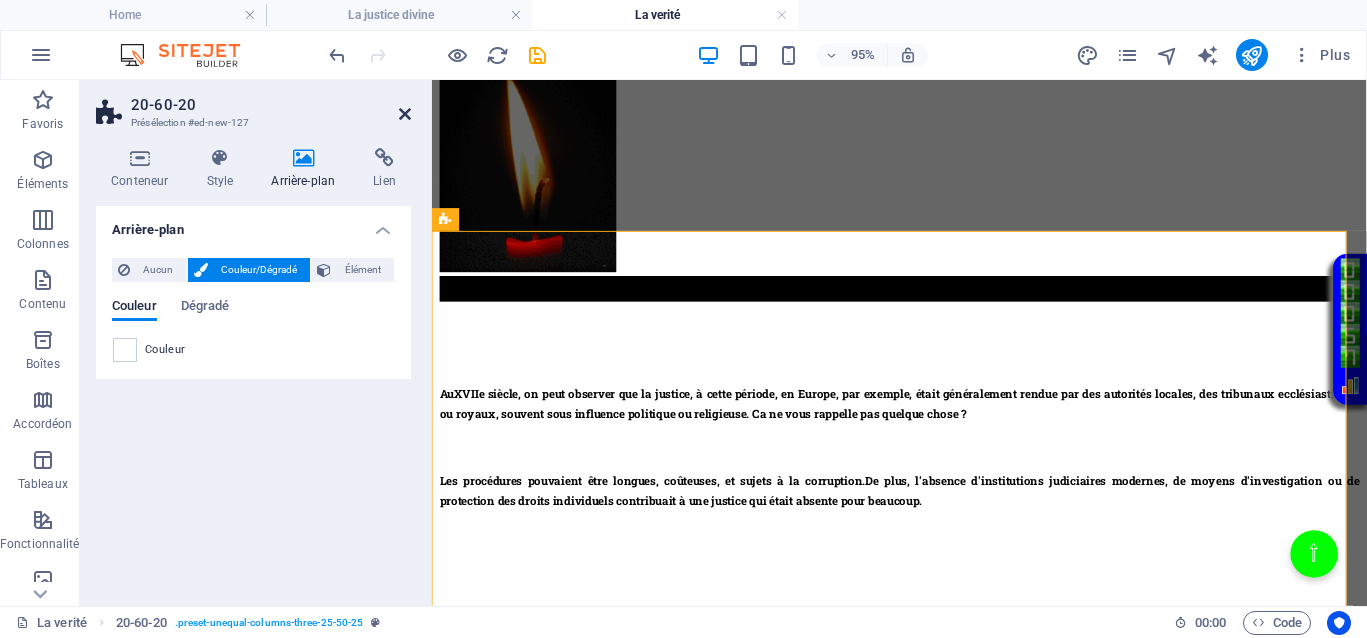 click at bounding box center (405, 114) 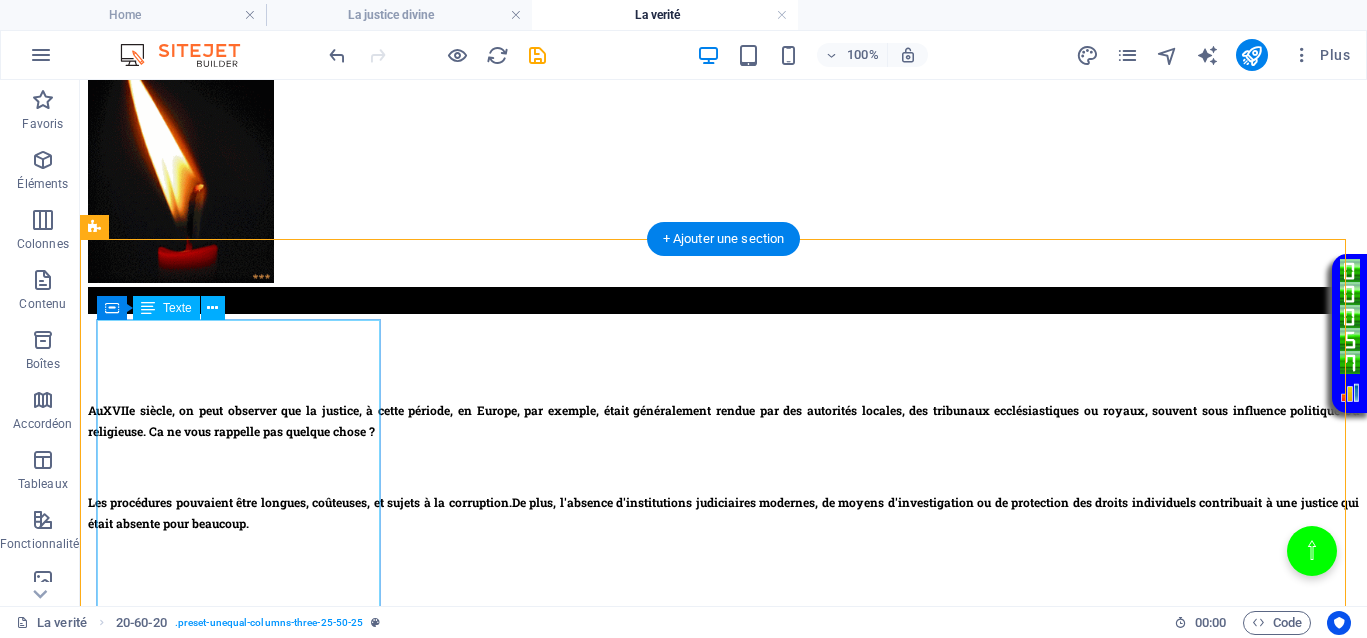 click on "Au  XVIIe siècle , on peut observer que la justice, à cette période, en Europe, par exemple, était généralement rendue par des autorités locales, des tribunaux ecclésiastiques ou royaux, souvent sous influence politique ou religieuse. Ca ne vous rappelle pas quelque chose ? Les procédures pouvaient être longues, coûteuses, et sujets à la corruption.  De plus, l'absence d'institutions judiciaires modernes, de moyens d'investigation ou de protection des droits individuels contribuait à une justice qui était absente pour beaucoup." at bounding box center (723, 482) 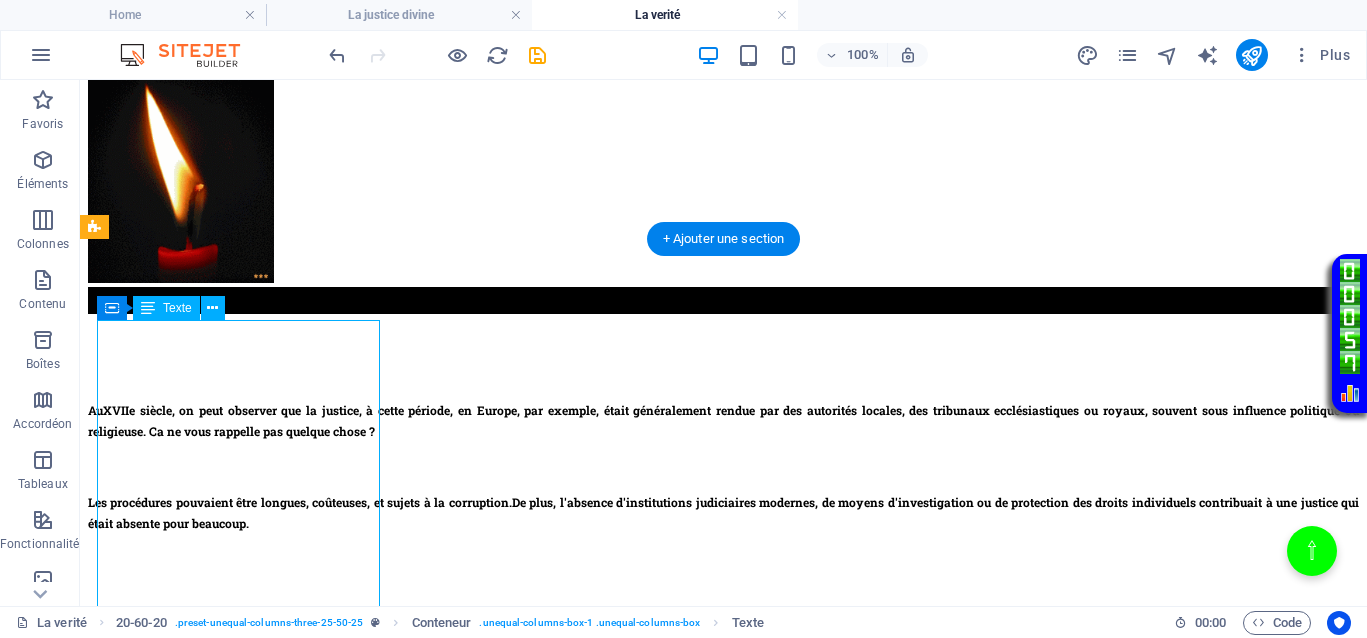 click on "Au  XVIIe siècle , on peut observer que la justice, à cette période, en Europe, par exemple, était généralement rendue par des autorités locales, des tribunaux ecclésiastiques ou royaux, souvent sous influence politique ou religieuse. Ca ne vous rappelle pas quelque chose ? Les procédures pouvaient être longues, coûteuses, et sujets à la corruption.  De plus, l'absence d'institutions judiciaires modernes, de moyens d'investigation ou de protection des droits individuels contribuait à une justice qui était absente pour beaucoup." at bounding box center [723, 482] 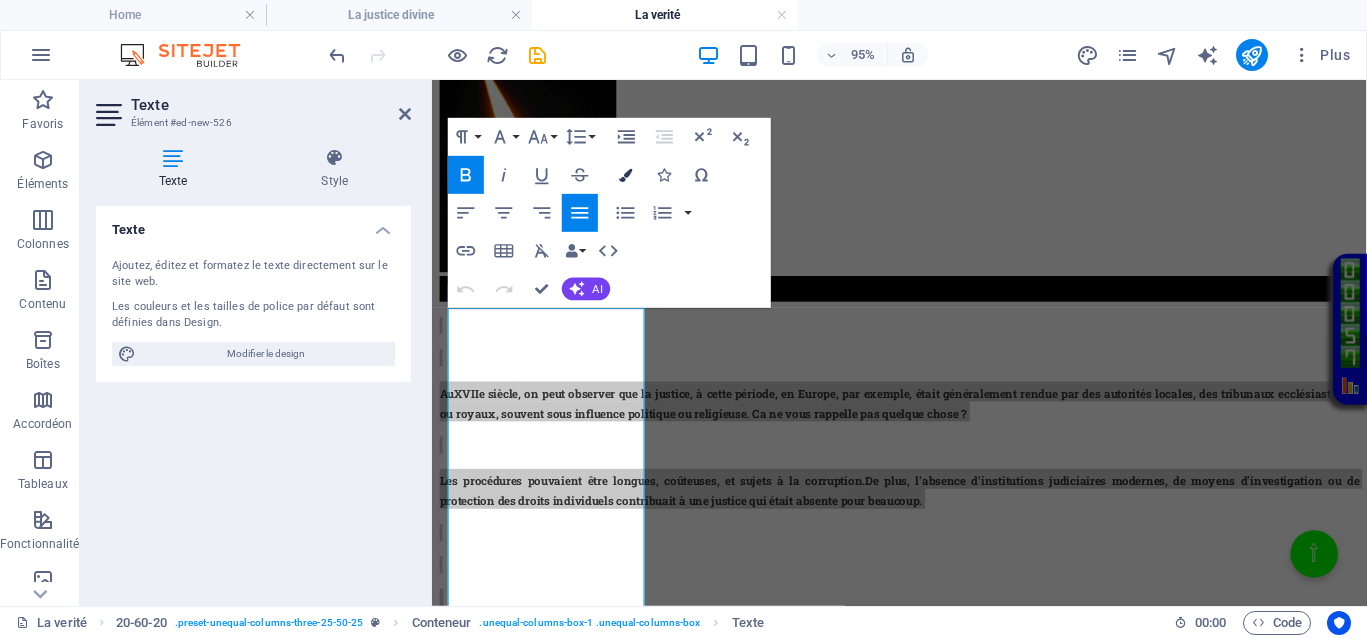 click at bounding box center [625, 174] 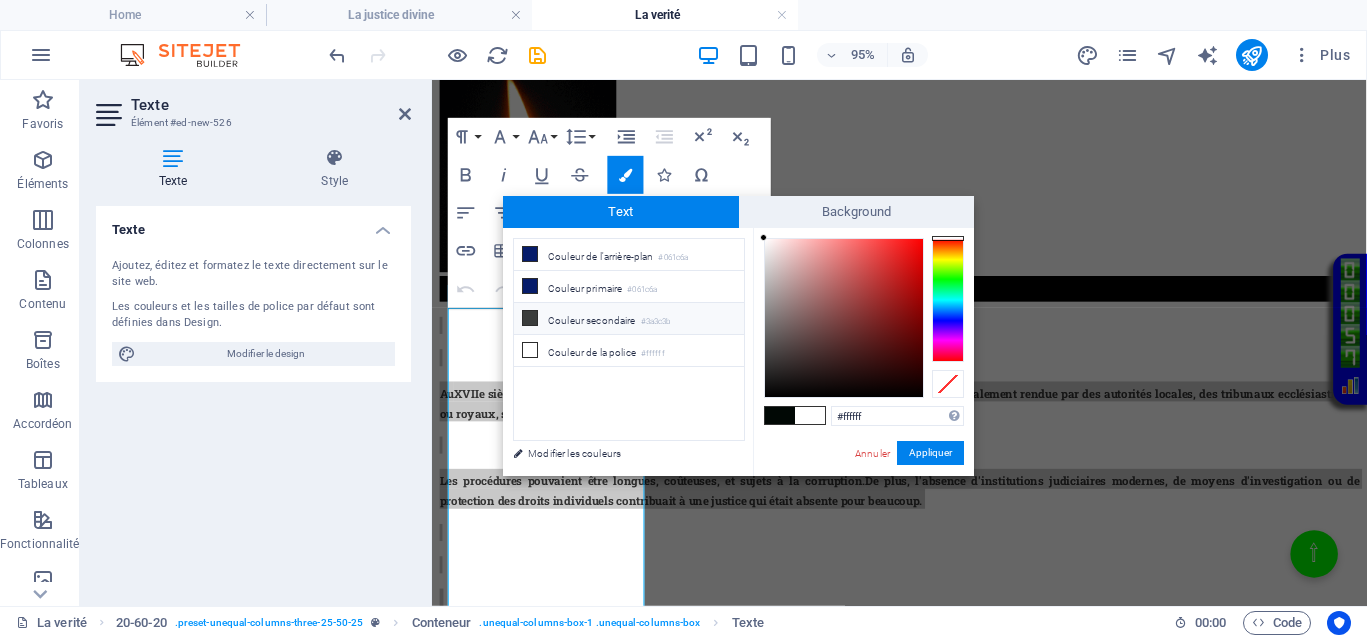 click on "Couleur secondaire
#3a3c3b" at bounding box center [629, 319] 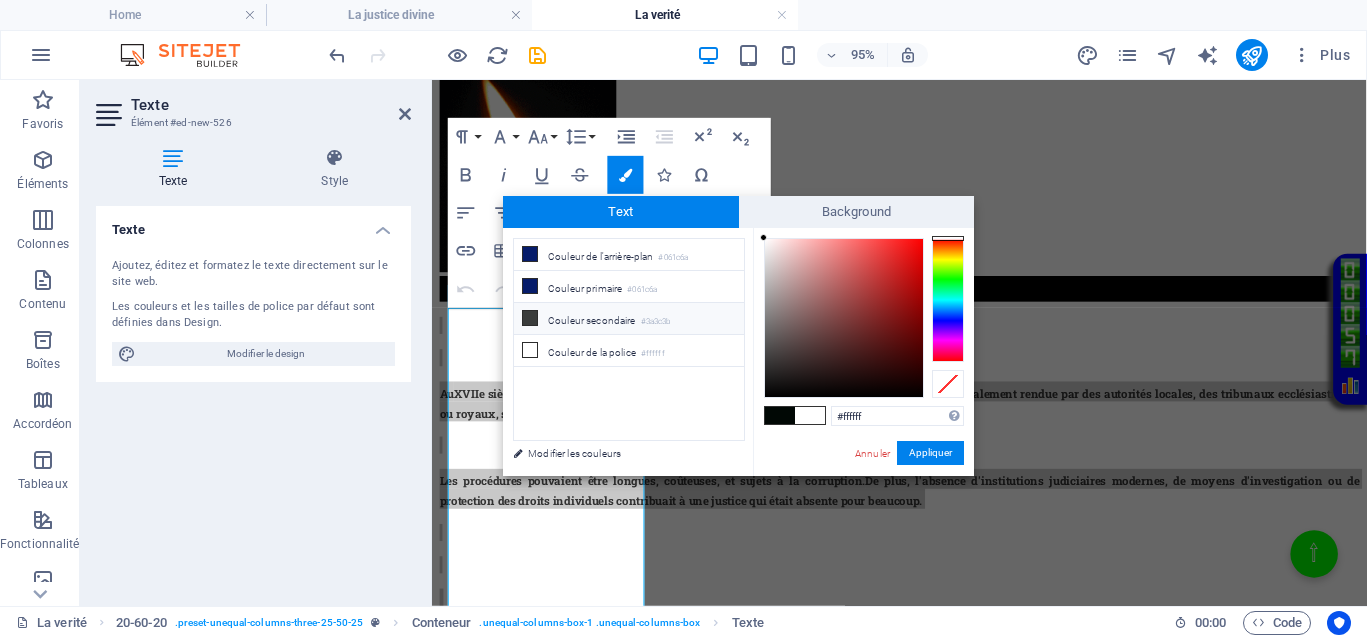 type on "#3a3c3b" 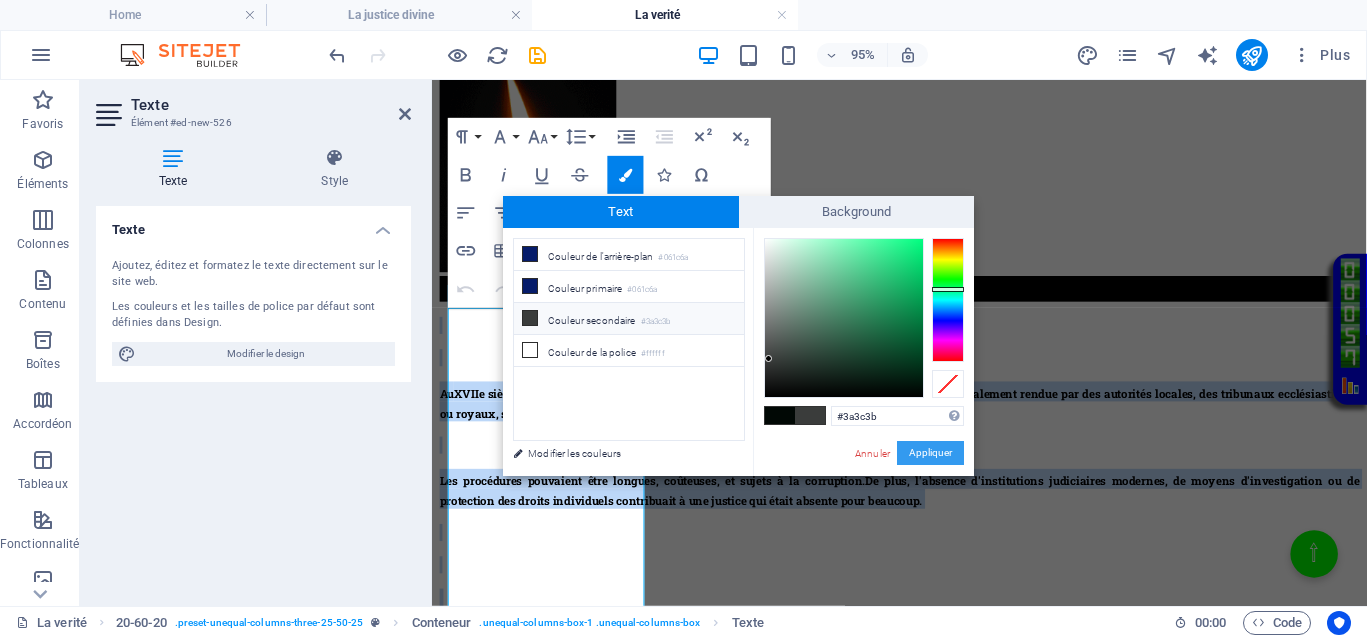 click on "Appliquer" at bounding box center (930, 453) 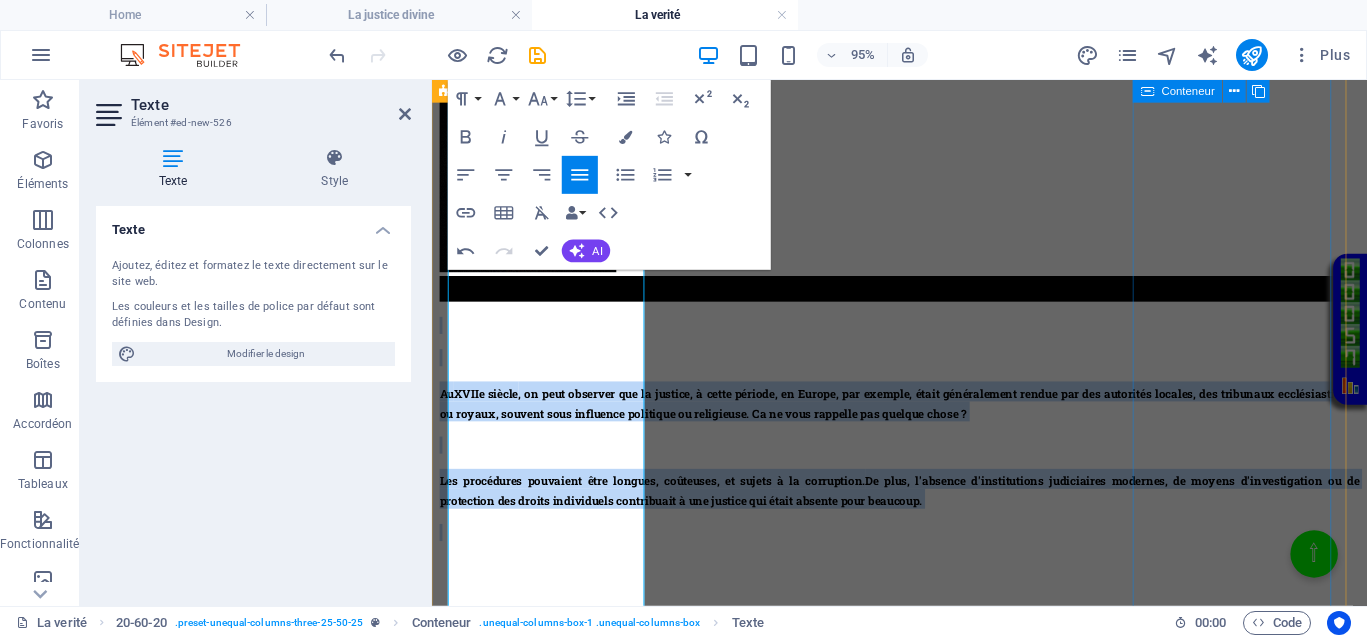 scroll, scrollTop: 623, scrollLeft: 0, axis: vertical 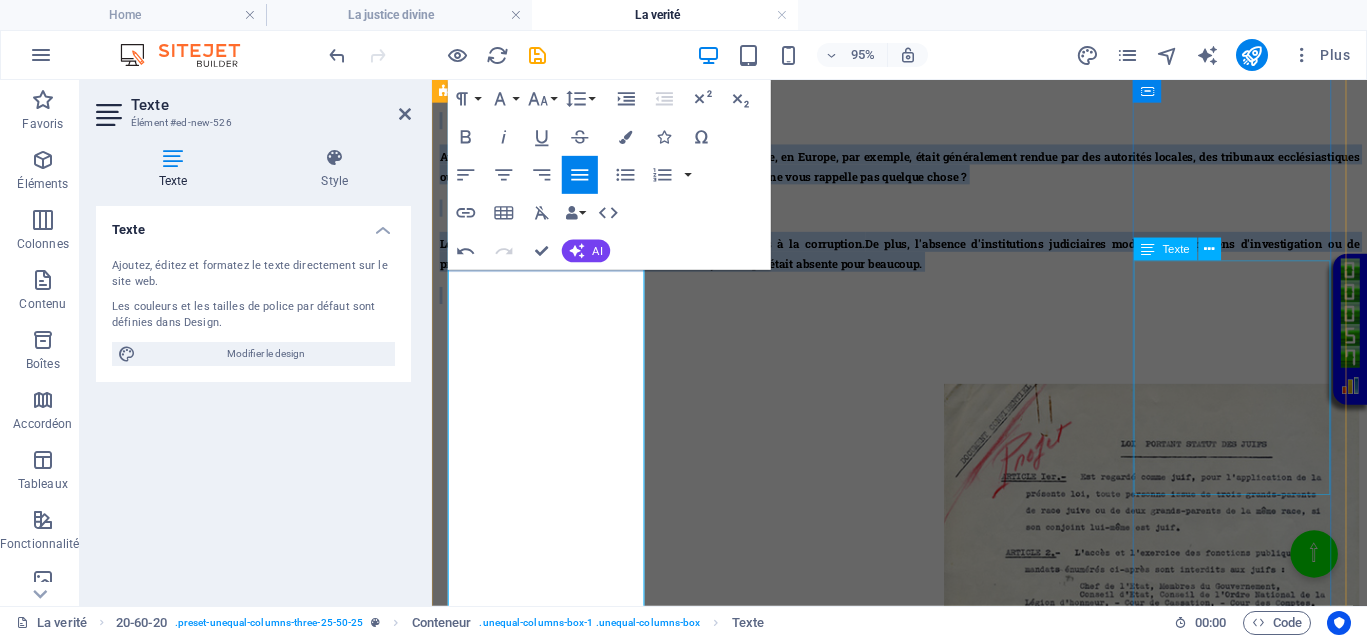 click on "Au  XVIIe siècle , la justice jouait le même rôle qu’aujourd’hui, absence totale de justice pour les uns, justice inégalitaire, ce qui empêchait totalement le droit d’accès à une justice de libération pour ceux qui en avaient le plus besoin." at bounding box center [924, 1243] 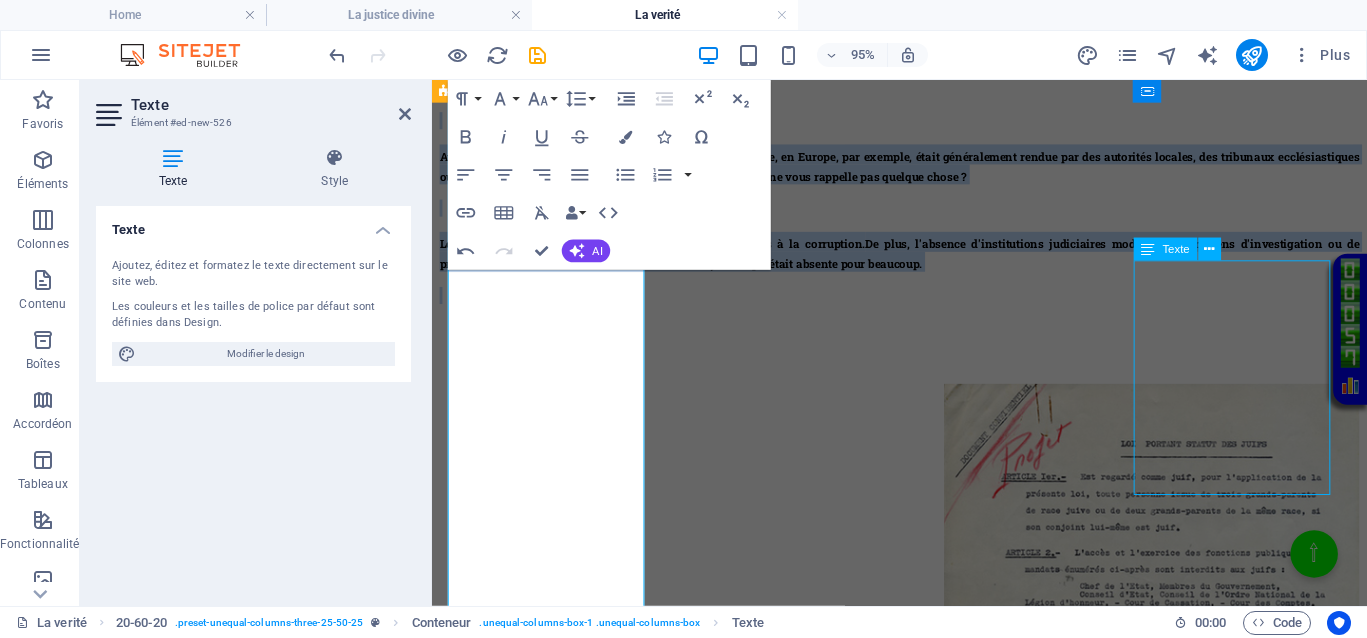click on "Au  XVIIe siècle , la justice jouait le même rôle qu’aujourd’hui, absence totale de justice pour les uns, justice inégalitaire, ce qui empêchait totalement le droit d’accès à une justice de libération pour ceux qui en avaient le plus besoin." at bounding box center [924, 1243] 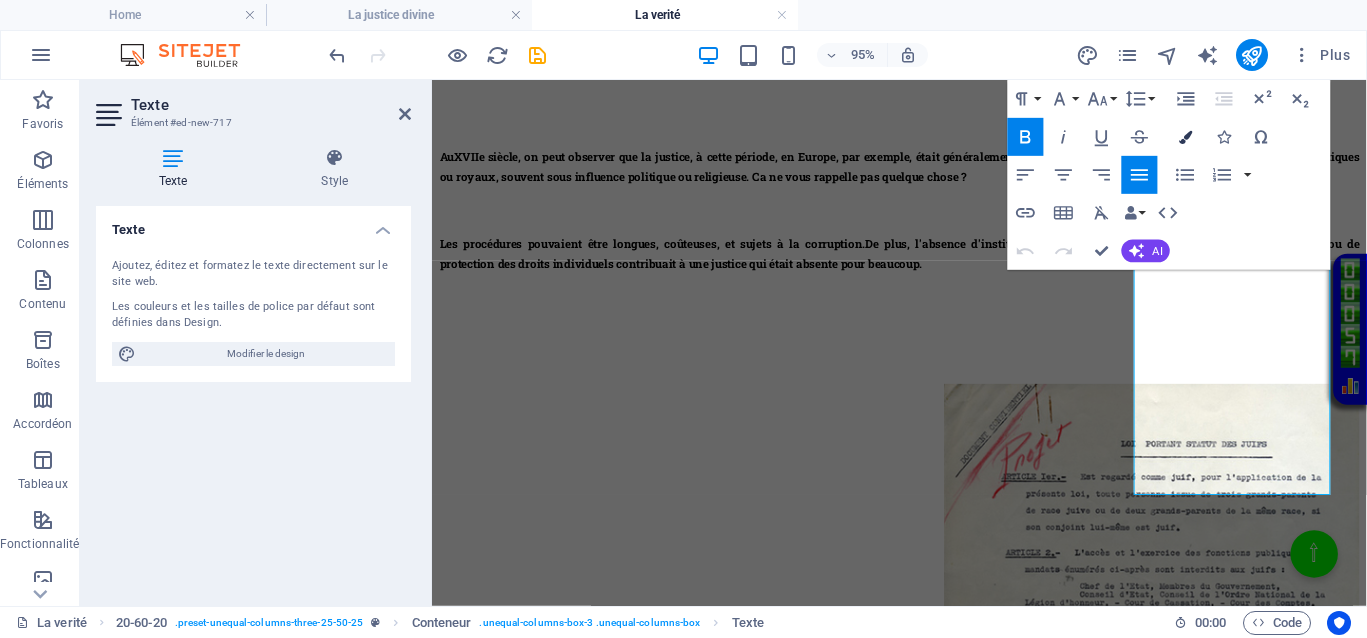 click on "Colors" at bounding box center (1186, 137) 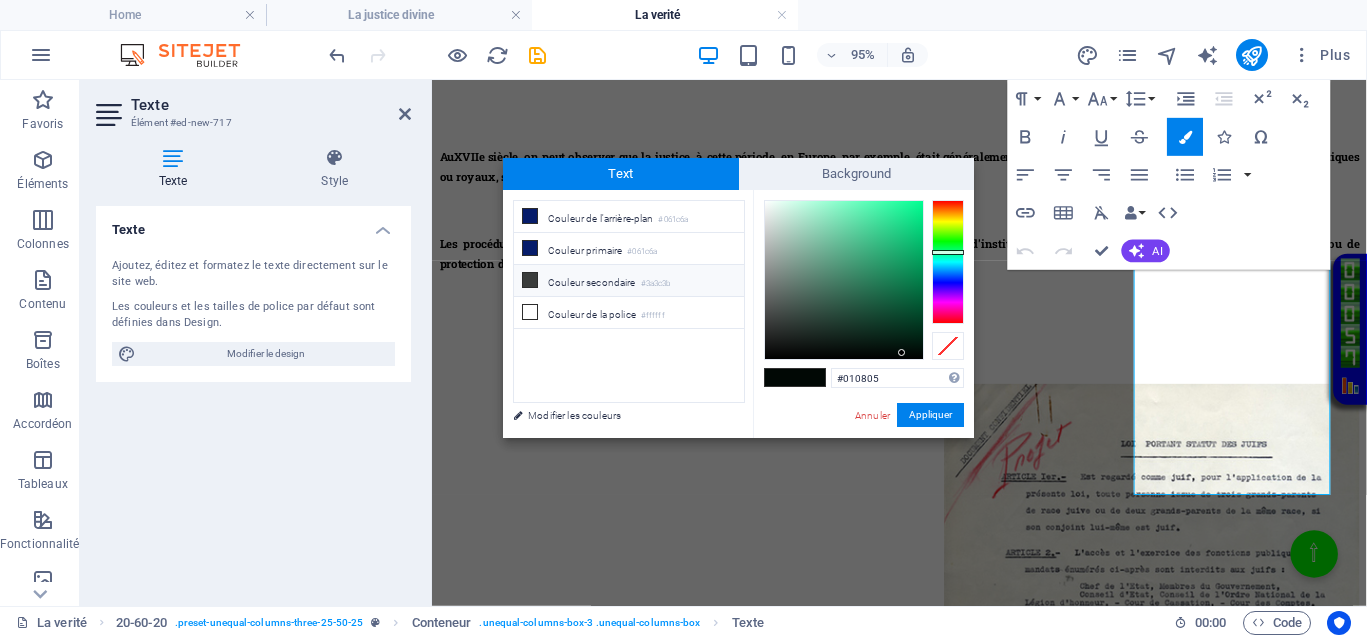 click on "Couleur secondaire
#3a3c3b" at bounding box center [629, 281] 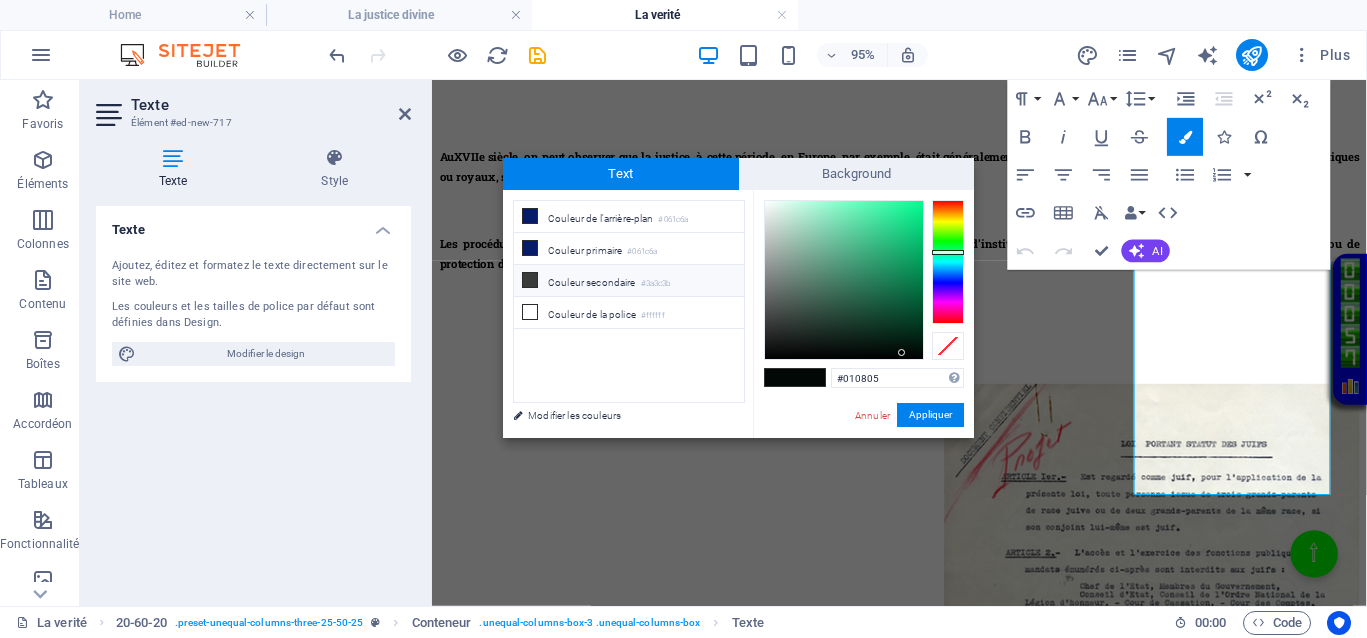 type on "#3a3c3b" 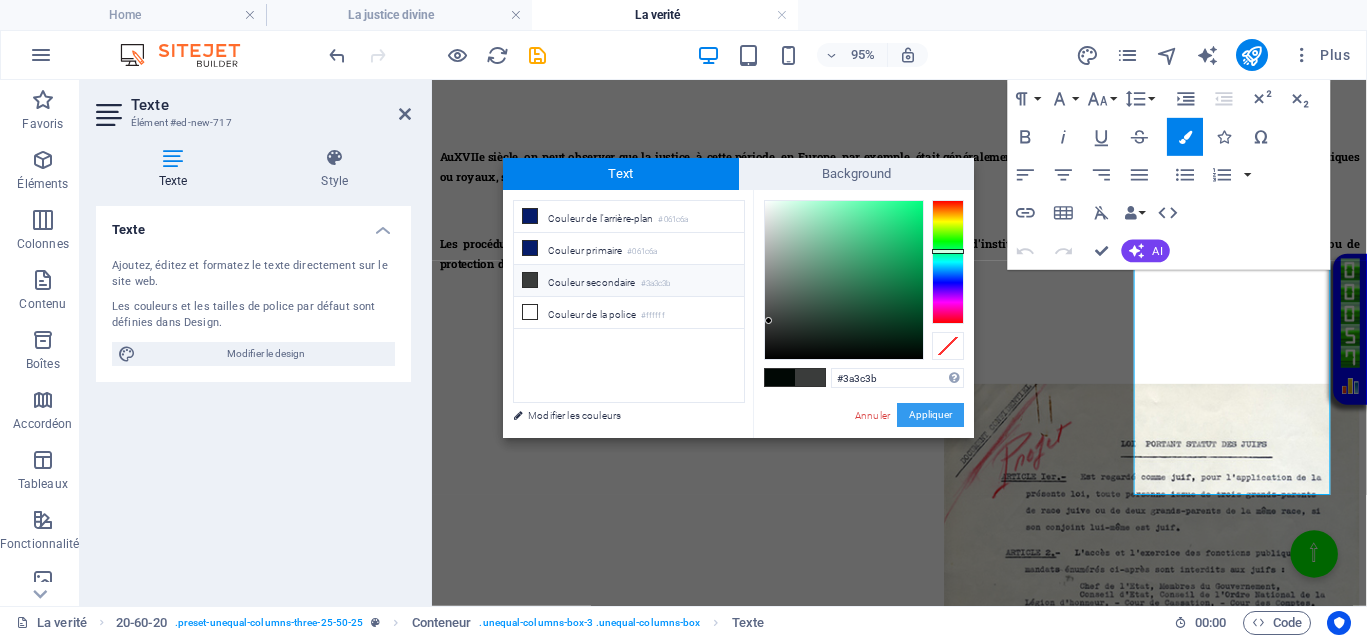 click on "Appliquer" at bounding box center (930, 415) 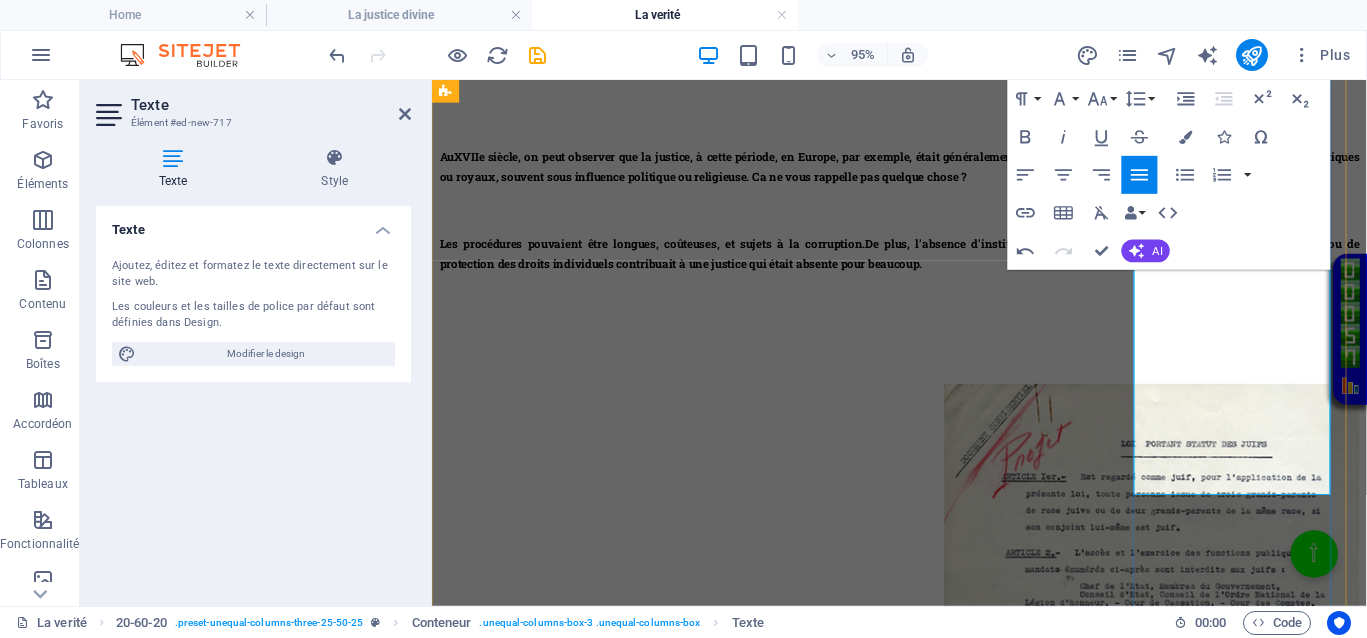 click at bounding box center [924, 1272] 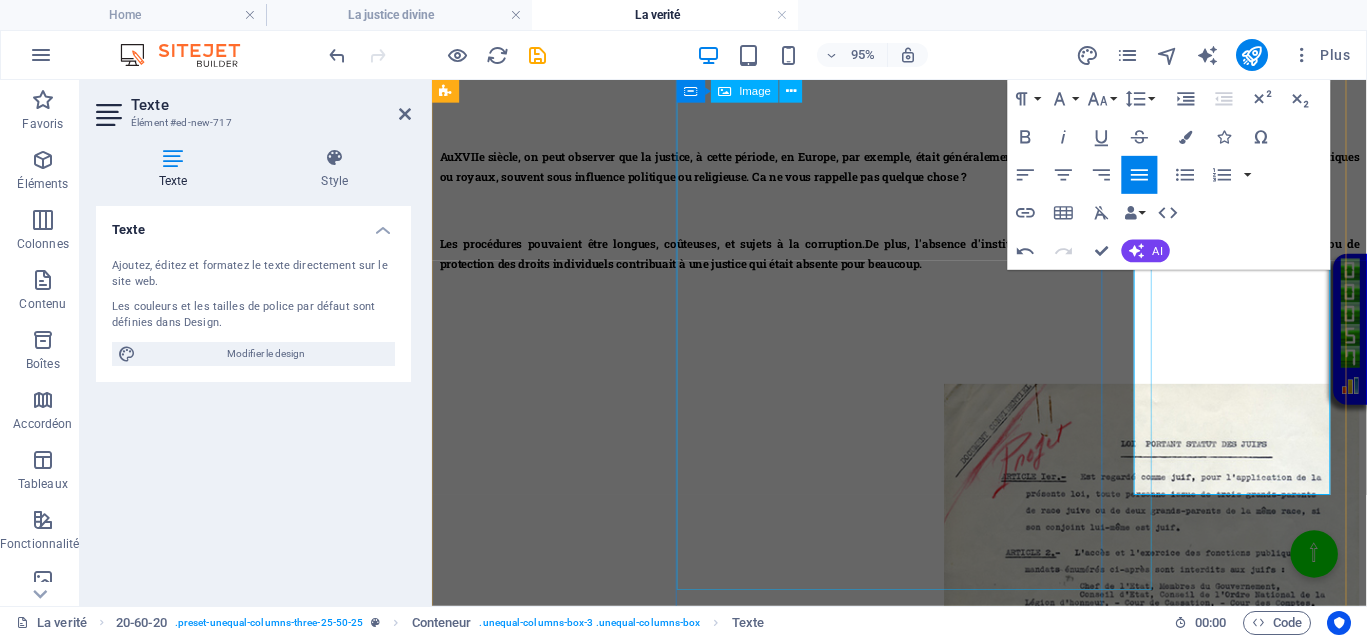 drag, startPoint x: 697, startPoint y: 324, endPoint x: 1043, endPoint y: 319, distance: 346.03613 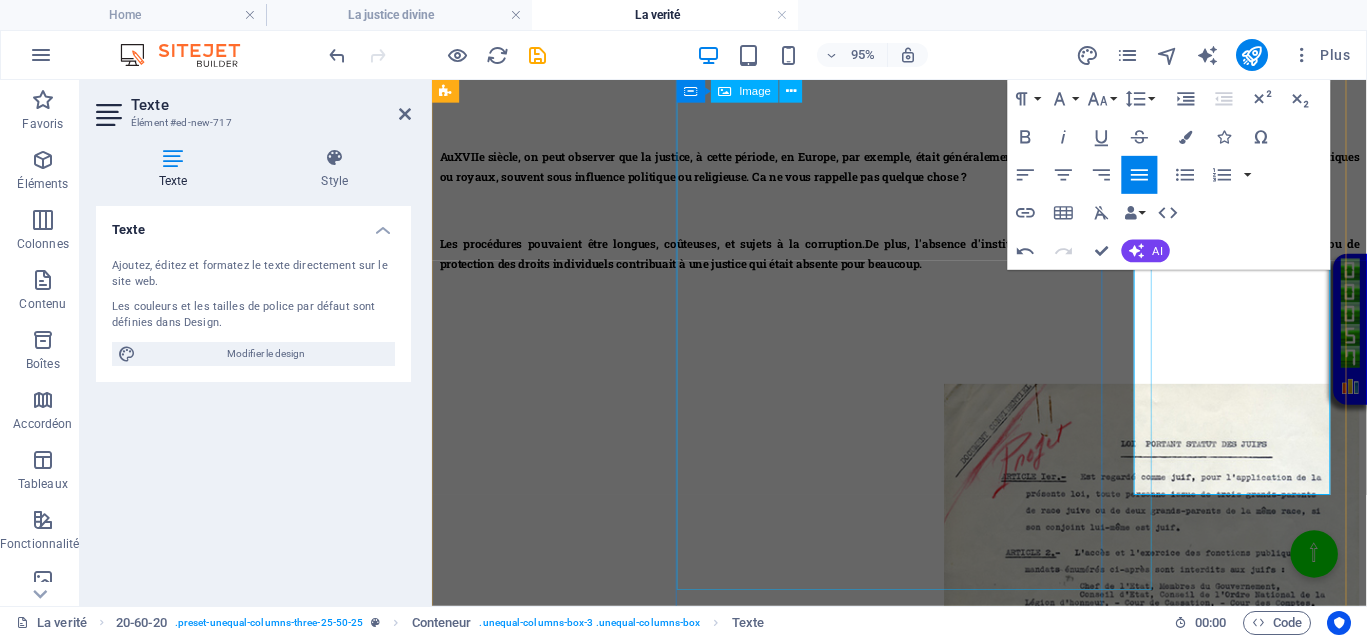 click at bounding box center (924, 675) 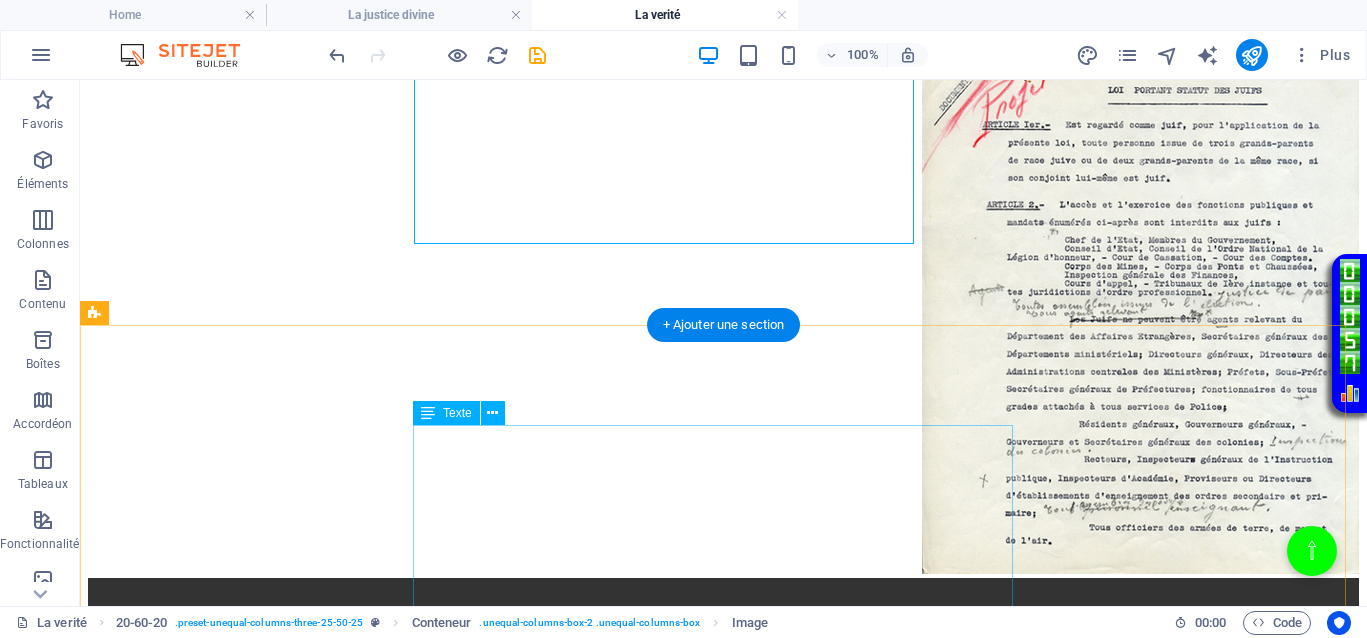 scroll, scrollTop: 998, scrollLeft: 0, axis: vertical 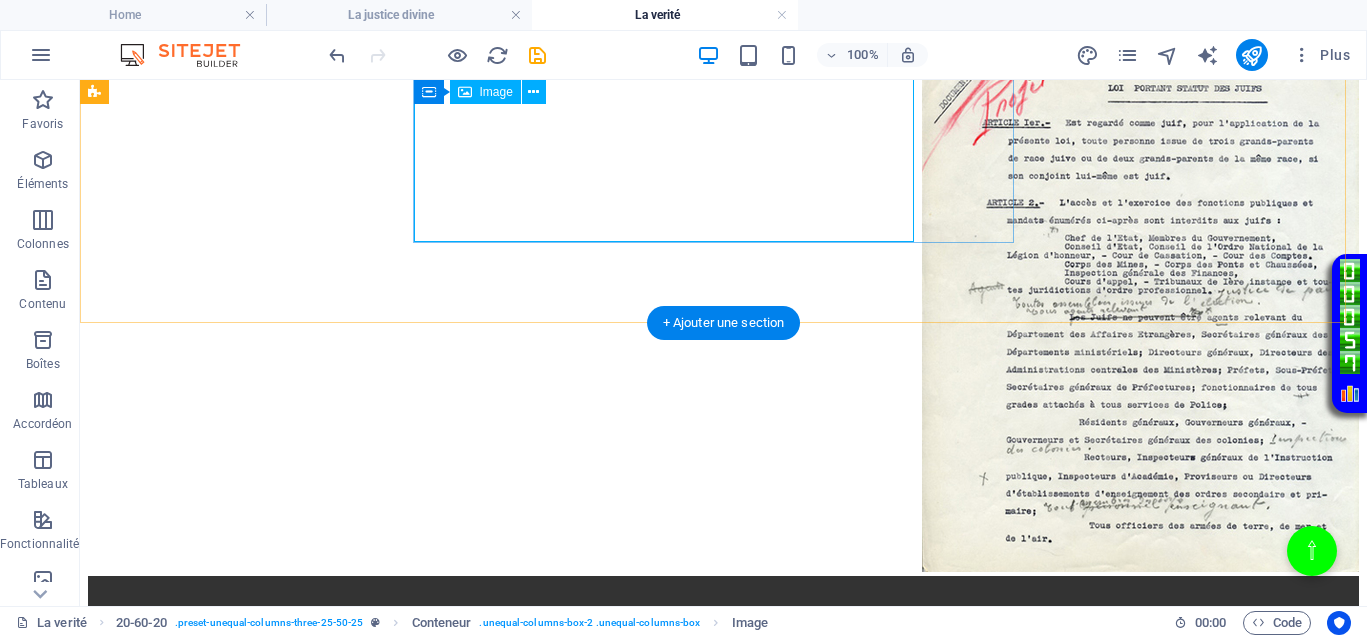 click at bounding box center (723, 300) 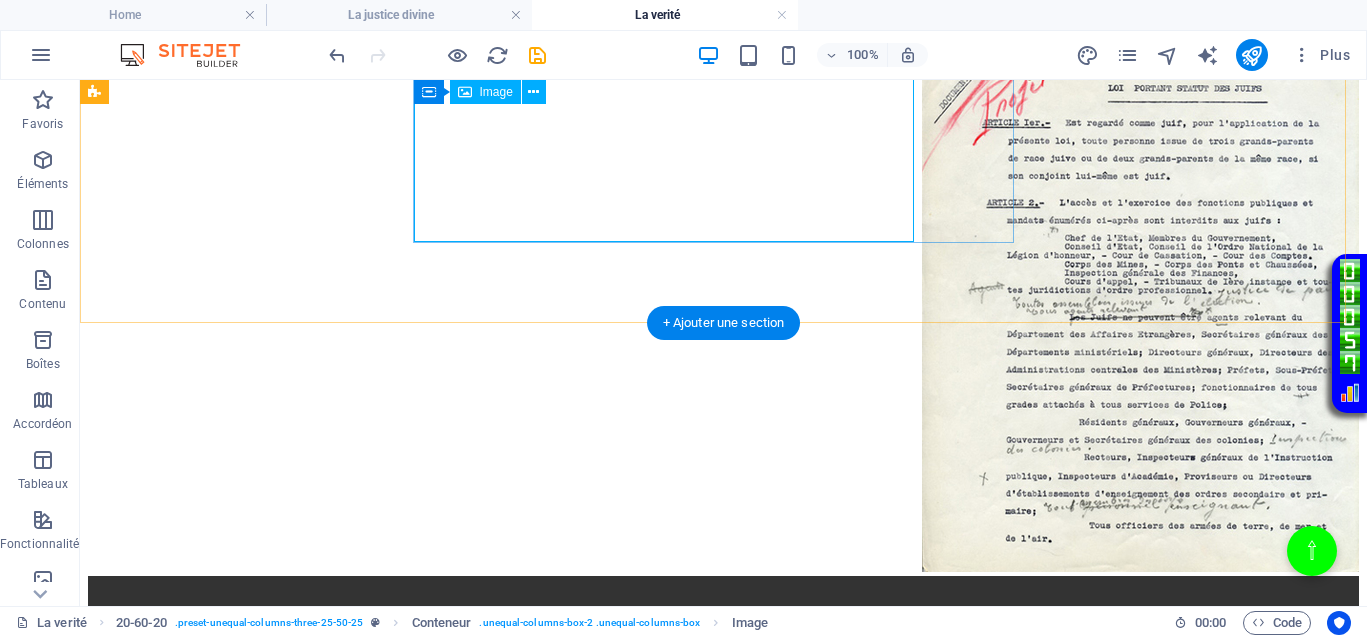 click at bounding box center [723, 300] 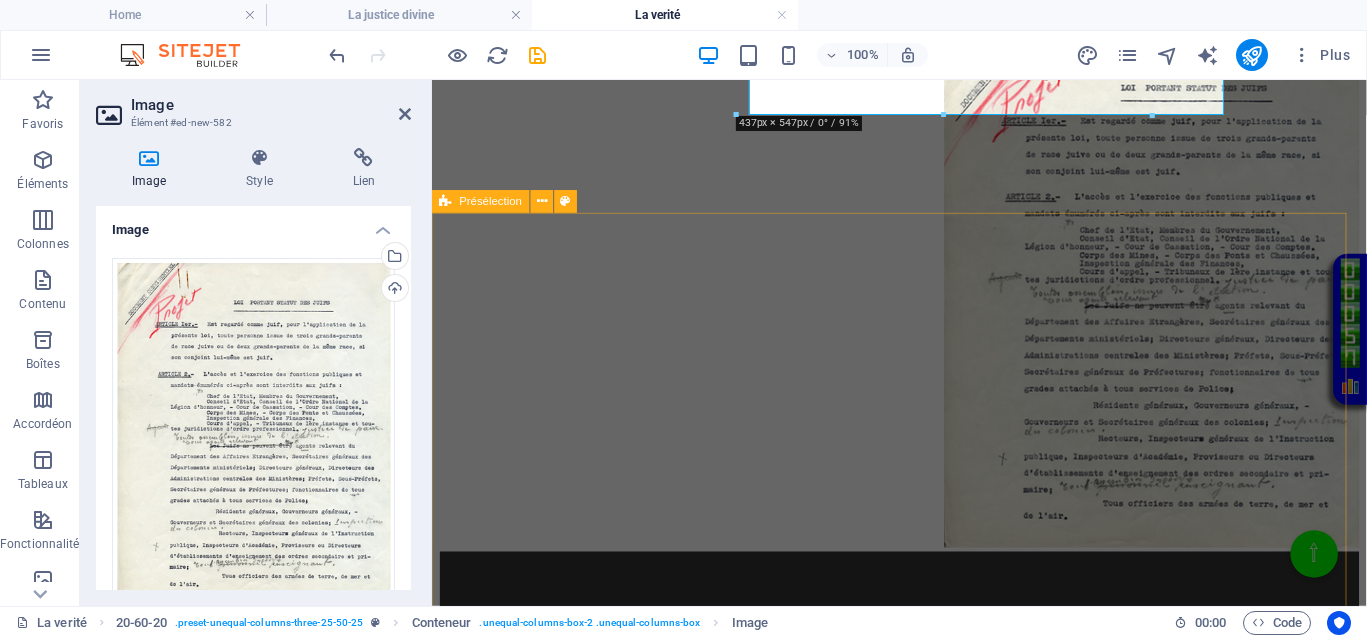 scroll, scrollTop: 1123, scrollLeft: 0, axis: vertical 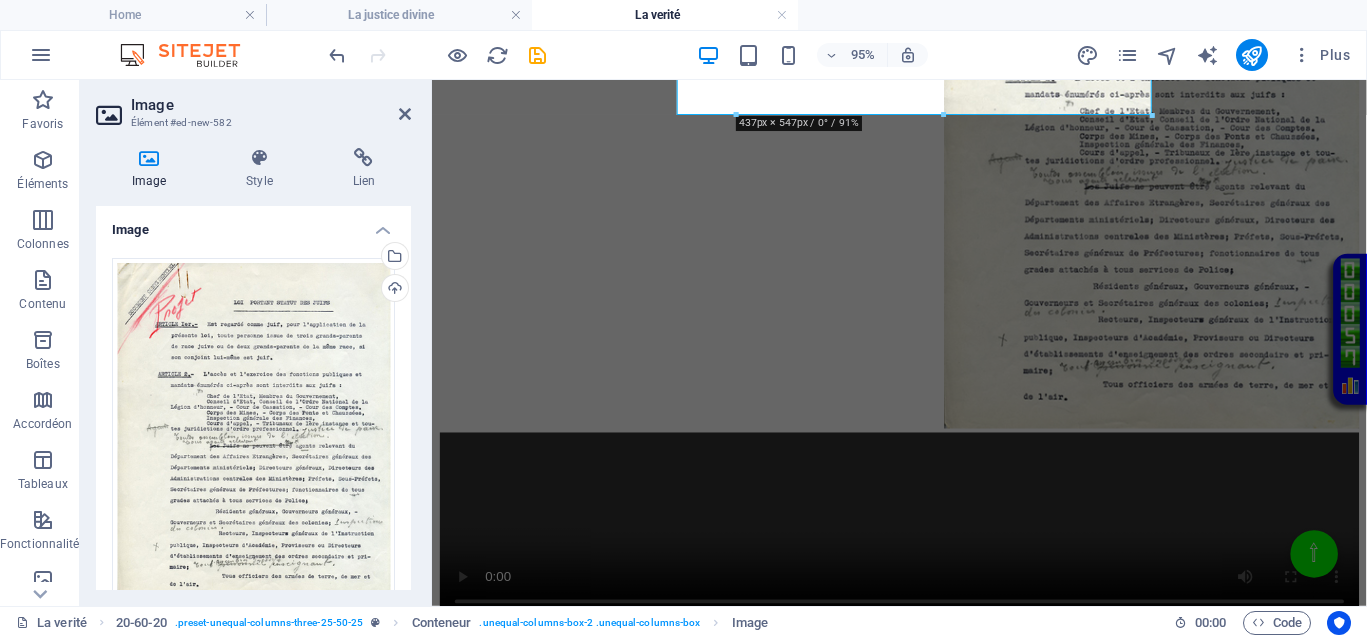 drag, startPoint x: 249, startPoint y: 358, endPoint x: 213, endPoint y: 356, distance: 36.05551 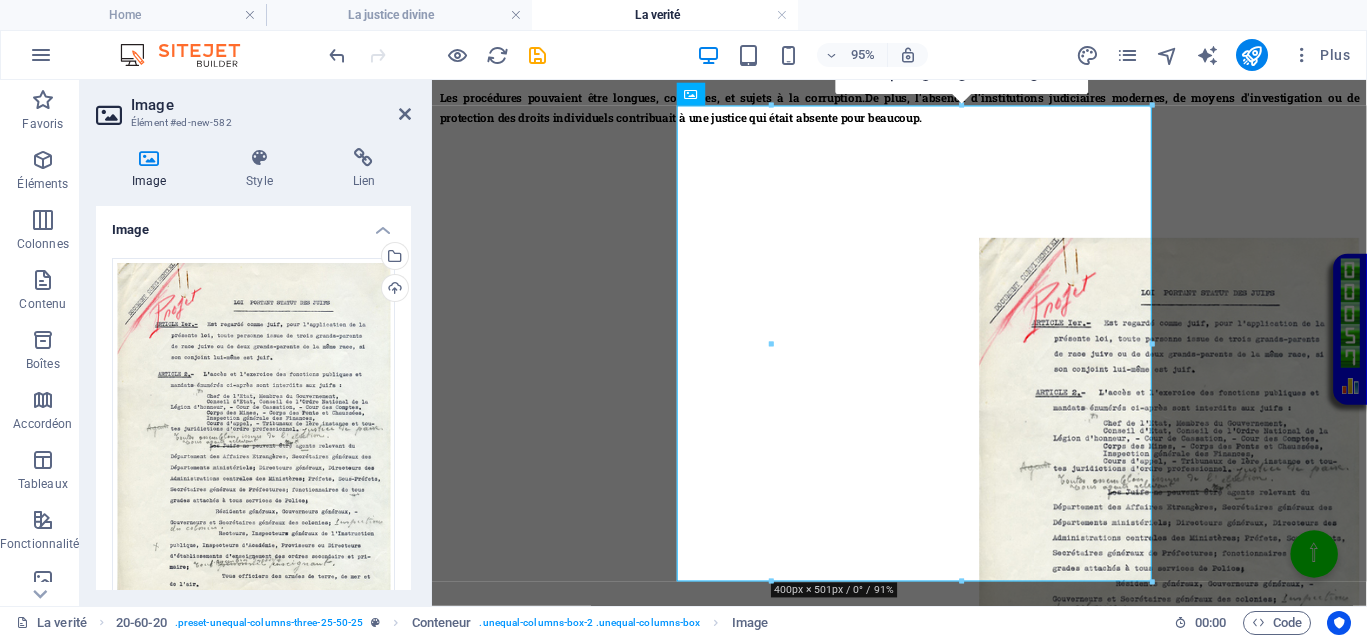 scroll, scrollTop: 586, scrollLeft: 0, axis: vertical 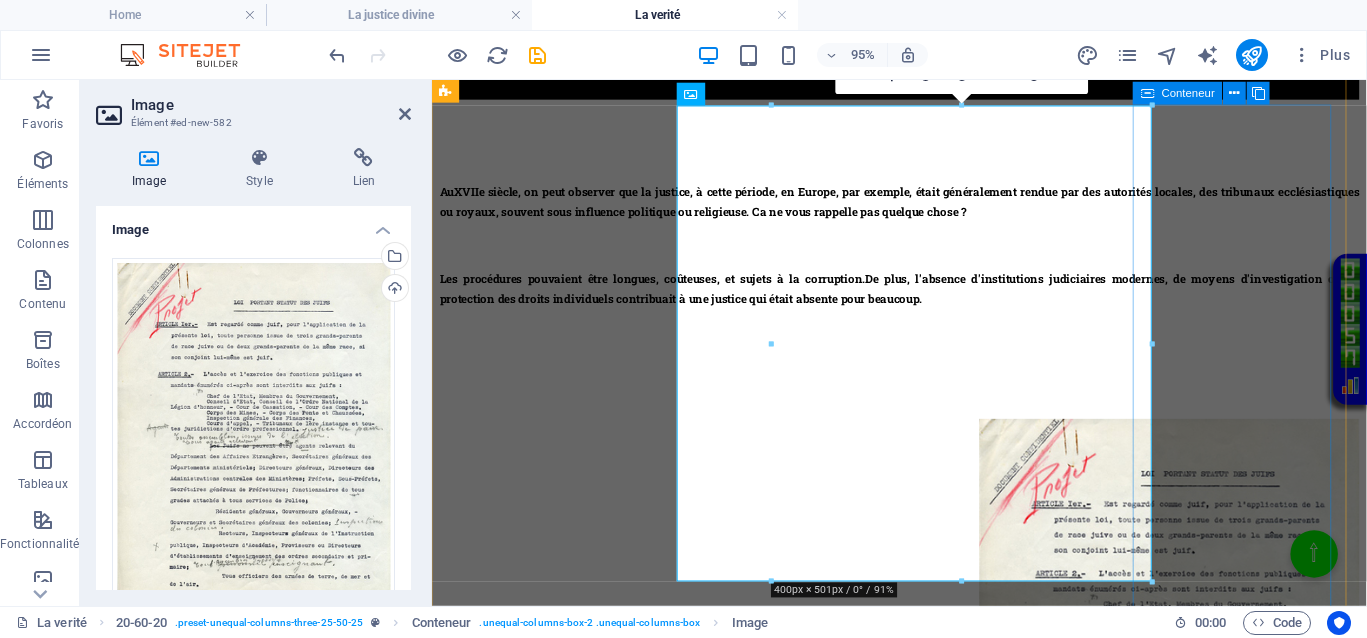 type on "400" 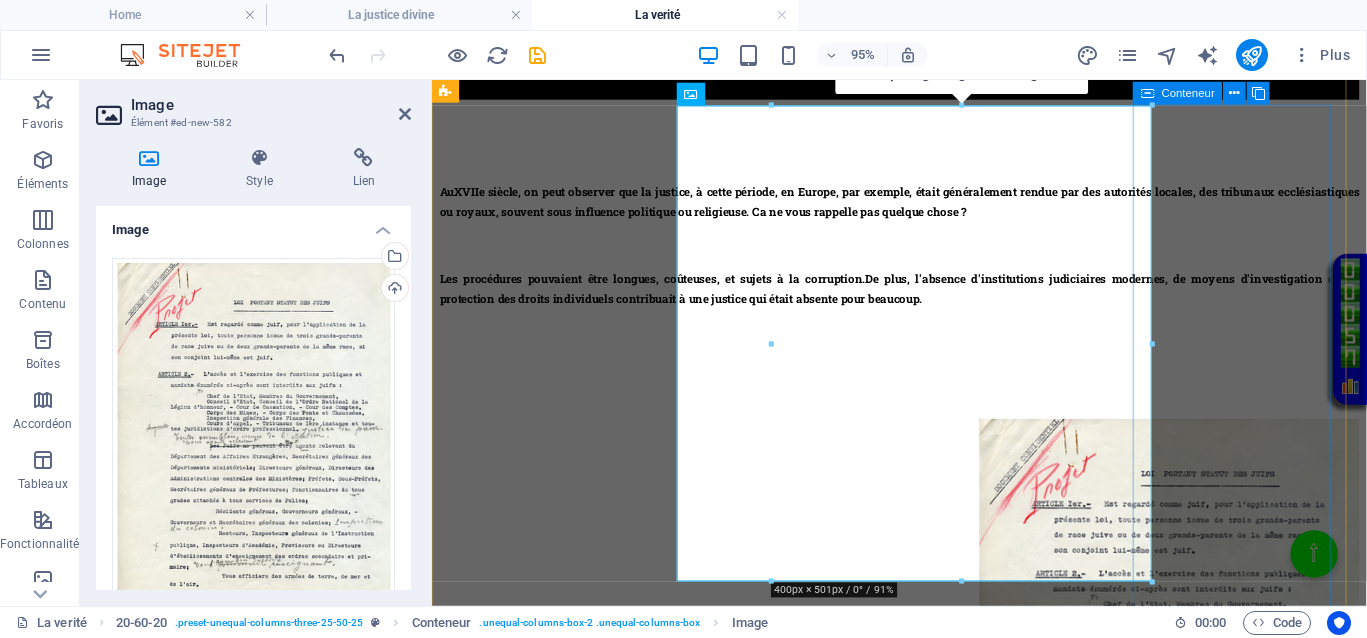 click on "Au  XVIIe siècle , la justice jouait le même rôle qu’aujourd’hui, absence totale de justice pour les uns, justice inégalitaire, ce qui empêchait totalement le droit d’accès à une justice de libération pour ceux qui en avaient le plus besoin." at bounding box center [924, 1124] 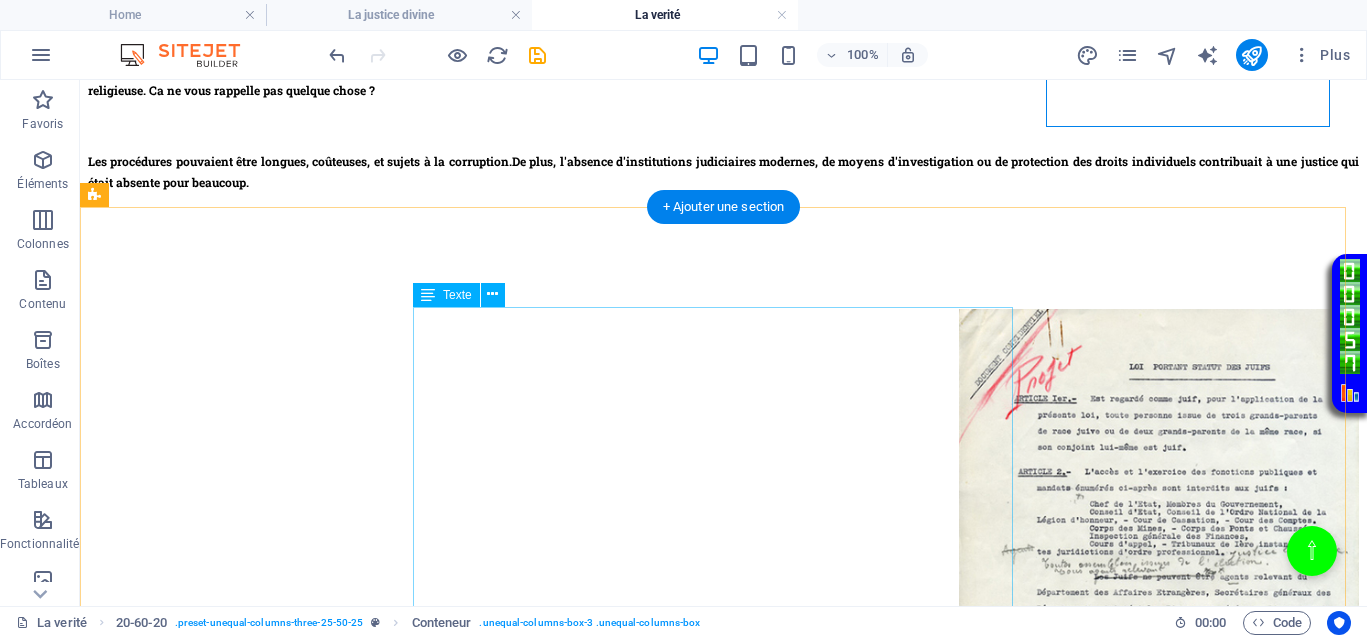 scroll, scrollTop: 1086, scrollLeft: 0, axis: vertical 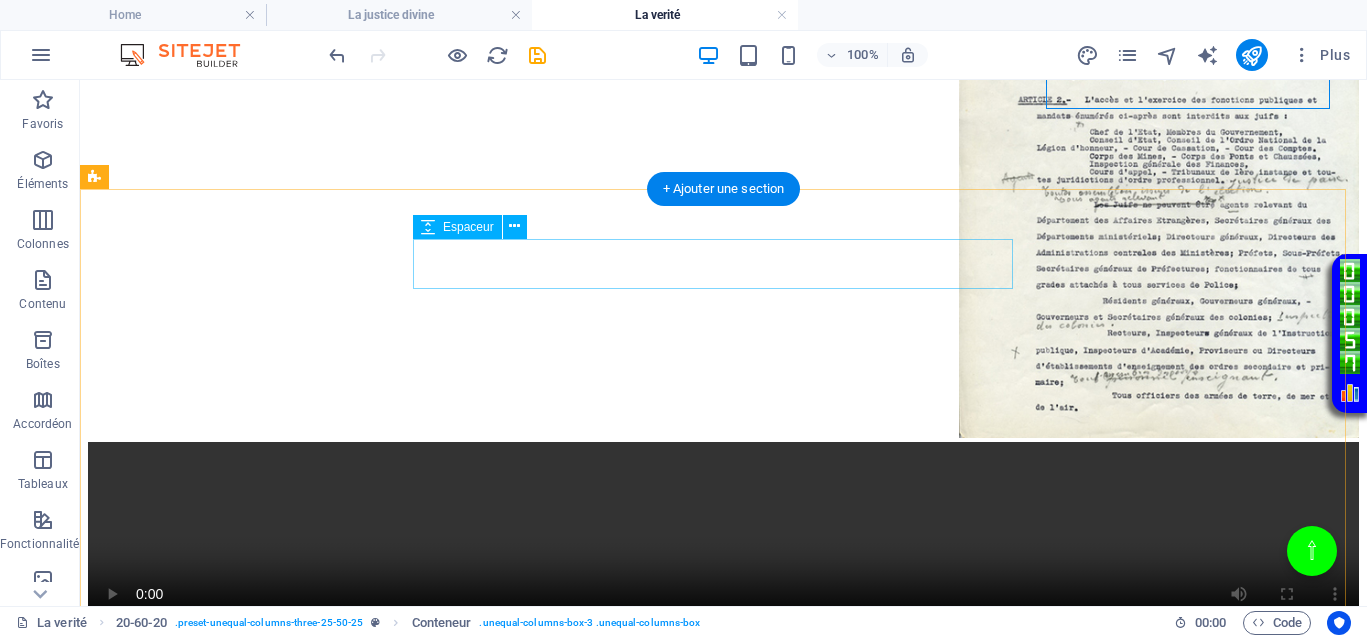 click at bounding box center (388, 847) 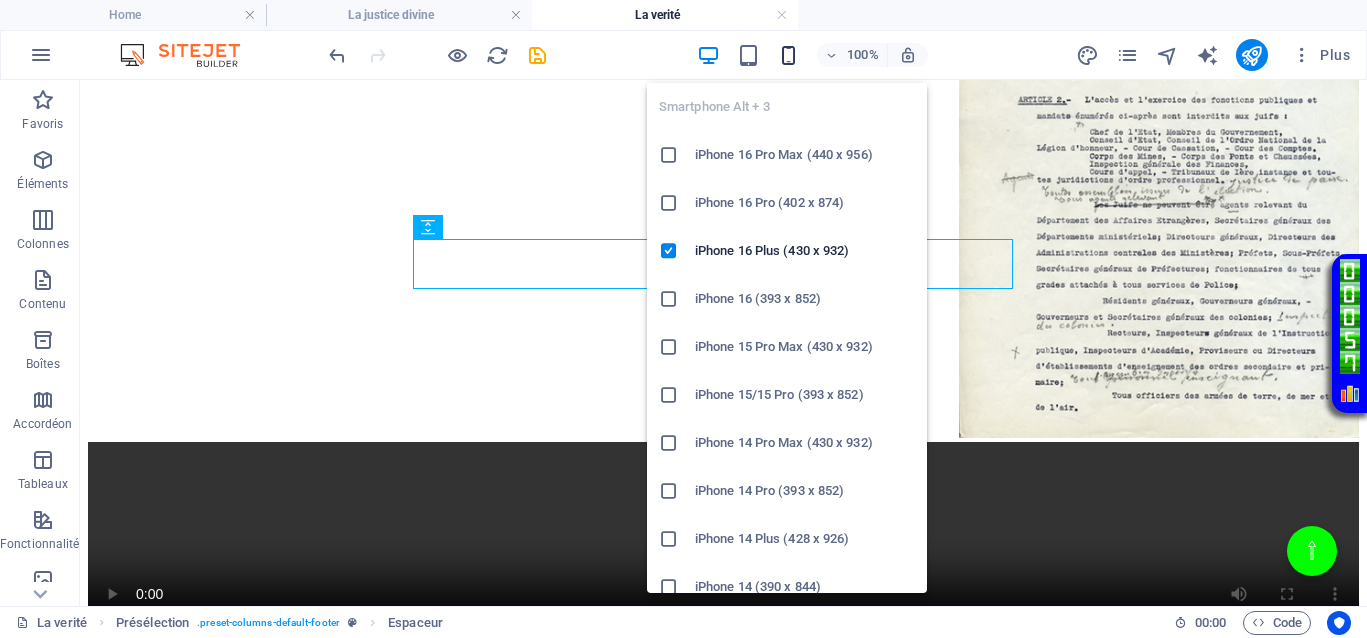 click at bounding box center [788, 55] 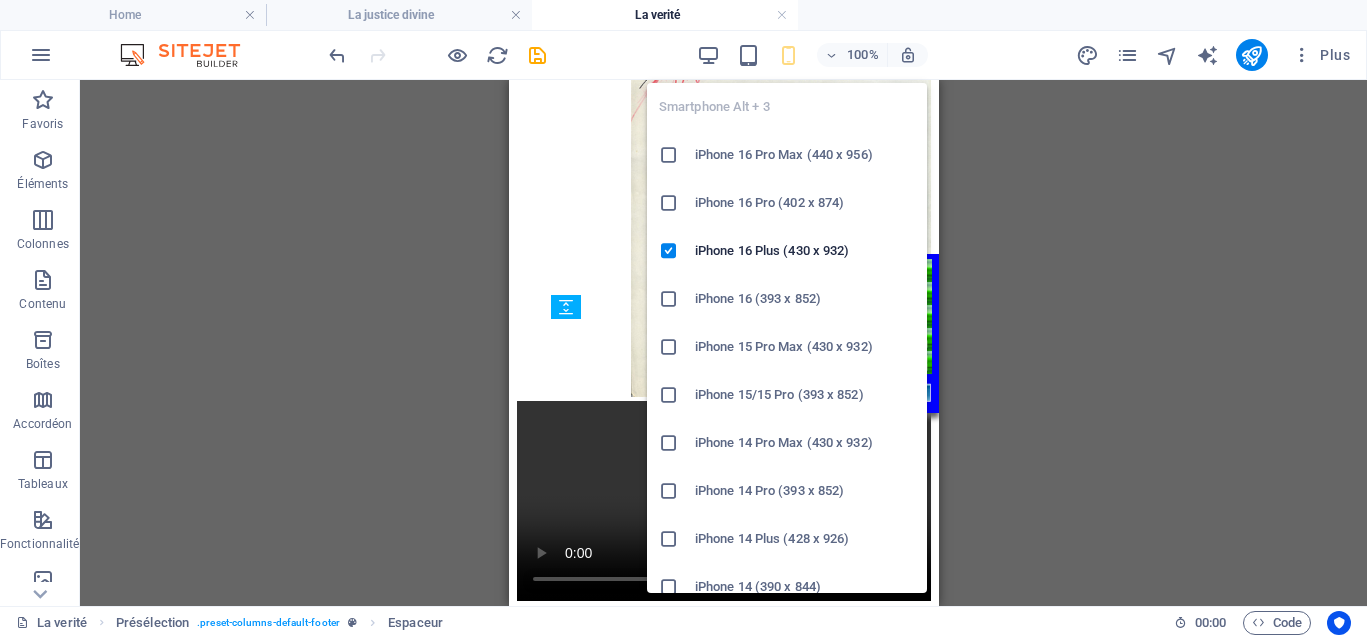 scroll, scrollTop: 1898, scrollLeft: 0, axis: vertical 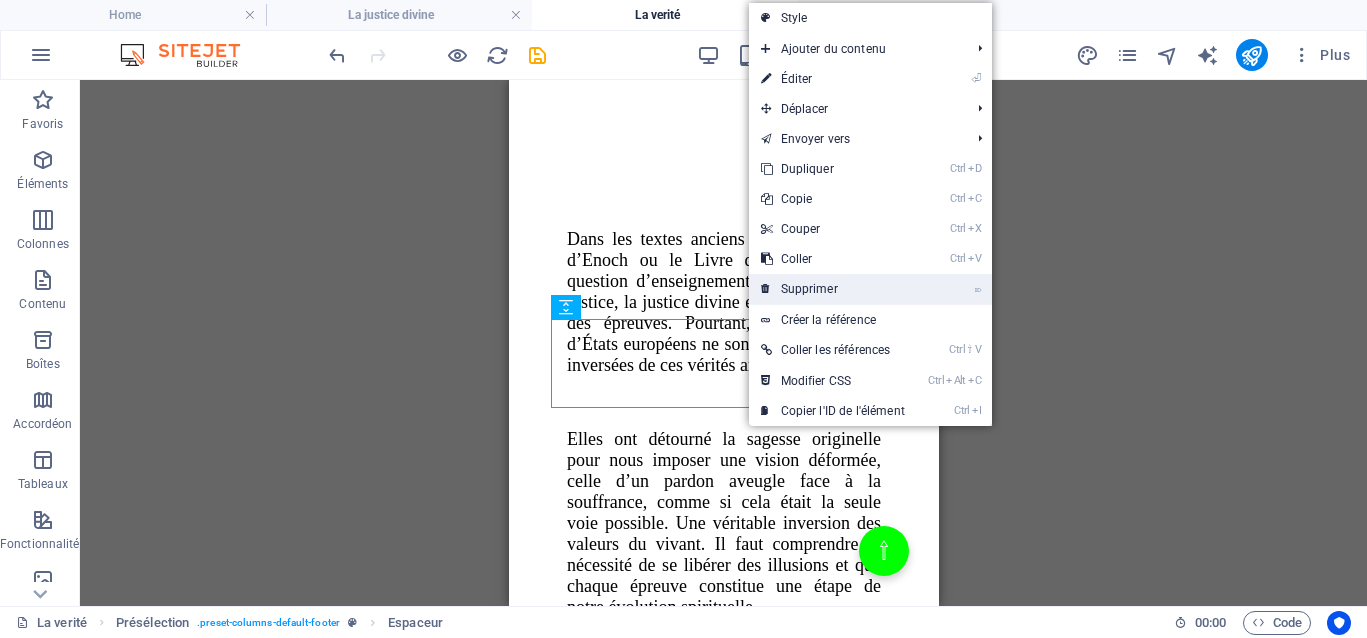 click on "⌦  Supprimer" at bounding box center [833, 289] 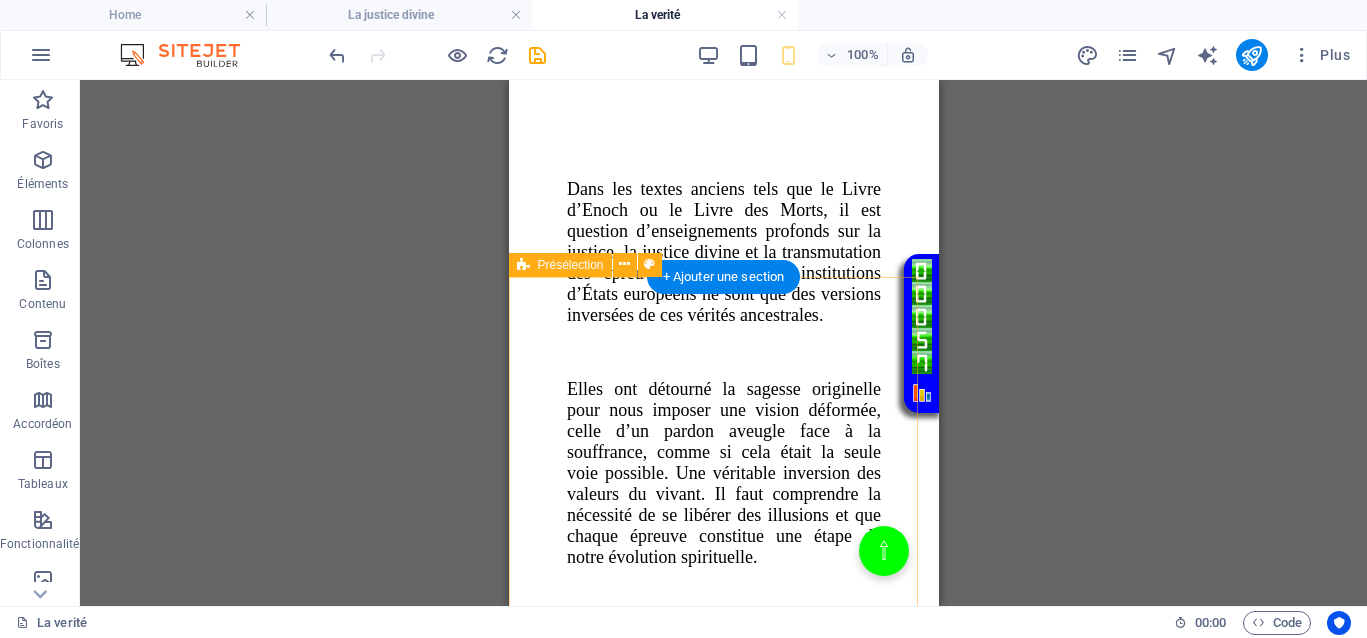 click on "Dans les textes anciens tels que le Livre d’Enoch ou le Livre des Morts, il est question d’enseignements profonds sur la justice, la justice divine et la transmutation des épreuves. Pourtant, nos institutions d’États européens ne sont que des versions inversées de ces vérités ancestrales. Elles ont détourné la sagesse originelle pour nous imposer une vision déformée, celle d’un pardon aveugle face à la souffrance, comme si cela était la seule voie possible. Une véritable inversion des valeurs du vivant. Il faut comprendre la nécessité de se libérer des illusions et que chaque épreuve constitue une étape de notre évolution spirituelle. Cette interrogation soulève la complexité des situations impliquant la victime et l'agresseur, ainsi que la nécessité de dépasser le simple jugement de l’agresseur pour atteindre une compréhension plus profonde." at bounding box center [723, 4061] 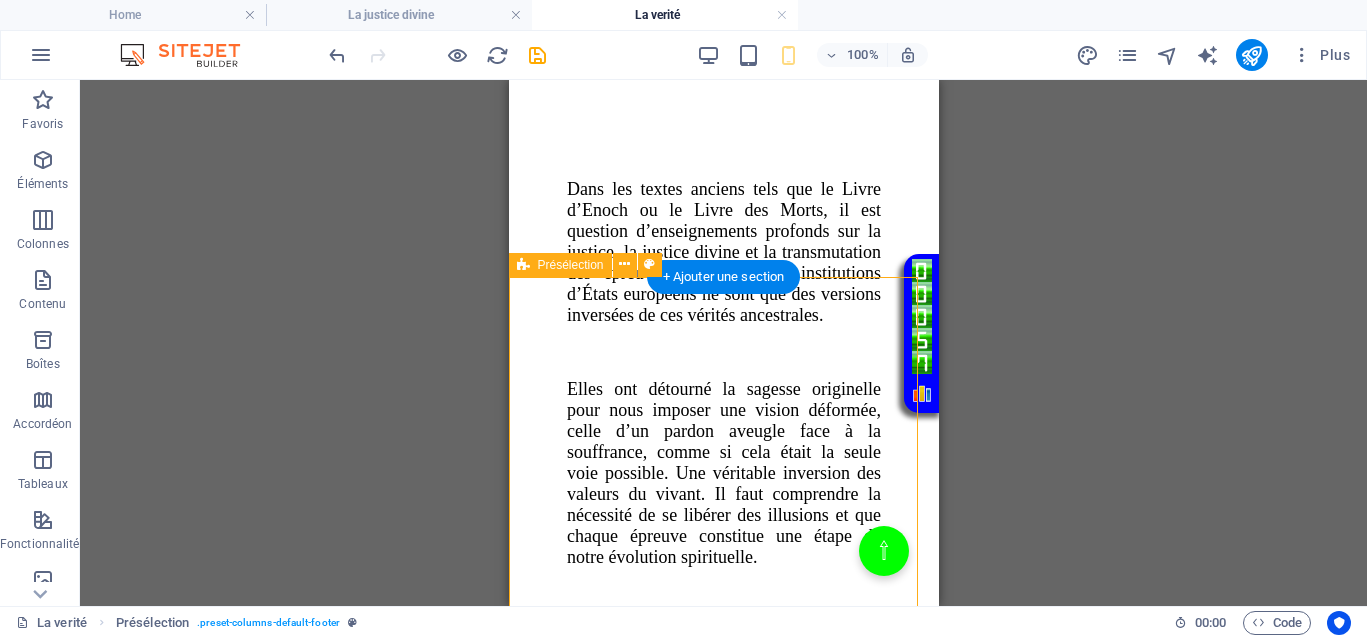 click on "Dans les textes anciens tels que le Livre d’Enoch ou le Livre des Morts, il est question d’enseignements profonds sur la justice, la justice divine et la transmutation des épreuves. Pourtant, nos institutions d’États européens ne sont que des versions inversées de ces vérités ancestrales. Elles ont détourné la sagesse originelle pour nous imposer une vision déformée, celle d’un pardon aveugle face à la souffrance, comme si cela était la seule voie possible. Une véritable inversion des valeurs du vivant. Il faut comprendre la nécessité de se libérer des illusions et que chaque épreuve constitue une étape de notre évolution spirituelle. Cette interrogation soulève la complexité des situations impliquant la victime et l'agresseur, ainsi que la nécessité de dépasser le simple jugement de l’agresseur pour atteindre une compréhension plus profonde." at bounding box center (723, 4061) 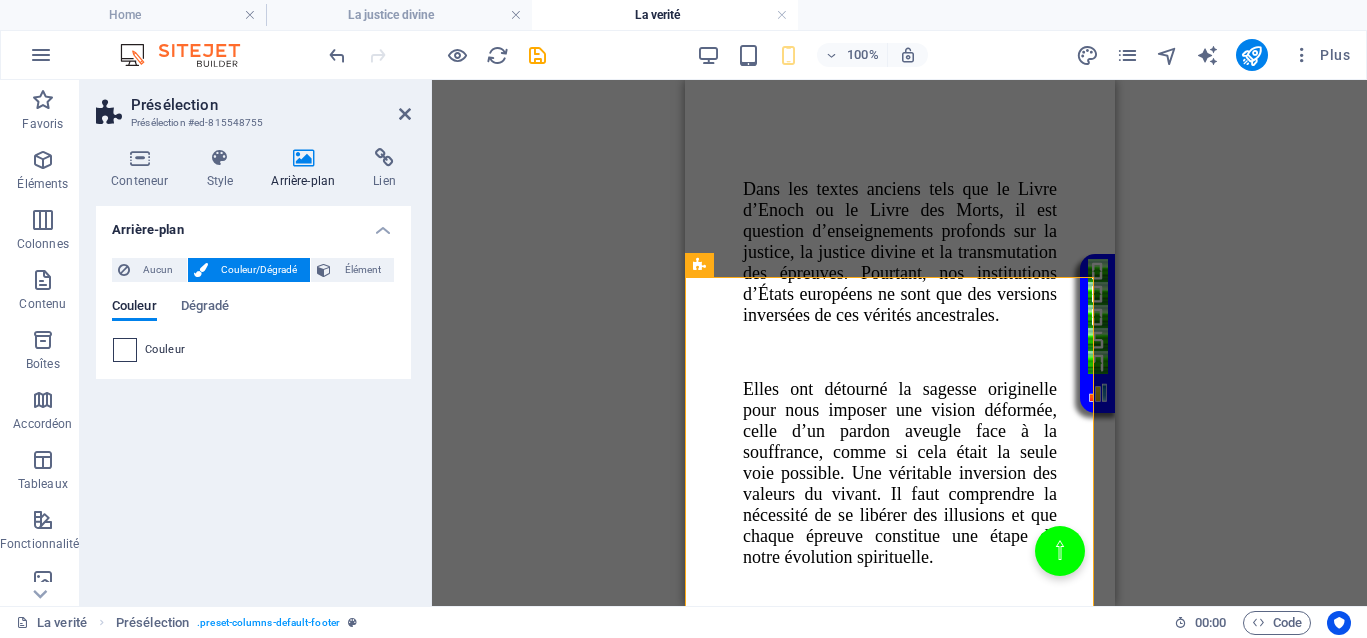 click at bounding box center (125, 350) 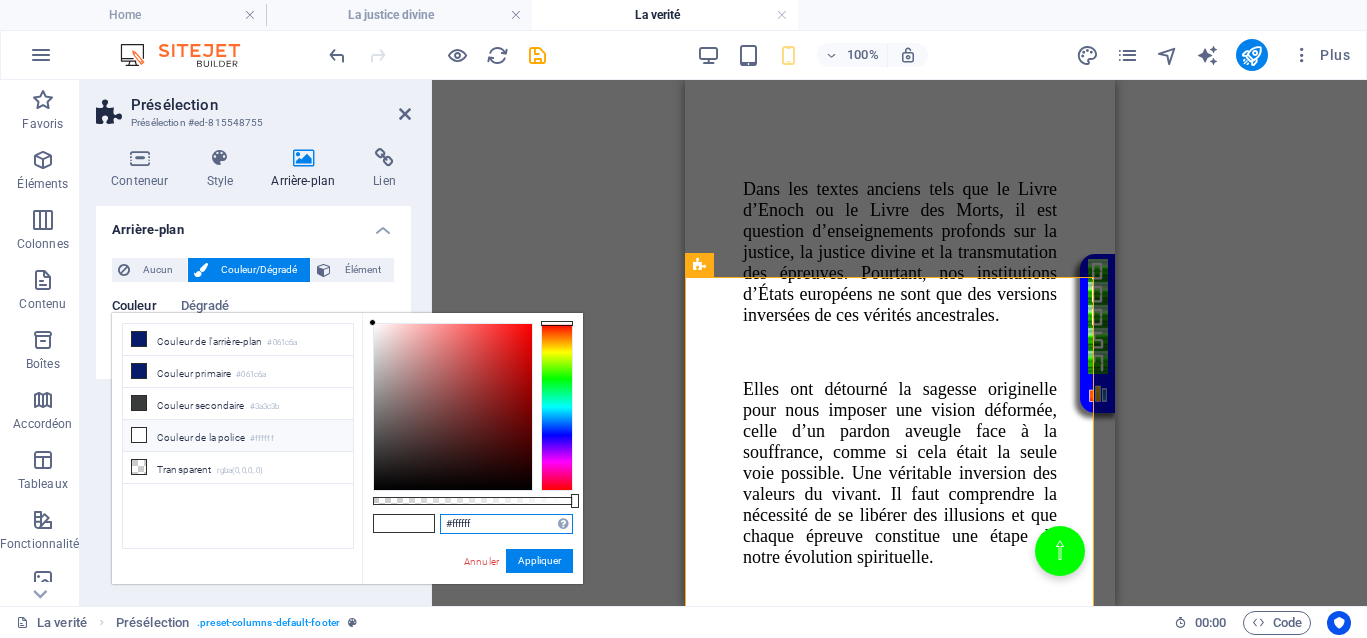 drag, startPoint x: 482, startPoint y: 517, endPoint x: 442, endPoint y: 517, distance: 40 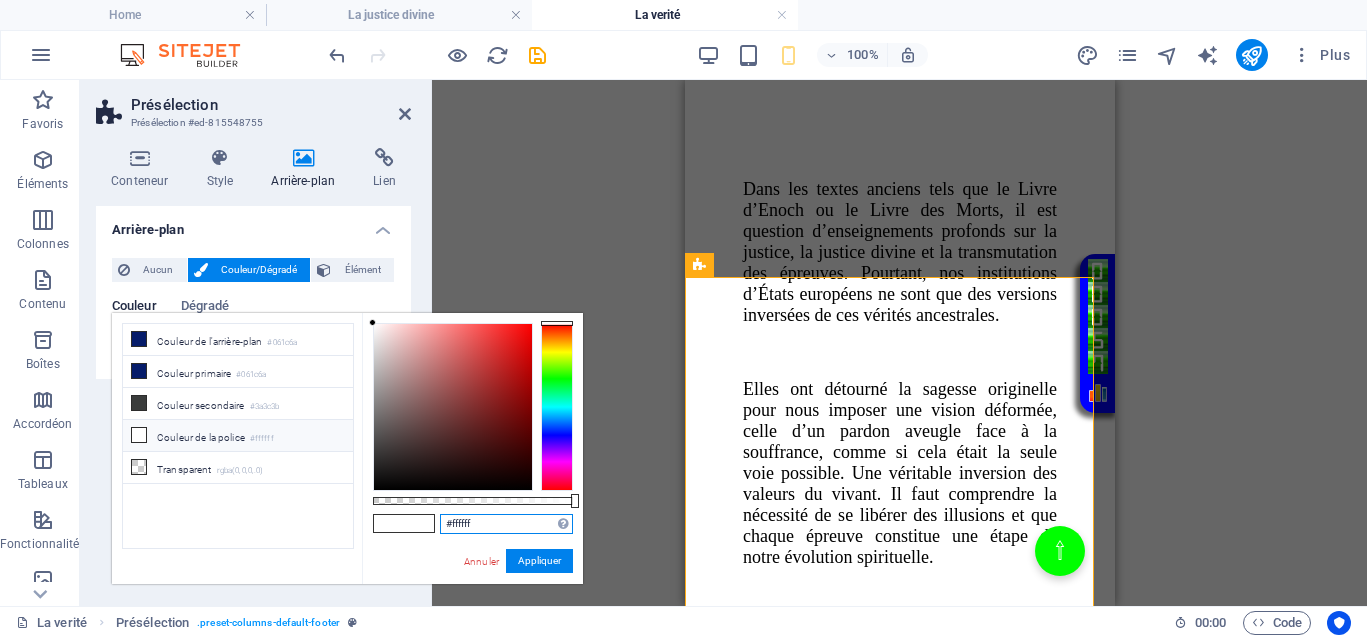paste on "c8ad7f Hex Code Couleur" 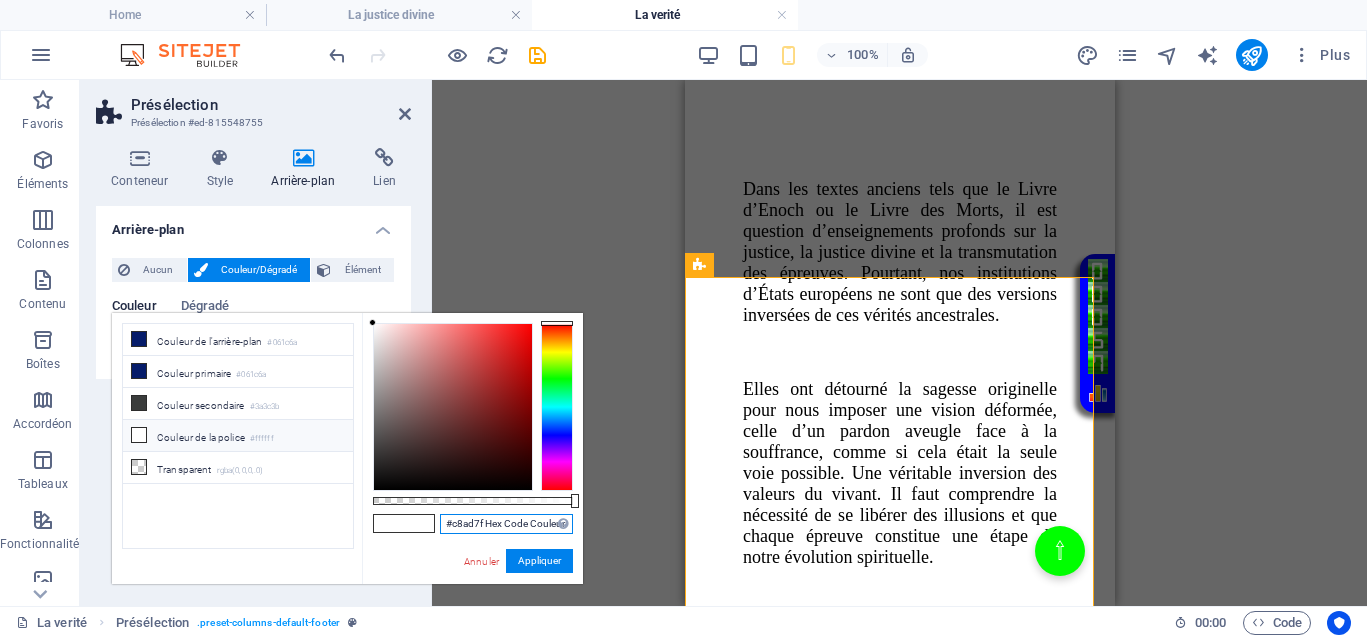 drag, startPoint x: 483, startPoint y: 517, endPoint x: 574, endPoint y: 533, distance: 92.39589 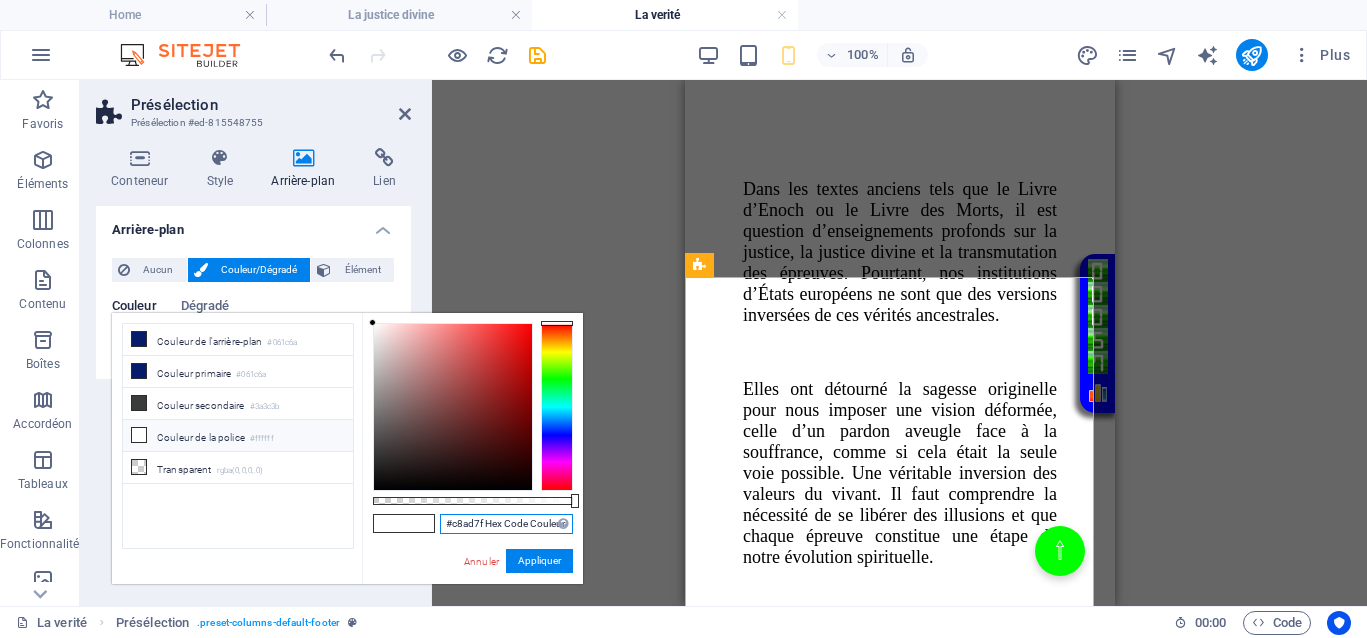 click on "#c8ad7f Hex Code Couleur Formats pris en charge #0852ed rgb(8, 82, 237) rgba(8, 82, 237, 90%) hsv(221,97,93) hsl(221, 93%, 48%) Annuler Appliquer" at bounding box center [472, 593] 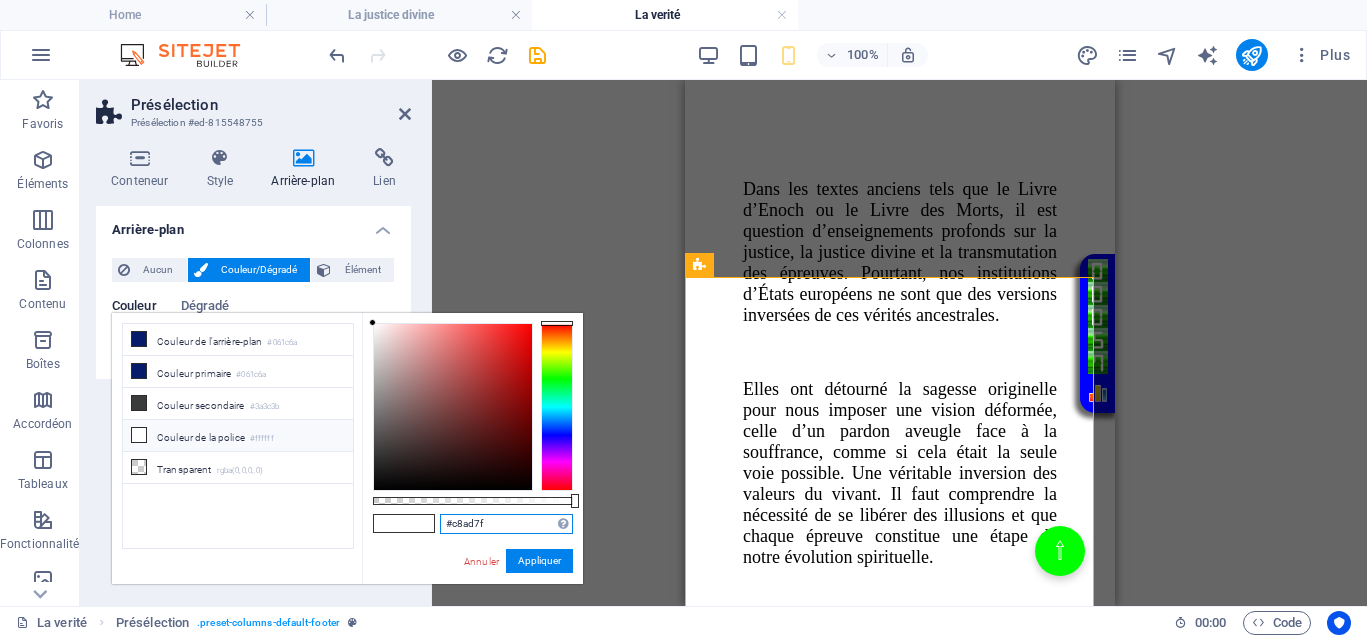click on "#c8ad7f" at bounding box center [506, 524] 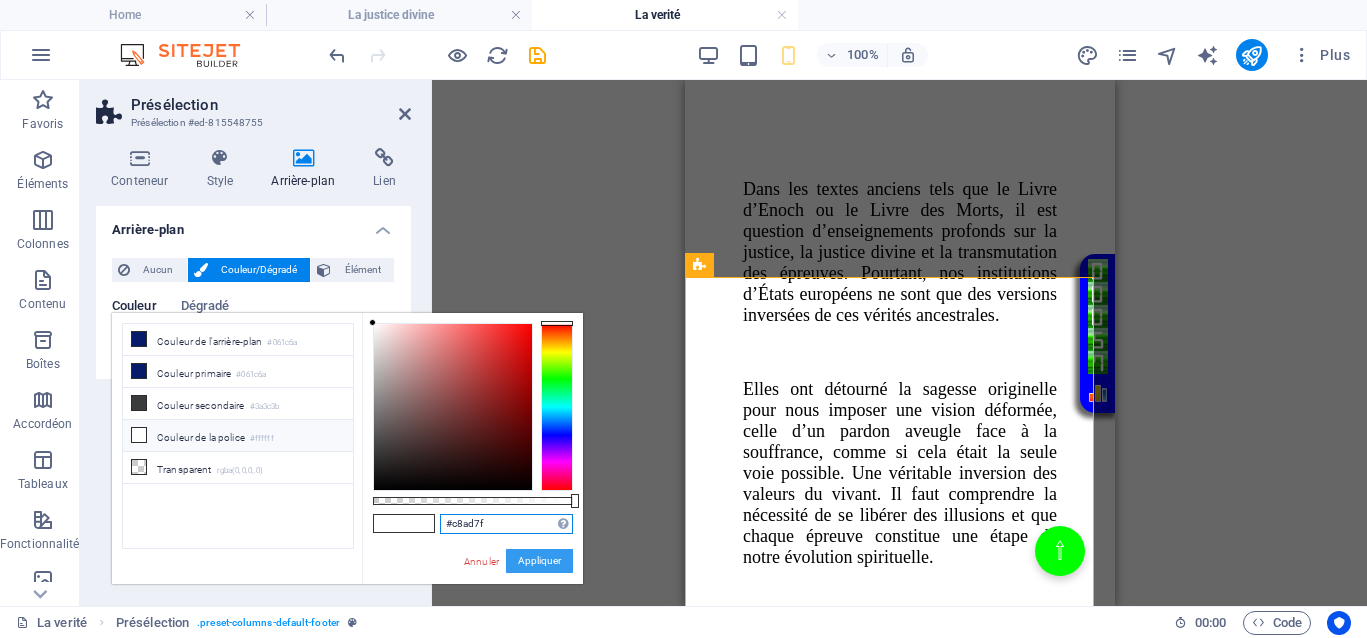 type on "#c8ad7f" 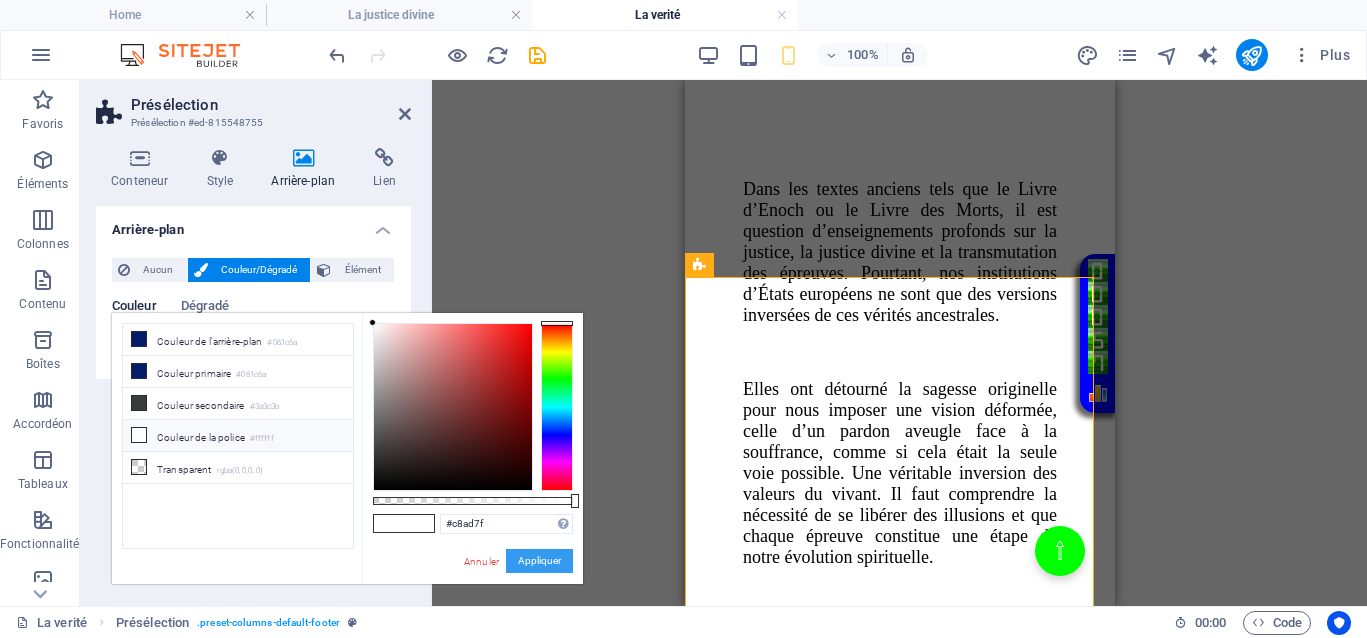 click on "Appliquer" at bounding box center (539, 561) 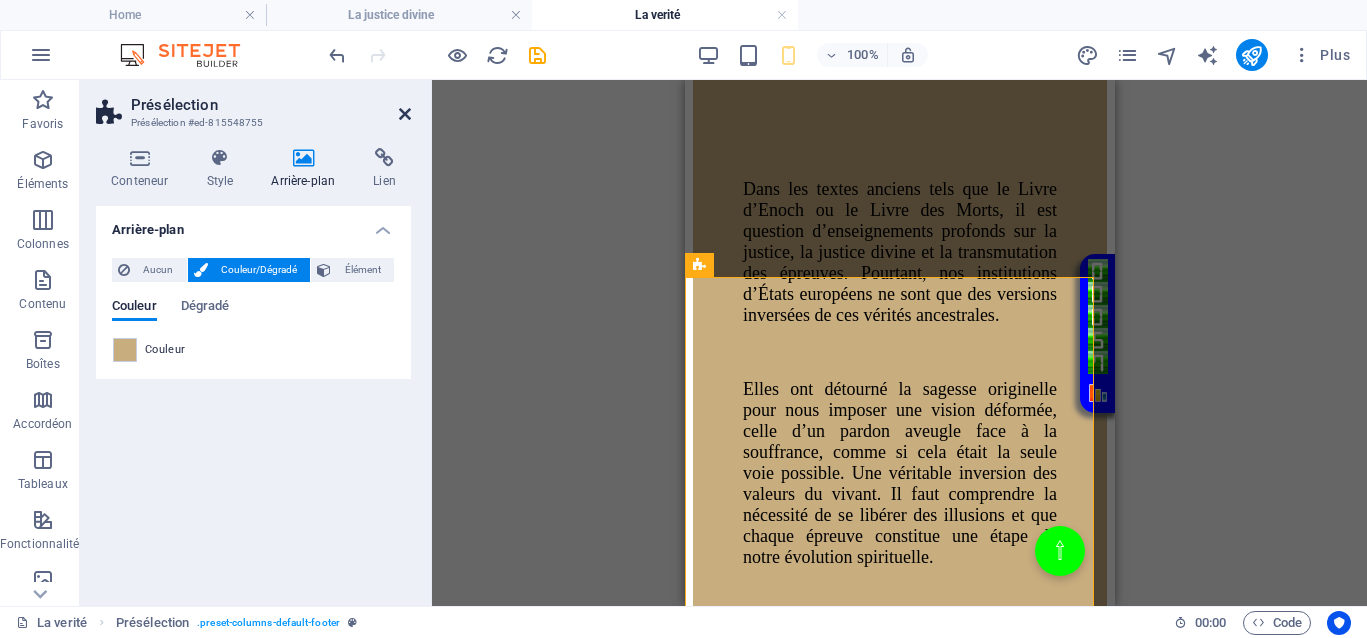 click at bounding box center [405, 114] 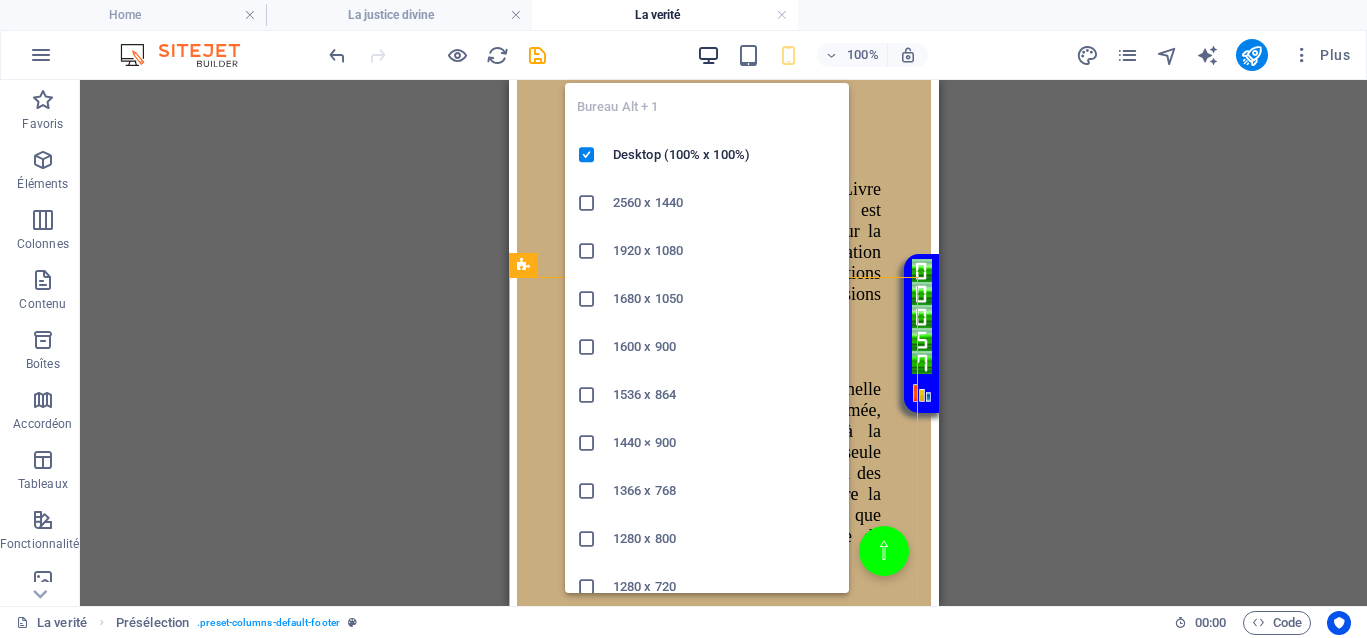 click at bounding box center [708, 55] 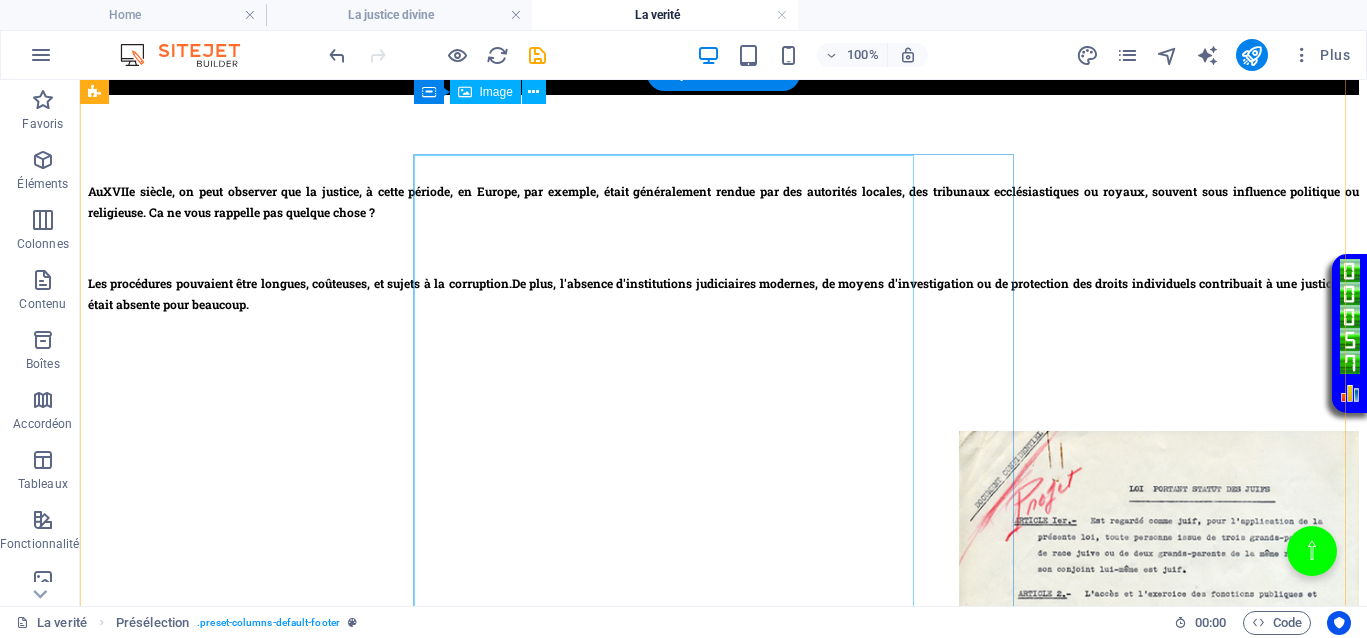 scroll, scrollTop: 273, scrollLeft: 0, axis: vertical 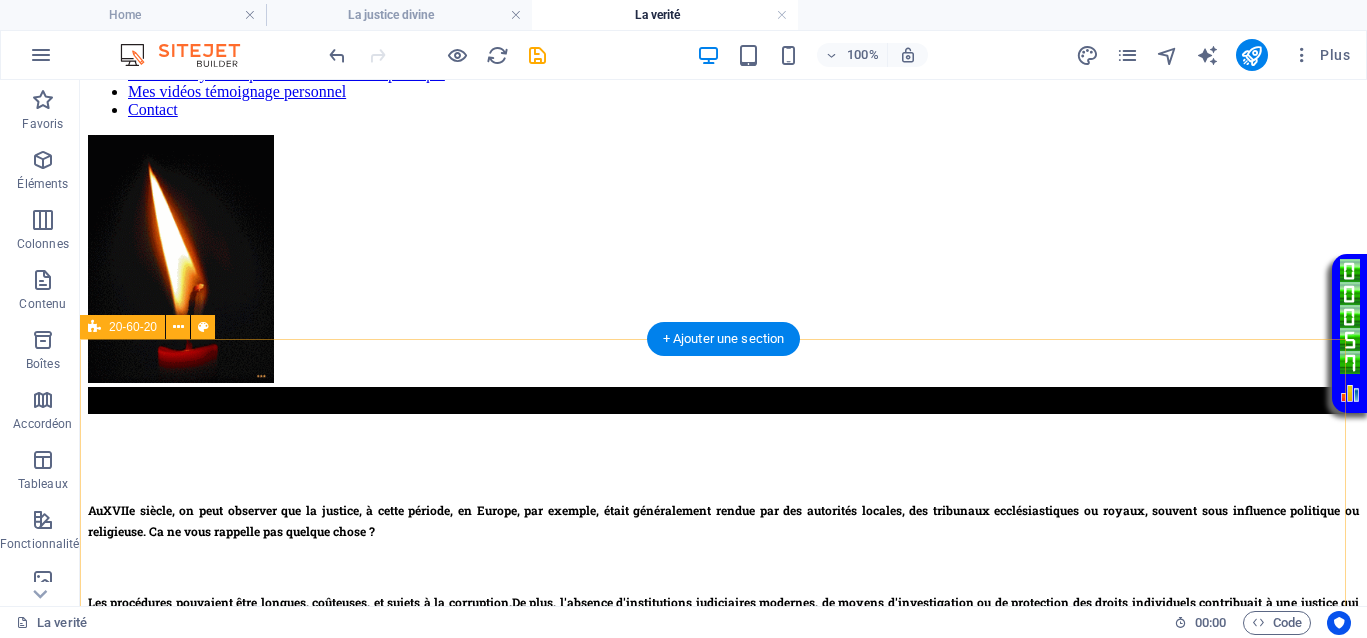 click on "Au  XVIIe siècle , on peut observer que la justice, à cette période, en Europe, par exemple, était généralement rendue par des autorités locales, des tribunaux ecclésiastiques ou royaux, souvent sous influence politique ou religieuse. Ca ne vous rappelle pas quelque chose ? Les procédures pouvaient être longues, coûteuses, et sujets à la corruption.  De plus, l'absence d'institutions judiciaires modernes, de moyens d'investigation ou de protection des droits individuels contribuait à une justice qui était absente pour beaucoup. Au  XVIIe siècle , la justice jouait le même rôle qu’aujourd’hui, absence totale de justice pour les uns, justice inégalitaire, ce qui empêchait totalement le droit d’accès à une justice de libération pour ceux qui en avaient le plus besoin." at bounding box center [723, 1024] 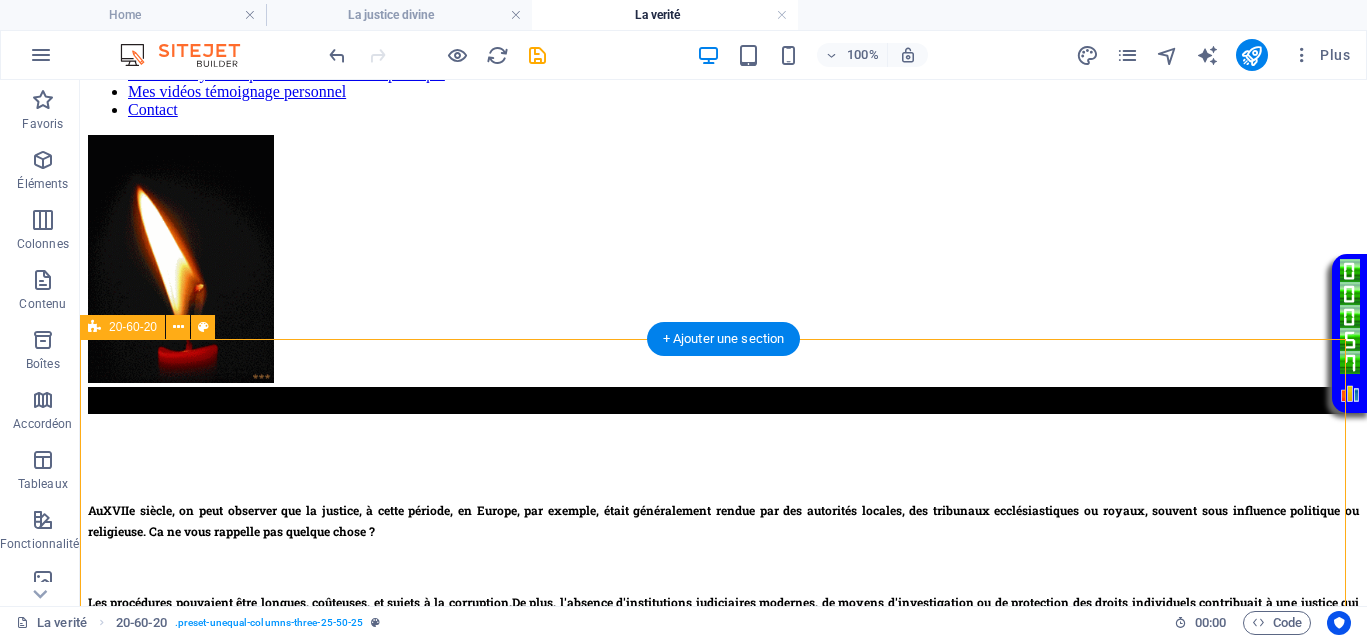 click on "Au  XVIIe siècle , on peut observer que la justice, à cette période, en Europe, par exemple, était généralement rendue par des autorités locales, des tribunaux ecclésiastiques ou royaux, souvent sous influence politique ou religieuse. Ca ne vous rappelle pas quelque chose ? Les procédures pouvaient être longues, coûteuses, et sujets à la corruption.  De plus, l'absence d'institutions judiciaires modernes, de moyens d'investigation ou de protection des droits individuels contribuait à une justice qui était absente pour beaucoup. Au  XVIIe siècle , la justice jouait le même rôle qu’aujourd’hui, absence totale de justice pour les uns, justice inégalitaire, ce qui empêchait totalement le droit d’accès à une justice de libération pour ceux qui en avaient le plus besoin." at bounding box center [723, 1024] 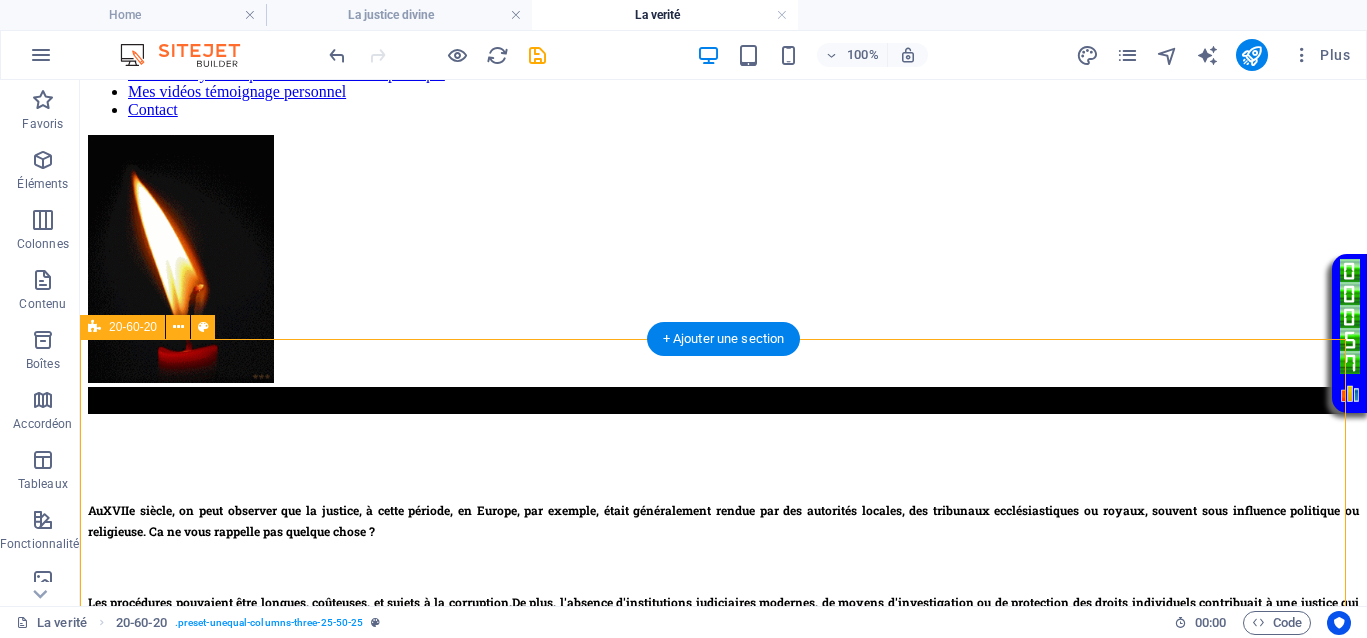 click on "Au  XVIIe siècle , on peut observer que la justice, à cette période, en Europe, par exemple, était généralement rendue par des autorités locales, des tribunaux ecclésiastiques ou royaux, souvent sous influence politique ou religieuse. Ca ne vous rappelle pas quelque chose ? Les procédures pouvaient être longues, coûteuses, et sujets à la corruption.  De plus, l'absence d'institutions judiciaires modernes, de moyens d'investigation ou de protection des droits individuels contribuait à une justice qui était absente pour beaucoup. Au  XVIIe siècle , la justice jouait le même rôle qu’aujourd’hui, absence totale de justice pour les uns, justice inégalitaire, ce qui empêchait totalement le droit d’accès à une justice de libération pour ceux qui en avaient le plus besoin." at bounding box center [723, 1024] 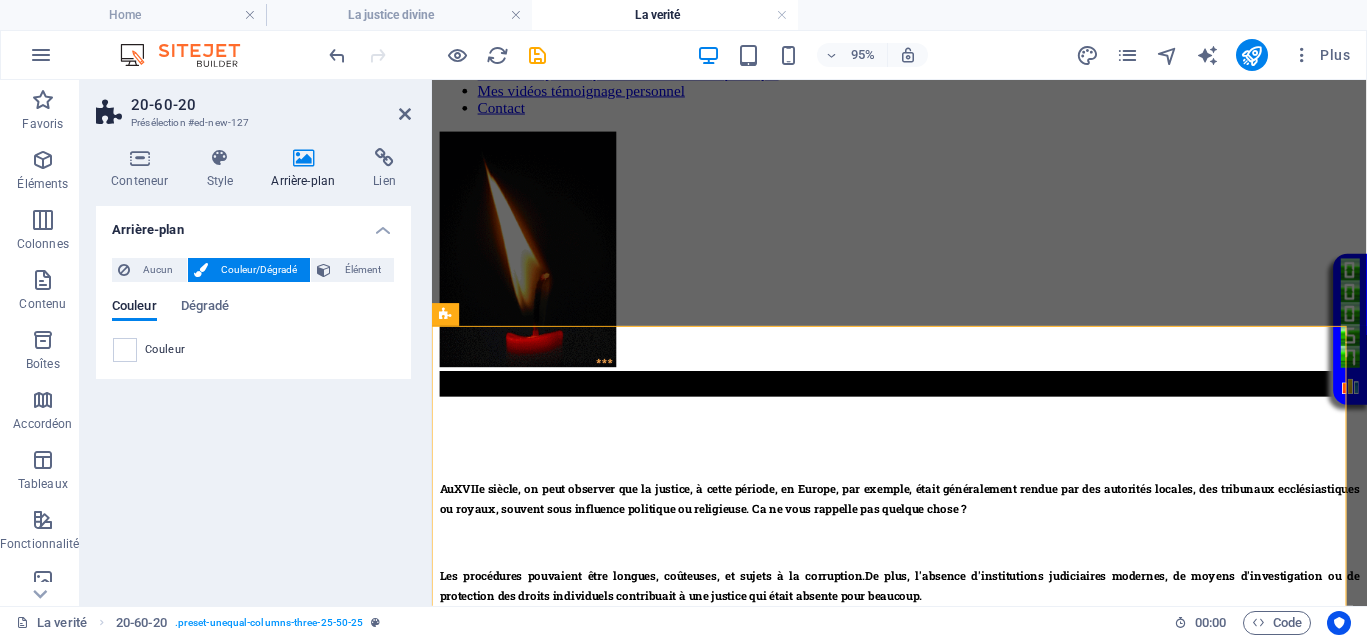click on "Couleur" at bounding box center (165, 350) 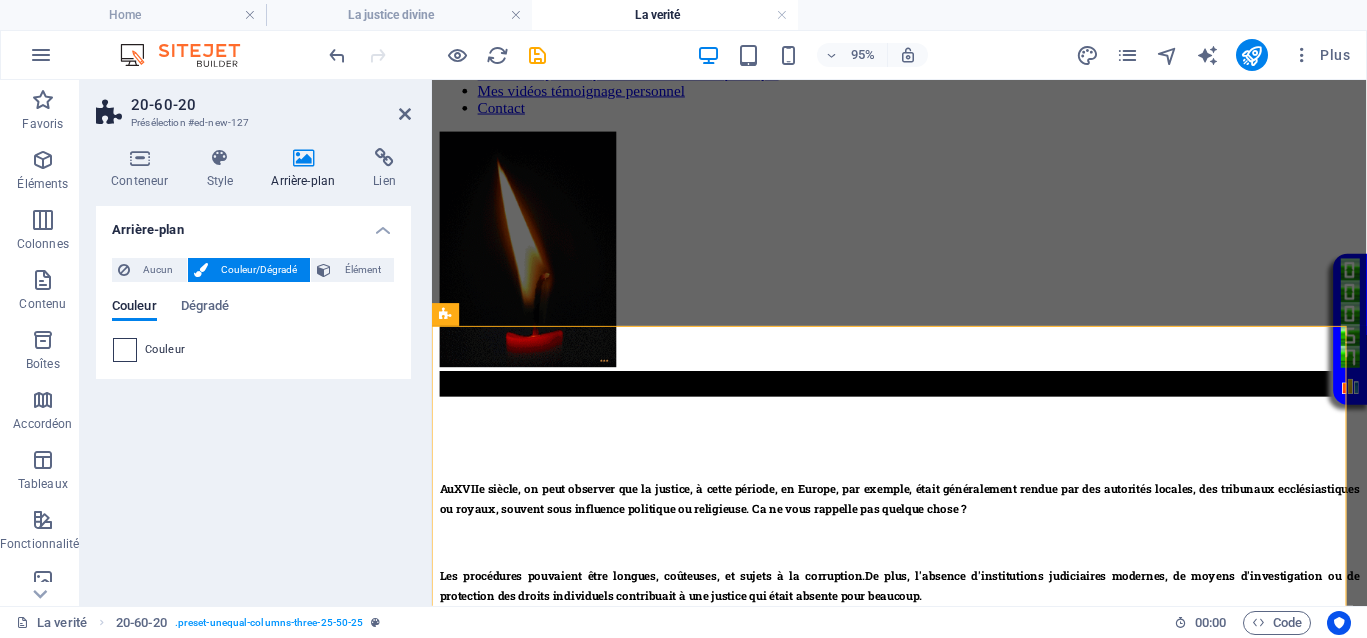 click at bounding box center (125, 350) 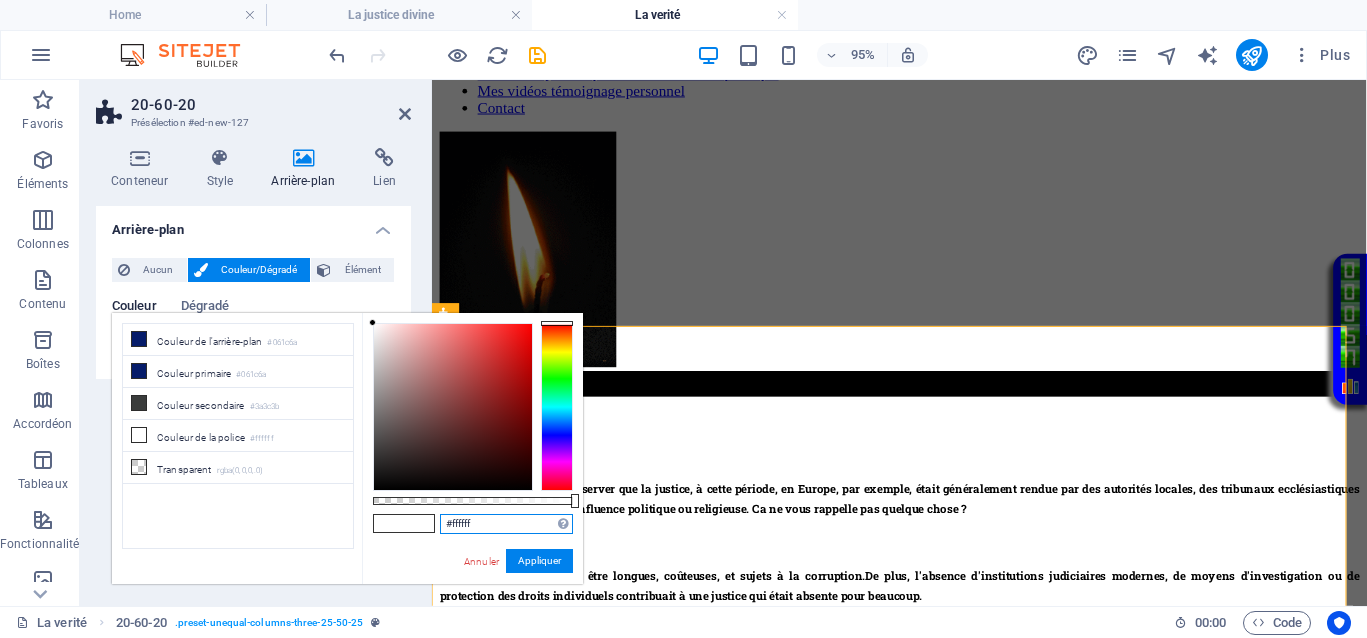 drag, startPoint x: 479, startPoint y: 522, endPoint x: 410, endPoint y: 523, distance: 69.00725 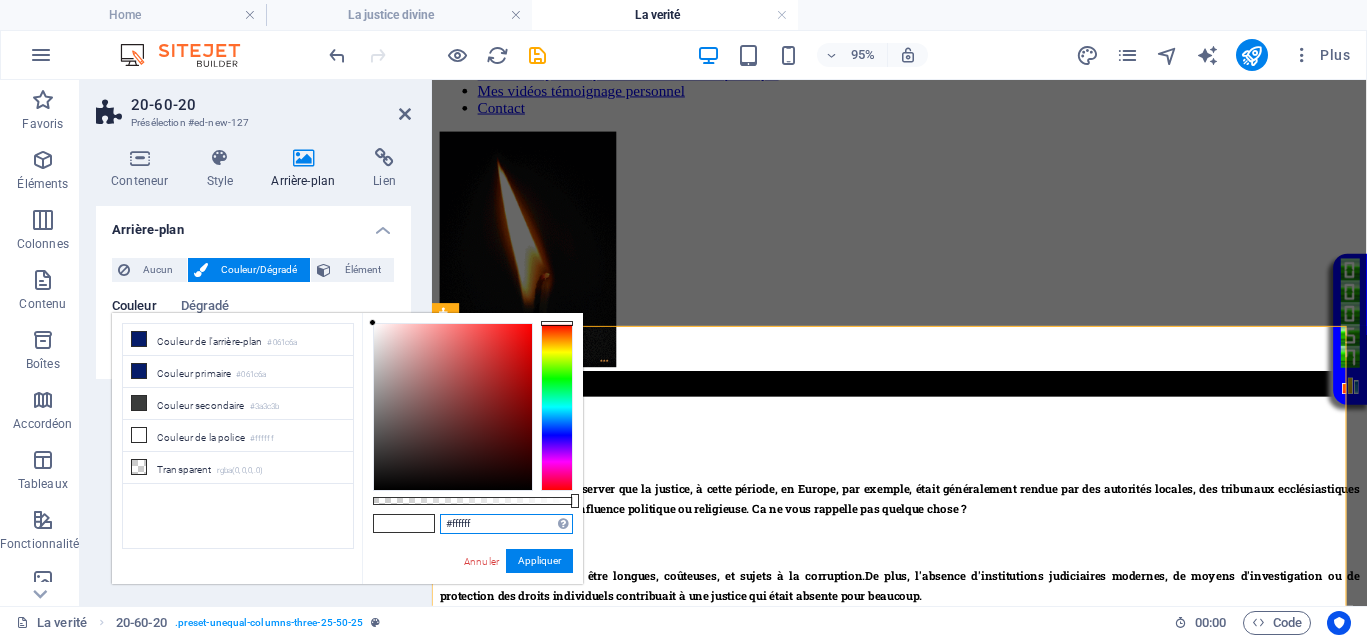 click on "#ffffff Formats pris en charge #0852ed rgb(8, 82, 237) rgba(8, 82, 237, 90%) hsv(221,97,93) hsl(221, 93%, 48%) Annuler Appliquer" at bounding box center [472, 593] 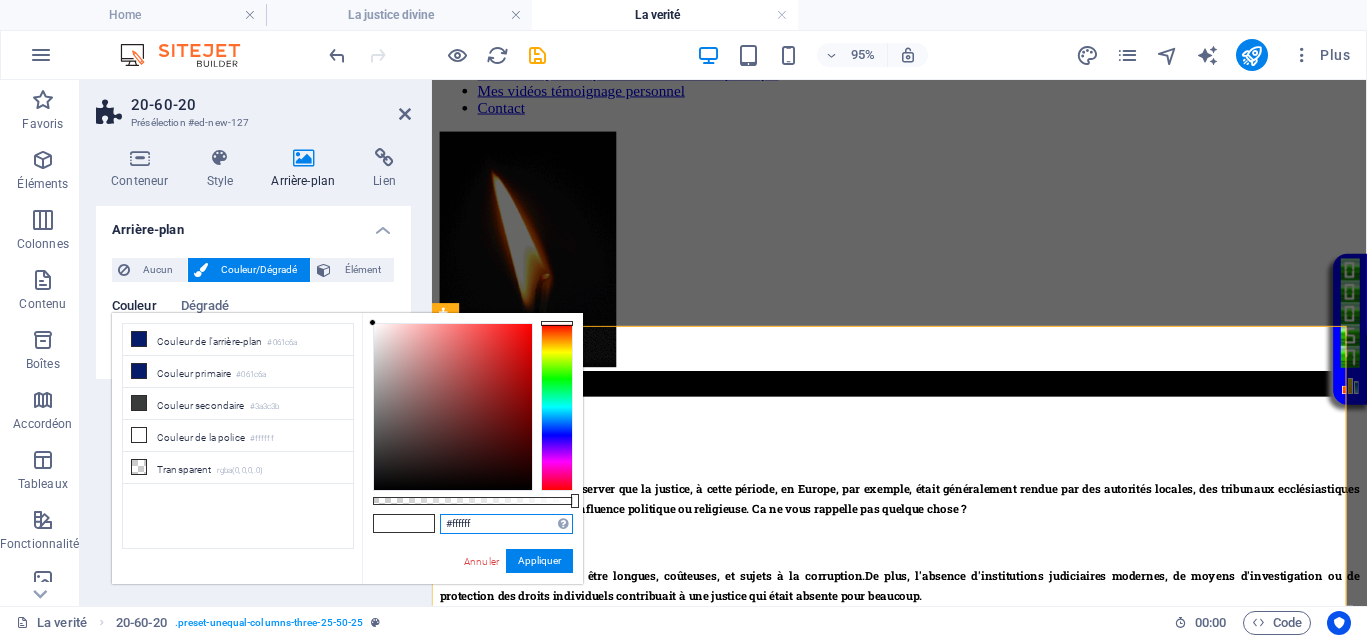 paste on "800020" 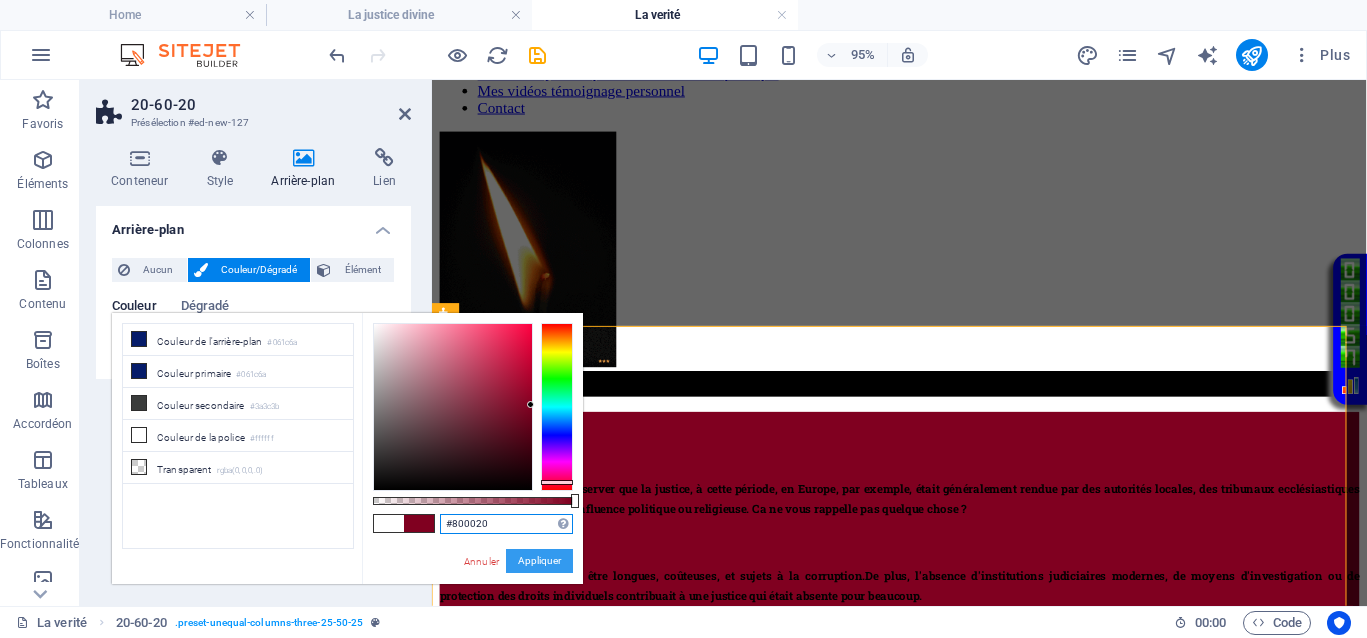 type on "#800020" 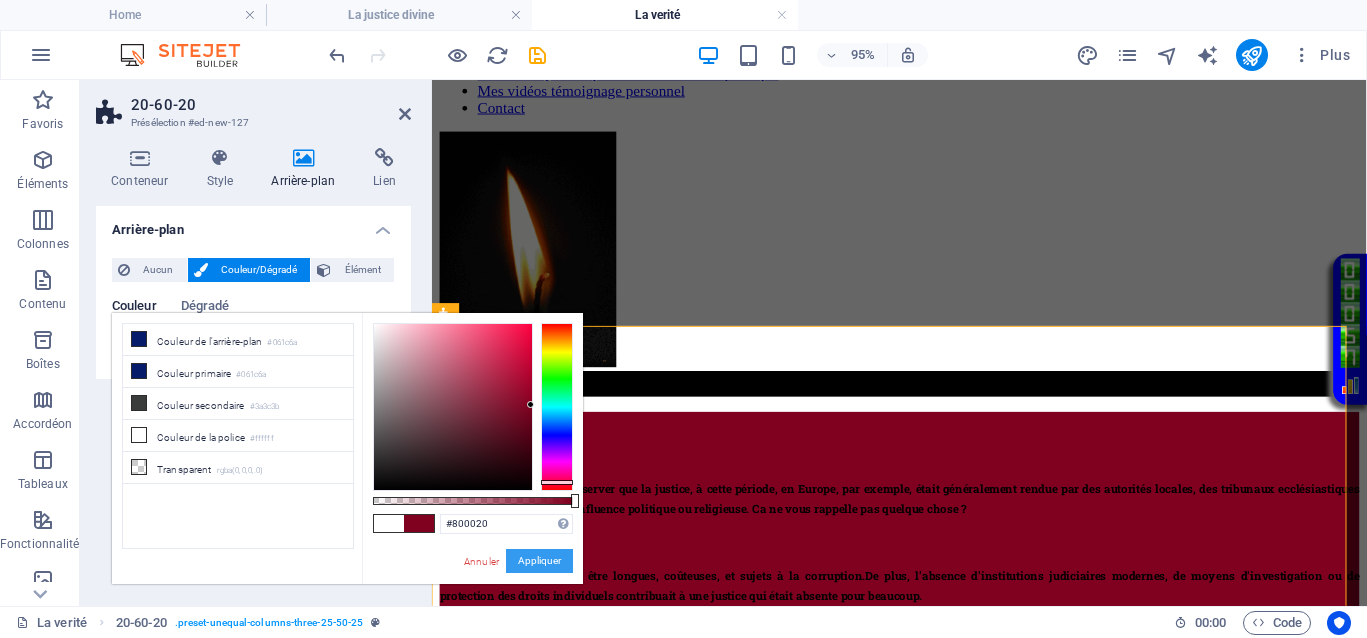 click on "Appliquer" at bounding box center (539, 561) 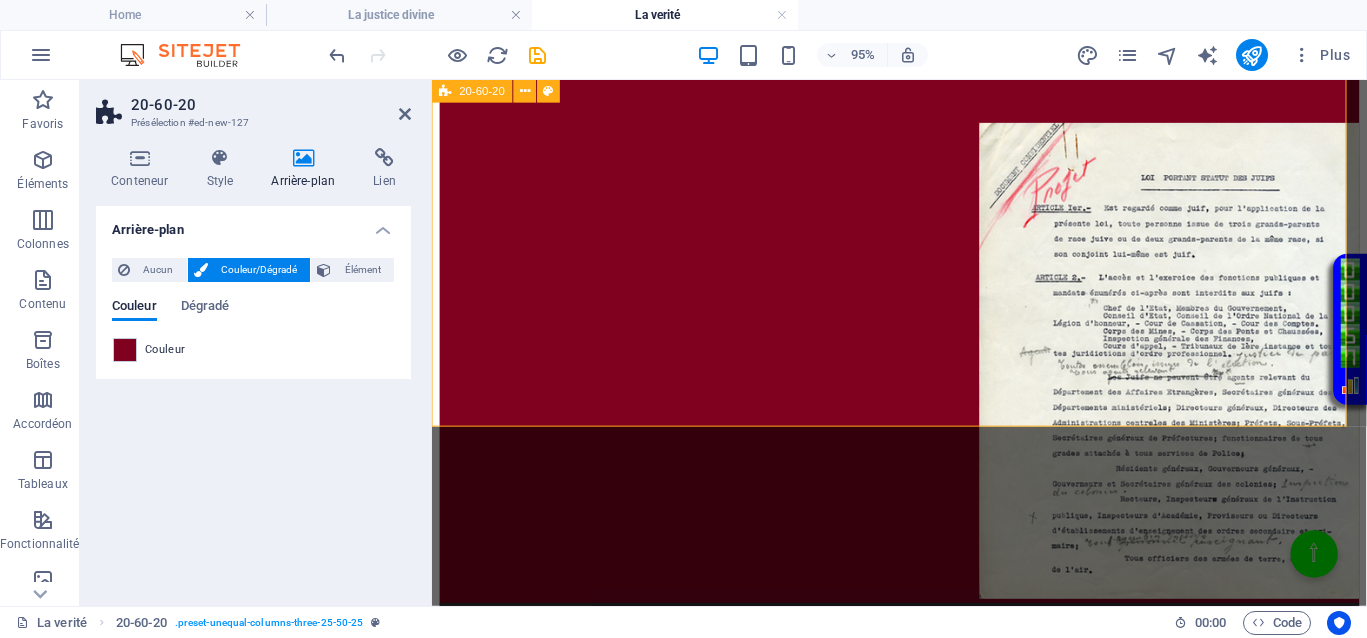 scroll, scrollTop: 1148, scrollLeft: 0, axis: vertical 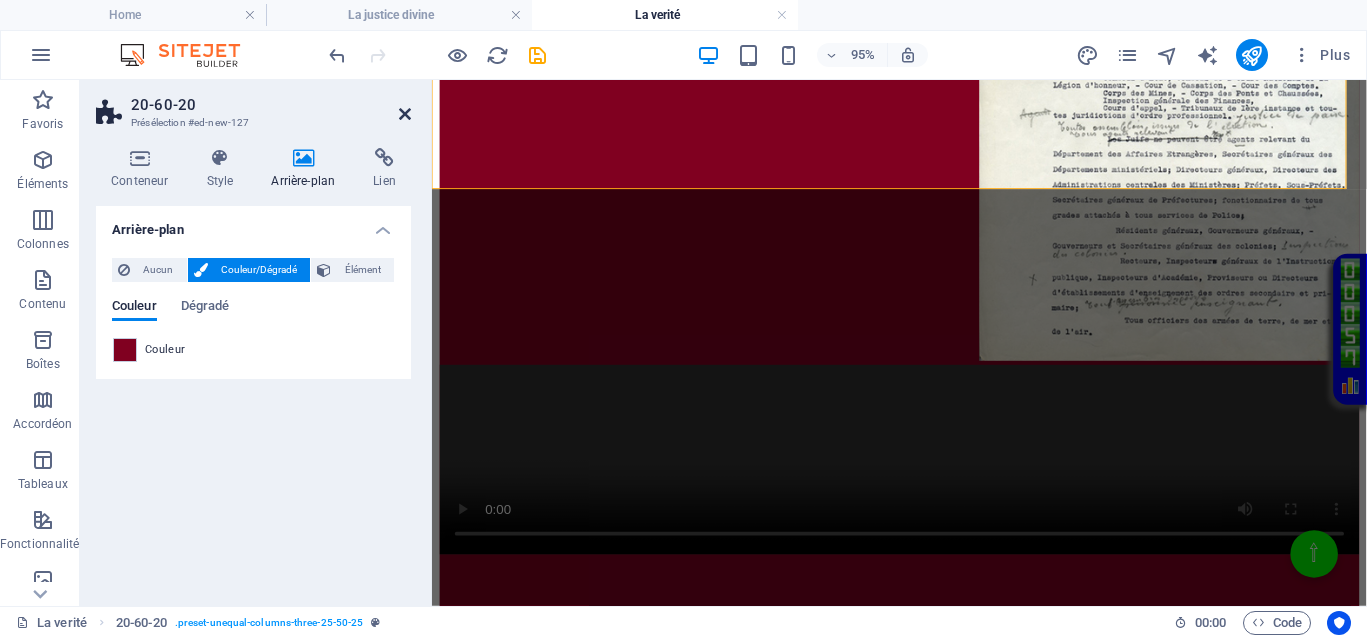 click at bounding box center [405, 114] 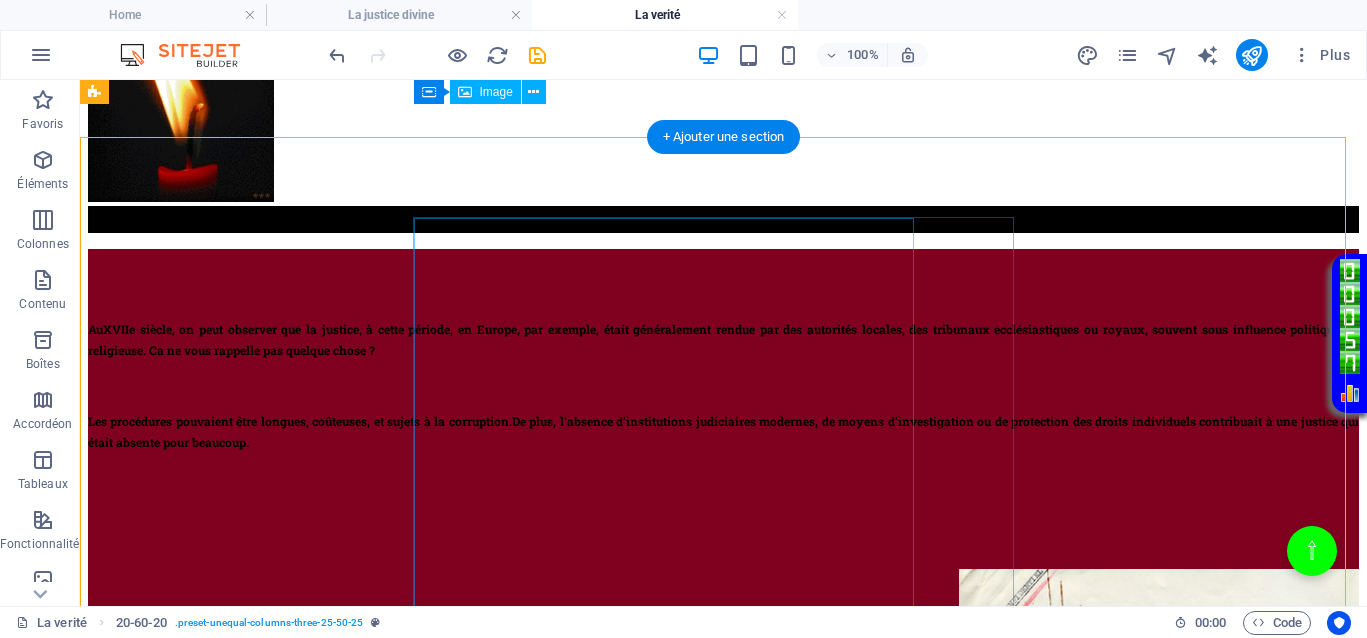 scroll, scrollTop: 398, scrollLeft: 0, axis: vertical 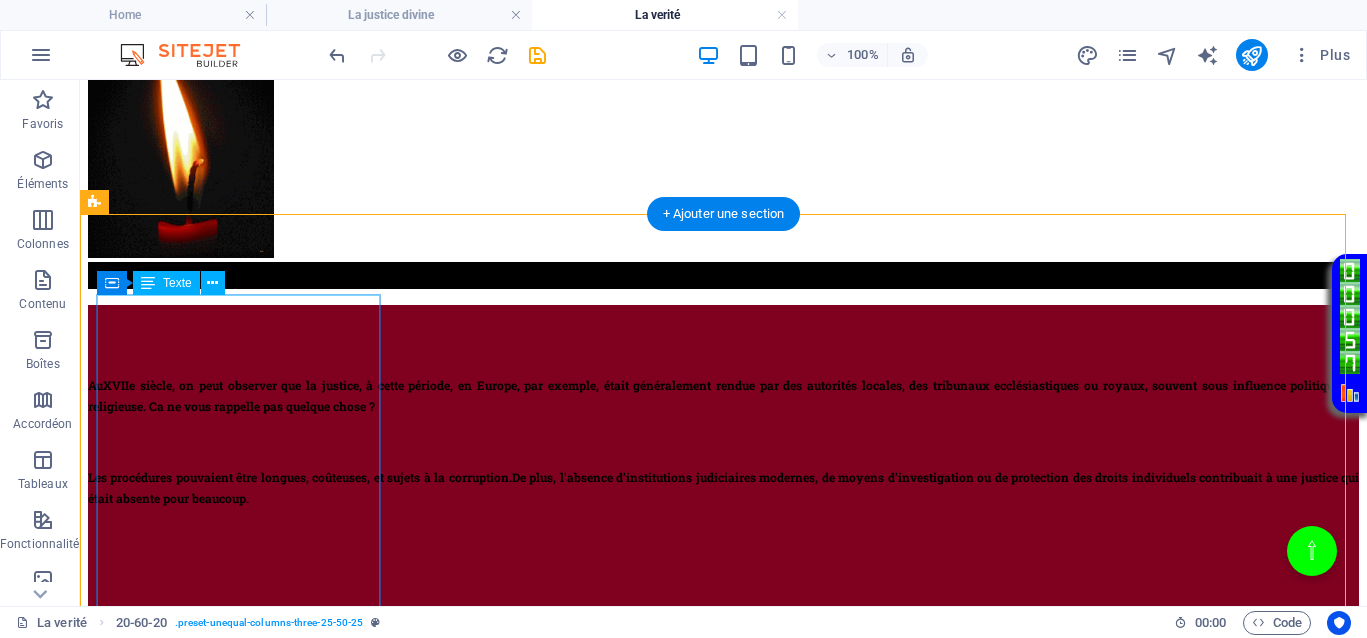 click on "Au  XVIIe siècle , on peut observer que la justice, à cette période, en Europe, par exemple, était généralement rendue par des autorités locales, des tribunaux ecclésiastiques ou royaux, souvent sous influence politique ou religieuse. Ca ne vous rappelle pas quelque chose ? Les procédures pouvaient être longues, coûteuses, et sujets à la corruption.  De plus, l'absence d'institutions judiciaires modernes, de moyens d'investigation ou de protection des droits individuels contribuait à une justice qui était absente pour beaucoup." at bounding box center (723, 457) 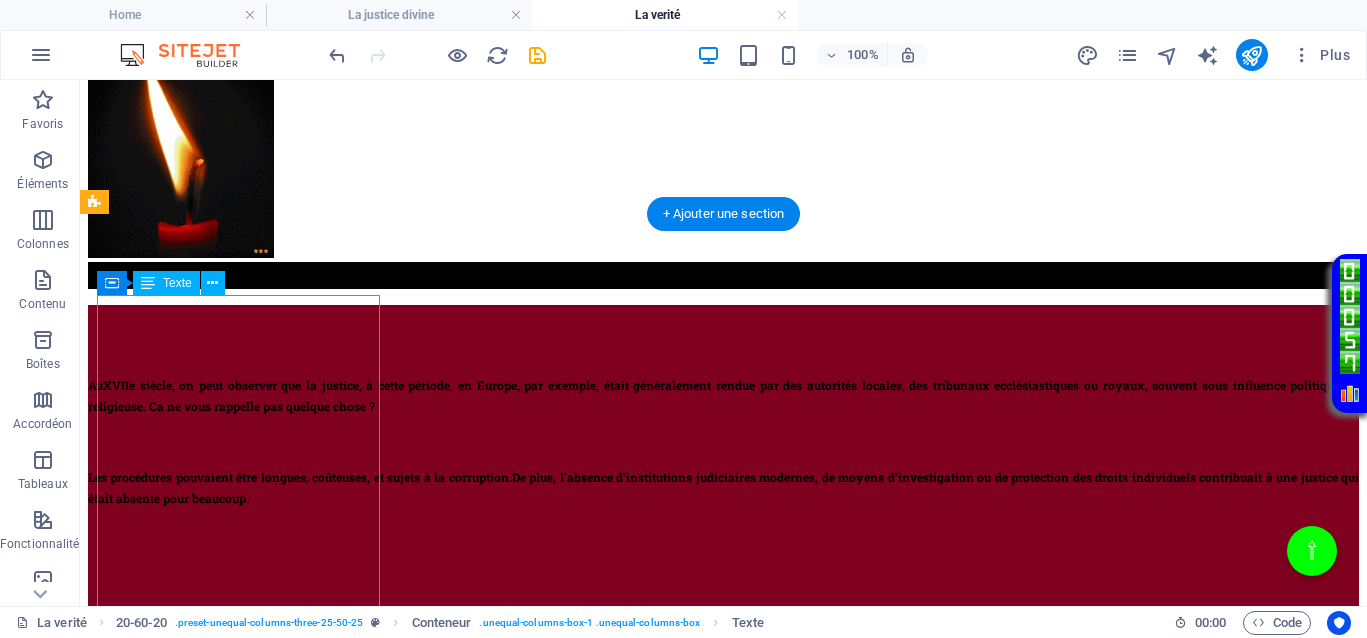click on "Au  XVIIe siècle , on peut observer que la justice, à cette période, en Europe, par exemple, était généralement rendue par des autorités locales, des tribunaux ecclésiastiques ou royaux, souvent sous influence politique ou religieuse. Ca ne vous rappelle pas quelque chose ? Les procédures pouvaient être longues, coûteuses, et sujets à la corruption.  De plus, l'absence d'institutions judiciaires modernes, de moyens d'investigation ou de protection des droits individuels contribuait à une justice qui était absente pour beaucoup." at bounding box center [723, 457] 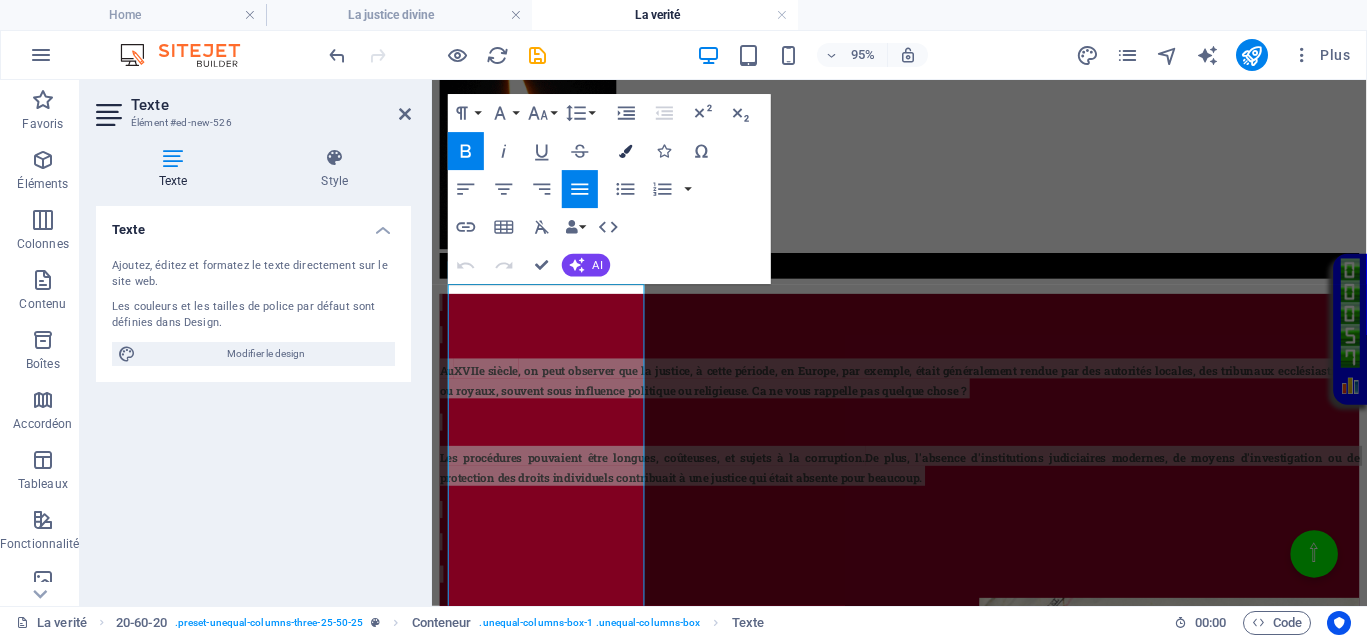 click at bounding box center (625, 151) 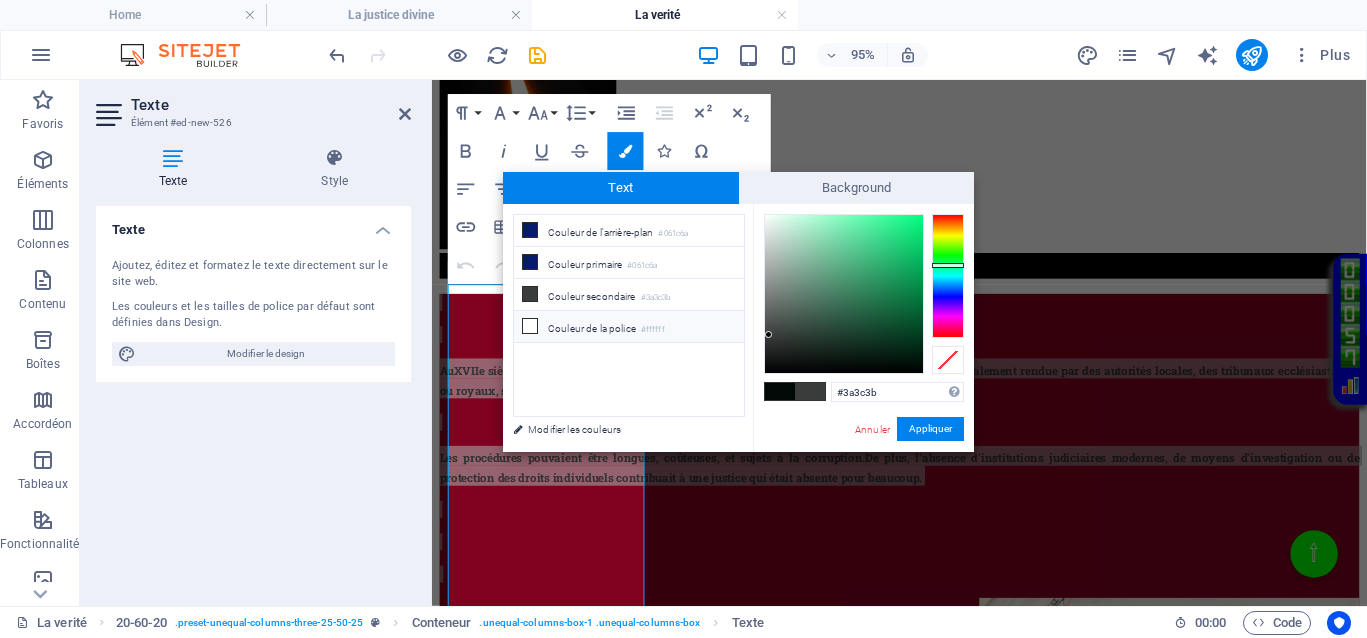 click on "Couleur de la police
#ffffff" at bounding box center (629, 327) 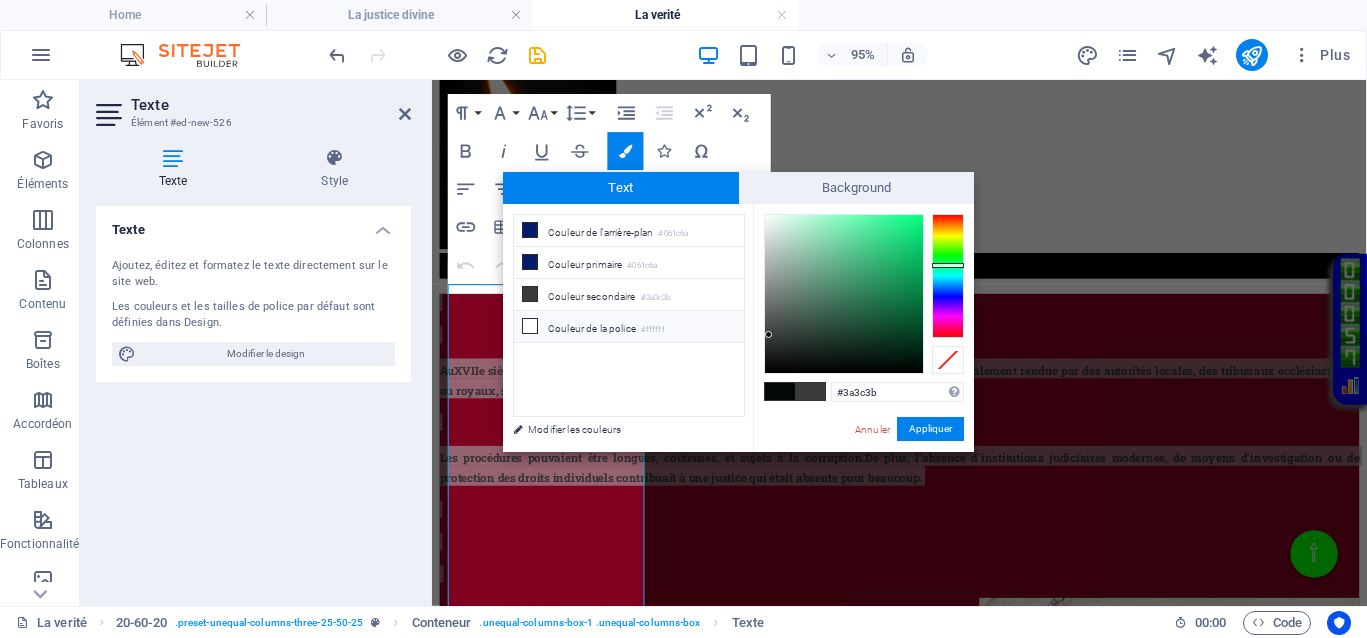 type on "#ffffff" 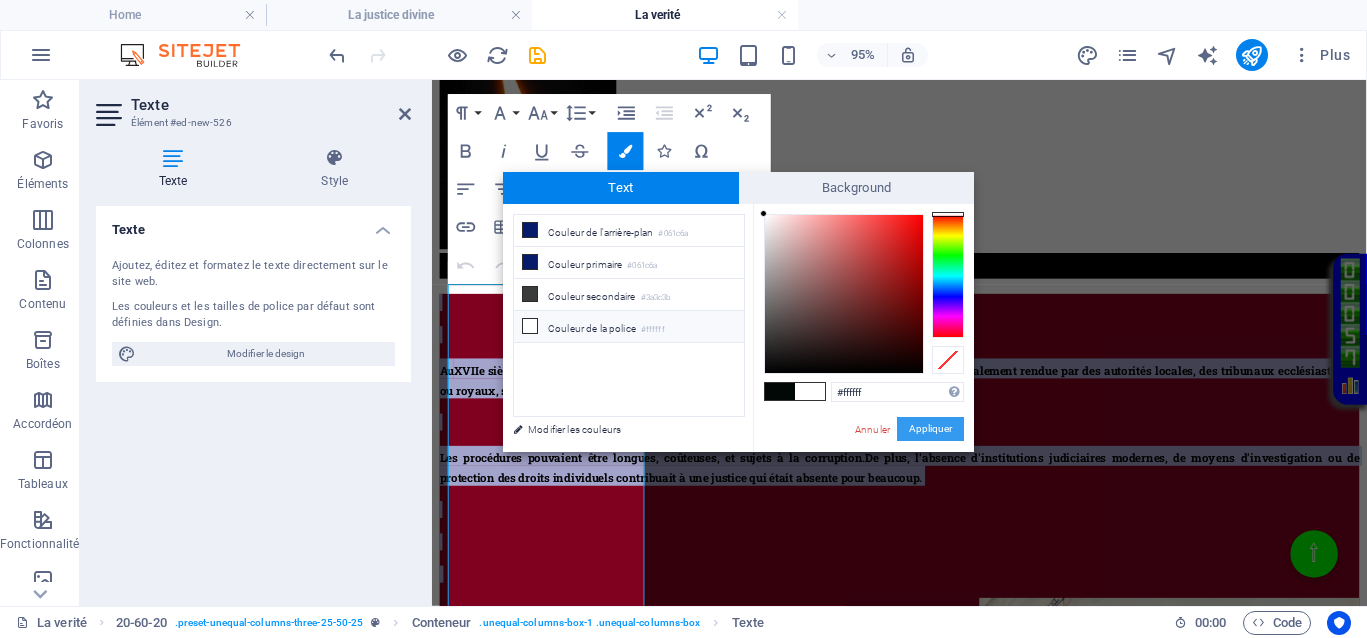 click on "Appliquer" at bounding box center [930, 429] 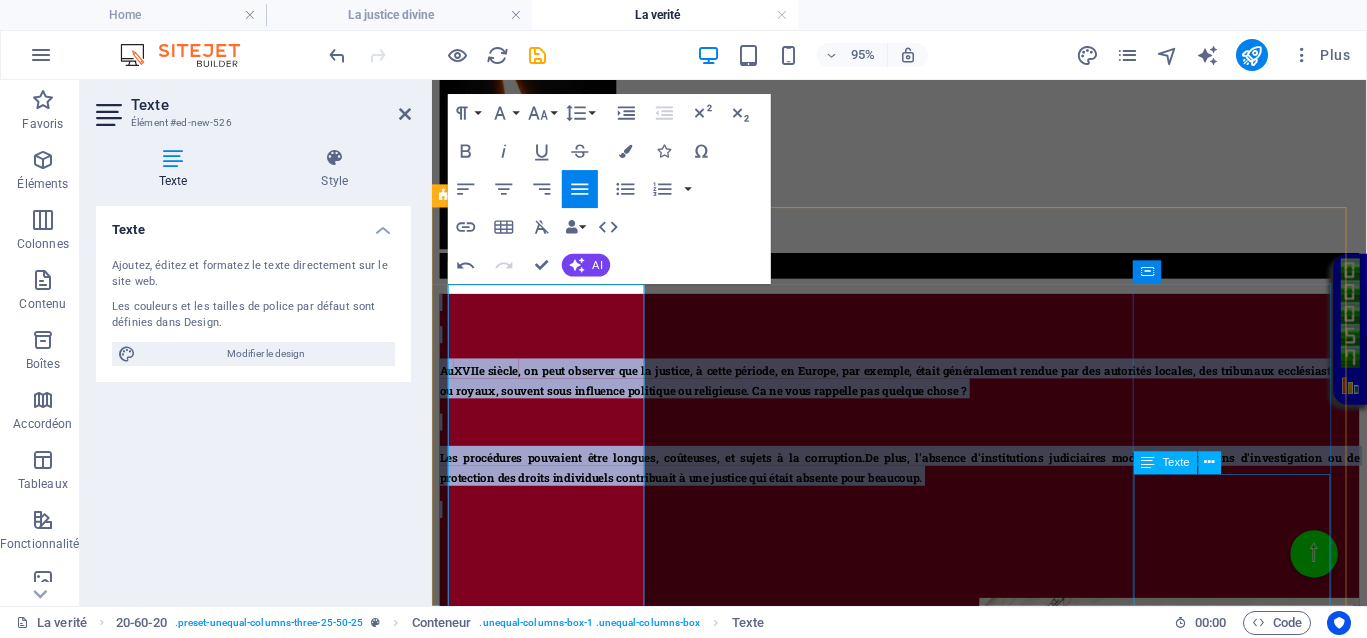 click on "Au  XVIIe siècle , la justice jouait le même rôle qu’aujourd’hui, absence totale de justice pour les uns, justice inégalitaire, ce qui empêchait totalement le droit d’accès à une justice de libération pour ceux qui en avaient le plus besoin." at bounding box center [924, 1422] 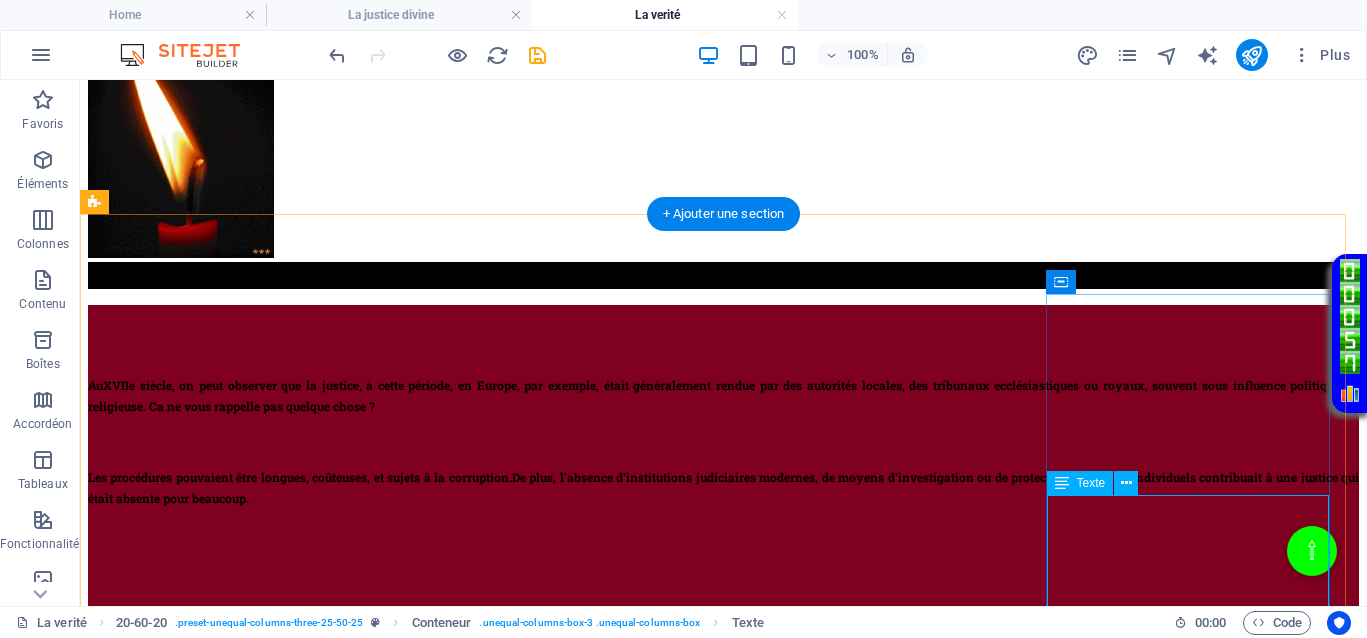 click on "Au  XVIIe siècle , la justice jouait le même rôle qu’aujourd’hui, absence totale de justice pour les uns, justice inégalitaire, ce qui empêchait totalement le droit d’accès à une justice de libération pour ceux qui en avaient le plus besoin." at bounding box center (723, 1422) 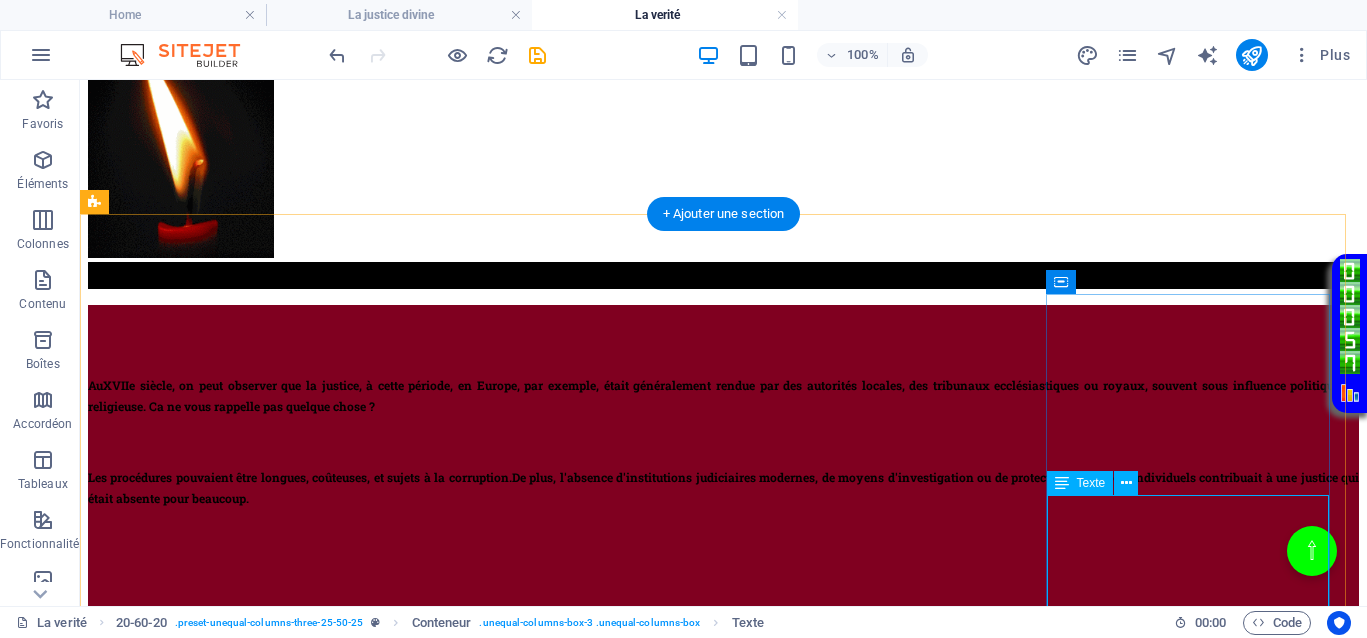 click on "Au  XVIIe siècle , la justice jouait le même rôle qu’aujourd’hui, absence totale de justice pour les uns, justice inégalitaire, ce qui empêchait totalement le droit d’accès à une justice de libération pour ceux qui en avaient le plus besoin." at bounding box center (723, 1422) 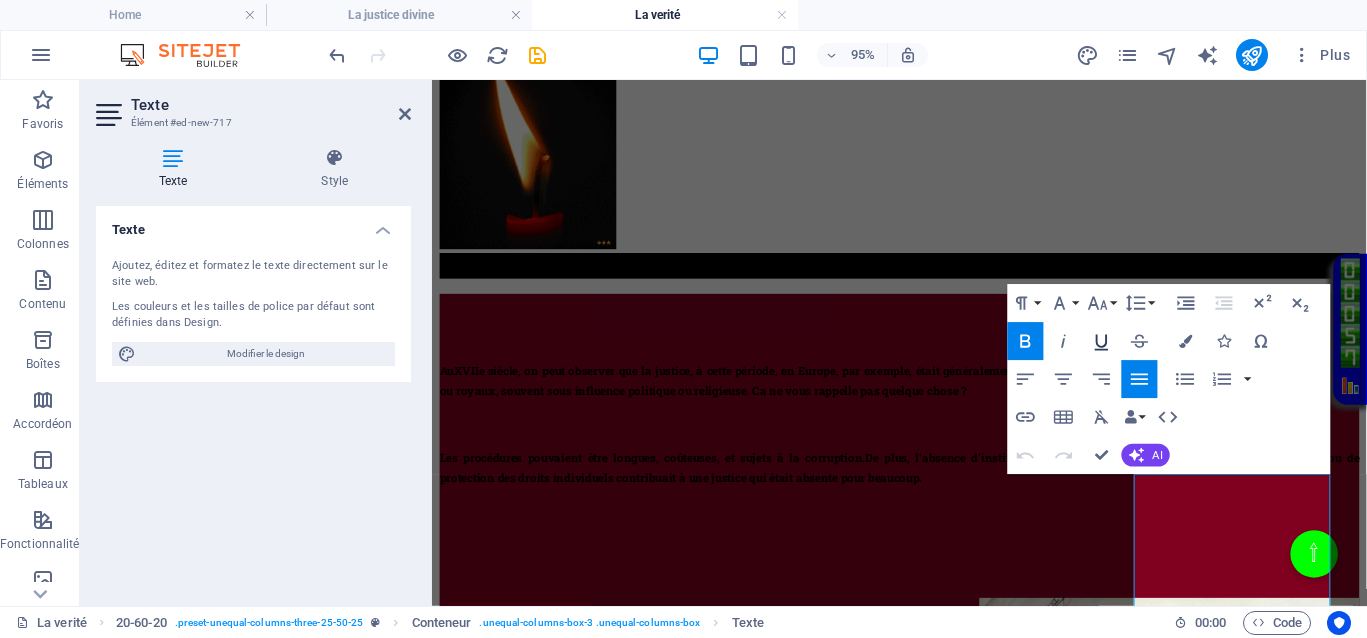 drag, startPoint x: 1184, startPoint y: 342, endPoint x: 1097, endPoint y: 349, distance: 87.28116 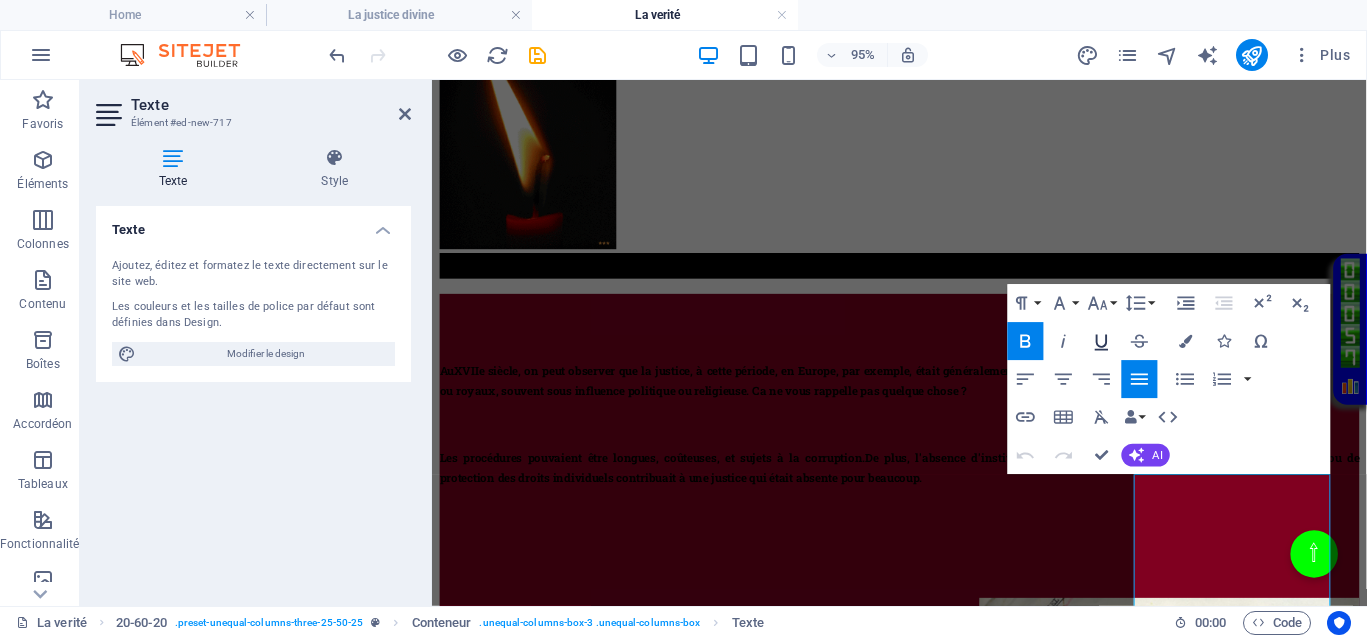 click at bounding box center (1185, 341) 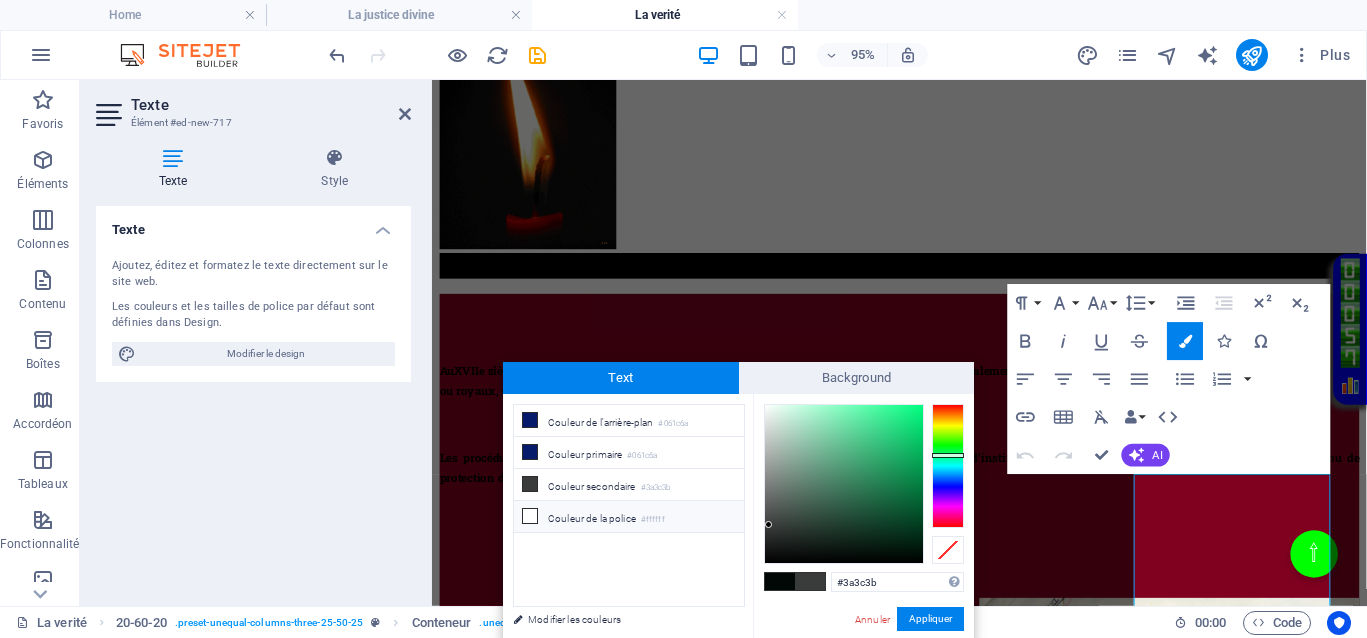 click on "Couleur de la police
#ffffff" at bounding box center (629, 517) 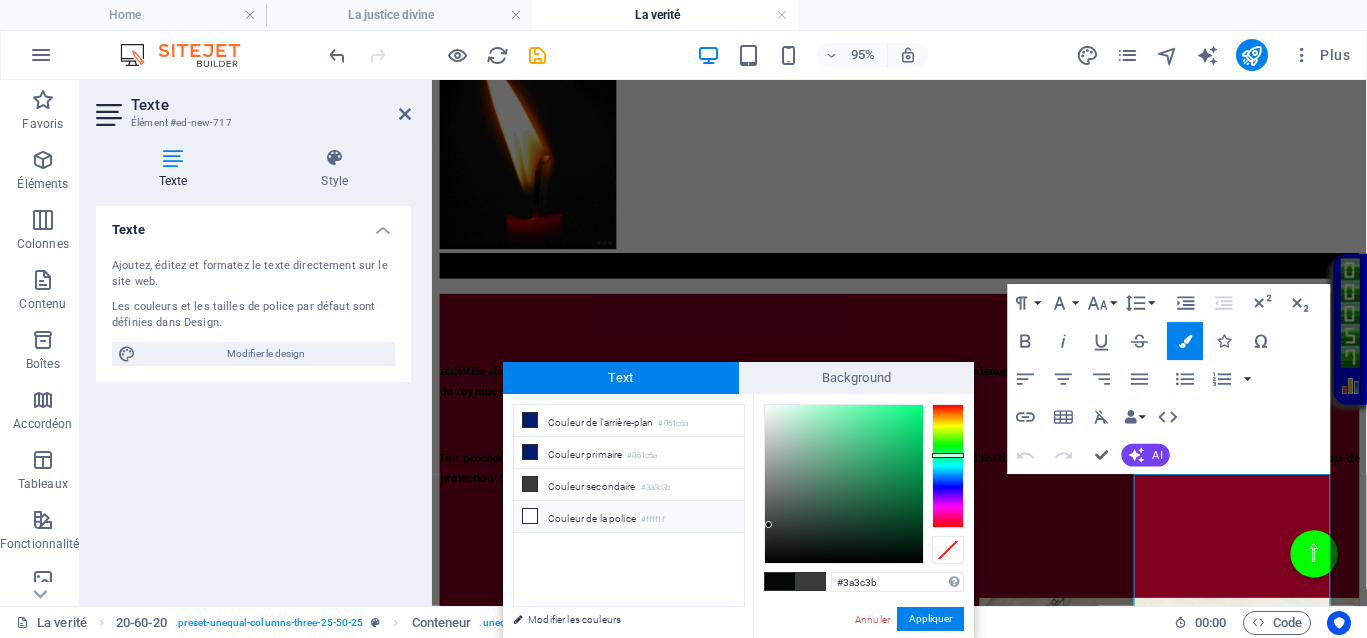 type on "#ffffff" 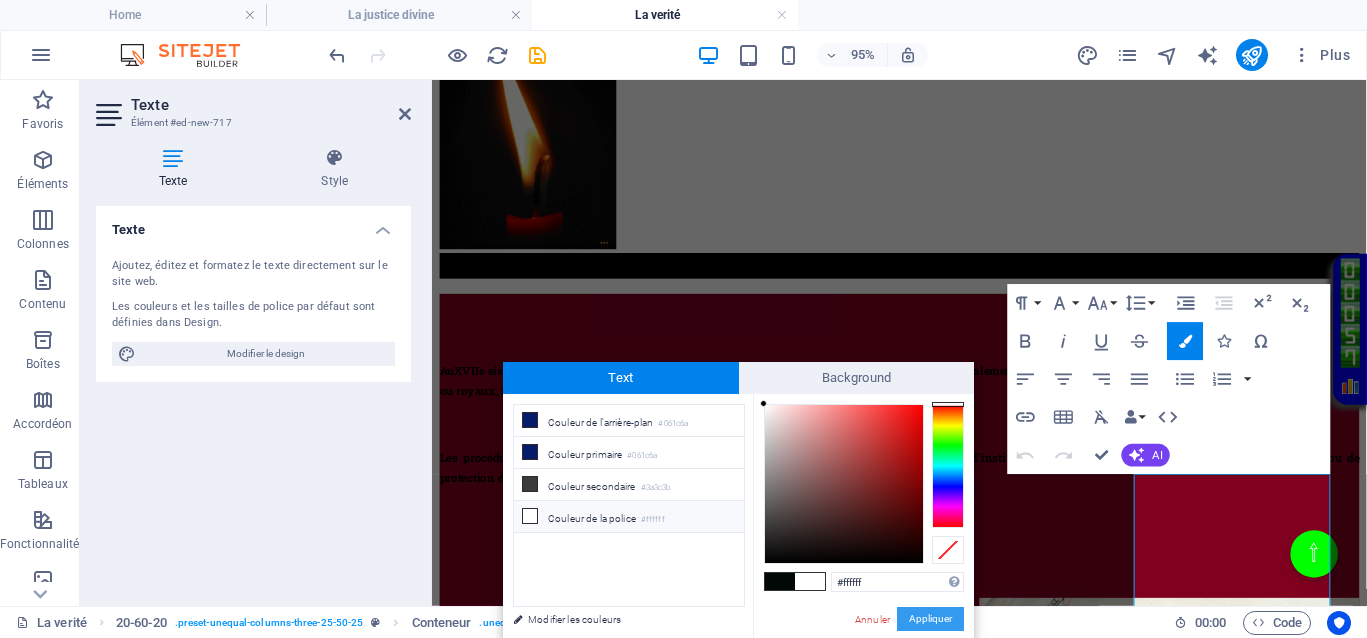 click on "Appliquer" at bounding box center [930, 619] 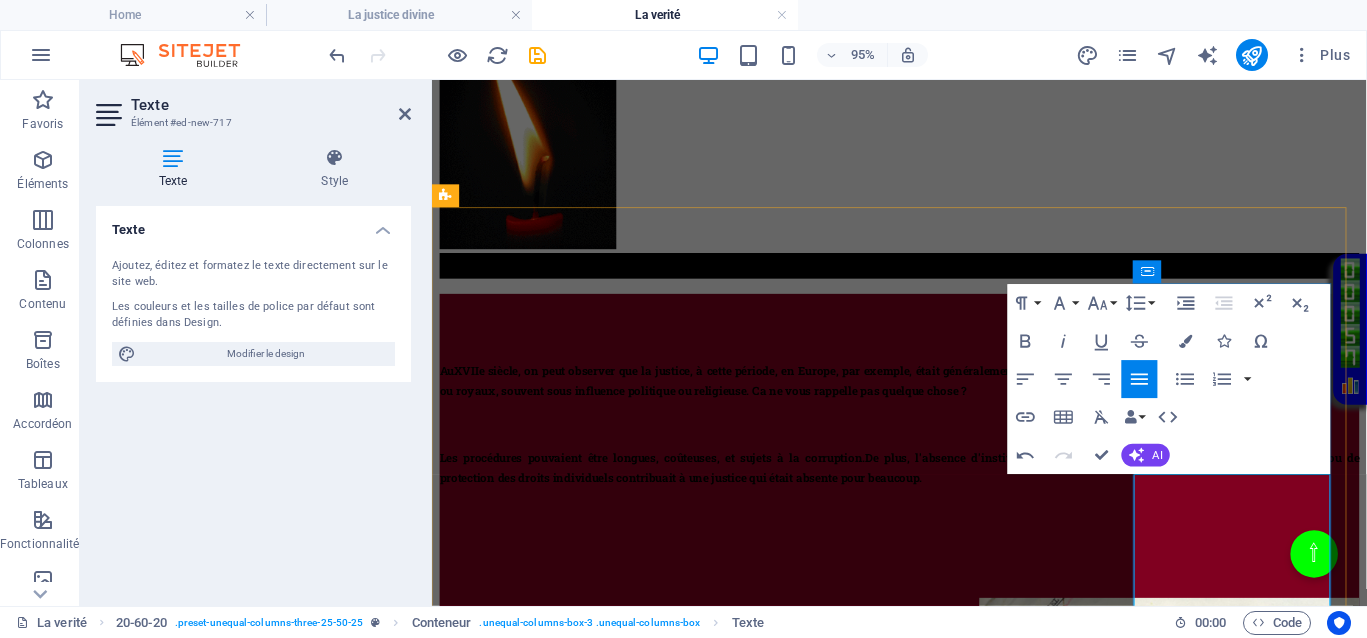click on ", la justice jouait le même rôle qu’aujourd’hui, absence totale de justice pour les uns, justice inégalitaire, ce qui empêchait totalement le droit d’accès à une justice de libération pour ceux qui en avaient le plus besoin." at bounding box center (924, 1406) 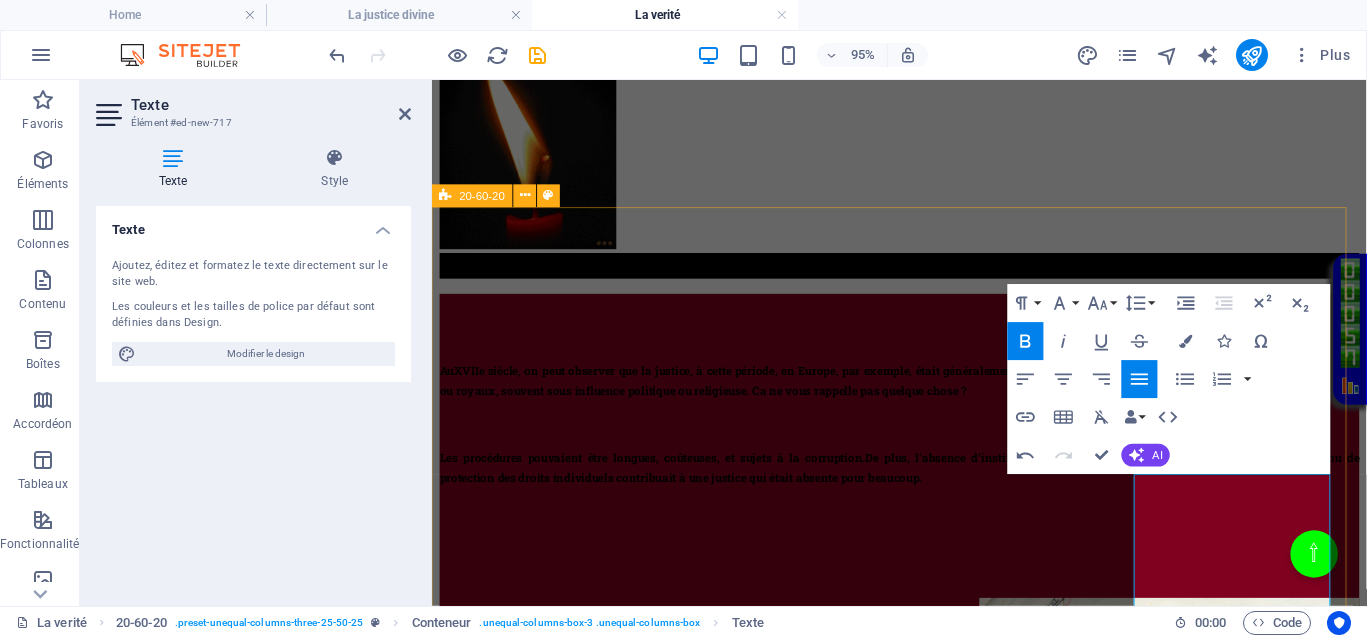 click on "Au  XVIIe siècle , on peut observer que la justice, à cette période, en Europe, par exemple, était généralement rendue par des autorités locales, des tribunaux ecclésiastiques ou royaux, souvent sous influence politique ou religieuse. Ca ne vous rappelle pas quelque chose ? Les procédures pouvaient être longues, coûteuses, et sujets à la corruption.  De plus, l'absence d'institutions judiciaires modernes, de moyens d'investigation ou de protection des droits individuels contribuait à une justice qui était absente pour beaucoup. Au  XVIIe siècle , la justice jouait le même rôle qu’aujourd’hui, absence totale de justice pour les uns, justice inégalitaire, ce qui empêchait totalement le droit d’accès à une justice de libération pour ceux qui en avaient le plus besoin." at bounding box center [924, 899] 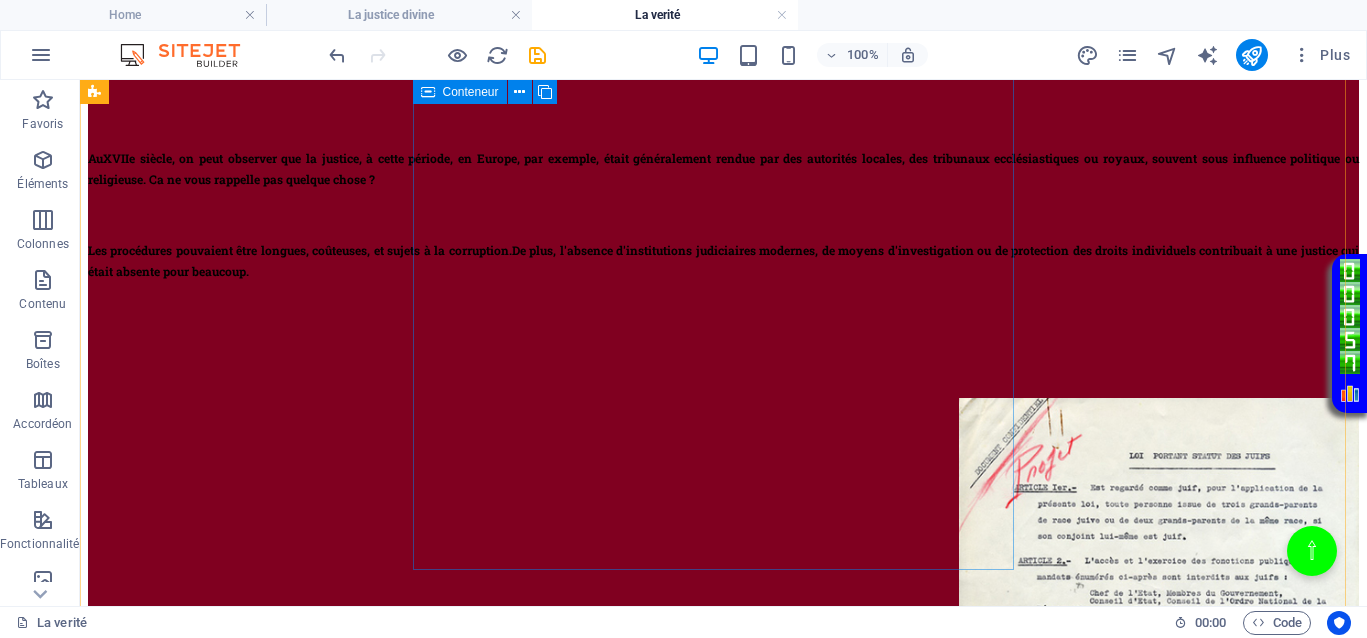 scroll, scrollTop: 1125, scrollLeft: 0, axis: vertical 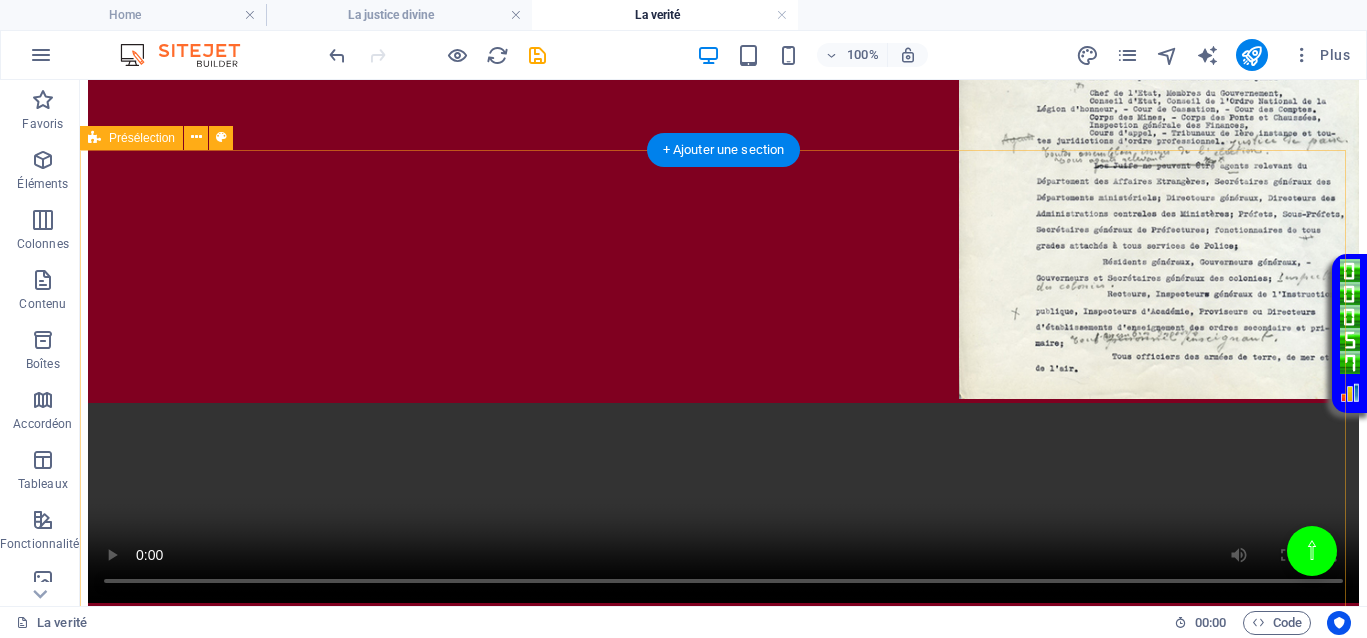 click on "Dans les textes anciens tels que le Livre d’Enoch ou le Livre des Morts, il est question d’enseignements profonds sur la justice, la justice divine et la transmutation des épreuves. Pourtant, nos institutions d’États européens ne sont que des versions inversées de ces vérités ancestrales. Elles ont détourné la sagesse originelle pour nous imposer une vision déformée, celle d’un pardon aveugle face à la souffrance, comme si cela était la seule voie possible. Une véritable inversion des valeurs du vivant. Il faut comprendre la nécessité de se libérer des illusions et que chaque épreuve constitue une étape de notre évolution spirituelle. Cette interrogation soulève la complexité des situations impliquant la victime et l'agresseur, ainsi que la nécessité de dépasser le simple jugement de l’agresseur pour atteindre une compréhension plus profonde." at bounding box center [723, 3173] 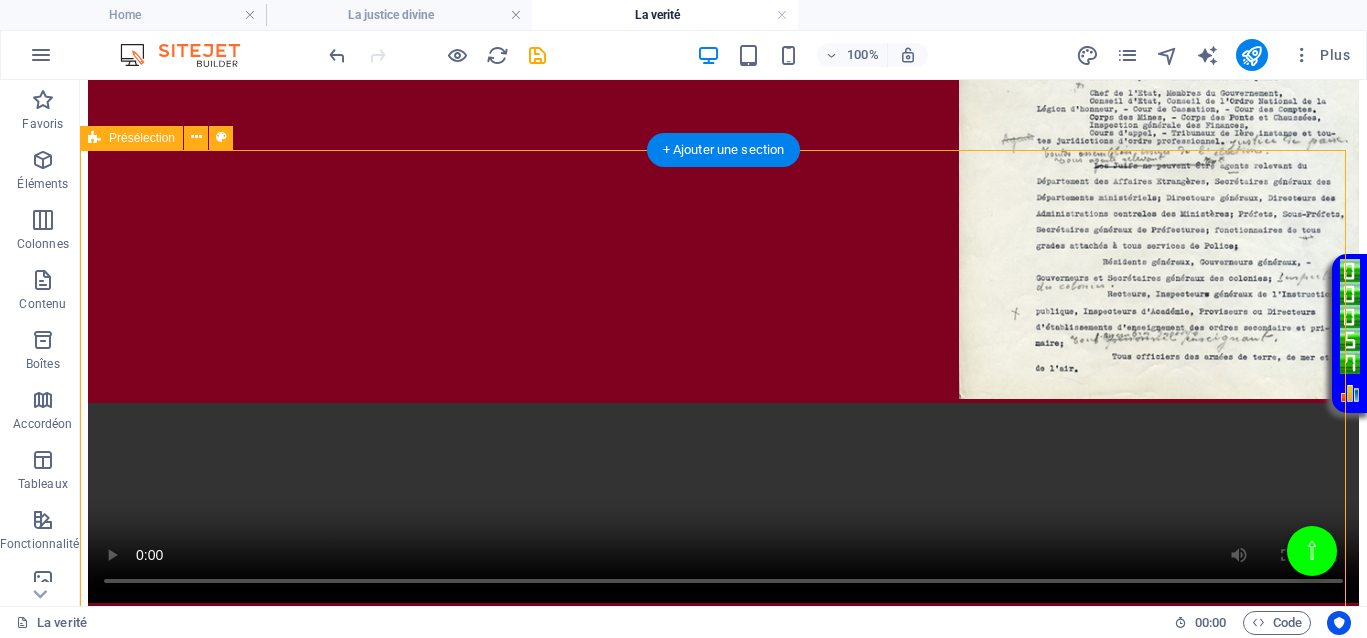 click on "Dans les textes anciens tels que le Livre d’Enoch ou le Livre des Morts, il est question d’enseignements profonds sur la justice, la justice divine et la transmutation des épreuves. Pourtant, nos institutions d’États européens ne sont que des versions inversées de ces vérités ancestrales. Elles ont détourné la sagesse originelle pour nous imposer une vision déformée, celle d’un pardon aveugle face à la souffrance, comme si cela était la seule voie possible. Une véritable inversion des valeurs du vivant. Il faut comprendre la nécessité de se libérer des illusions et que chaque épreuve constitue une étape de notre évolution spirituelle. Cette interrogation soulève la complexité des situations impliquant la victime et l'agresseur, ainsi que la nécessité de dépasser le simple jugement de l’agresseur pour atteindre une compréhension plus profonde." at bounding box center [723, 3173] 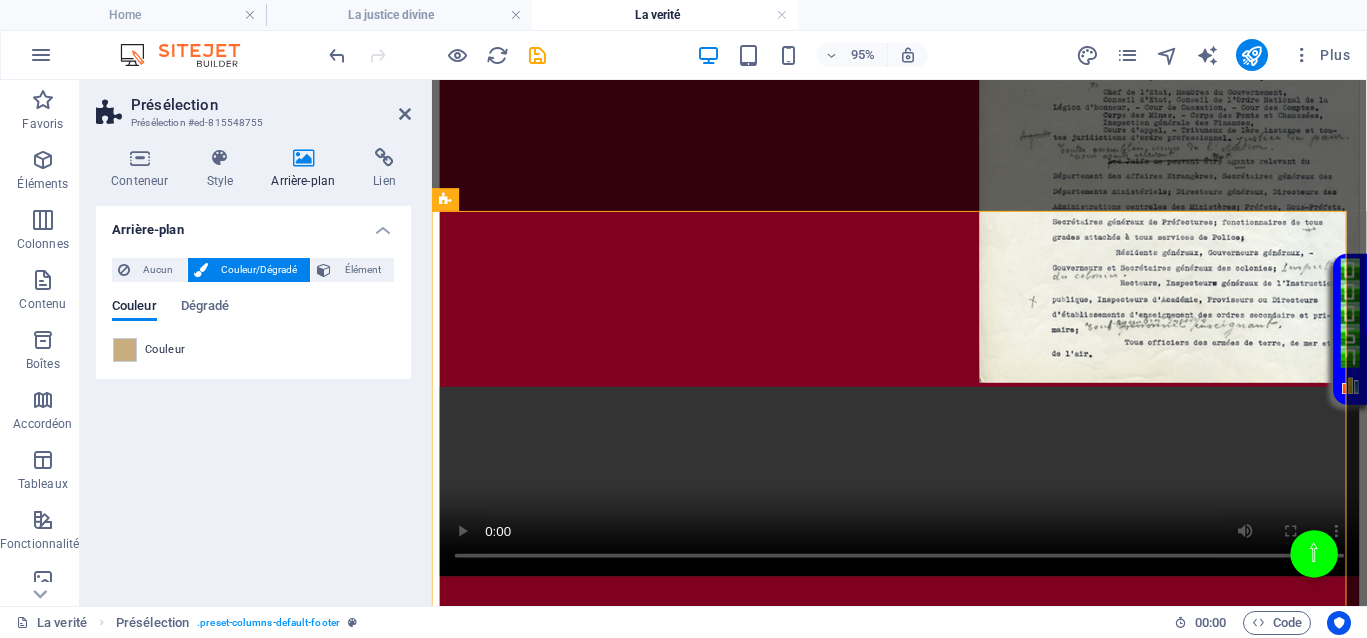 click on "Couleur/Dégradé" at bounding box center [259, 270] 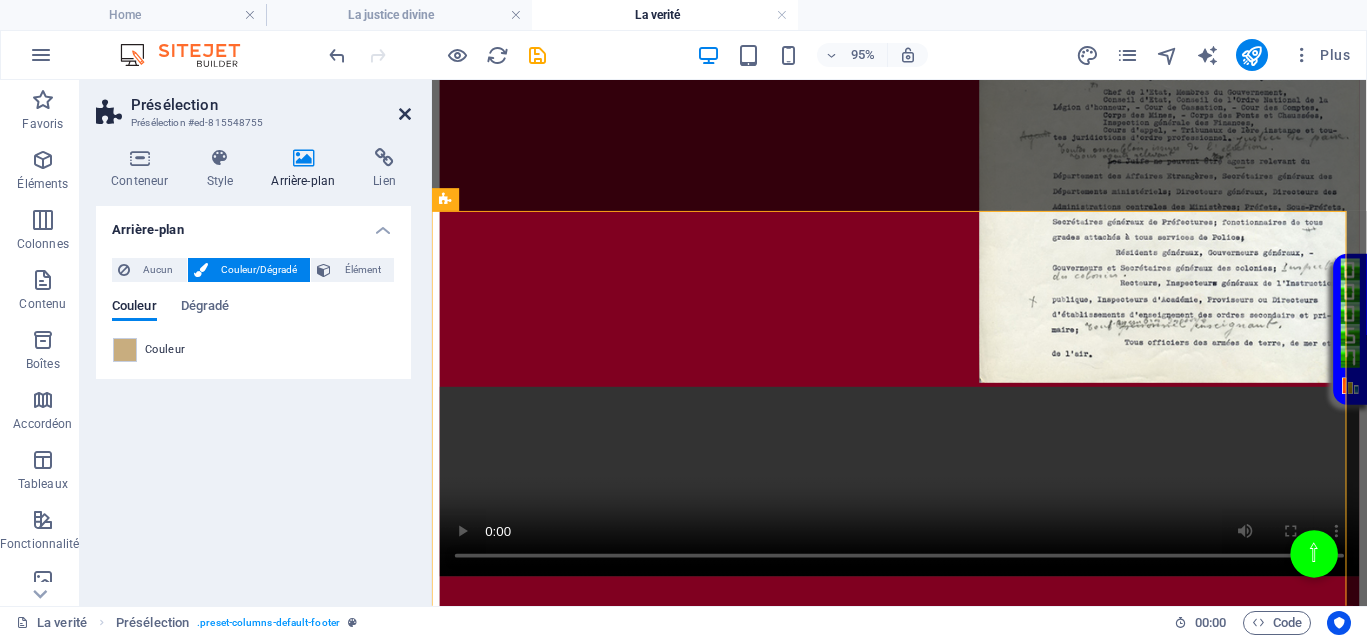 click at bounding box center [405, 114] 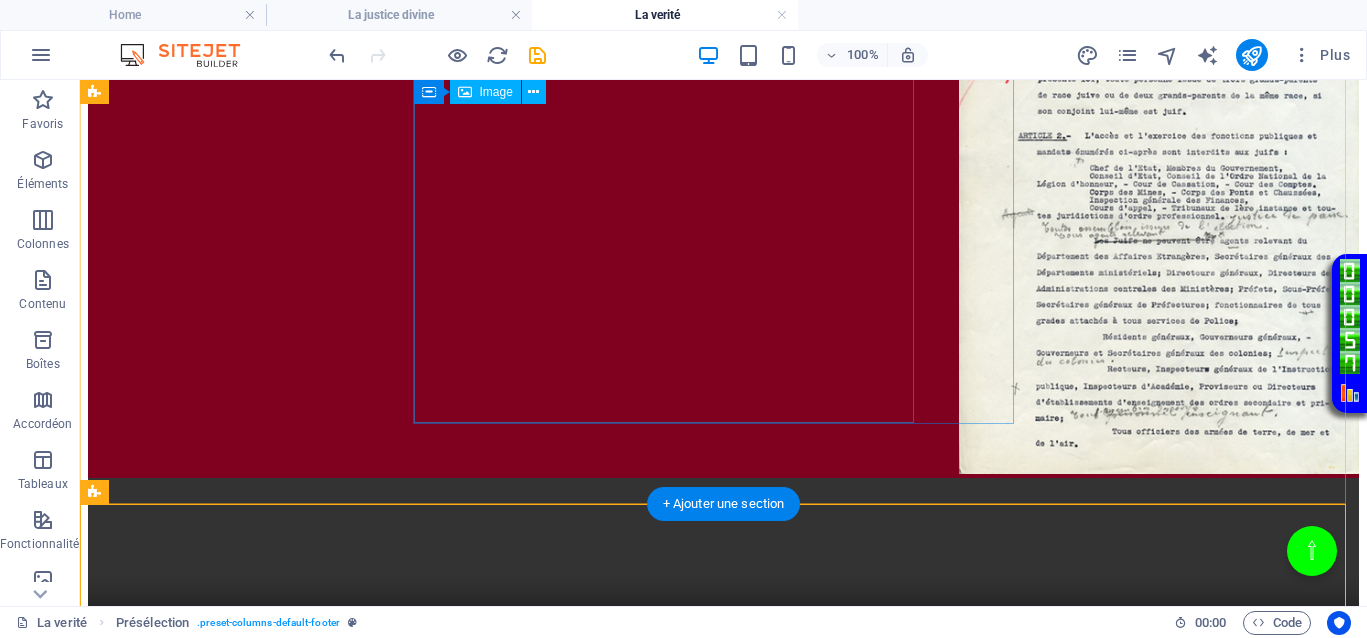 scroll, scrollTop: 750, scrollLeft: 0, axis: vertical 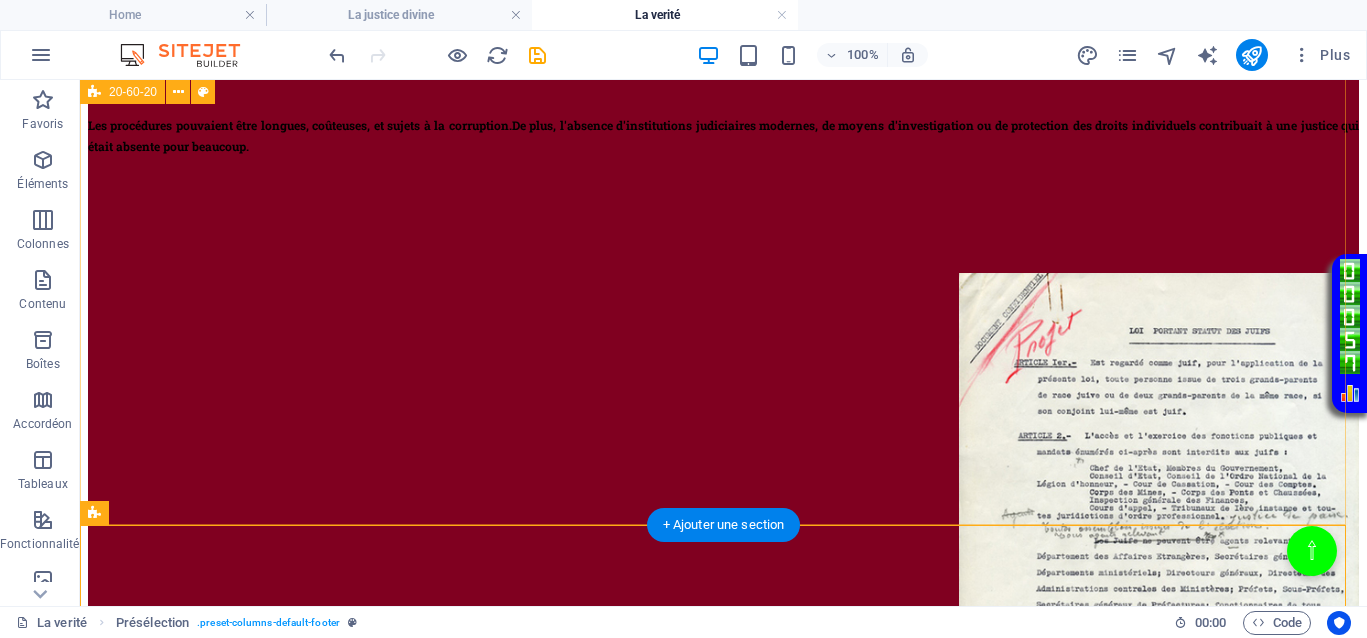 click on "Au  XVIIe siècle , on peut observer que la justice, à cette période, en Europe, par exemple, était généralement rendue par des autorités locales, des tribunaux ecclésiastiques ou royaux, souvent sous influence politique ou religieuse. Ca ne vous rappelle pas quelque chose ? Les procédures pouvaient être longues, coûteuses, et sujets à la corruption.  De plus, l'absence d'institutions judiciaires modernes, de moyens d'investigation ou de protection des droits individuels contribuait à une justice qui était absente pour beaucoup. Au  XVIIe siècle , la justice jouait le même rôle qu’aujourd’hui, absence totale de justice pour les uns, justice inégalitaire, ce qui empêchait totalement le droit d’accès à une justice de libération pour ceux qui en avaient le plus besoin." at bounding box center (723, 547) 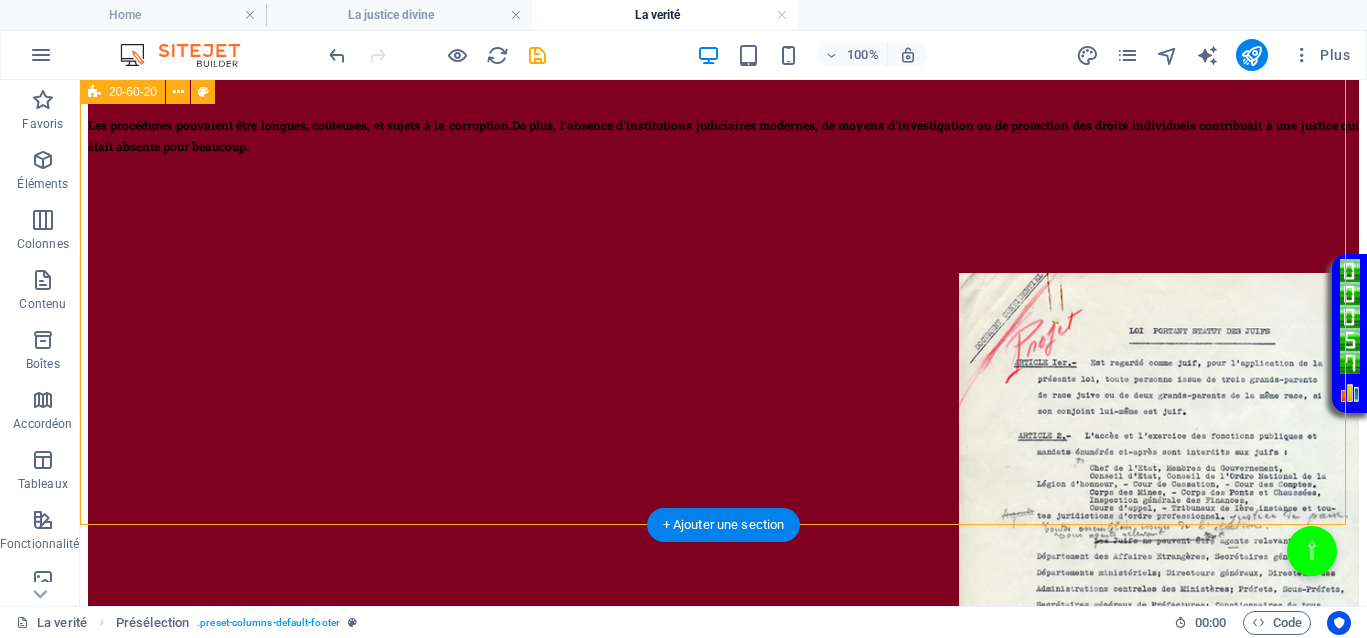 click on "Au  XVIIe siècle , on peut observer que la justice, à cette période, en Europe, par exemple, était généralement rendue par des autorités locales, des tribunaux ecclésiastiques ou royaux, souvent sous influence politique ou religieuse. Ca ne vous rappelle pas quelque chose ? Les procédures pouvaient être longues, coûteuses, et sujets à la corruption.  De plus, l'absence d'institutions judiciaires modernes, de moyens d'investigation ou de protection des droits individuels contribuait à une justice qui était absente pour beaucoup. Au  XVIIe siècle , la justice jouait le même rôle qu’aujourd’hui, absence totale de justice pour les uns, justice inégalitaire, ce qui empêchait totalement le droit d’accès à une justice de libération pour ceux qui en avaient le plus besoin." at bounding box center (723, 547) 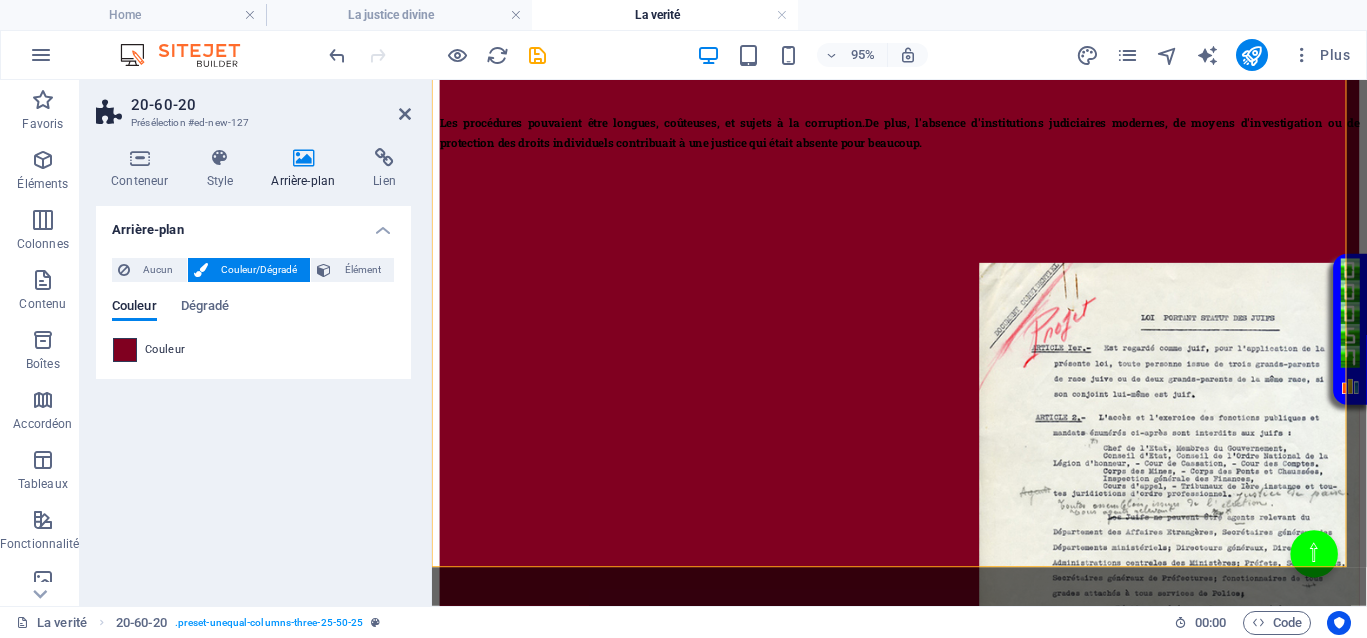 click at bounding box center (125, 350) 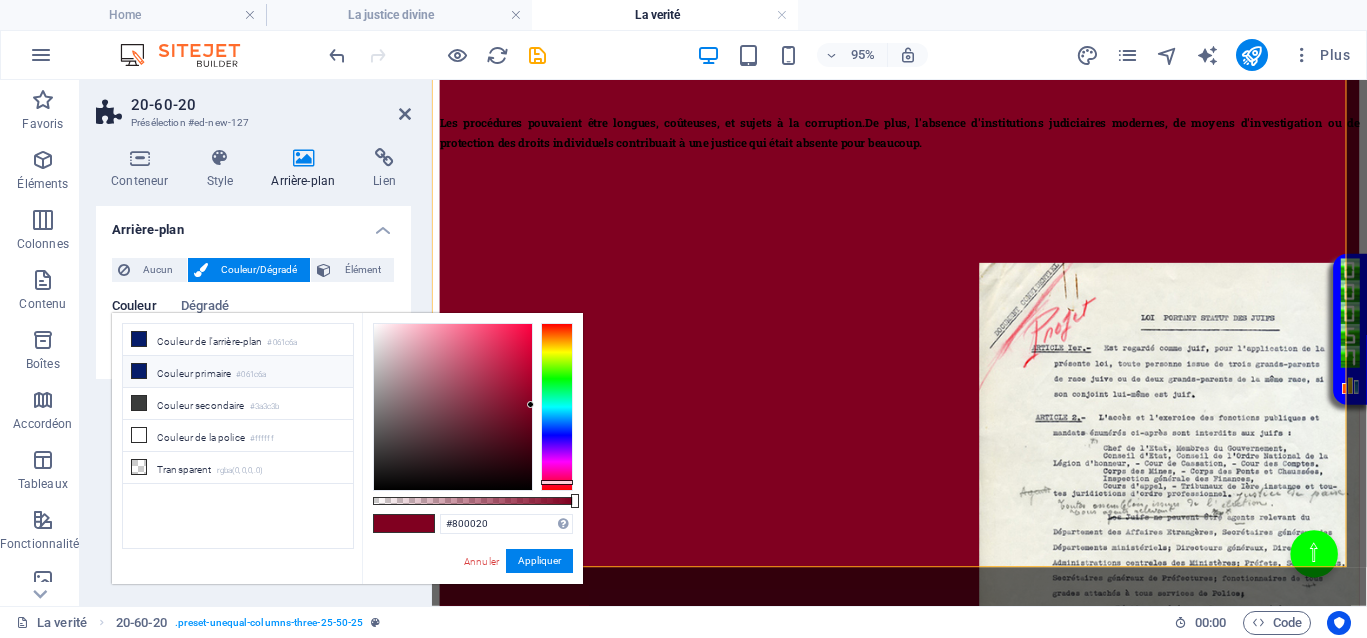 click on "Couleur primaire
#061c6a" at bounding box center [238, 372] 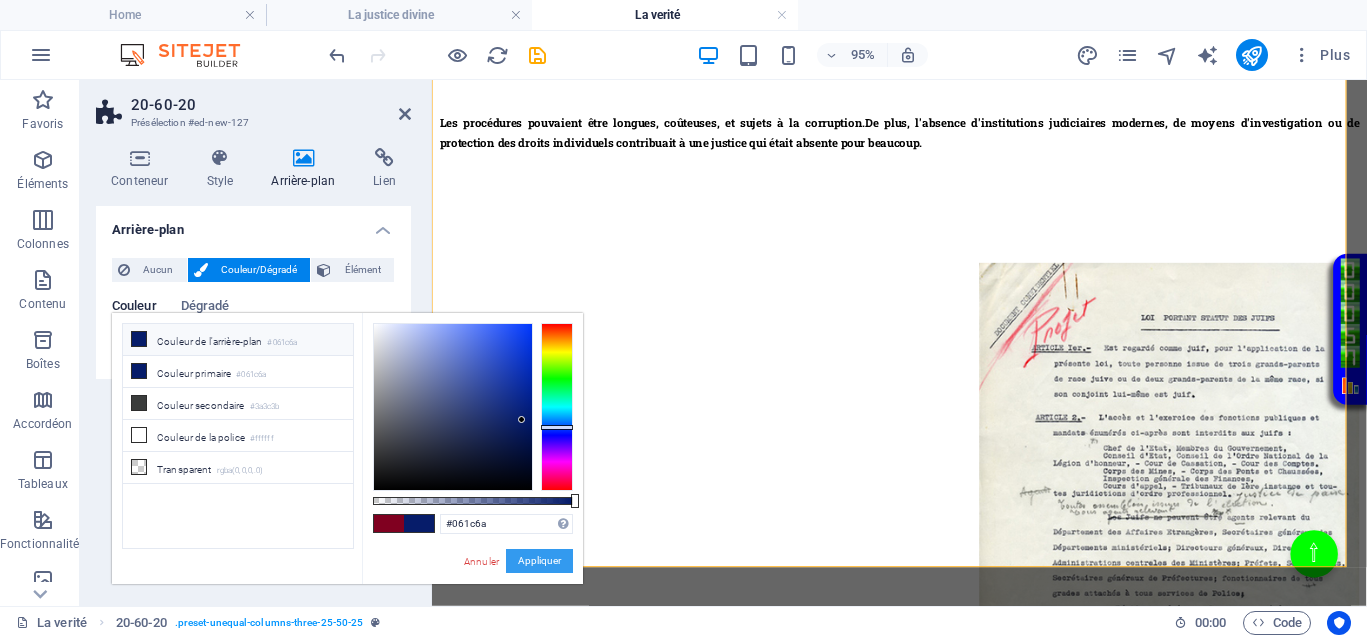 drag, startPoint x: 540, startPoint y: 558, endPoint x: 115, endPoint y: 500, distance: 428.9394 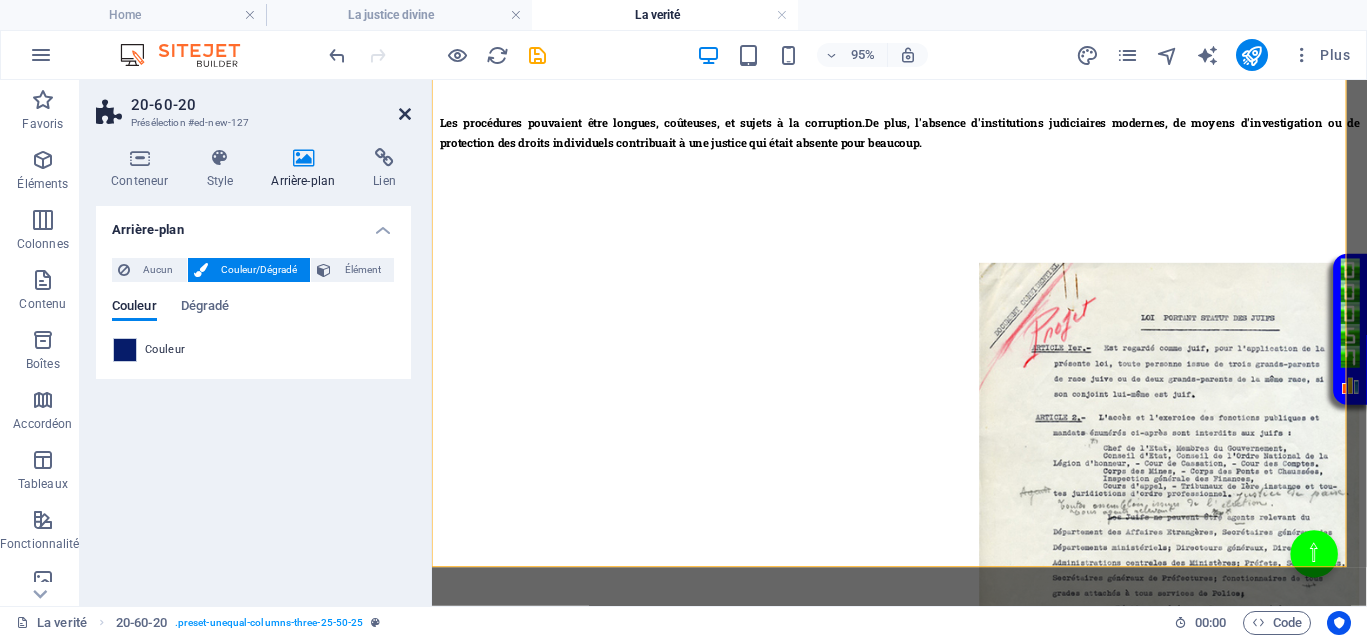 click at bounding box center (405, 114) 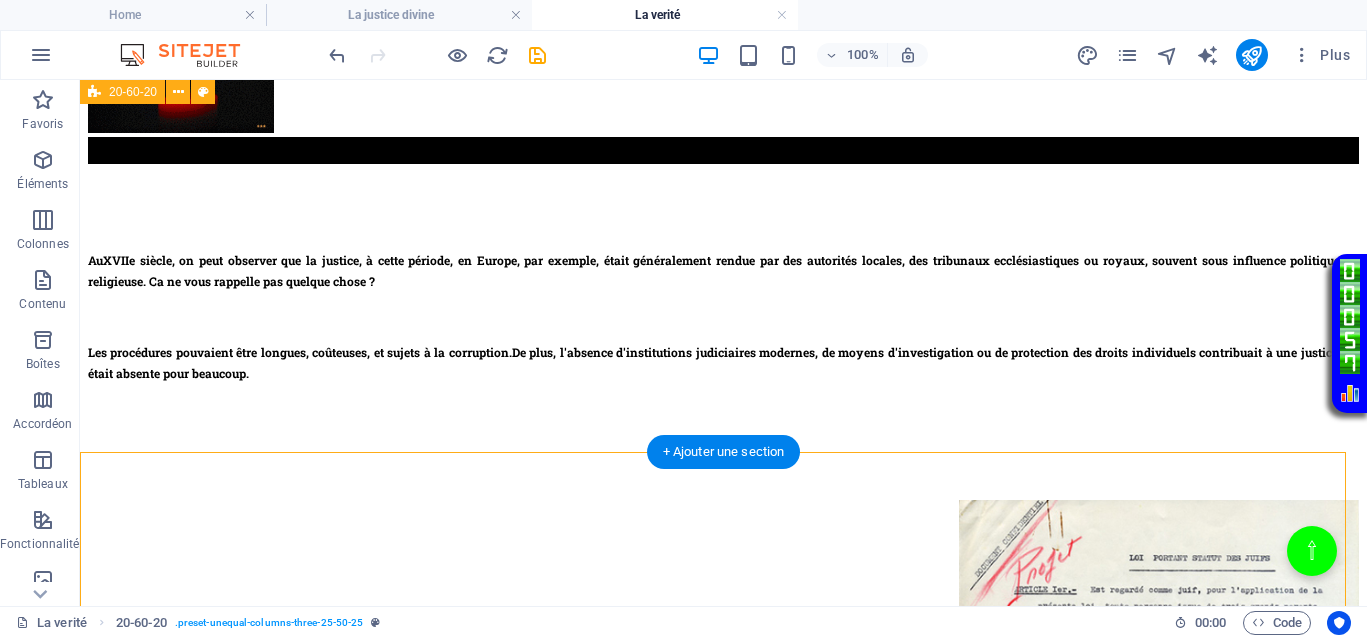 scroll, scrollTop: 125, scrollLeft: 0, axis: vertical 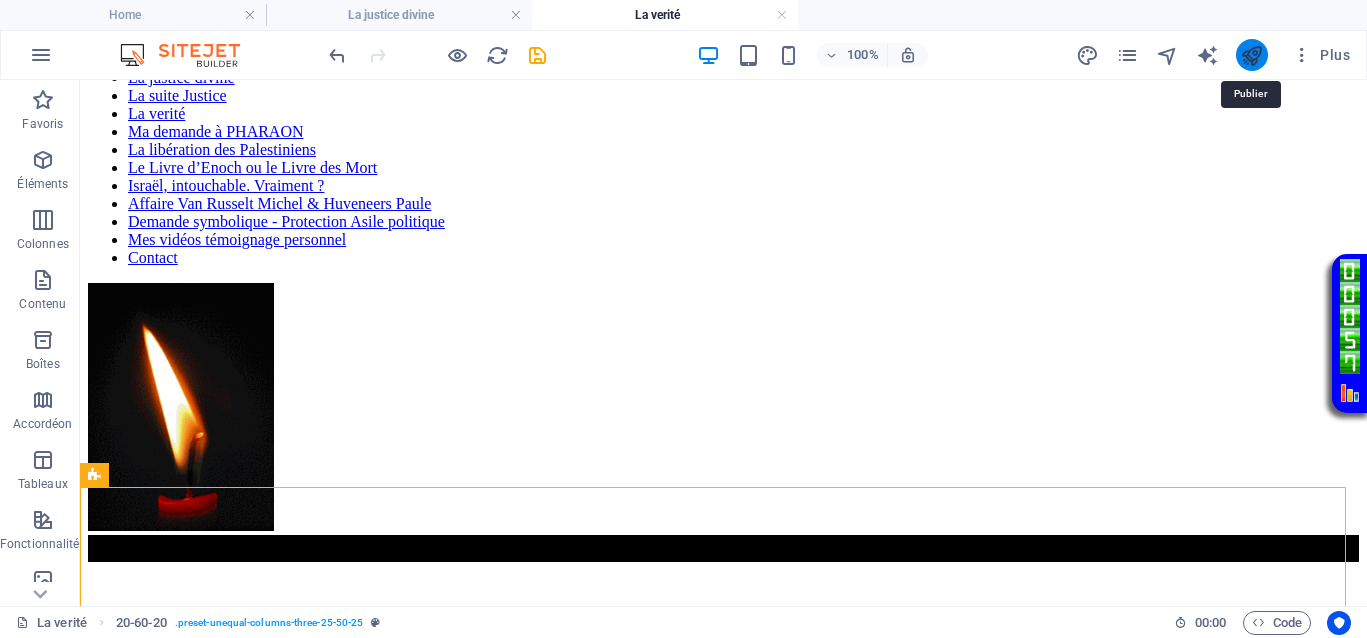 drag, startPoint x: 1241, startPoint y: 52, endPoint x: 1169, endPoint y: 37, distance: 73.545906 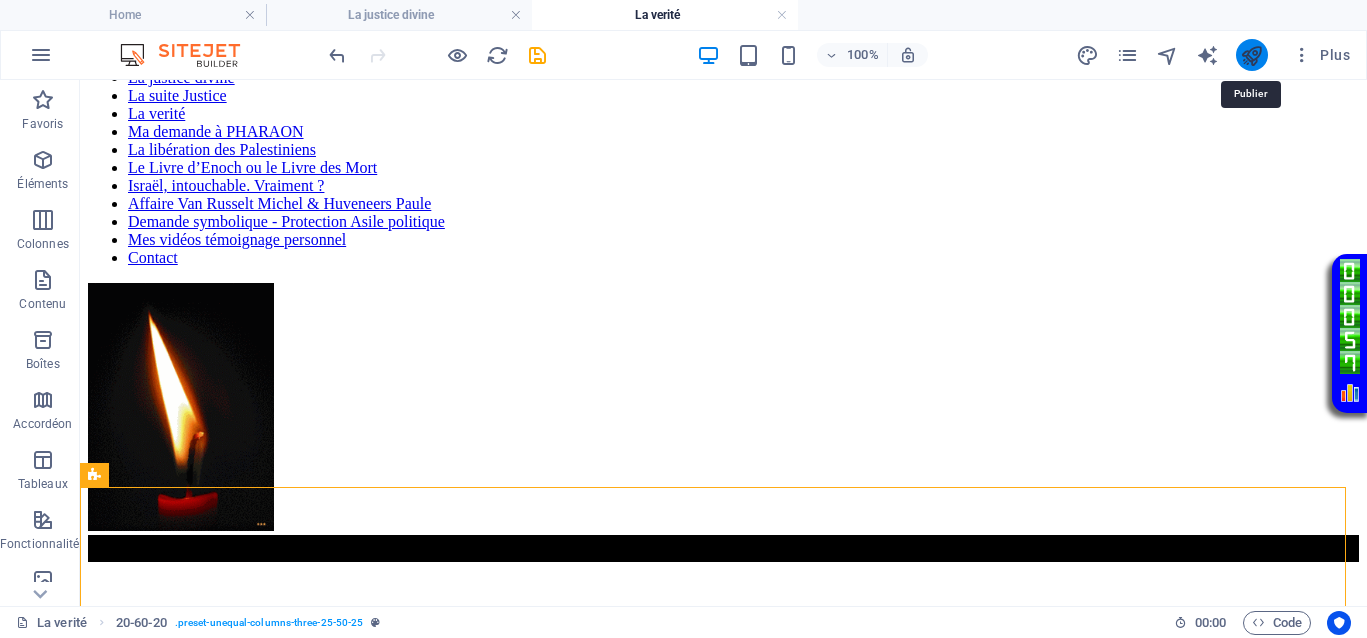 click at bounding box center (1251, 55) 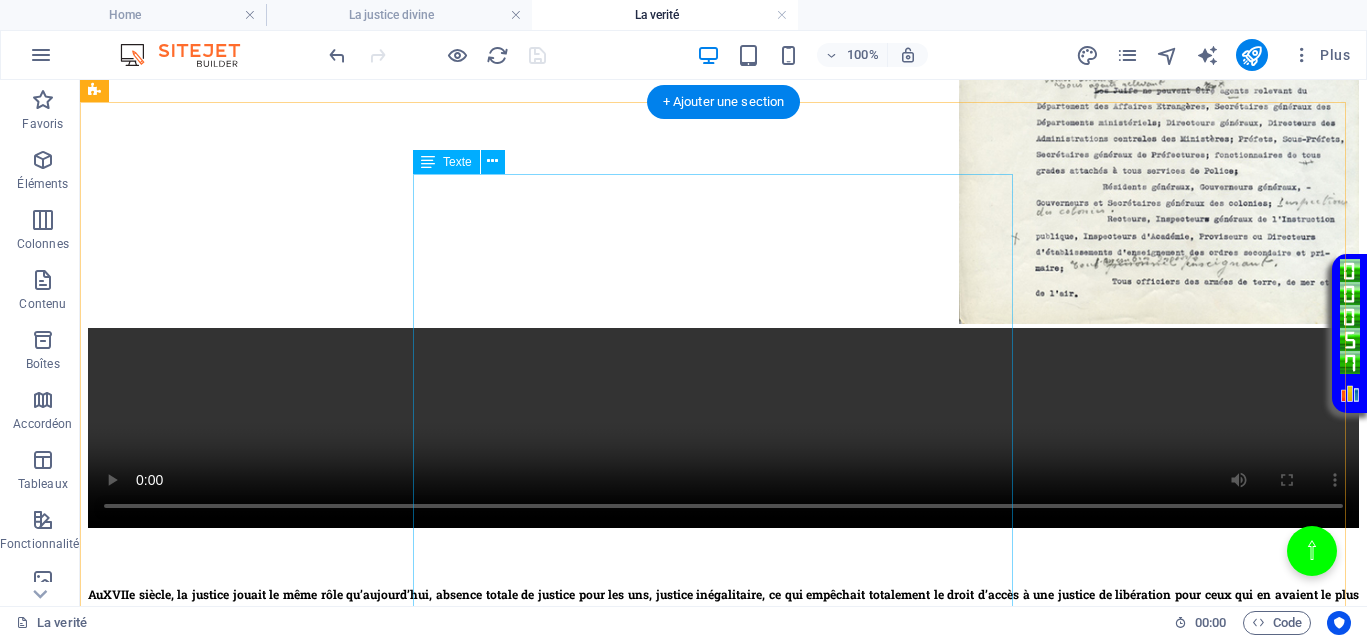 scroll, scrollTop: 1250, scrollLeft: 0, axis: vertical 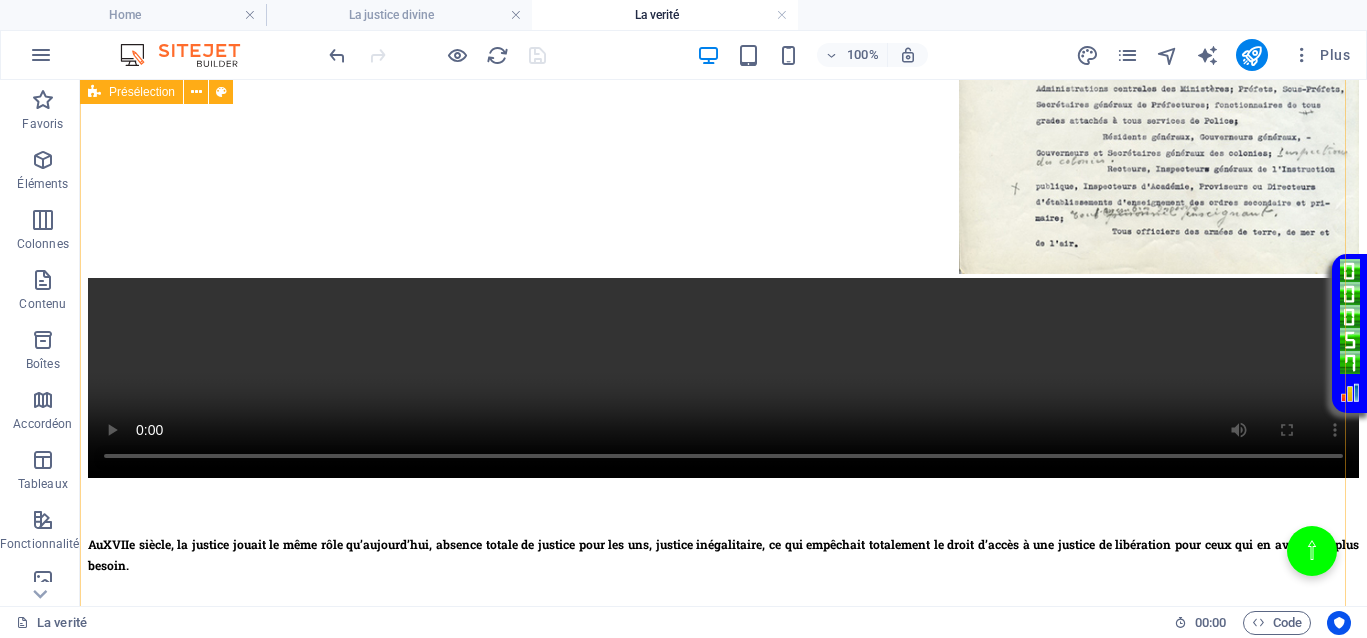 click on "Dans les textes anciens tels que le Livre d’Enoch ou le Livre des Morts, il est question d’enseignements profonds sur la justice, la justice divine et la transmutation des épreuves. Pourtant, nos institutions d’États européens ne sont que des versions inversées de ces vérités ancestrales. Elles ont détourné la sagesse originelle pour nous imposer une vision déformée, celle d’un pardon aveugle face à la souffrance, comme si cela était la seule voie possible. Une véritable inversion des valeurs du vivant. Il faut comprendre la nécessité de se libérer des illusions et que chaque épreuve constitue une étape de notre évolution spirituelle. Cette interrogation soulève la complexité des situations impliquant la victime et l'agresseur, ainsi que la nécessité de dépasser le simple jugement de l’agresseur pour atteindre une compréhension plus profonde." at bounding box center (723, 3048) 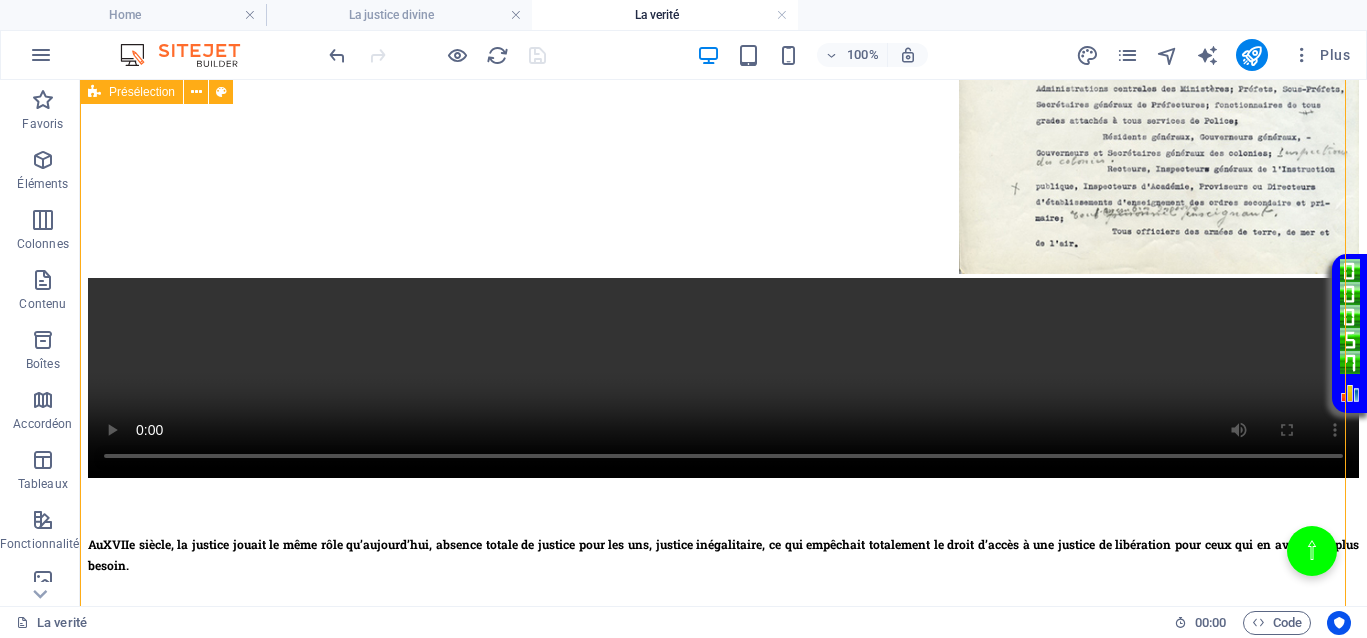 click on "Dans les textes anciens tels que le Livre d’Enoch ou le Livre des Morts, il est question d’enseignements profonds sur la justice, la justice divine et la transmutation des épreuves. Pourtant, nos institutions d’États européens ne sont que des versions inversées de ces vérités ancestrales. Elles ont détourné la sagesse originelle pour nous imposer une vision déformée, celle d’un pardon aveugle face à la souffrance, comme si cela était la seule voie possible. Une véritable inversion des valeurs du vivant. Il faut comprendre la nécessité de se libérer des illusions et que chaque épreuve constitue une étape de notre évolution spirituelle. Cette interrogation soulève la complexité des situations impliquant la victime et l'agresseur, ainsi que la nécessité de dépasser le simple jugement de l’agresseur pour atteindre une compréhension plus profonde." at bounding box center (723, 3048) 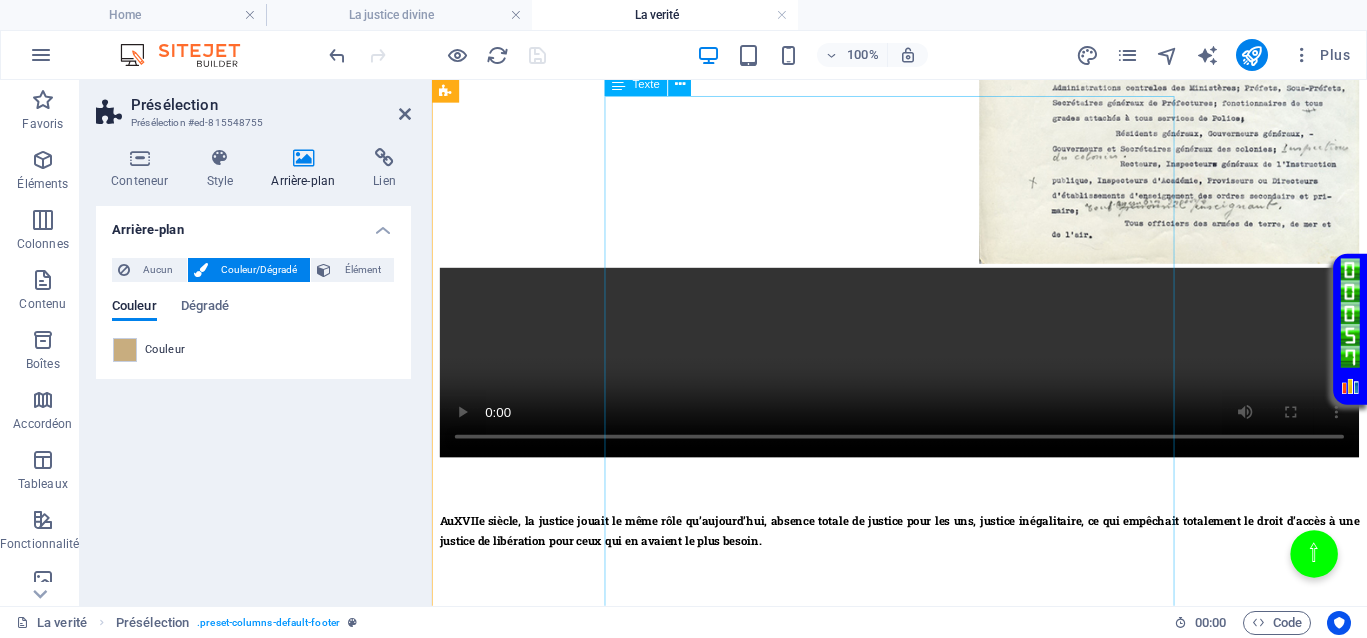scroll, scrollTop: 1318, scrollLeft: 0, axis: vertical 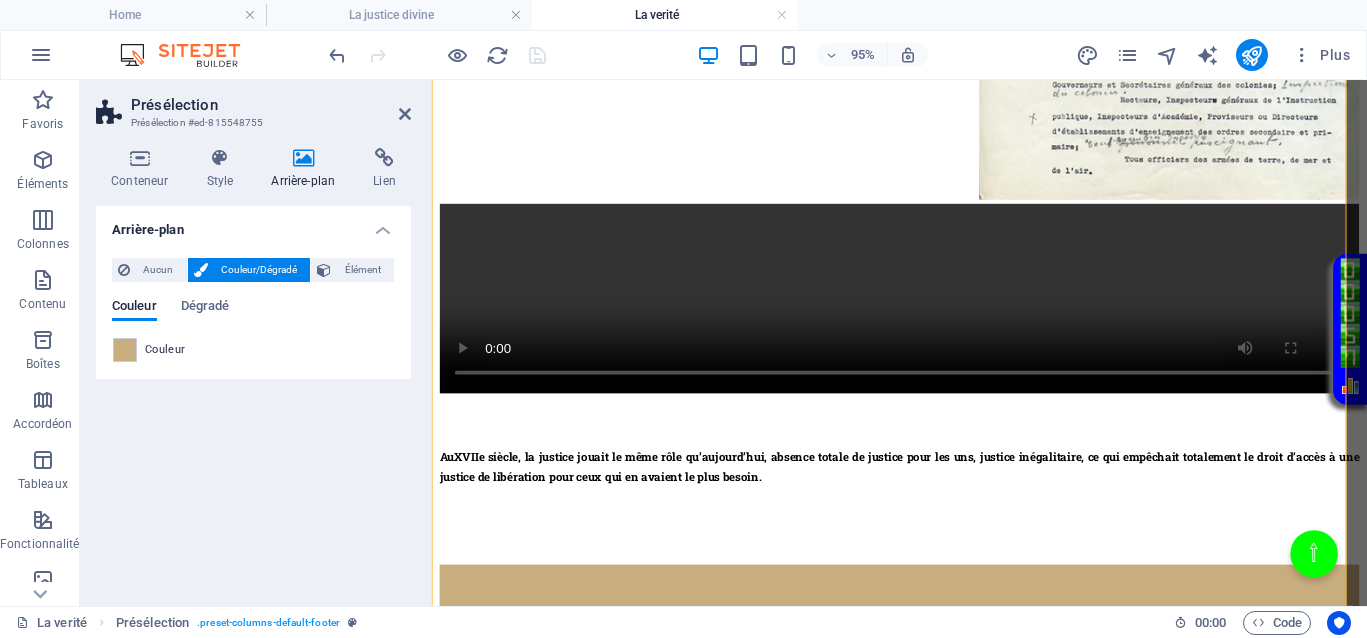 click at bounding box center [125, 350] 